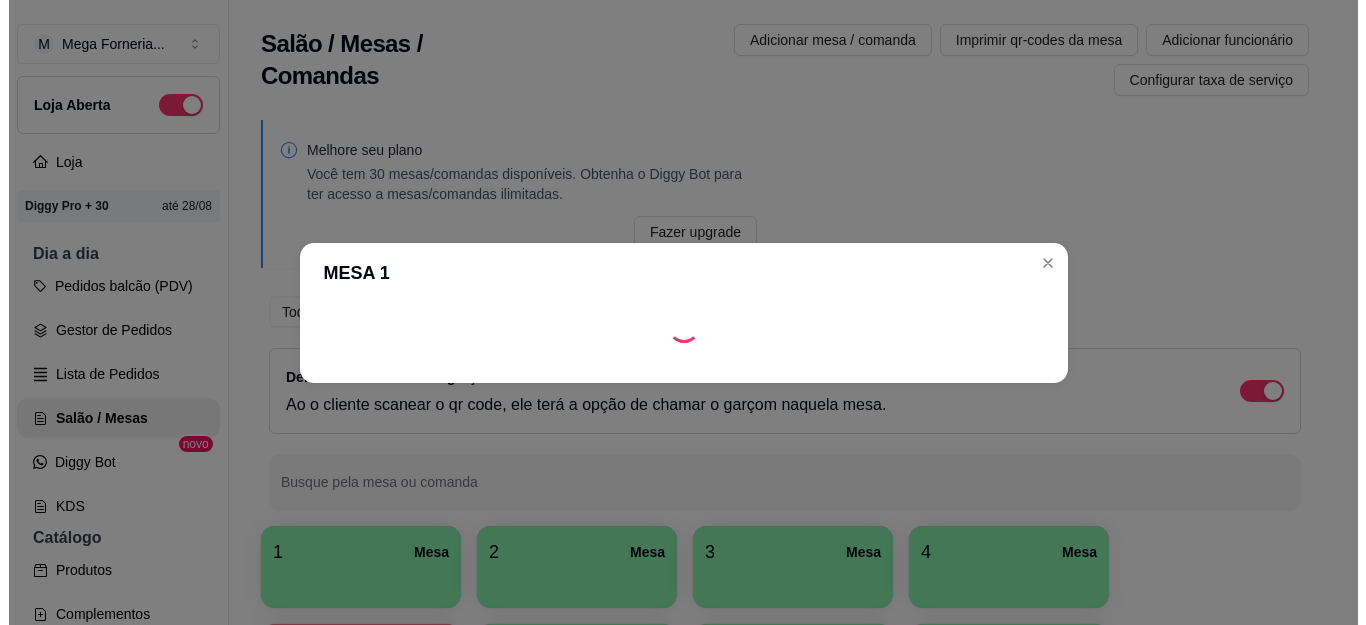 scroll, scrollTop: 0, scrollLeft: 0, axis: both 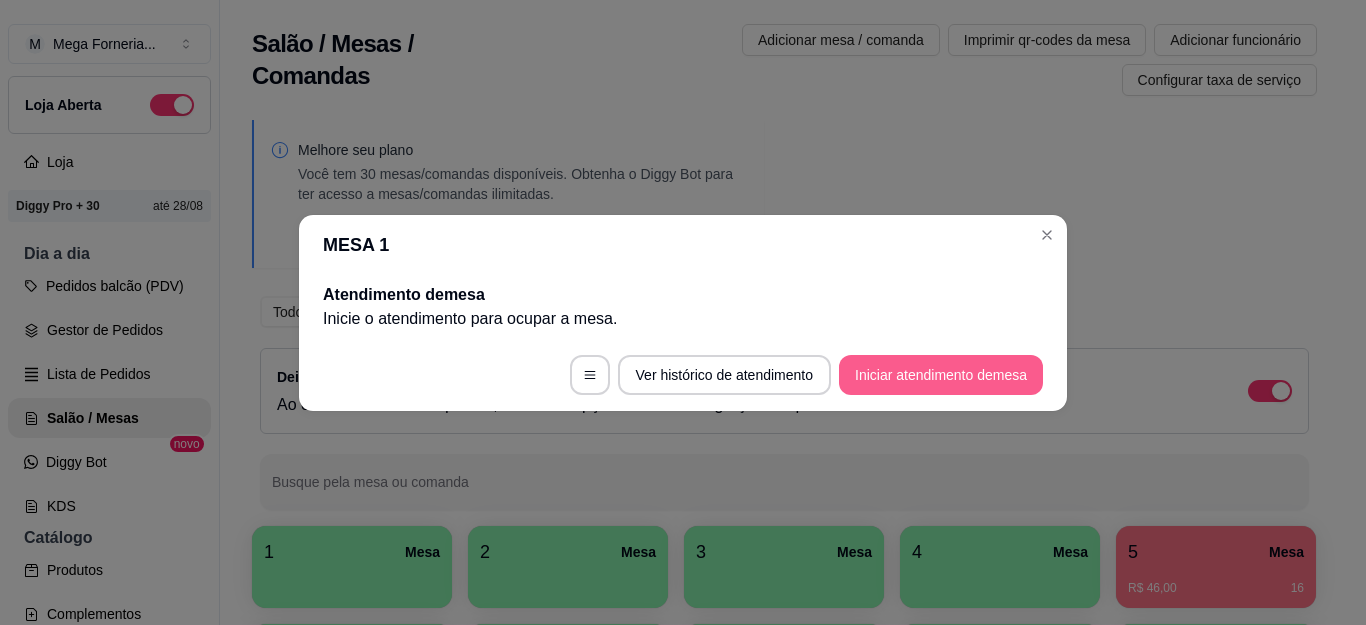 click on "Iniciar atendimento de  mesa" at bounding box center [941, 375] 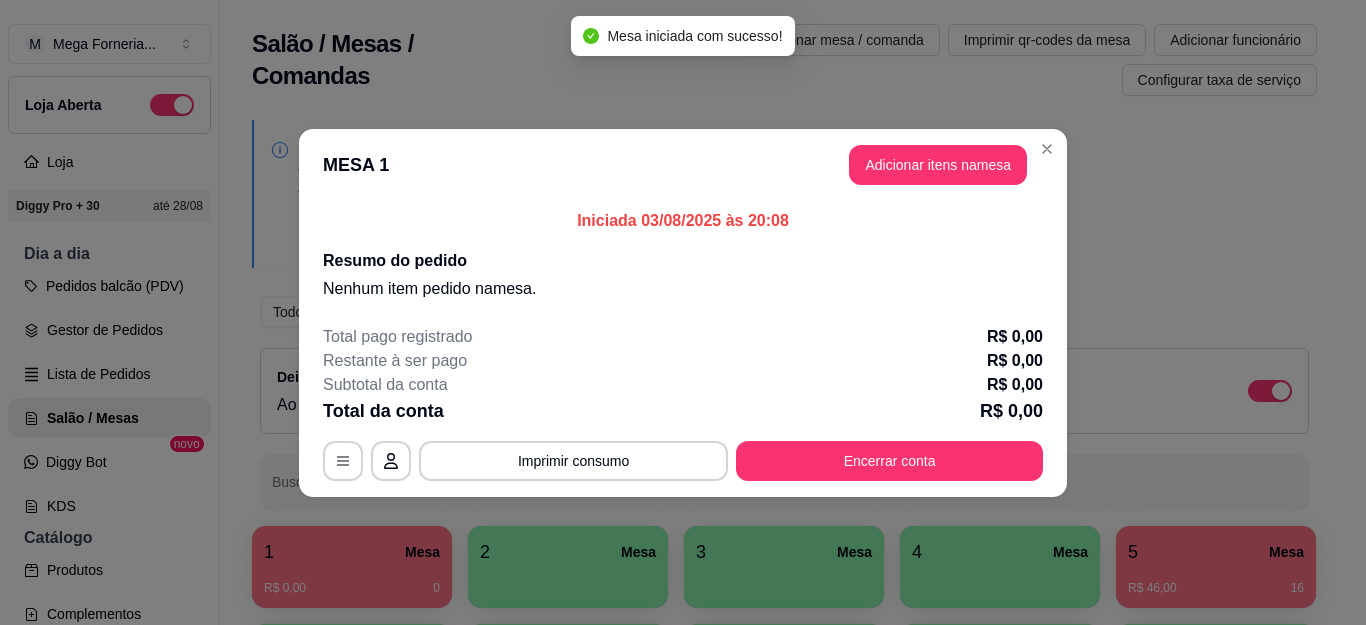 click on "MESA 1 Adicionar itens na  mesa" at bounding box center [683, 165] 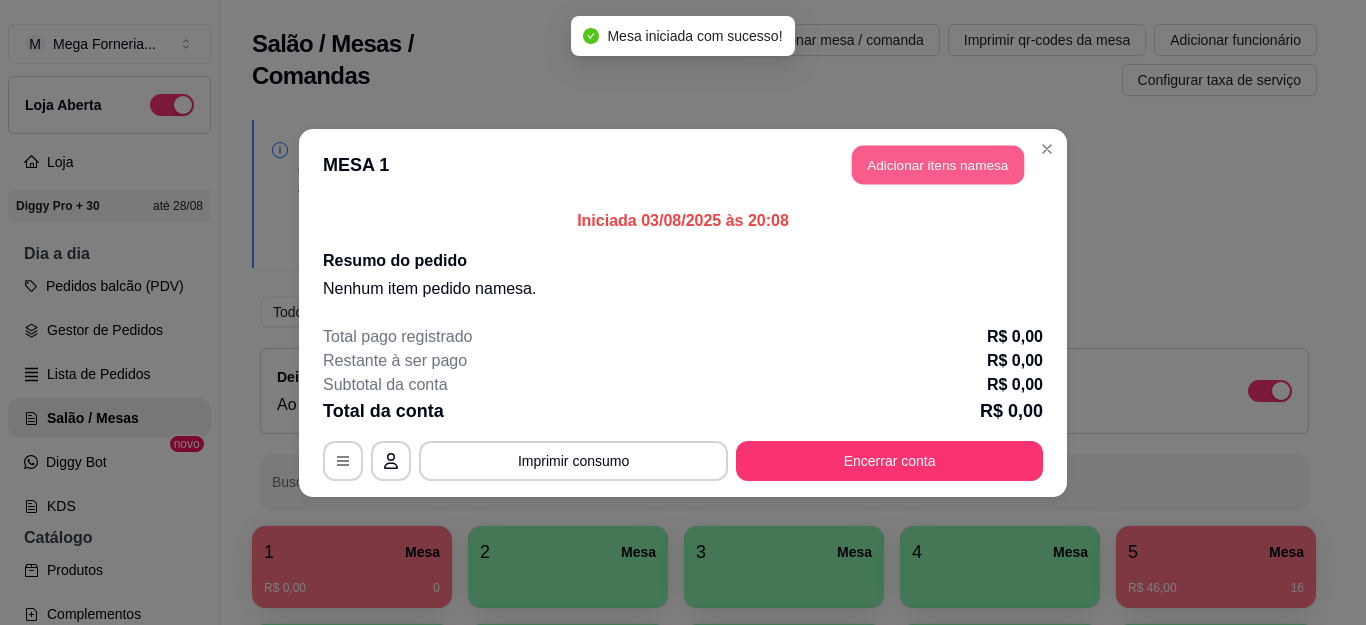 click on "Adicionar itens na  mesa" at bounding box center (938, 164) 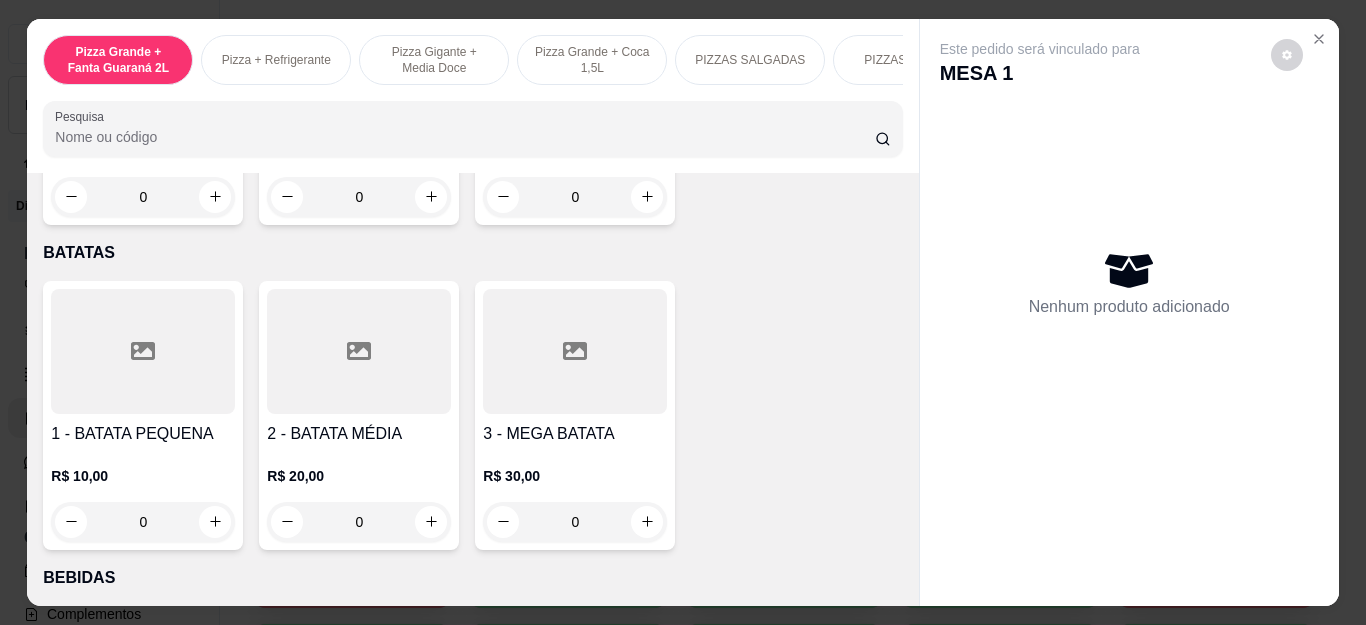 scroll, scrollTop: 3500, scrollLeft: 0, axis: vertical 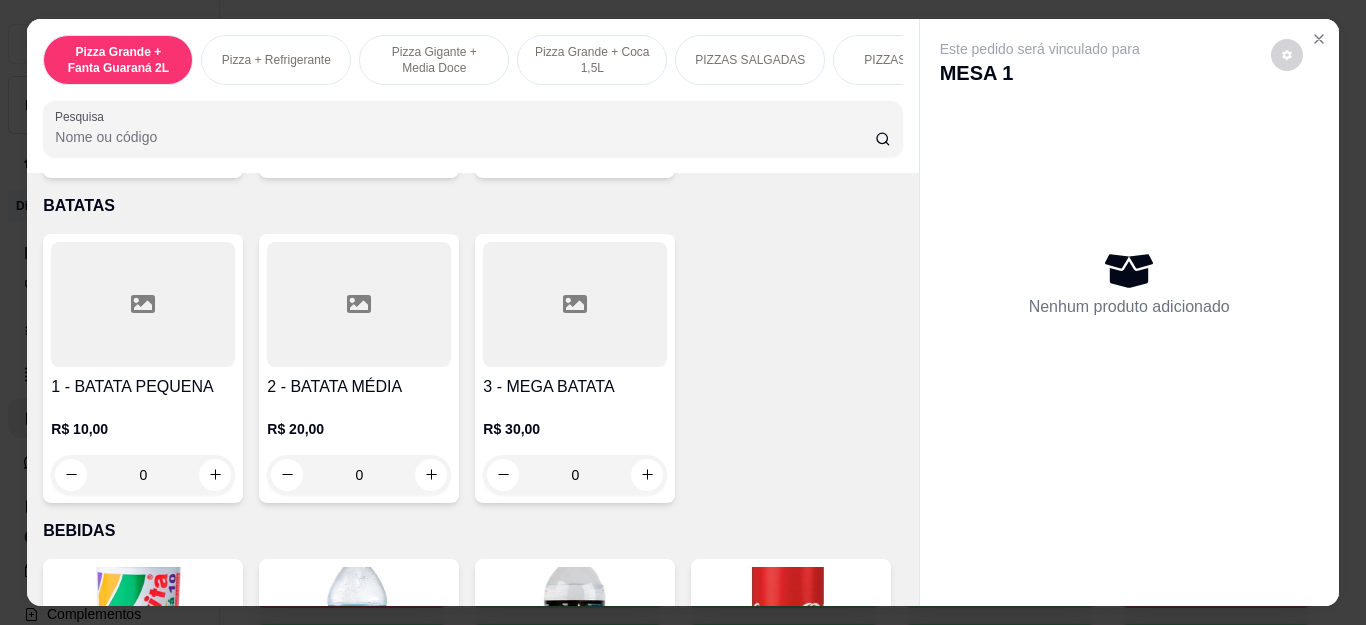 click on "0" at bounding box center (359, -135) 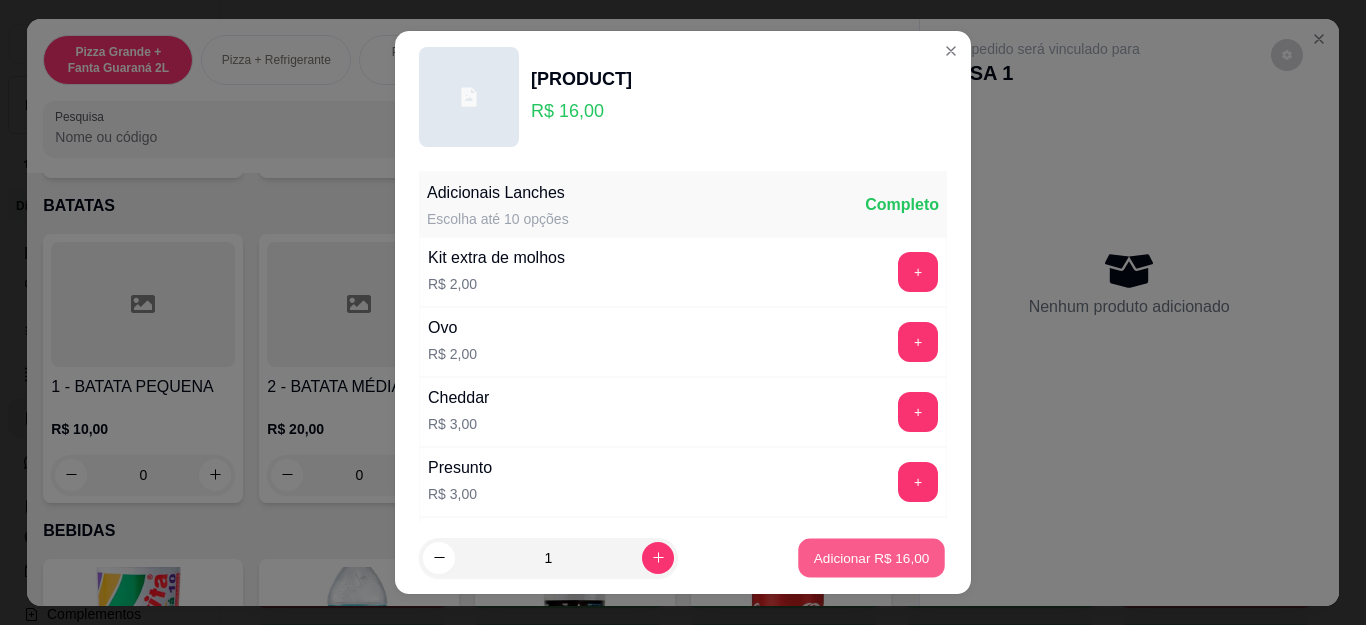 click on "Adicionar   R$ 16,00" at bounding box center (872, 557) 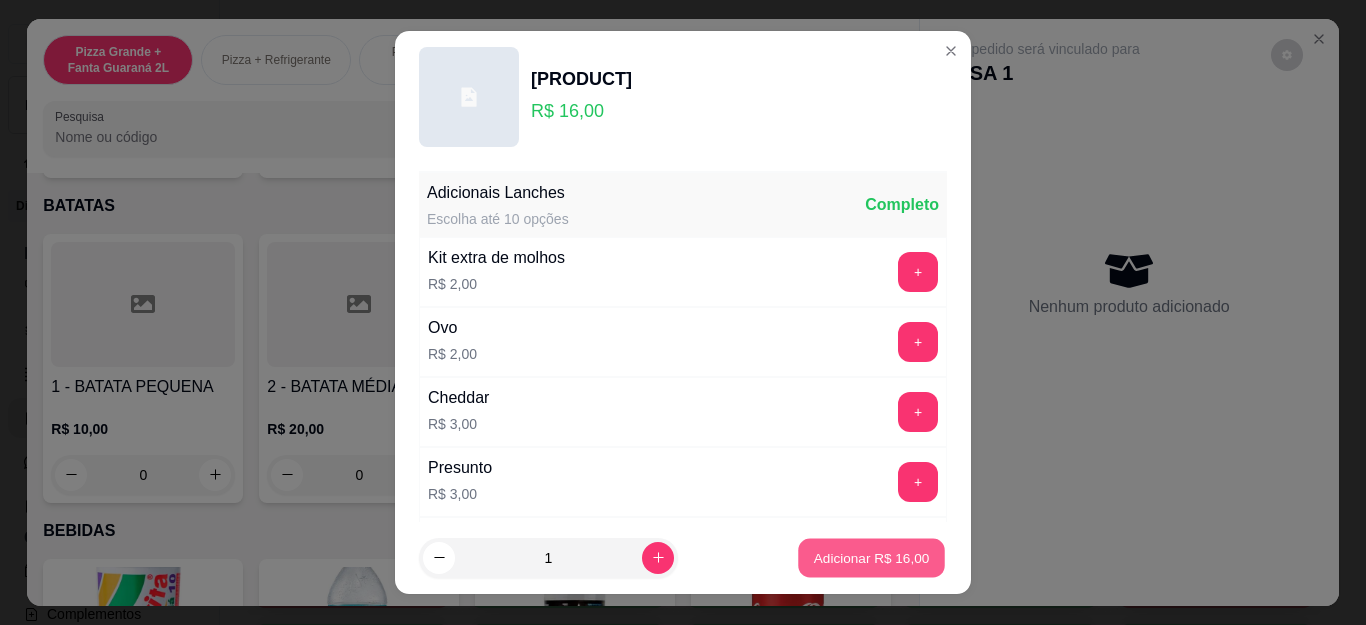 type on "1" 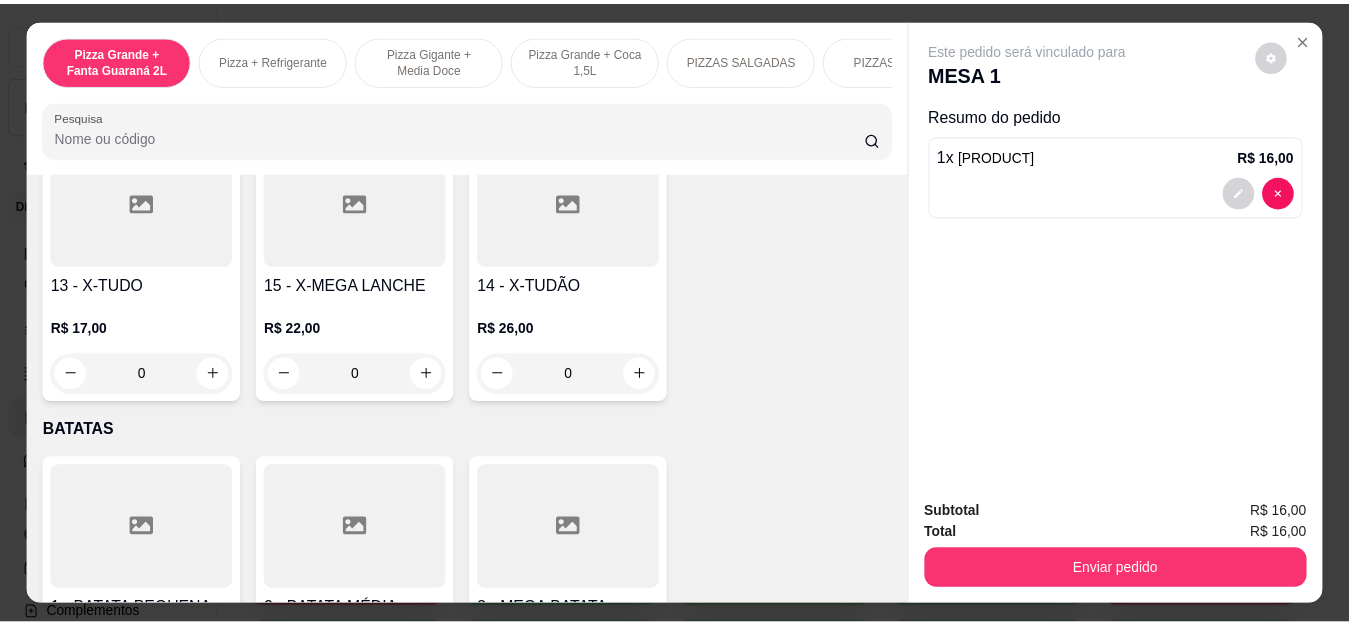 scroll, scrollTop: 3100, scrollLeft: 0, axis: vertical 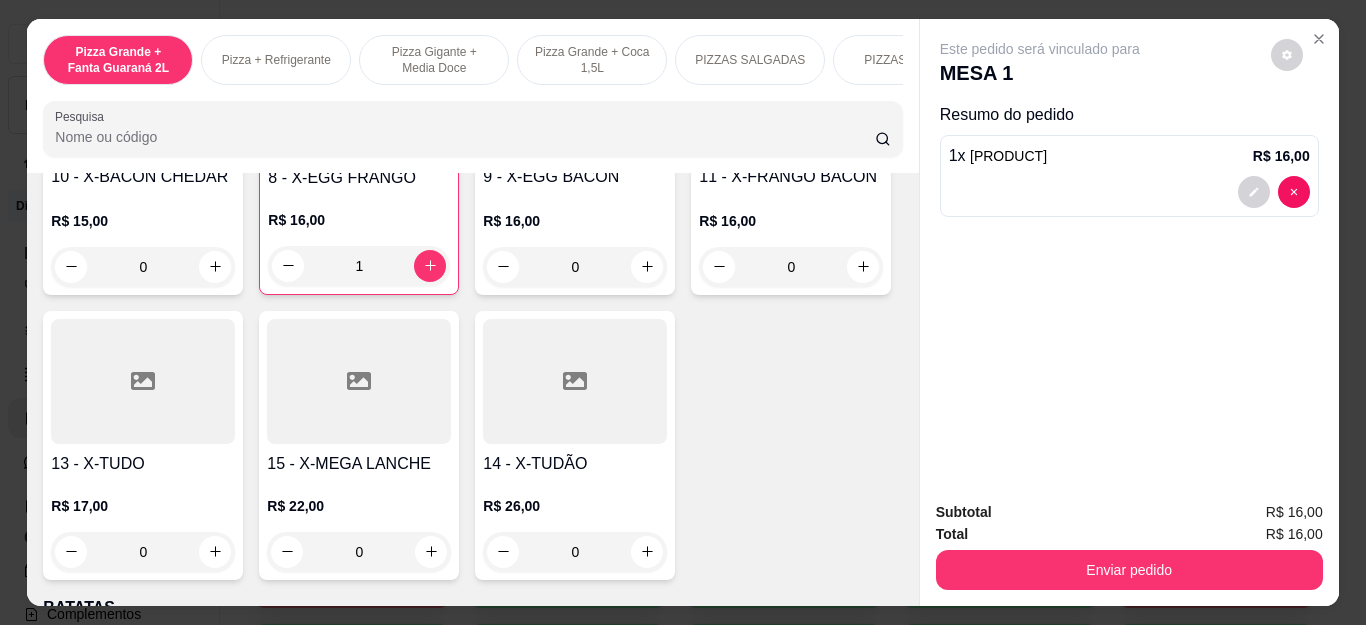 click on "0" at bounding box center [143, -20] 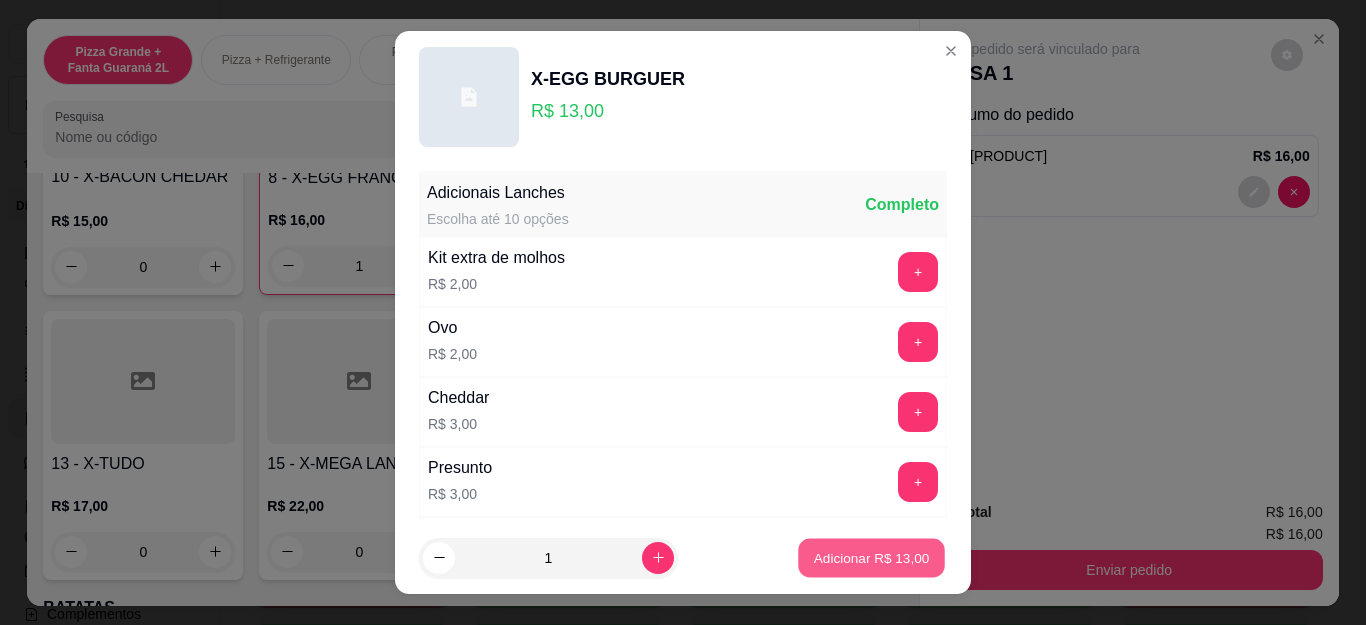click on "Adicionar   R$ 13,00" at bounding box center (871, 557) 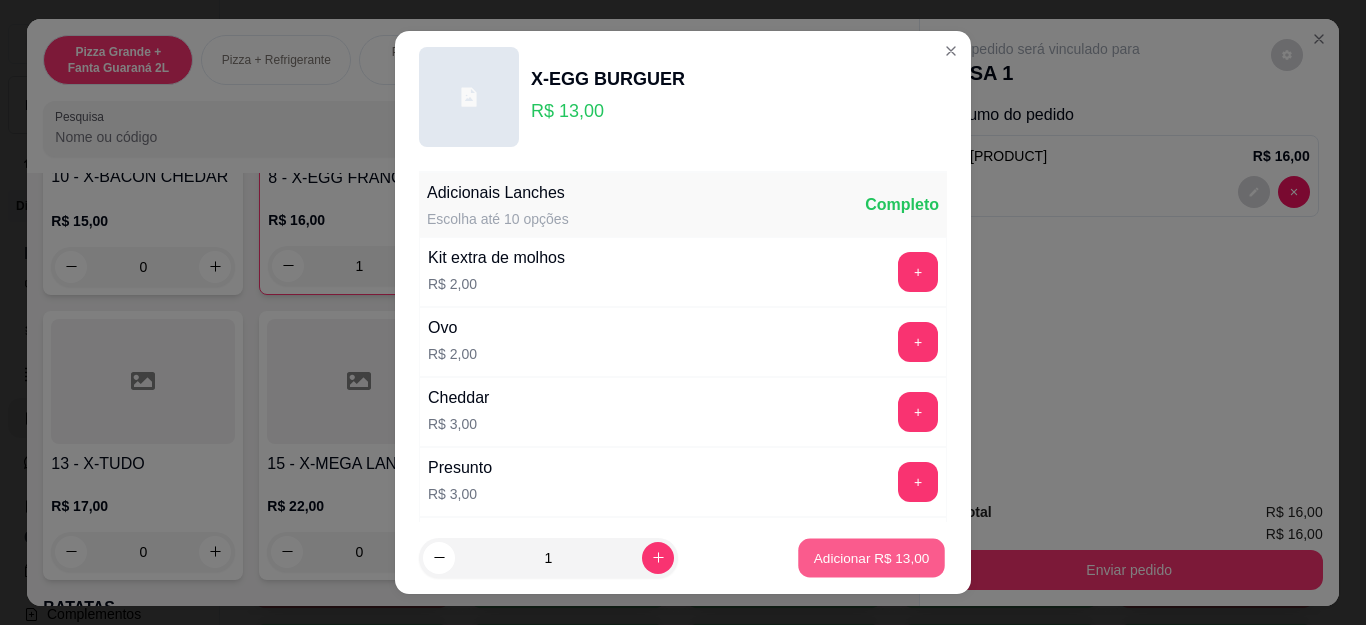type on "1" 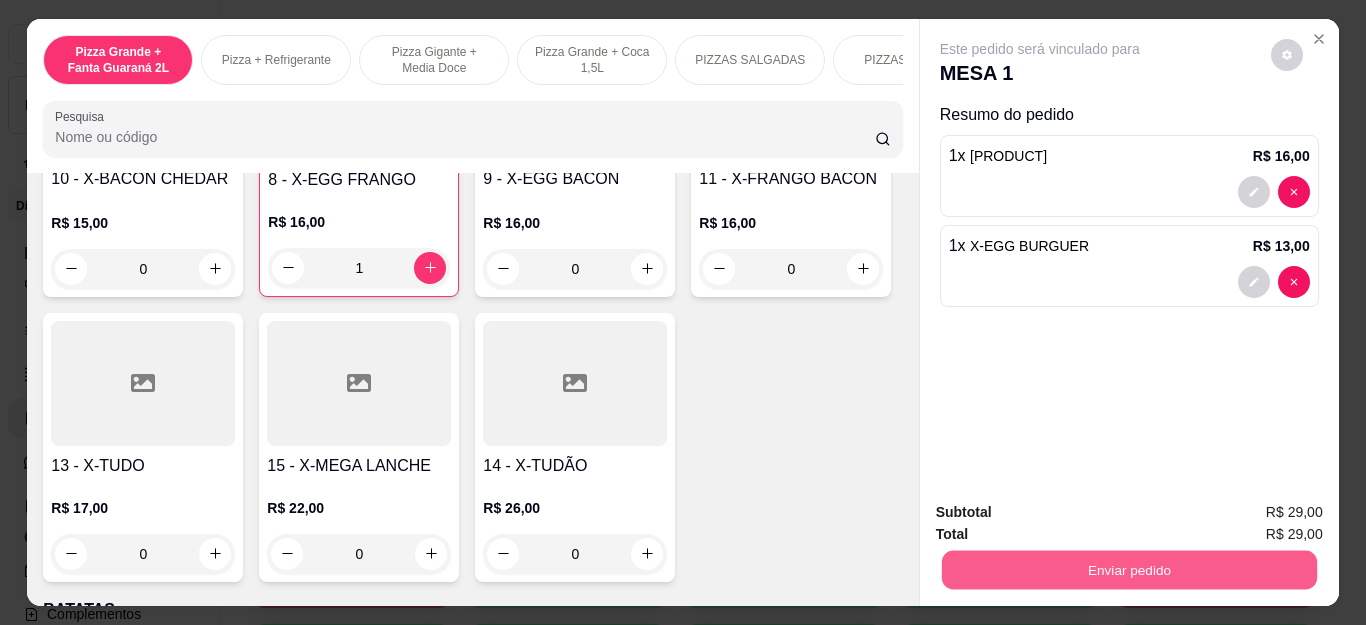 click on "Enviar pedido" at bounding box center [1128, 570] 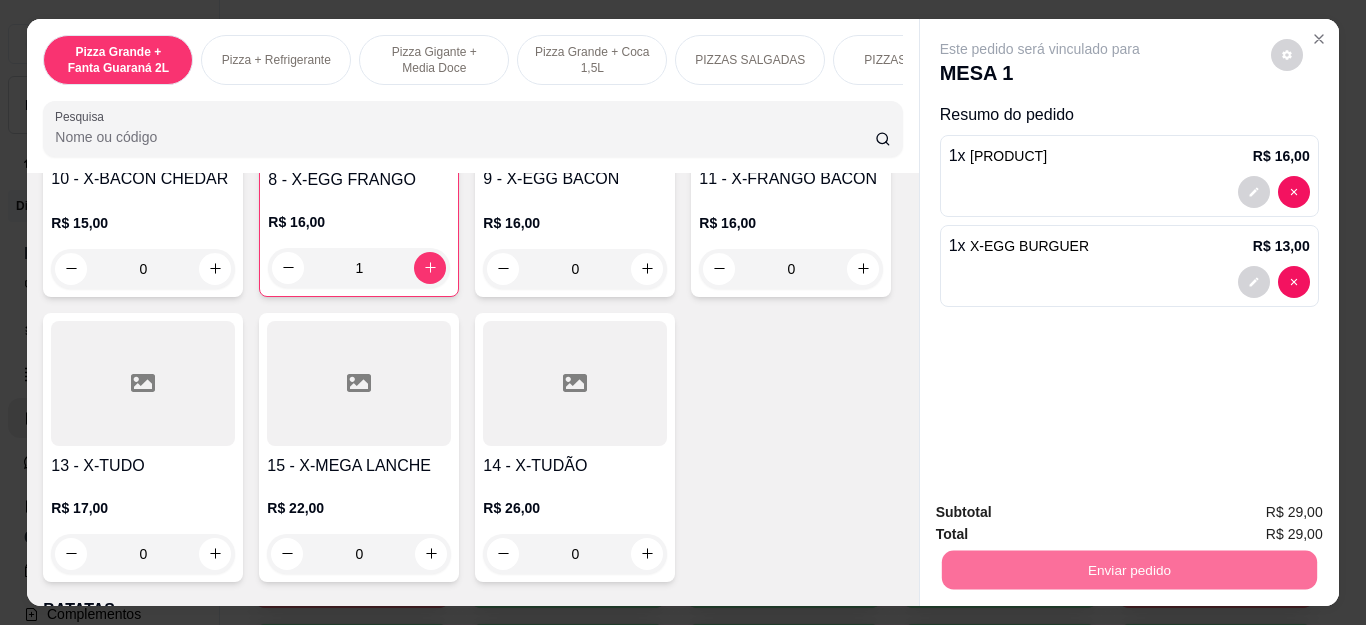 click on "Não registrar e enviar pedido" at bounding box center [1062, 513] 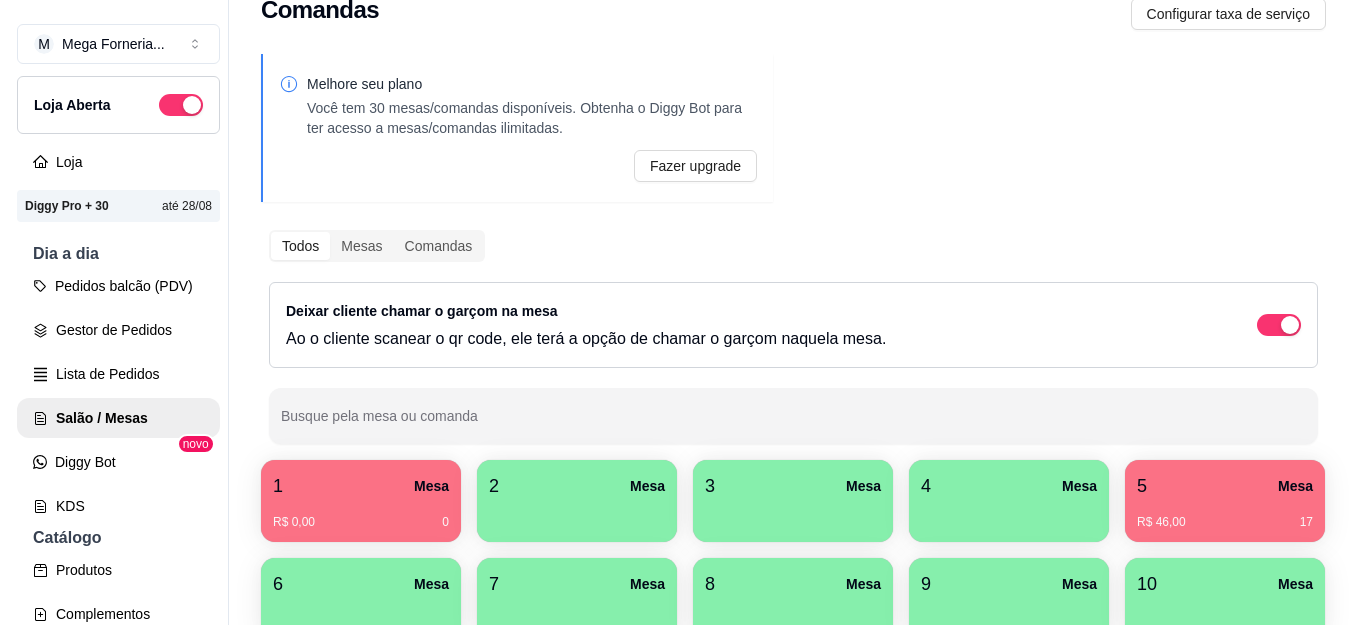 scroll, scrollTop: 200, scrollLeft: 0, axis: vertical 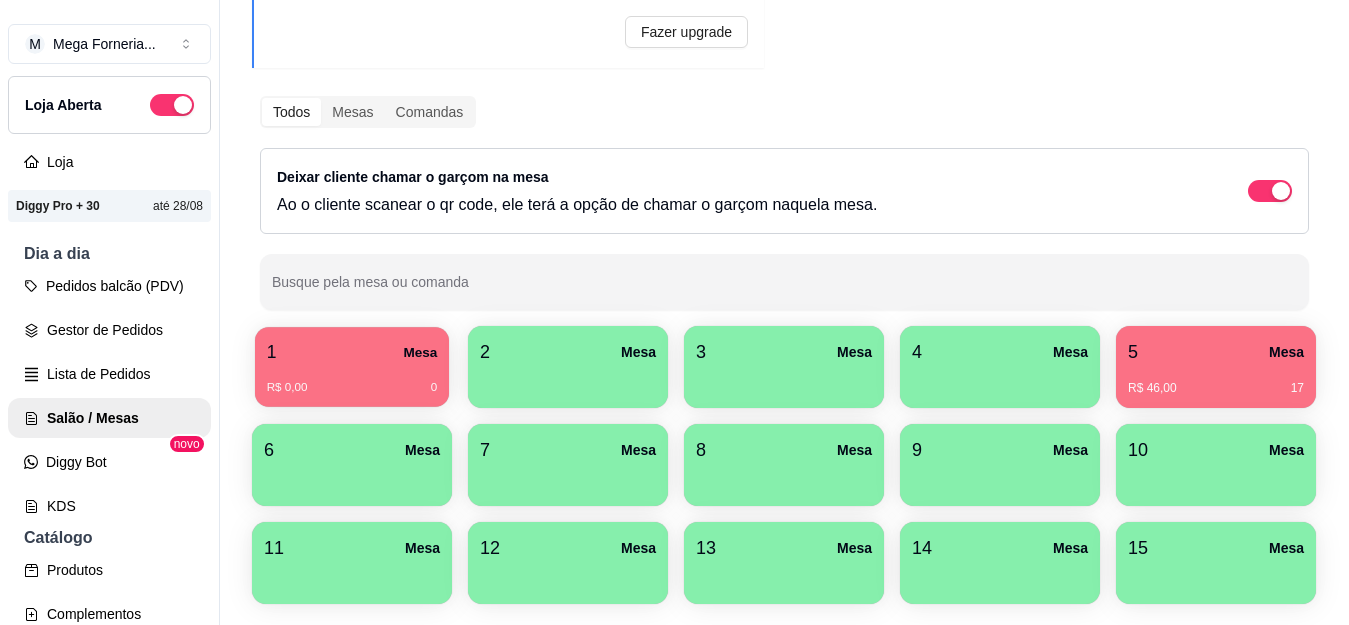 click on "1 Mesa R$ 0,00 0" at bounding box center (352, 367) 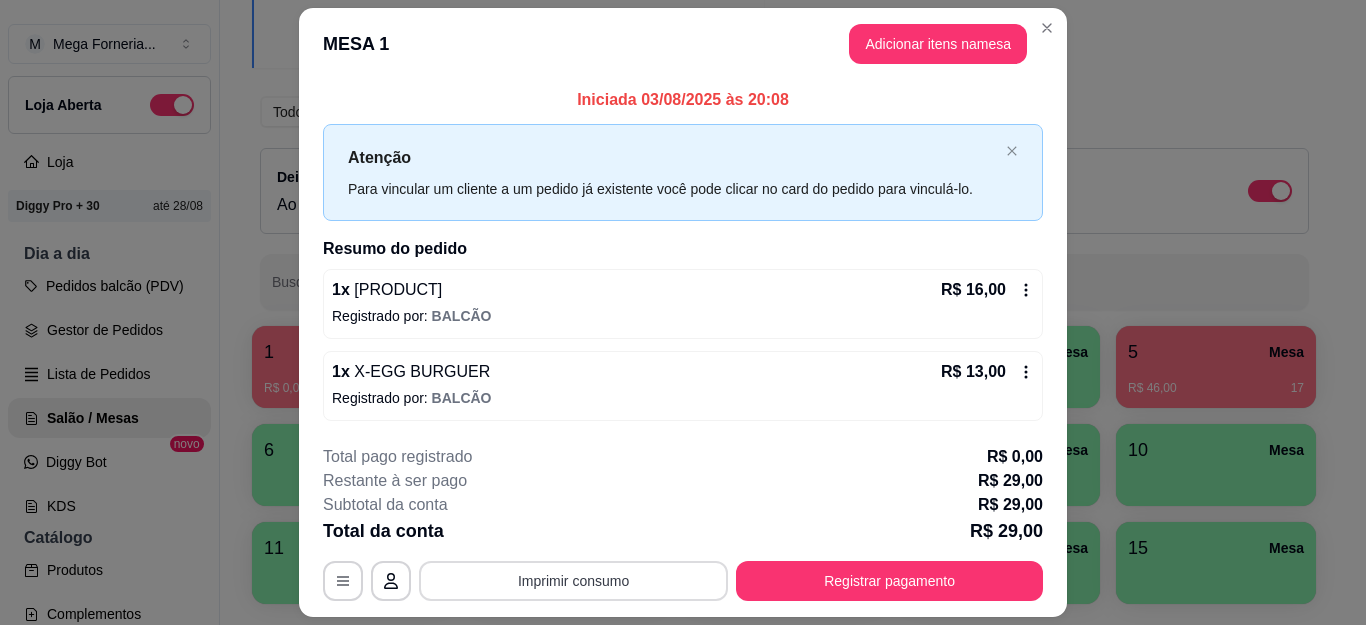 click on "Imprimir consumo" at bounding box center [573, 581] 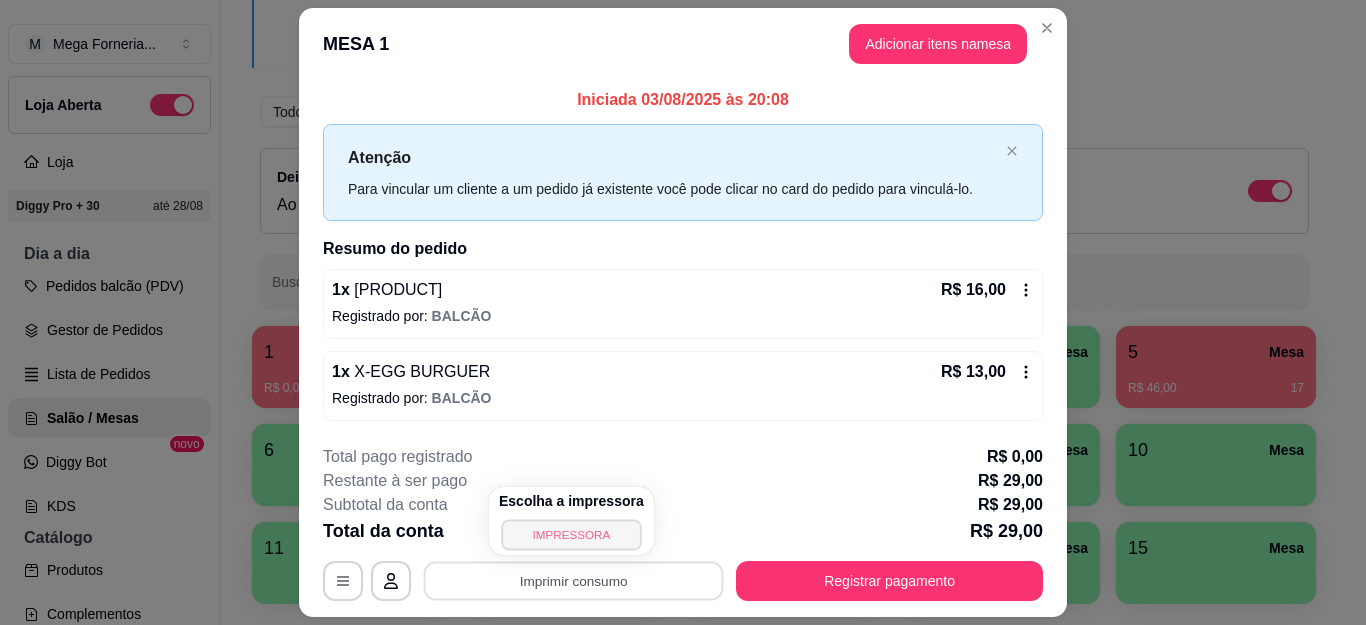 click on "IMPRESSORA" at bounding box center [571, 534] 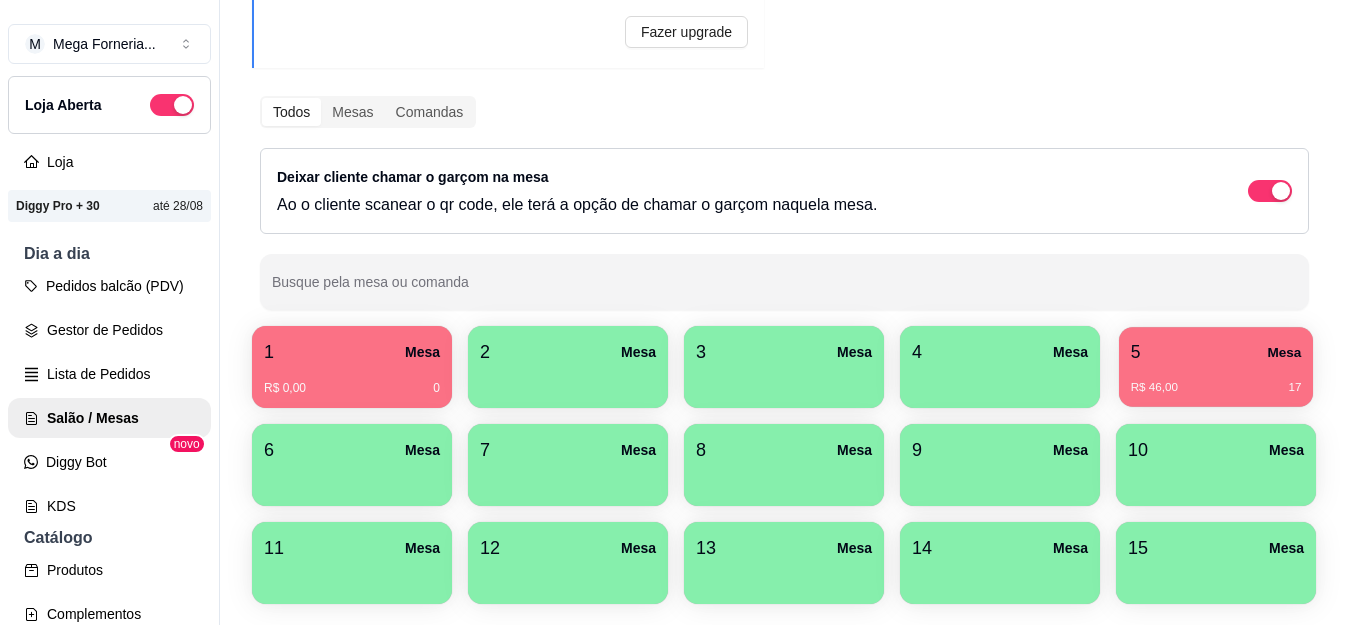 click on "5 Mesa" at bounding box center [1216, 352] 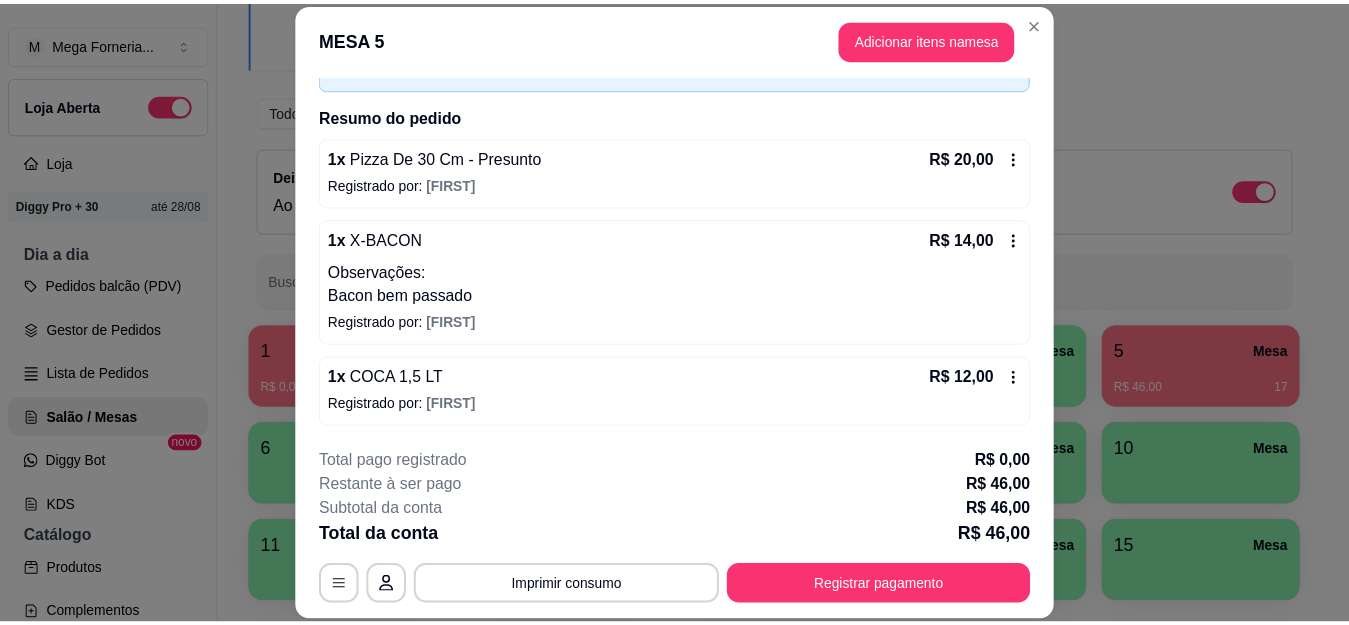 scroll, scrollTop: 128, scrollLeft: 0, axis: vertical 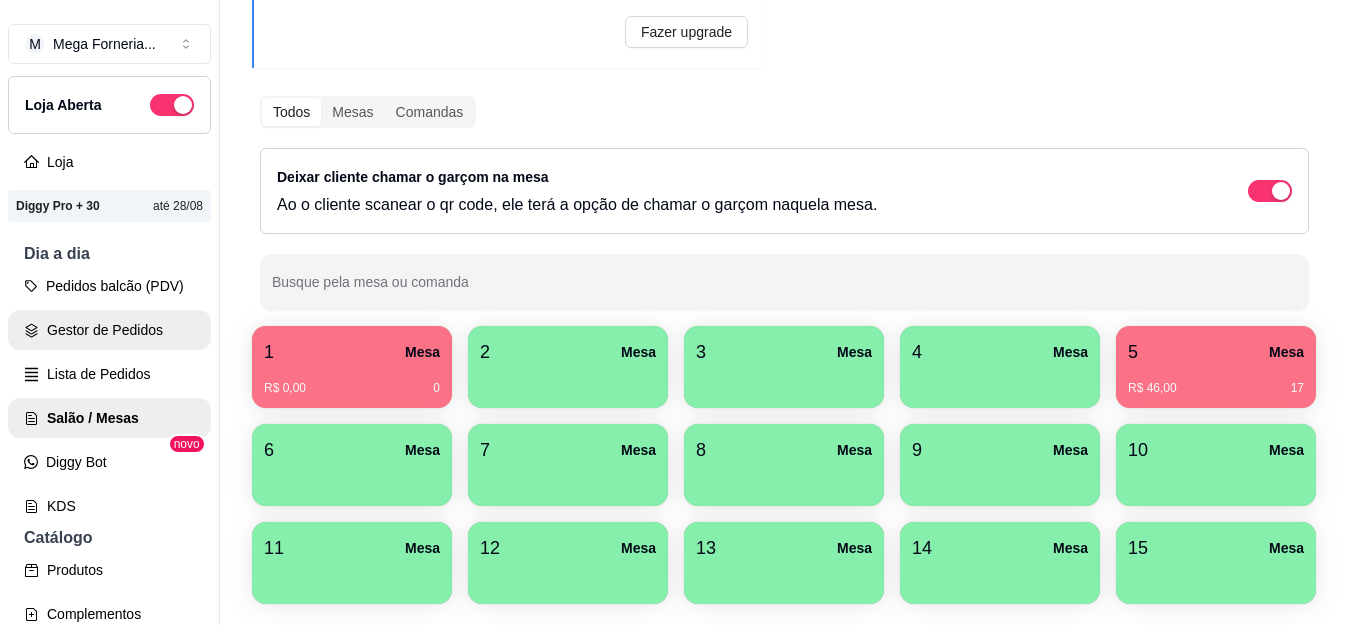 click on "Gestor de Pedidos" at bounding box center (109, 330) 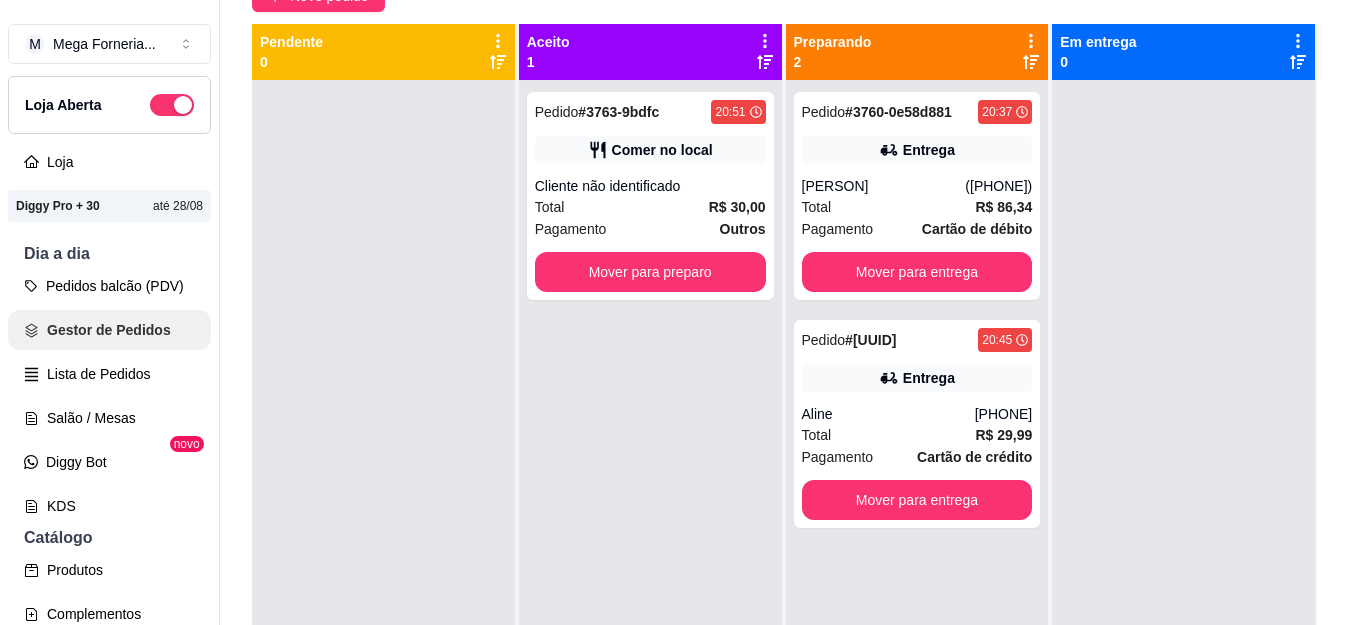scroll, scrollTop: 0, scrollLeft: 0, axis: both 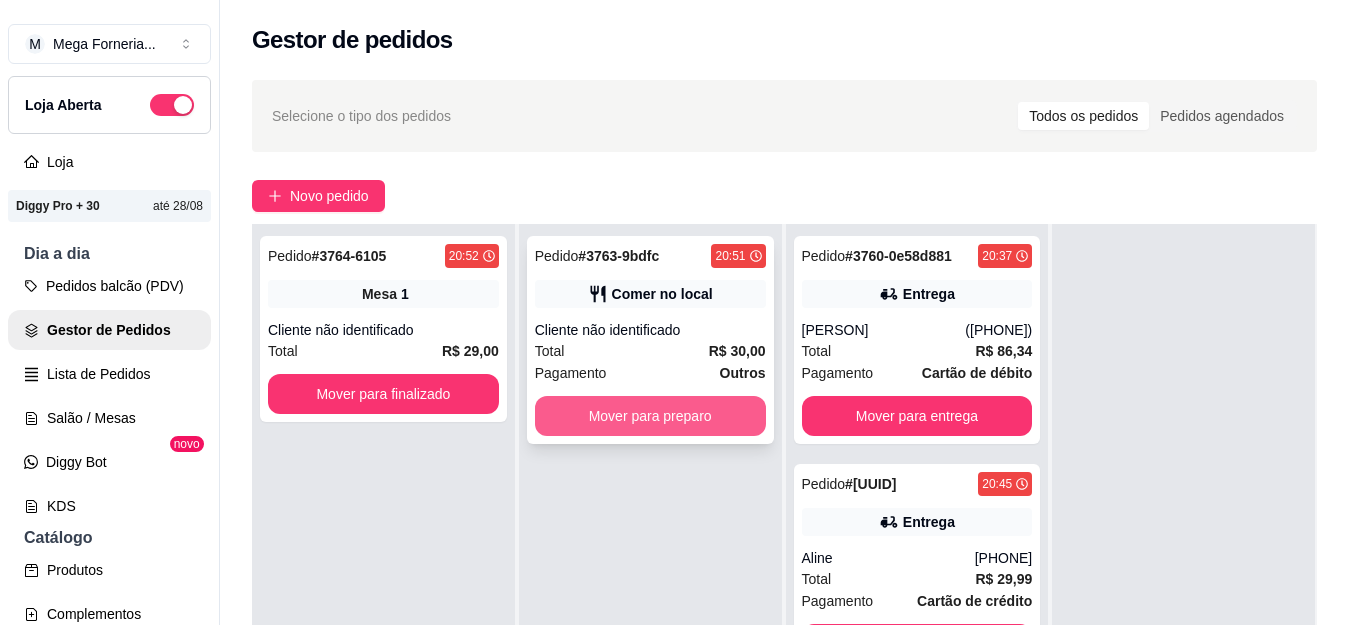 click on "Mover para preparo" at bounding box center (650, 416) 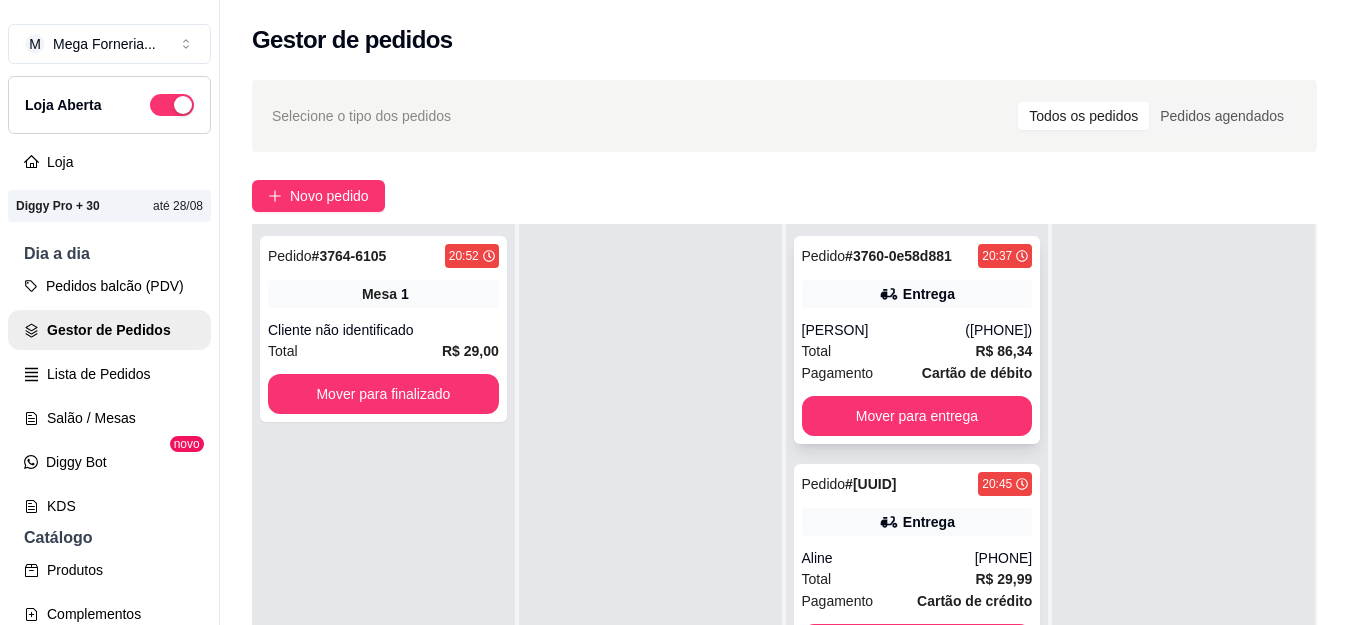 scroll, scrollTop: 79, scrollLeft: 0, axis: vertical 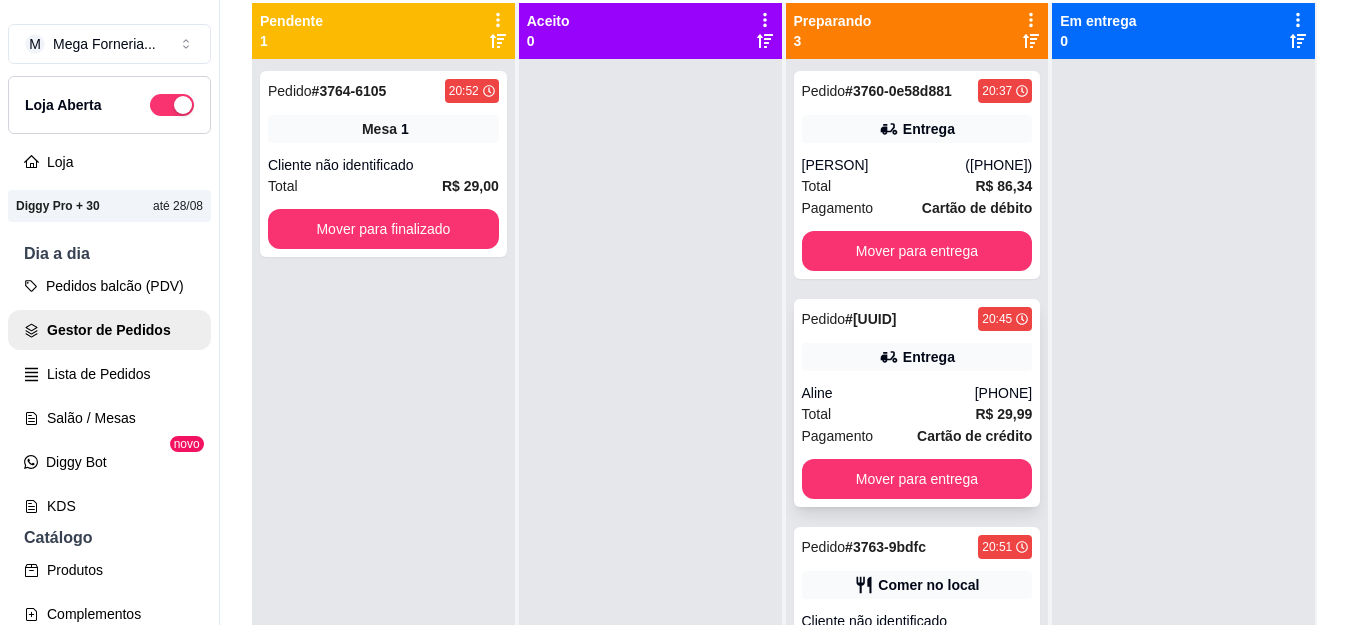 click on "Pedido  # 3762-518a4 20:45 Entrega [FIRST]  [PHONE] Total R$ 29,99 Pagamento Cartão de crédito Mover para entrega" at bounding box center (917, 403) 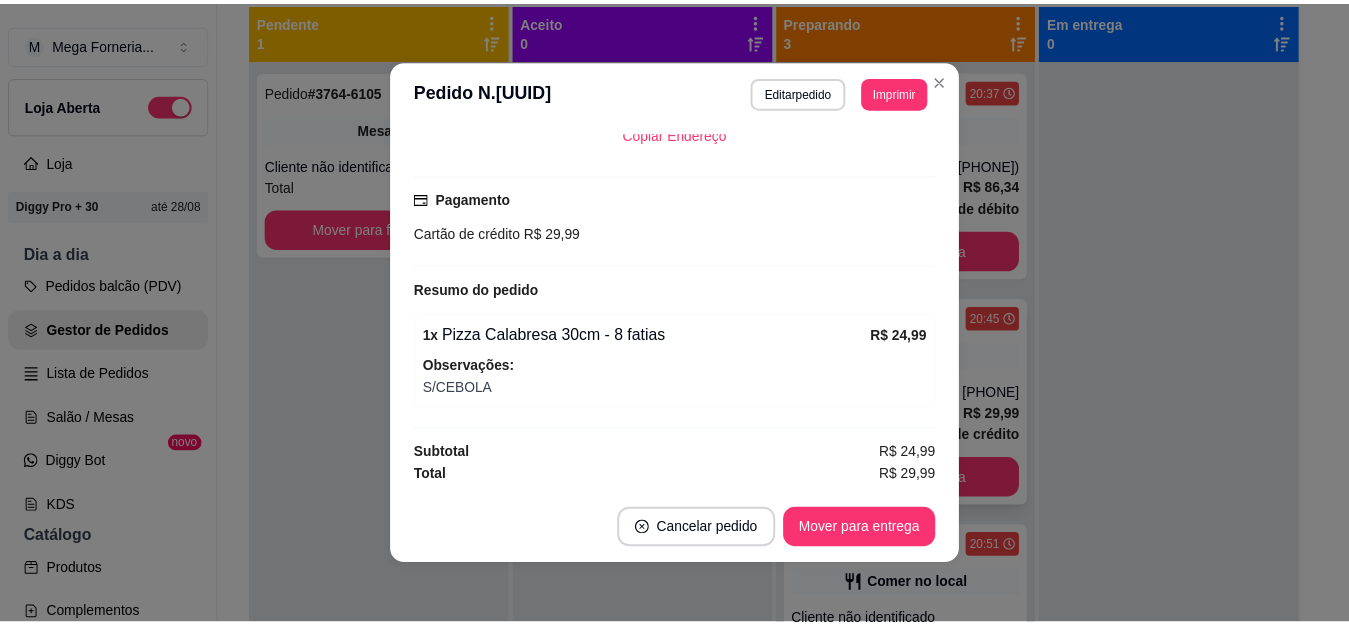 scroll, scrollTop: 416, scrollLeft: 0, axis: vertical 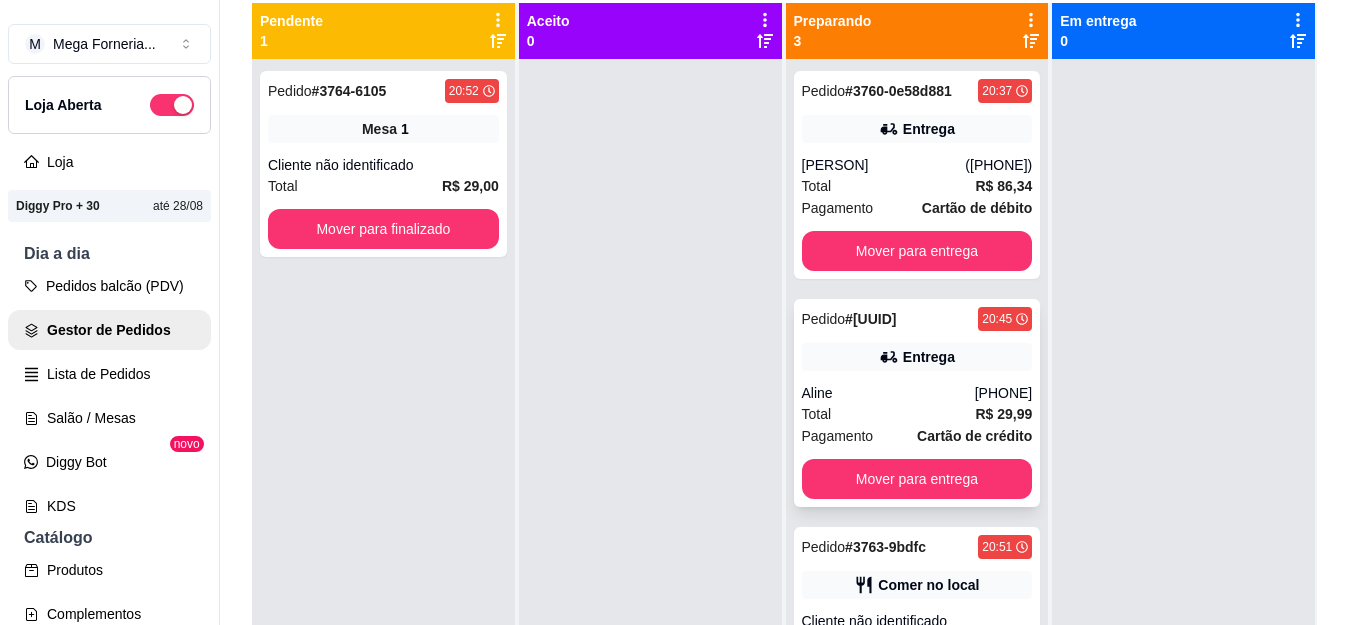 click on "Aline" at bounding box center [888, 393] 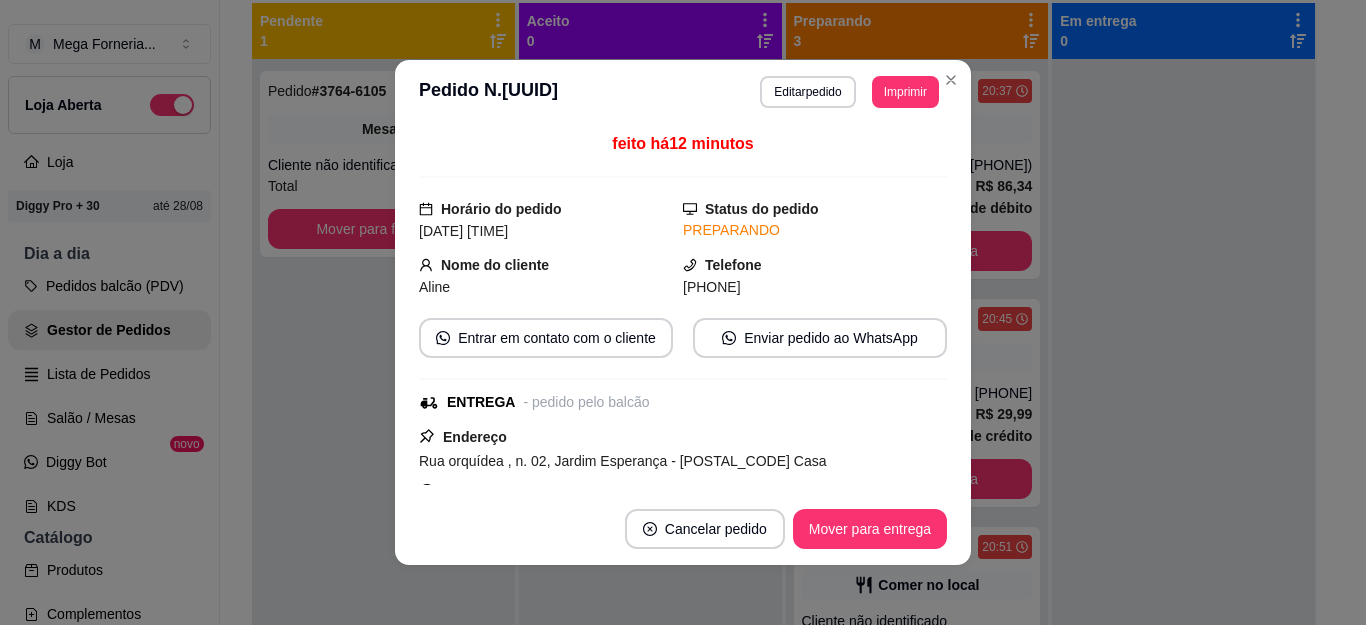 click on "[PHONE]" at bounding box center [712, 287] 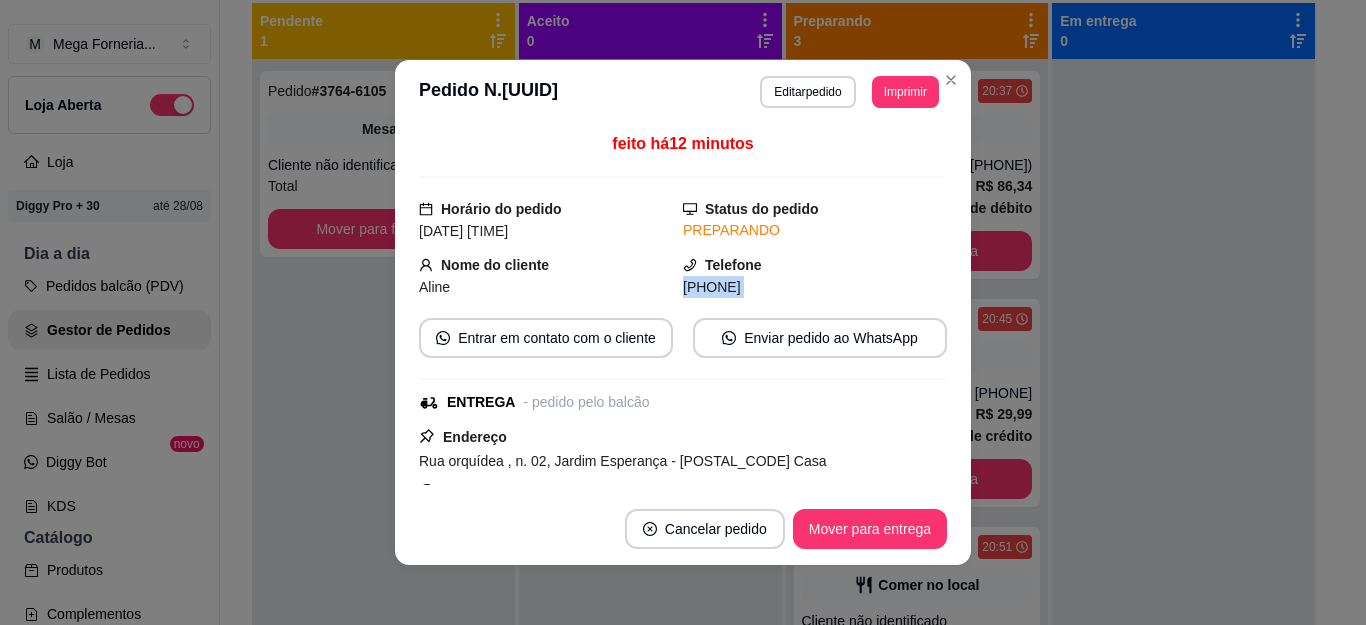 click on "[PHONE]" at bounding box center (712, 287) 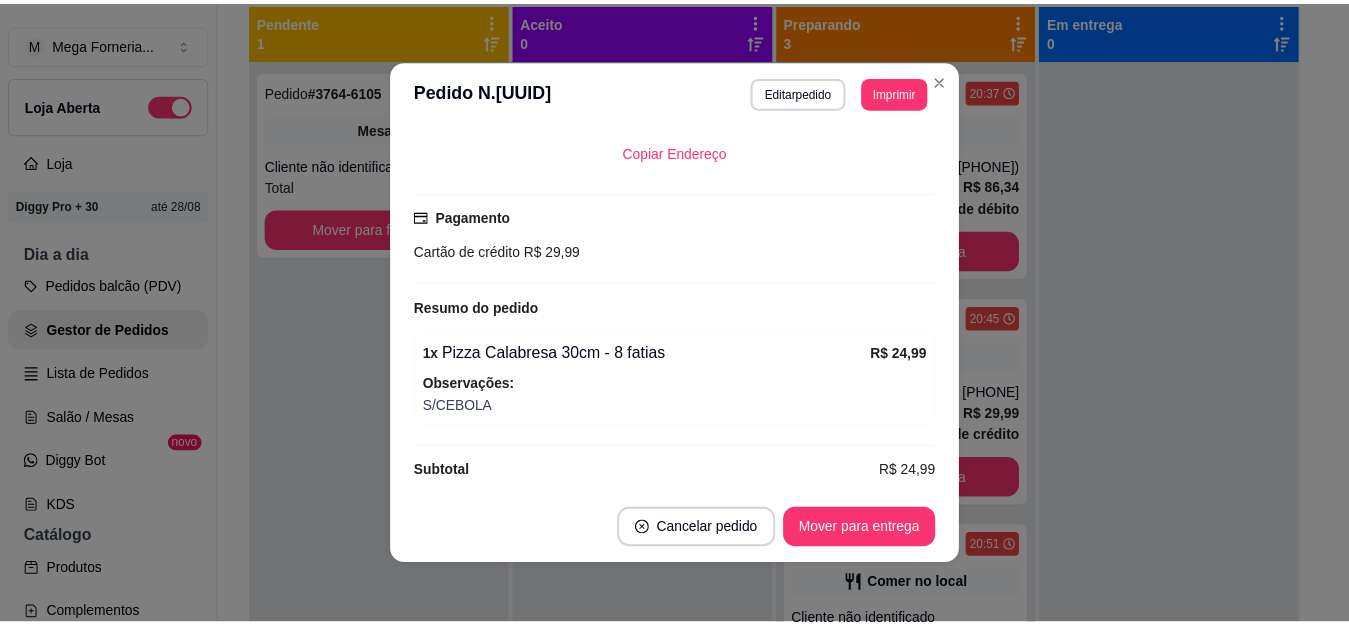 scroll, scrollTop: 400, scrollLeft: 0, axis: vertical 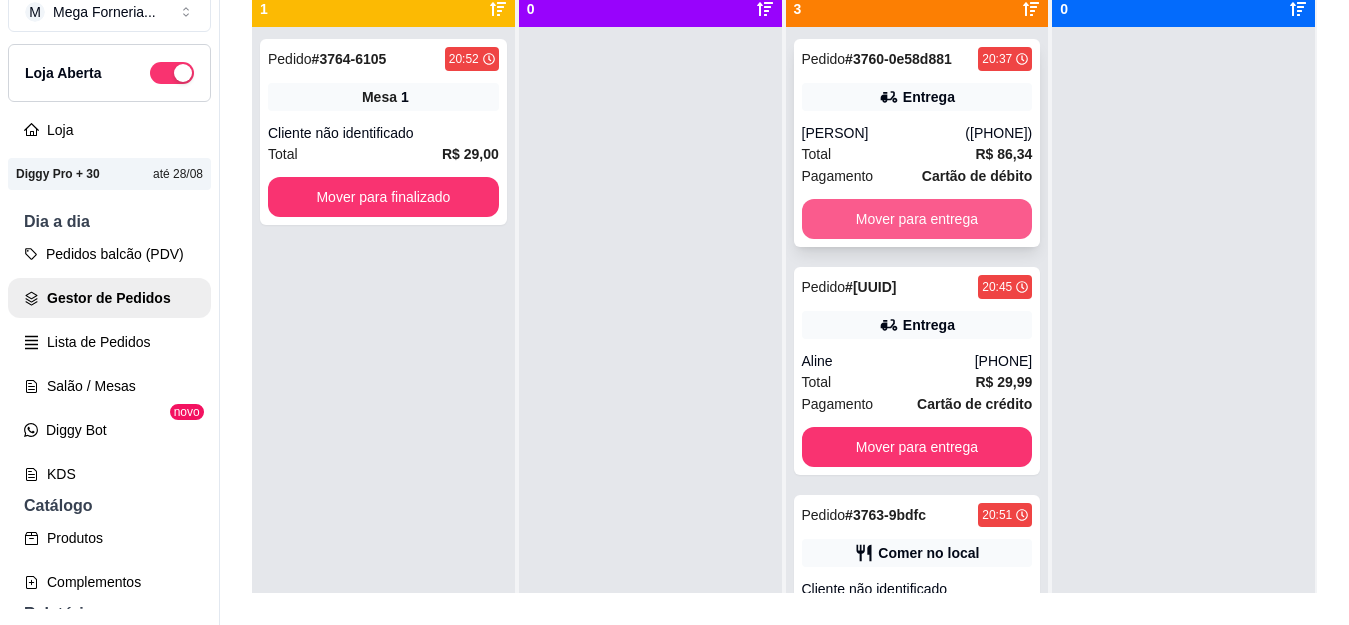 click on "Mover para entrega" at bounding box center [917, 219] 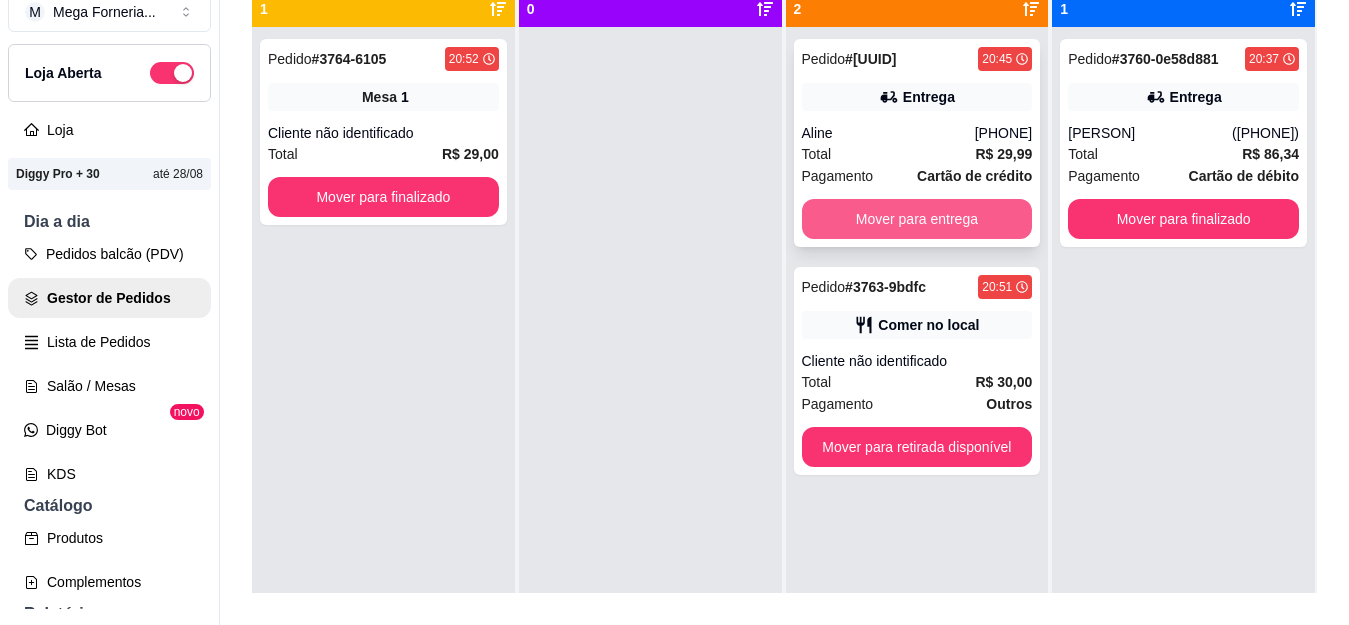 click on "Mover para entrega" at bounding box center (917, 219) 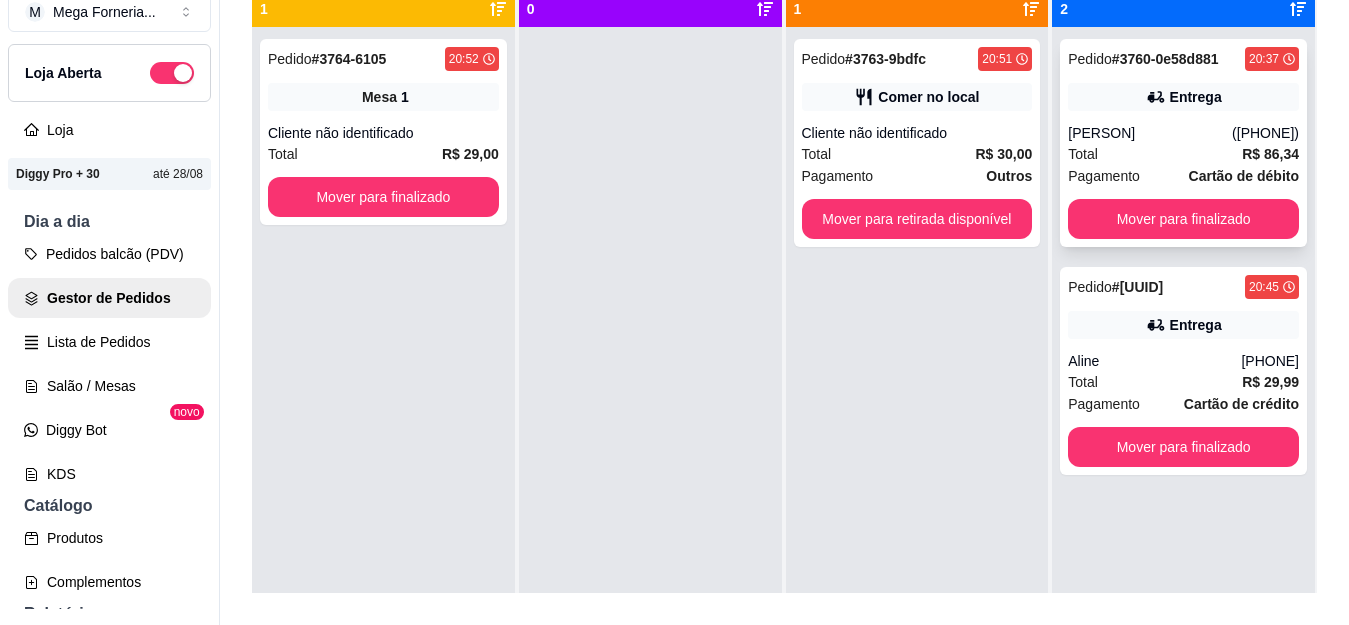 click on "Entrega" at bounding box center (1196, 97) 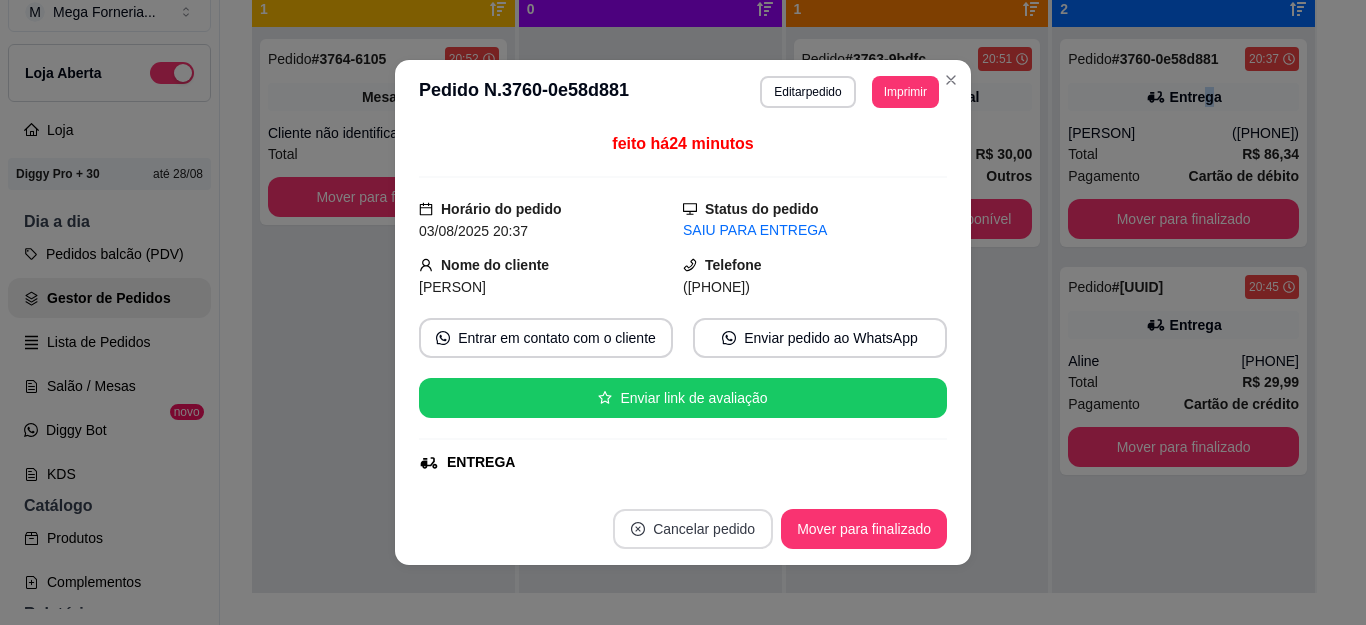 scroll, scrollTop: 200, scrollLeft: 0, axis: vertical 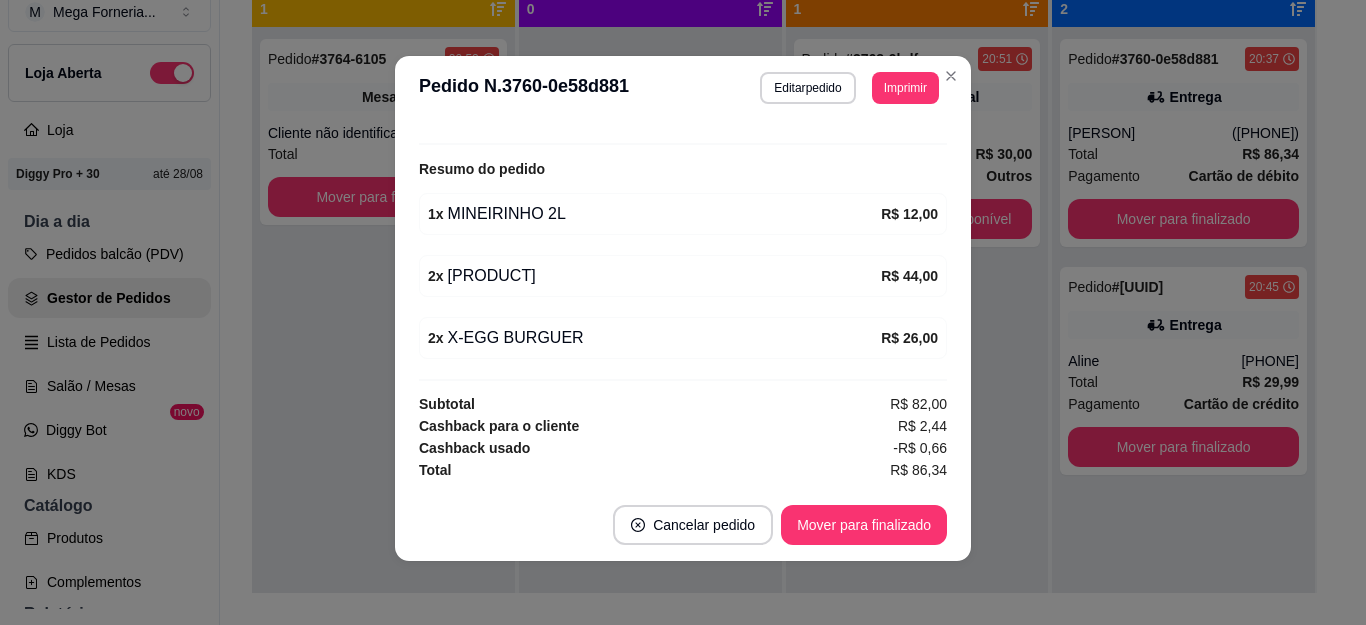 click on "**********" at bounding box center [683, 88] 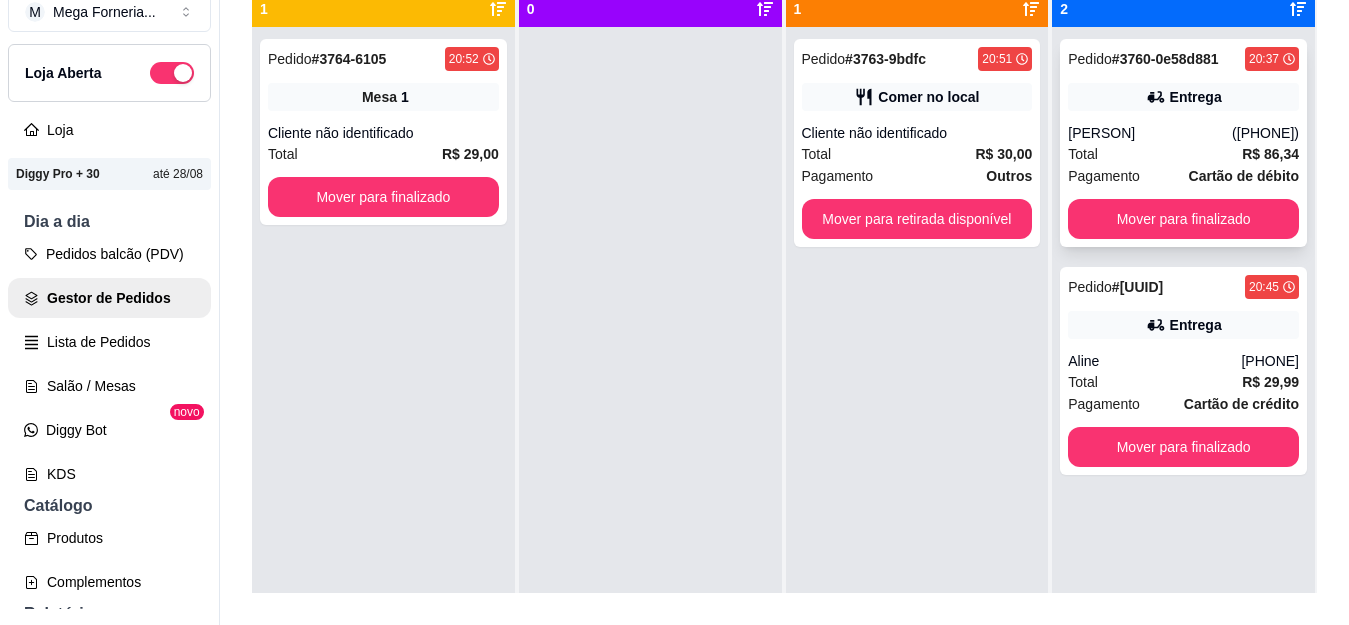 click on "[PERSON]" at bounding box center [1150, 133] 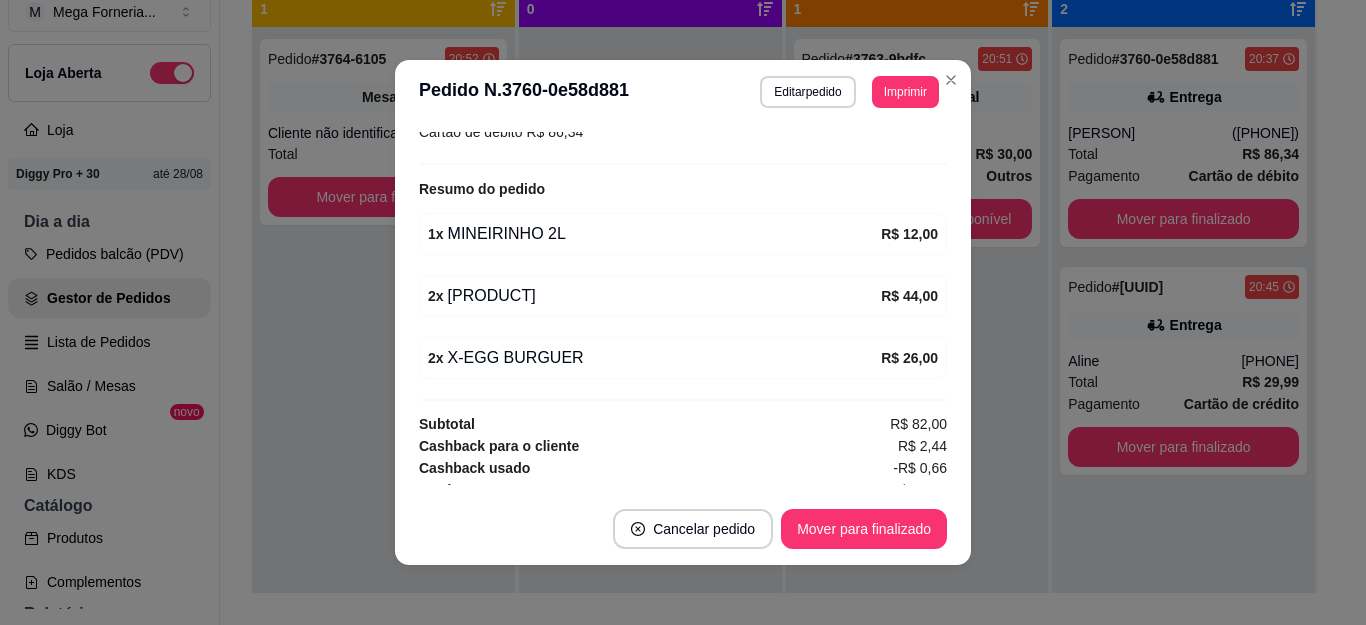 scroll, scrollTop: 616, scrollLeft: 0, axis: vertical 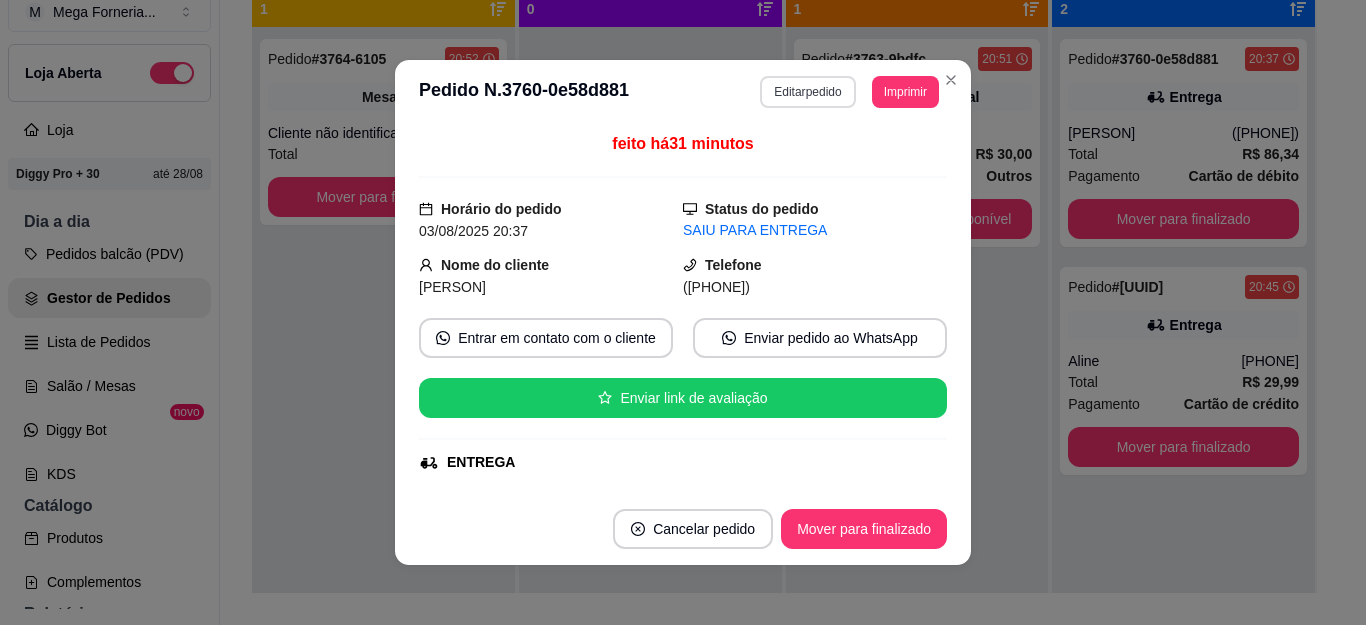 click on "Editar  pedido" at bounding box center (807, 92) 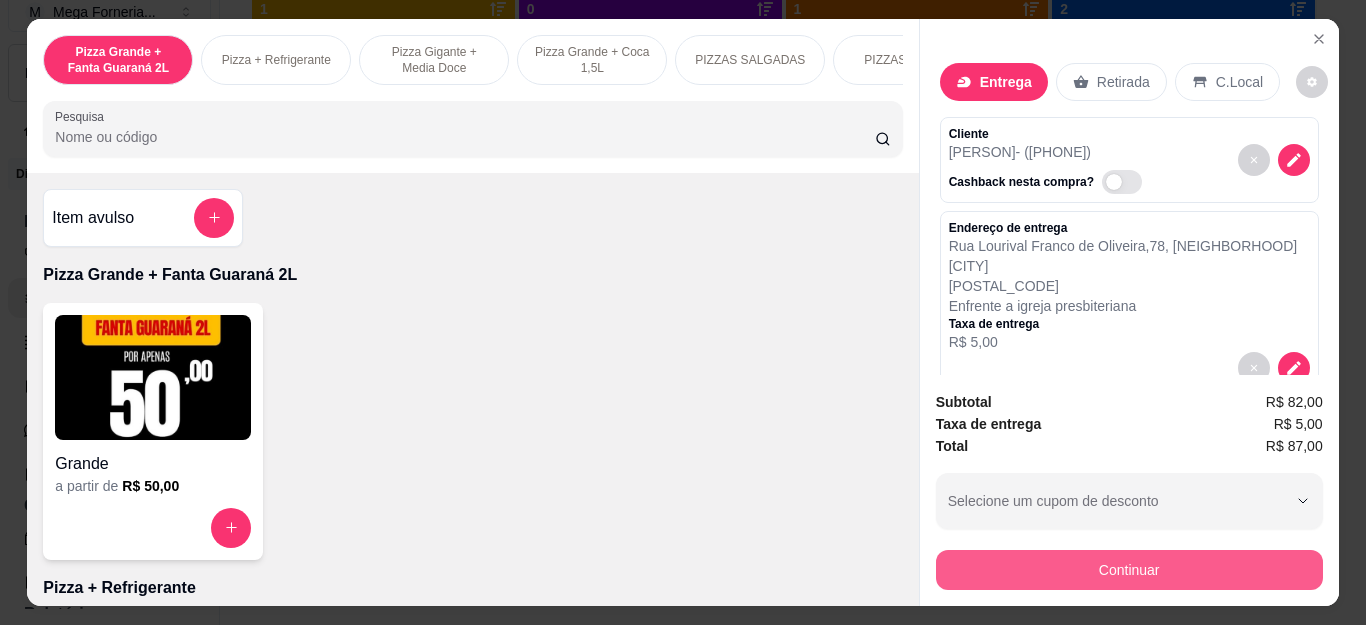 click on "Continuar" at bounding box center [1129, 570] 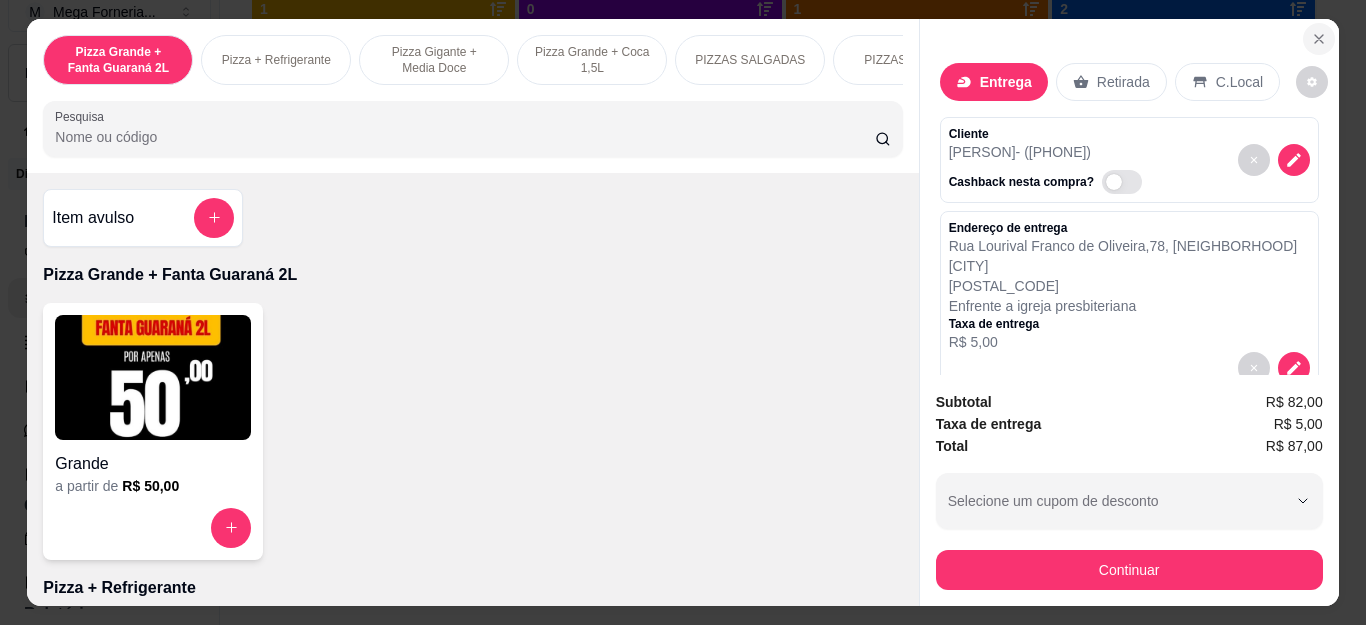 click 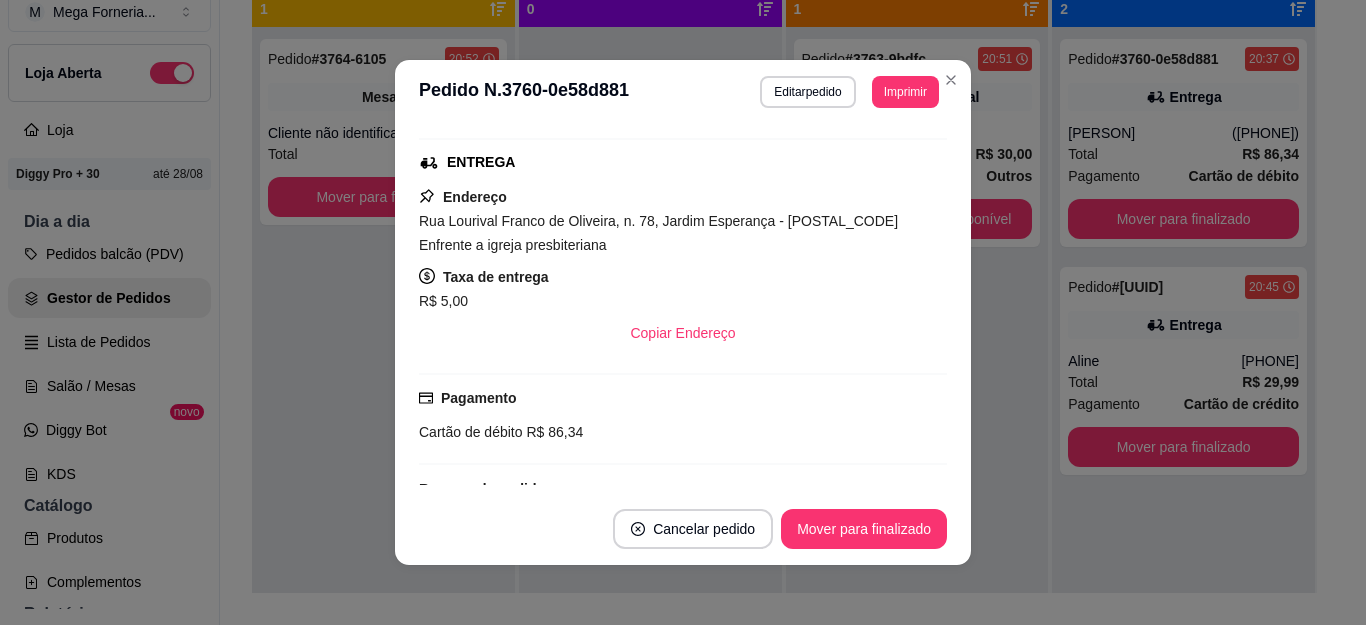 scroll, scrollTop: 616, scrollLeft: 0, axis: vertical 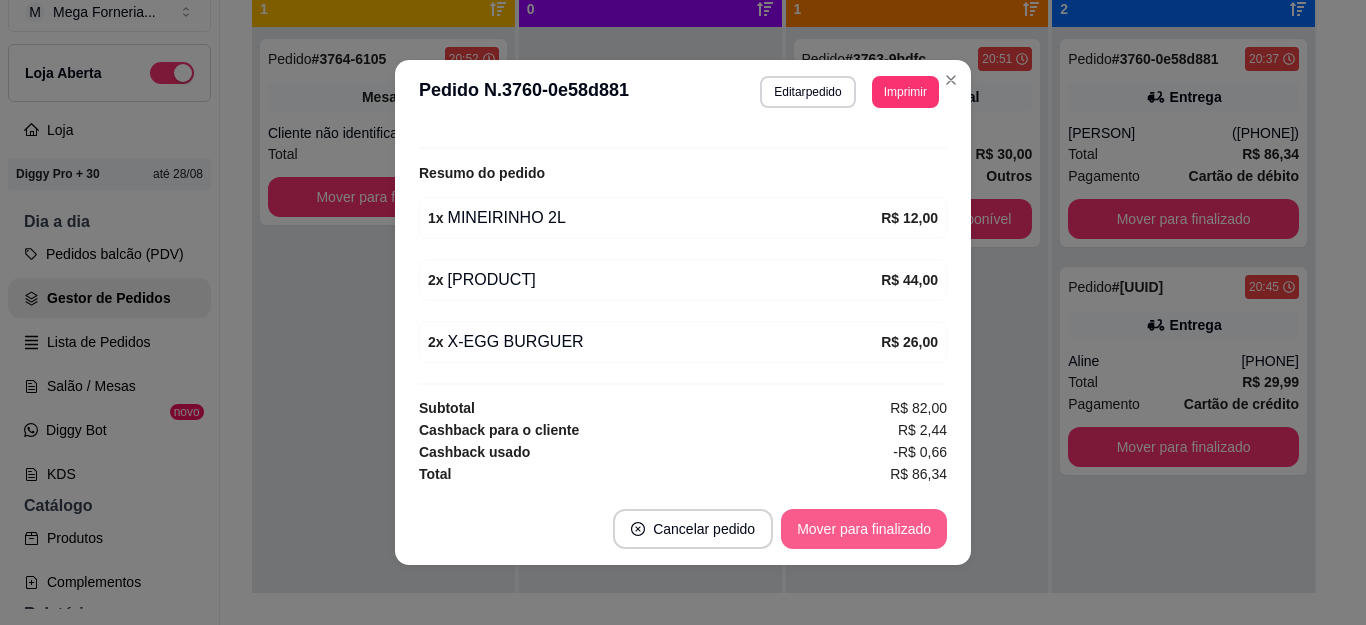 click on "Mover para finalizado" at bounding box center (864, 529) 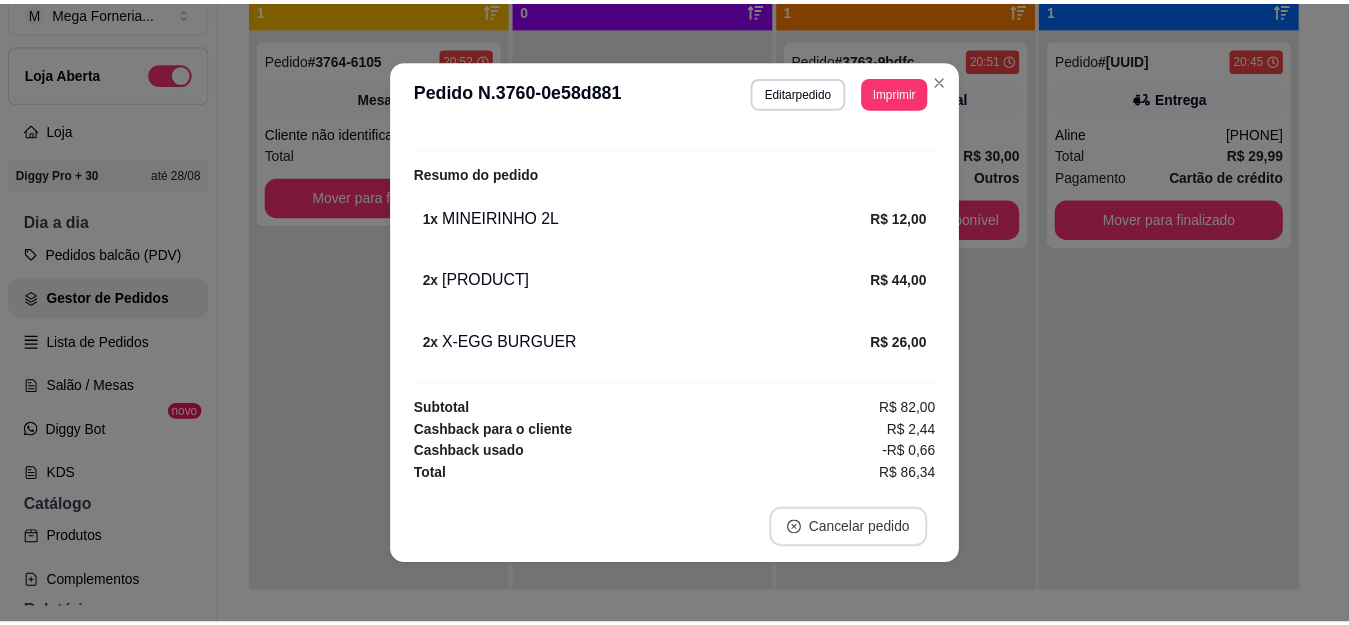 scroll, scrollTop: 570, scrollLeft: 0, axis: vertical 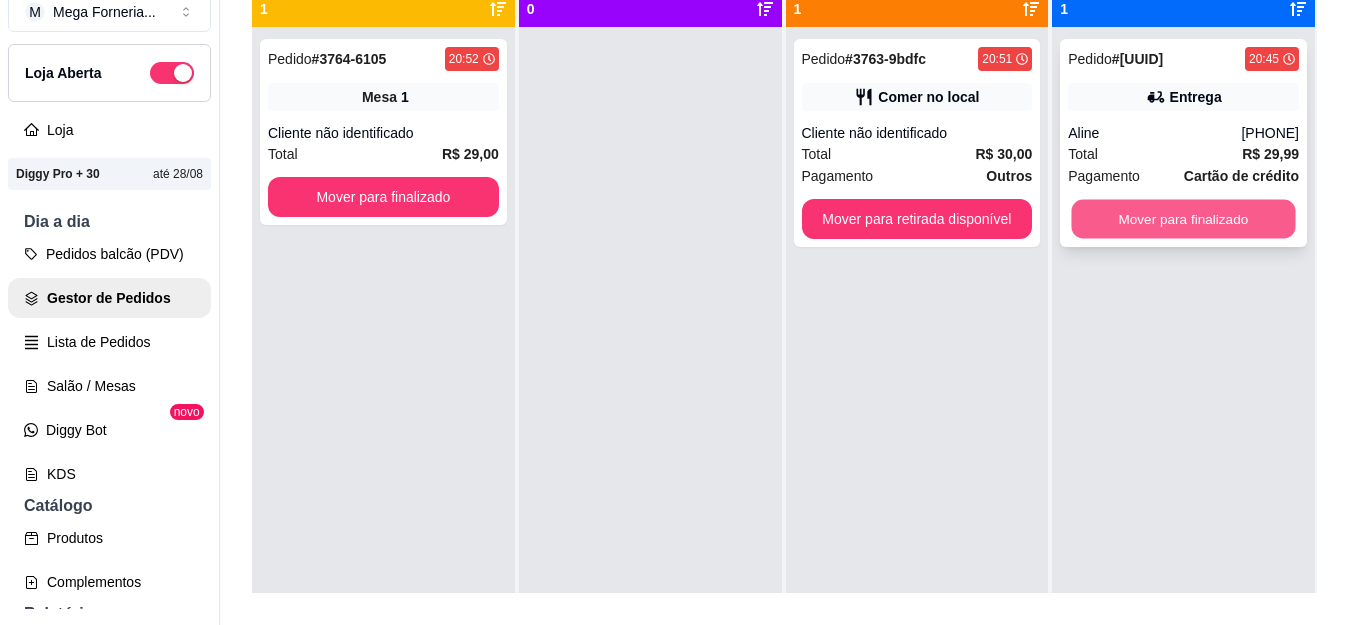click on "Mover para finalizado" at bounding box center (1184, 219) 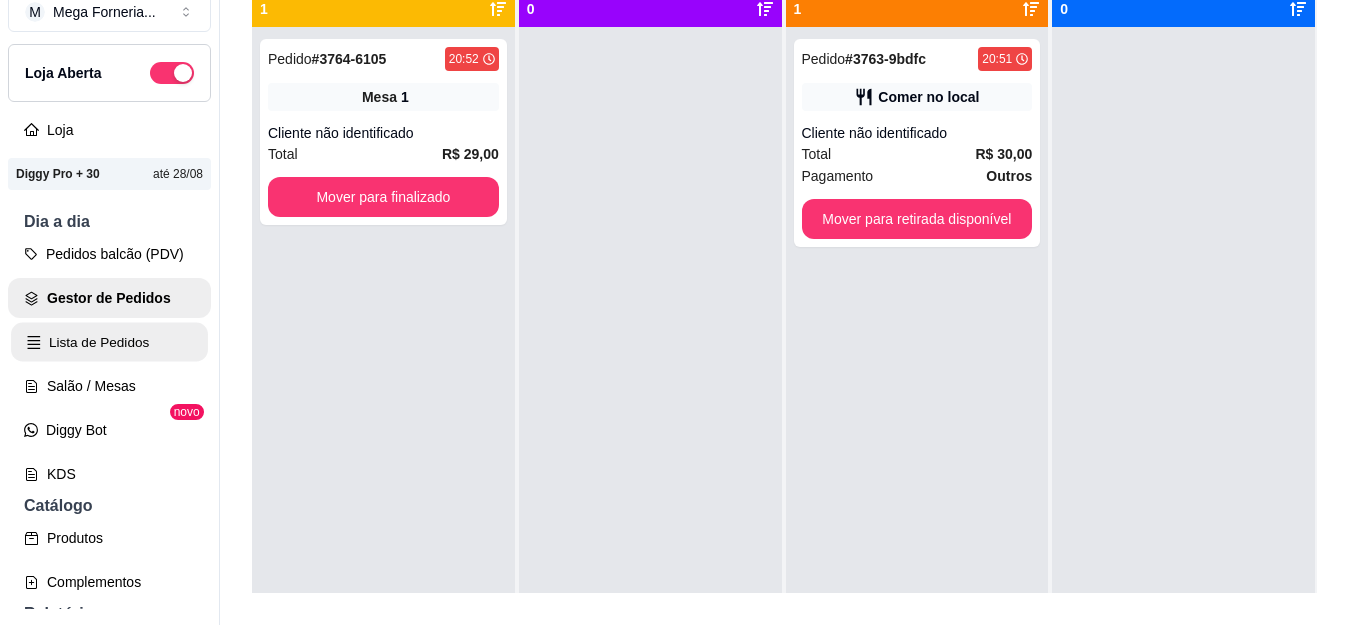 click on "Lista de Pedidos" at bounding box center (109, 342) 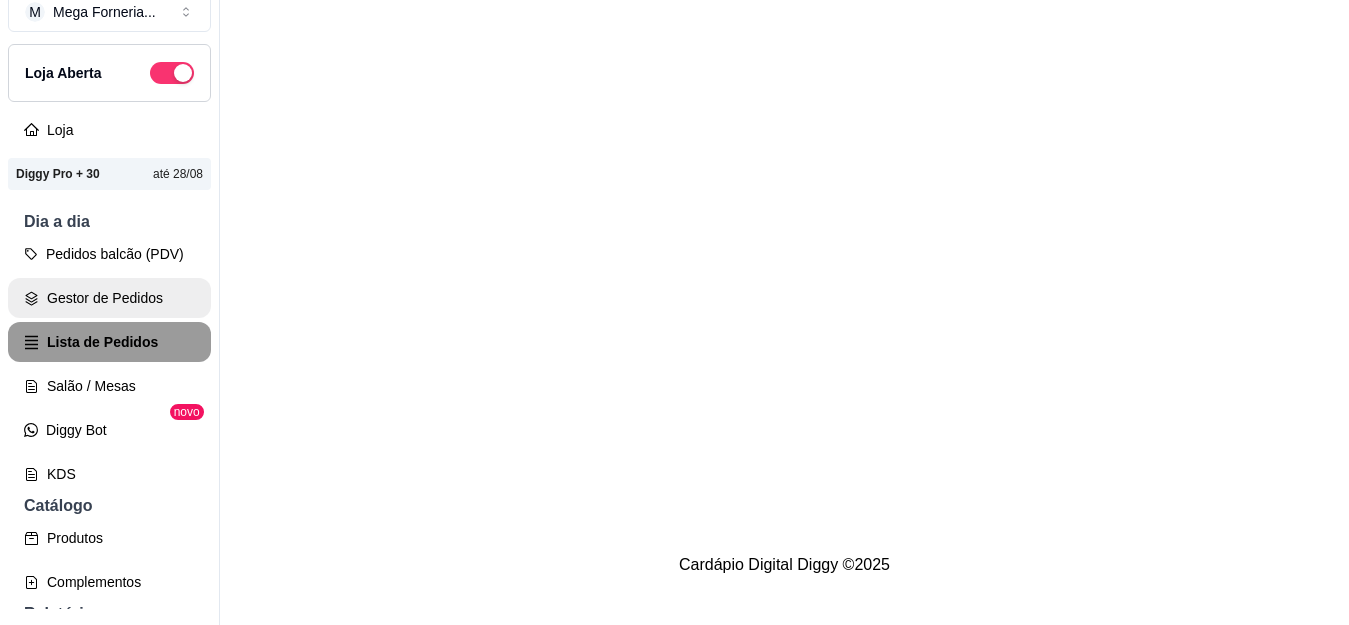 scroll, scrollTop: 0, scrollLeft: 0, axis: both 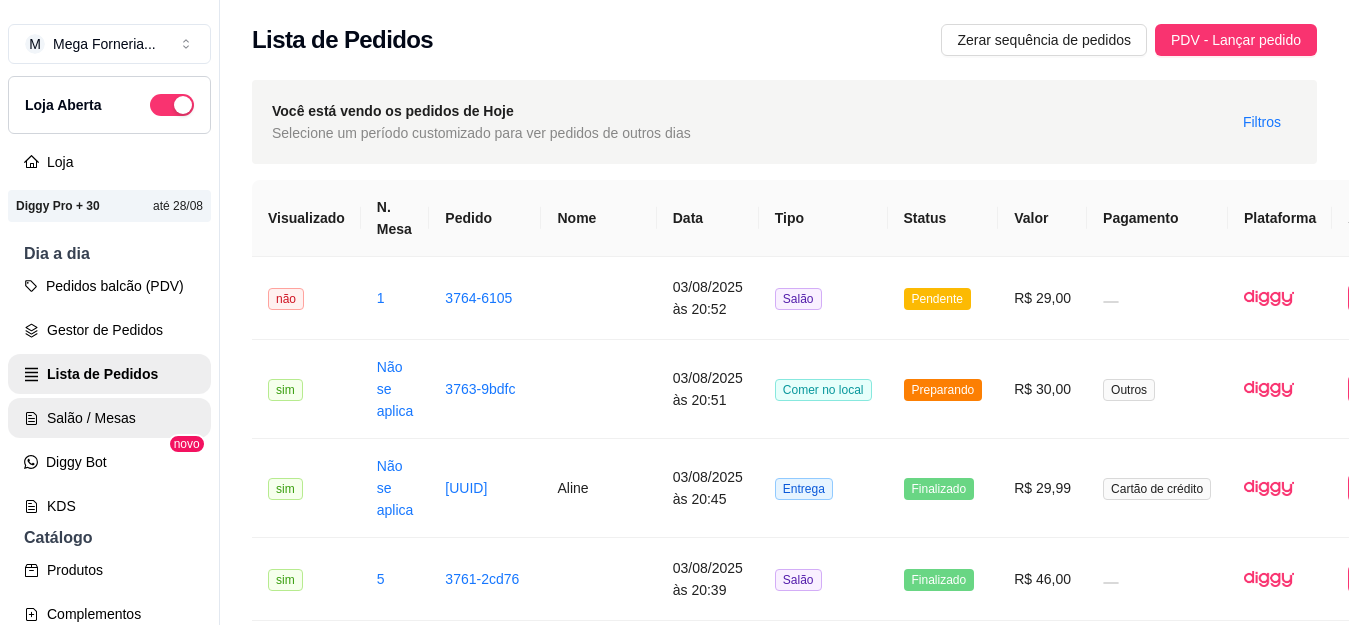 click on "Salão / Mesas" at bounding box center (109, 418) 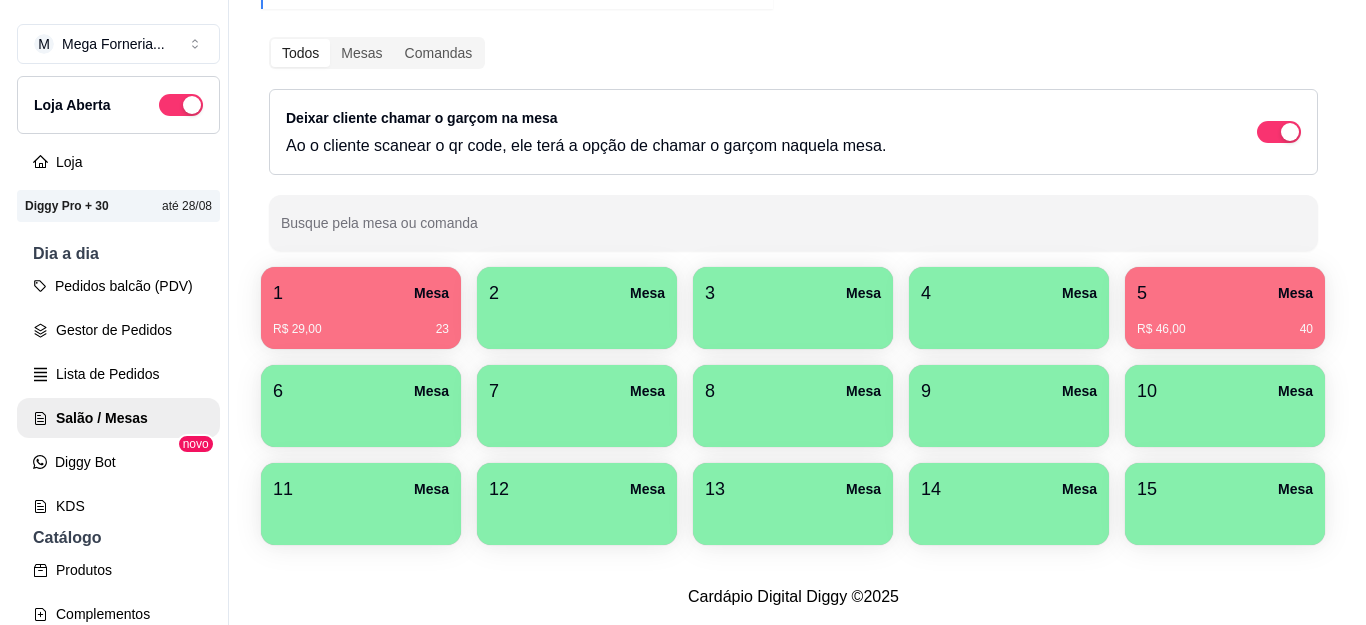 scroll, scrollTop: 374, scrollLeft: 0, axis: vertical 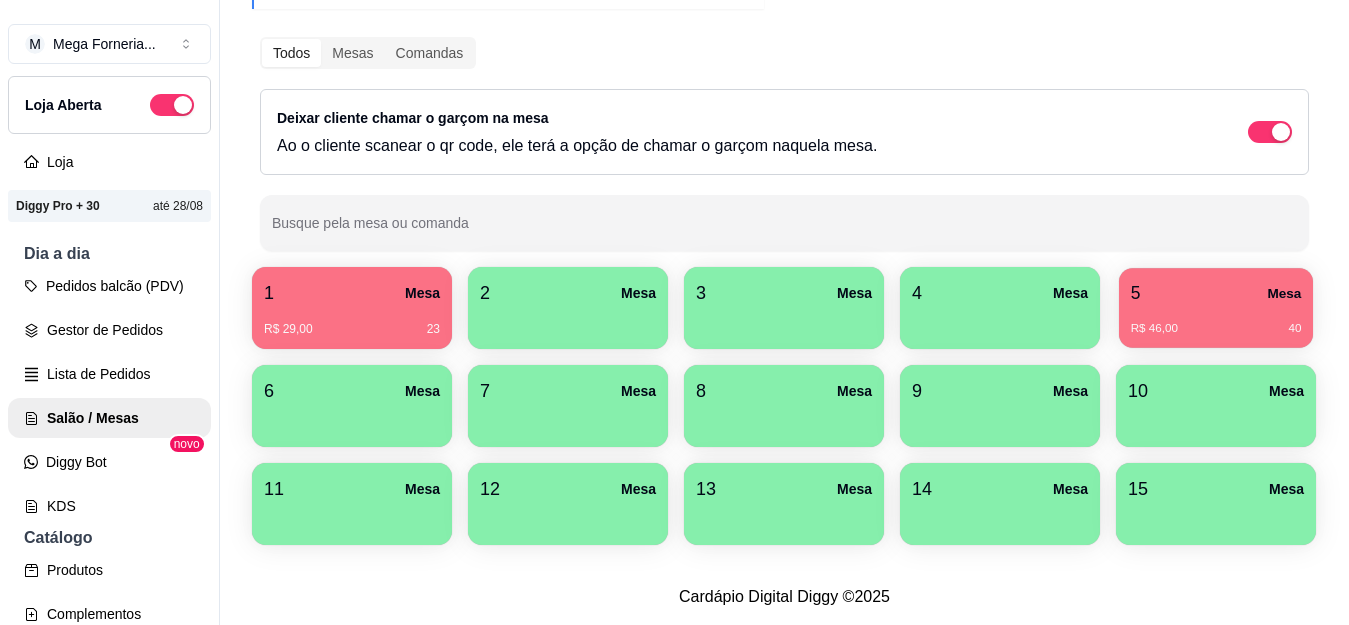 click on "R$ 46,00 40" at bounding box center [1216, 321] 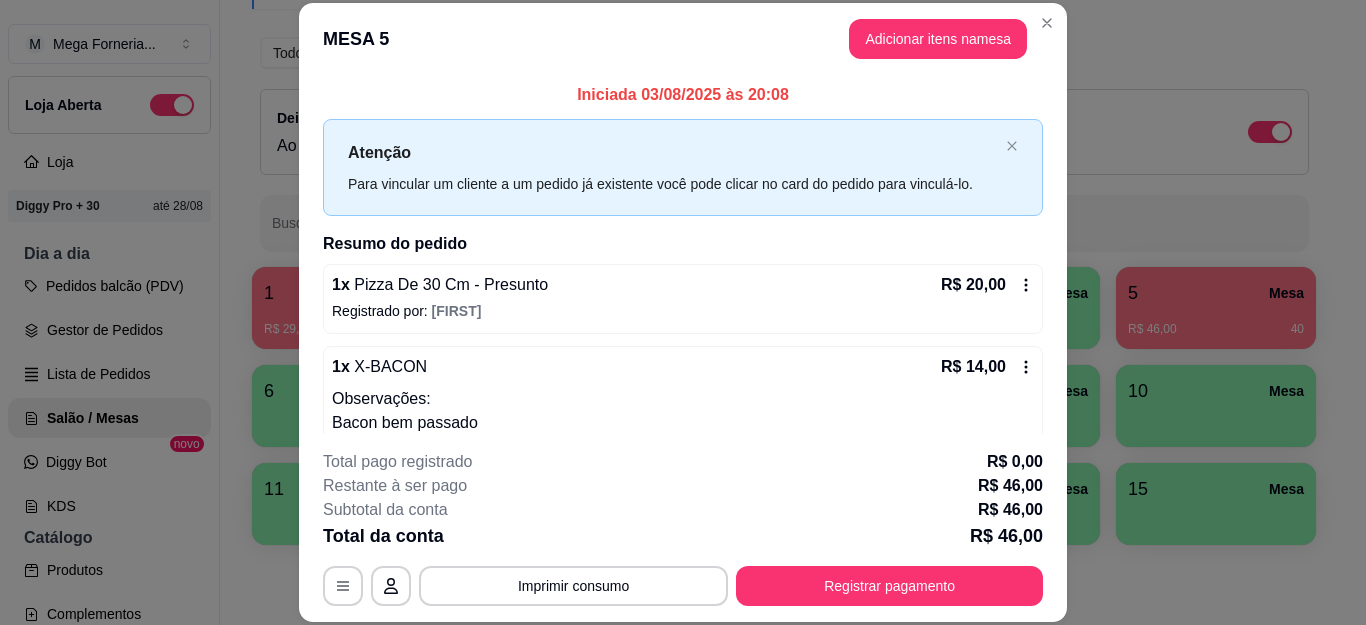 scroll, scrollTop: 128, scrollLeft: 0, axis: vertical 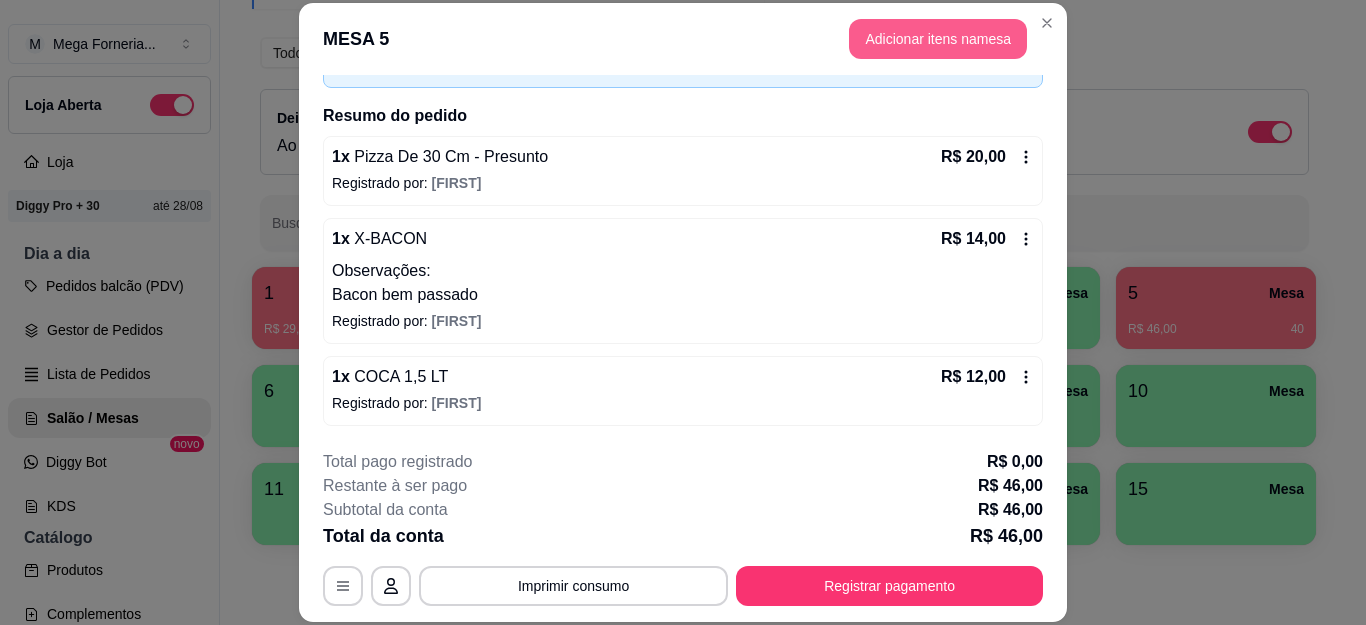 click on "Adicionar itens na  mesa" at bounding box center [938, 39] 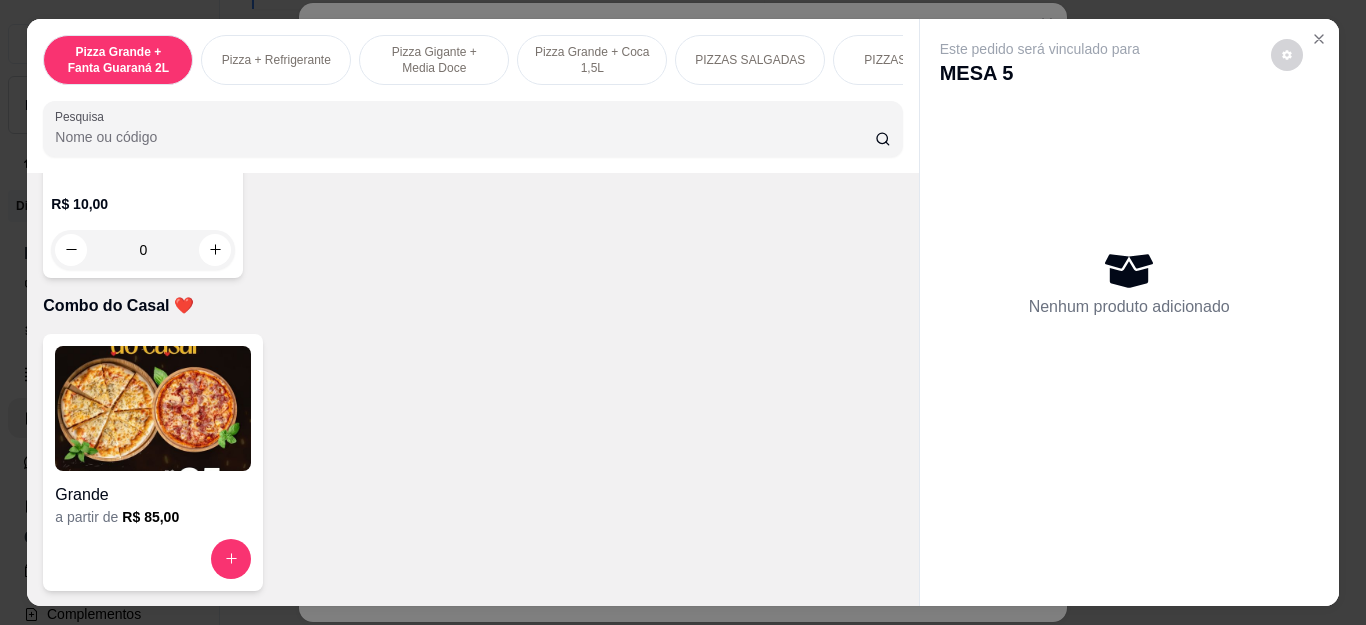 scroll, scrollTop: 5400, scrollLeft: 0, axis: vertical 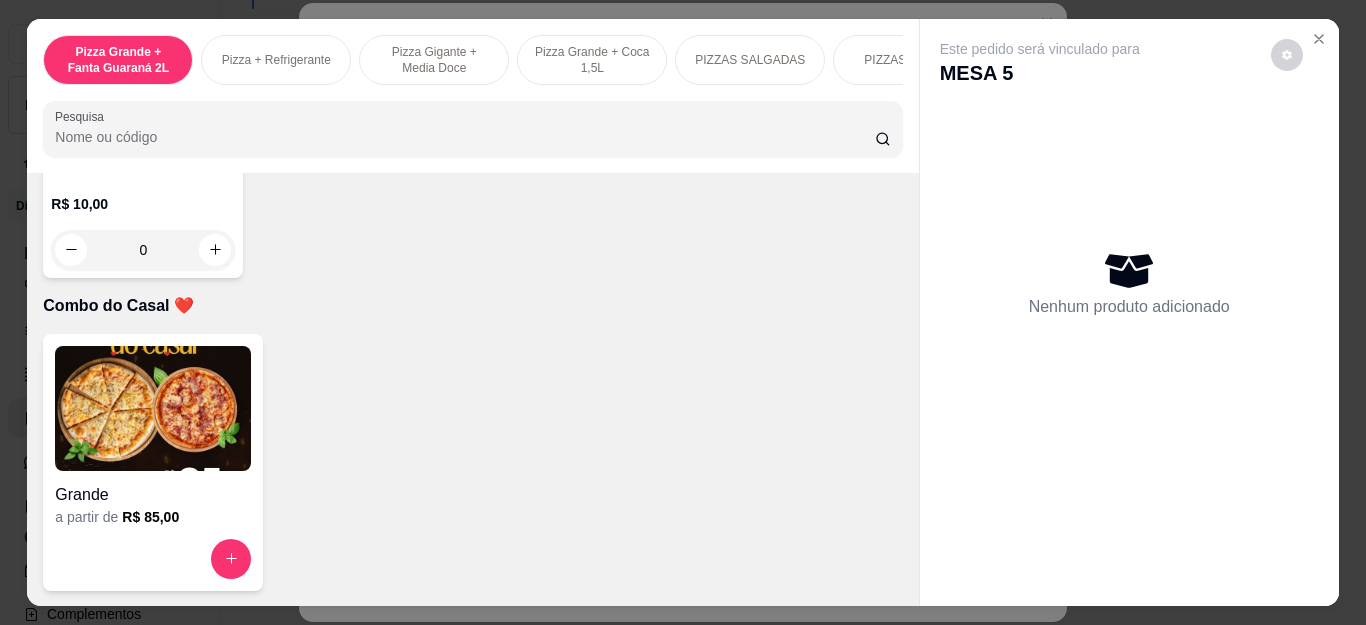 click 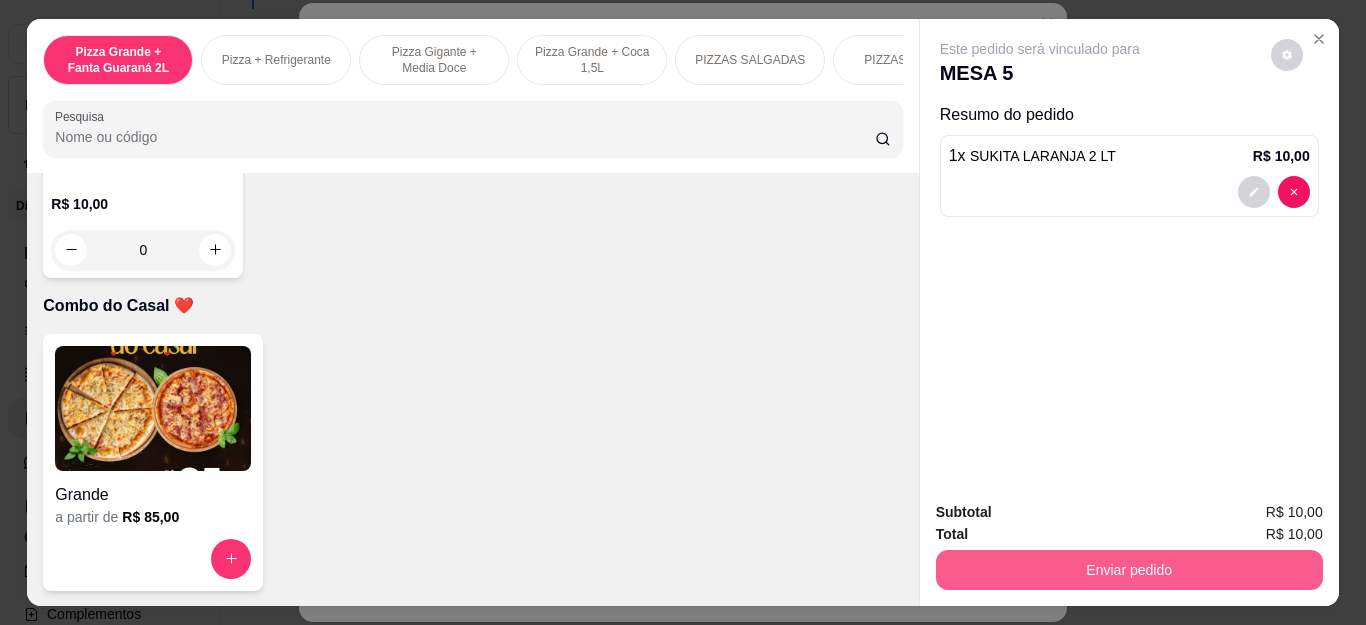 click on "Enviar pedido" at bounding box center (1129, 570) 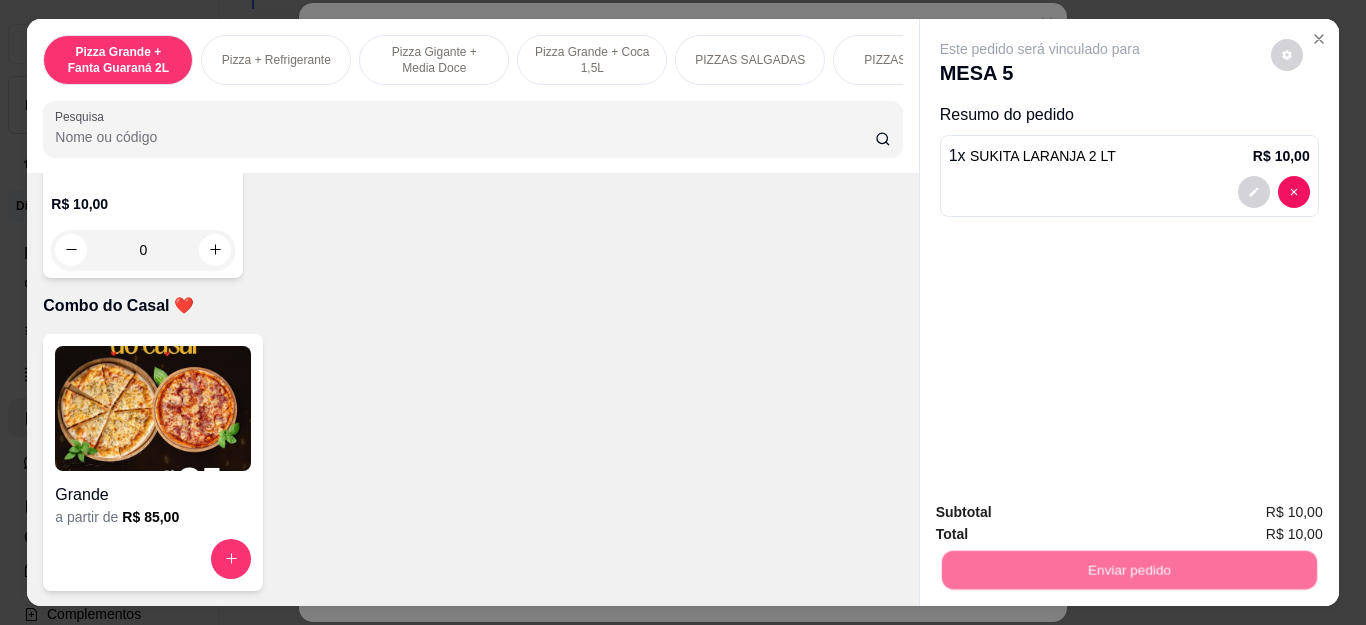 click on "Não registrar e enviar pedido" at bounding box center (1062, 513) 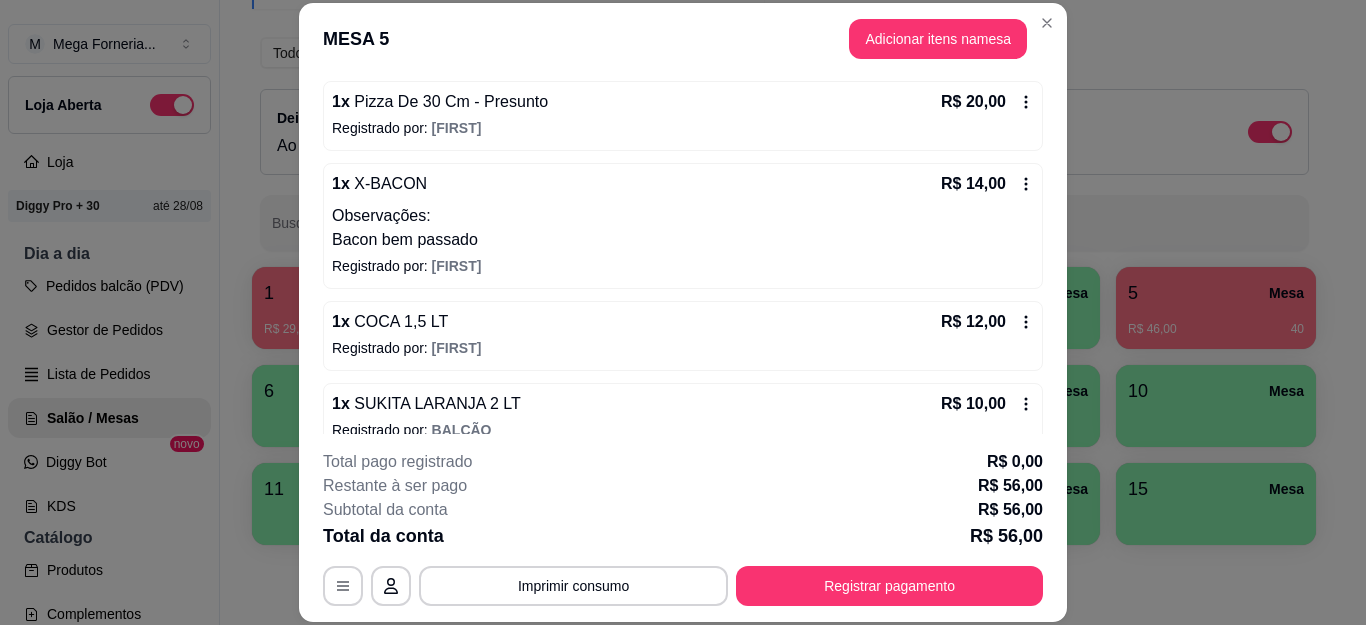 scroll, scrollTop: 210, scrollLeft: 0, axis: vertical 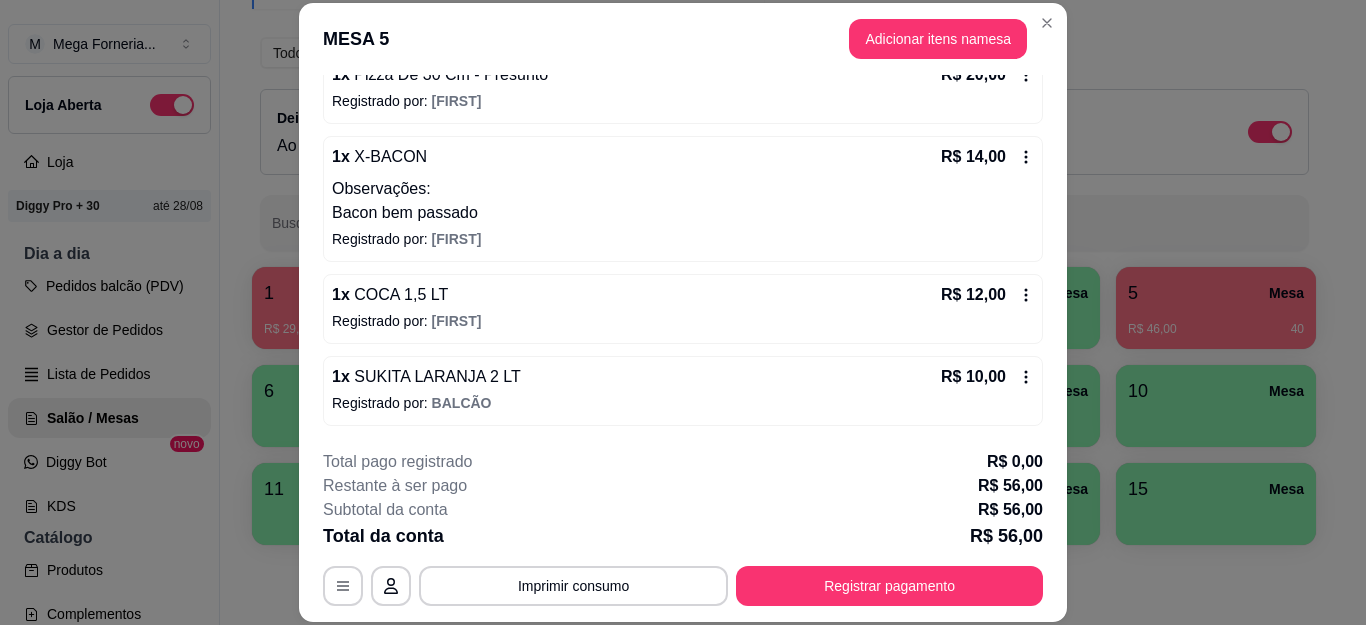 click on "R$ 10,00" at bounding box center [987, 377] 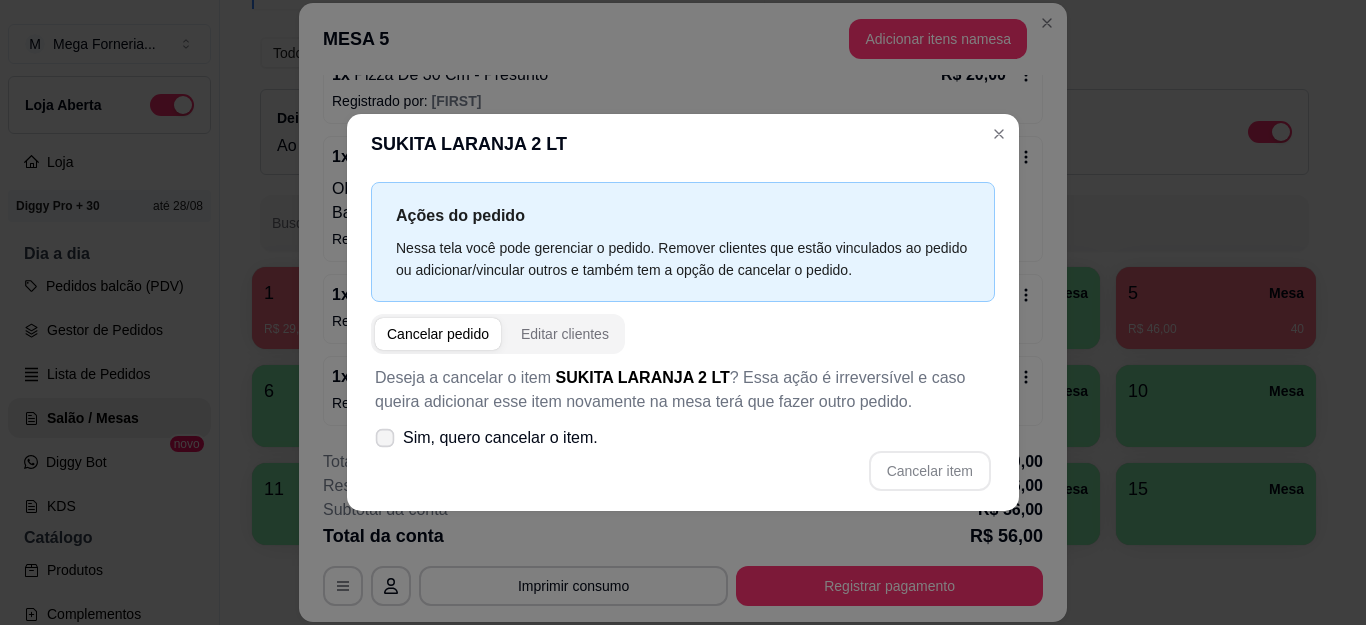 click on "Sim, quero cancelar o item." at bounding box center (486, 438) 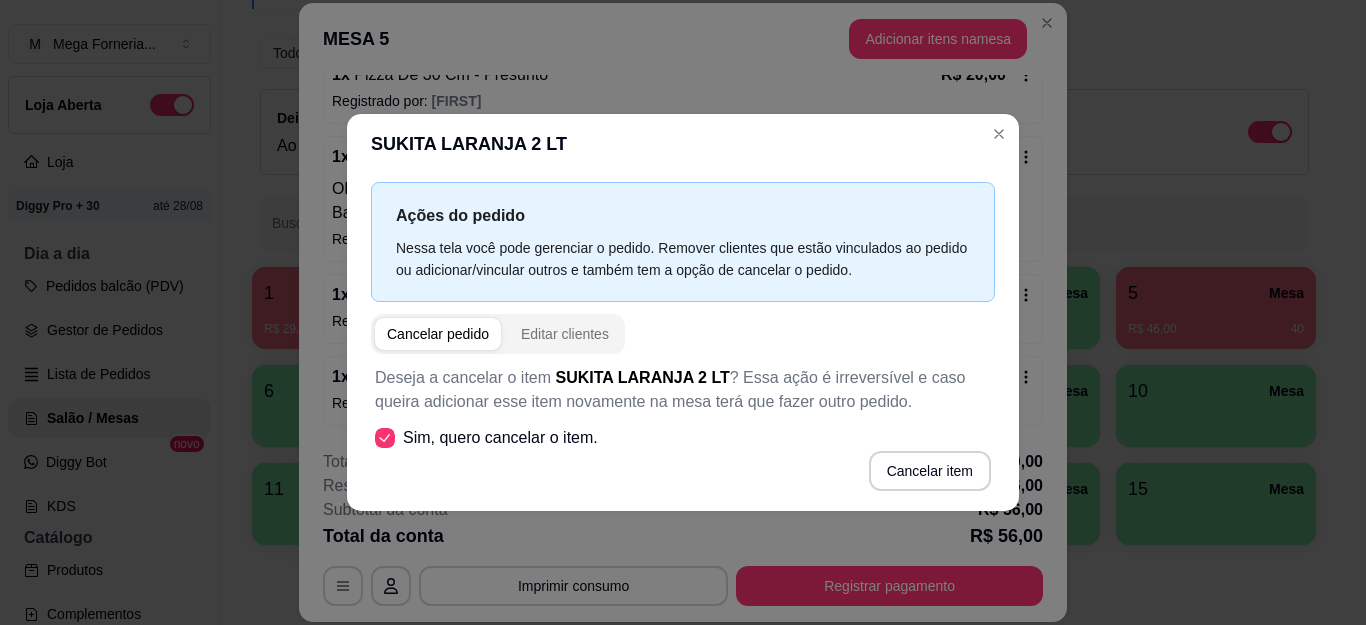 click on "Cancelar pedido" at bounding box center [438, 334] 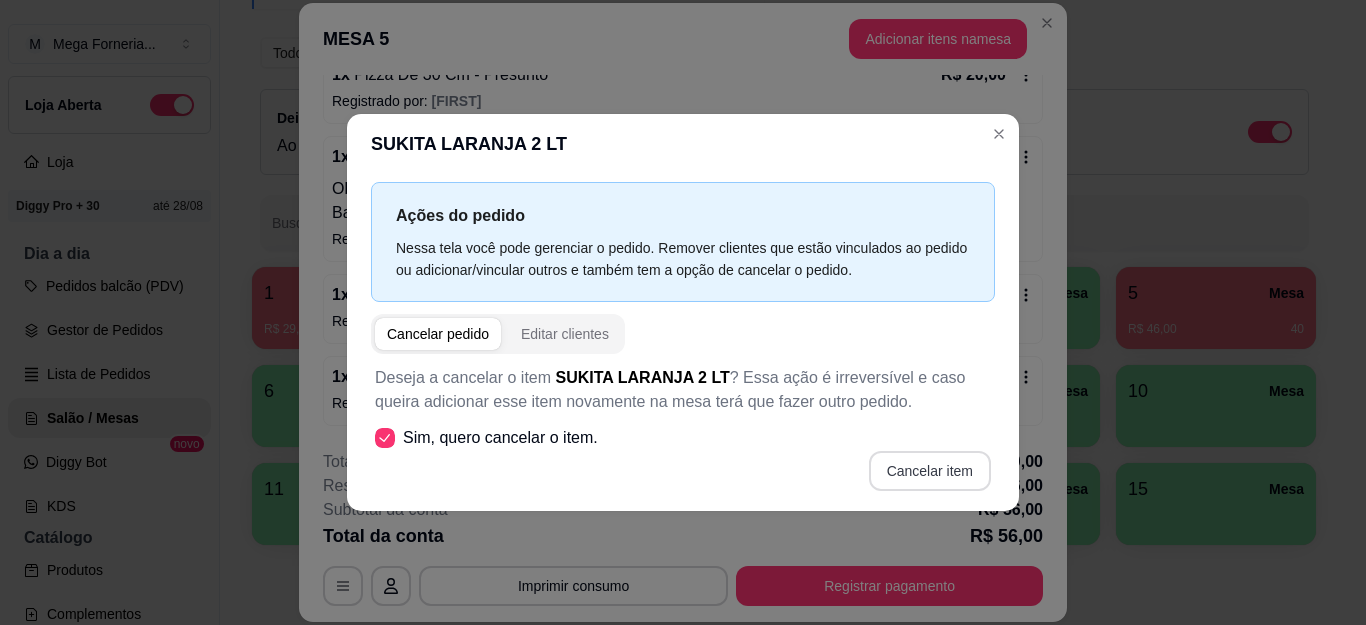 click on "Cancelar item" at bounding box center (930, 471) 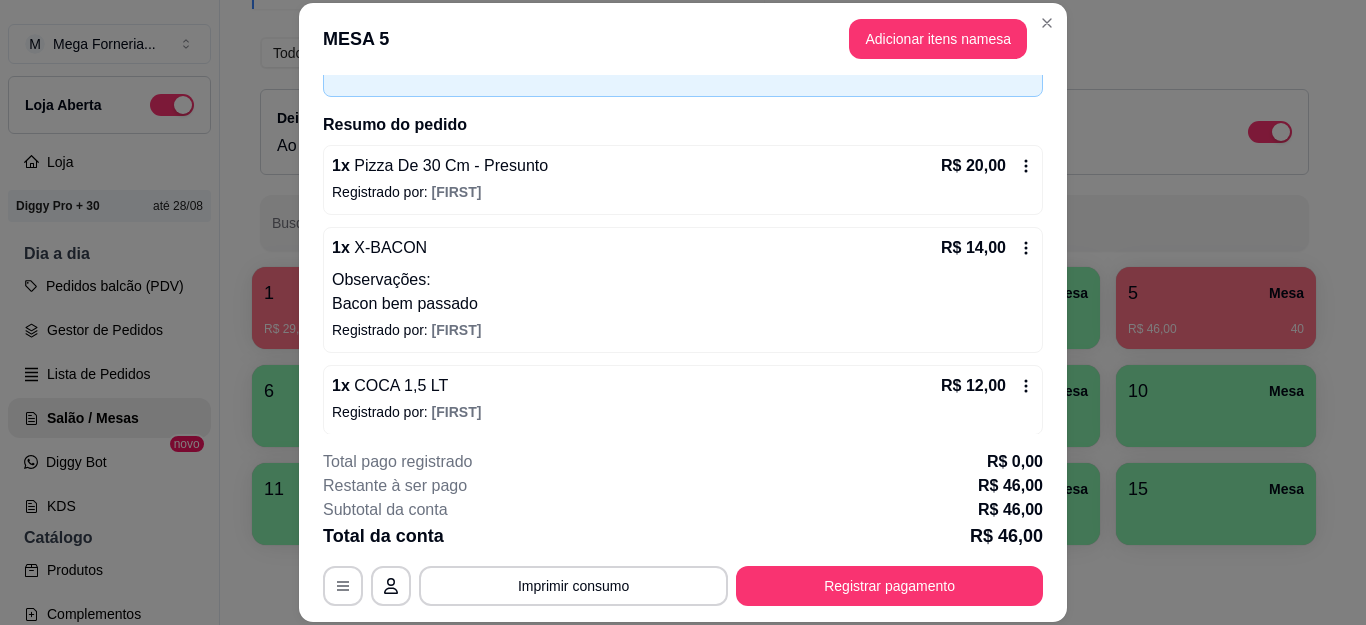 scroll, scrollTop: 242, scrollLeft: 0, axis: vertical 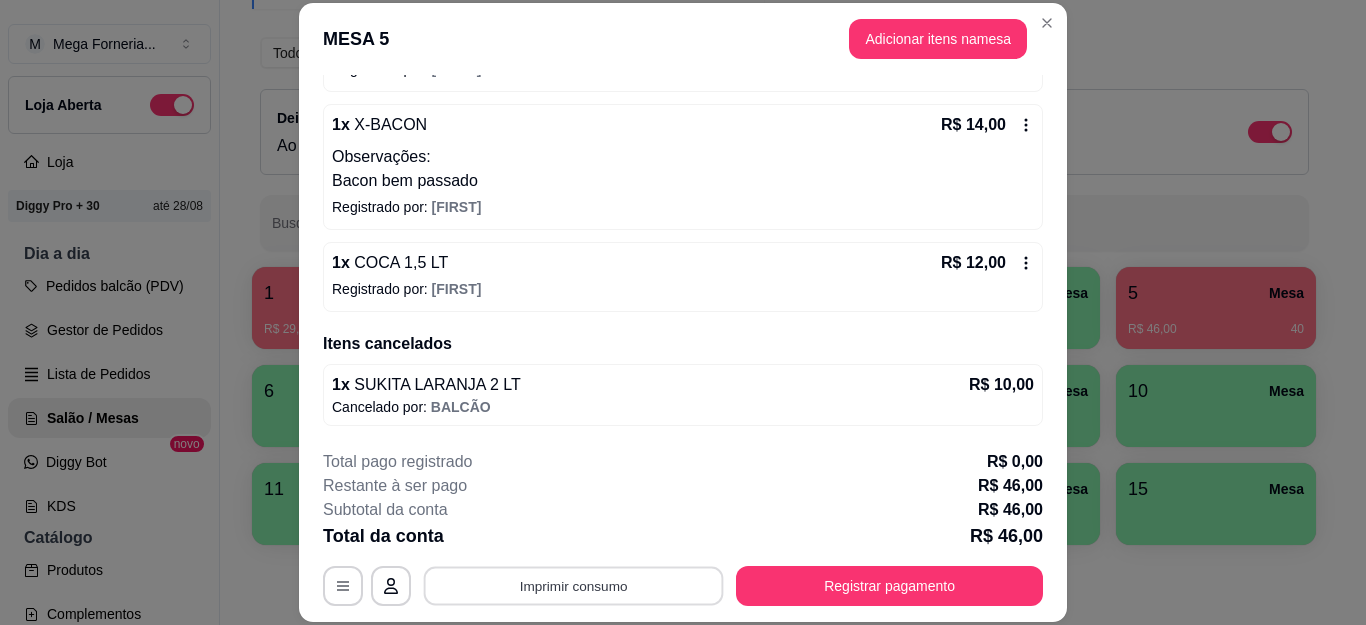 click on "Imprimir consumo" at bounding box center [574, 585] 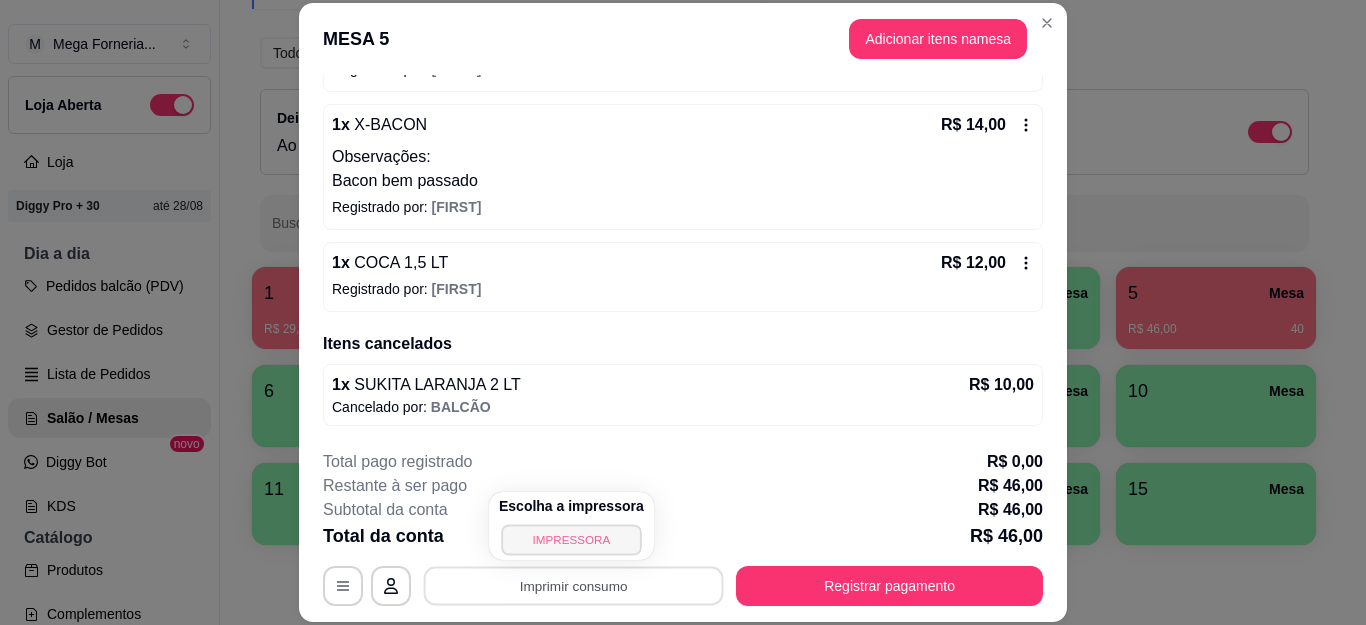 click on "IMPRESSORA" at bounding box center [571, 539] 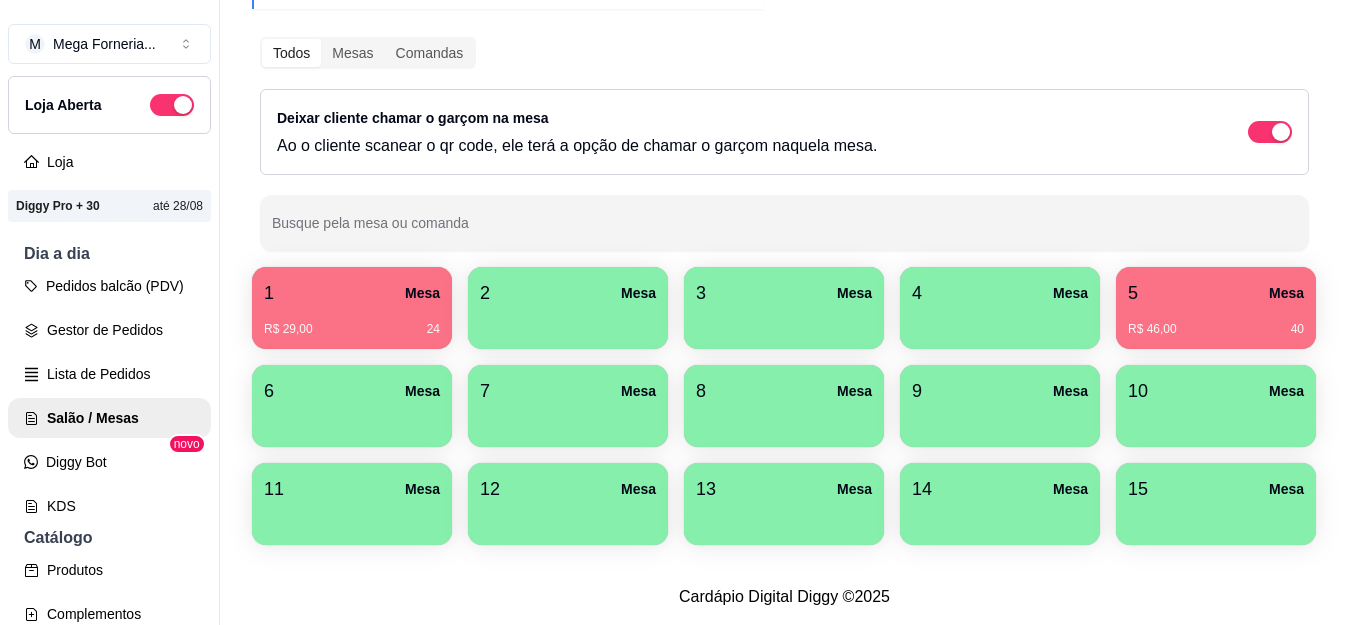 click on "Melhore seu plano
Você tem 30 mesas/comandas disponíveis. Obtenha o Diggy Bot para ter acesso a mesas/comandas ilimitadas. Fazer upgrade Todos Mesas Comandas Deixar cliente chamar o garçom na mesa Ao o cliente scanear o qr code, ele terá a opção de chamar o garçom naquela mesa. Busque pela mesa ou comanda
1 Mesa R$ 29,00 24 2 Mesa 3 Mesa 4 Mesa 5 Mesa R$ 46,00 40 6 Mesa 7 Mesa 8 Mesa 9 Mesa 10 Mesa 11 Mesa 12 Mesa 13 Mesa 14 Mesa 15 Mesa" at bounding box center (784, 209) 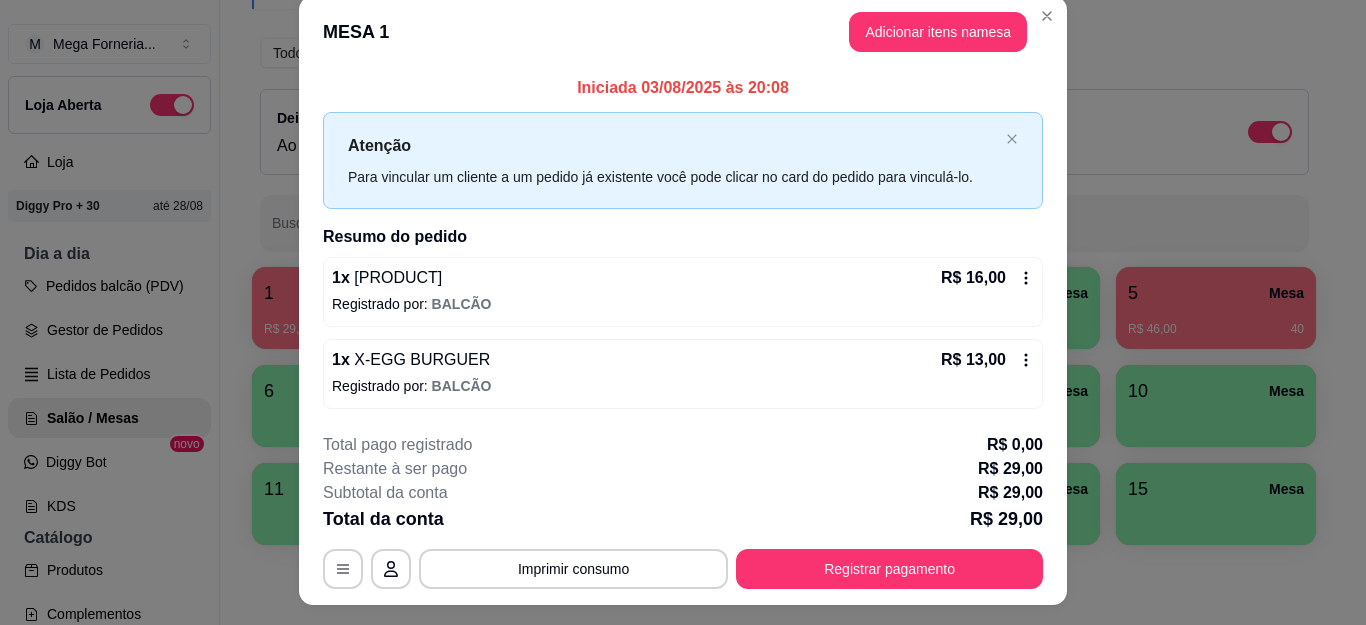 scroll, scrollTop: 0, scrollLeft: 0, axis: both 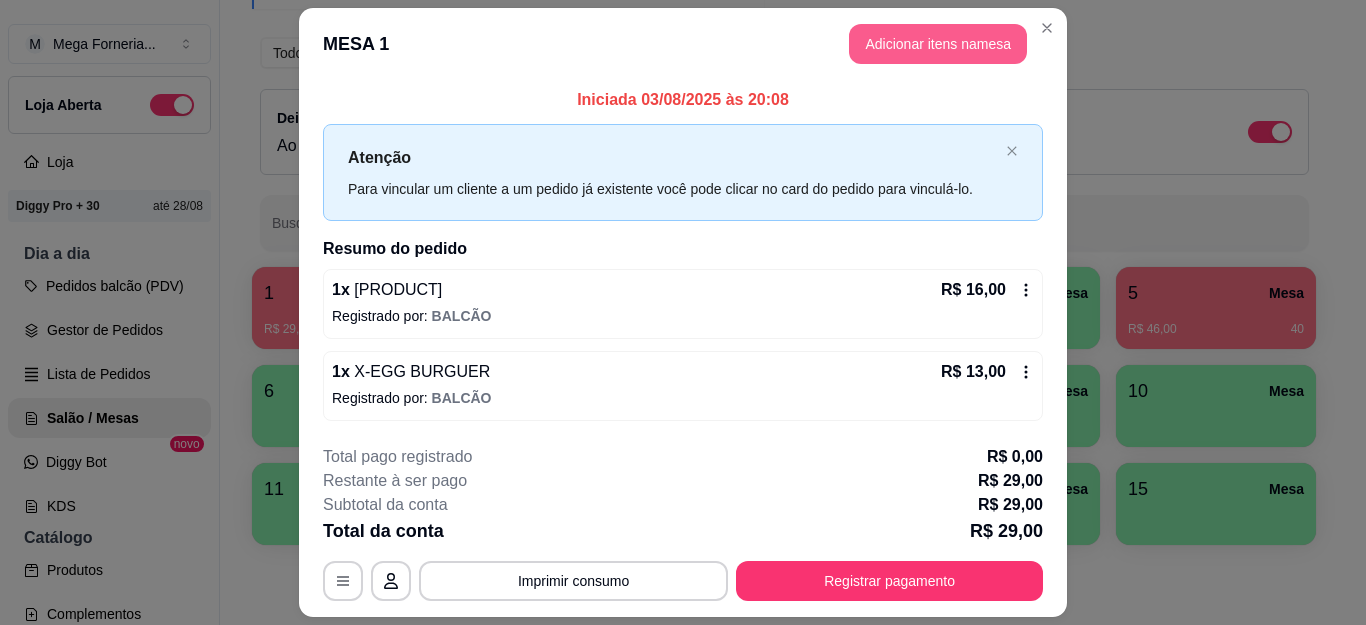 click on "Adicionar itens na  mesa" at bounding box center [938, 44] 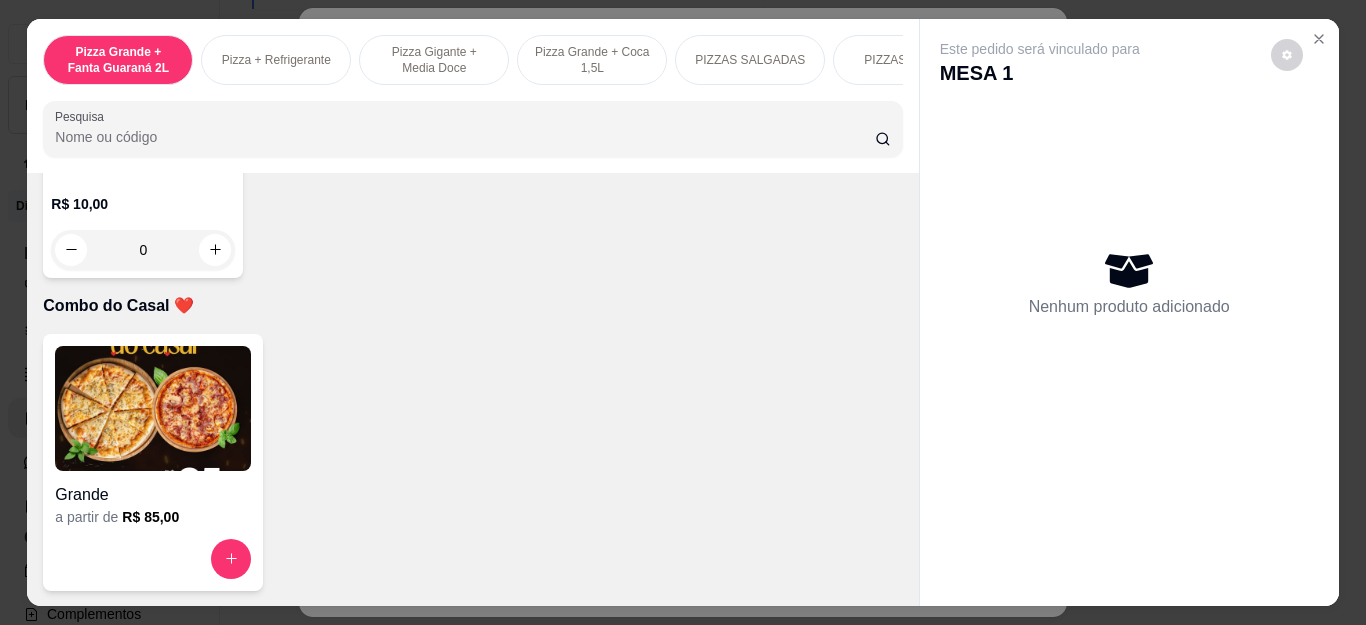 scroll, scrollTop: 5300, scrollLeft: 0, axis: vertical 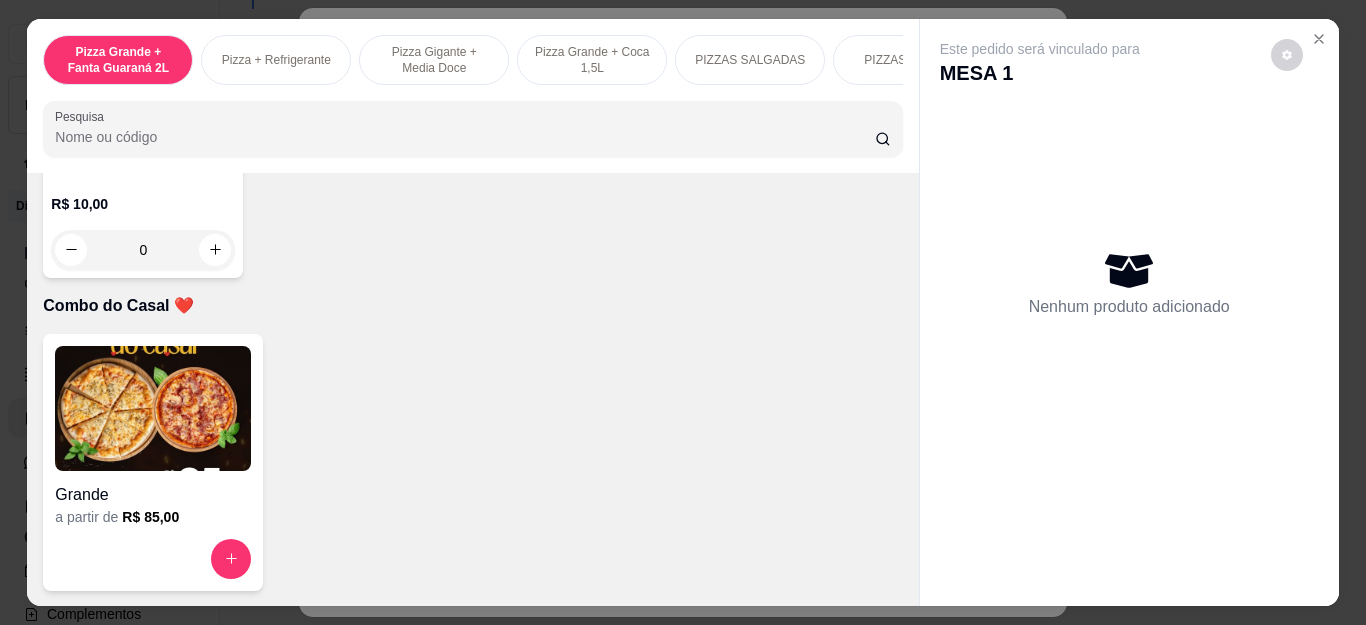 click at bounding box center (863, -360) 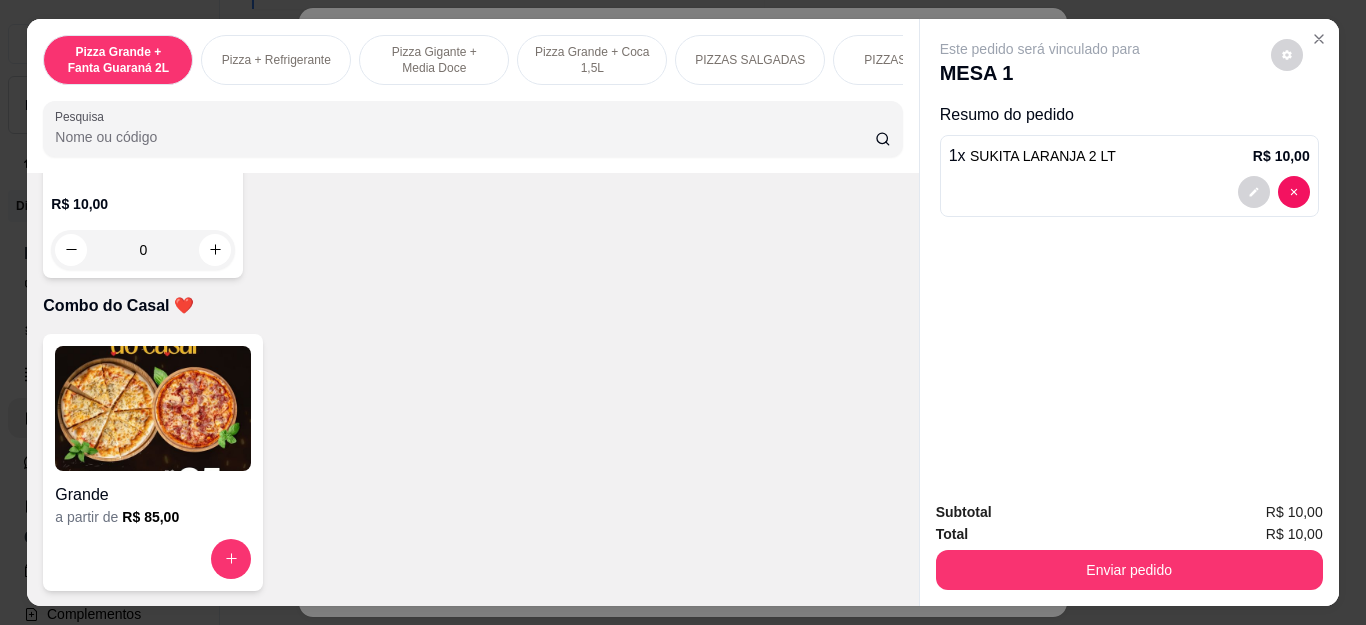 click on "Total R$ 10,00" at bounding box center (1129, 534) 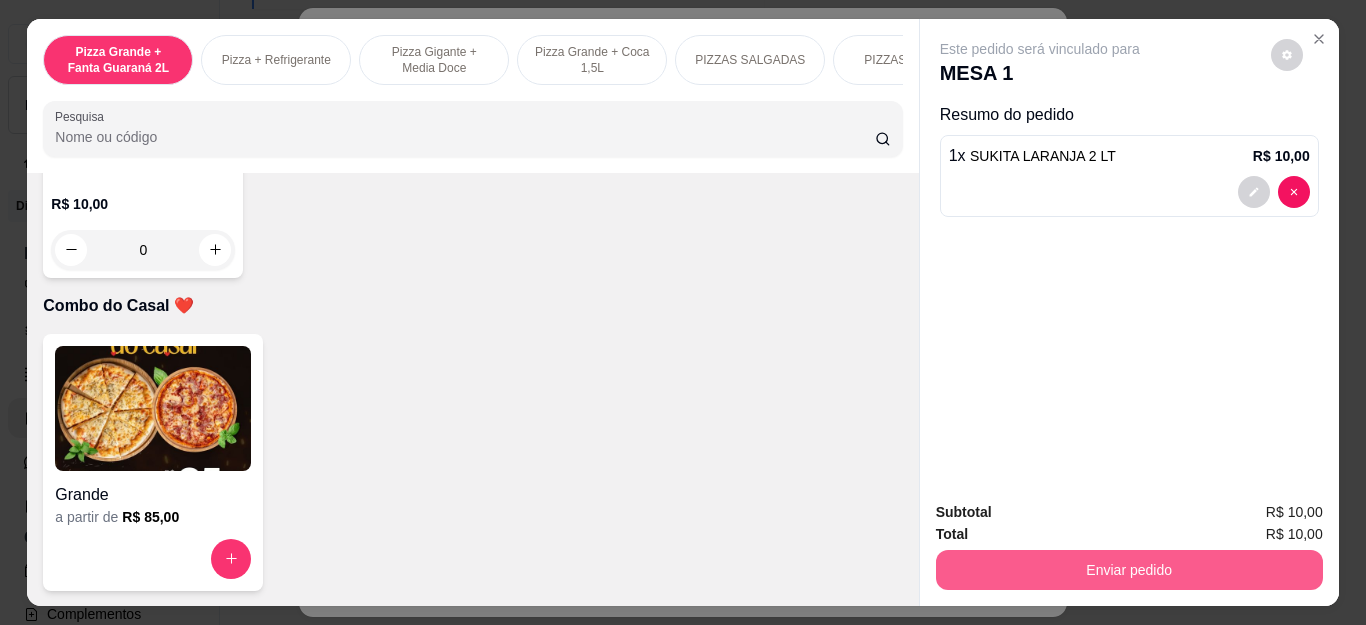 click on "Subtotal R$ 10,00 Total R$ 10,00 Enviar pedido" at bounding box center [1129, 545] 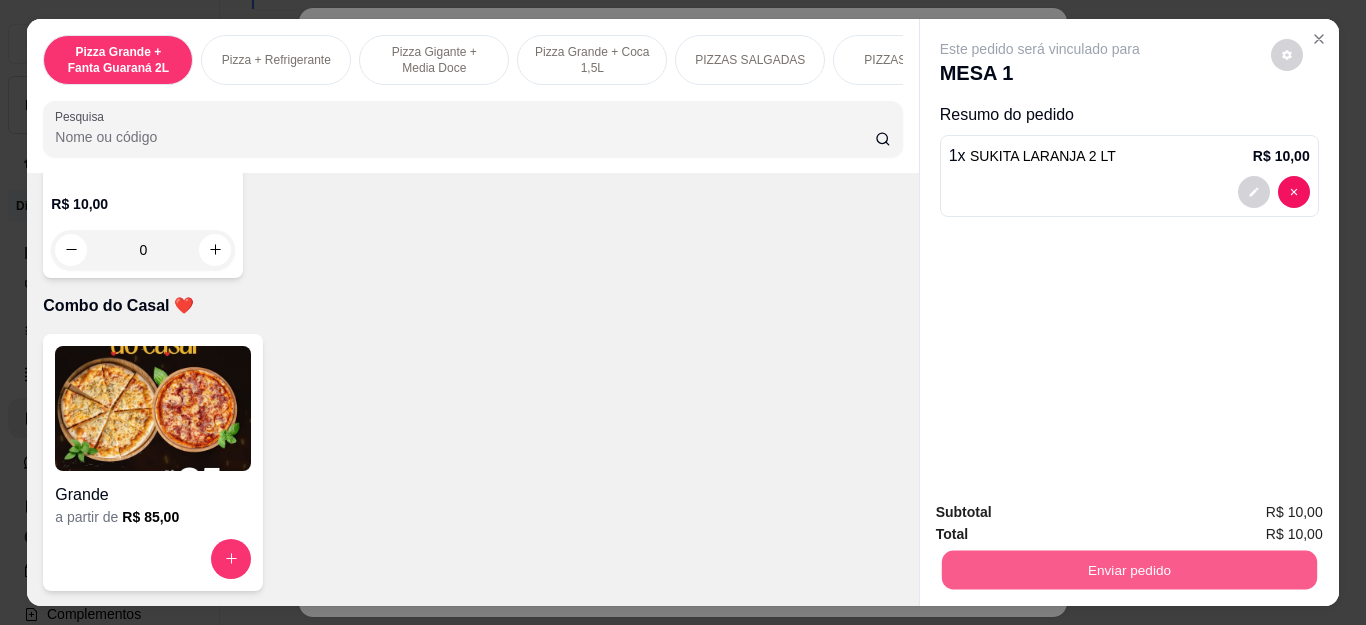 click on "Enviar pedido" at bounding box center (1128, 570) 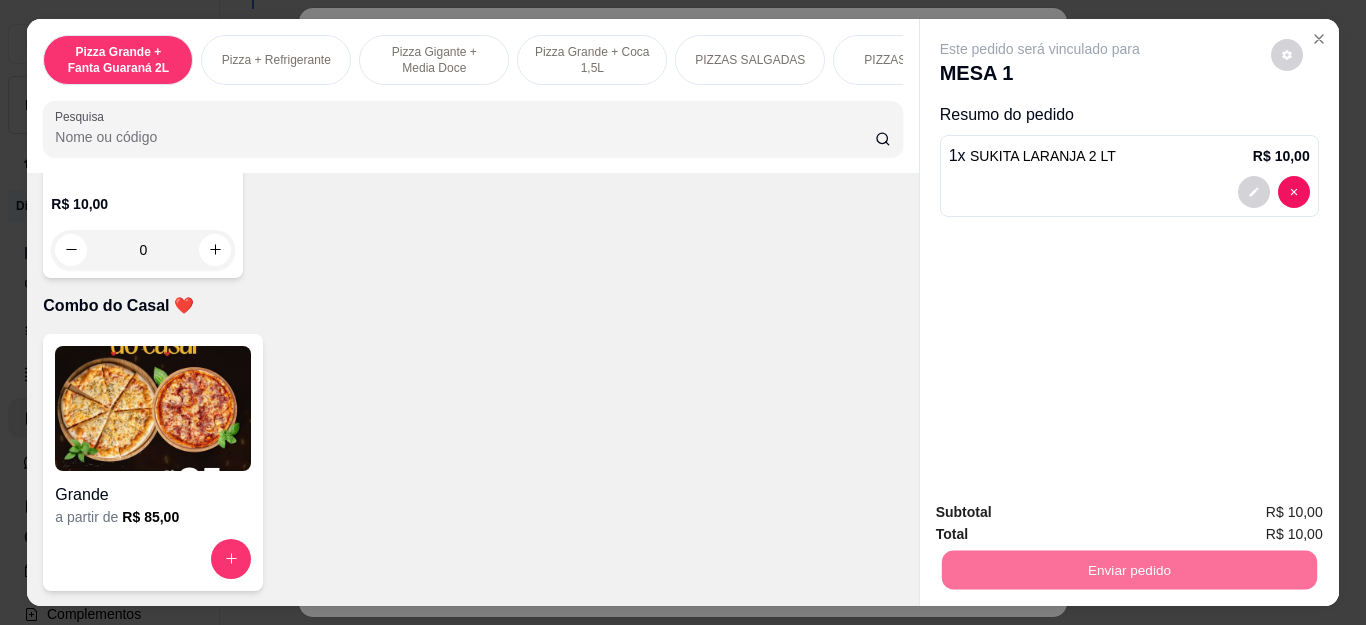 click on "Não registrar e enviar pedido" at bounding box center (1062, 512) 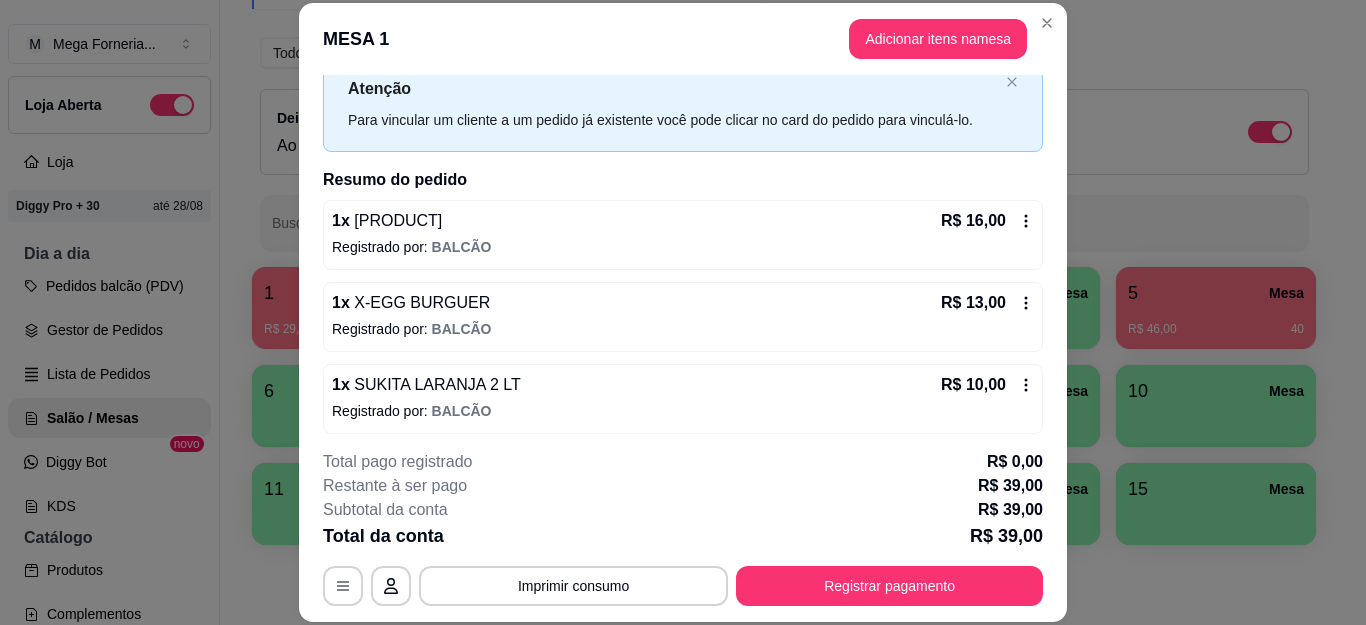 scroll, scrollTop: 72, scrollLeft: 0, axis: vertical 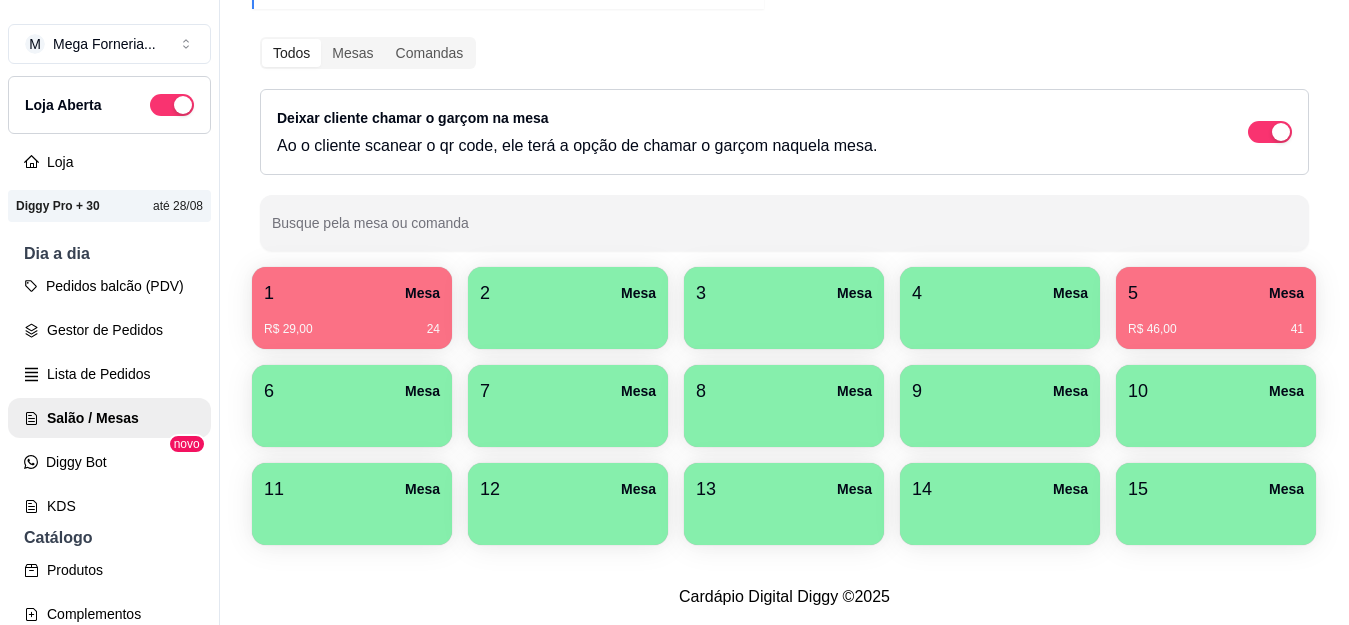 click on "1 Mesa" at bounding box center (352, 293) 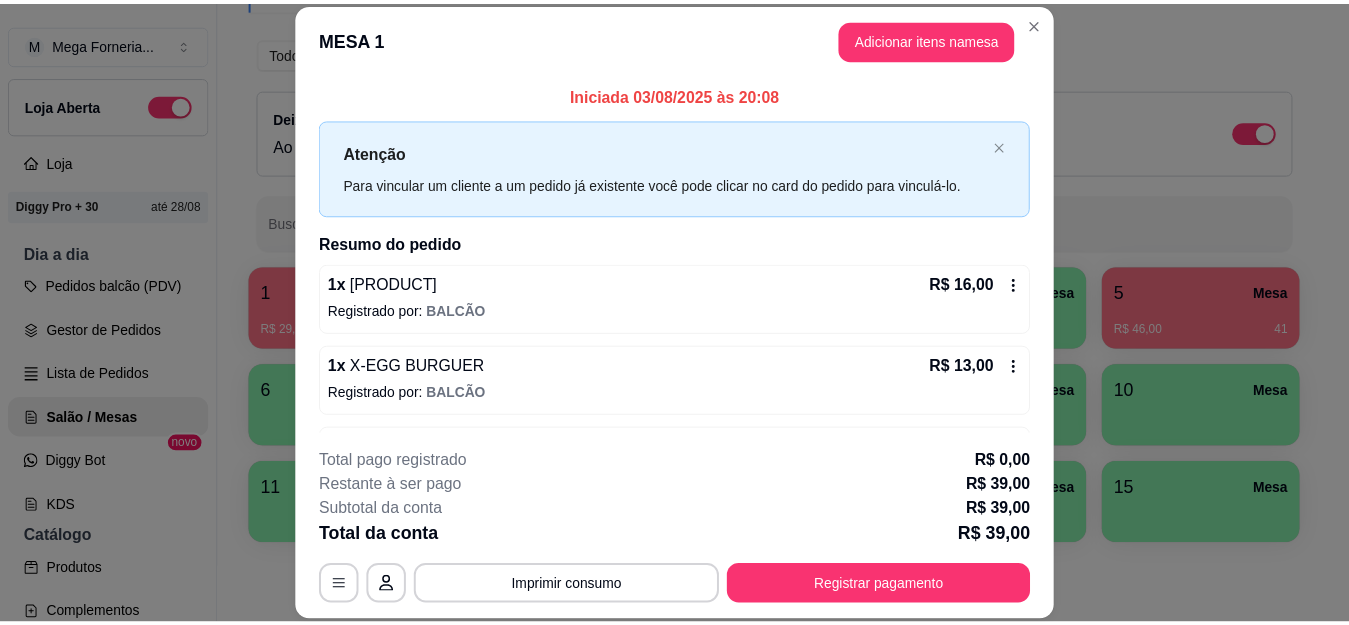 scroll, scrollTop: 72, scrollLeft: 0, axis: vertical 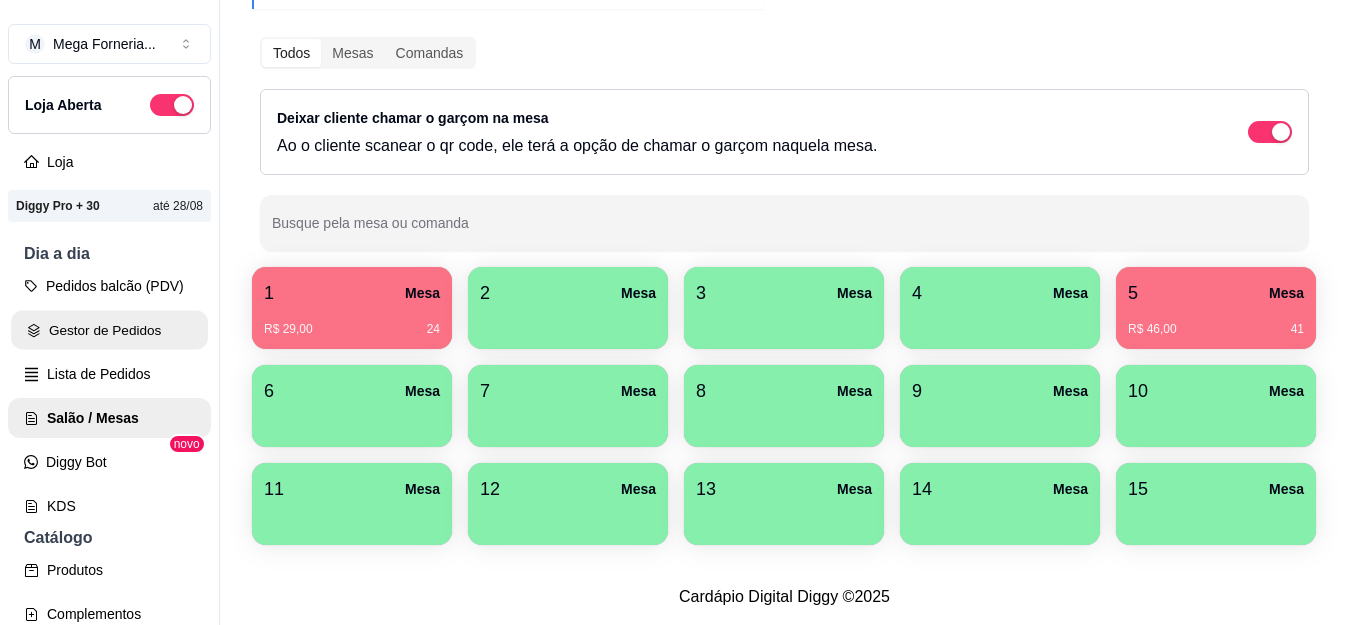 click on "Gestor de Pedidos" at bounding box center (109, 330) 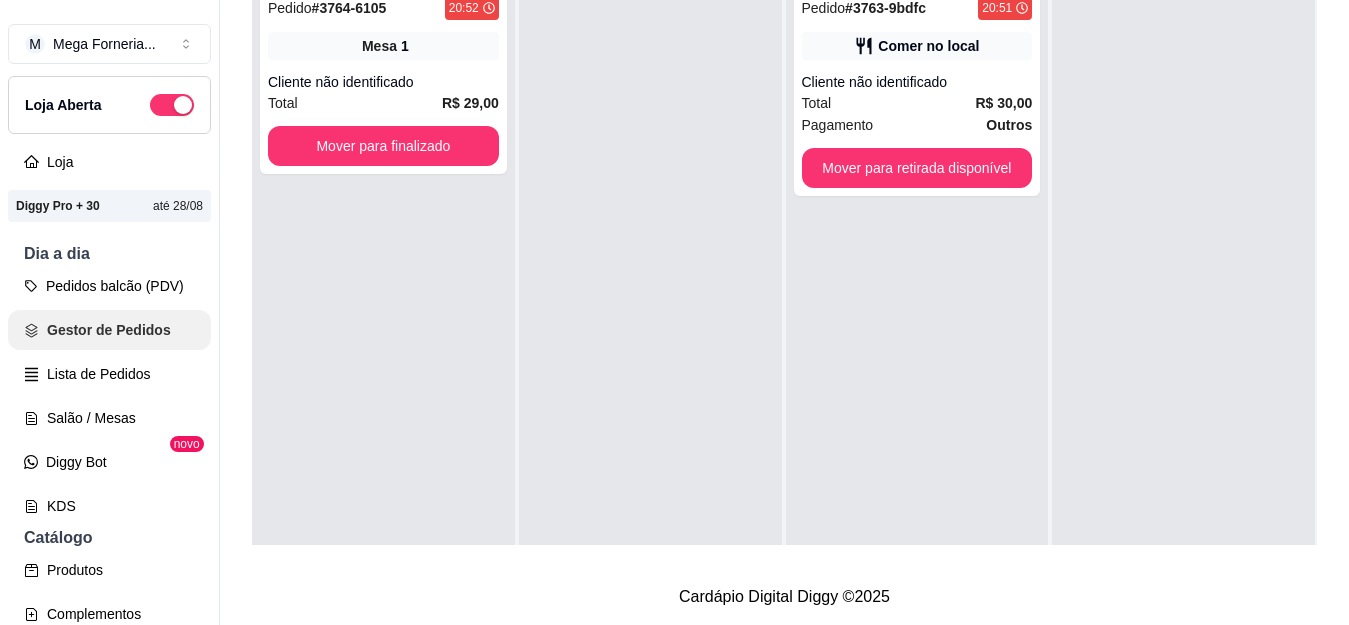 scroll, scrollTop: 0, scrollLeft: 0, axis: both 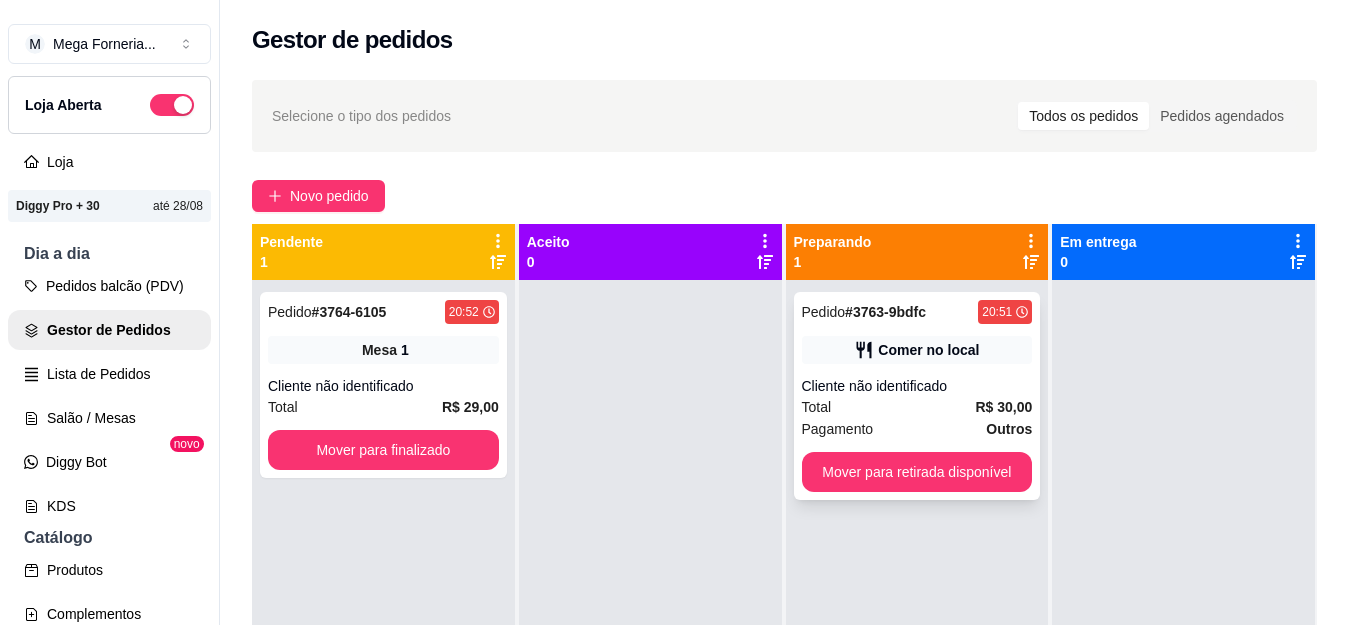 click on "Pedido # [ORDER_ID] [TIME] Comer no local Cliente não identificado Total R$ 30,00 Pagamento Outros Mover para retirada disponível" at bounding box center [917, 396] 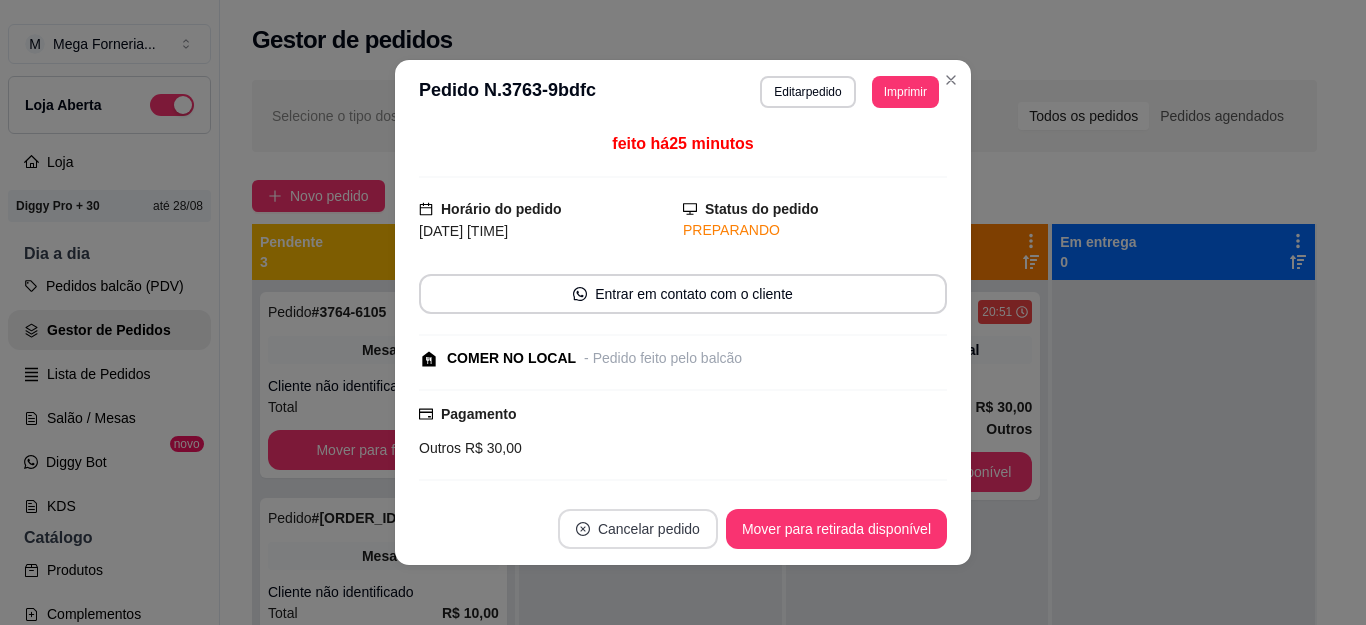click on "Cancelar pedido" at bounding box center (638, 529) 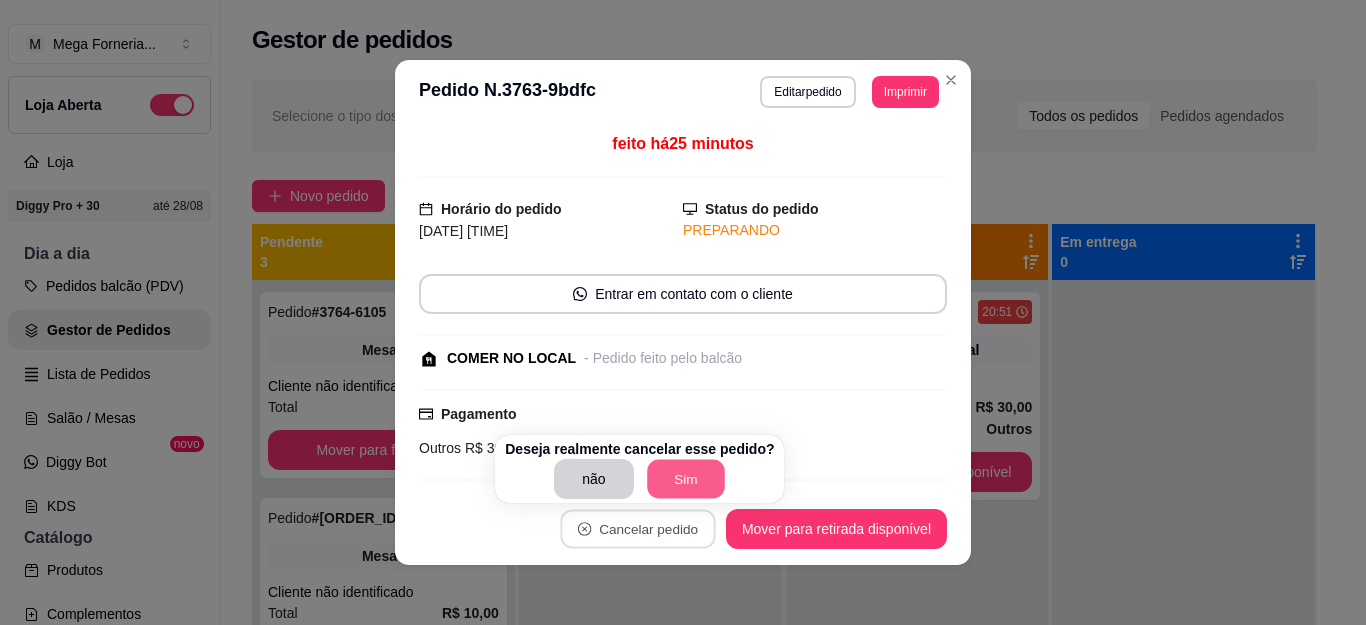 click on "Sim" at bounding box center (686, 479) 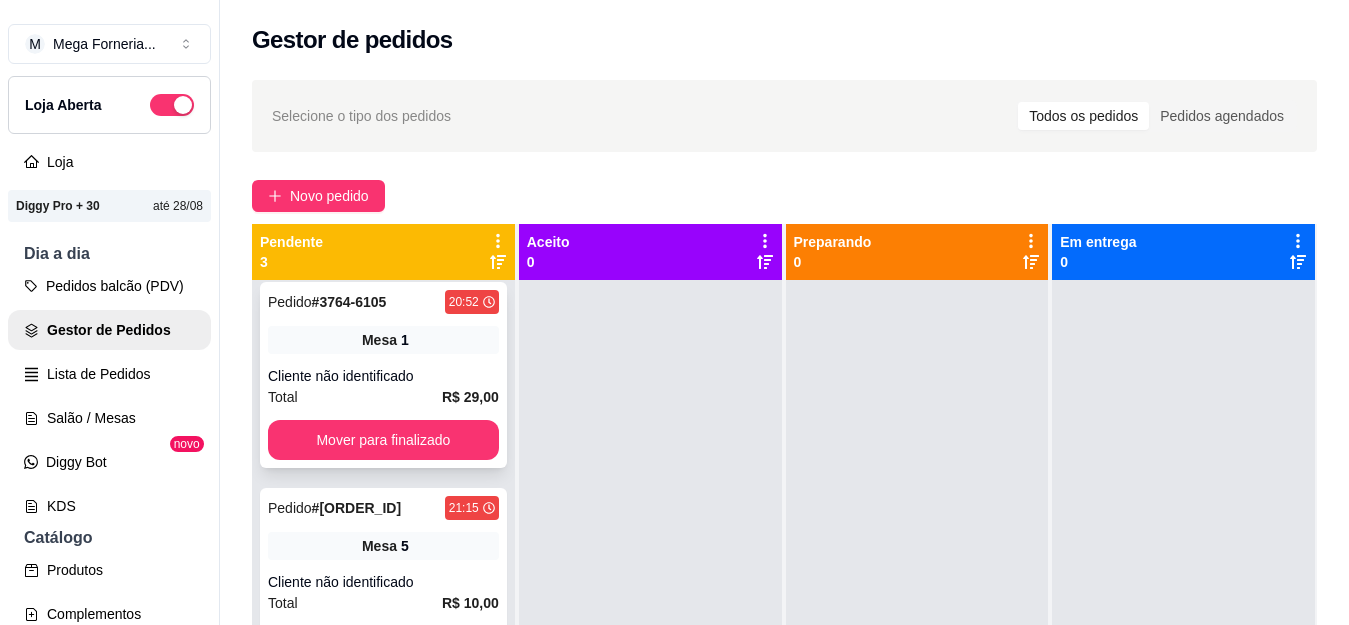 scroll, scrollTop: 13, scrollLeft: 0, axis: vertical 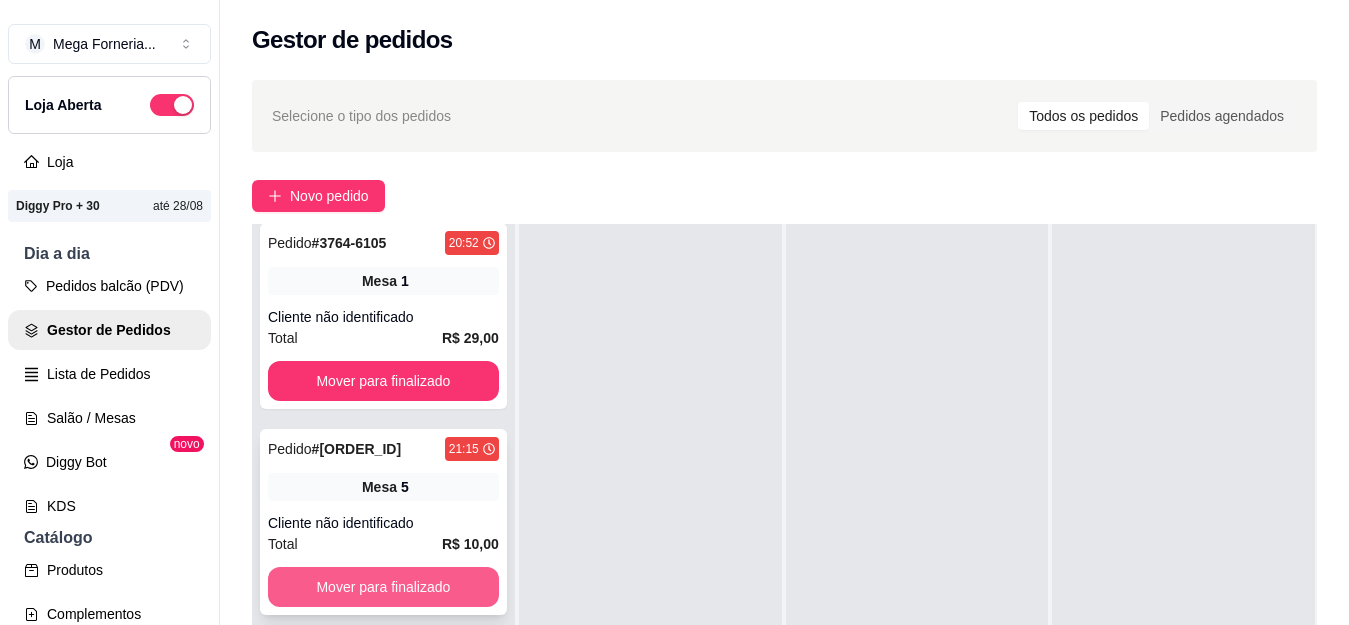 click on "Mover para finalizado" at bounding box center [383, 587] 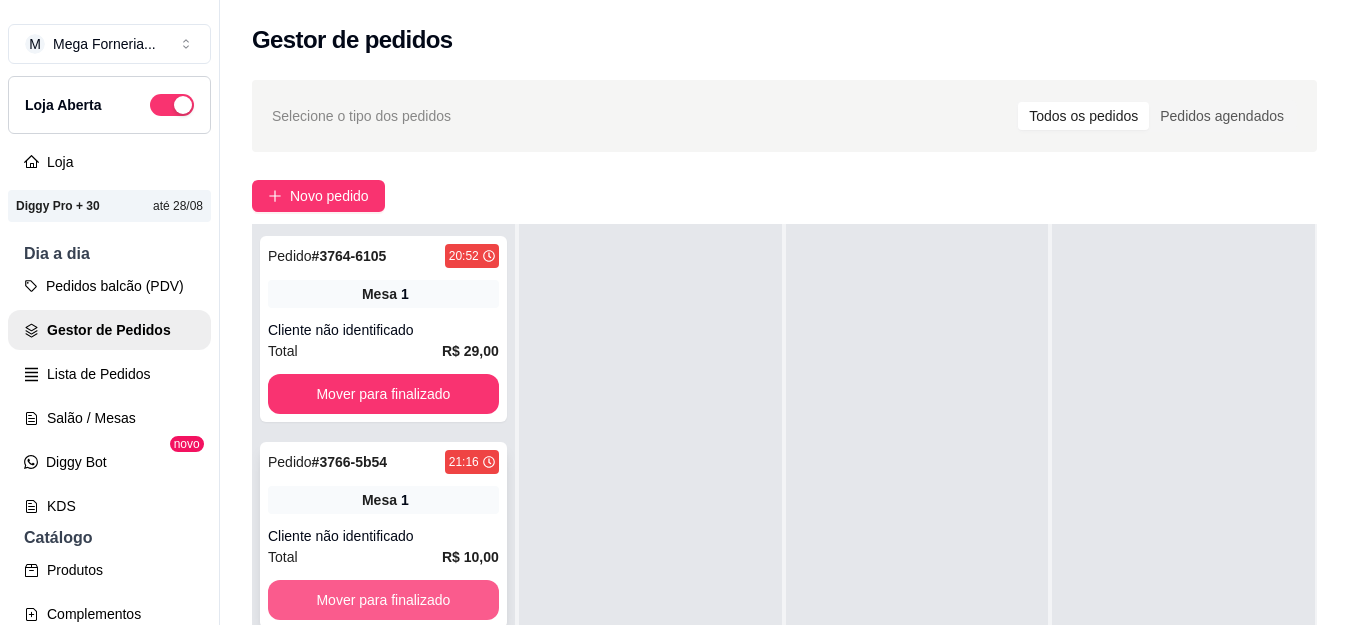 scroll, scrollTop: 0, scrollLeft: 0, axis: both 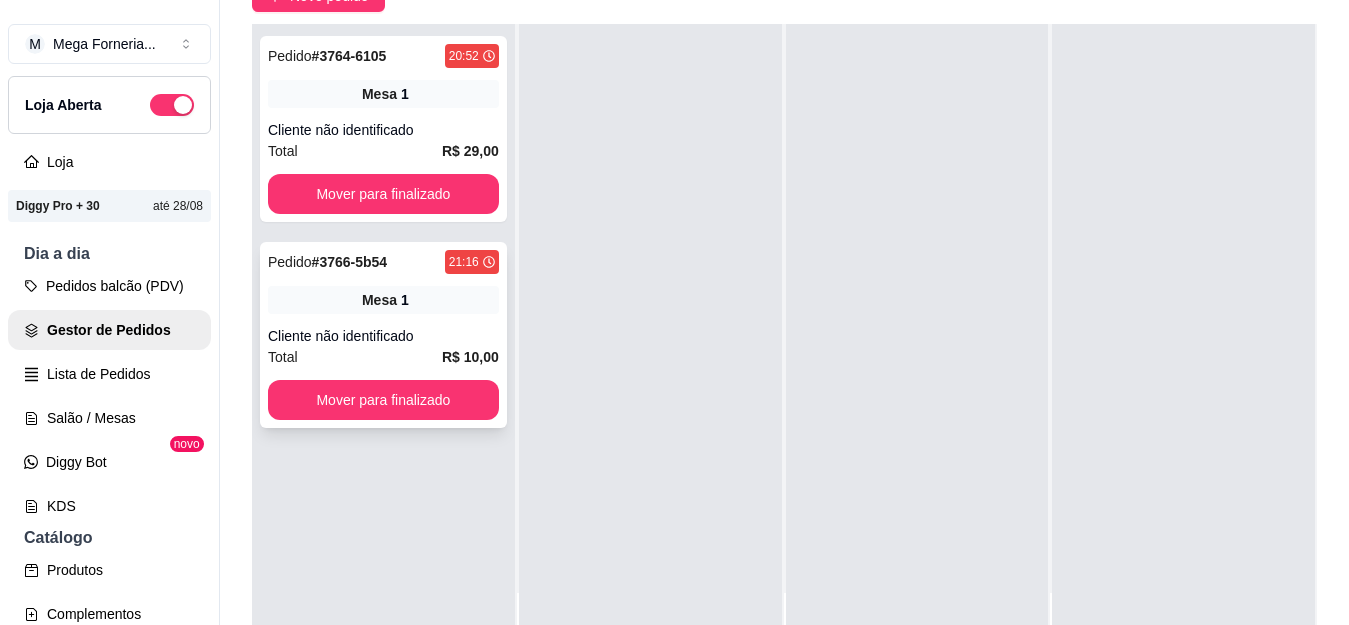 click on "Mesa 1" at bounding box center [383, 300] 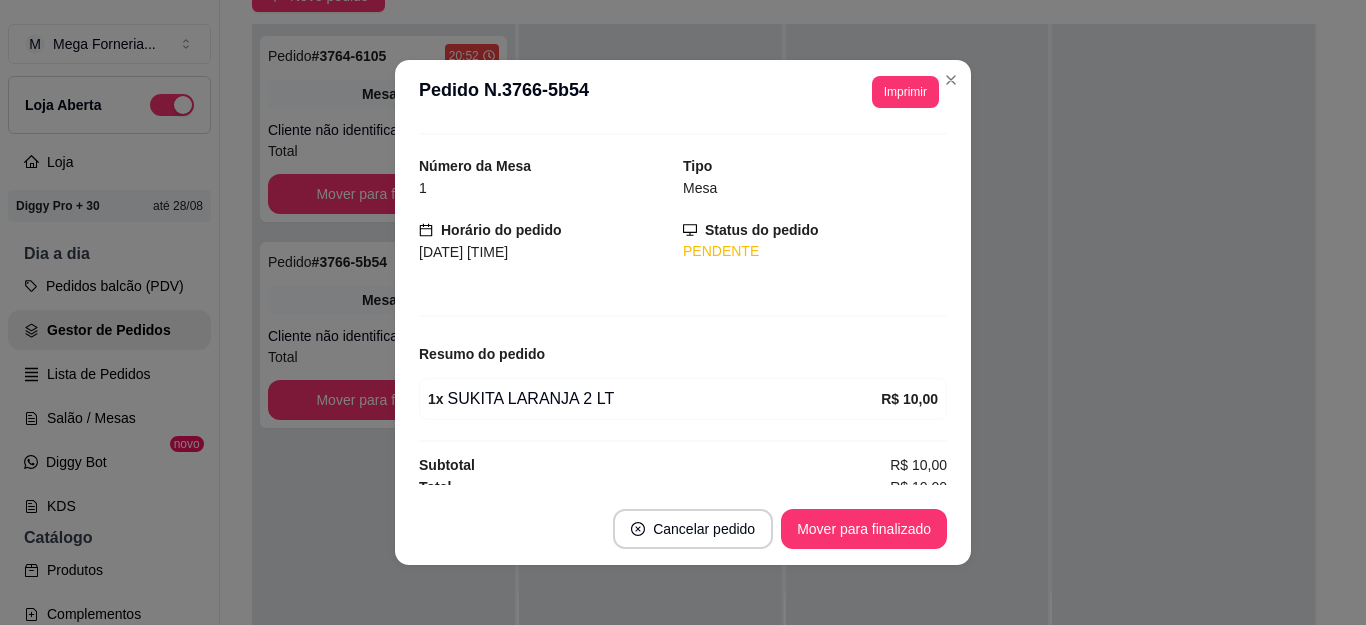 scroll, scrollTop: 56, scrollLeft: 0, axis: vertical 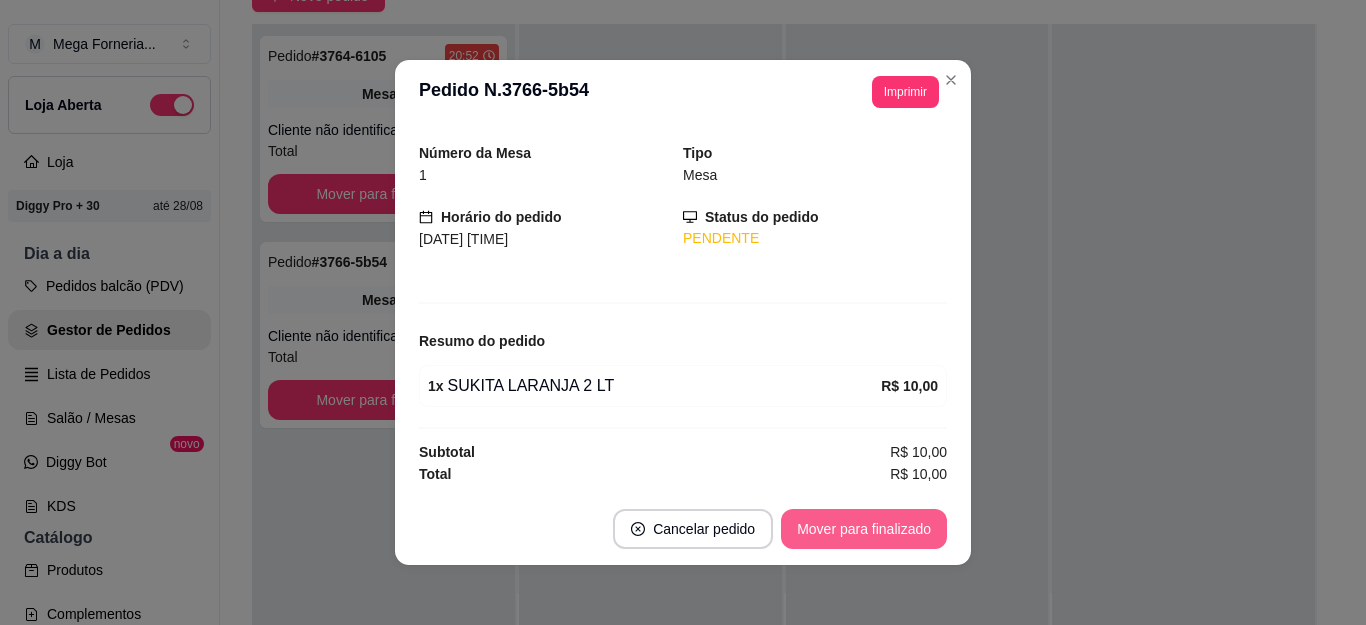 click on "Mover para finalizado" at bounding box center [864, 529] 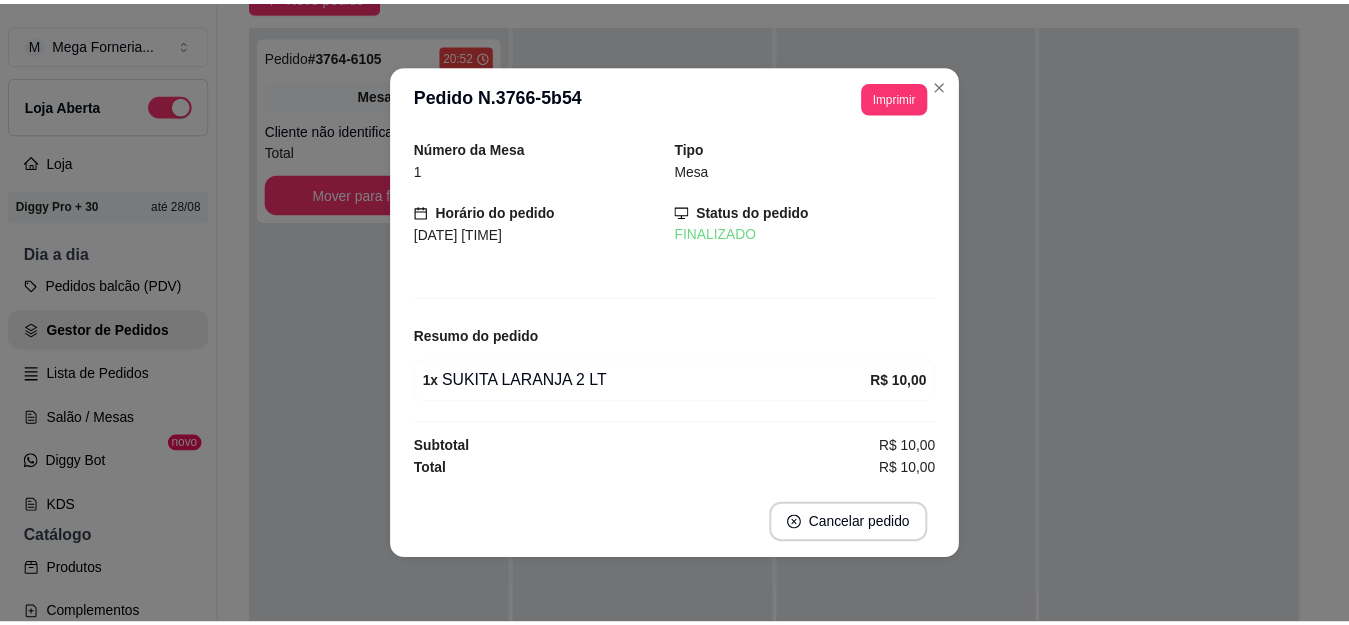scroll, scrollTop: 0, scrollLeft: 0, axis: both 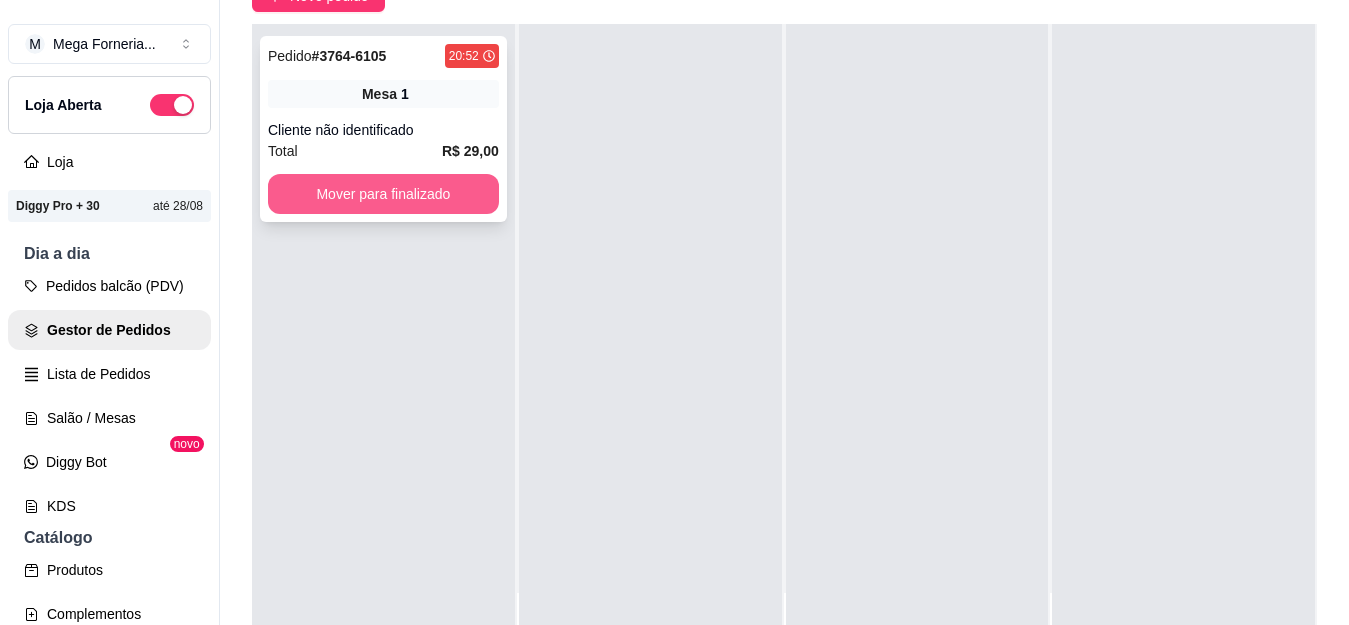 click on "Mover para finalizado" at bounding box center [383, 194] 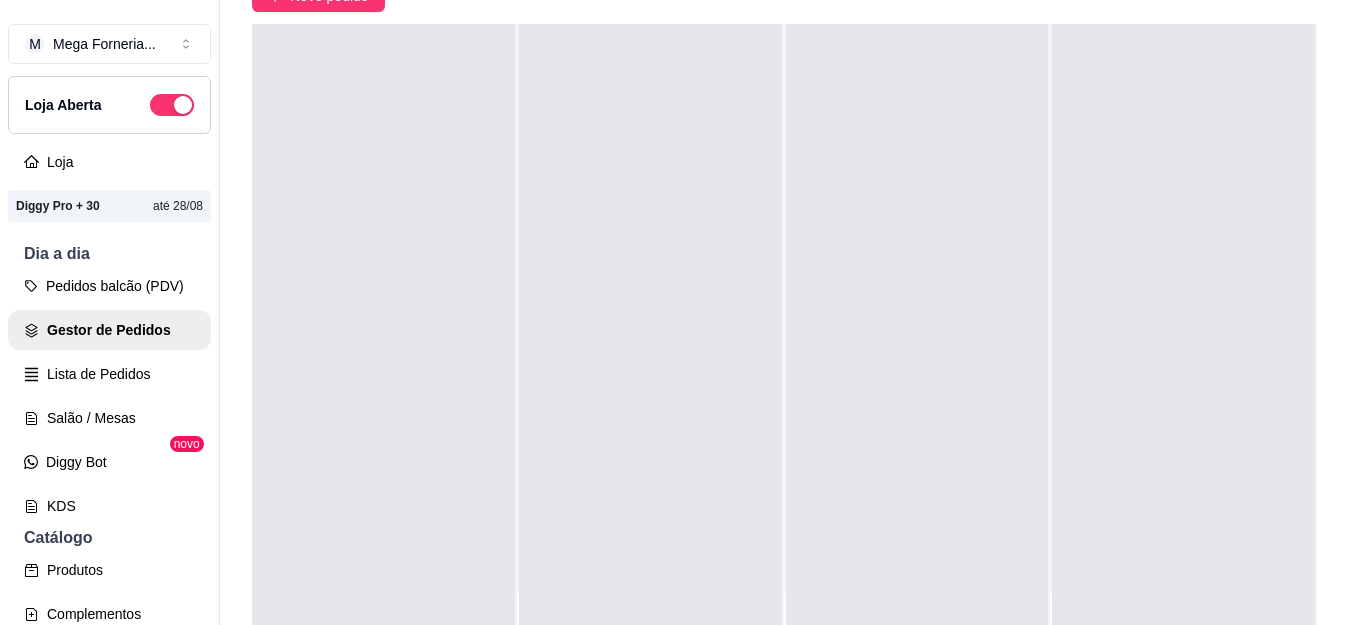 scroll, scrollTop: 0, scrollLeft: 0, axis: both 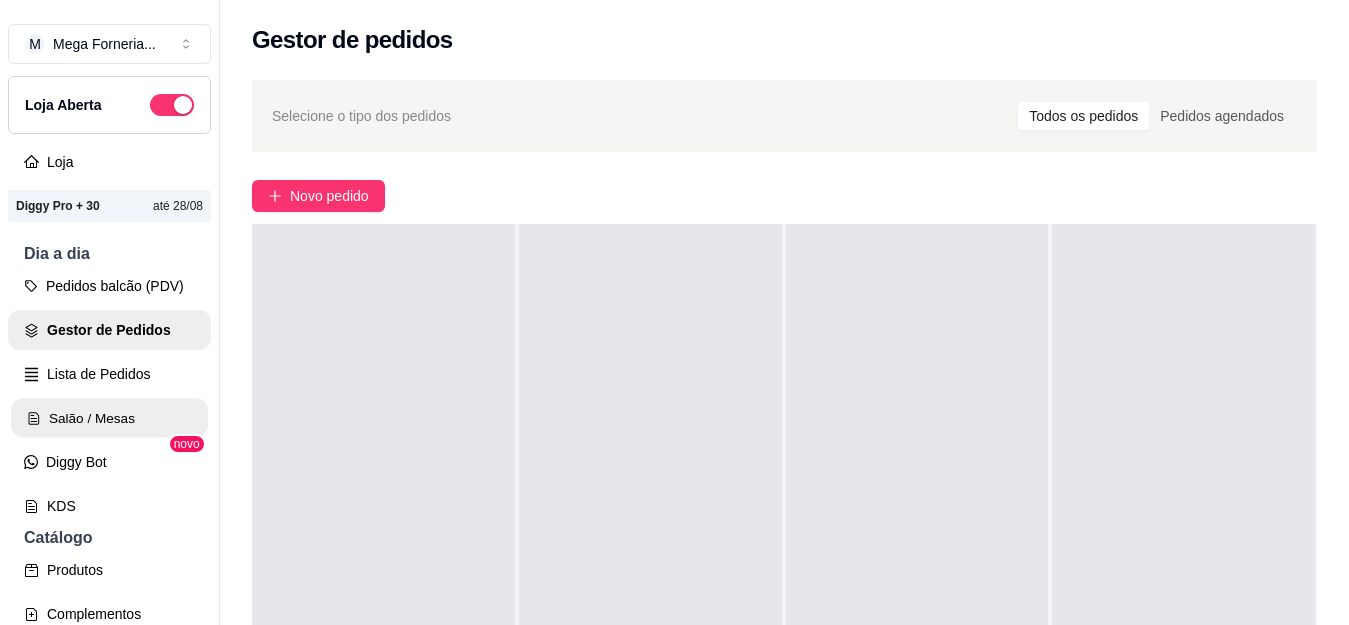 click on "Salão / Mesas" at bounding box center [109, 418] 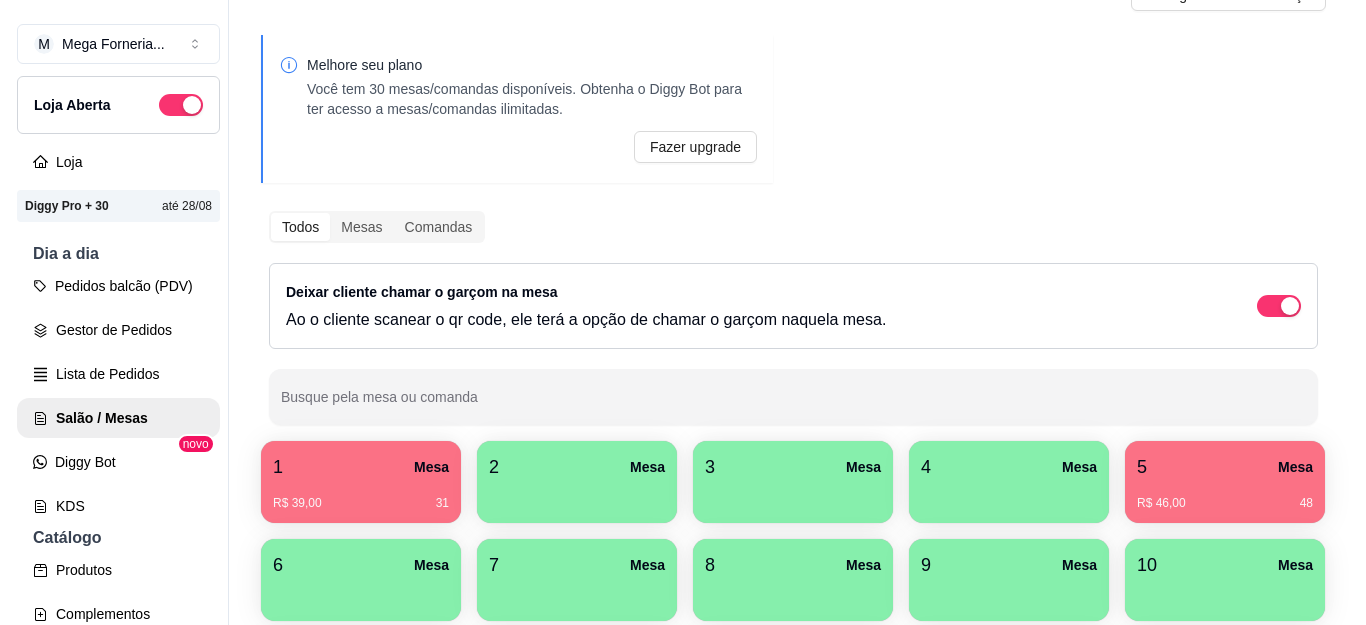 scroll, scrollTop: 200, scrollLeft: 0, axis: vertical 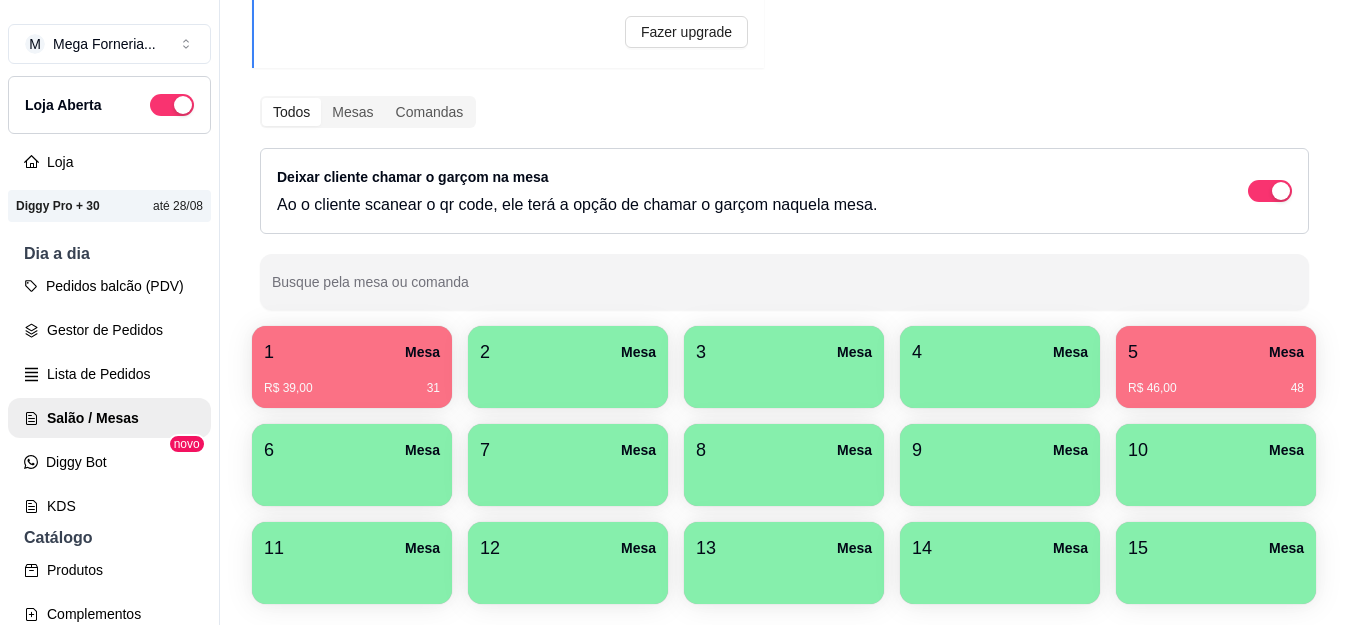 click on "R$ 46,00" at bounding box center [1152, 388] 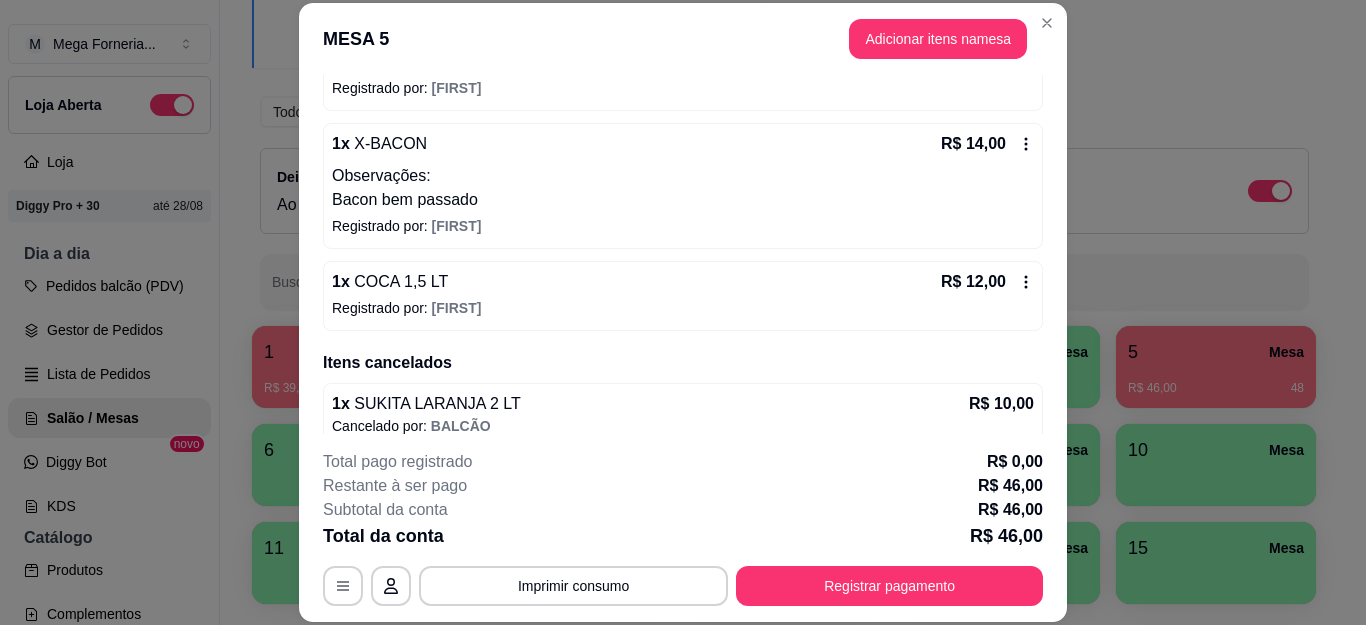 scroll, scrollTop: 242, scrollLeft: 0, axis: vertical 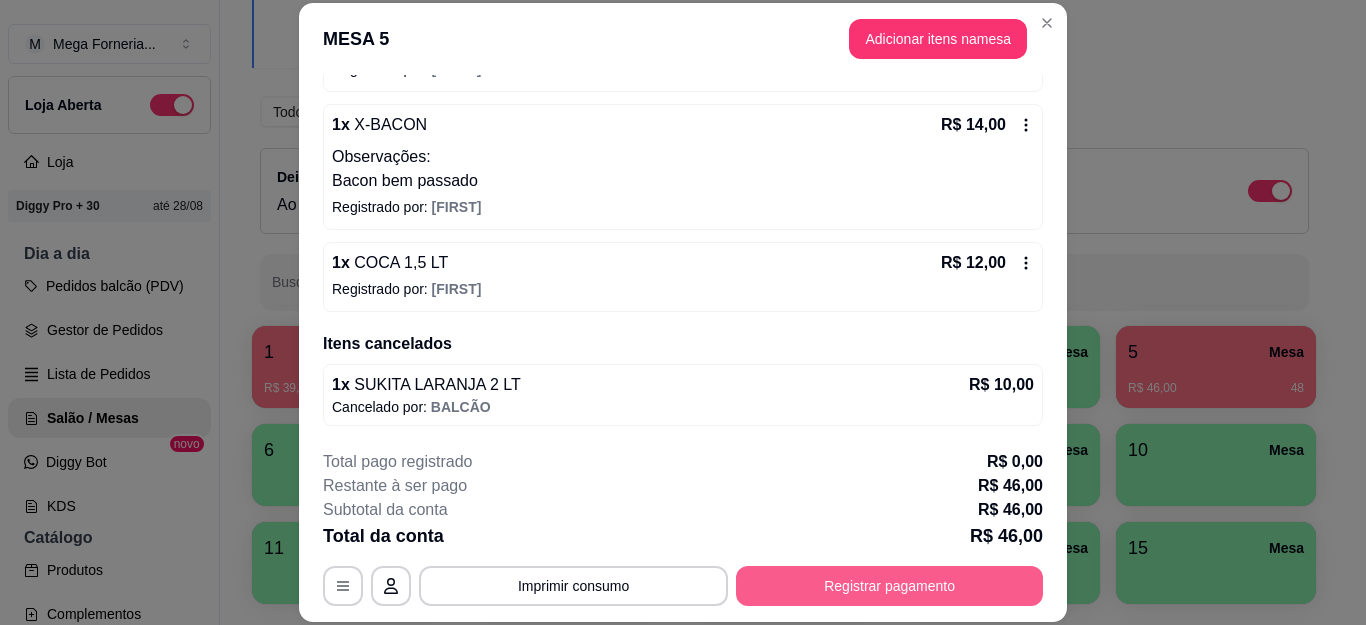 click on "Registrar pagamento" at bounding box center (889, 586) 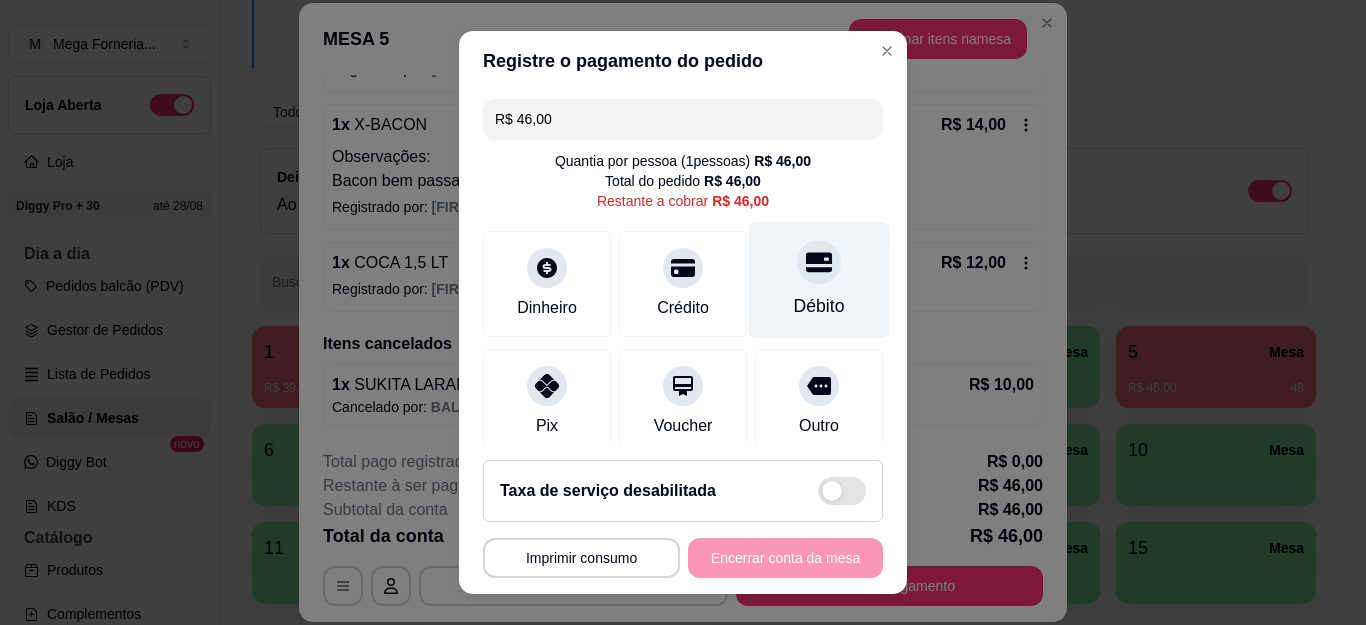 click at bounding box center (819, 263) 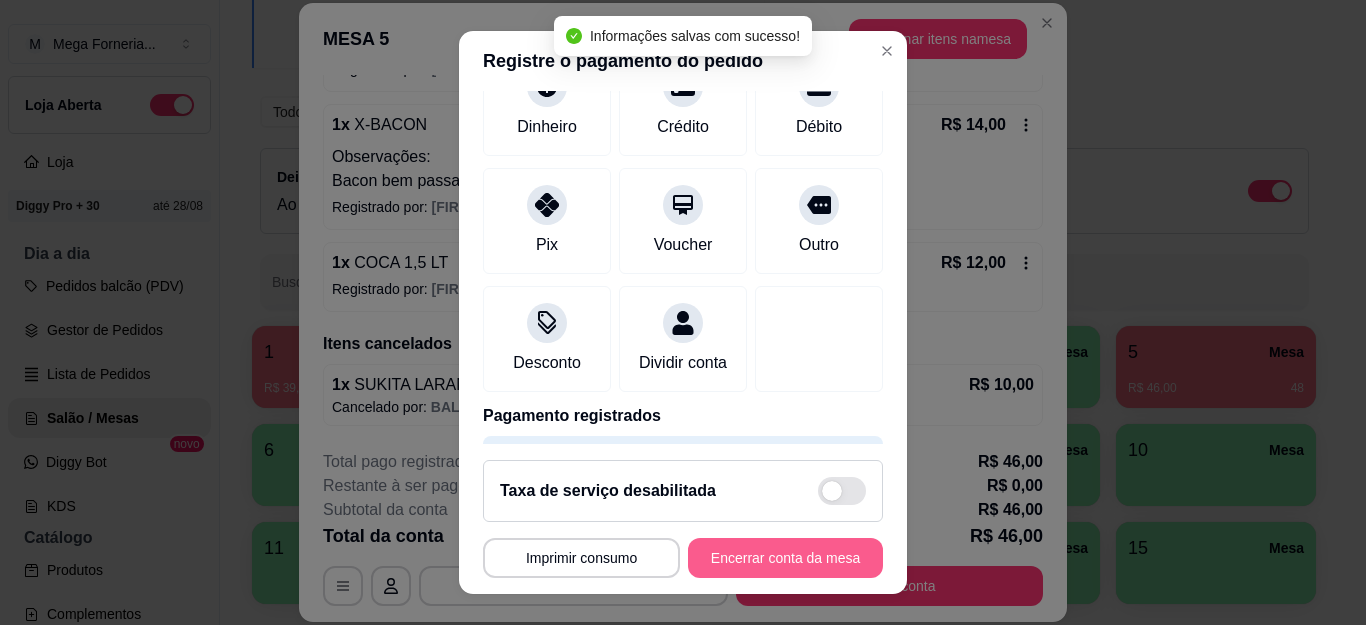 type on "R$ 0,00" 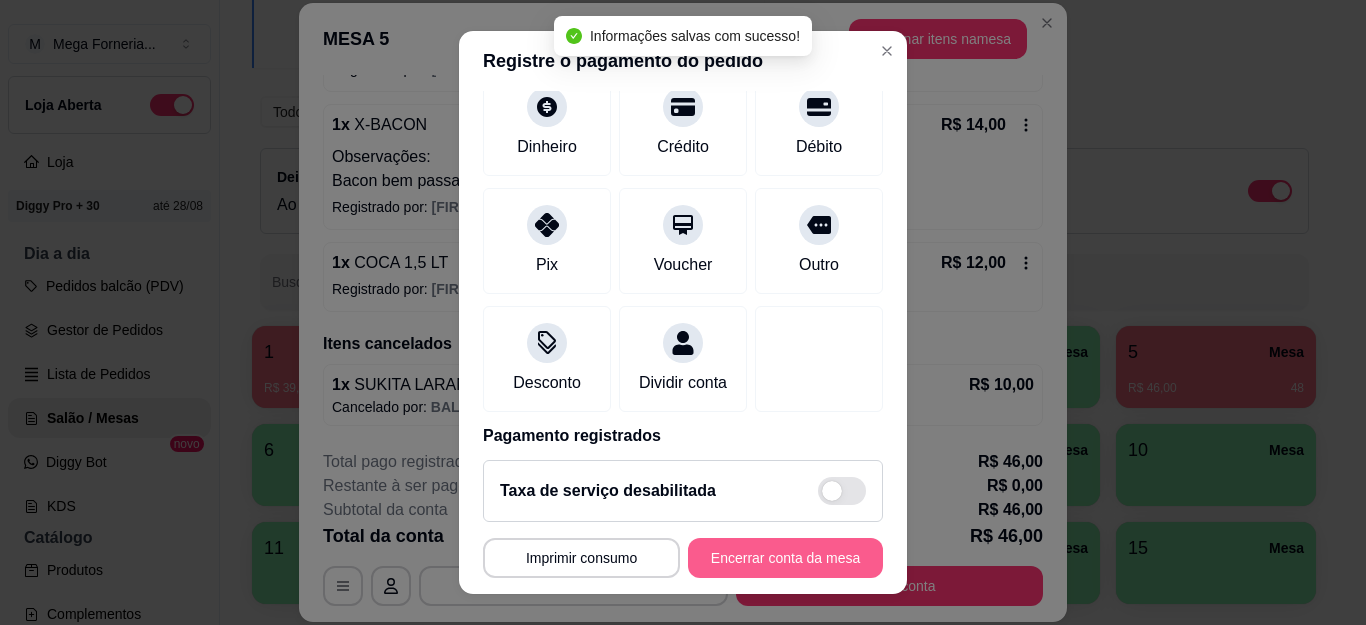 click on "Encerrar conta da mesa" at bounding box center [785, 558] 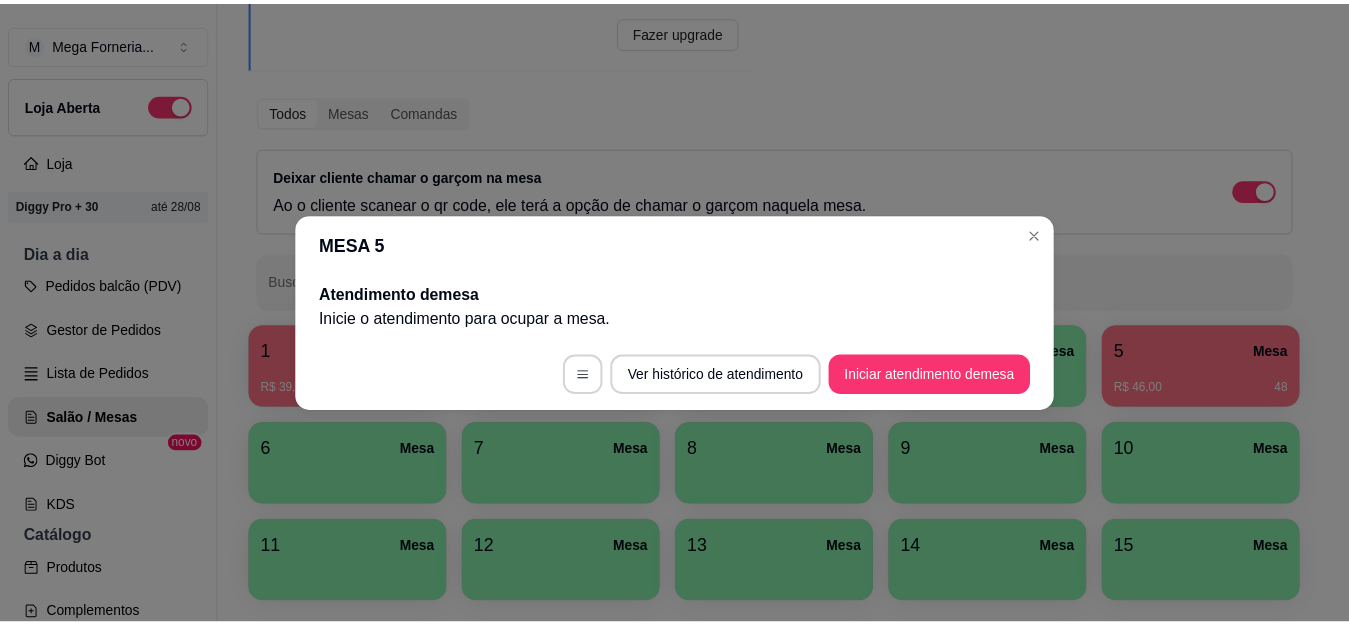 scroll, scrollTop: 0, scrollLeft: 0, axis: both 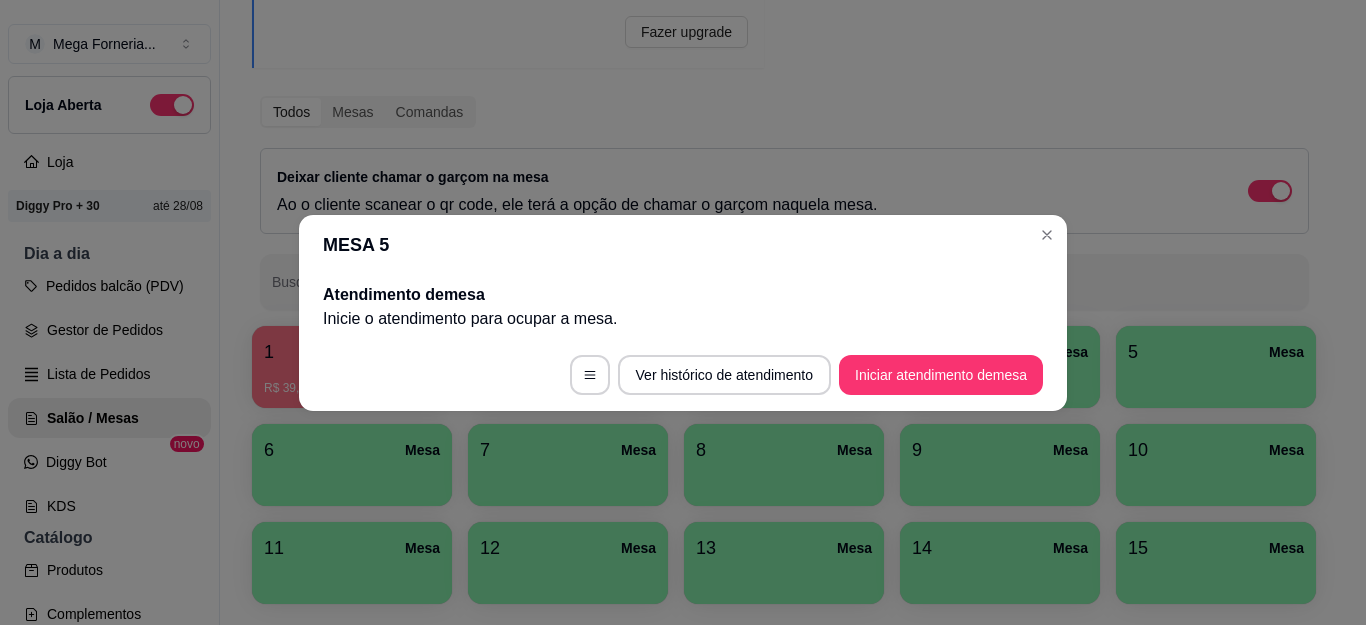 click on "MESA 5" at bounding box center (683, 245) 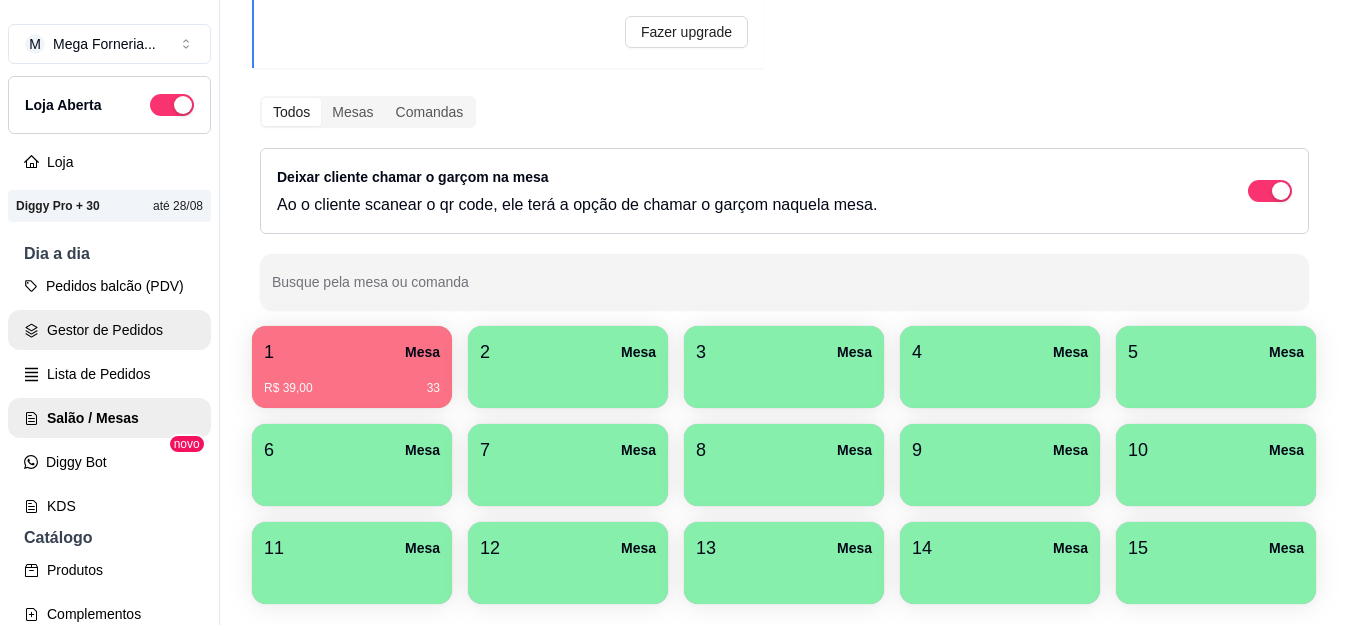 click on "Gestor de Pedidos" at bounding box center (109, 330) 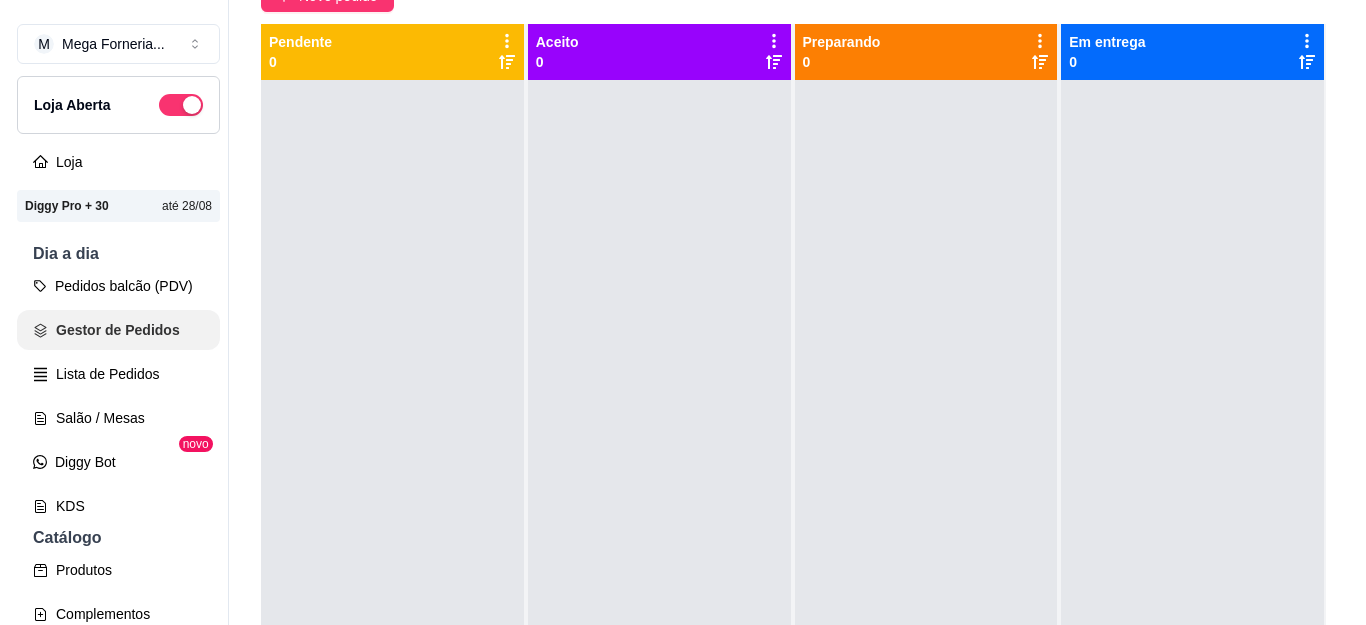 scroll, scrollTop: 0, scrollLeft: 0, axis: both 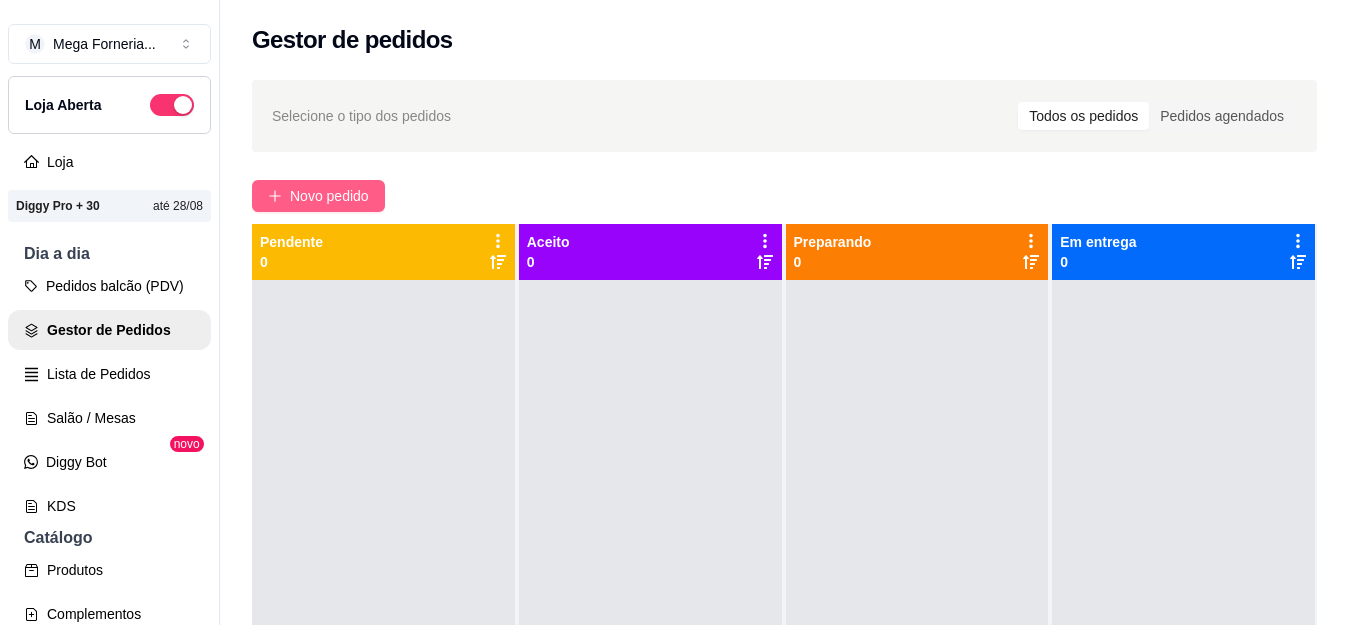 click on "Novo pedido" at bounding box center [318, 196] 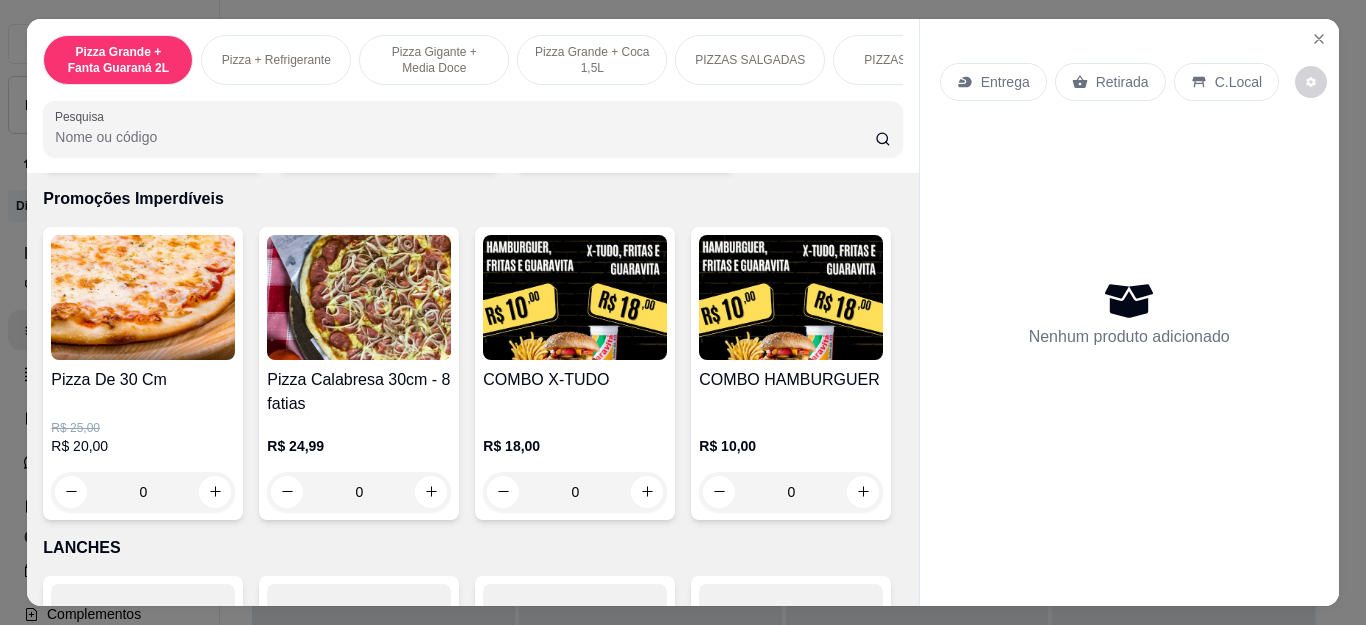 scroll, scrollTop: 2100, scrollLeft: 0, axis: vertical 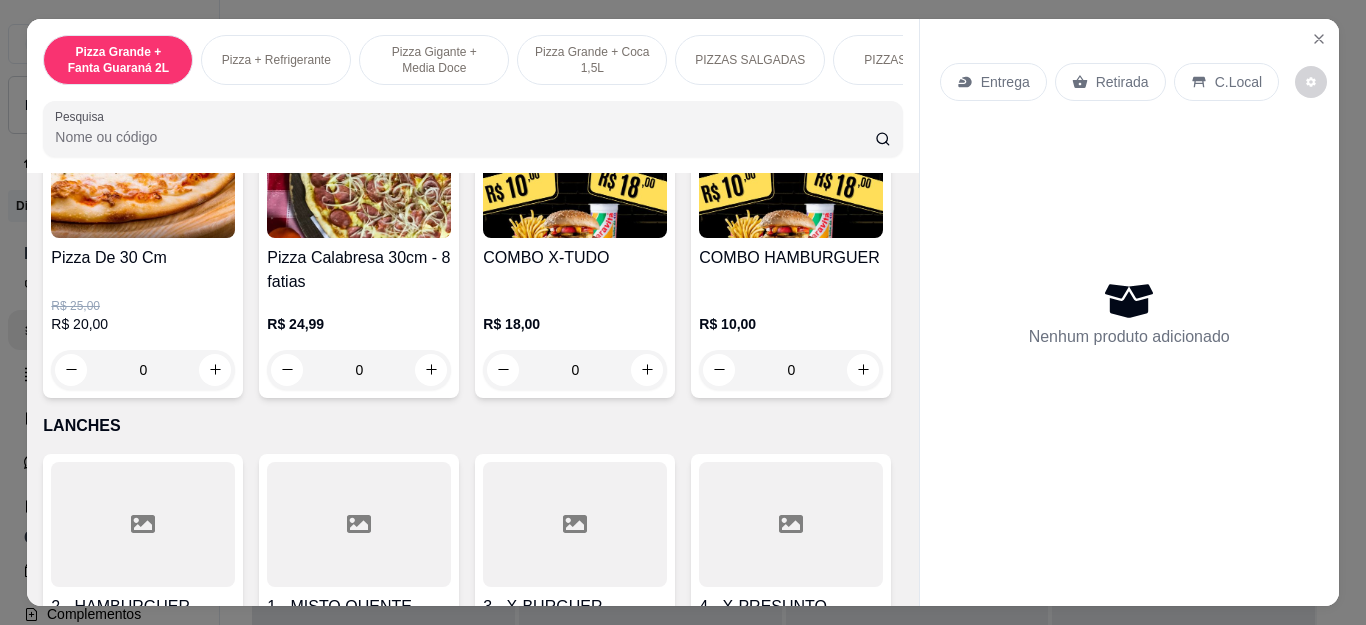click on "0" at bounding box center [575, 370] 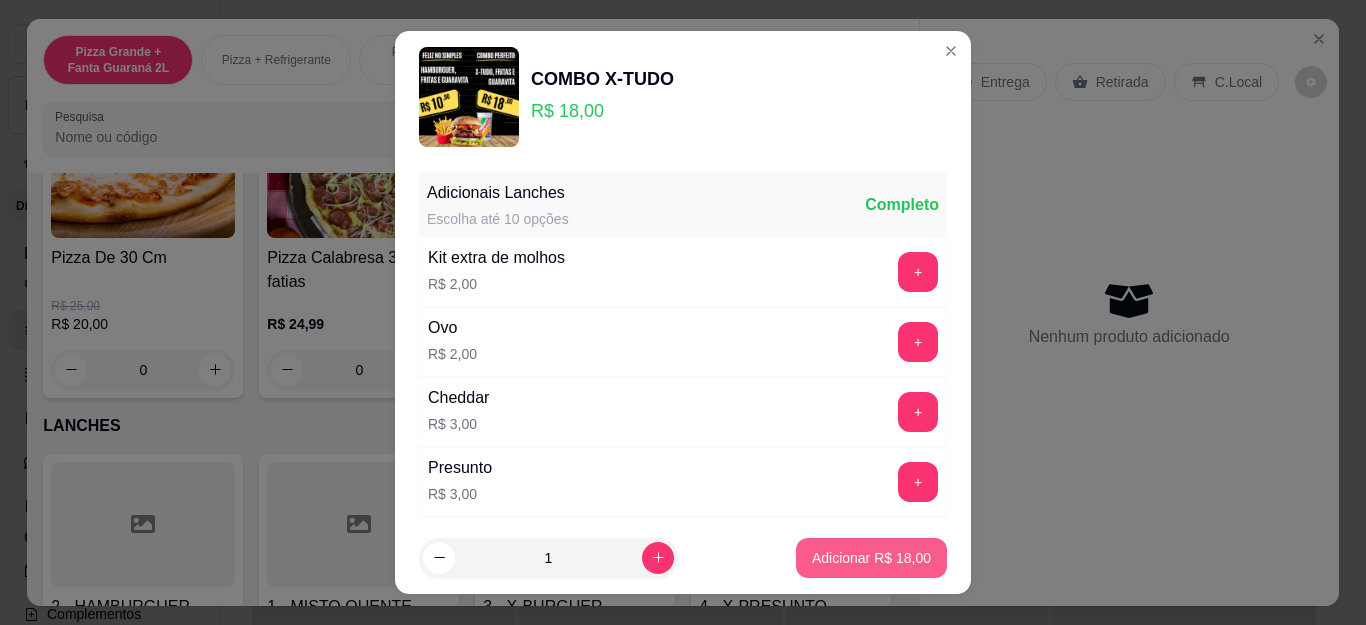 click on "Adicionar   R$ 18,00" at bounding box center [871, 558] 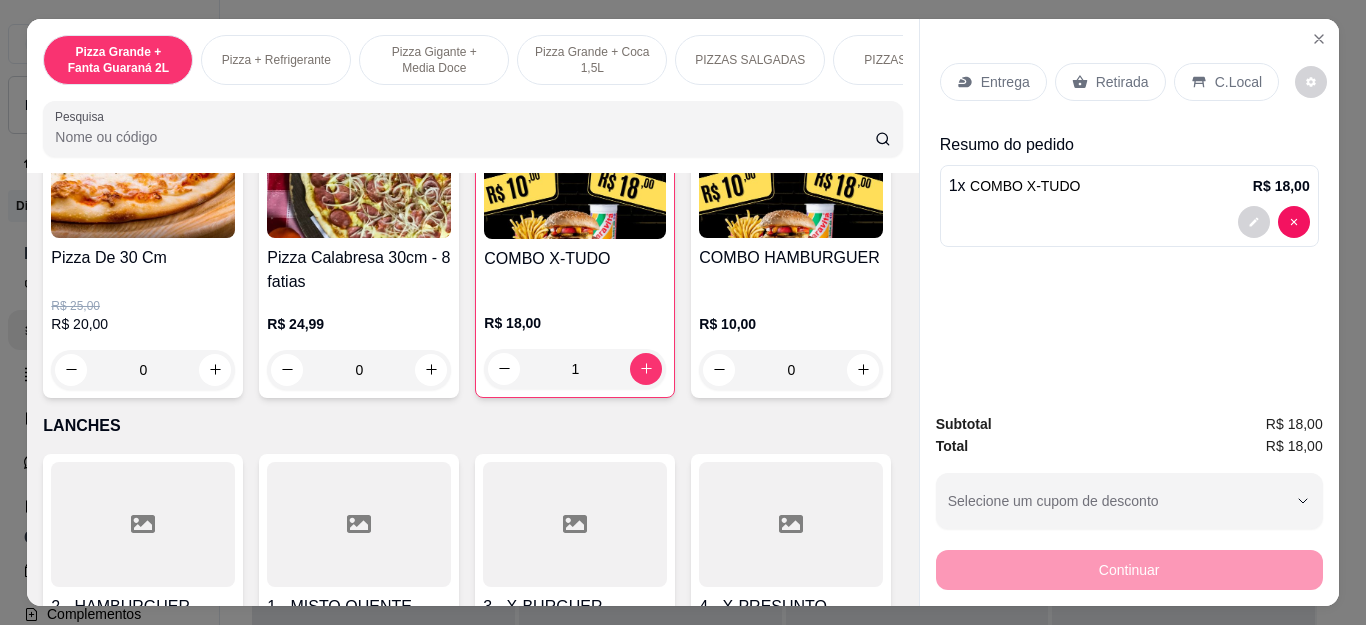 click on "1" at bounding box center [575, 369] 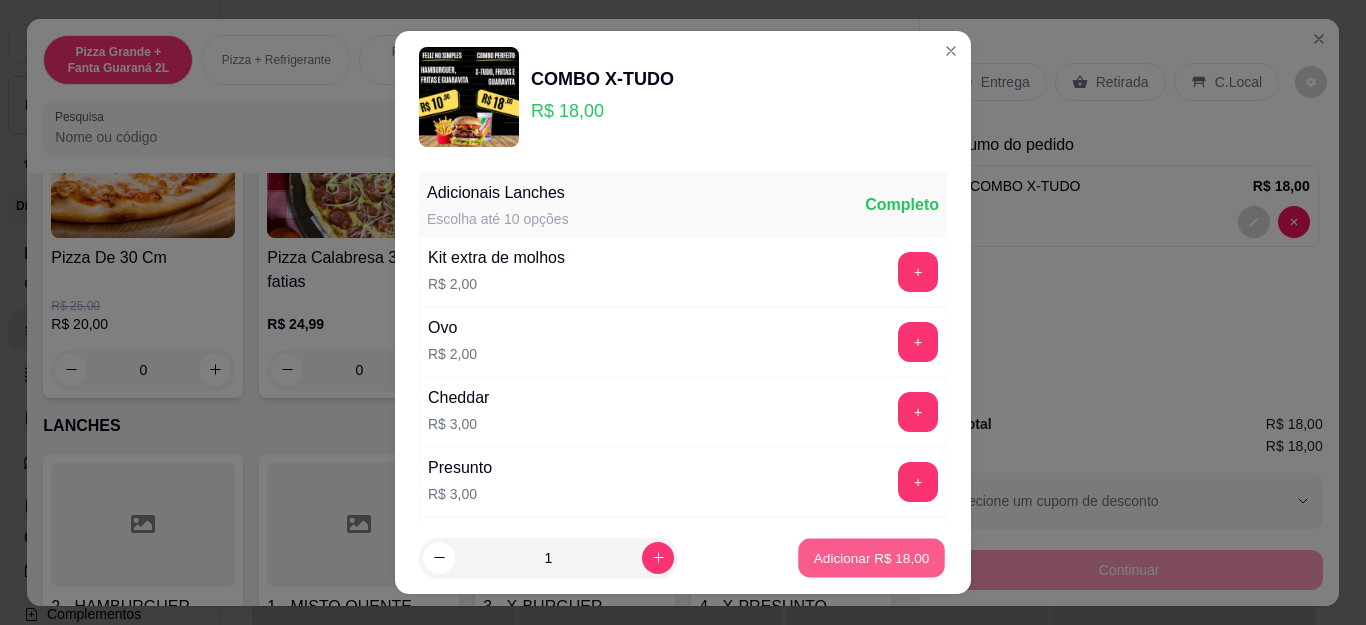 click on "Adicionar   R$ 18,00" at bounding box center [871, 557] 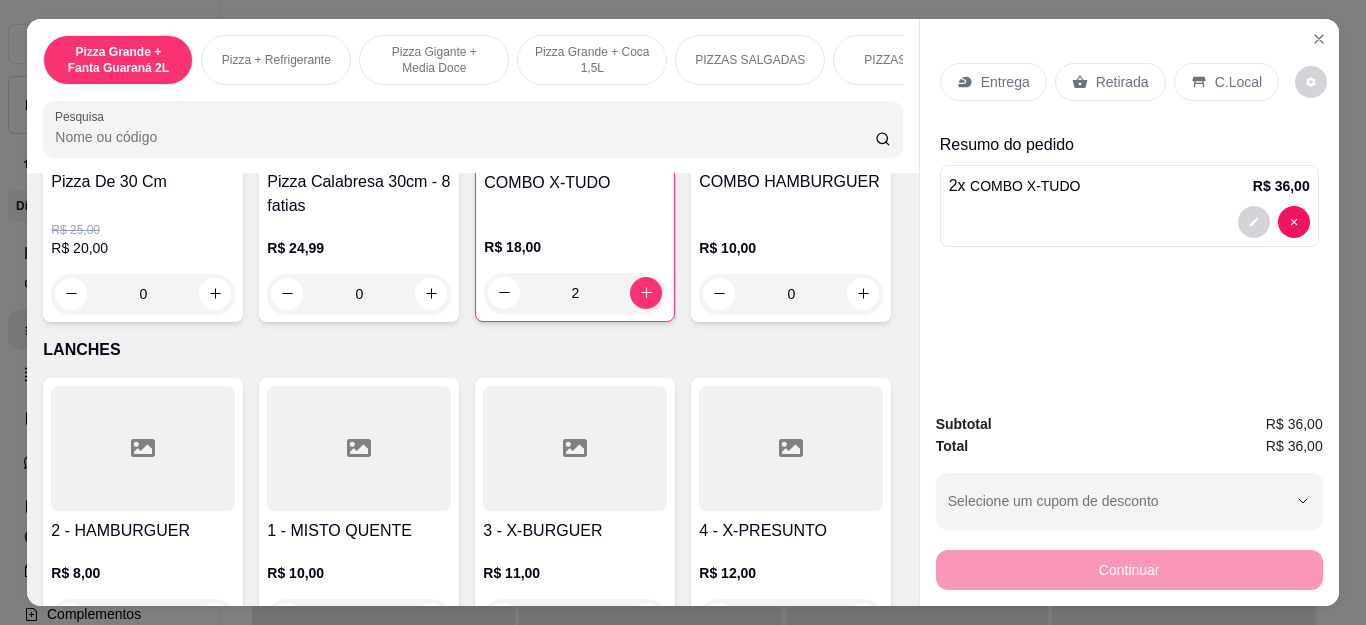 scroll, scrollTop: 2300, scrollLeft: 0, axis: vertical 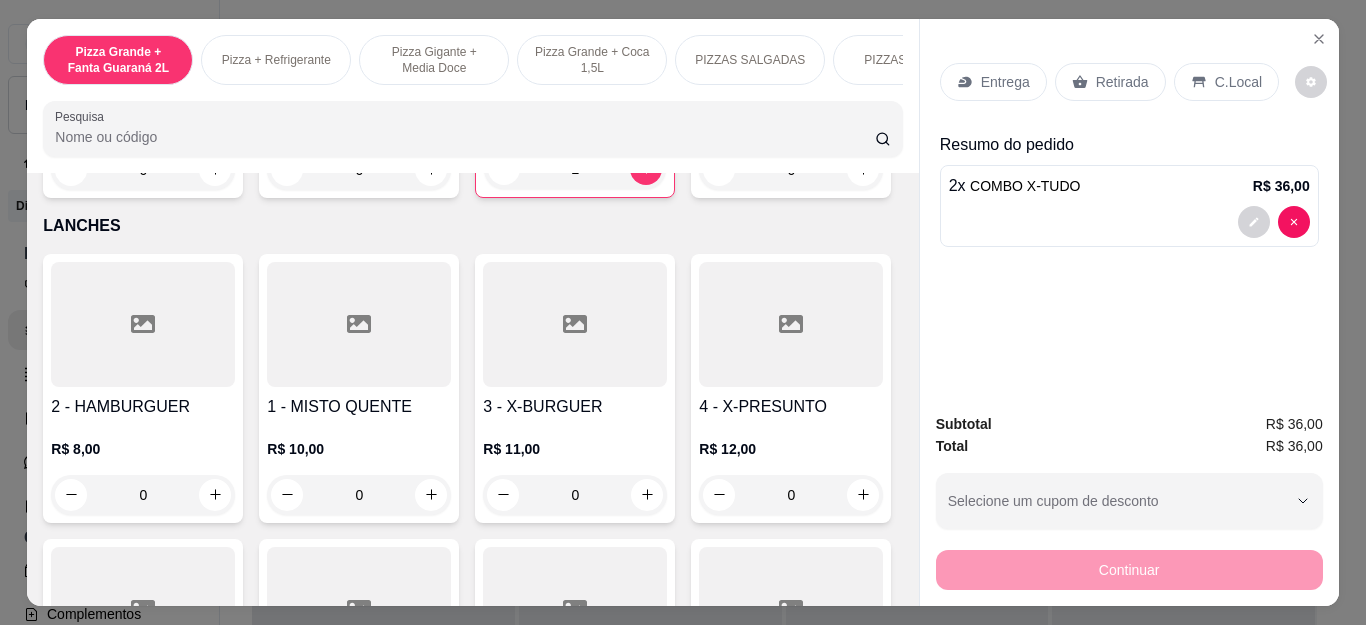 click on "0" at bounding box center (791, 170) 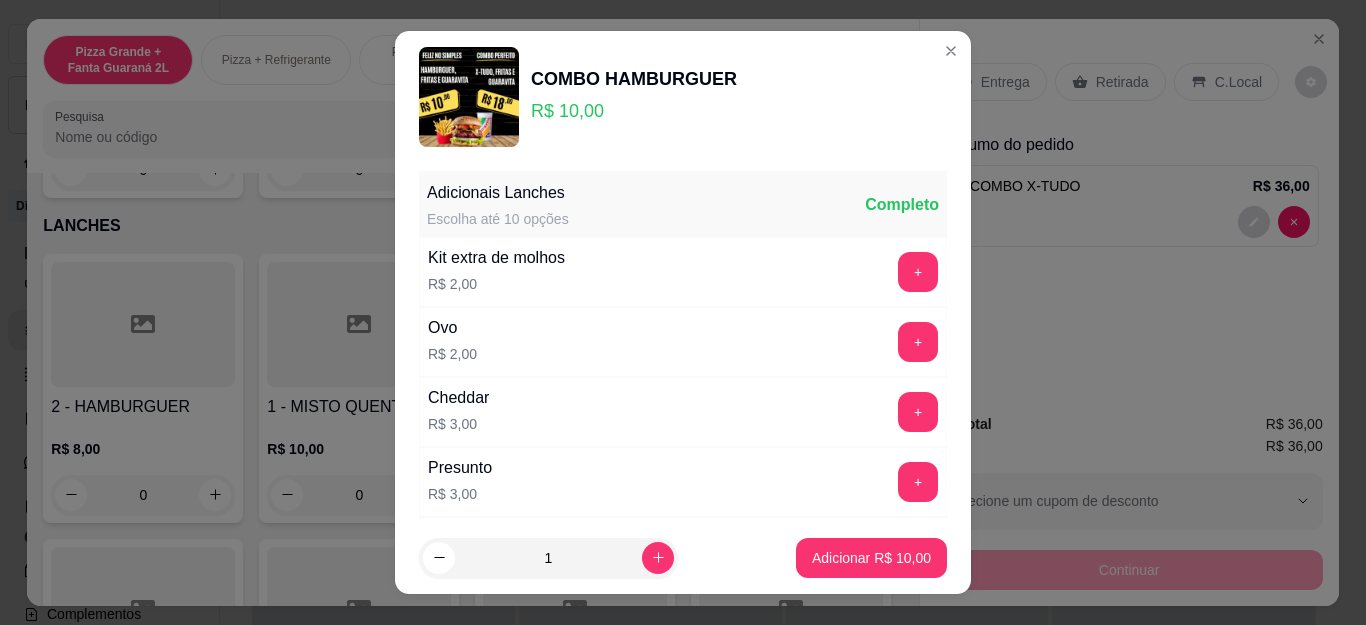 click on "Adicionar   R$ 10,00" at bounding box center (871, 558) 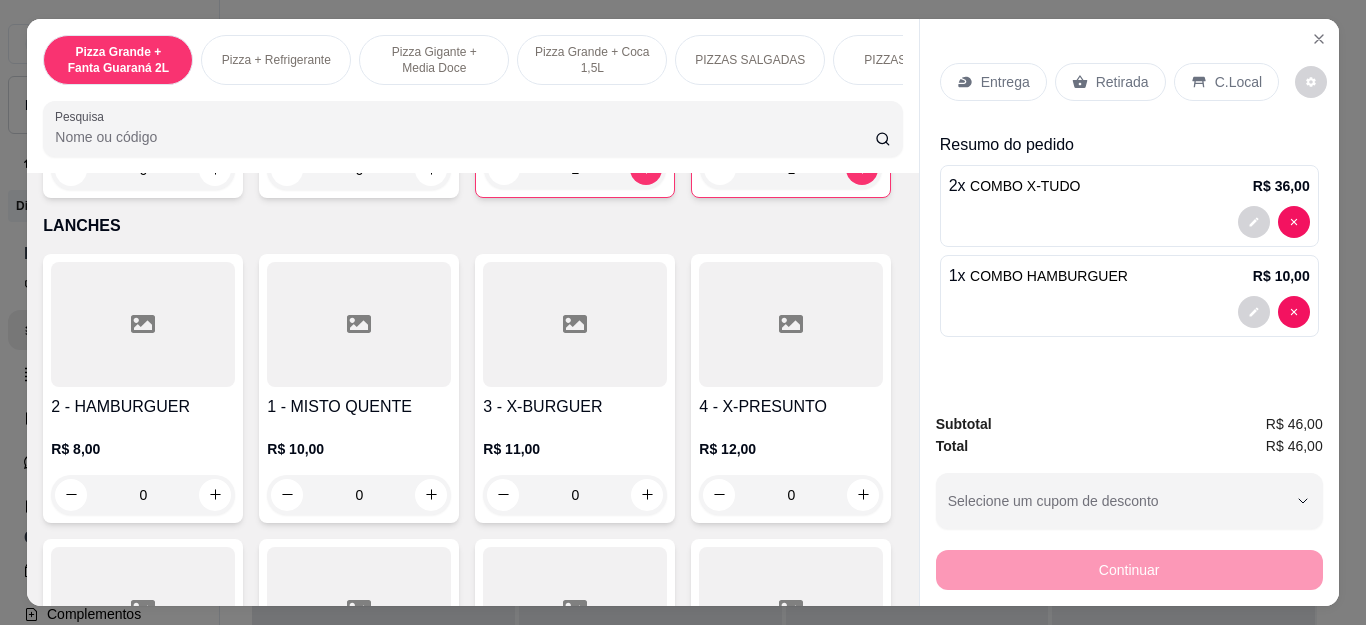 type on "1" 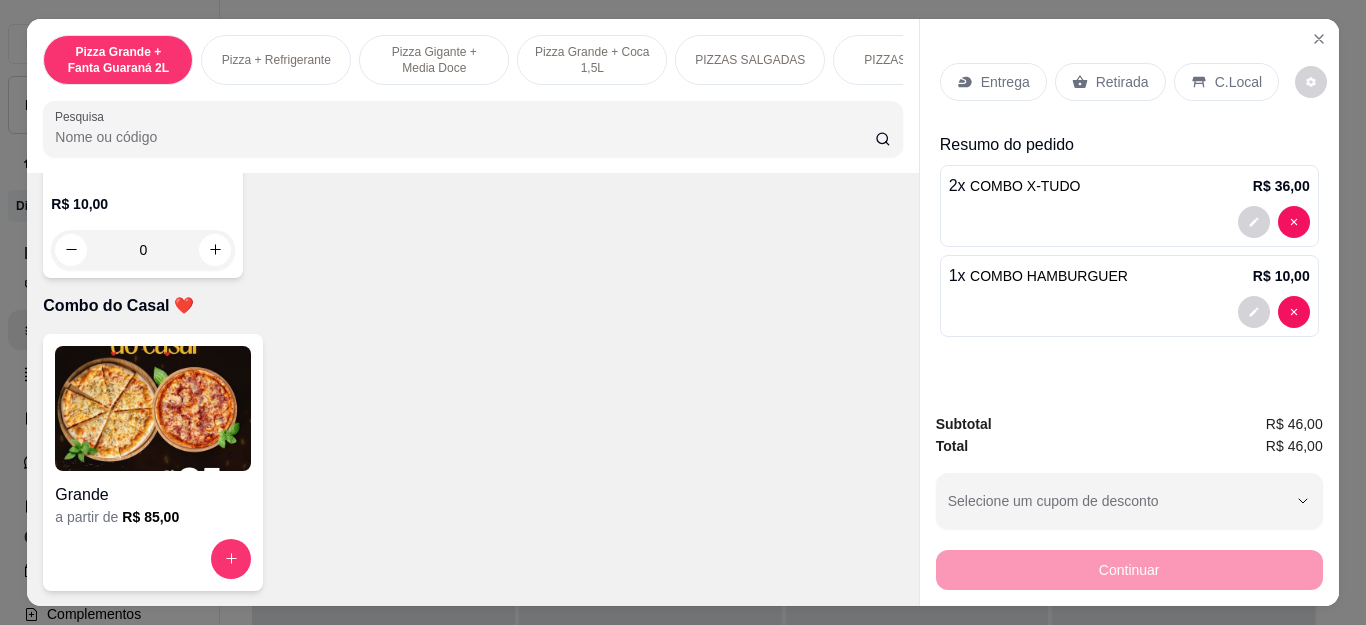 scroll, scrollTop: 6300, scrollLeft: 0, axis: vertical 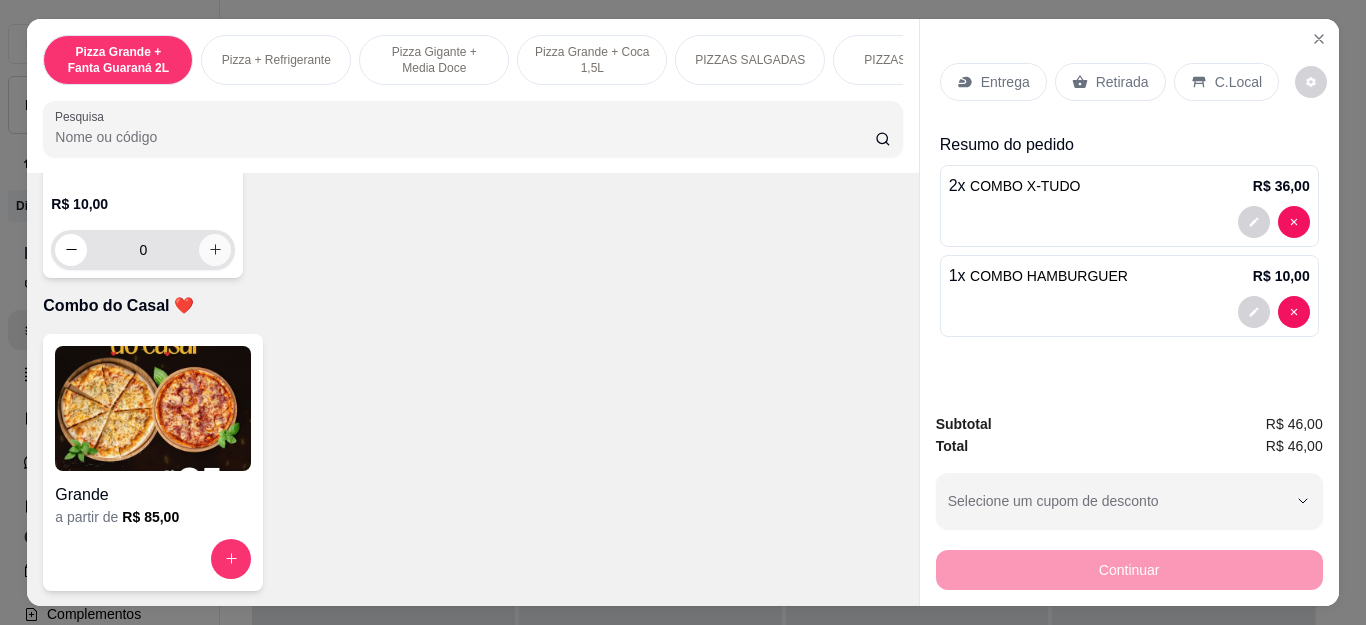 click 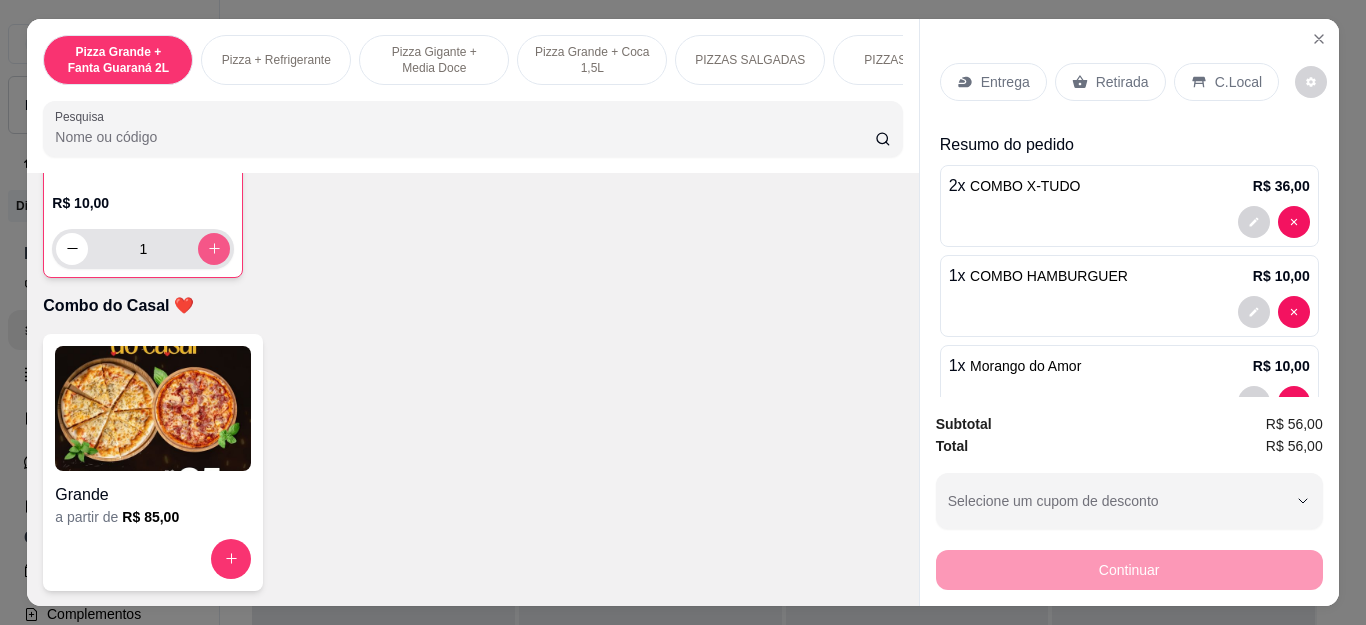 type on "1" 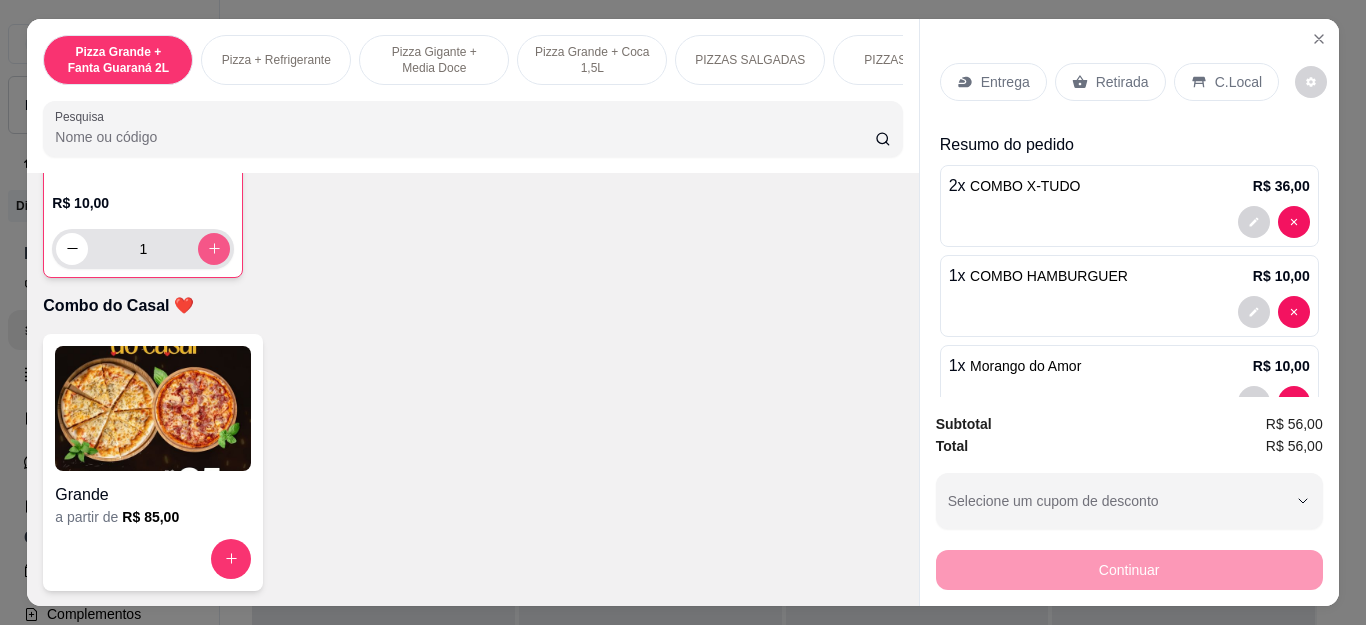 scroll, scrollTop: 6301, scrollLeft: 0, axis: vertical 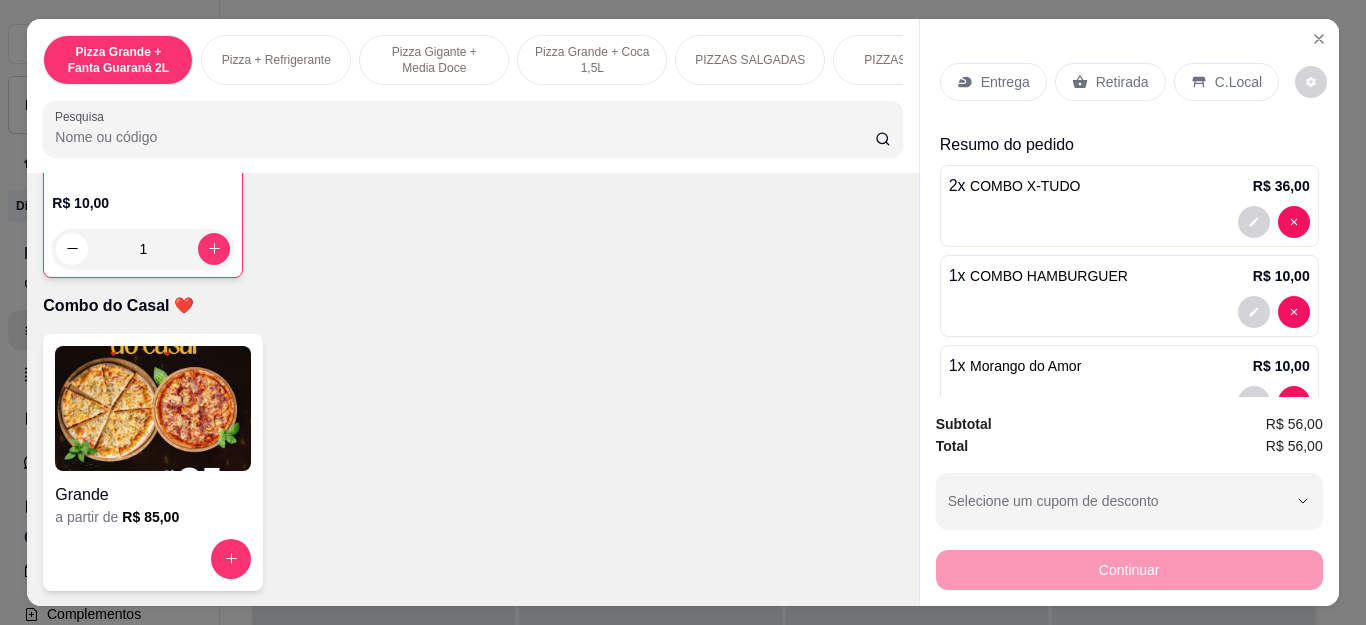 click on "Entrega" at bounding box center (1005, 82) 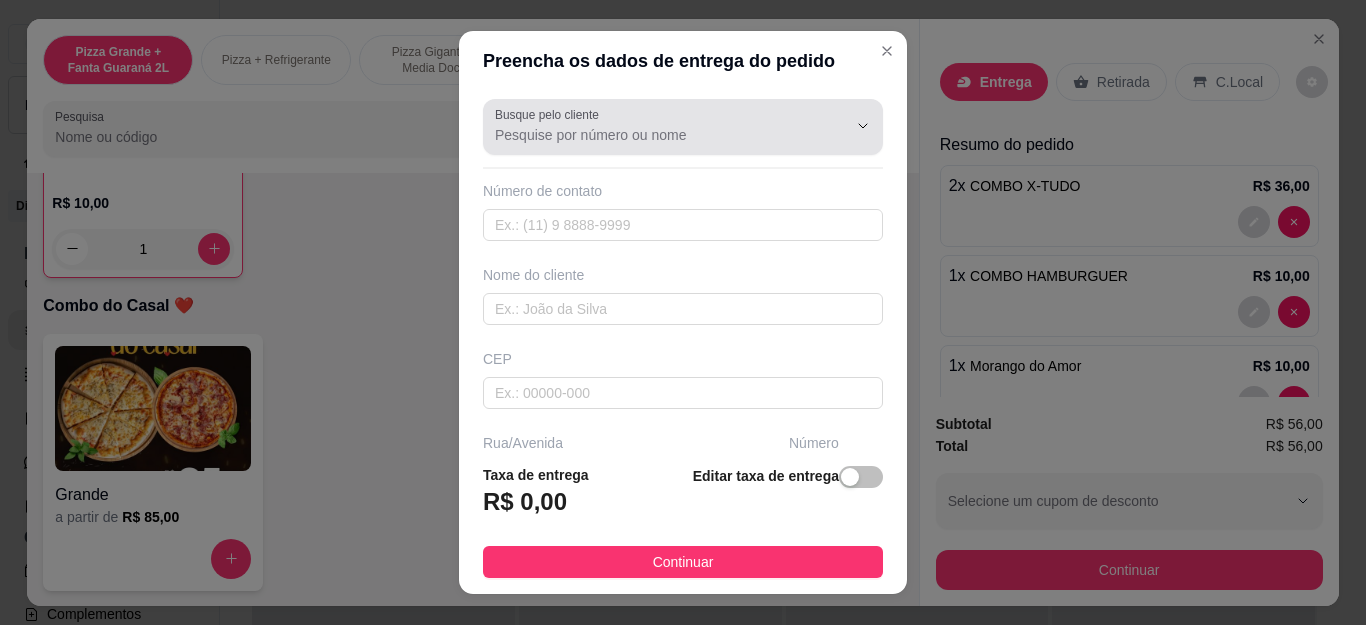 click on "Busque pelo cliente" at bounding box center [683, 127] 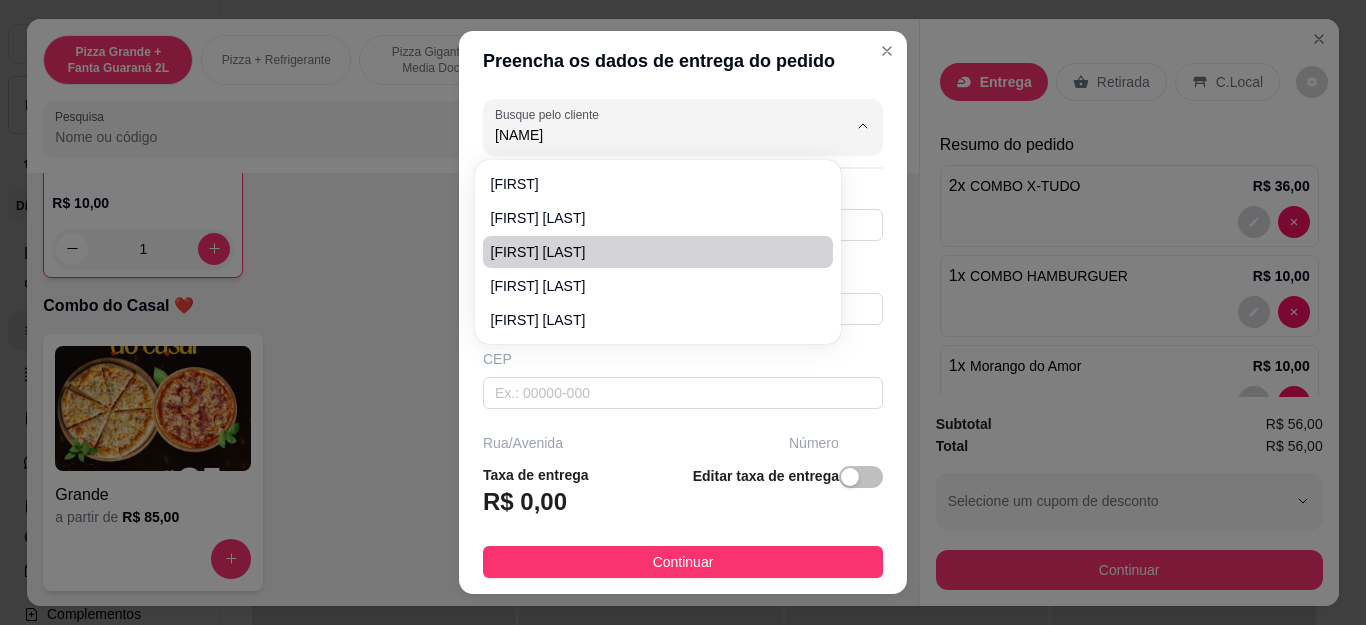 click on "[FIRST] [LAST]" at bounding box center [648, 252] 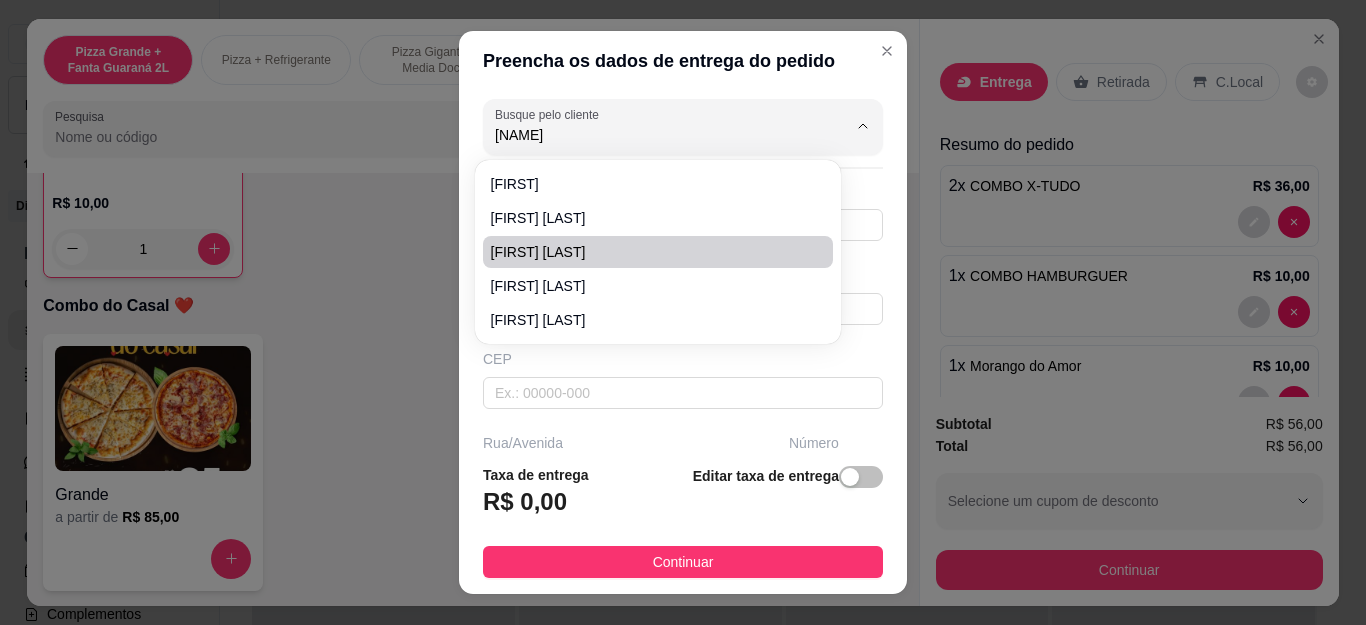 type on "[FIRST] [LAST]" 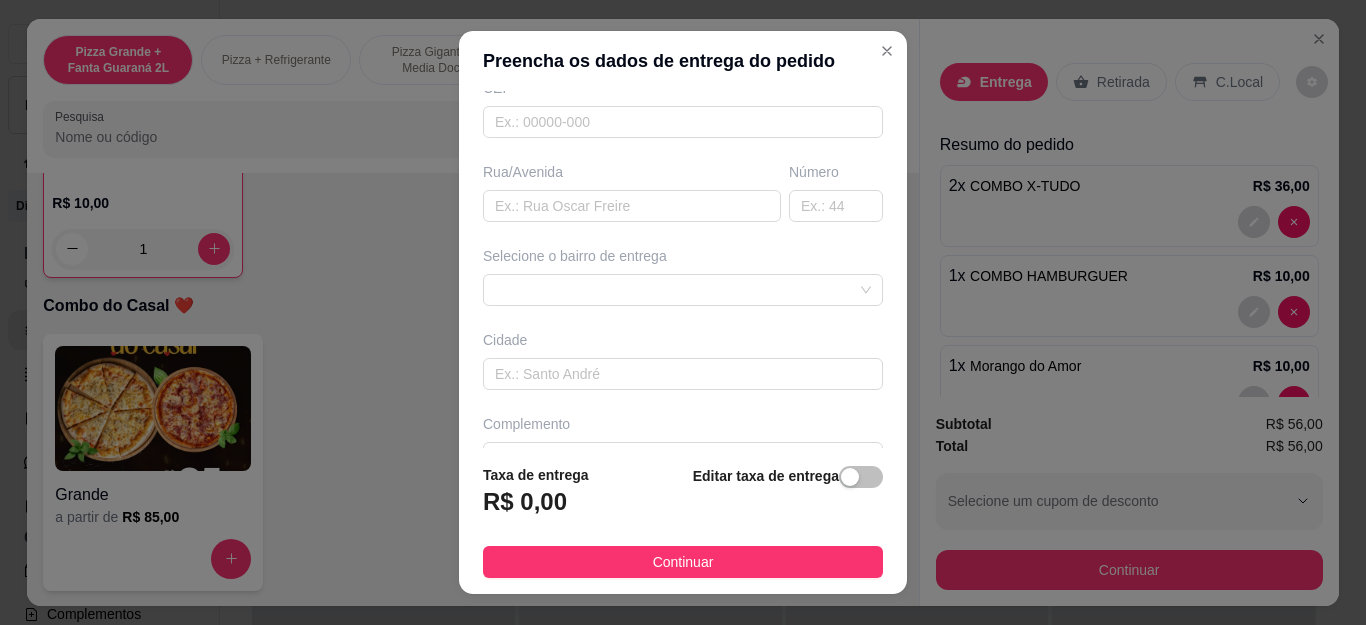 scroll, scrollTop: 300, scrollLeft: 0, axis: vertical 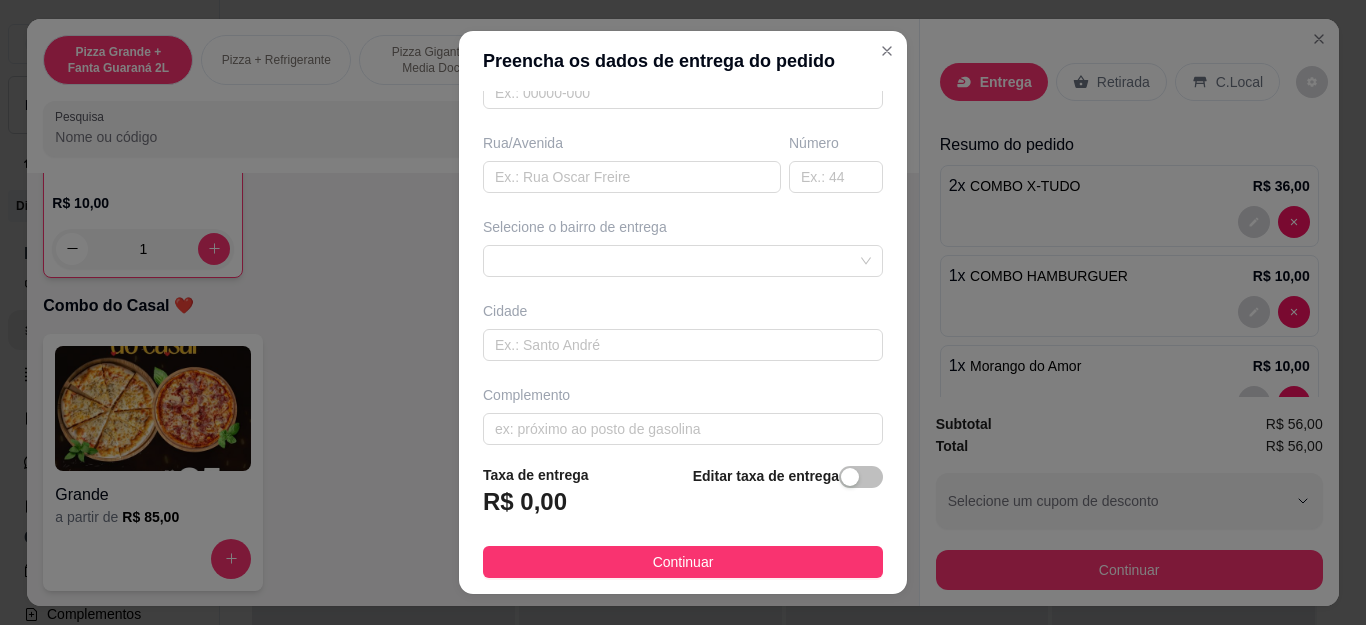 type on "[FIRST] [LAST]" 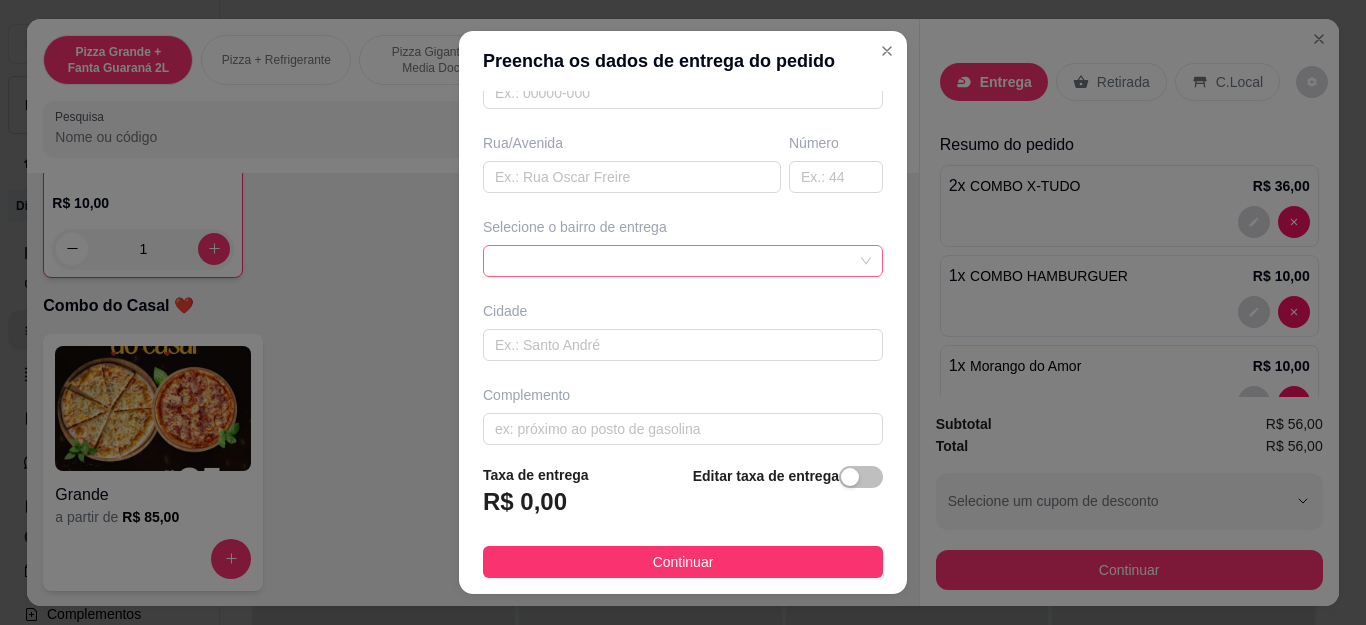 click at bounding box center (683, 261) 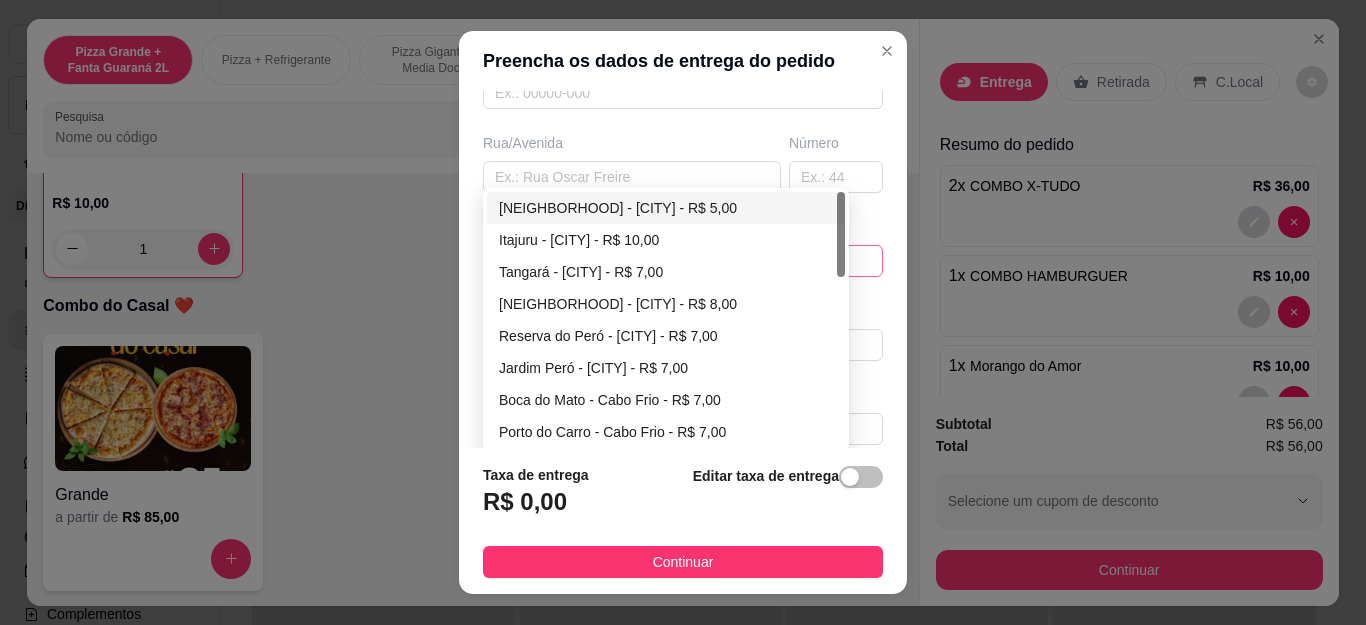 click on "[NEIGHBORHOOD] - [CITY] -  R$ 5,00" at bounding box center (666, 208) 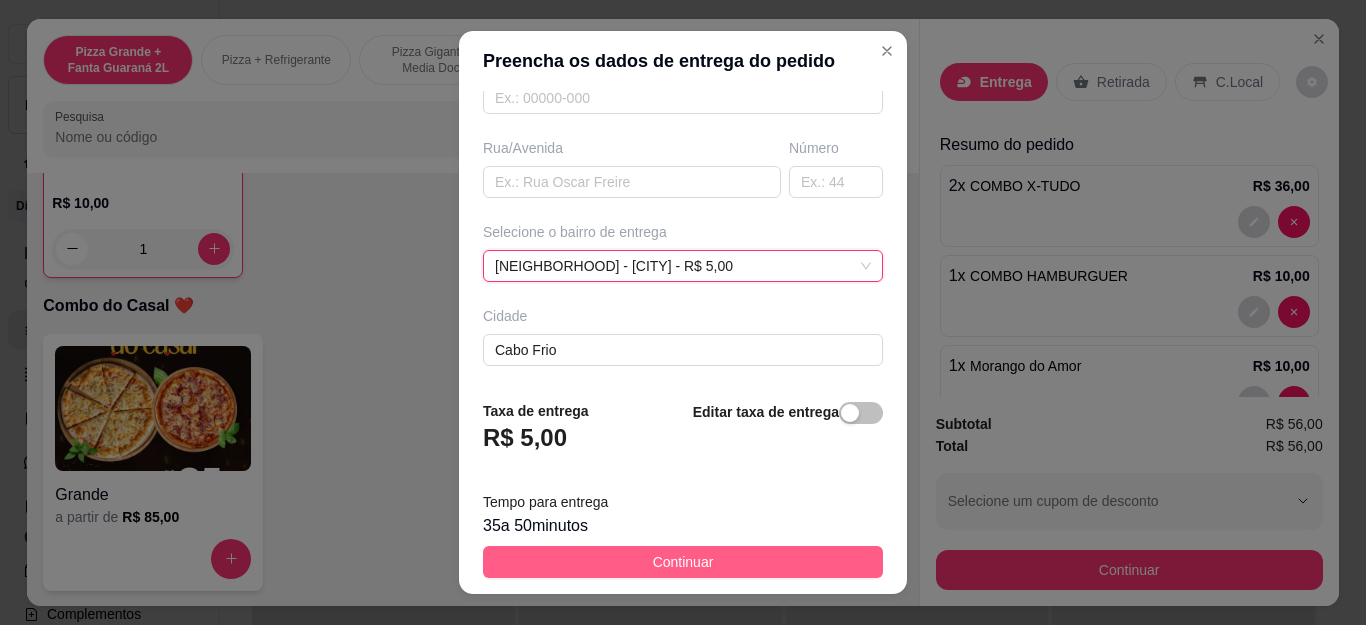 scroll, scrollTop: 300, scrollLeft: 0, axis: vertical 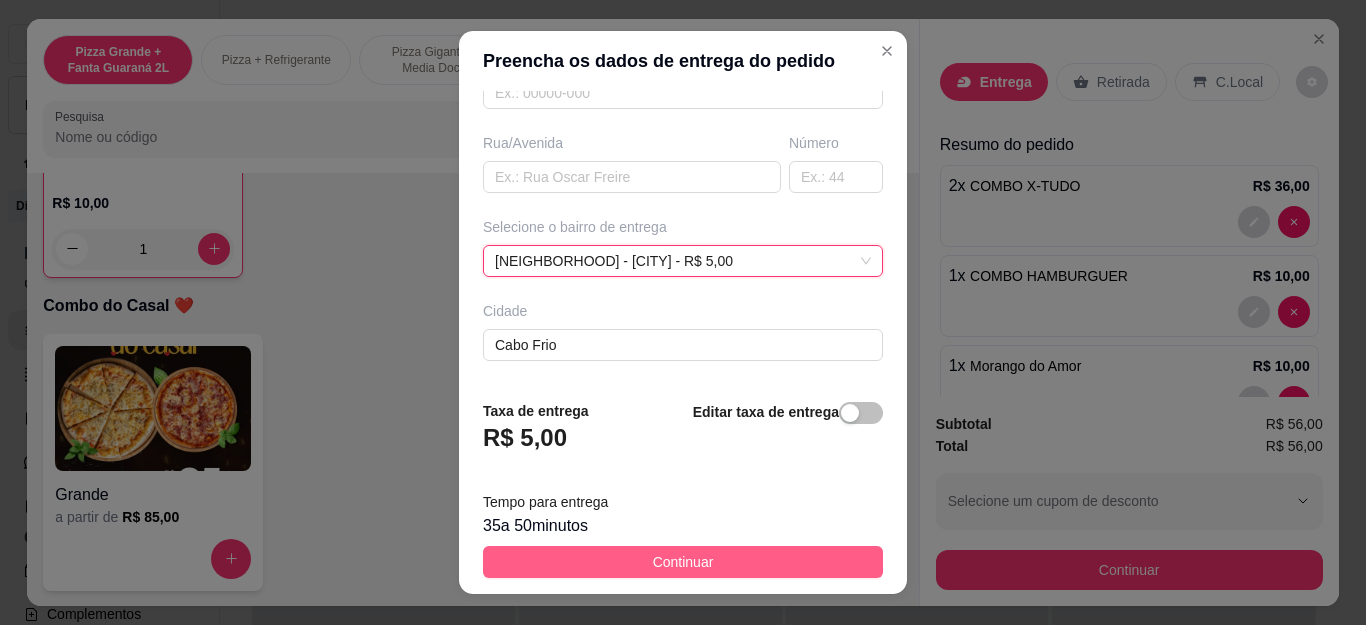 click on "Continuar" at bounding box center [683, 562] 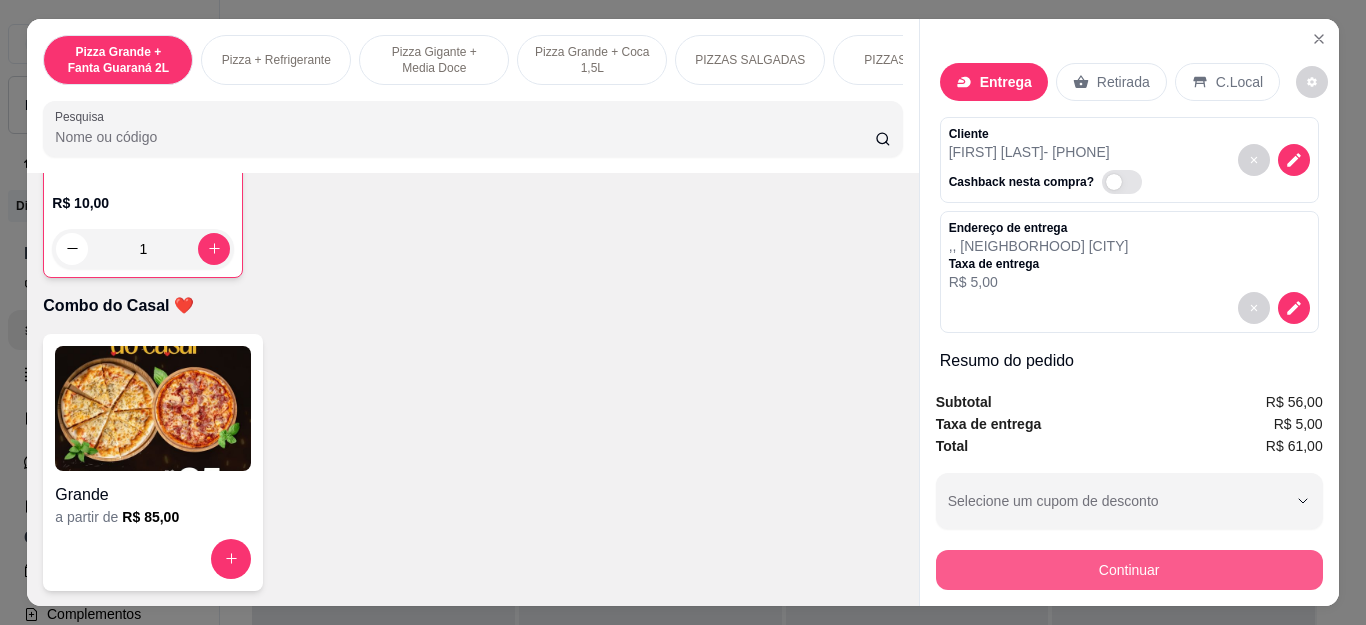 click on "Continuar" at bounding box center [1129, 570] 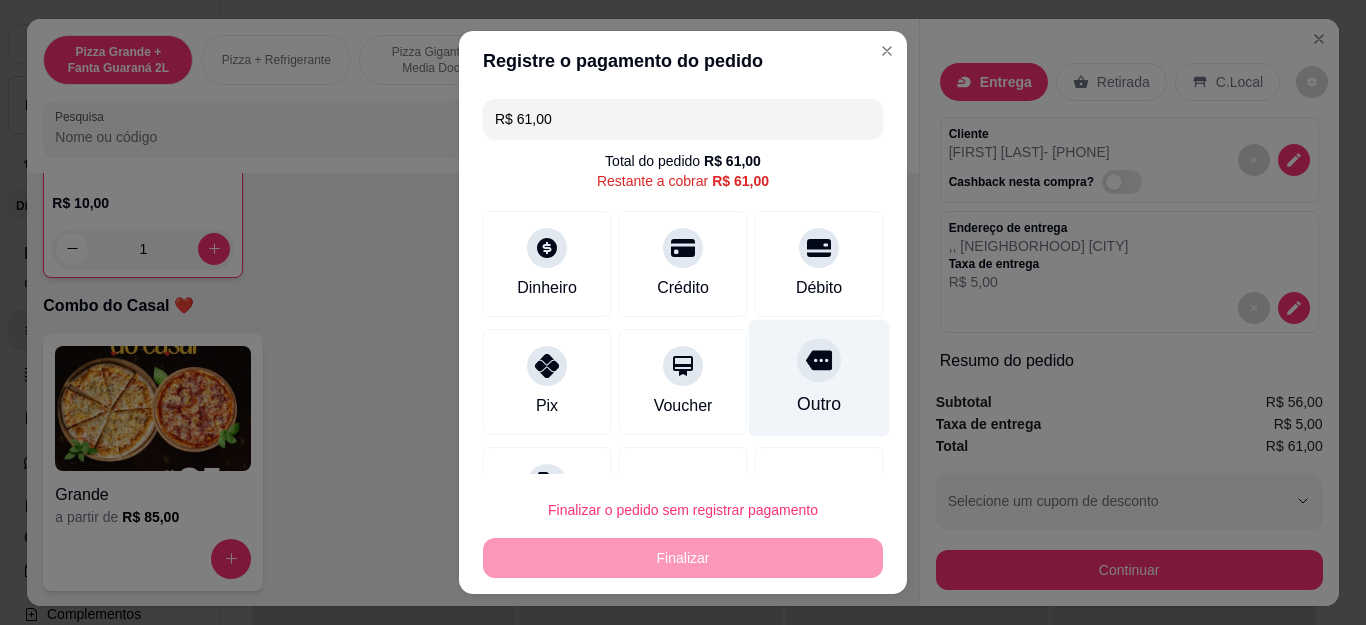 click on "Outro" at bounding box center (819, 378) 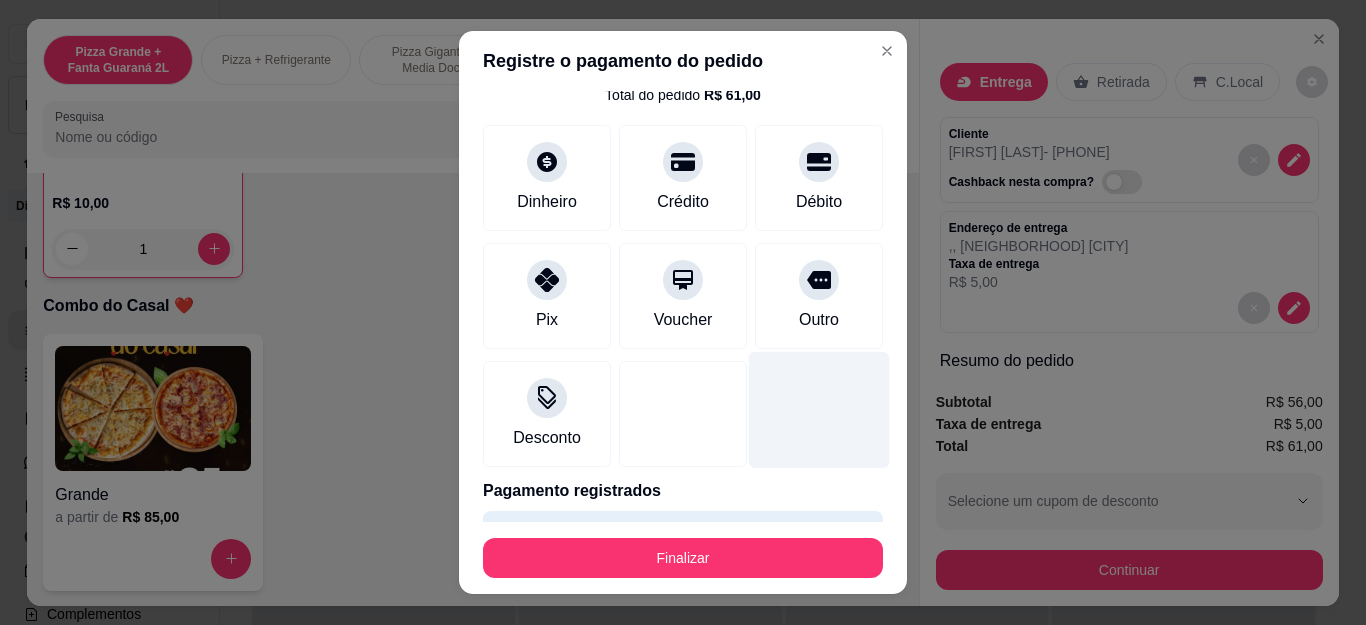 scroll, scrollTop: 123, scrollLeft: 0, axis: vertical 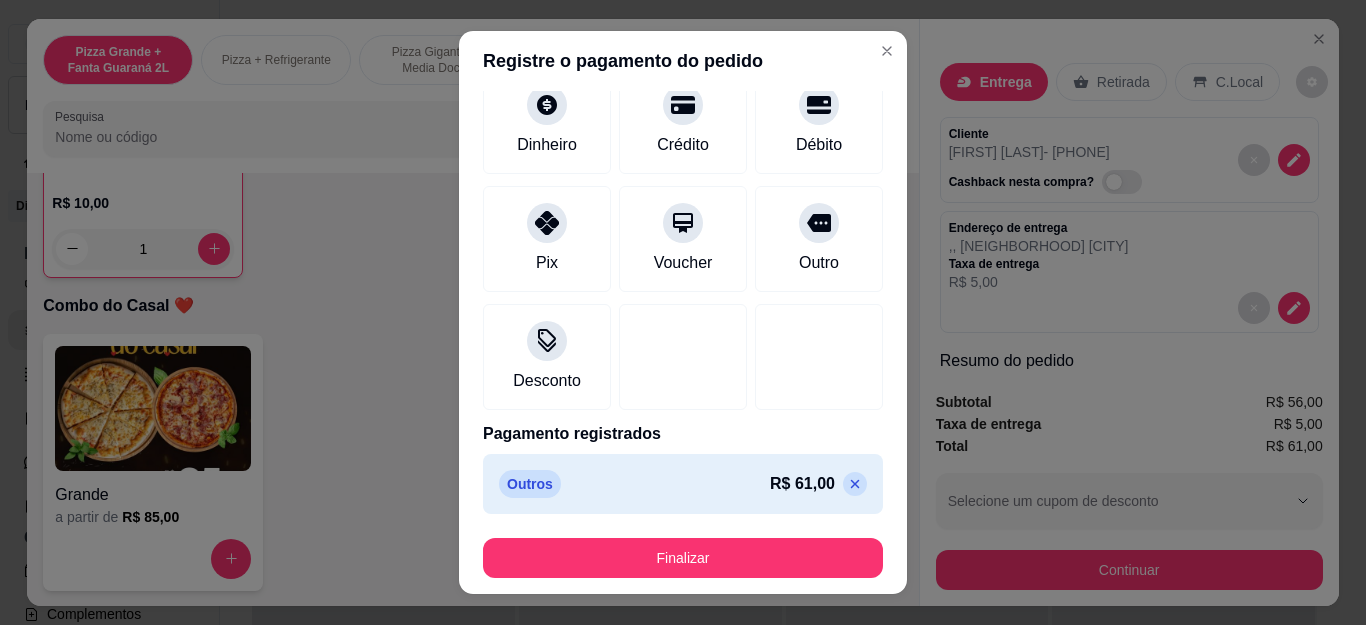 click 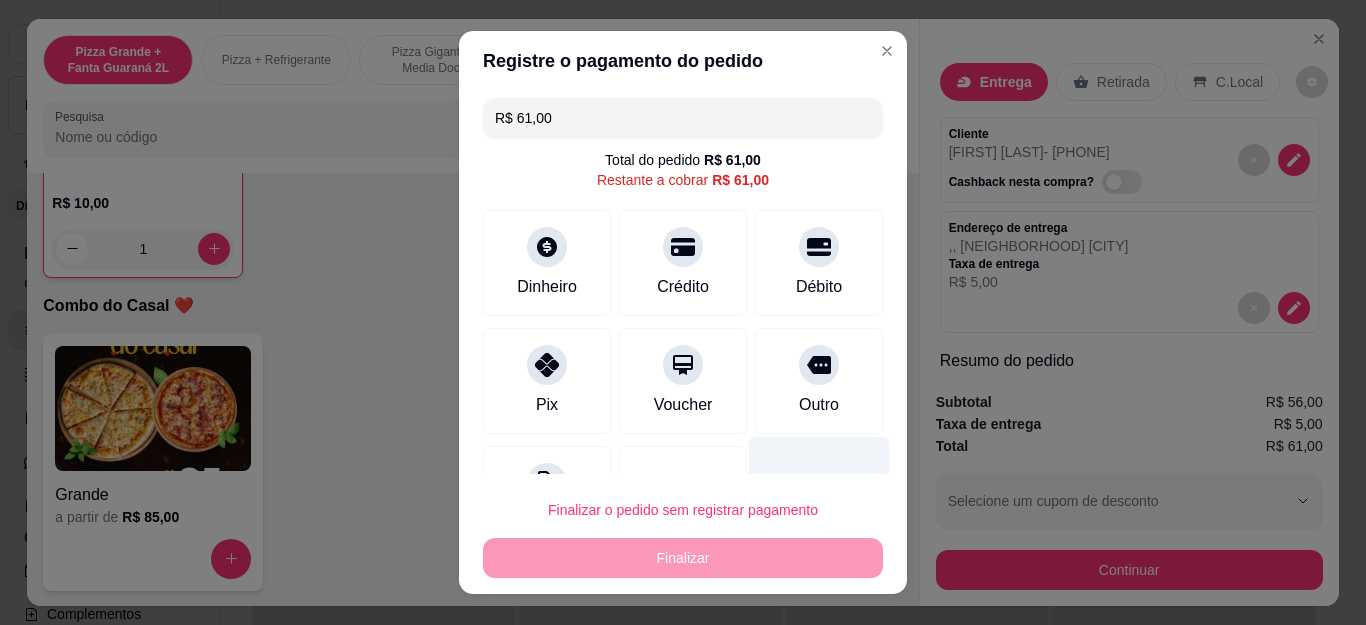 scroll, scrollTop: 0, scrollLeft: 0, axis: both 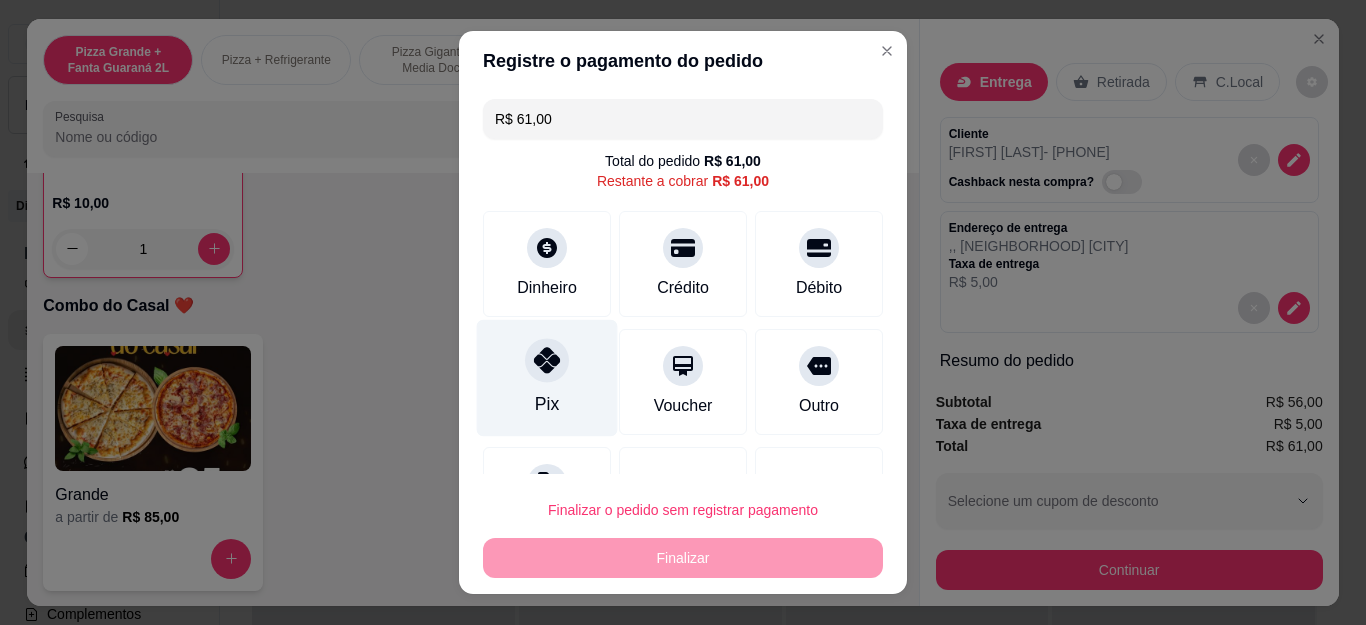 click on "Pix" at bounding box center (547, 378) 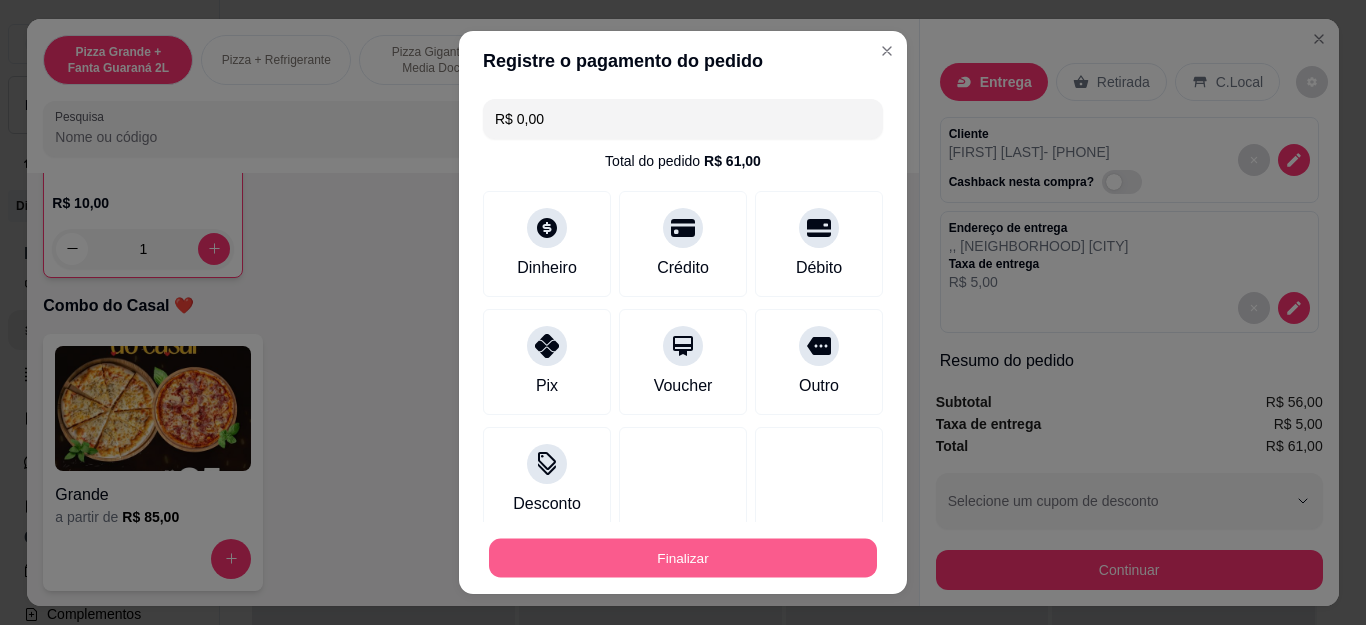 click on "Finalizar" at bounding box center (683, 557) 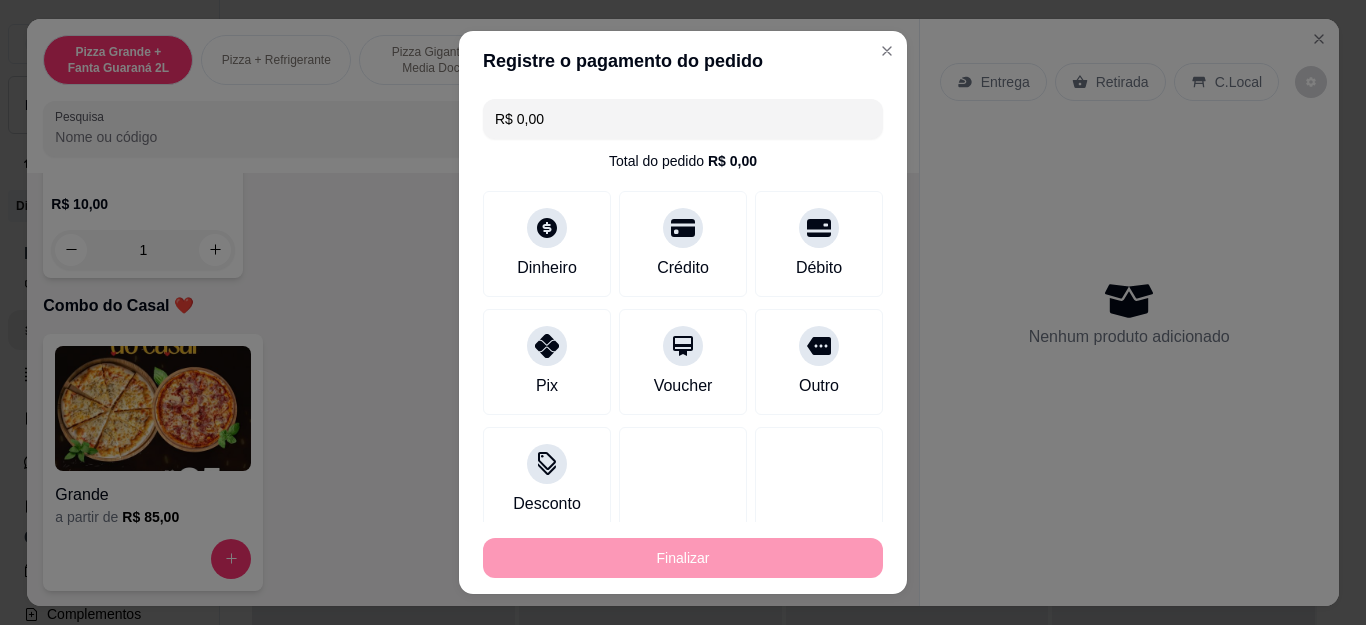 type on "0" 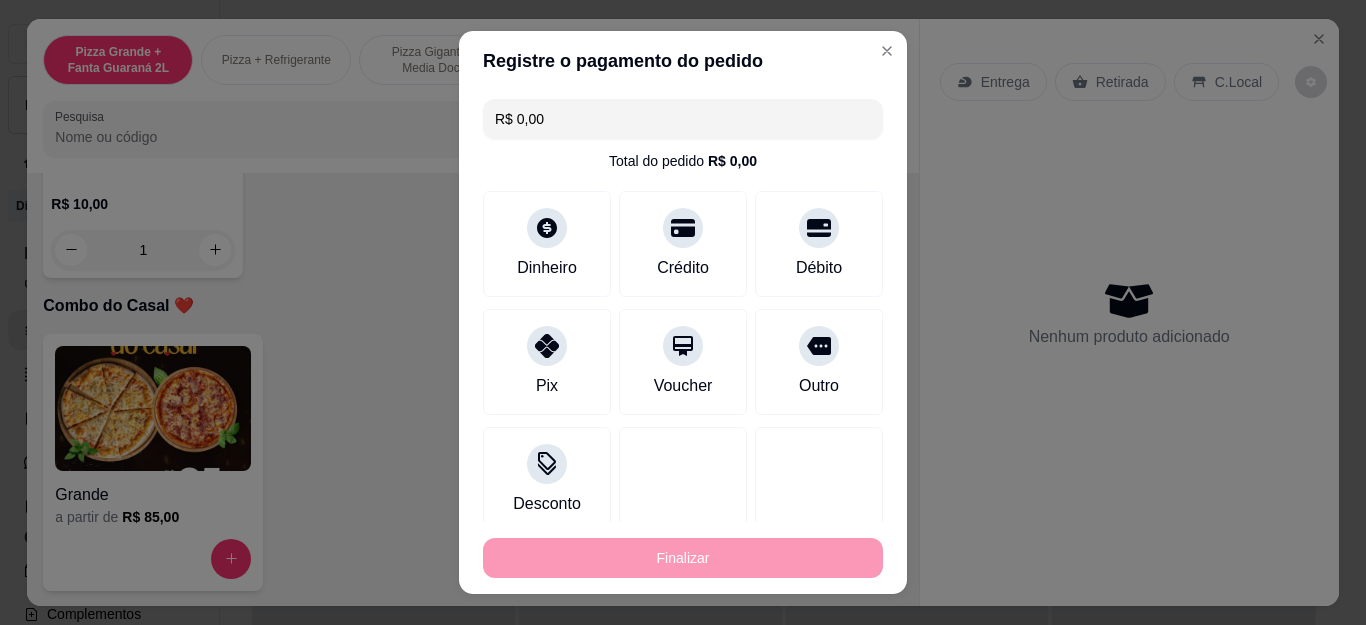 type on "0" 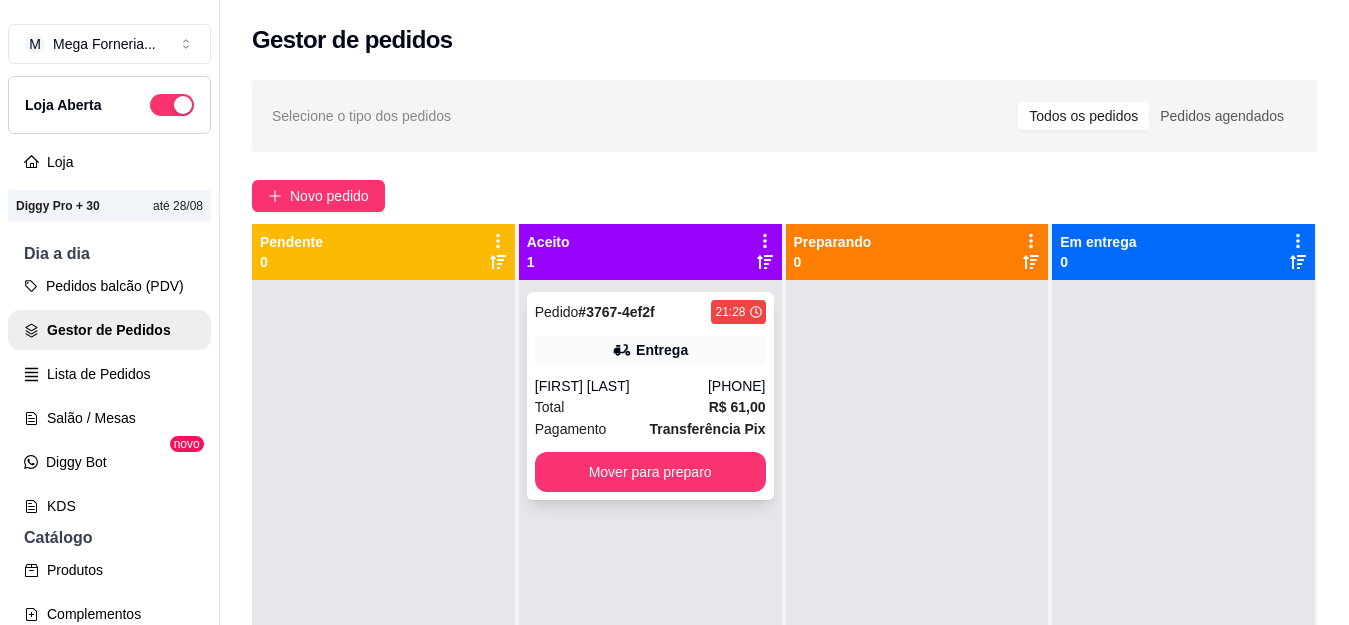click on "[PHONE]" at bounding box center [737, 386] 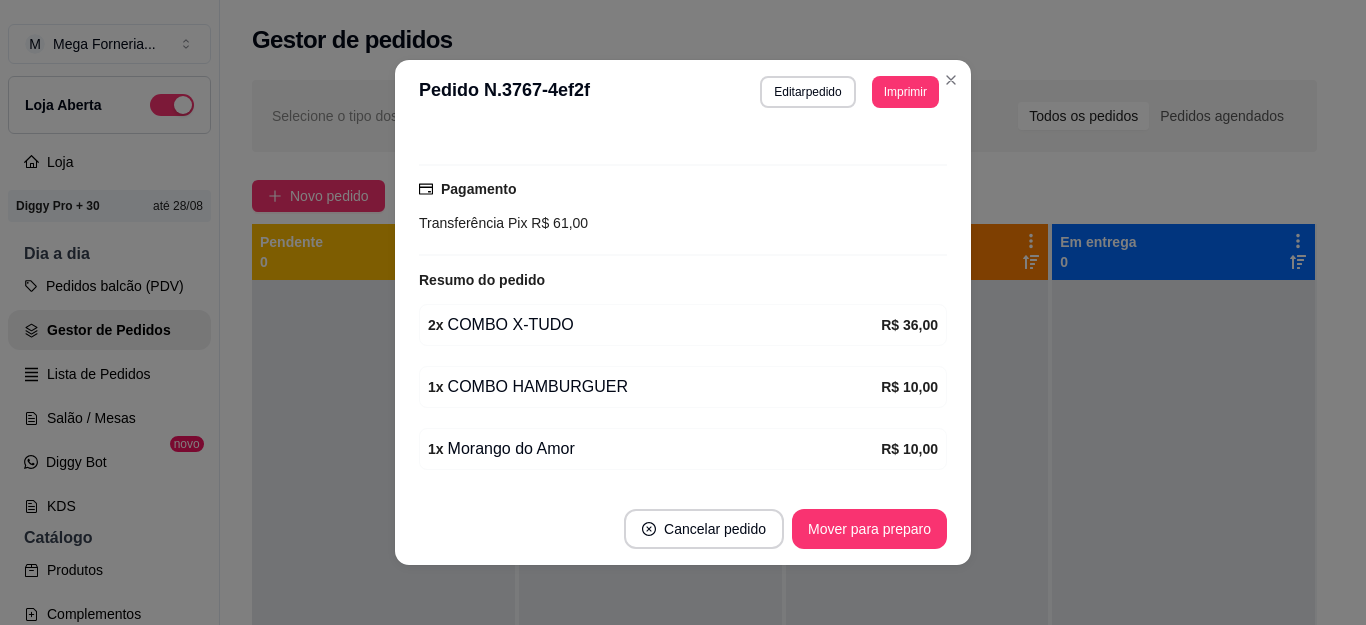 scroll, scrollTop: 488, scrollLeft: 0, axis: vertical 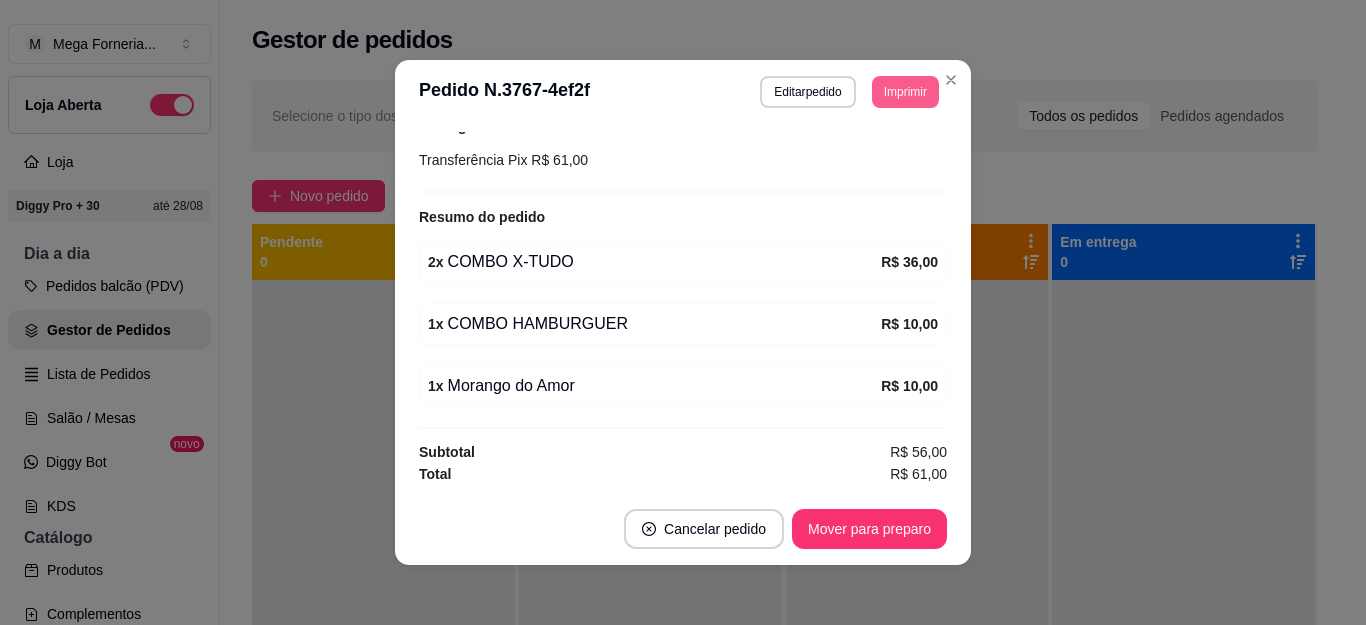 click on "Imprimir" at bounding box center (905, 92) 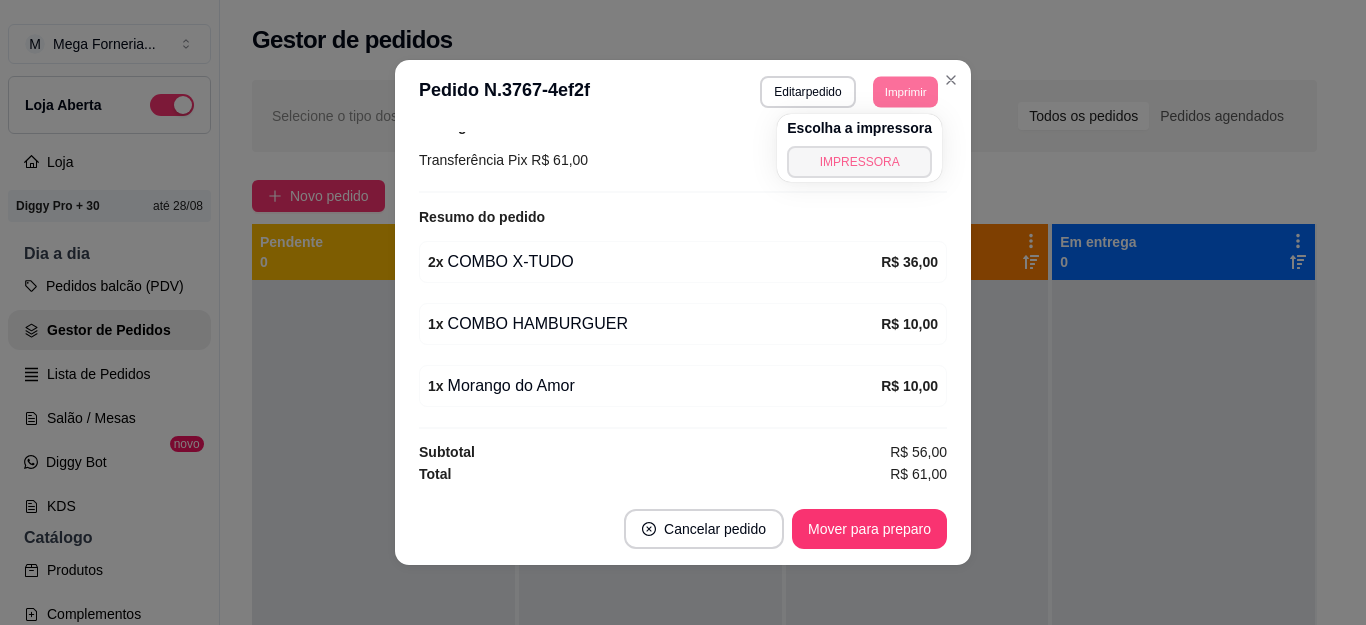 click on "IMPRESSORA" at bounding box center (859, 162) 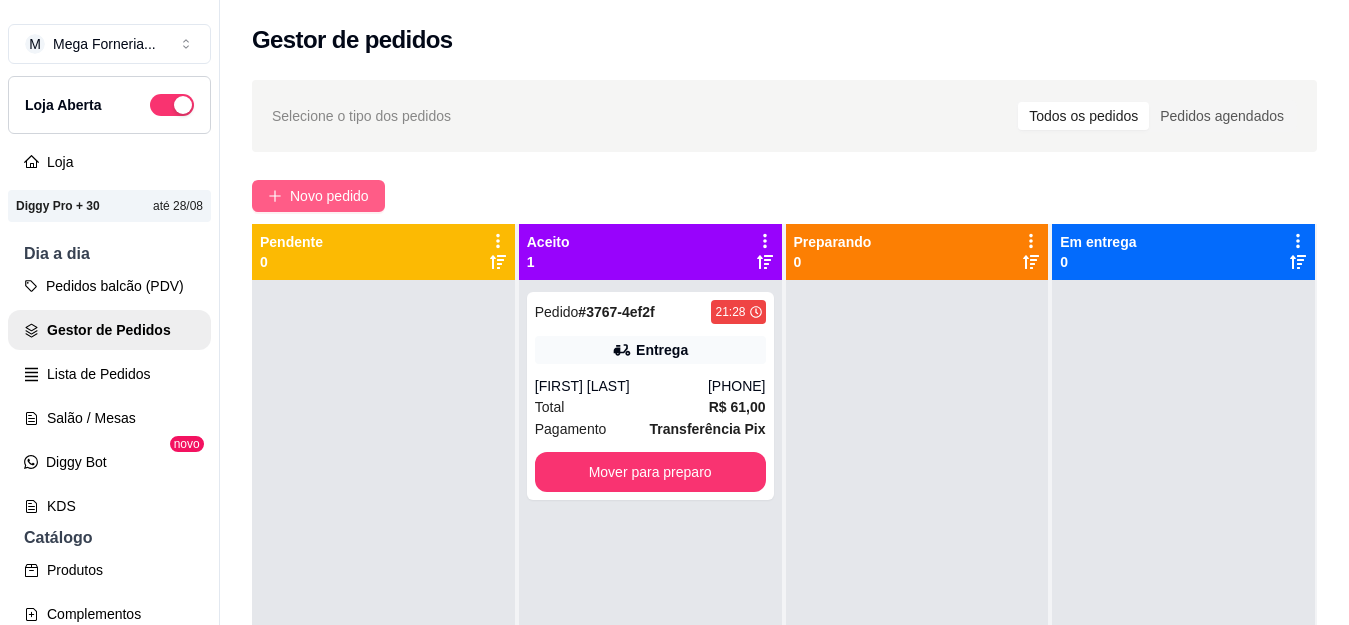 click on "Novo pedido" at bounding box center (329, 196) 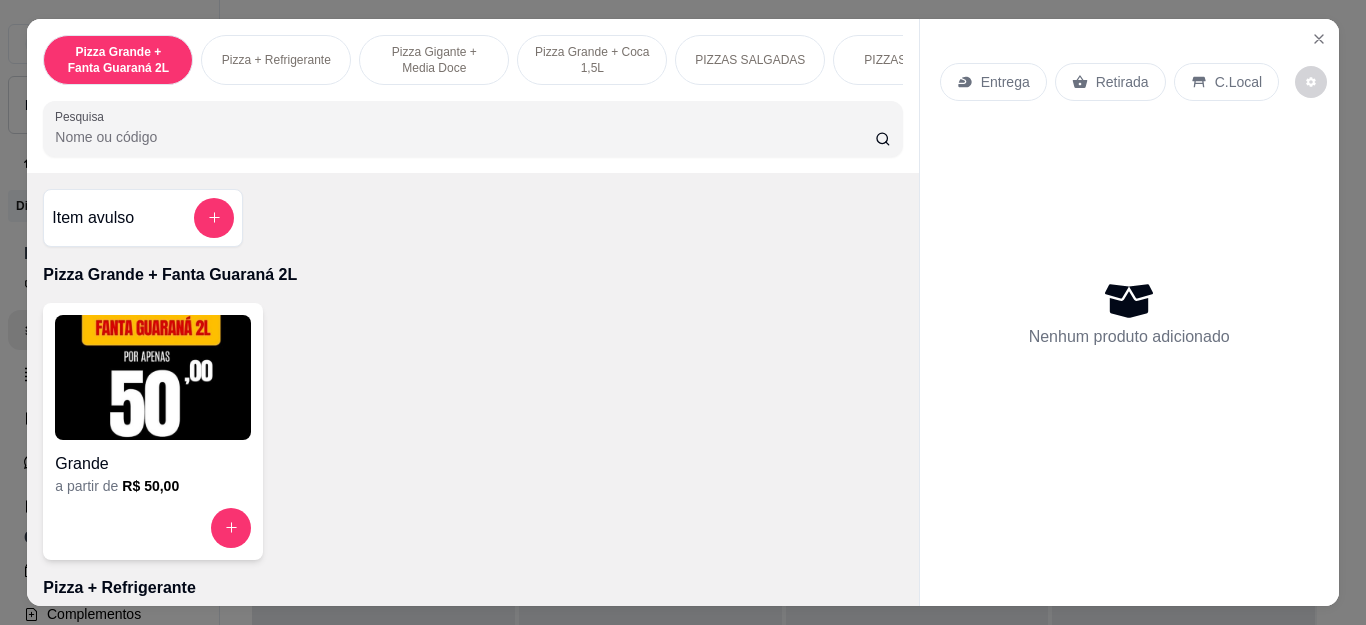 scroll, scrollTop: 200, scrollLeft: 0, axis: vertical 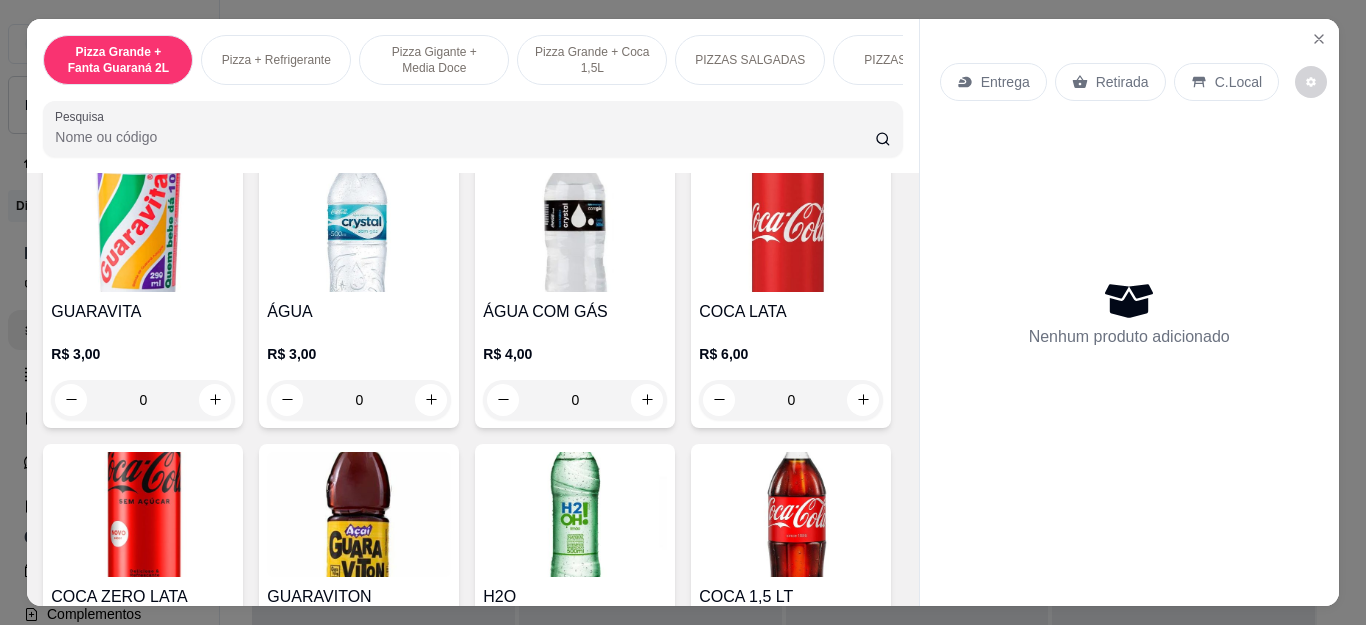 click on "0" at bounding box center (575, -250) 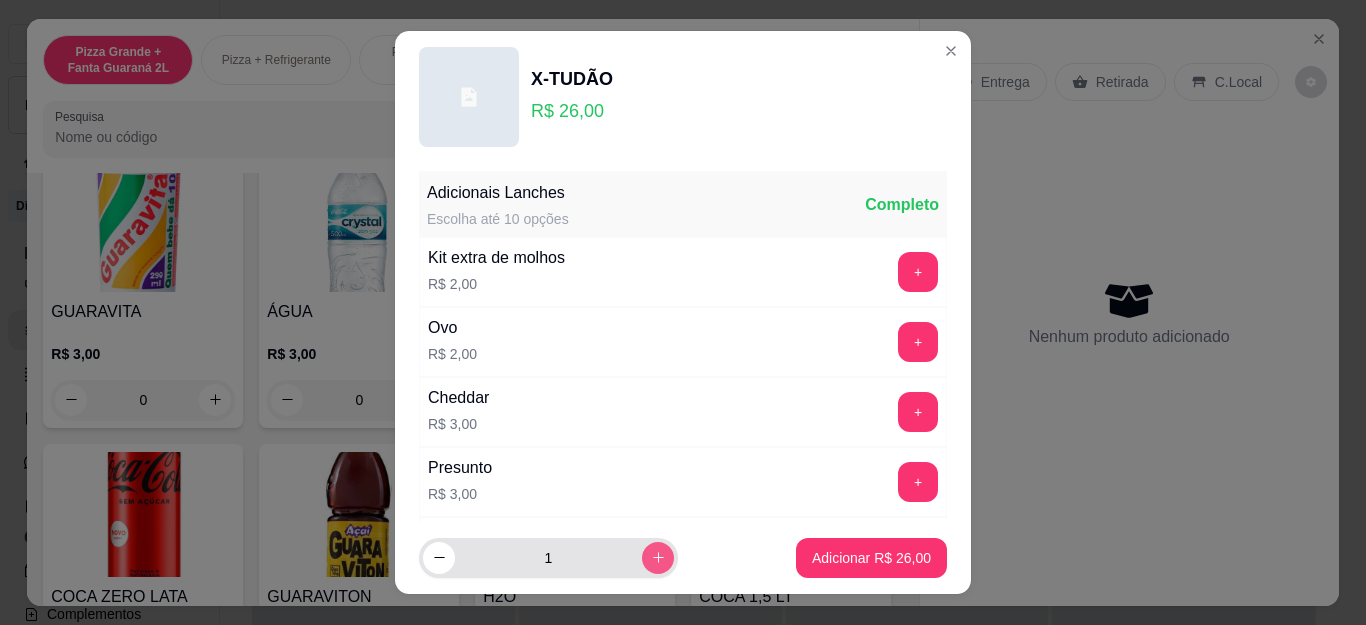 click at bounding box center (658, 558) 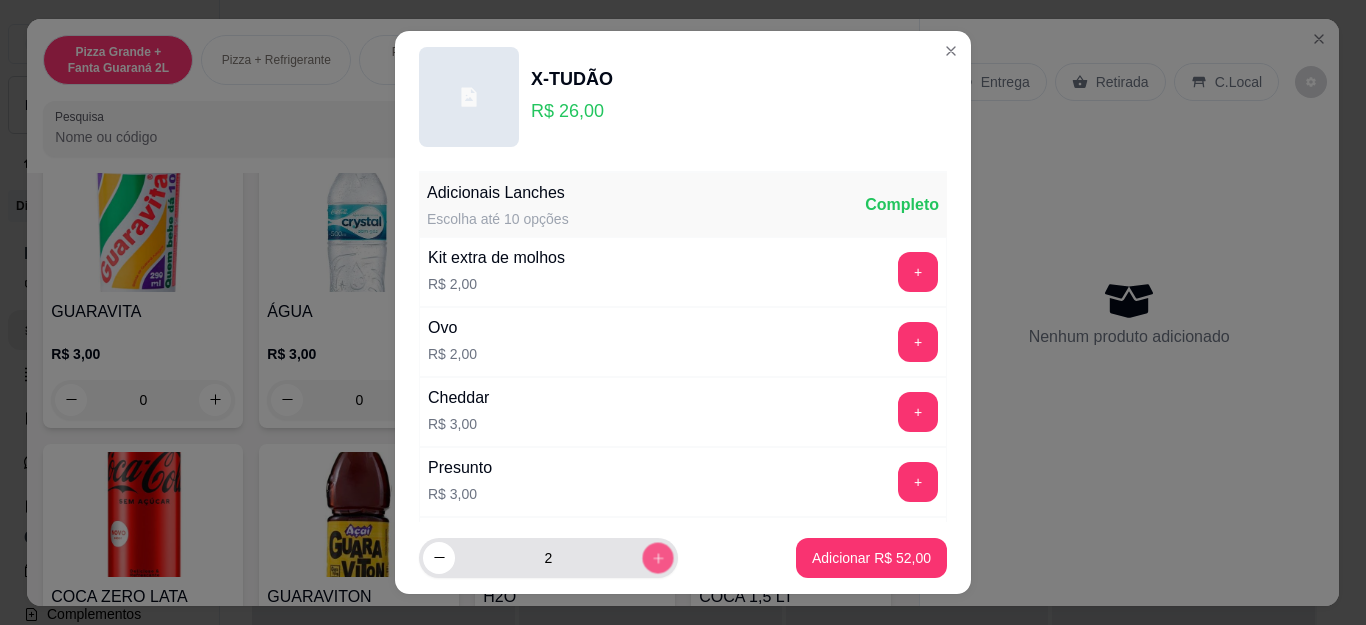 click at bounding box center (657, 557) 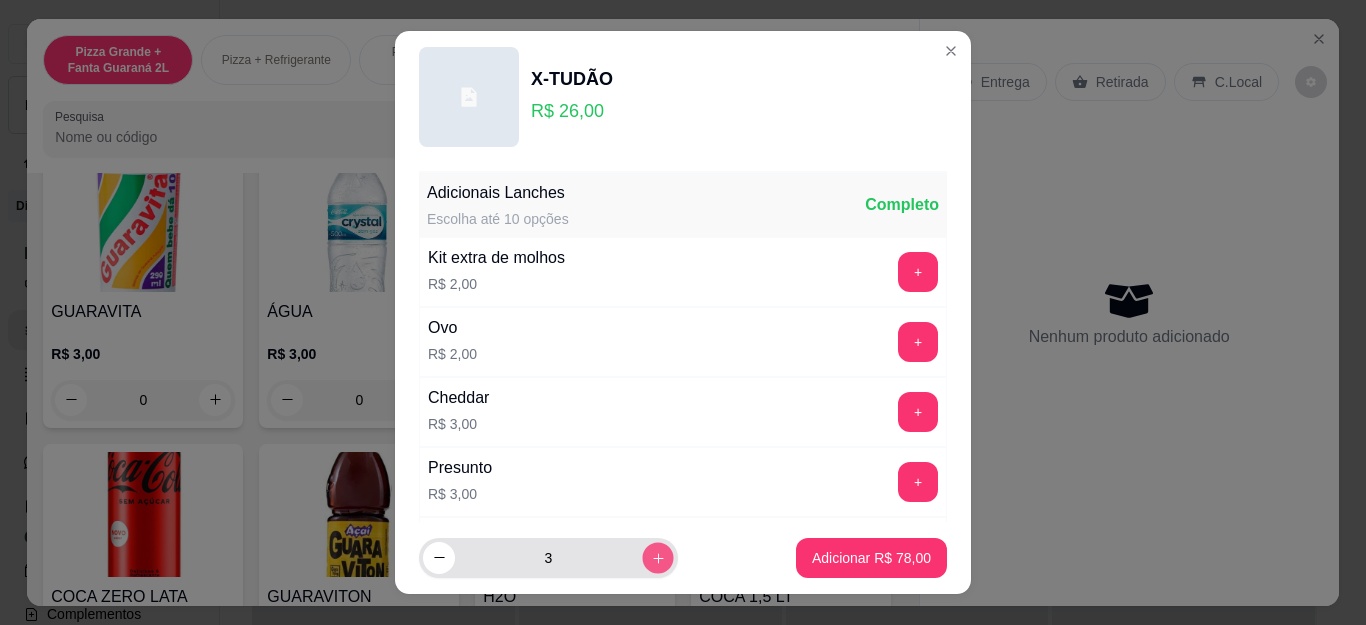 click at bounding box center (657, 557) 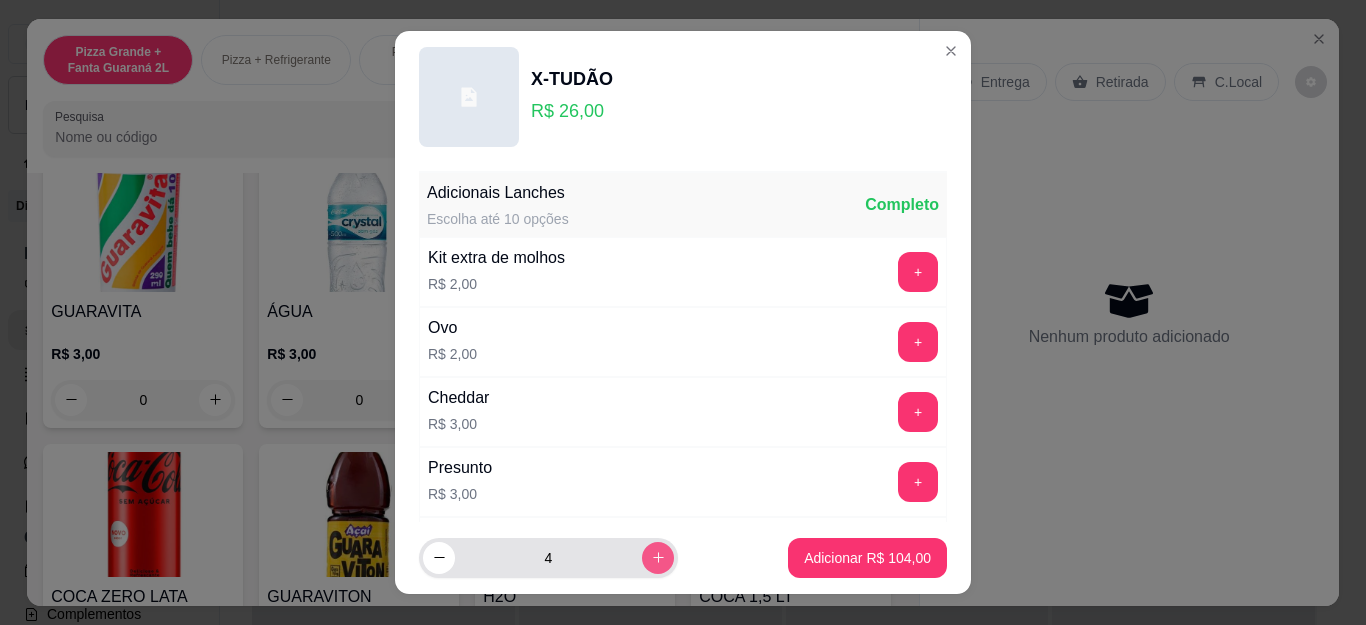click at bounding box center [658, 558] 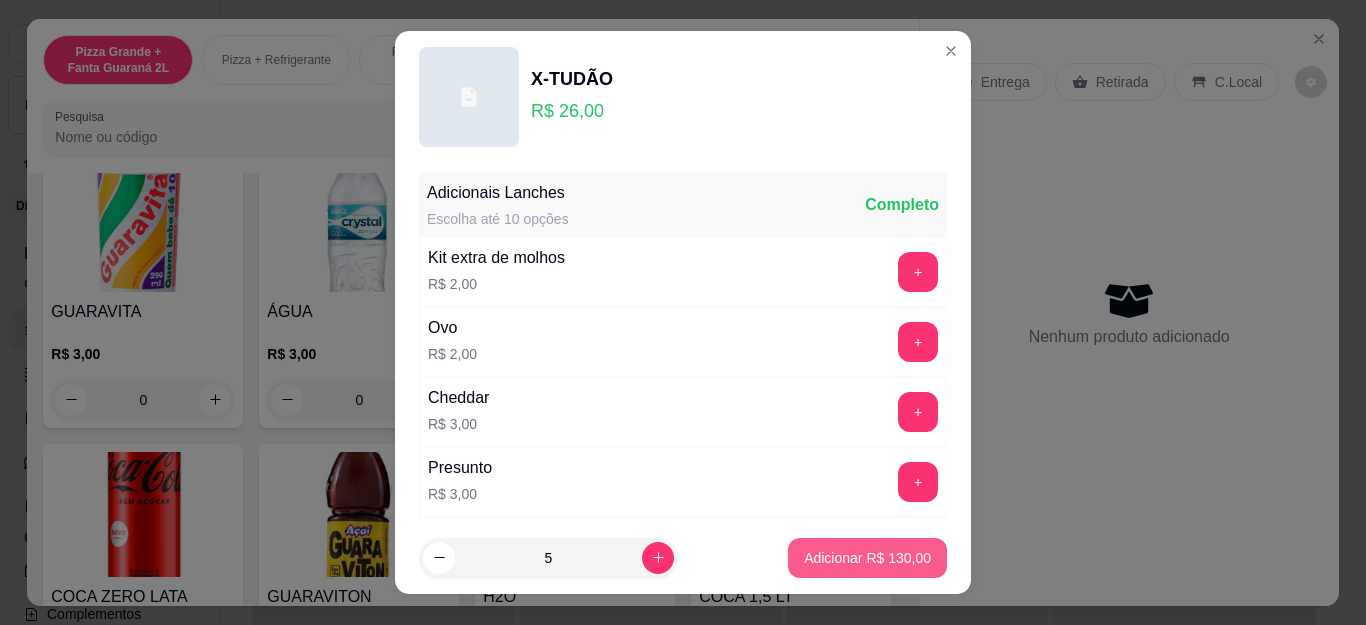 click on "Adicionar   R$ 130,00" at bounding box center (867, 558) 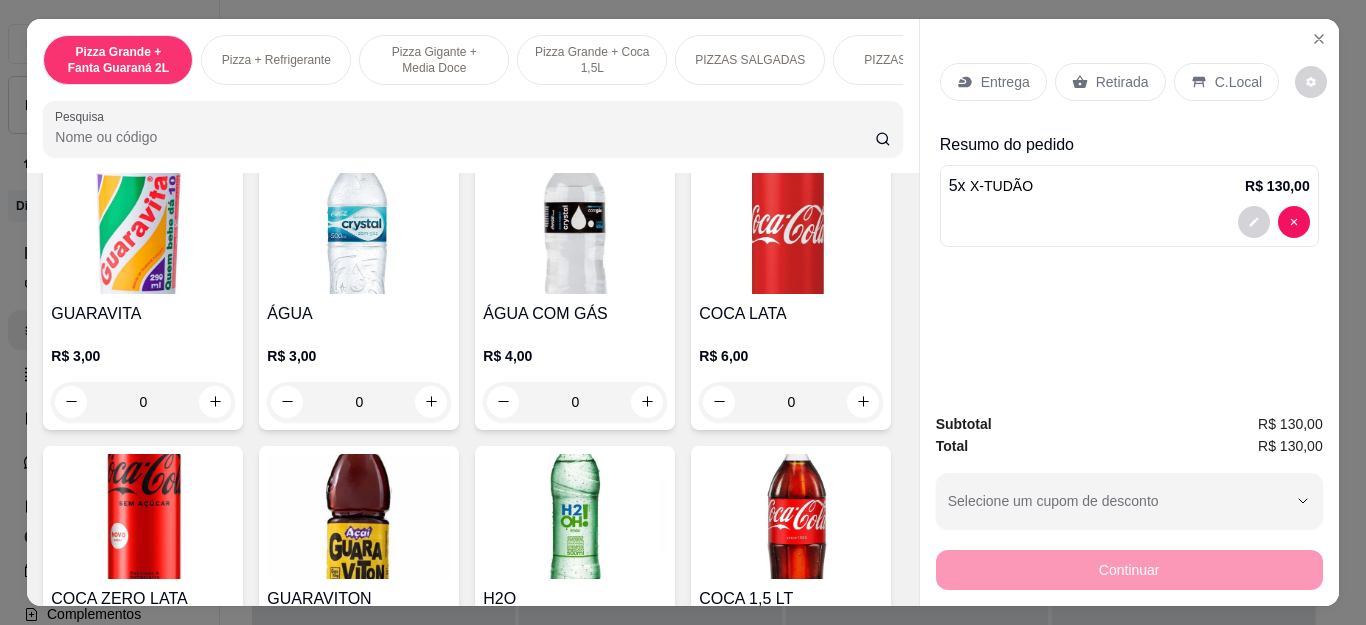 type on "5" 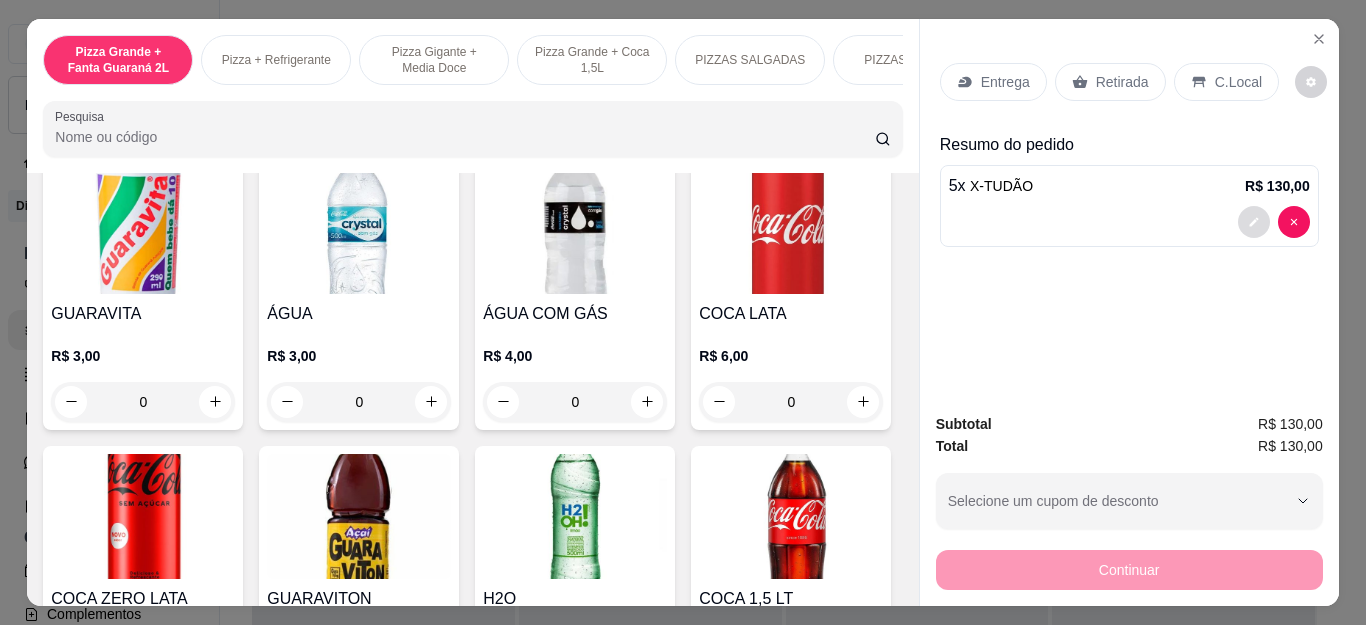 click 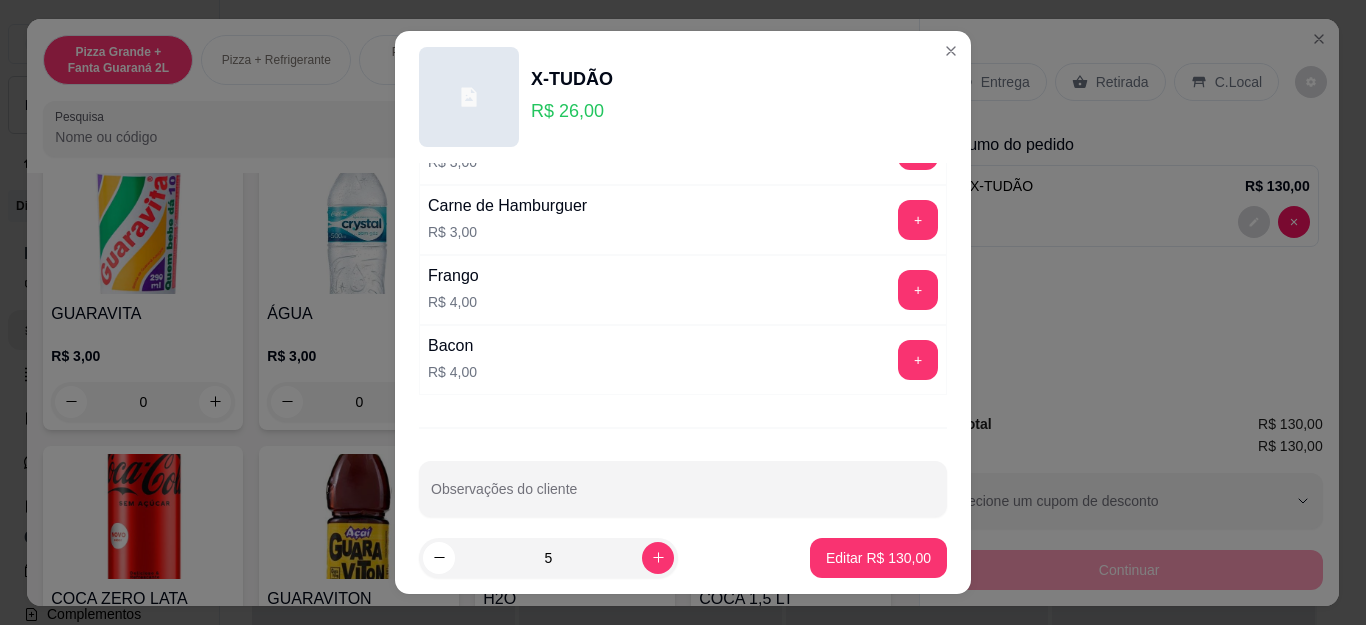 scroll, scrollTop: 495, scrollLeft: 0, axis: vertical 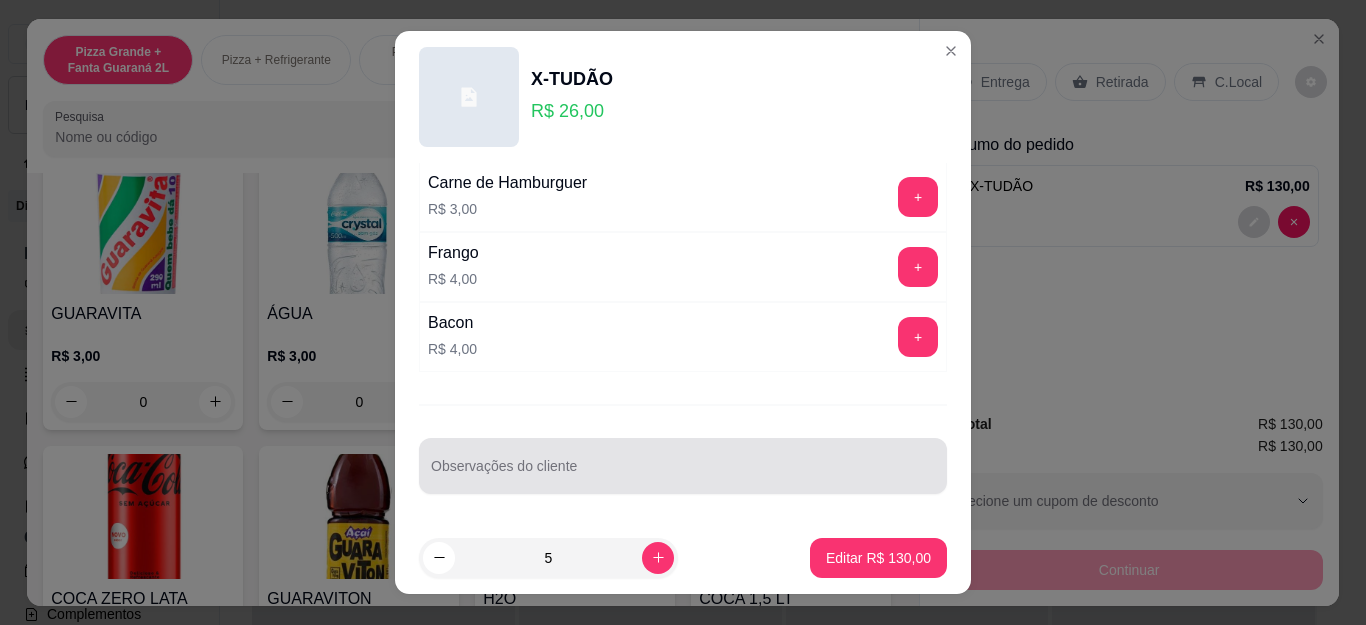 click on "Observações do cliente" at bounding box center (683, 474) 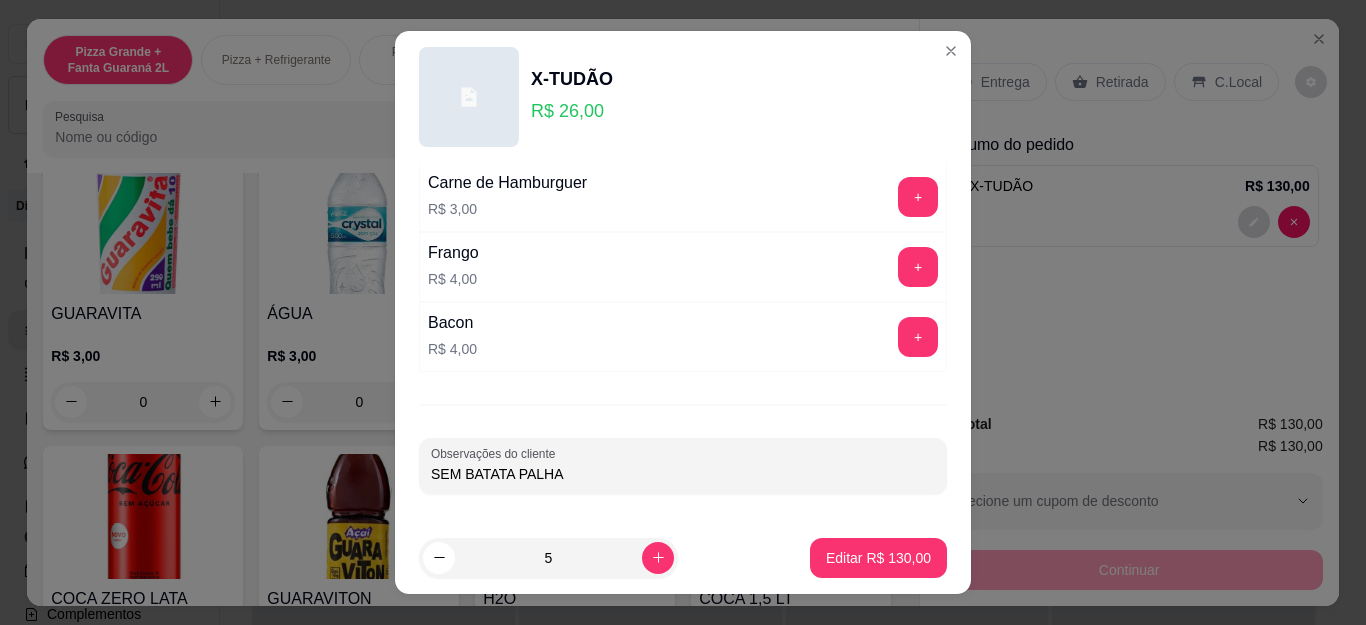 type on "SEM BATATA PALHA" 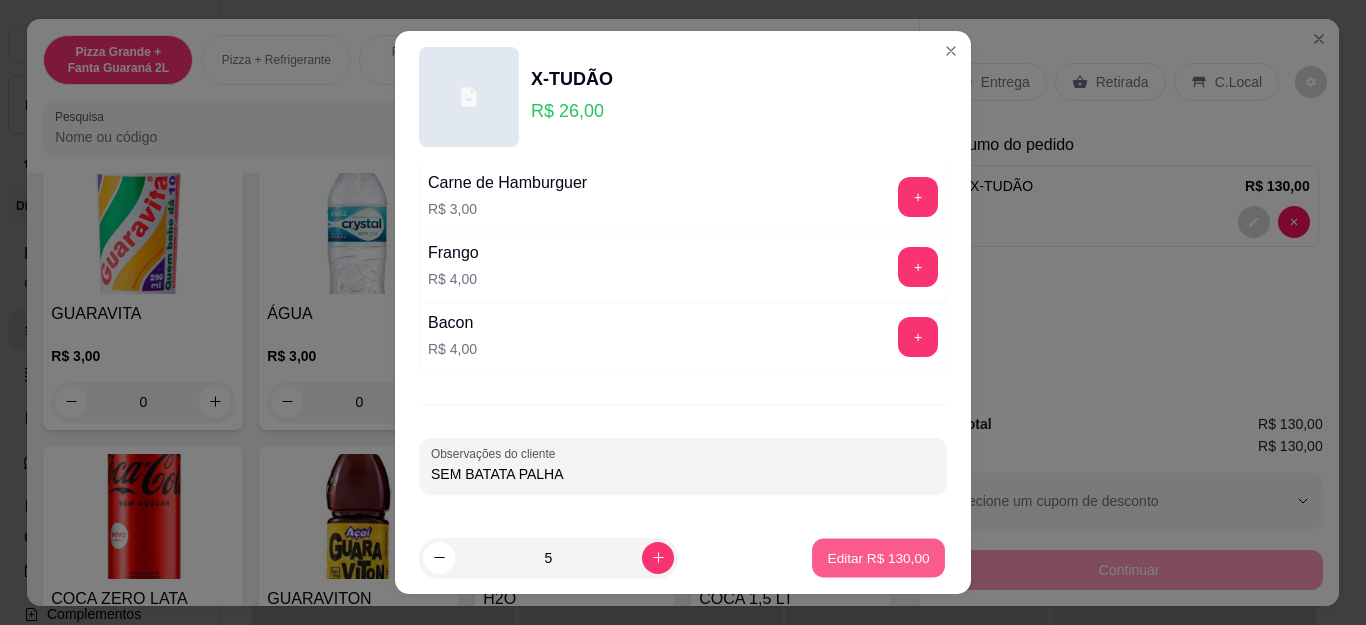 click on "Editar   R$ 130,00" at bounding box center [878, 557] 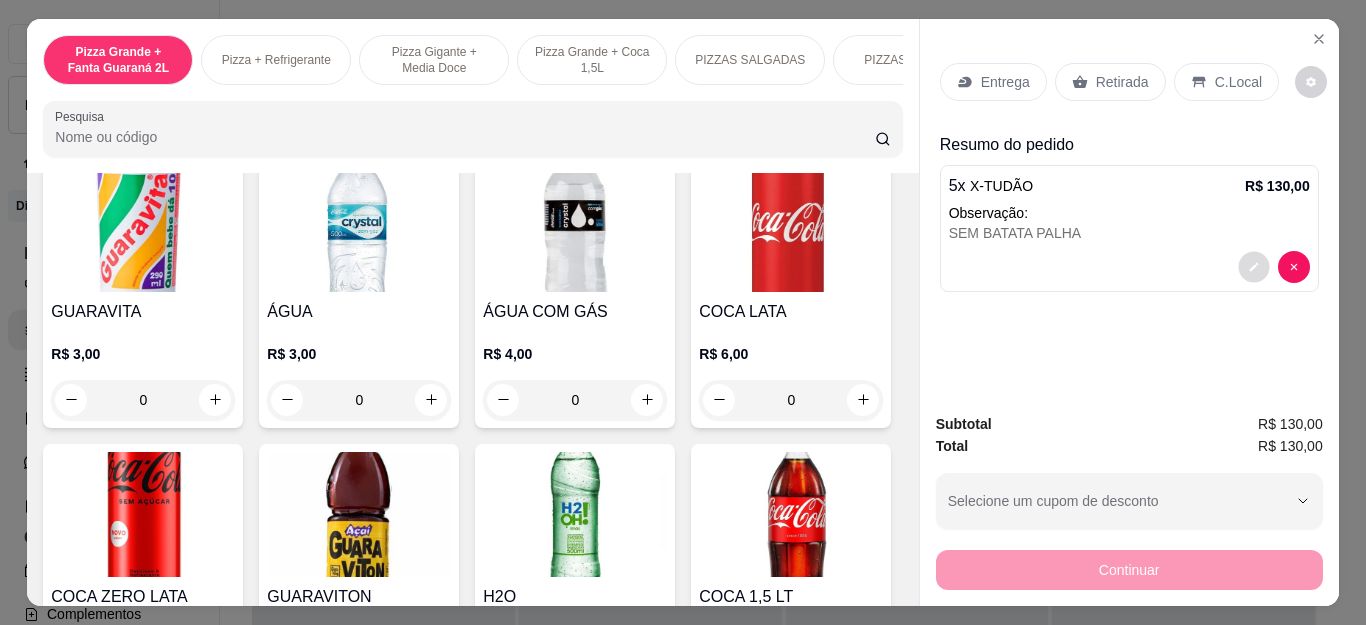 click at bounding box center (1253, 266) 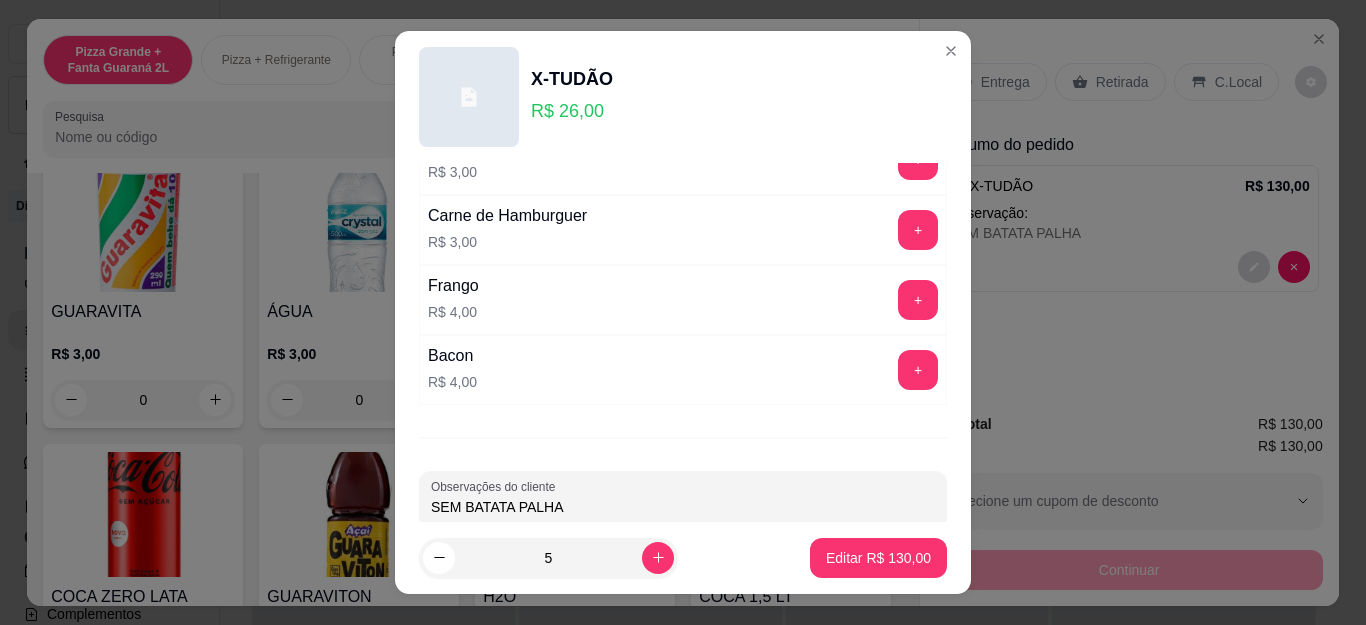 scroll, scrollTop: 495, scrollLeft: 0, axis: vertical 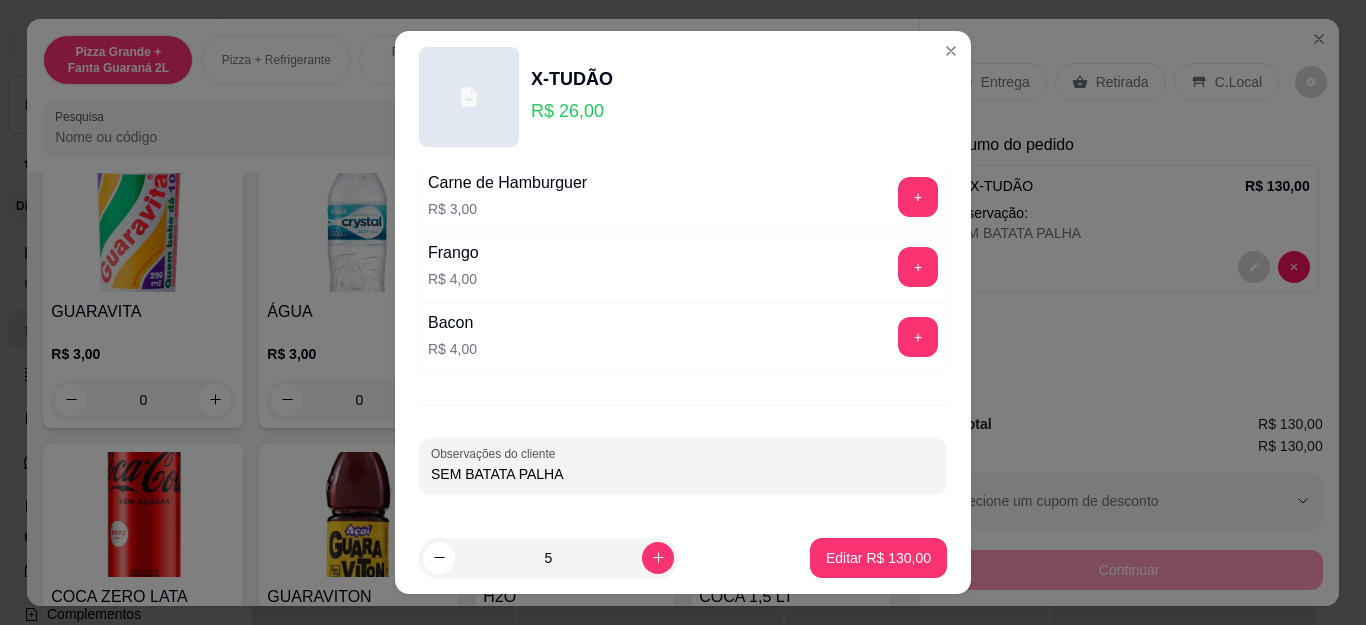 drag, startPoint x: 449, startPoint y: 473, endPoint x: 718, endPoint y: 472, distance: 269.00186 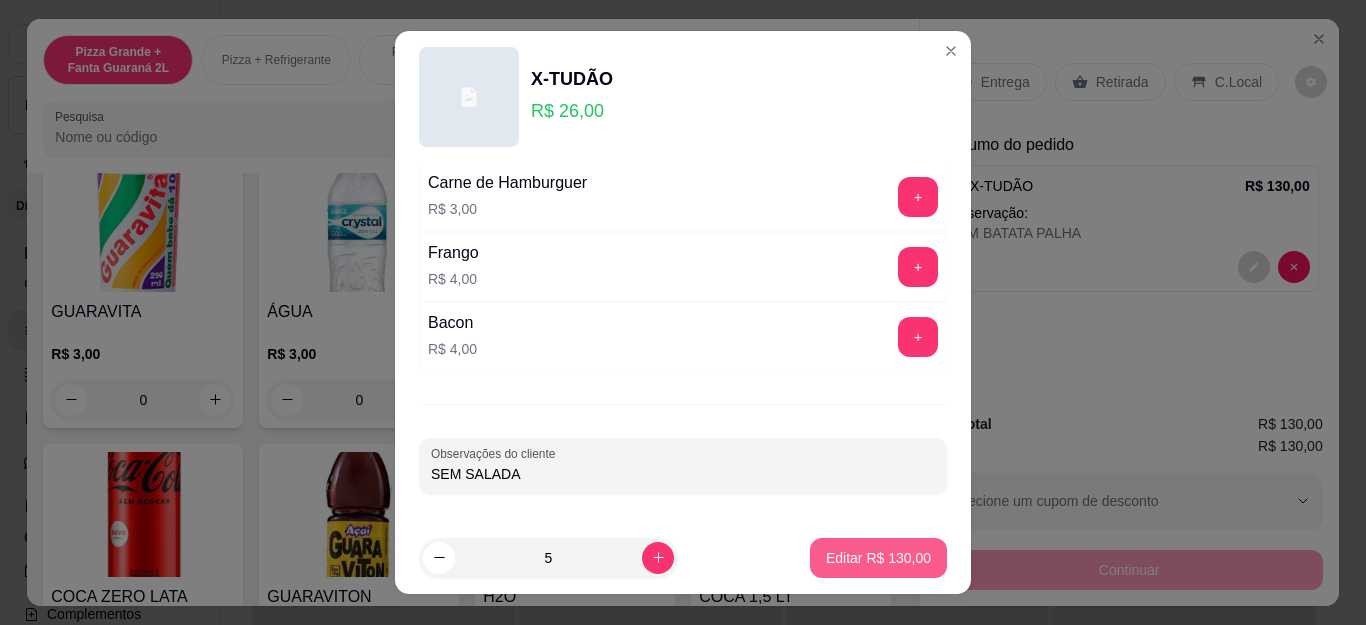 type on "SEM SALADA" 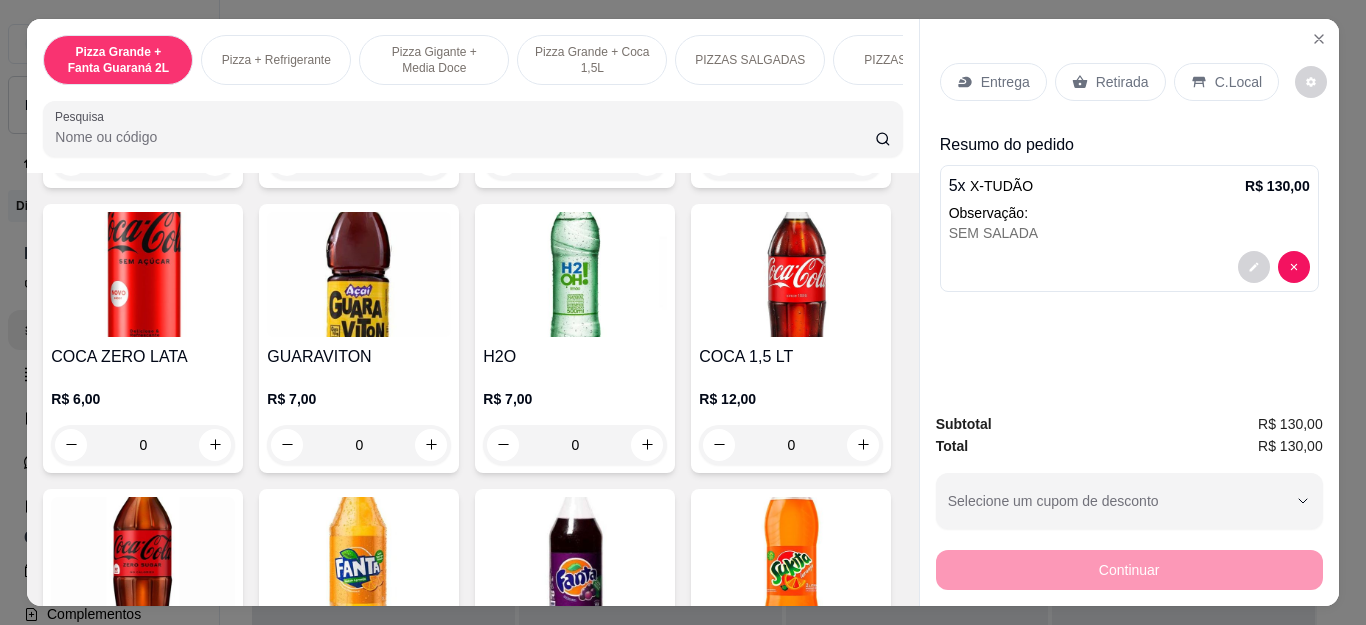 scroll, scrollTop: 4200, scrollLeft: 0, axis: vertical 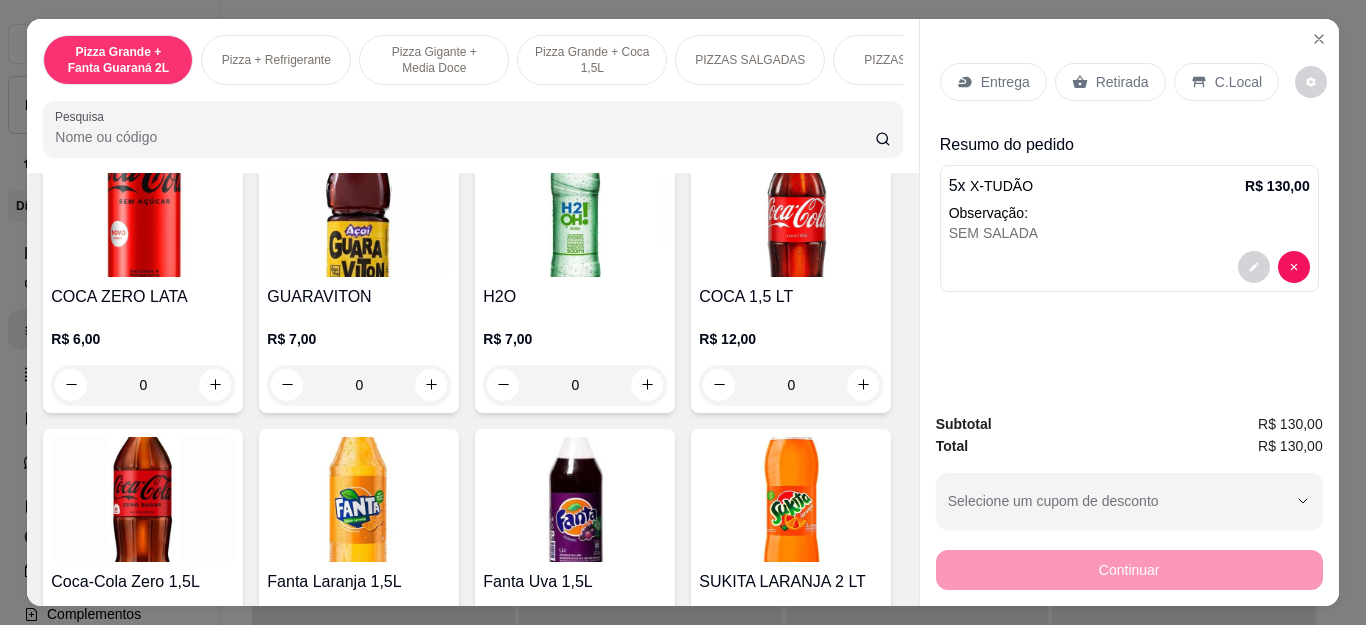 click 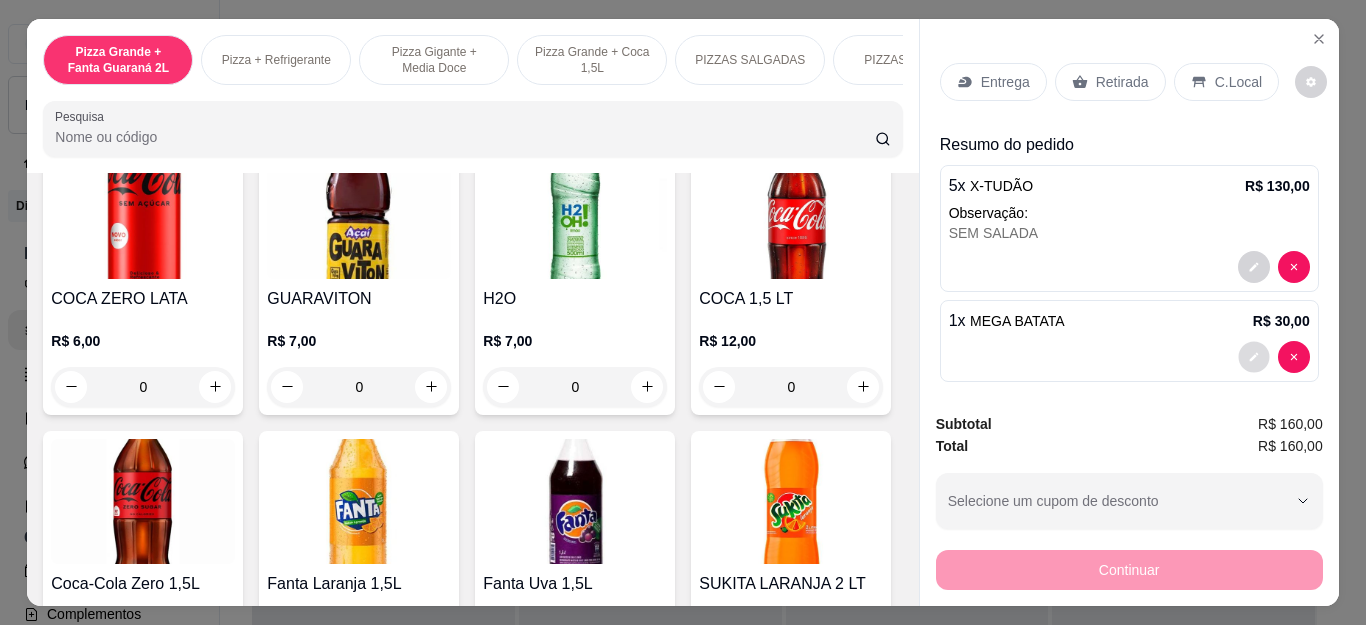click at bounding box center (1253, 356) 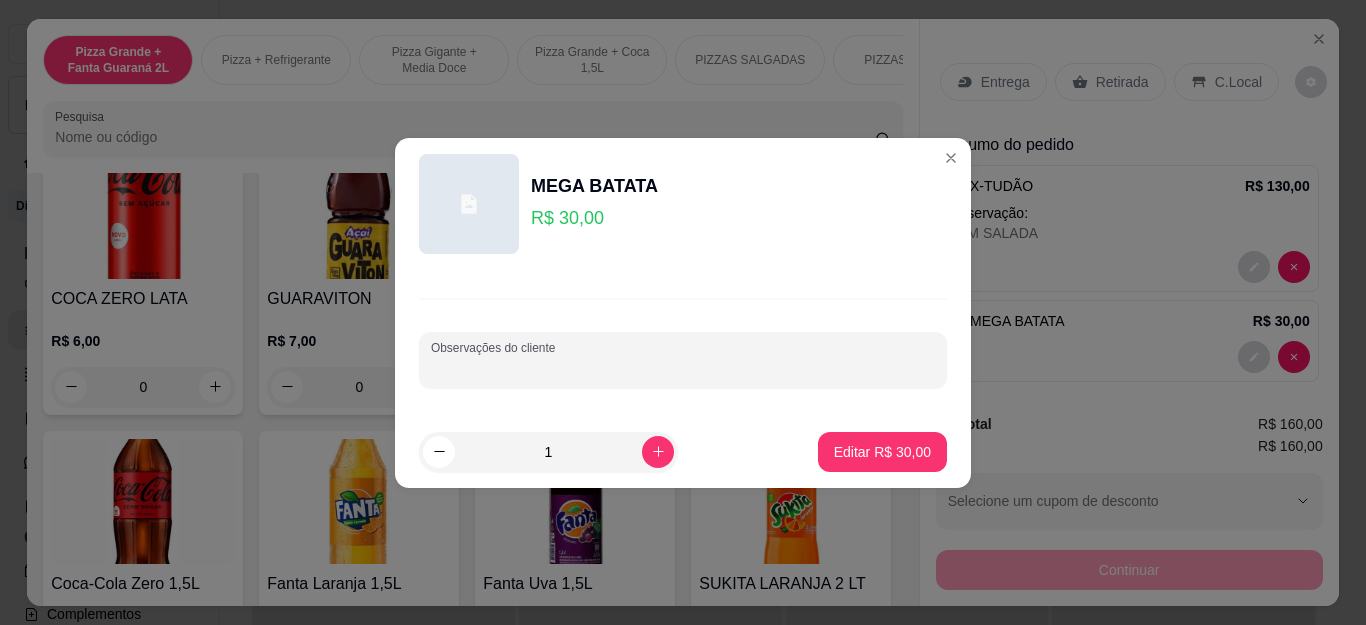 click on "Observações do cliente" at bounding box center [683, 368] 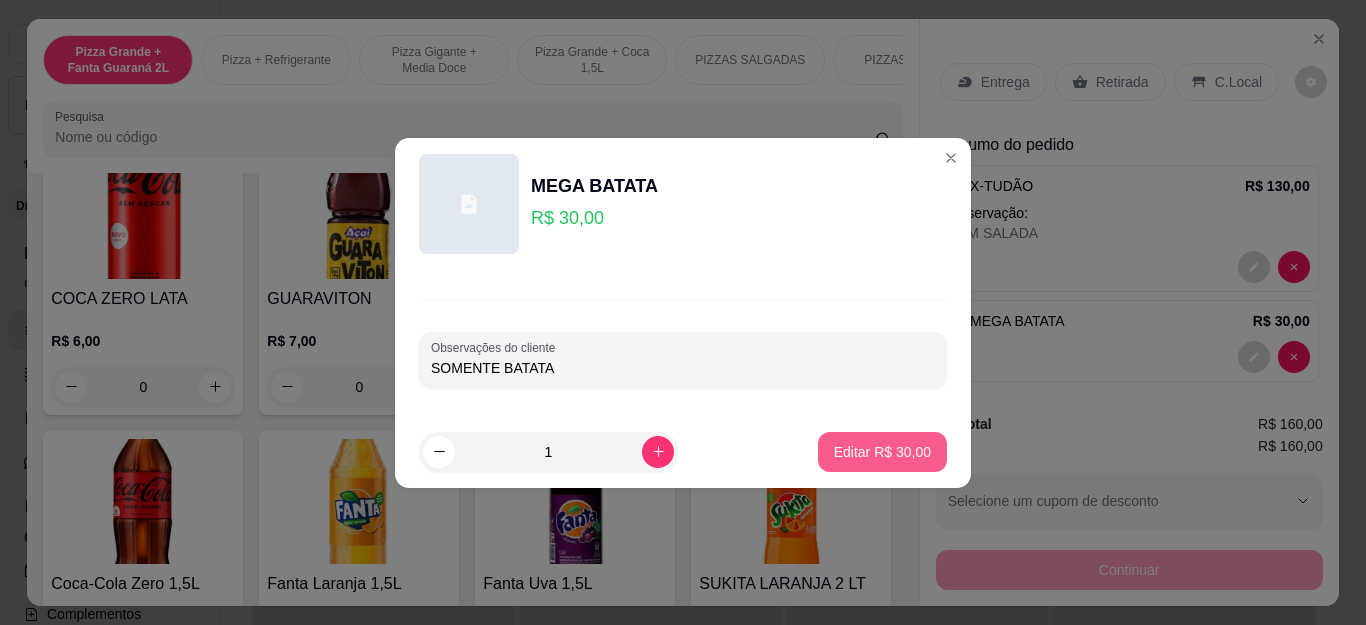 type on "SOMENTE BATATA" 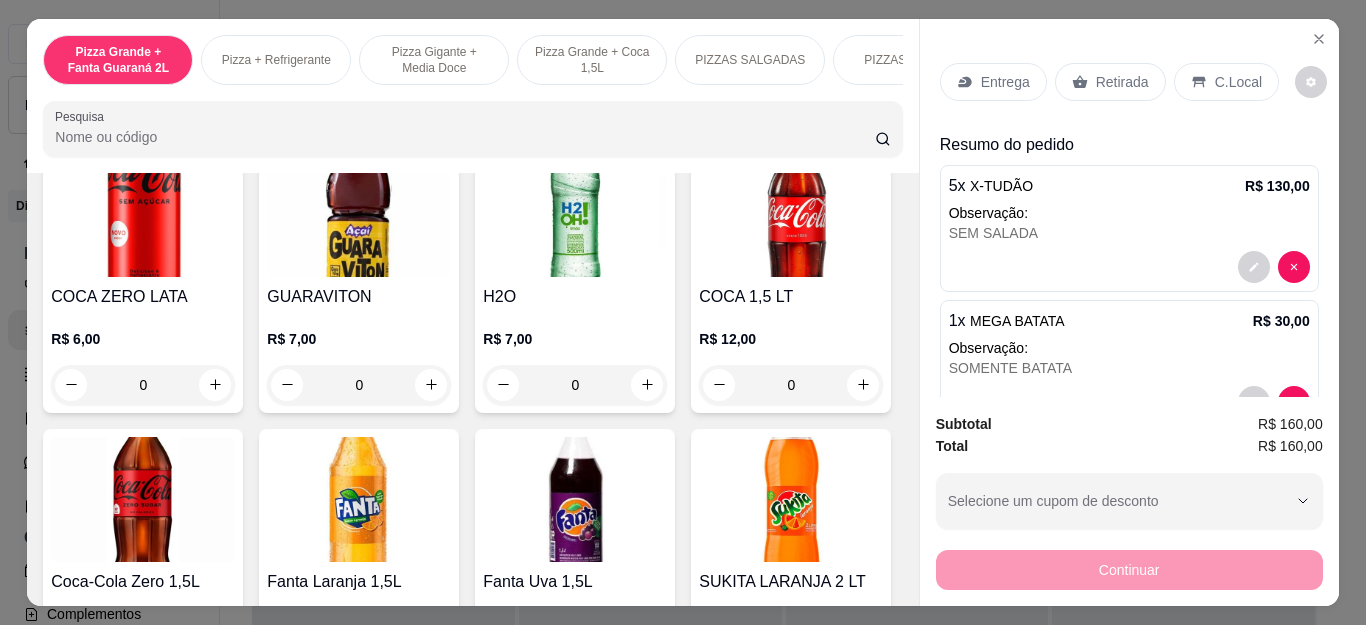 scroll, scrollTop: 57, scrollLeft: 0, axis: vertical 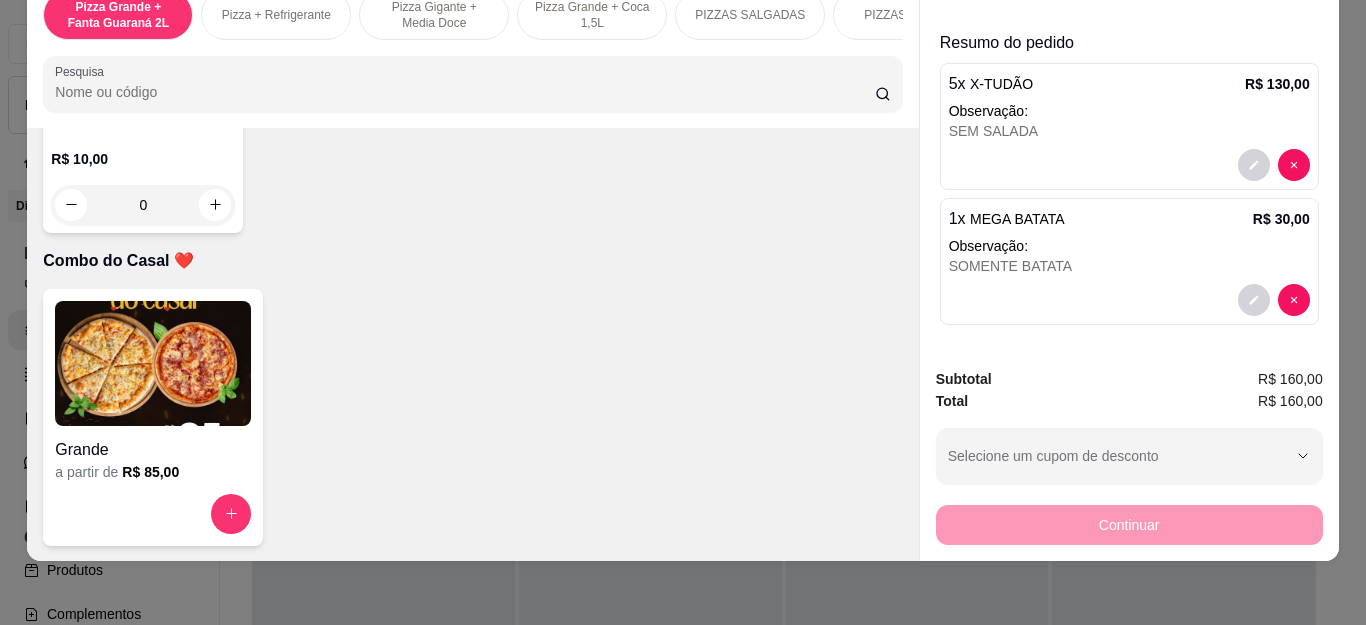 click at bounding box center [215, -120] 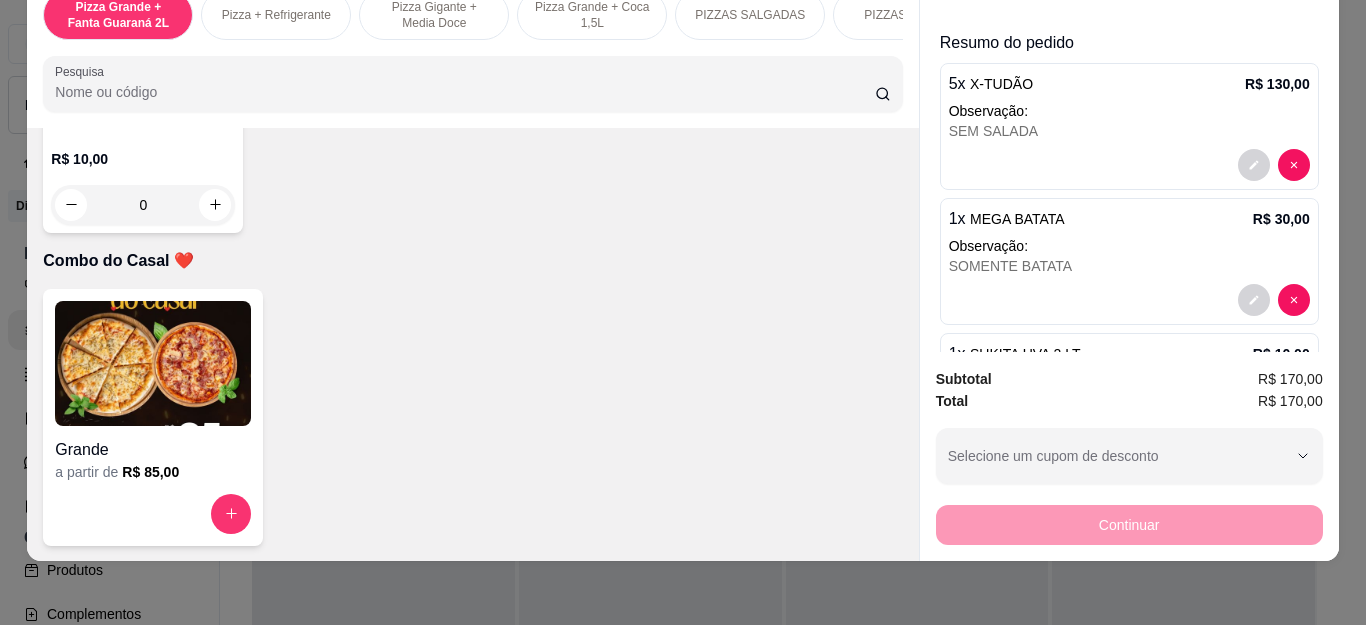 type on "1" 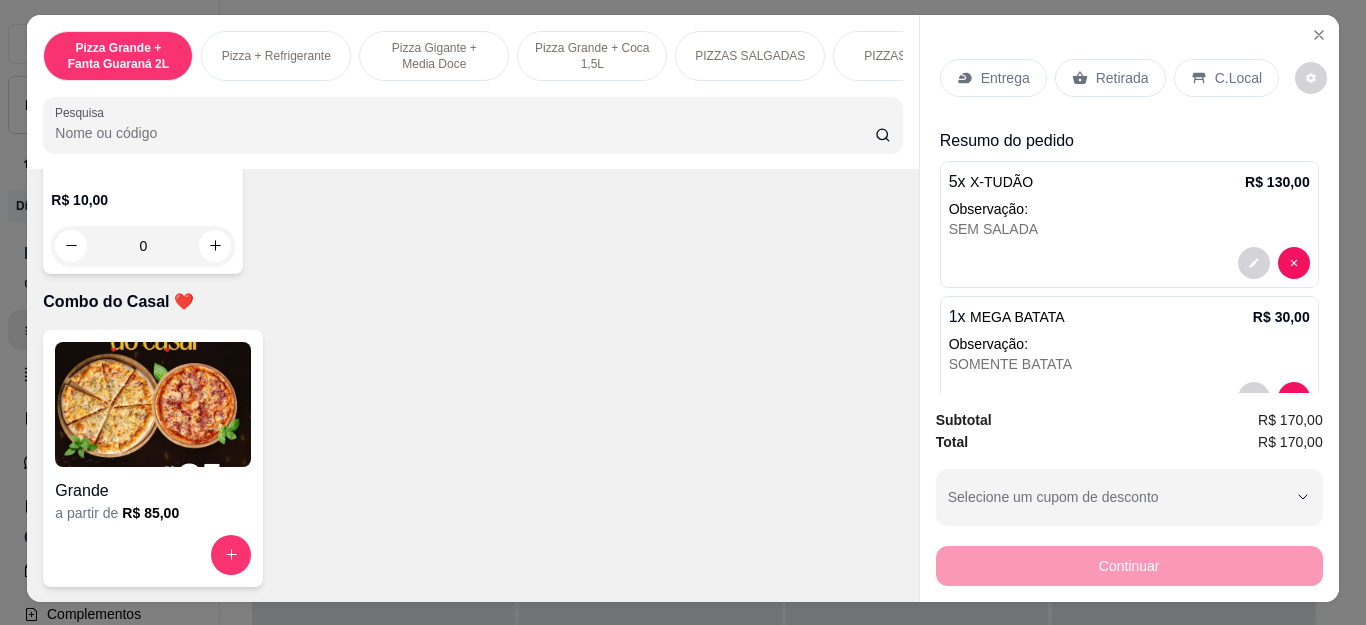 scroll, scrollTop: 0, scrollLeft: 0, axis: both 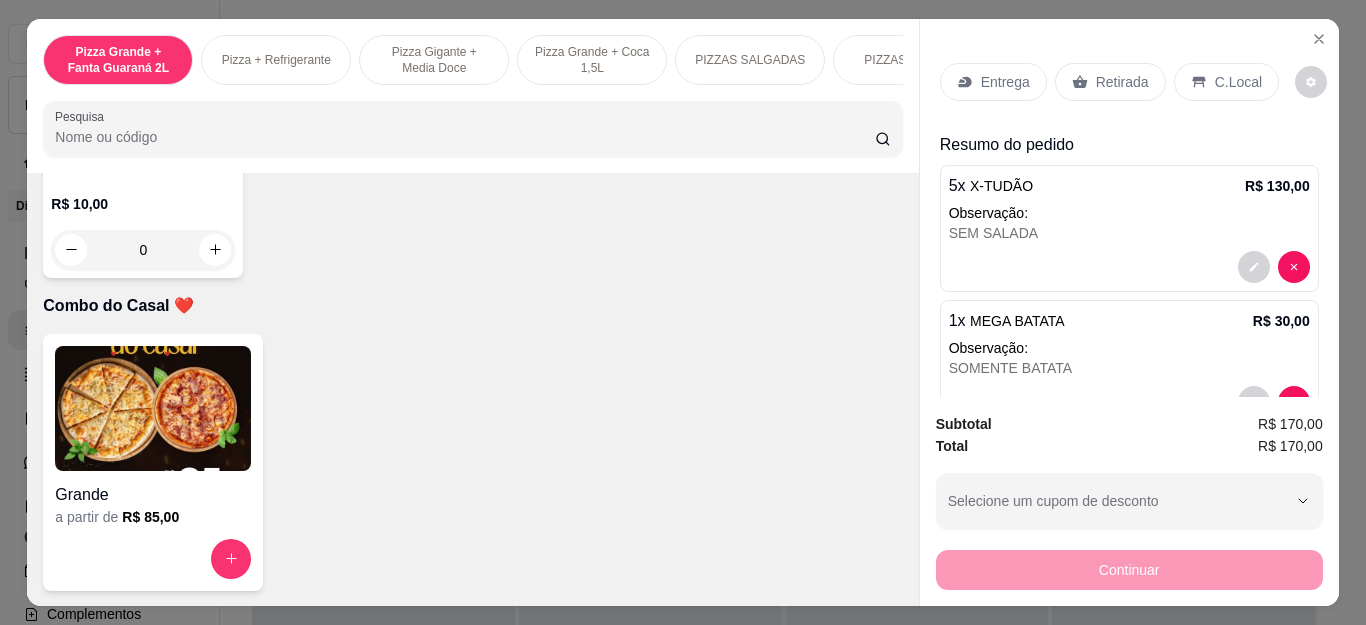 click on "Entrega" at bounding box center (1005, 82) 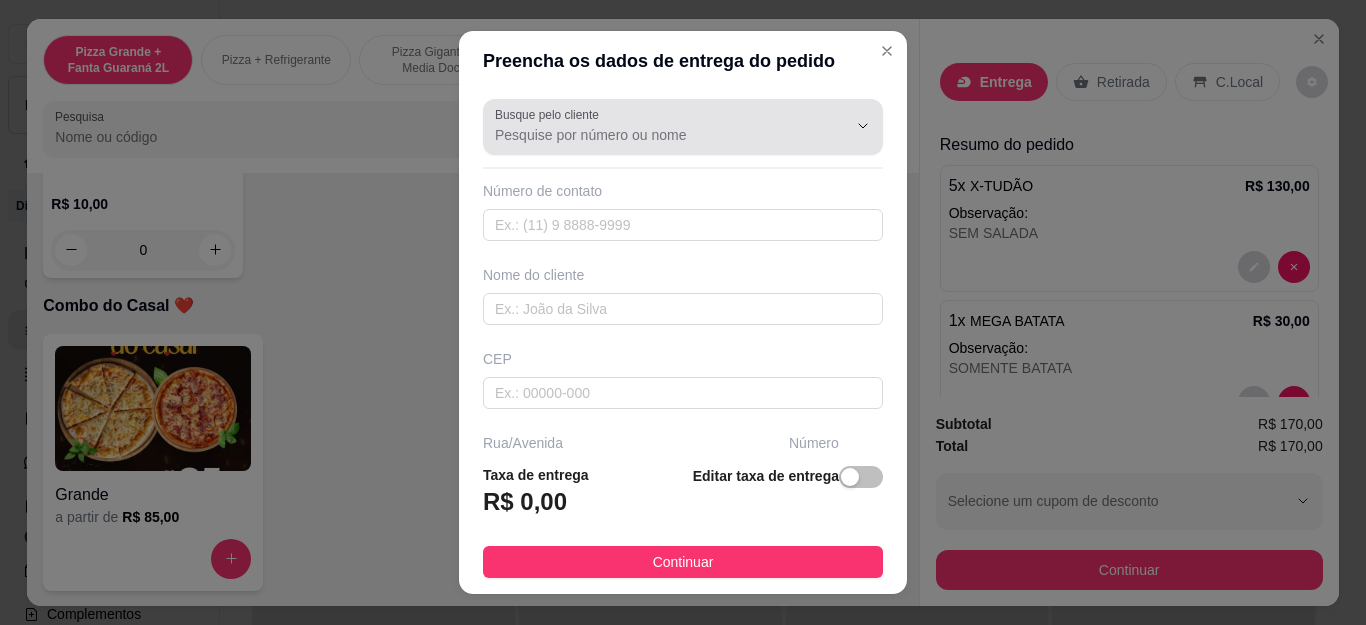 click on "Busque pelo cliente" at bounding box center [655, 135] 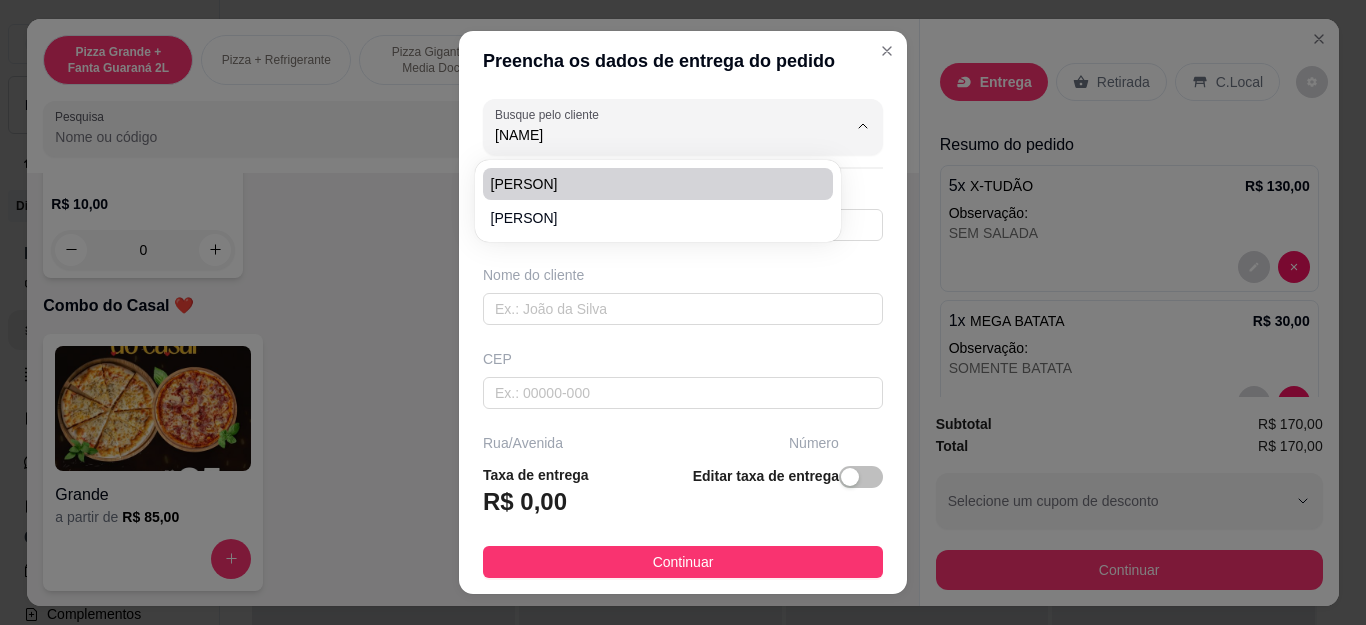 click on "[PERSON]" at bounding box center (648, 184) 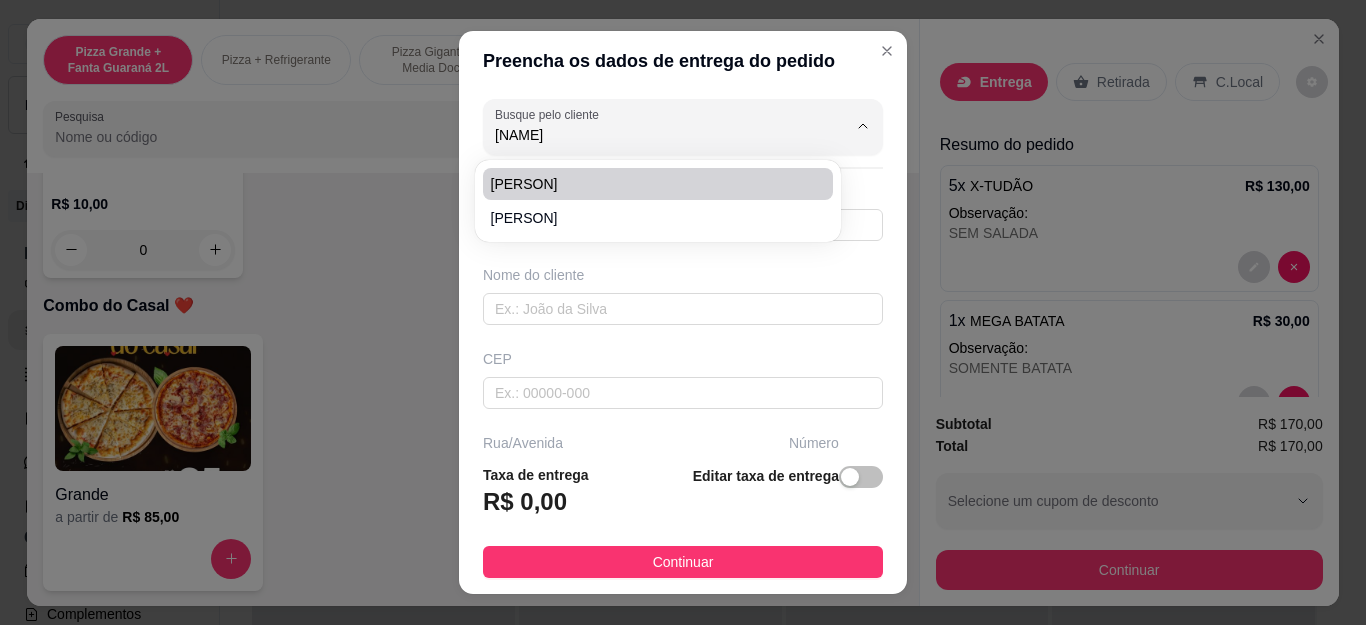 type on "[PERSON]" 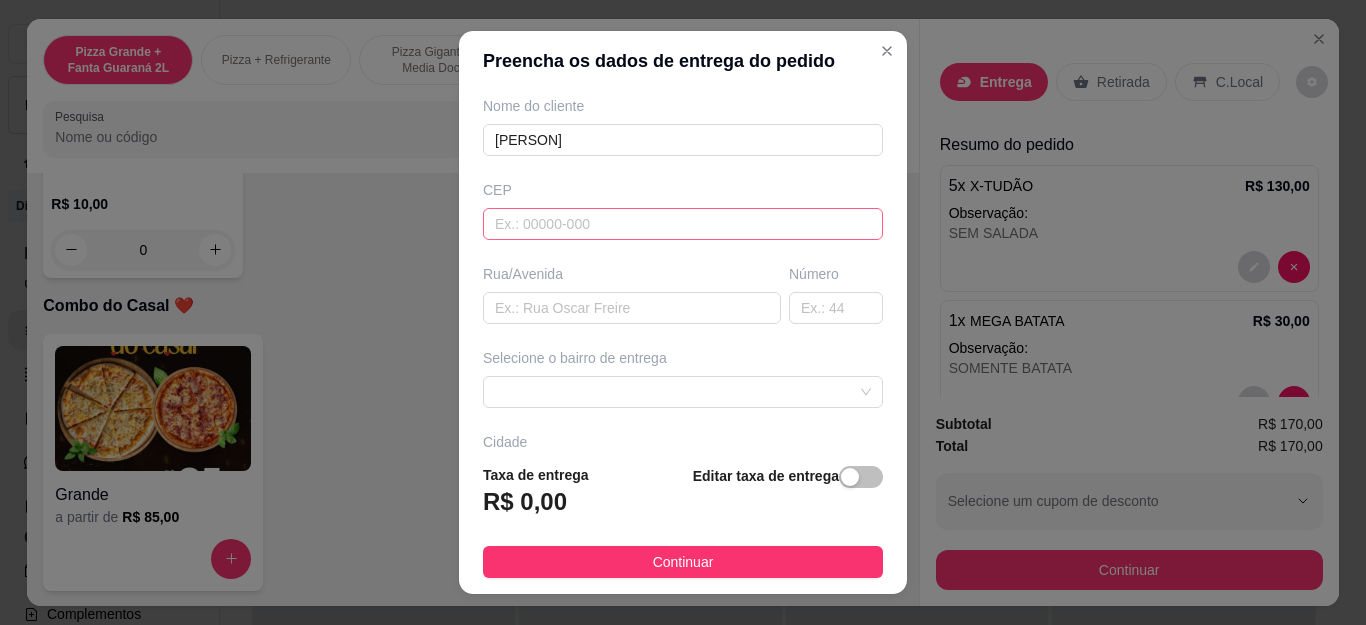 scroll, scrollTop: 200, scrollLeft: 0, axis: vertical 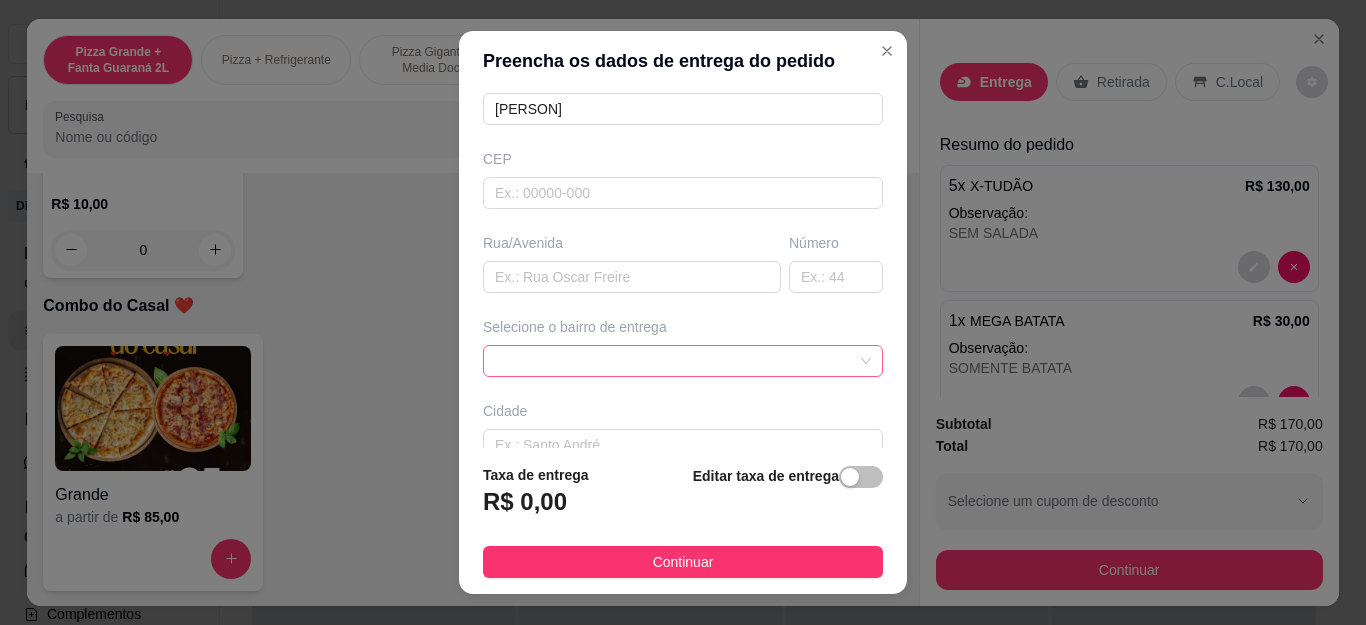 click at bounding box center [683, 361] 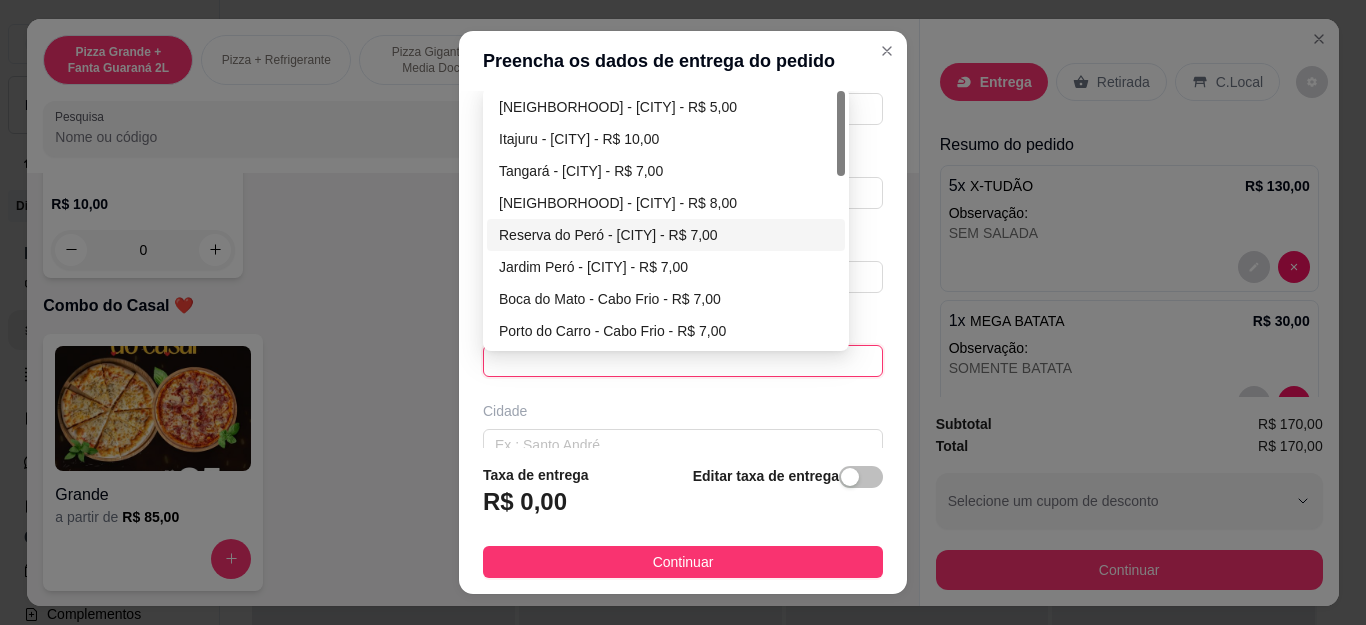 scroll, scrollTop: 100, scrollLeft: 0, axis: vertical 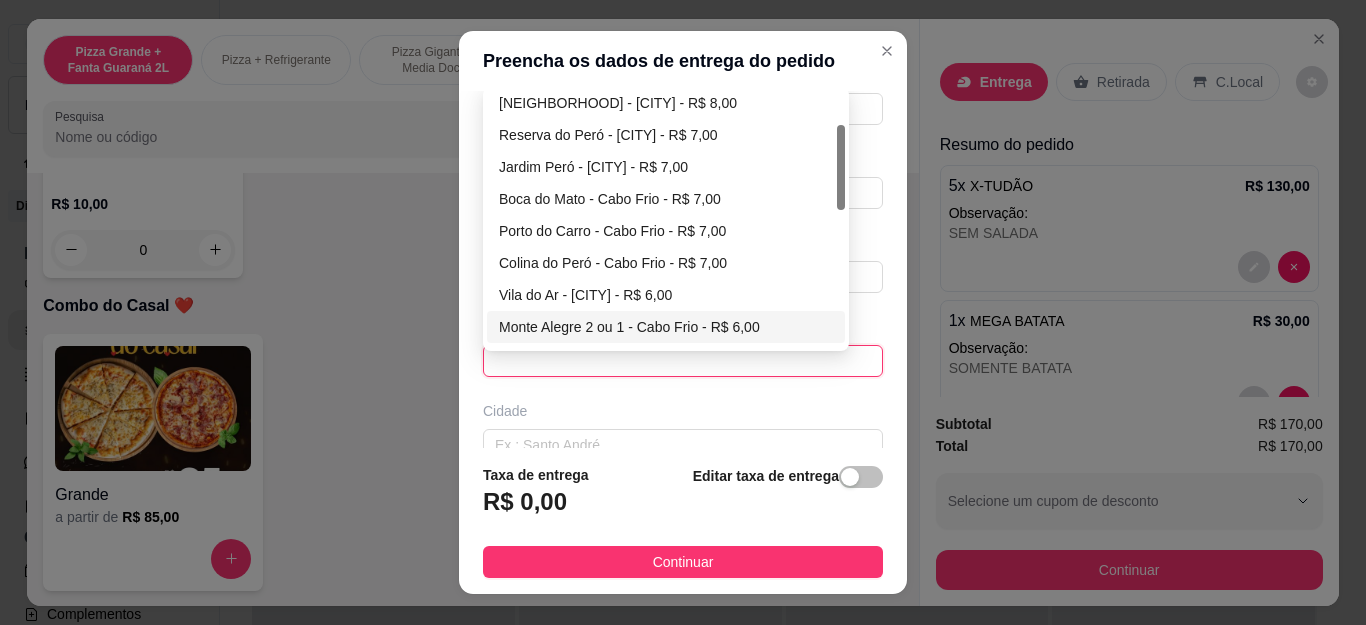 click on "Monte Alegre 2 ou 1 - Cabo Frio -  R$ 6,00" at bounding box center [666, 327] 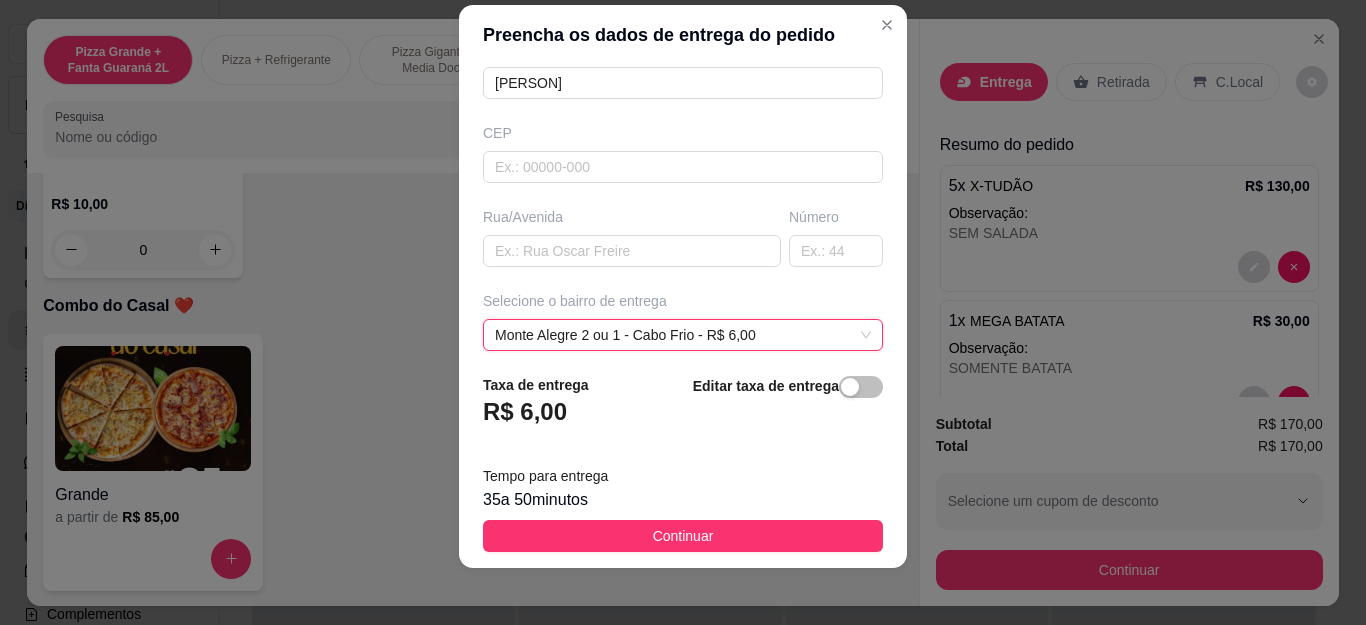 scroll, scrollTop: 33, scrollLeft: 0, axis: vertical 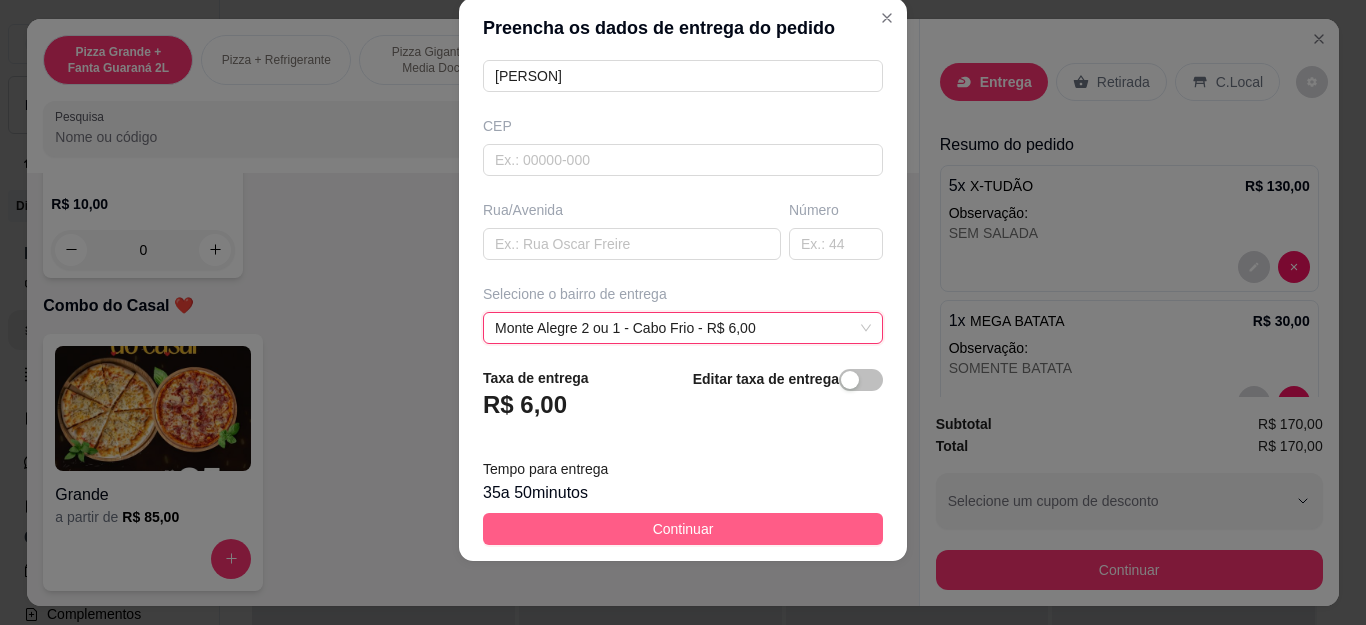 click on "Continuar" at bounding box center (683, 529) 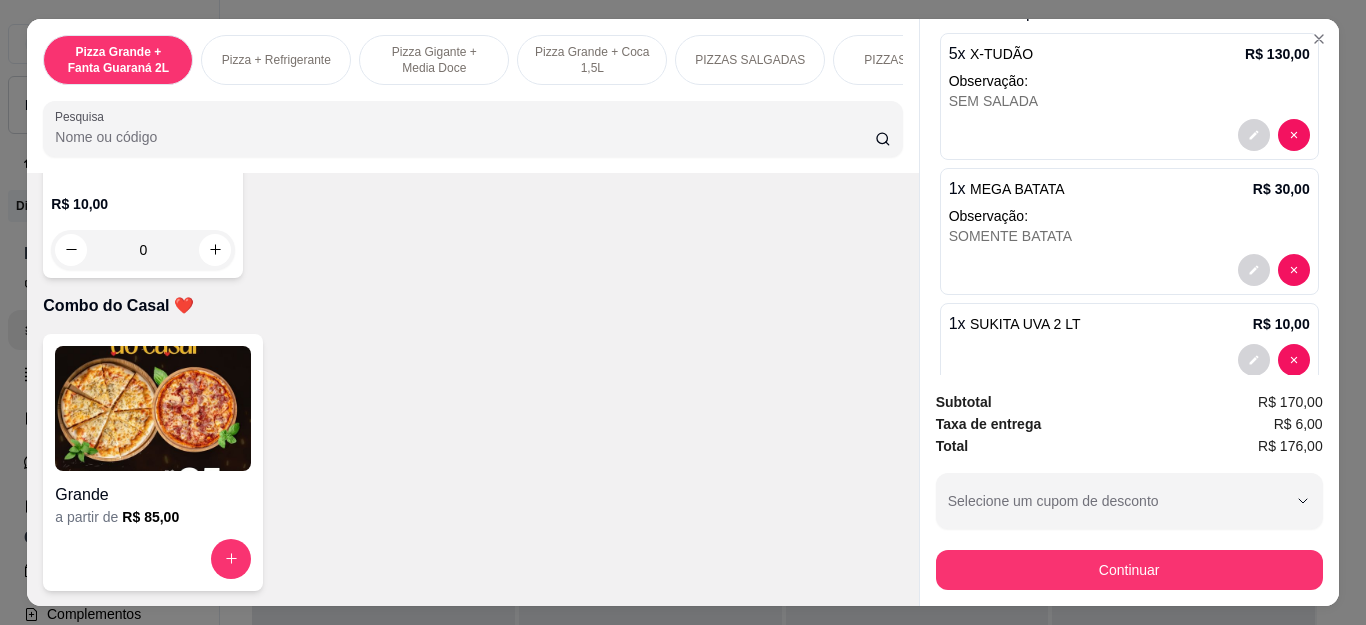 scroll, scrollTop: 385, scrollLeft: 0, axis: vertical 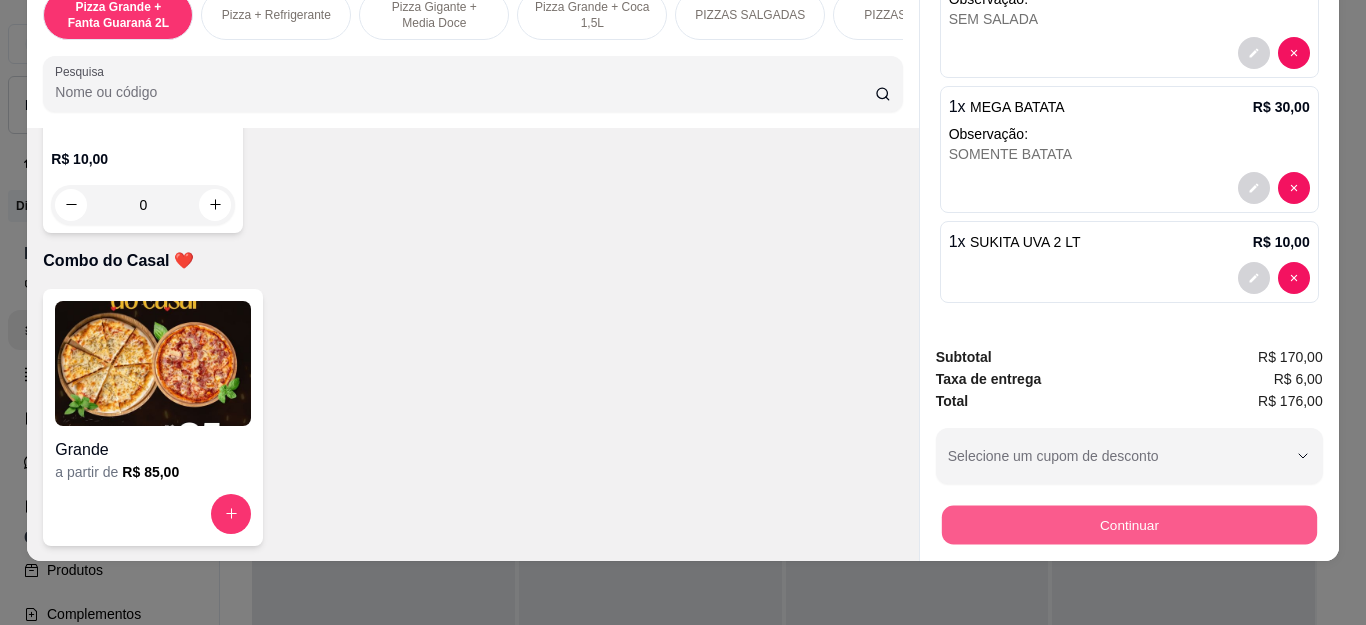 click on "Continuar" at bounding box center (1128, 525) 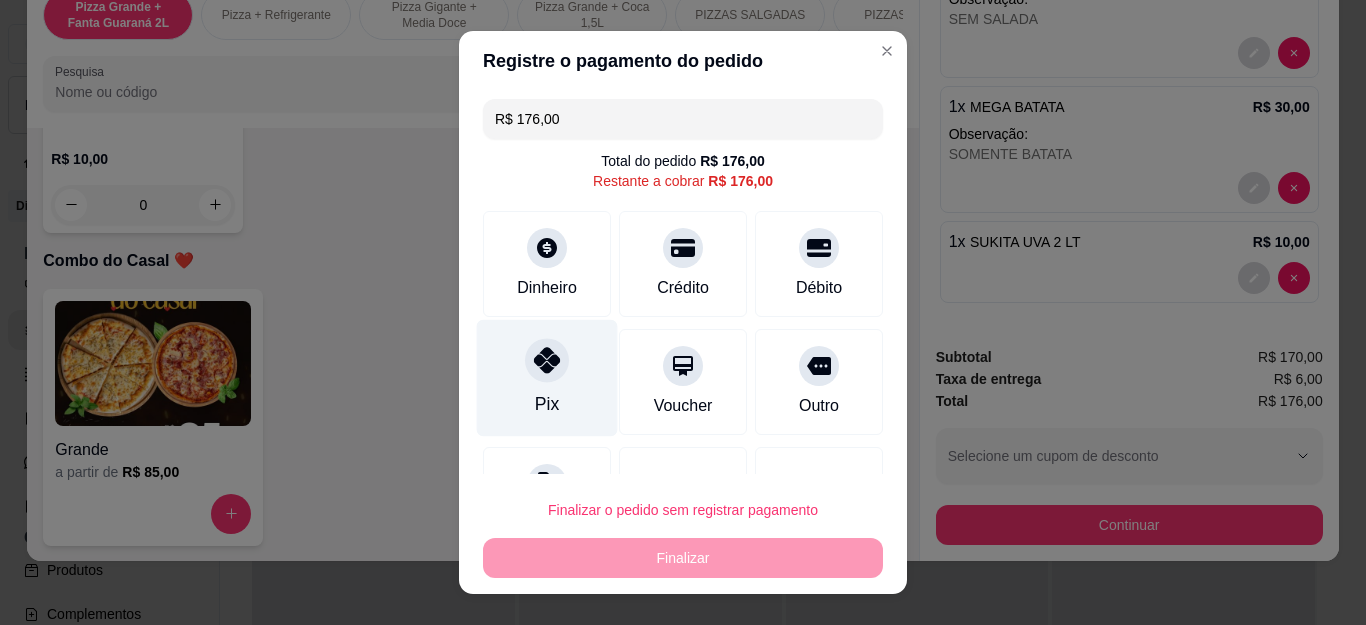 click on "Pix" at bounding box center (547, 378) 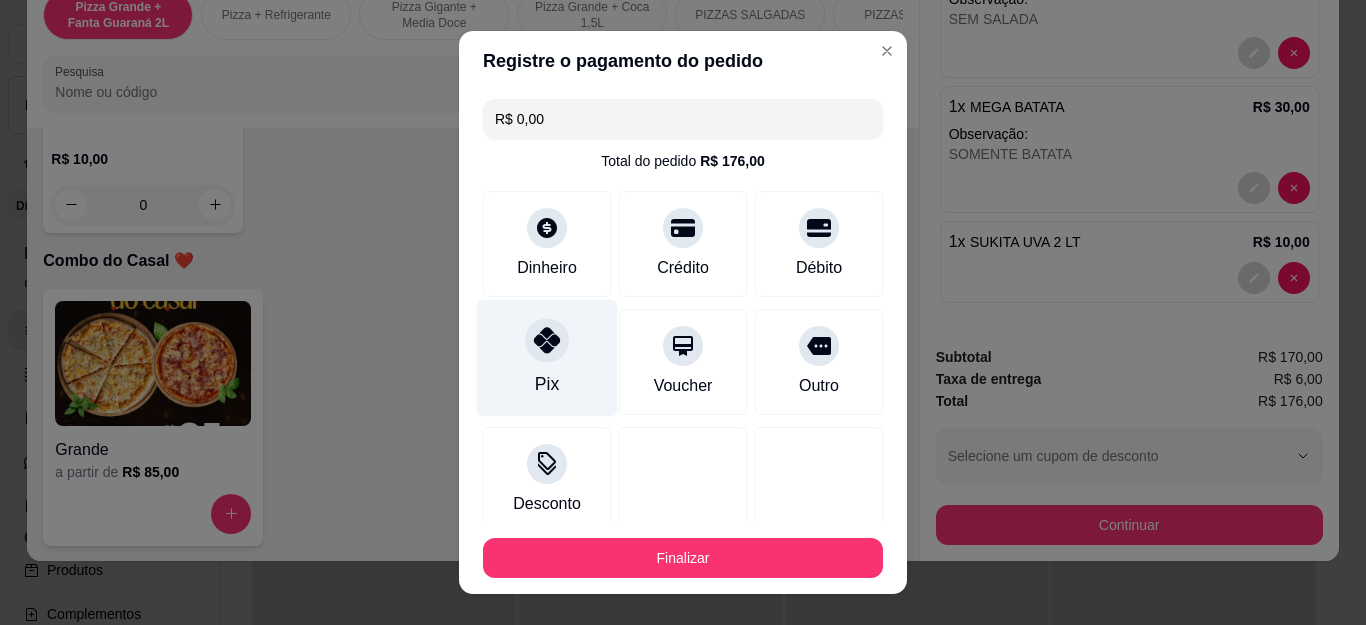 type on "R$ 0,00" 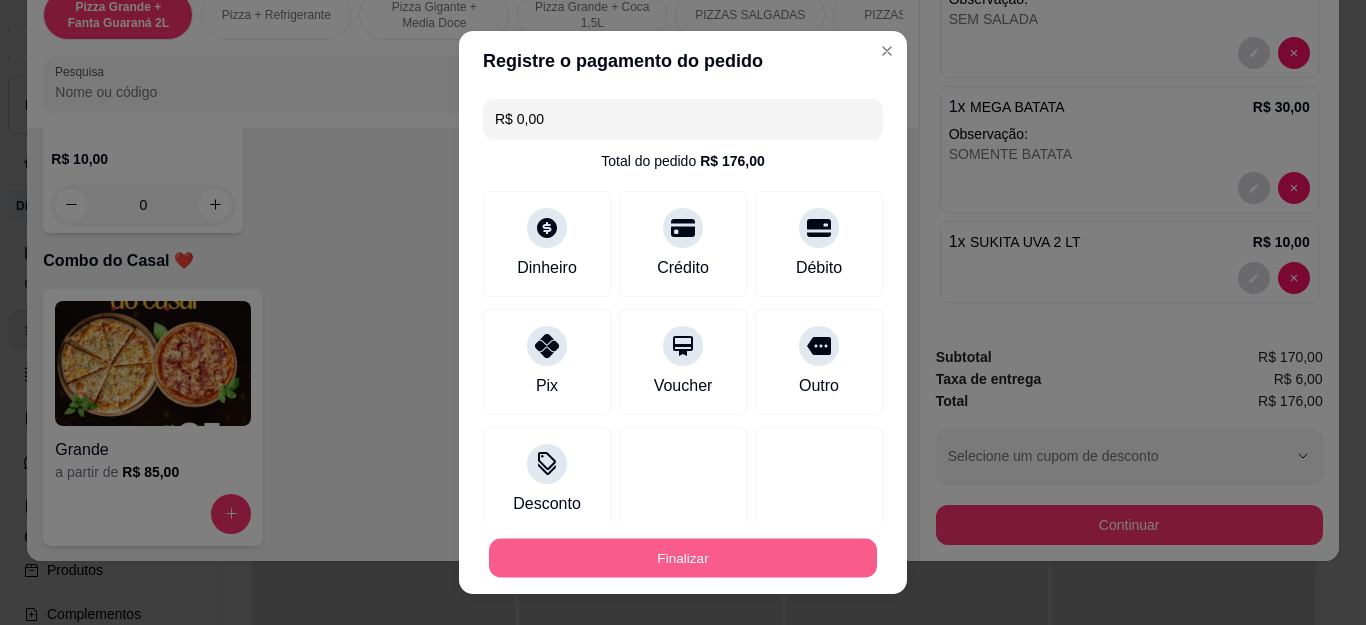 click on "Finalizar" at bounding box center [683, 557] 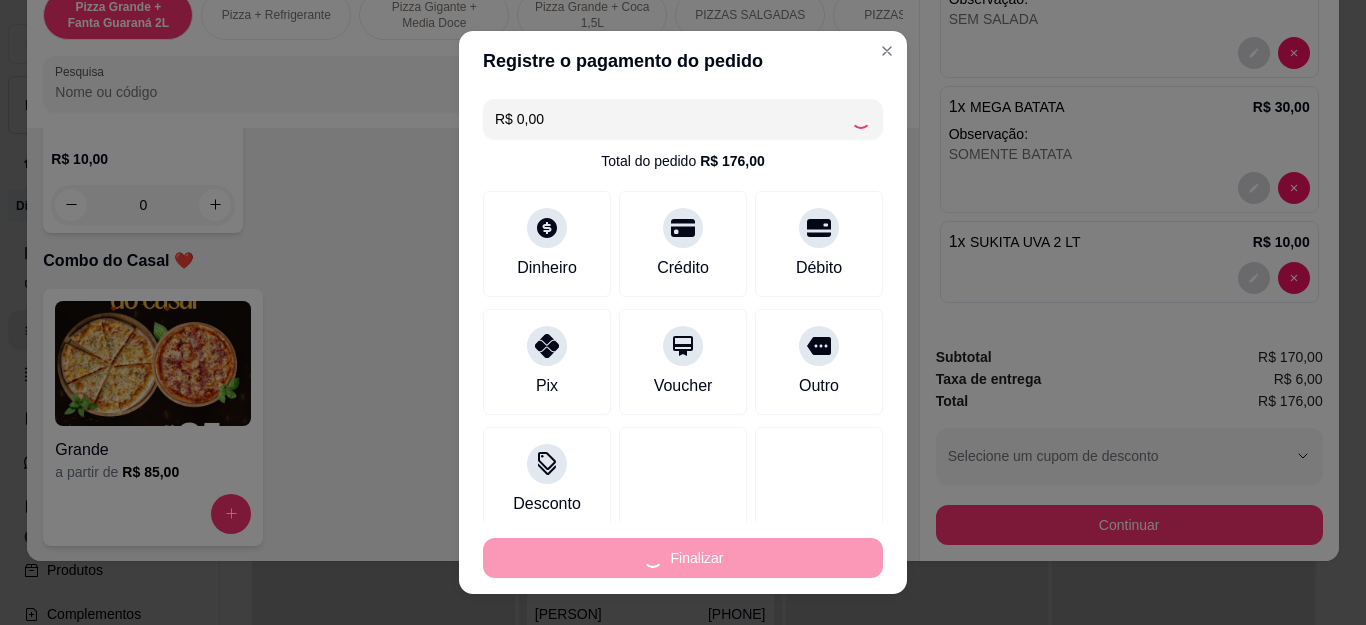 type on "0" 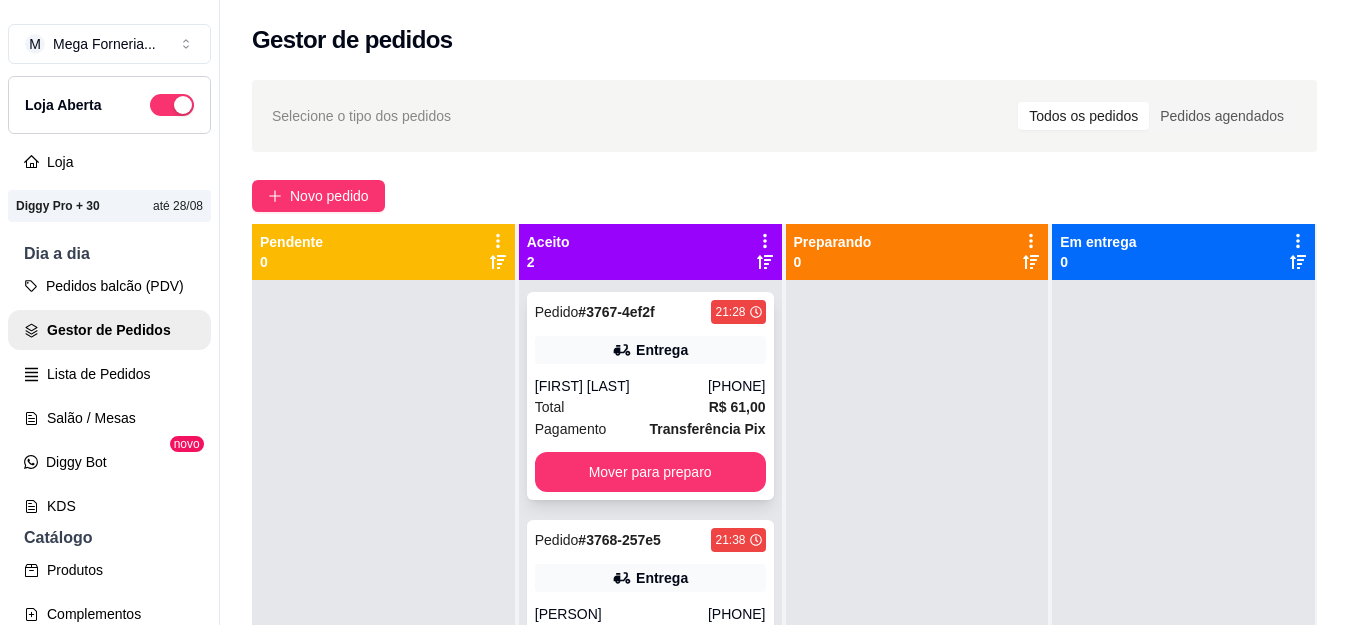 scroll, scrollTop: 56, scrollLeft: 0, axis: vertical 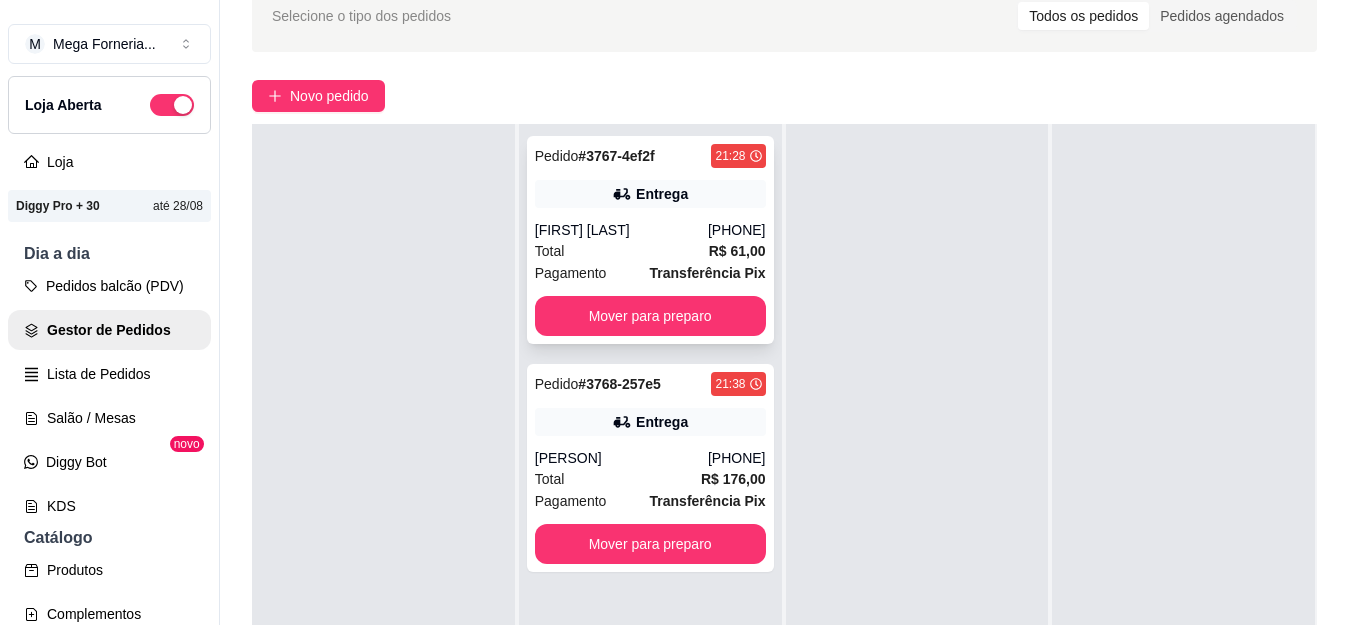 click on "Entrega" at bounding box center [650, 194] 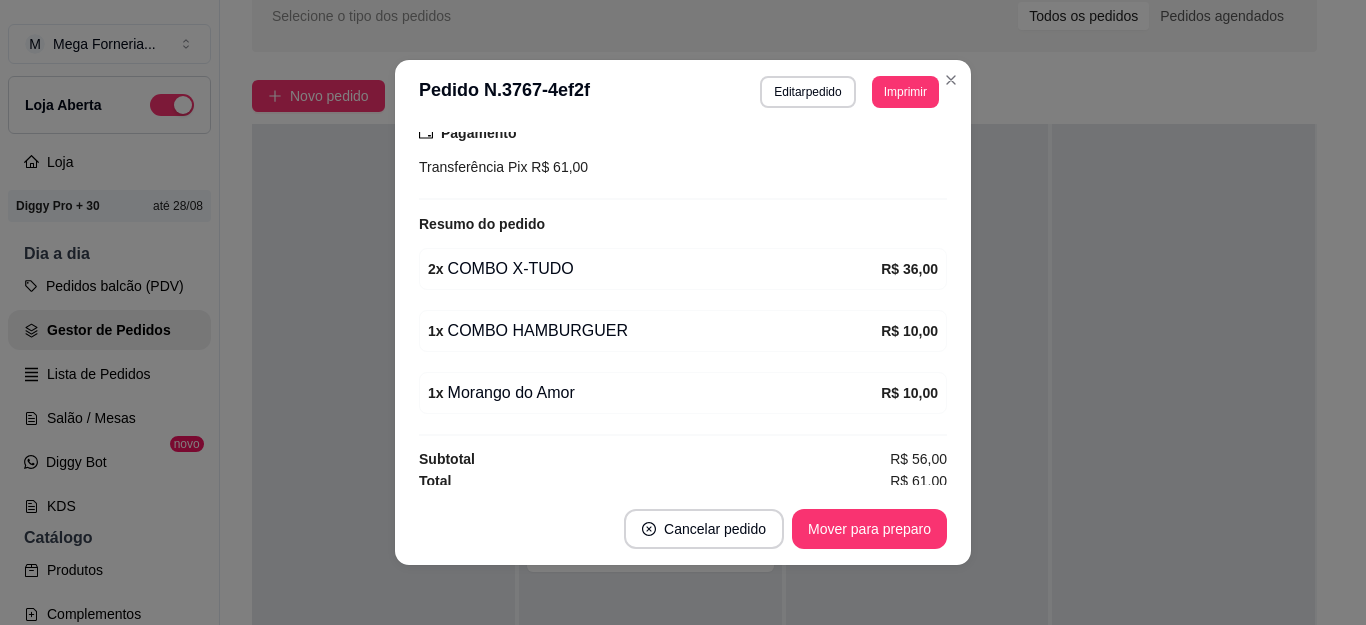 scroll, scrollTop: 488, scrollLeft: 0, axis: vertical 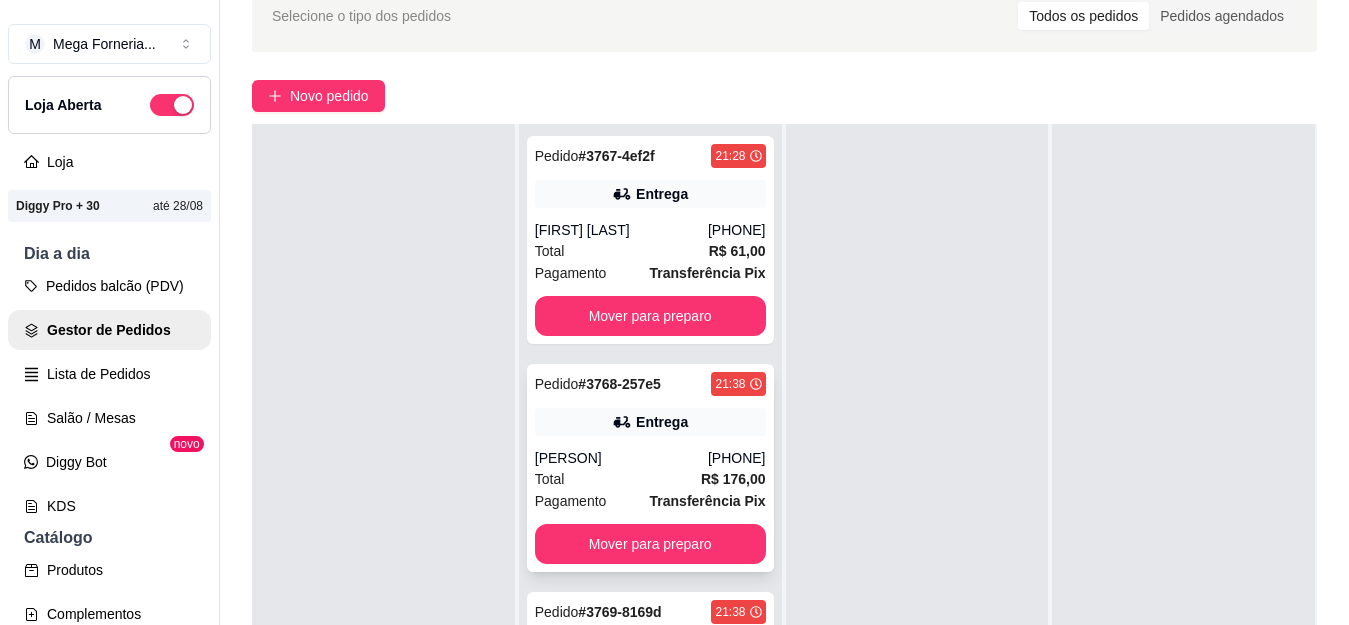 click on "Entrega" at bounding box center [650, 422] 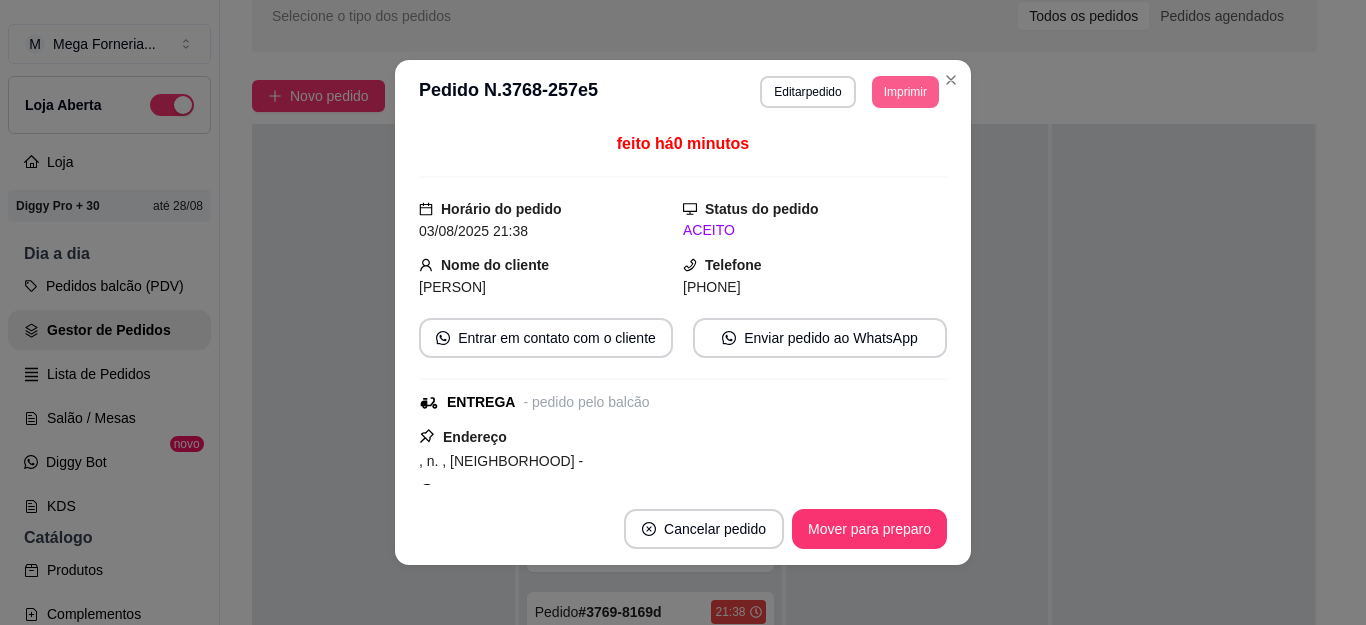 click on "Imprimir" at bounding box center (905, 92) 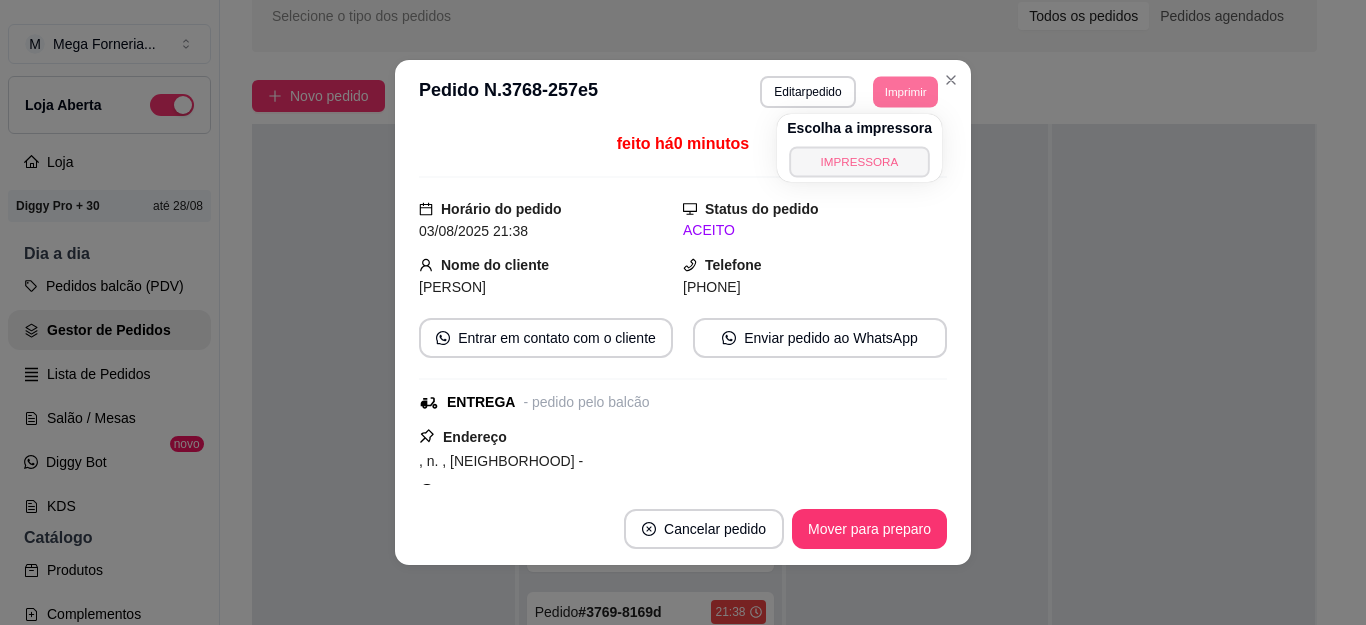 click on "IMPRESSORA" at bounding box center (859, 161) 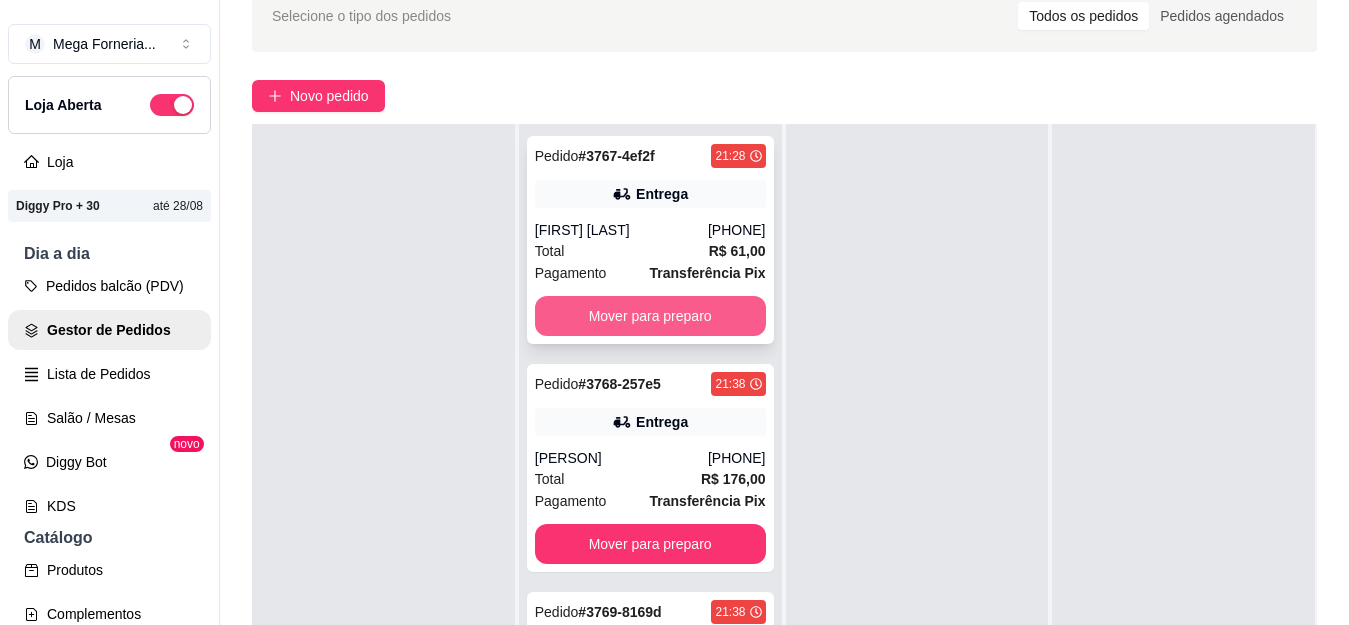 click on "Mover para preparo" at bounding box center (650, 316) 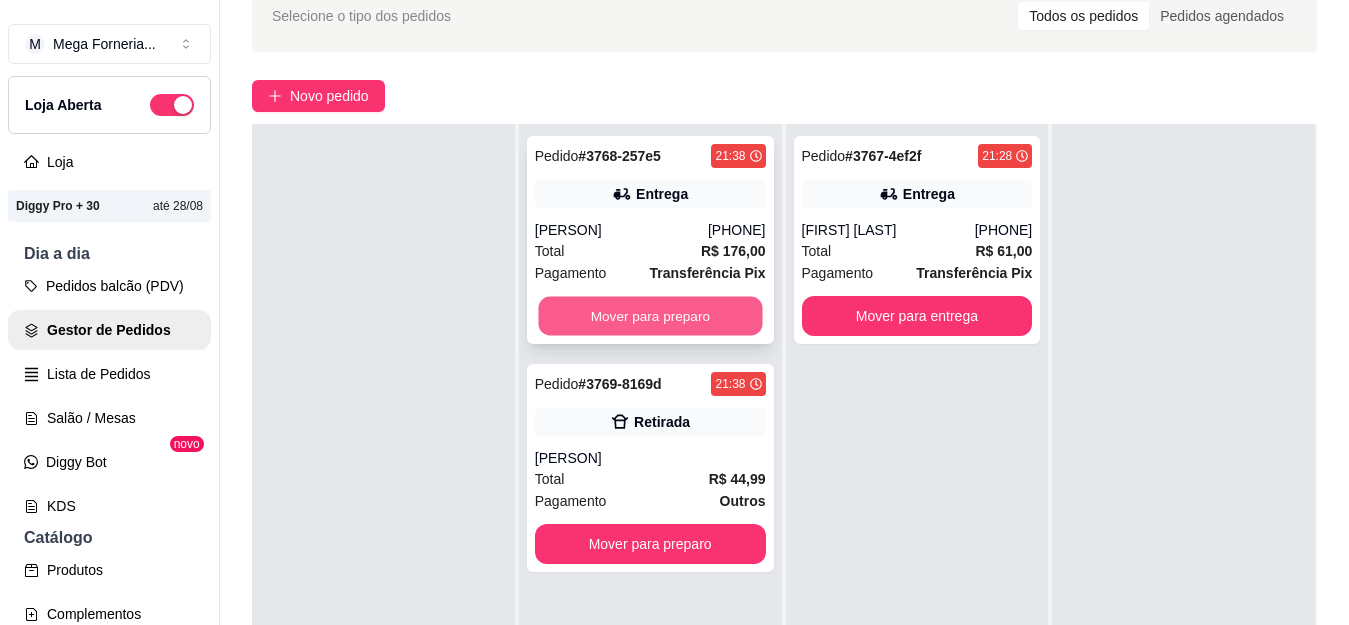 click on "Mover para preparo" at bounding box center (650, 316) 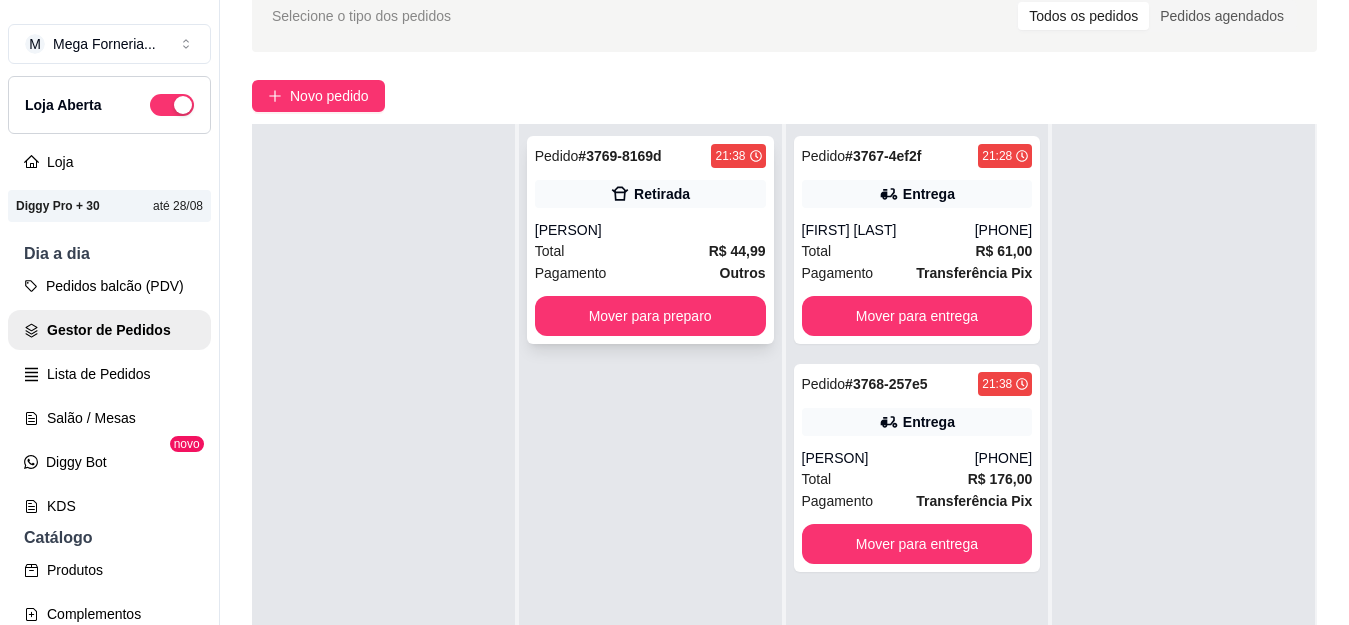 click on "[PERSON]" at bounding box center [650, 230] 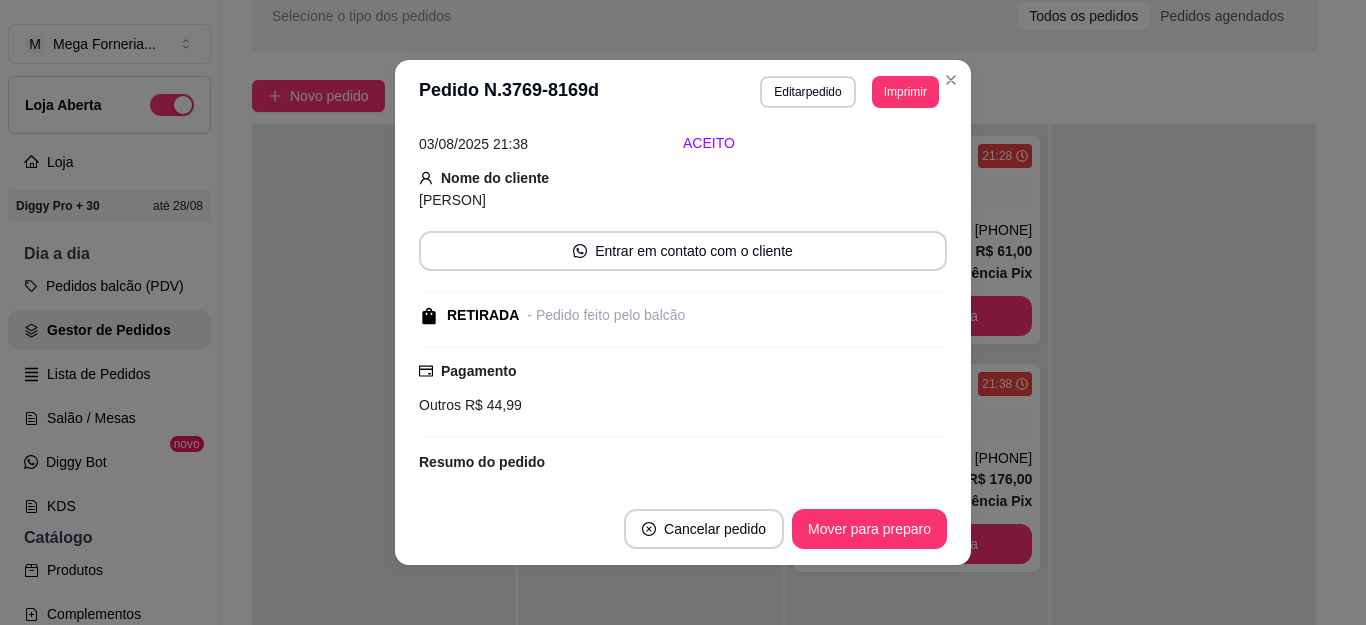 scroll, scrollTop: 270, scrollLeft: 0, axis: vertical 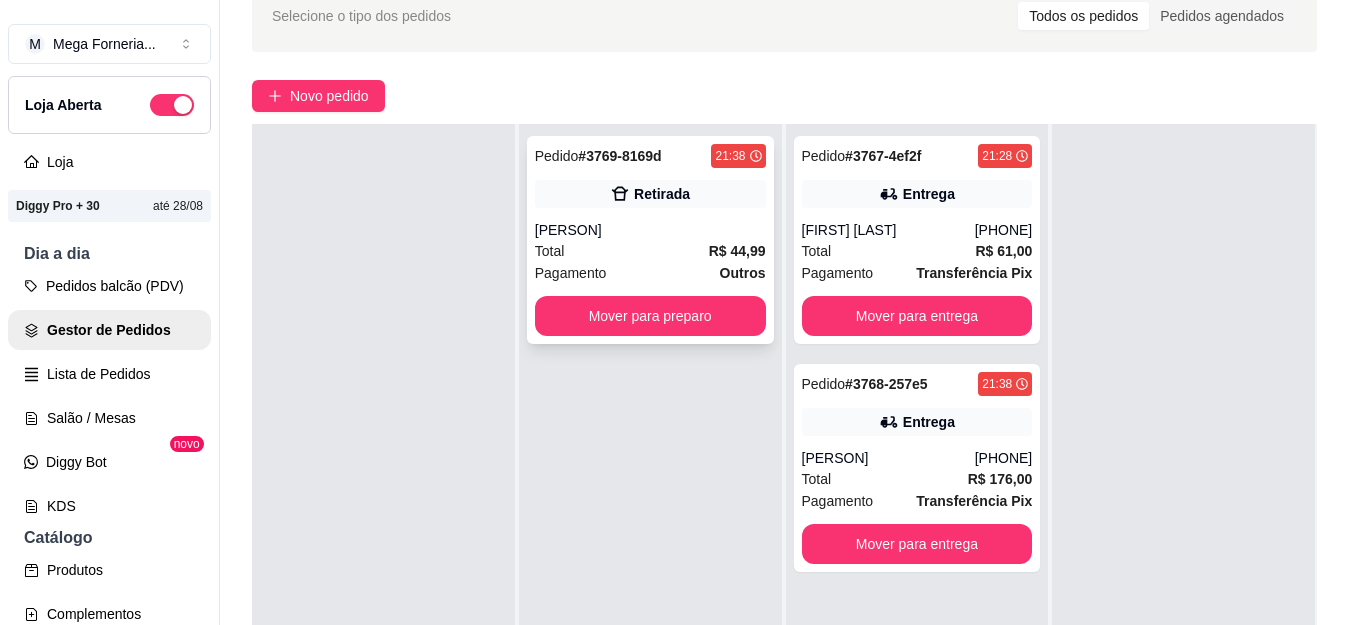 click on "Retirada" at bounding box center (662, 194) 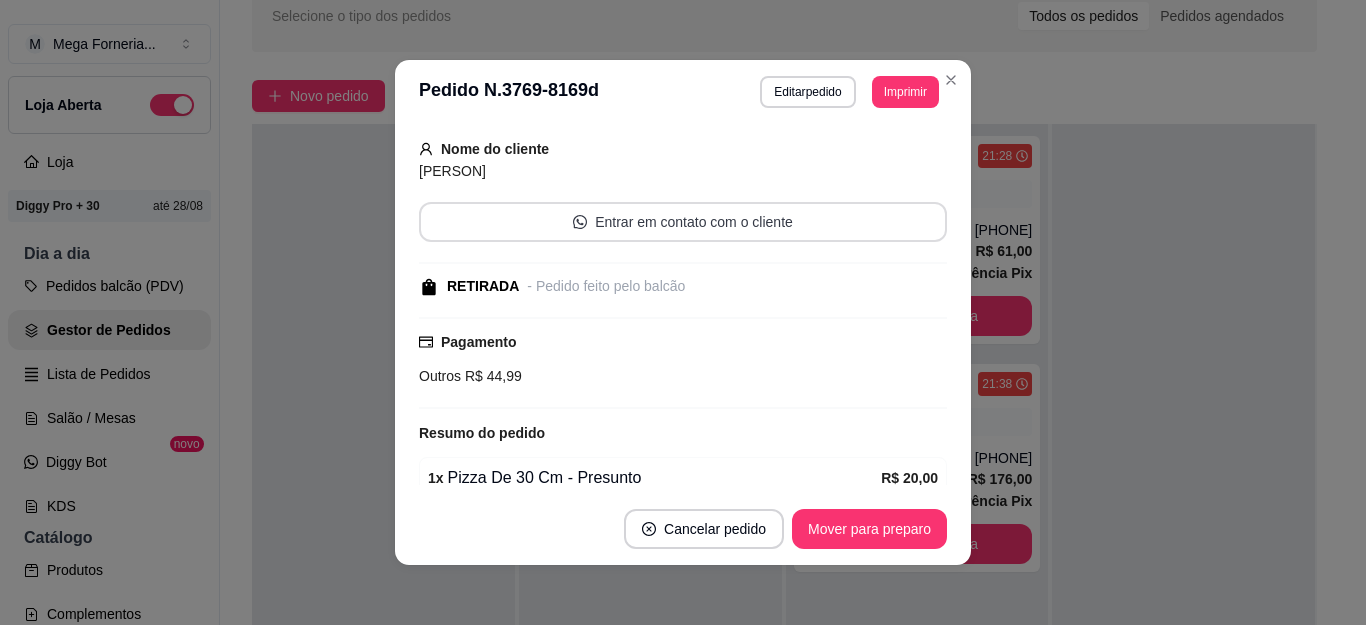 scroll, scrollTop: 270, scrollLeft: 0, axis: vertical 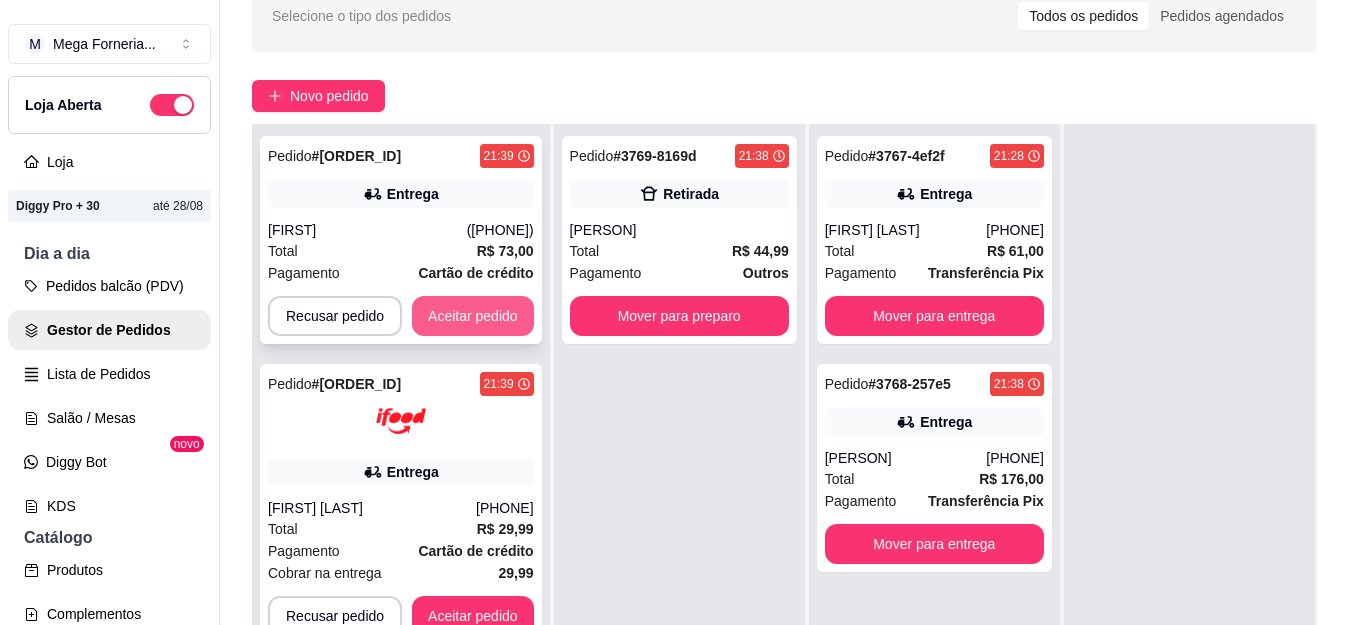 click on "Aceitar pedido" at bounding box center [473, 316] 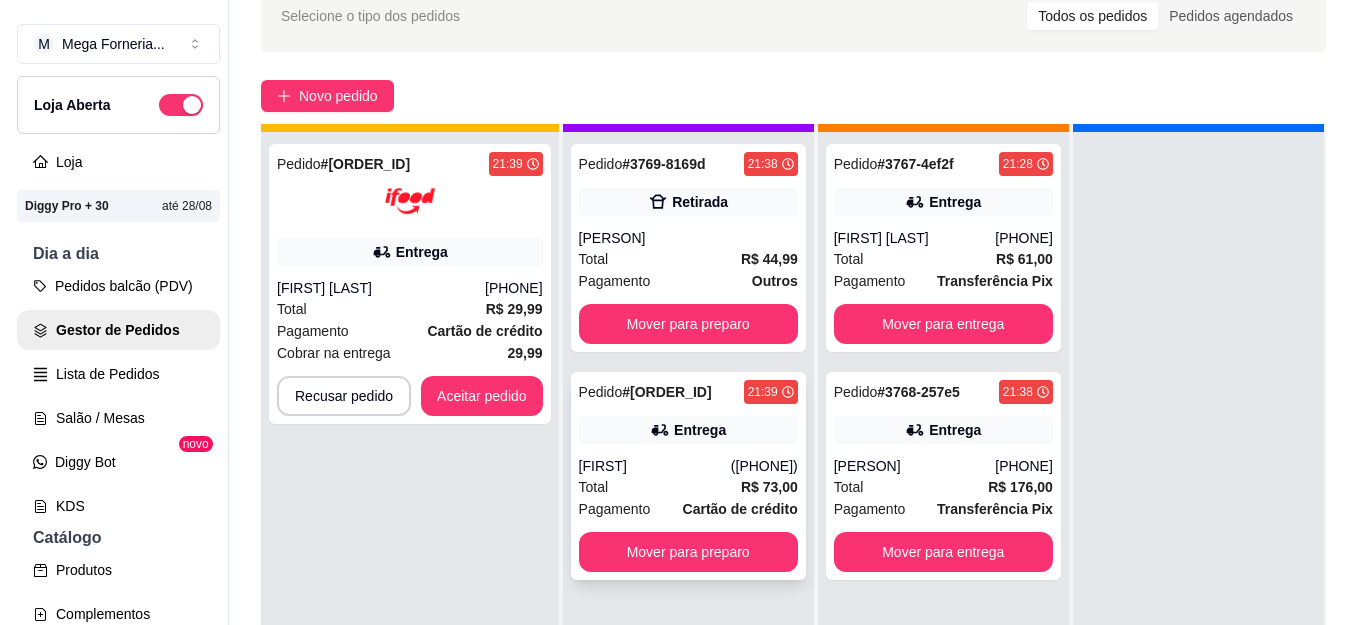 scroll, scrollTop: 73, scrollLeft: 0, axis: vertical 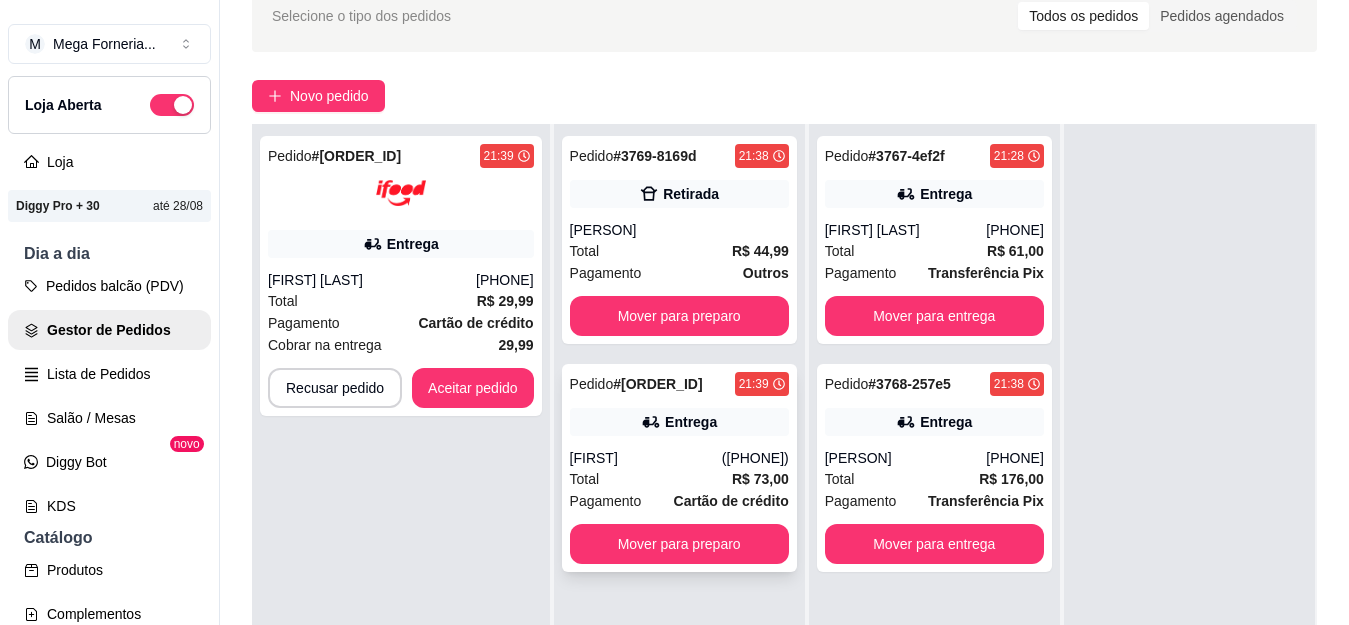 click on "Pedido  # [ORDER_ID] [TIME] Entrega [NAME] [PHONE] Total R$ 73,00 Pagamento Cartão de crédito Mover para preparo" at bounding box center [679, 468] 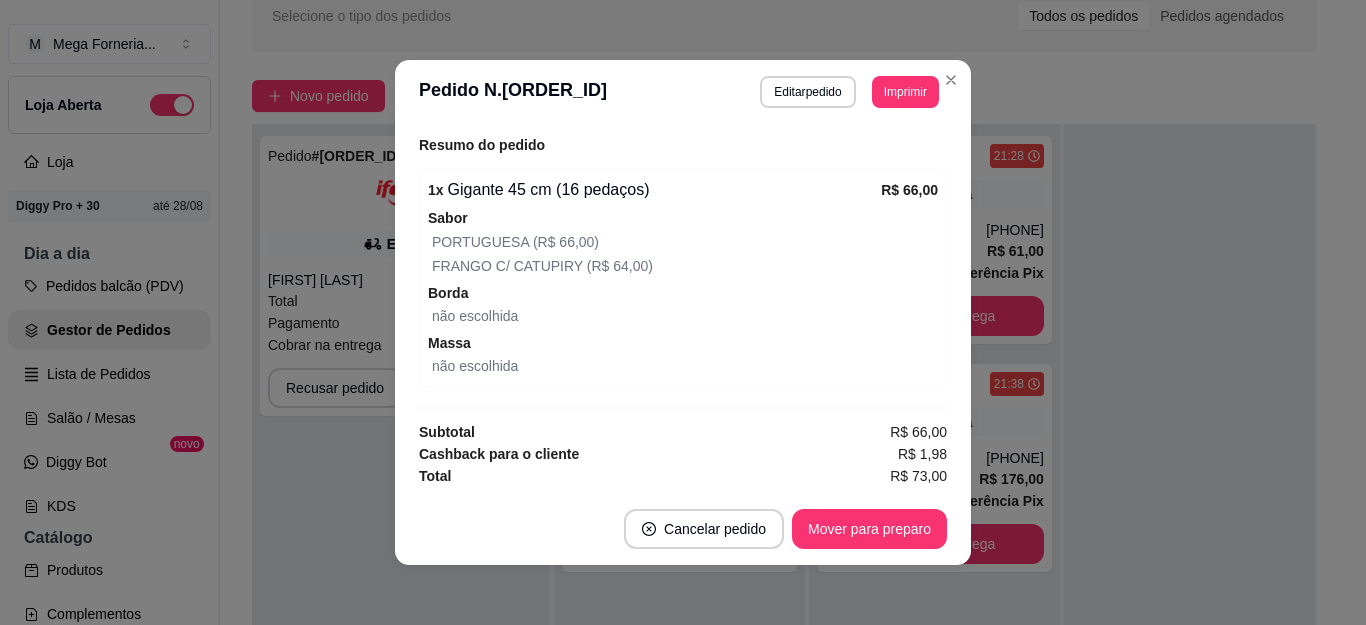 scroll, scrollTop: 622, scrollLeft: 0, axis: vertical 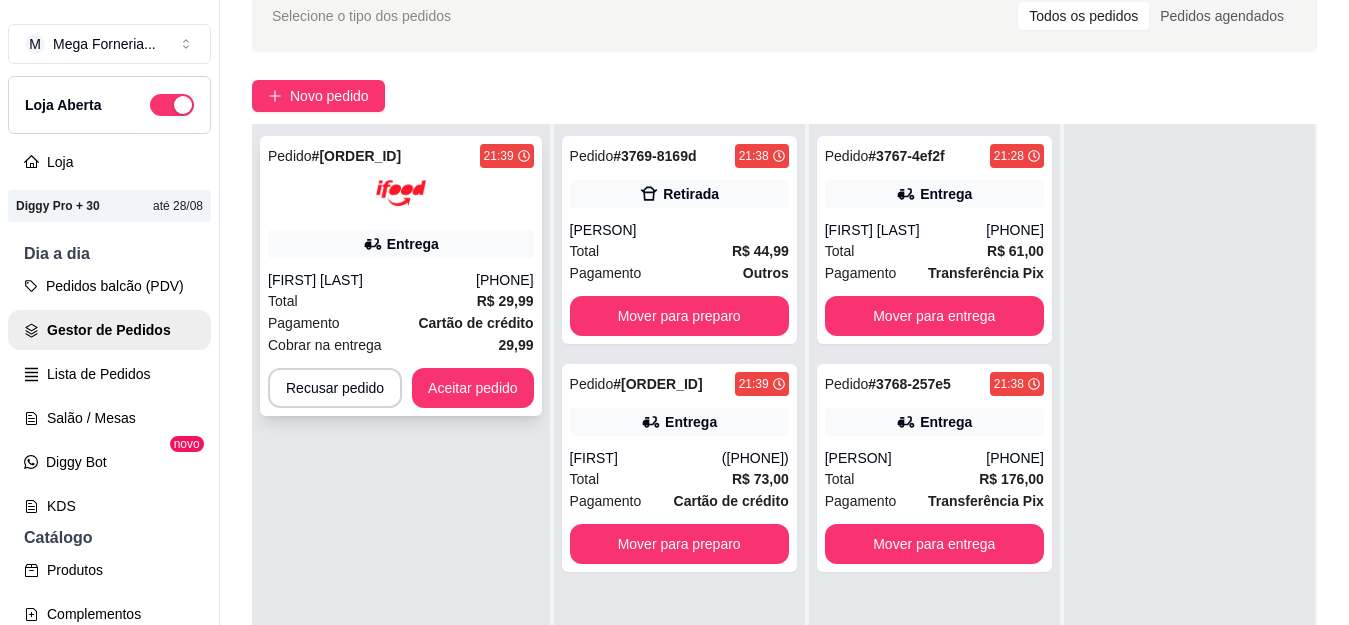 click on "[FIRST] [LAST]" at bounding box center (372, 280) 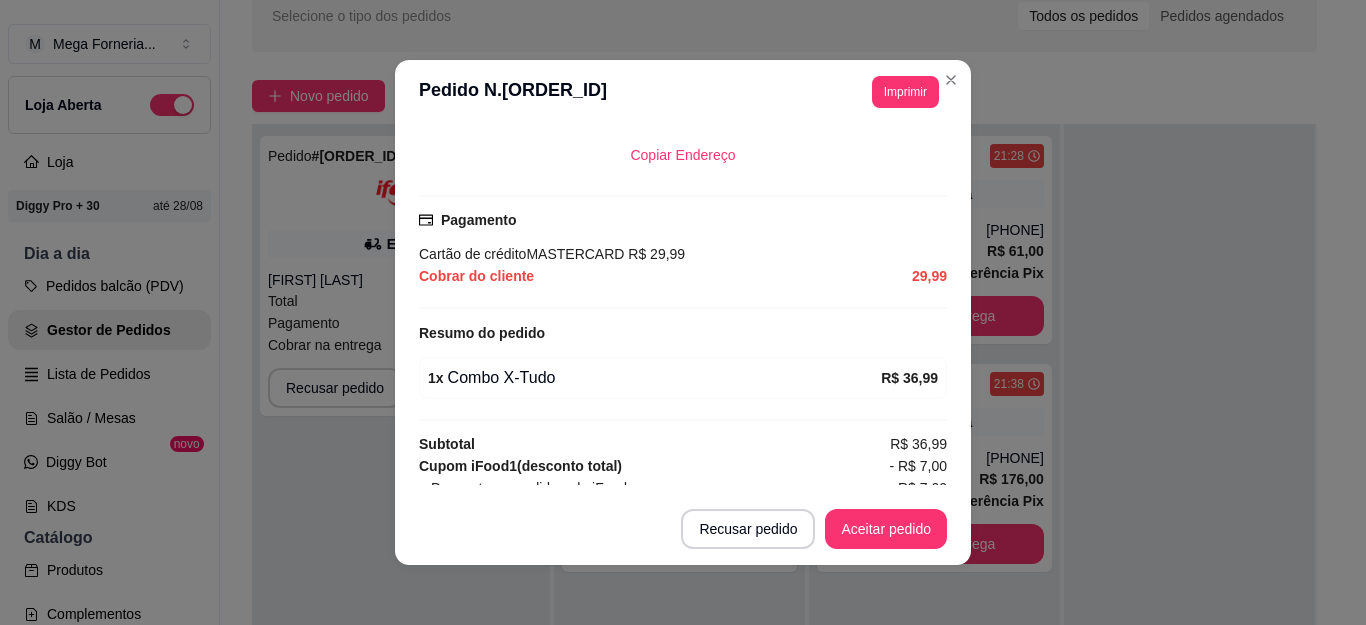 scroll, scrollTop: 630, scrollLeft: 0, axis: vertical 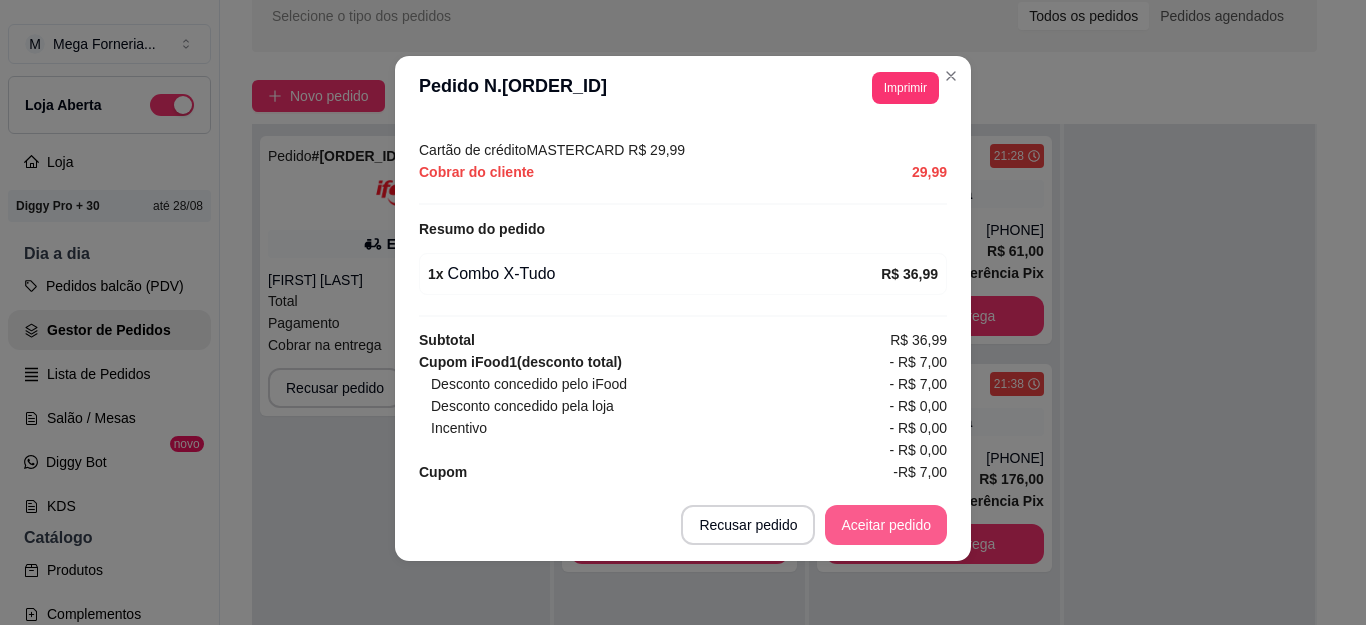 click on "Aceitar pedido" at bounding box center [886, 525] 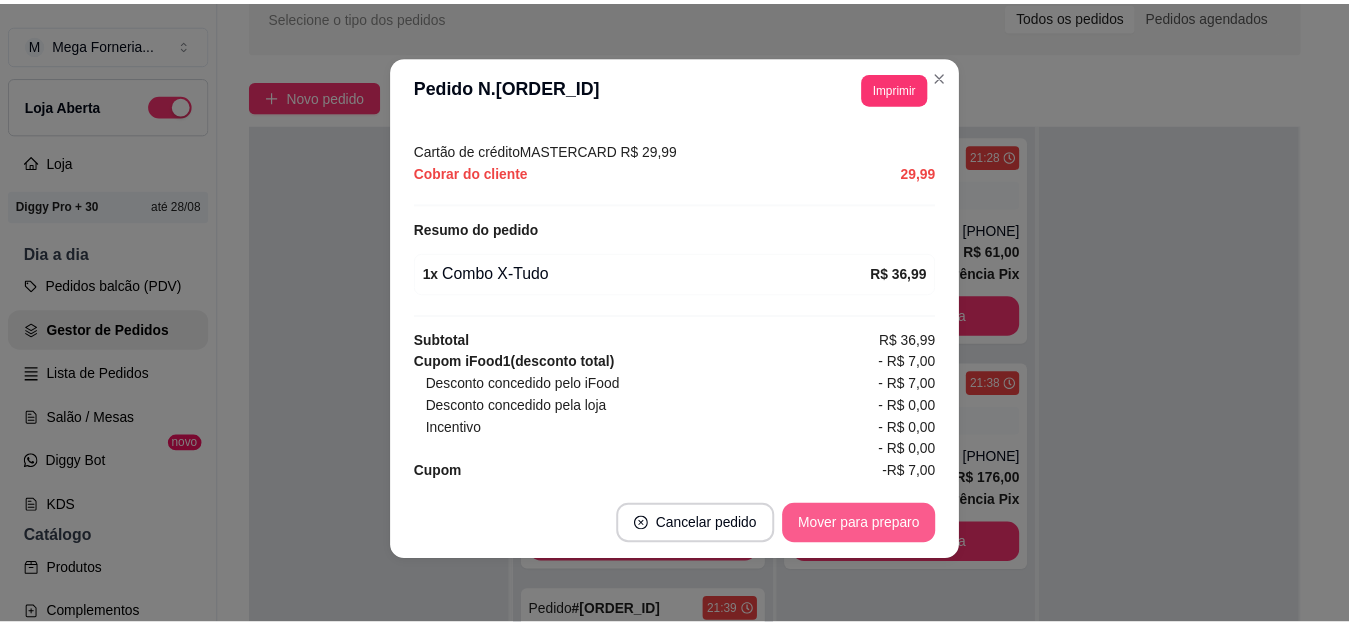 scroll, scrollTop: 56, scrollLeft: 0, axis: vertical 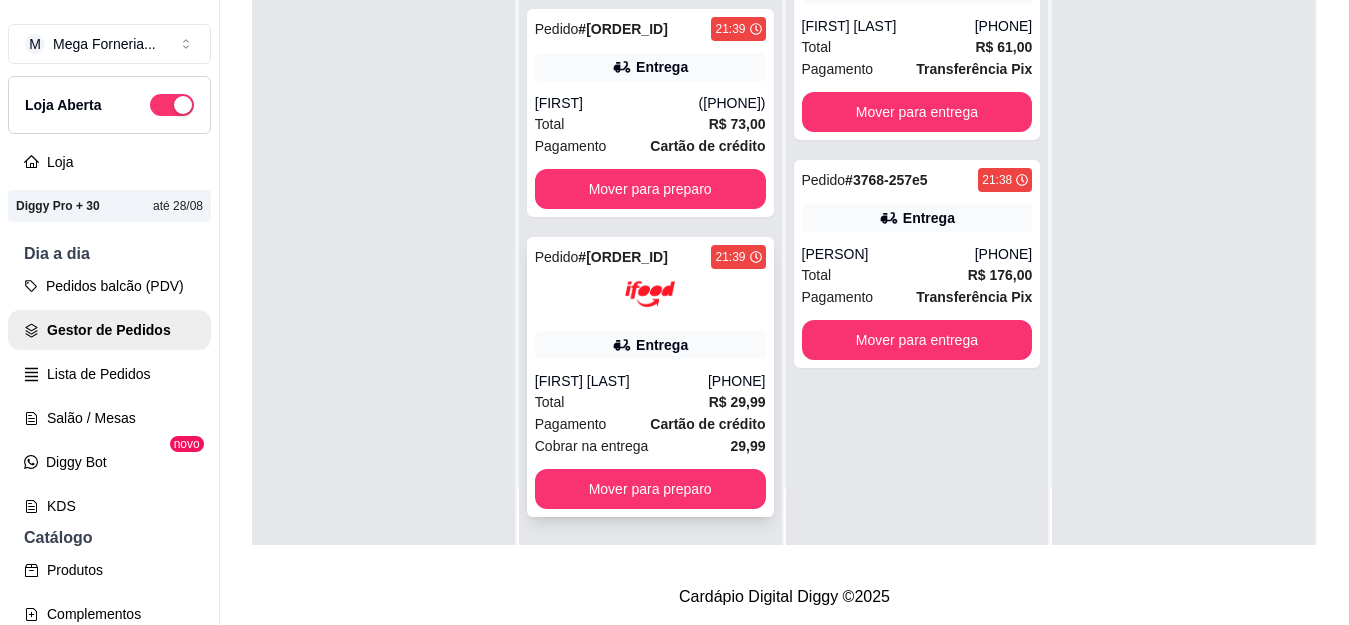 click at bounding box center (650, 294) 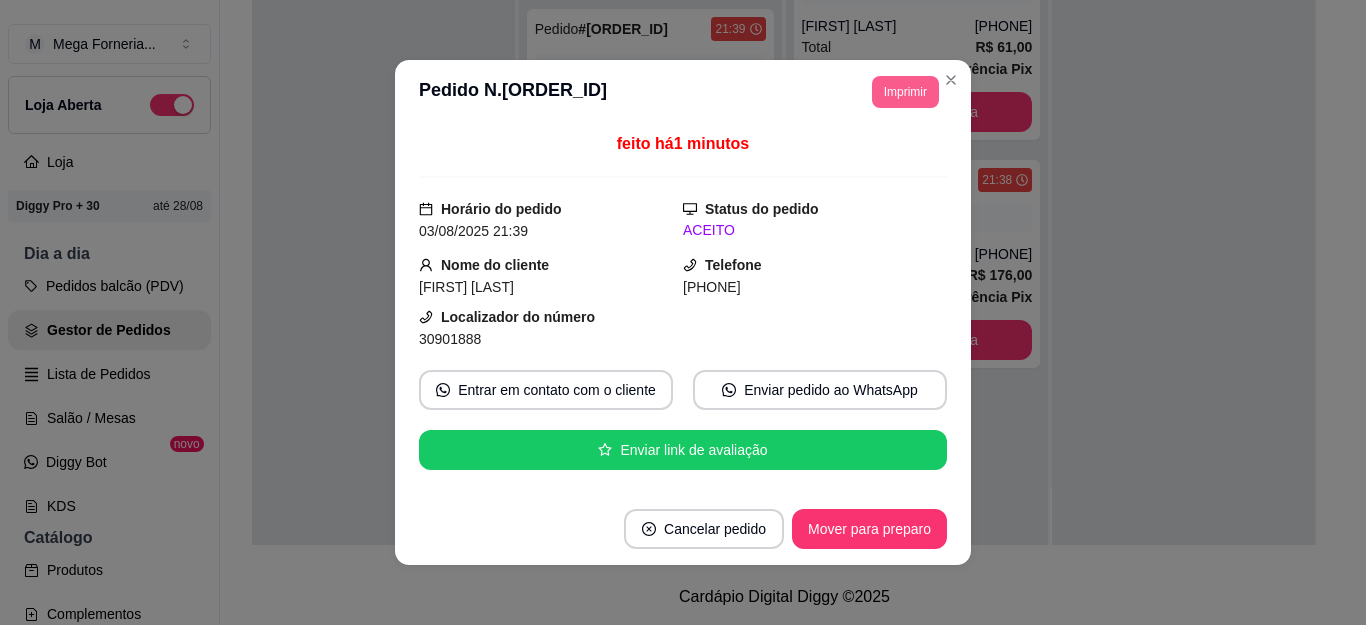 click on "Imprimir" at bounding box center [905, 92] 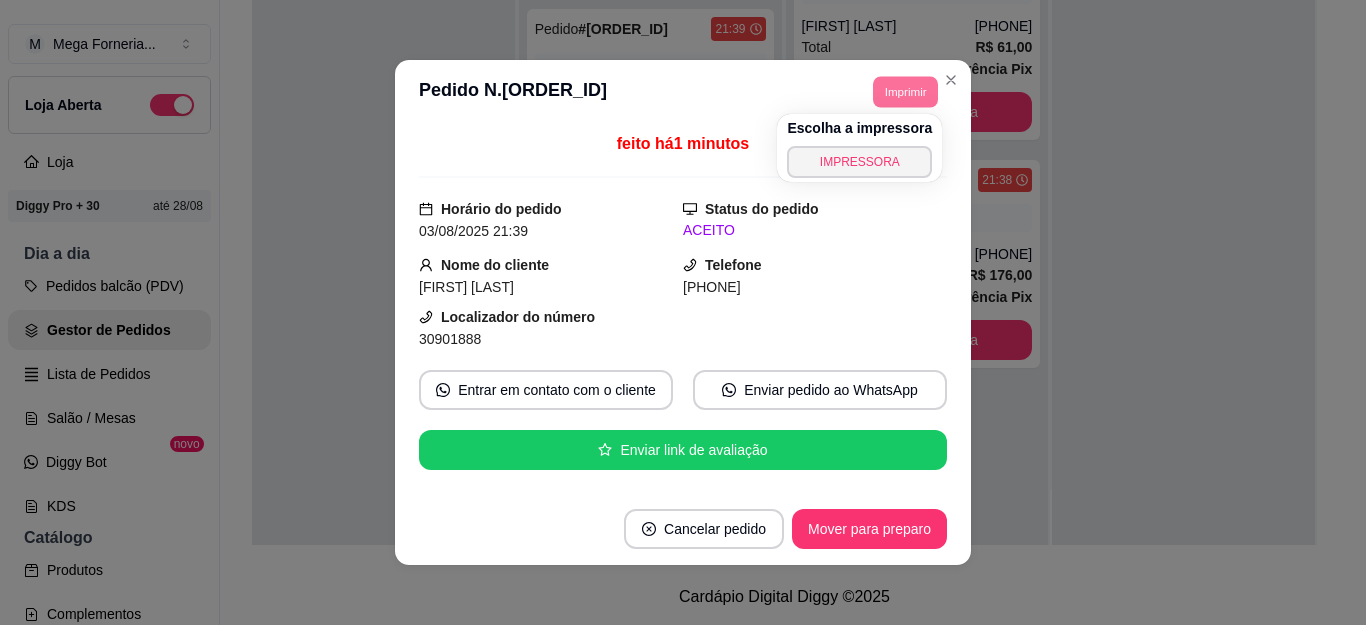 click on "IMPRESSORA" at bounding box center [859, 162] 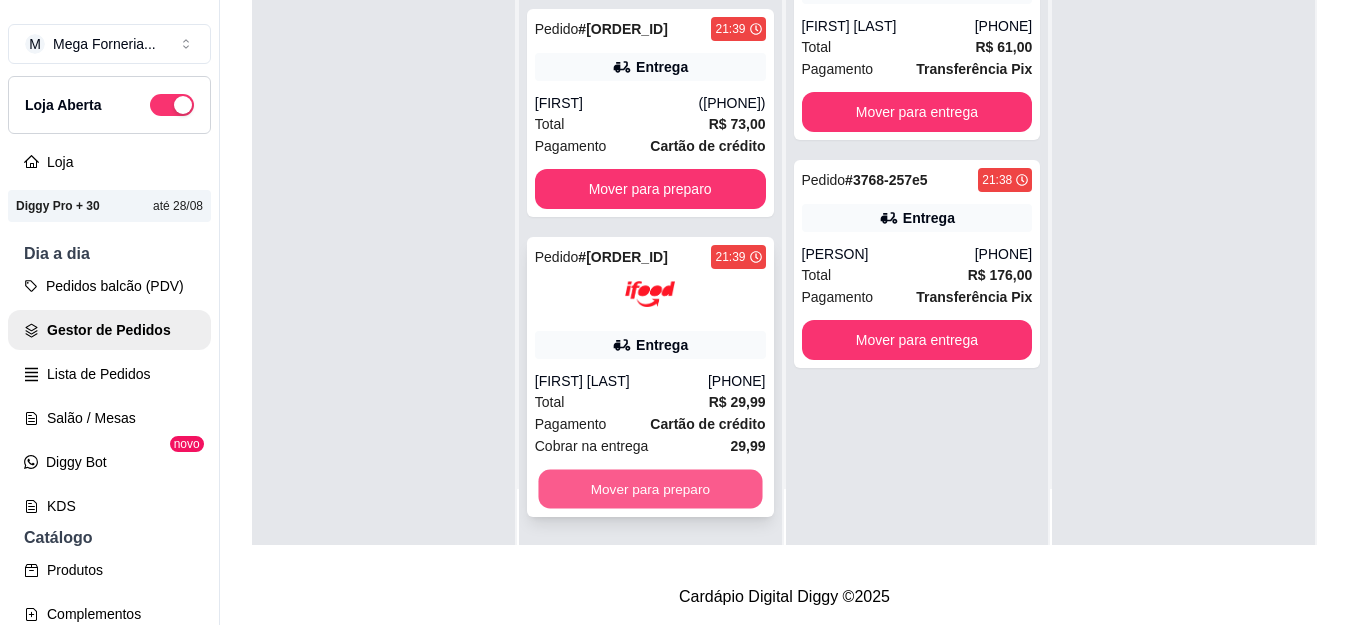 click on "Mover para preparo" at bounding box center [650, 489] 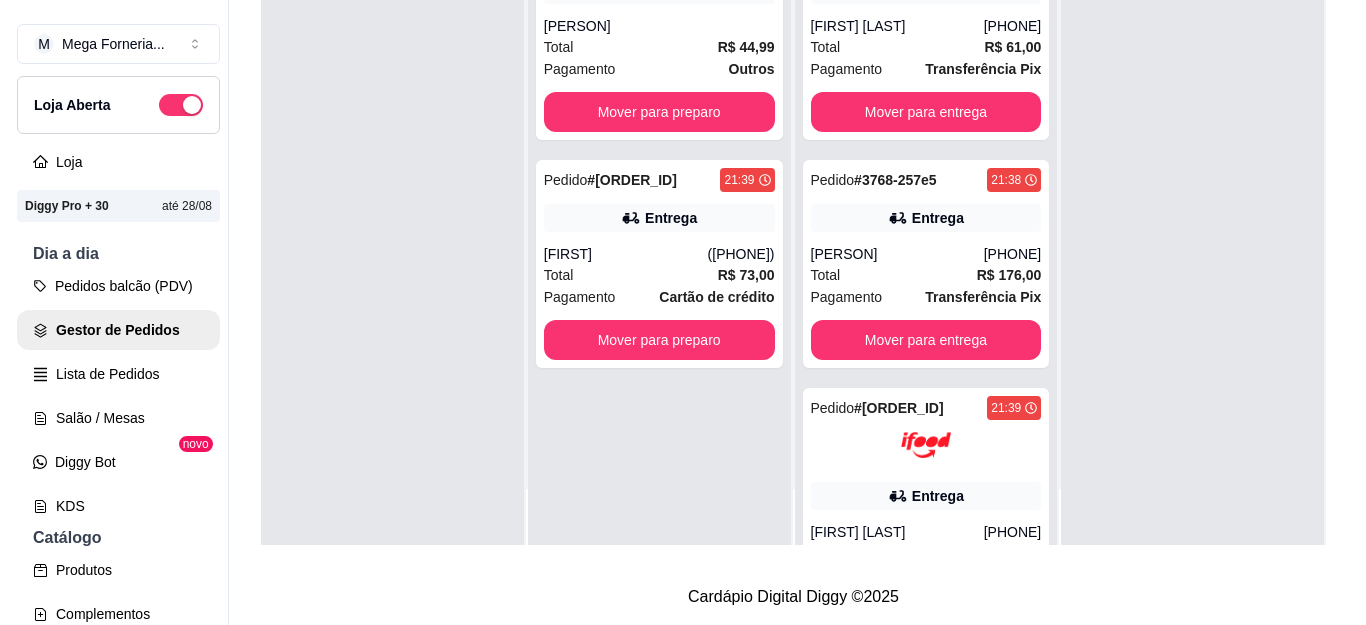 scroll, scrollTop: 0, scrollLeft: 0, axis: both 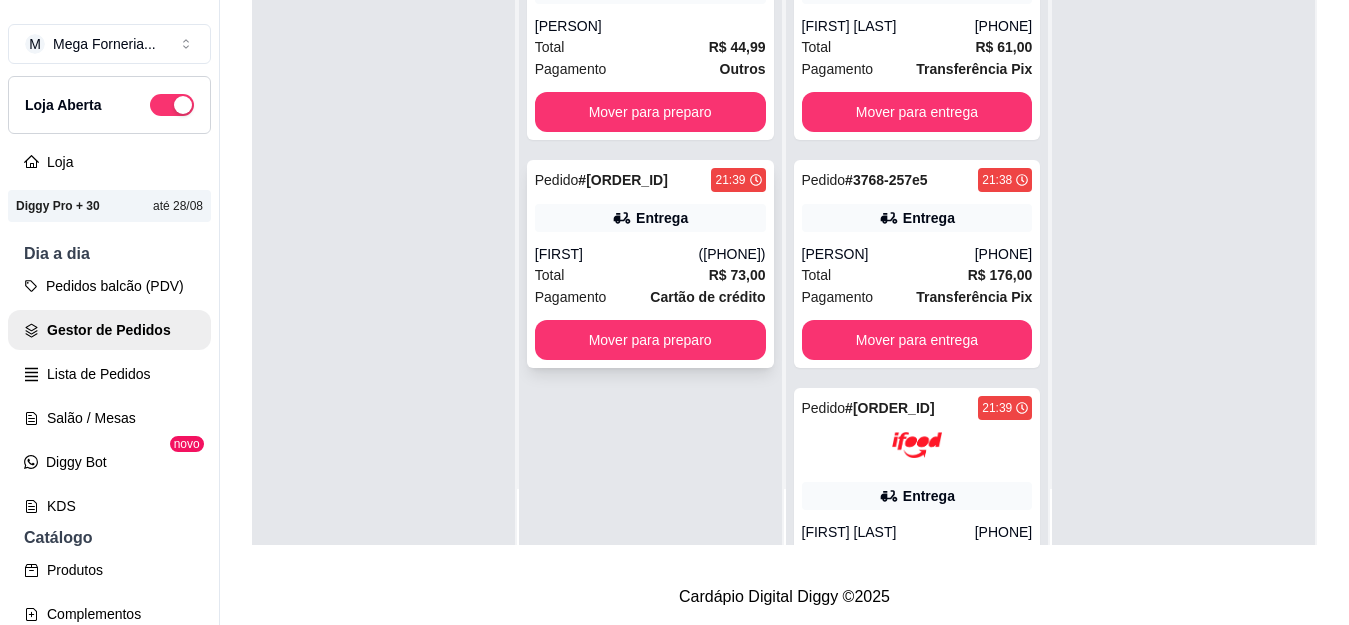 click on "([PHONE])" at bounding box center (732, 254) 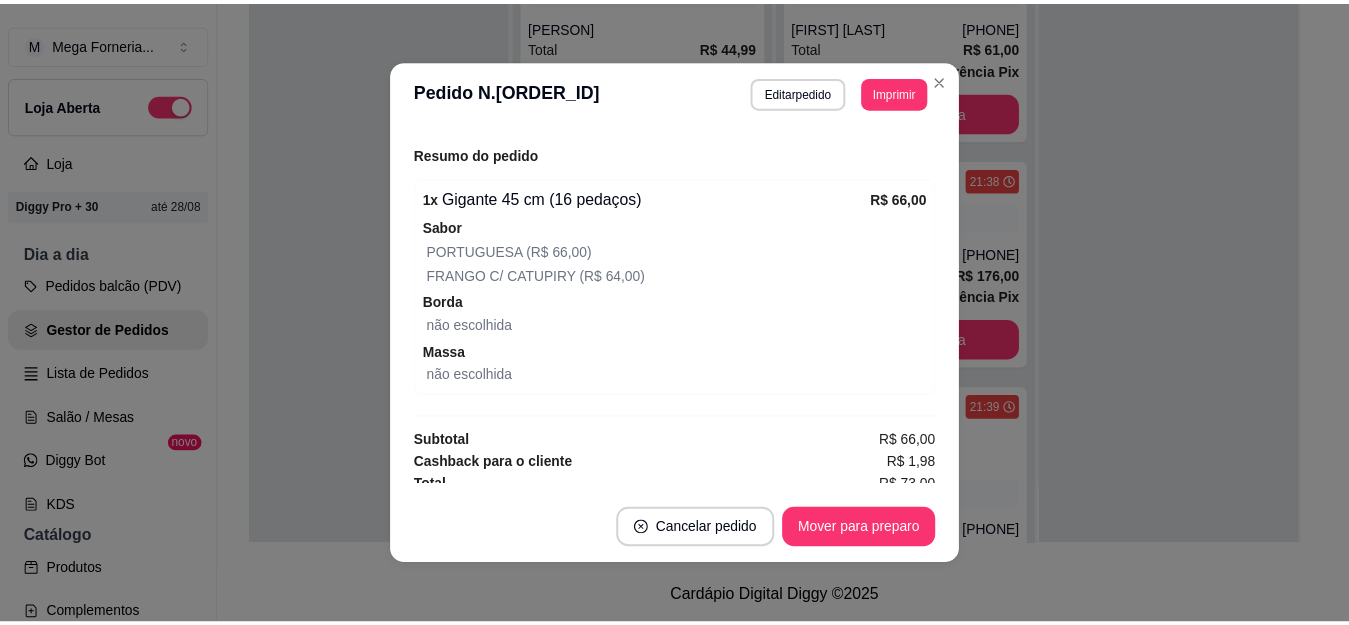 scroll, scrollTop: 622, scrollLeft: 0, axis: vertical 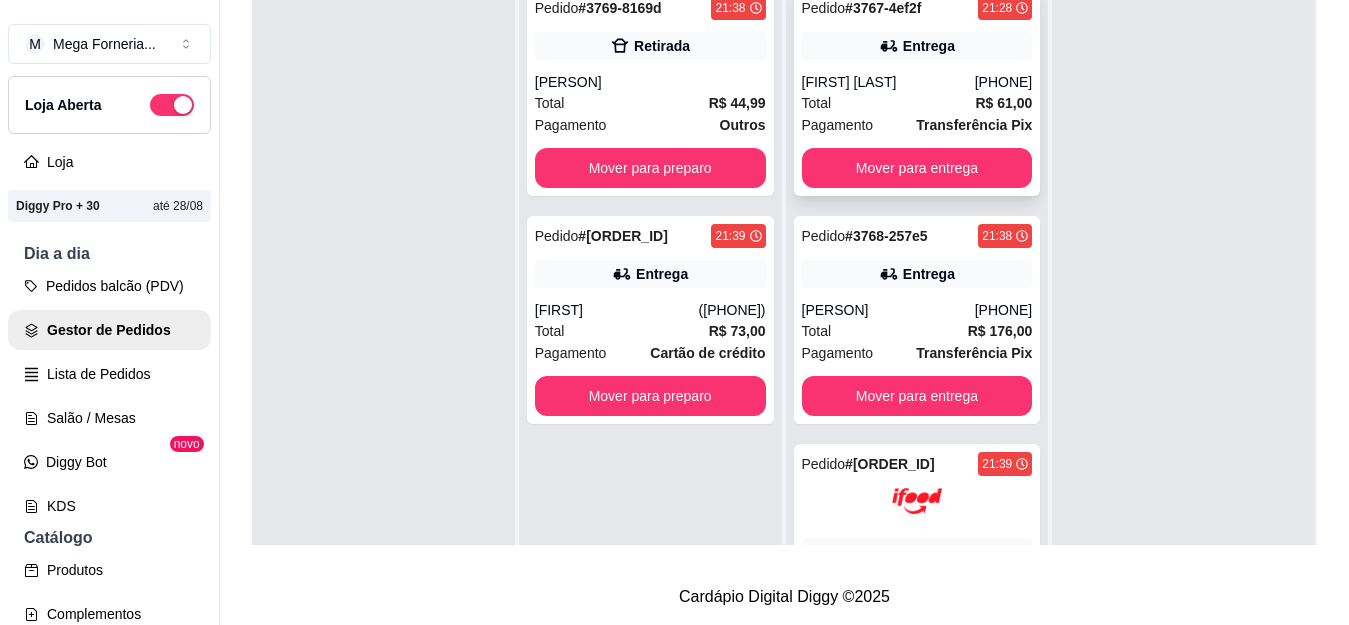 click on "Entrega" at bounding box center [917, 46] 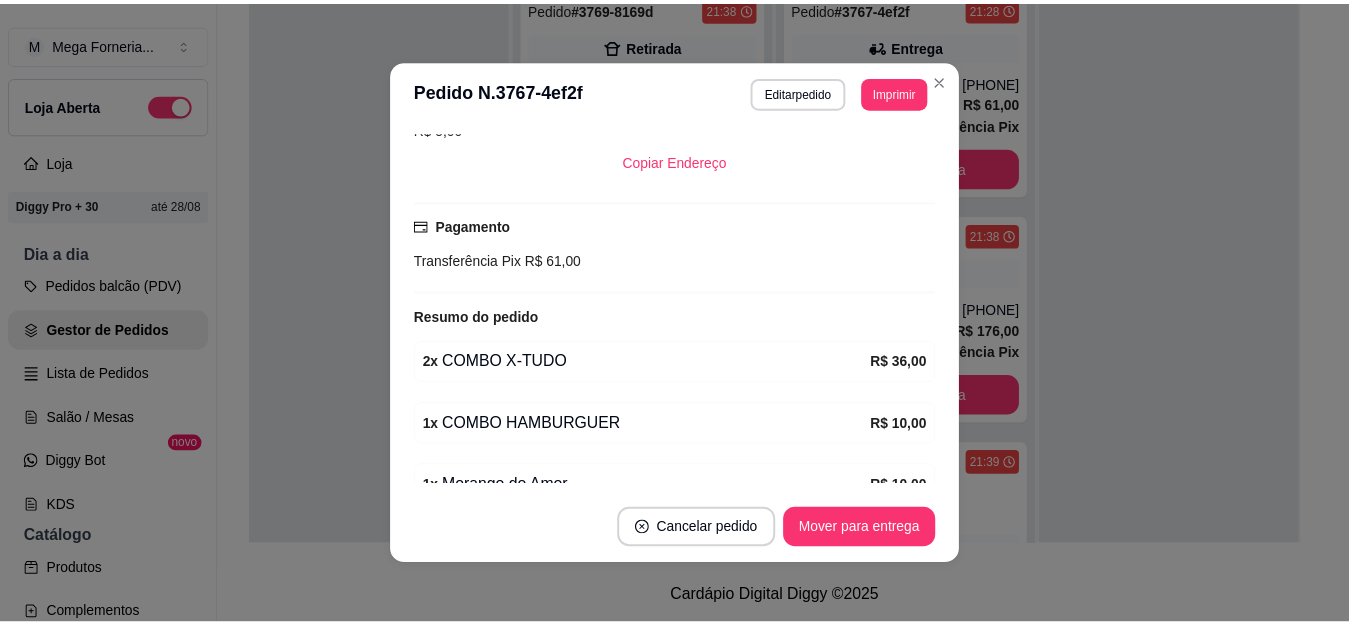 scroll, scrollTop: 488, scrollLeft: 0, axis: vertical 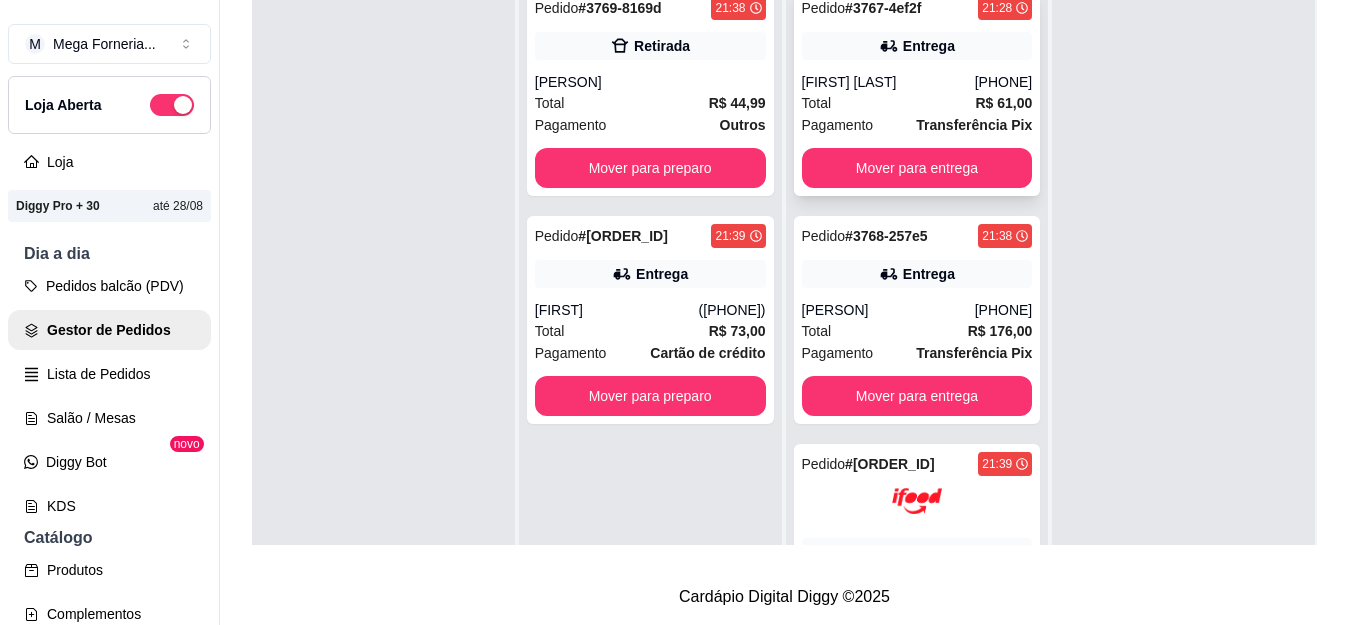 click on "[PHONE]" at bounding box center [1004, 82] 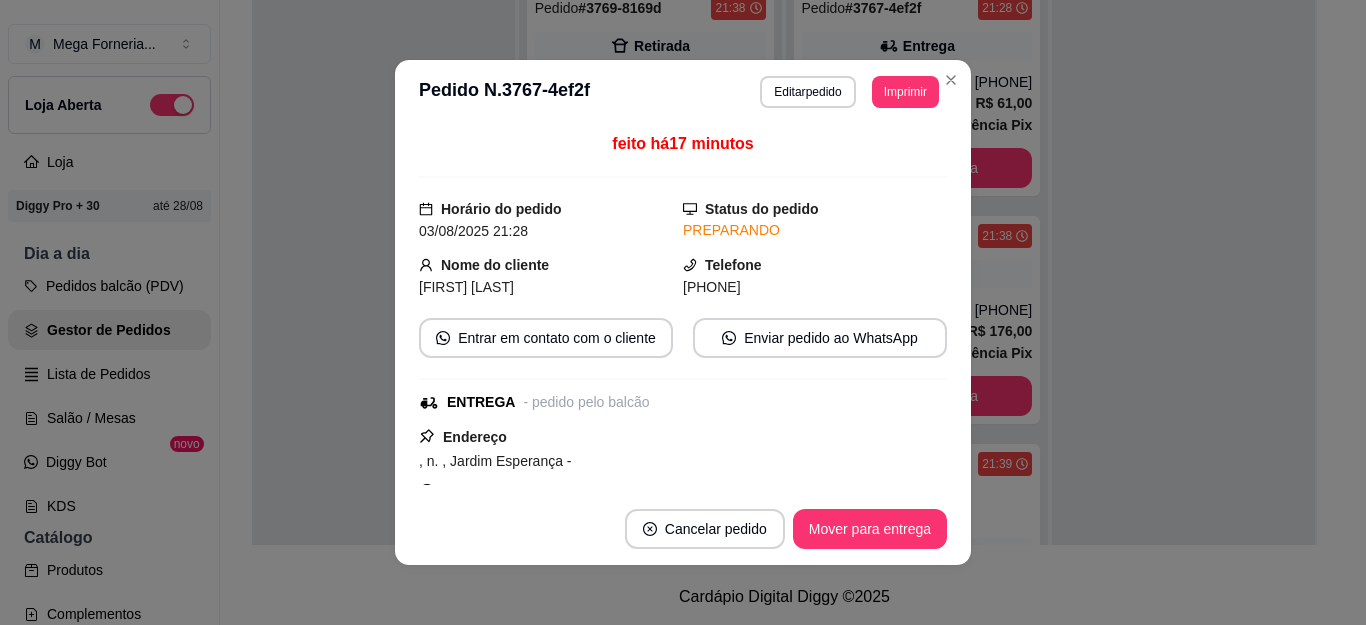 click on "[PHONE]" at bounding box center (712, 287) 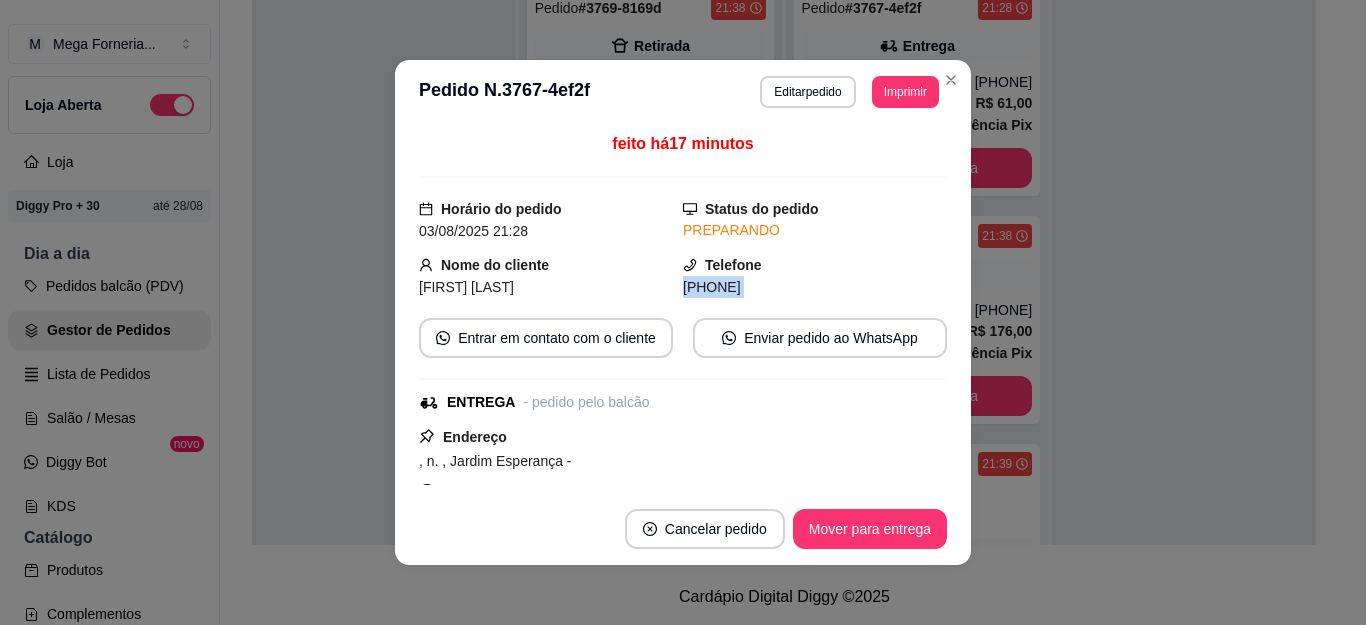 click on "[PHONE]" at bounding box center [712, 287] 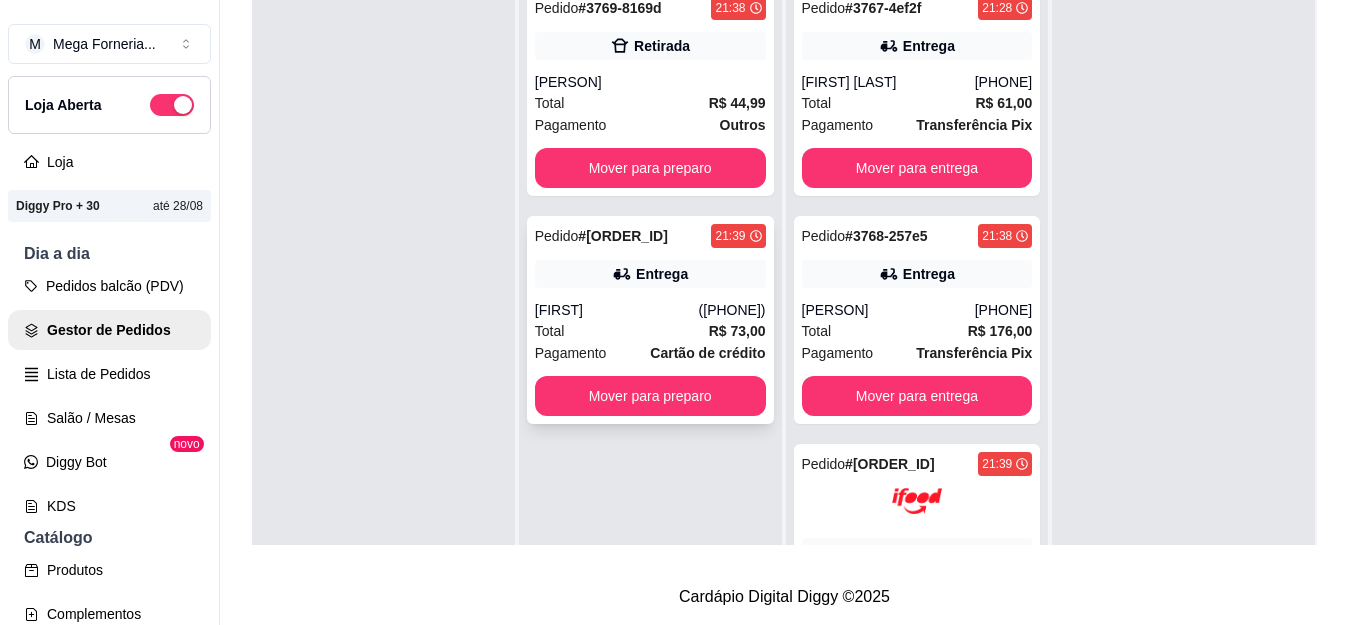 scroll, scrollTop: 56, scrollLeft: 0, axis: vertical 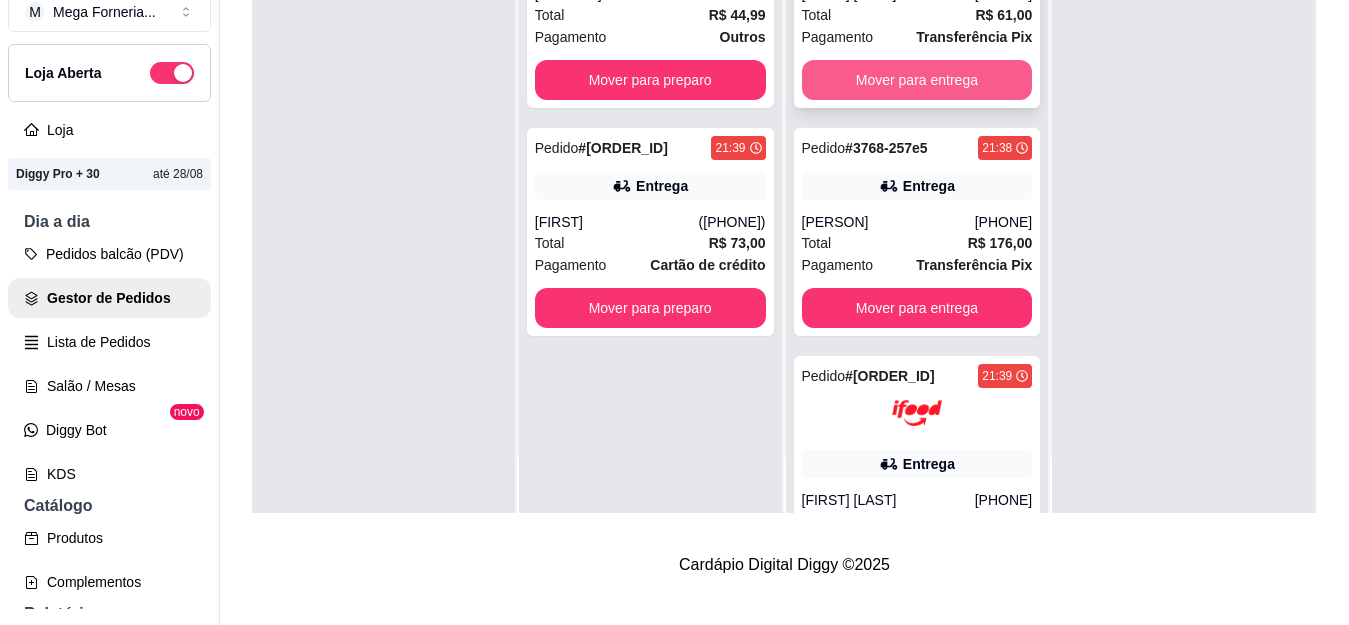 click on "Mover para entrega" at bounding box center (917, 80) 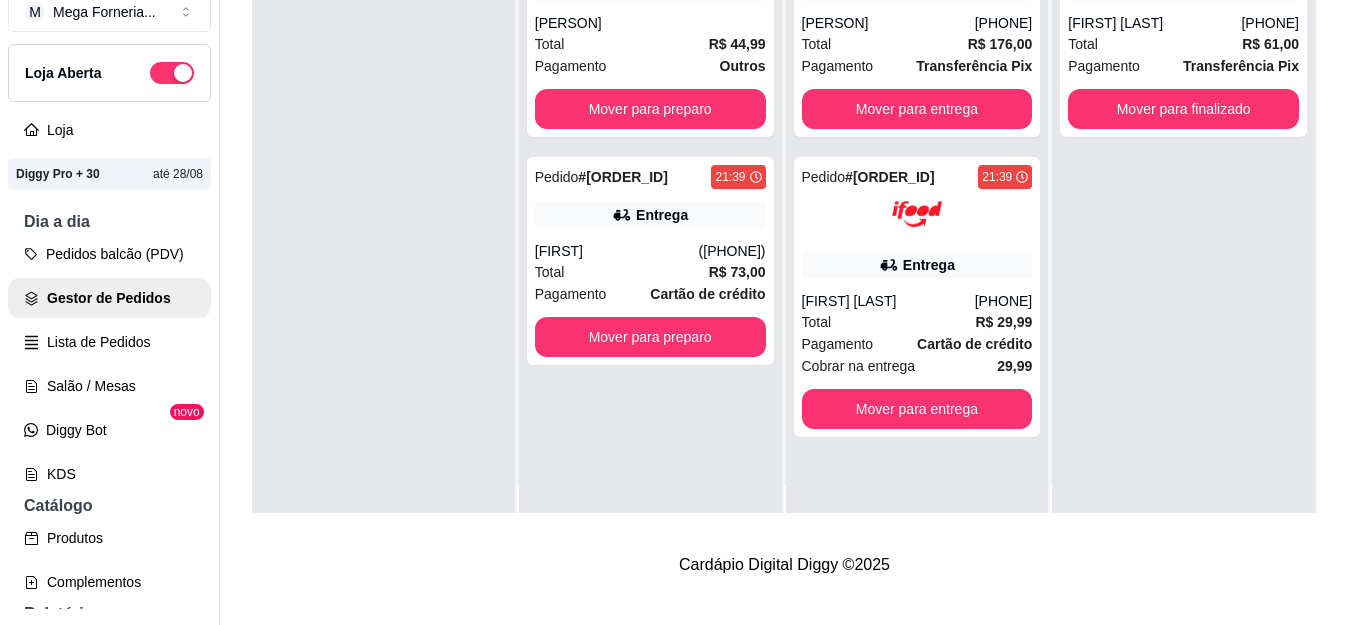 scroll, scrollTop: 0, scrollLeft: 0, axis: both 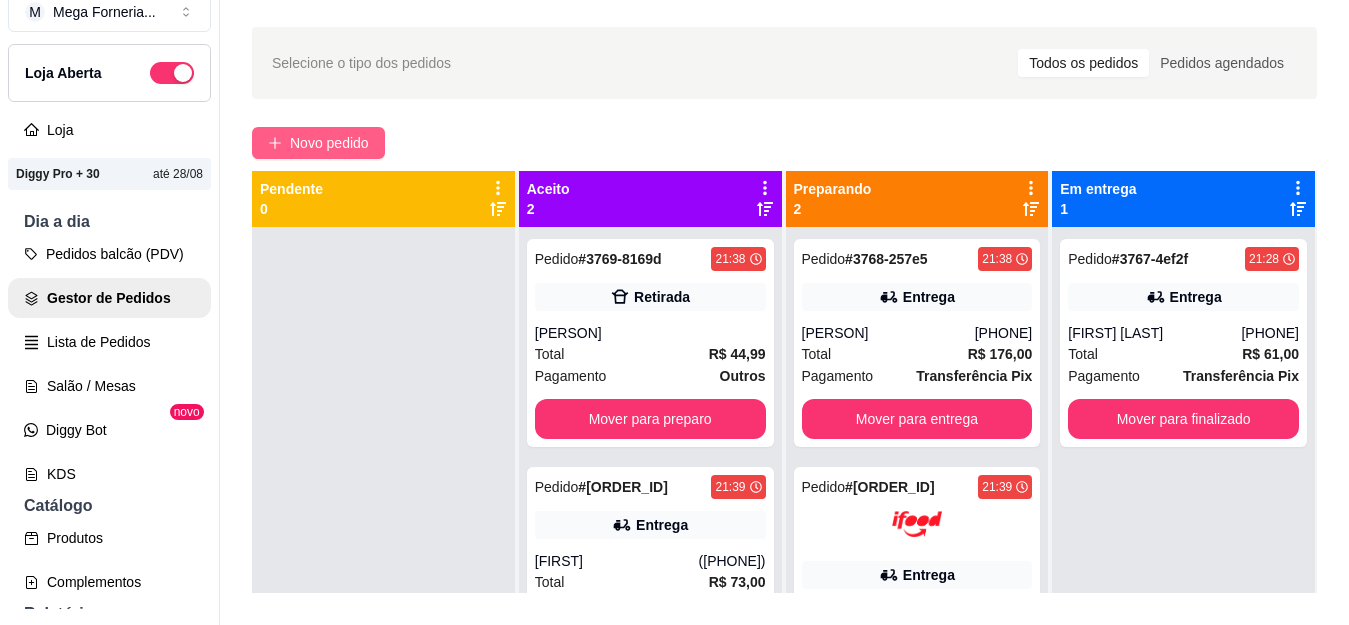 click on "Novo pedido" at bounding box center (329, 143) 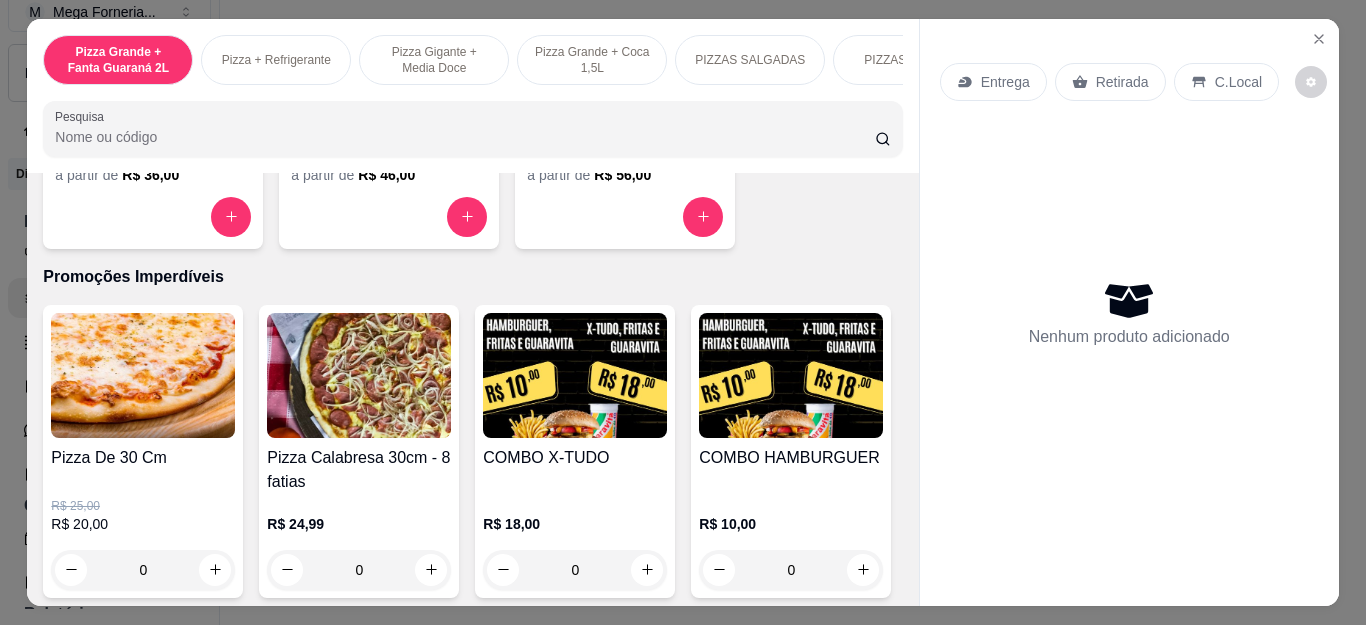 scroll, scrollTop: 2000, scrollLeft: 0, axis: vertical 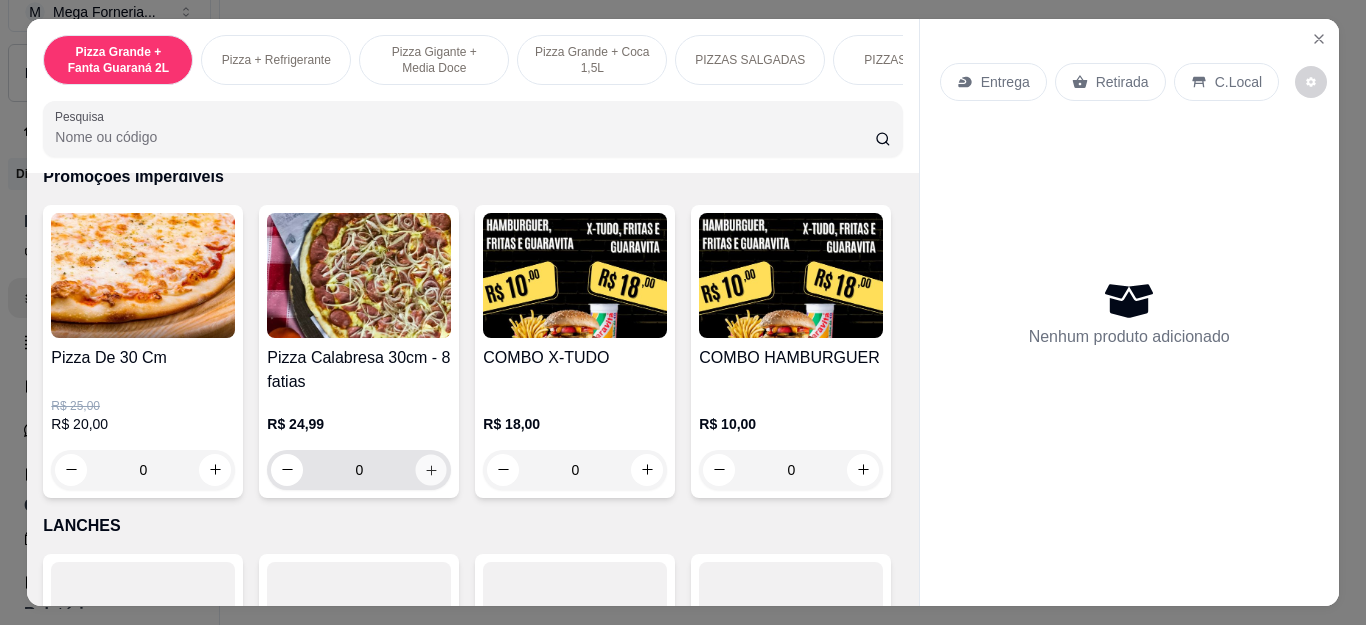 click 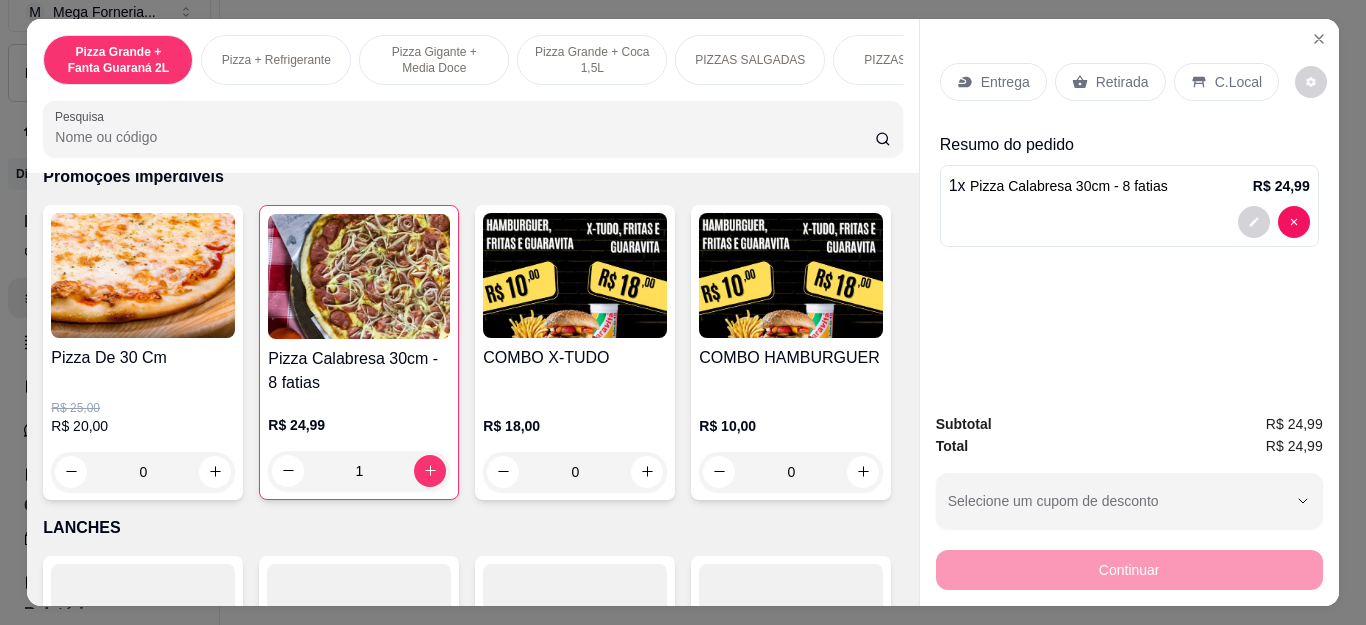click on "Entrega" at bounding box center (993, 82) 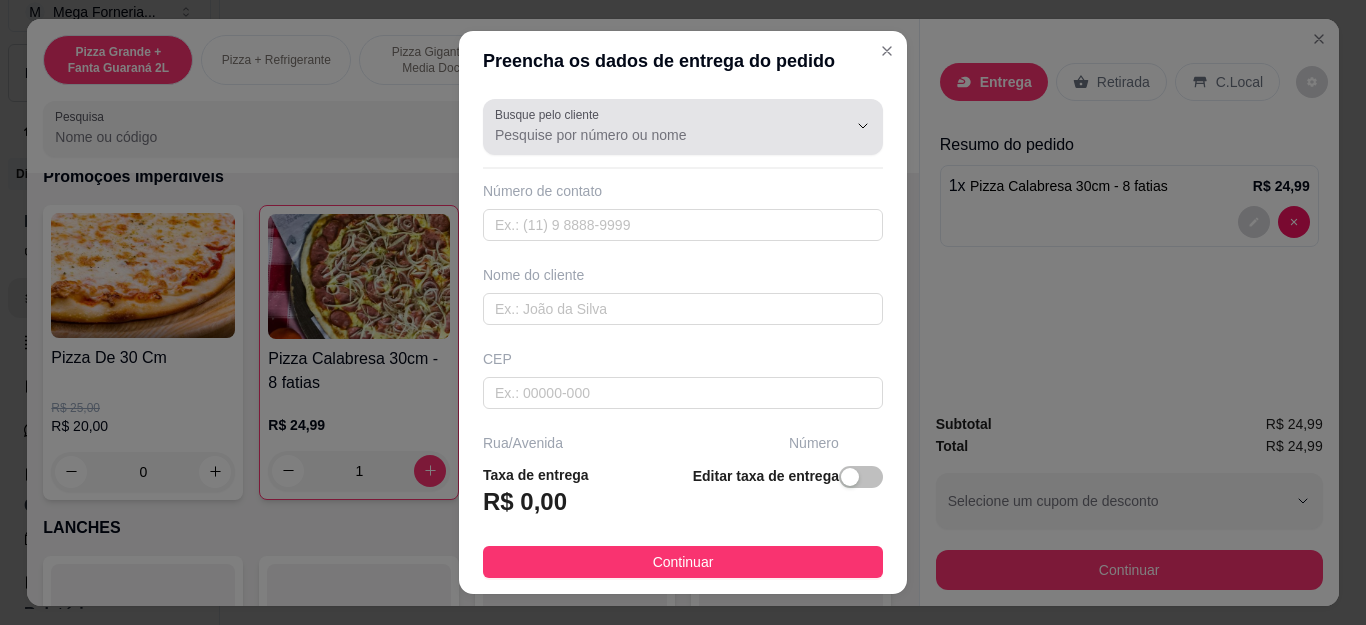 click on "Busque pelo cliente" at bounding box center [655, 135] 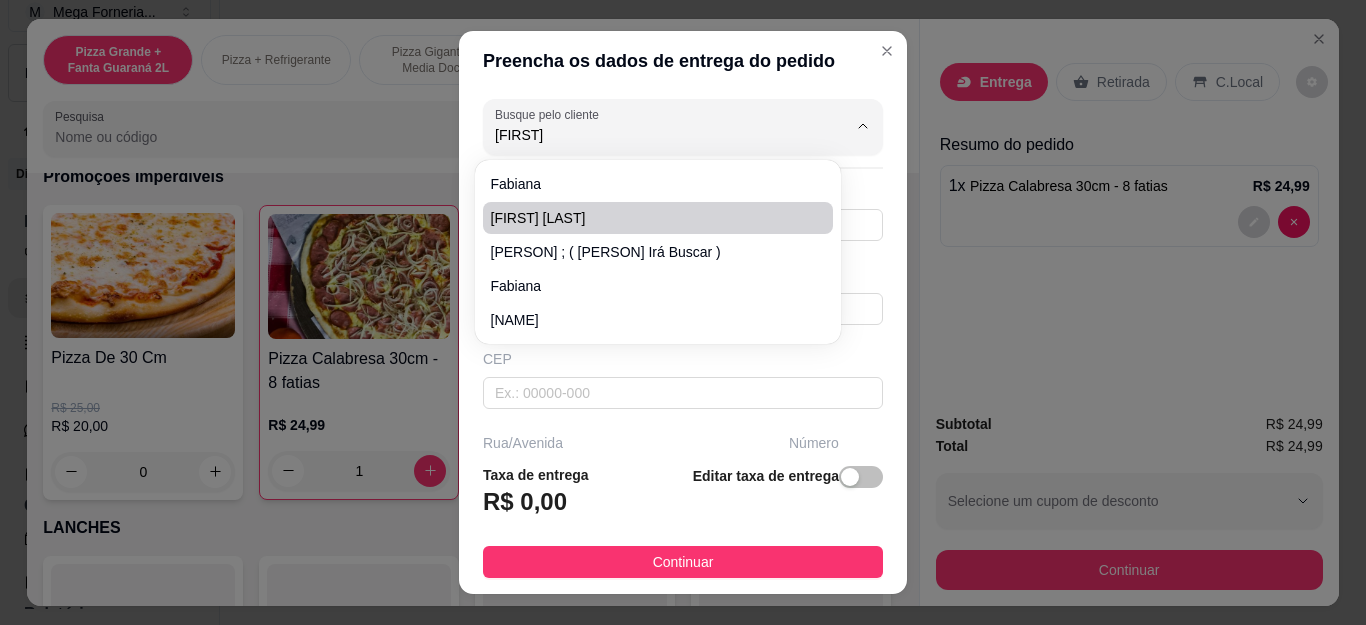 click on "[FIRST] [LAST]" at bounding box center [648, 218] 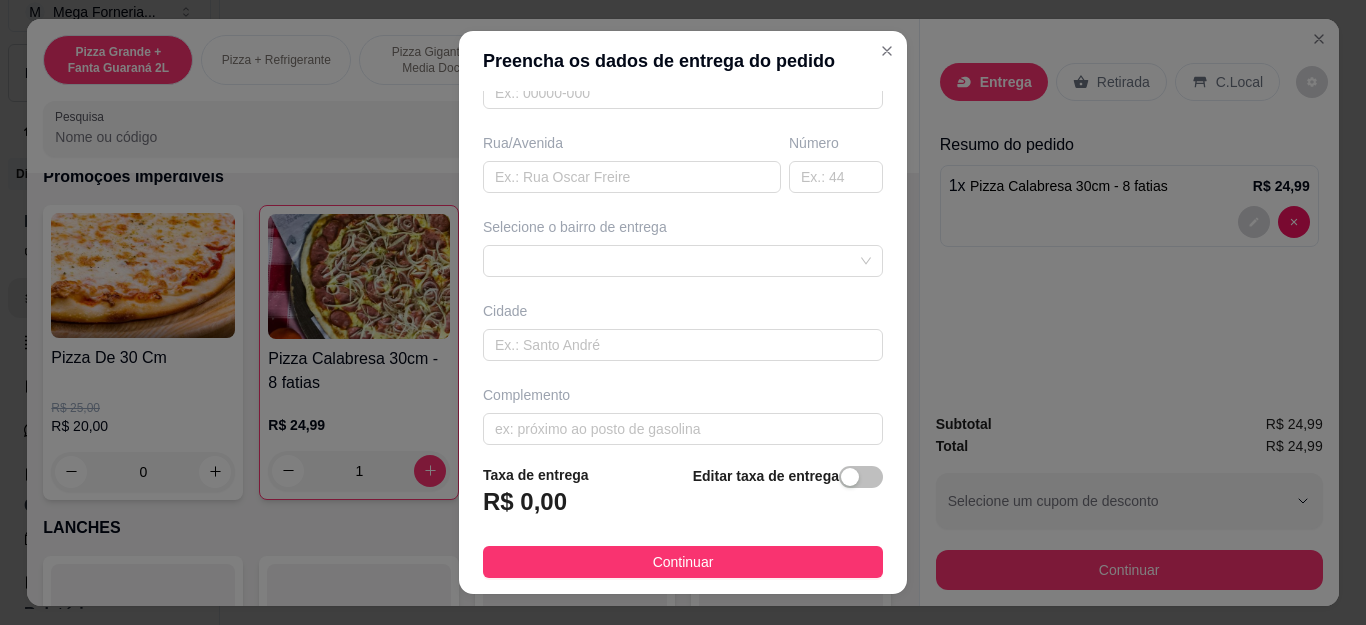 scroll, scrollTop: 317, scrollLeft: 0, axis: vertical 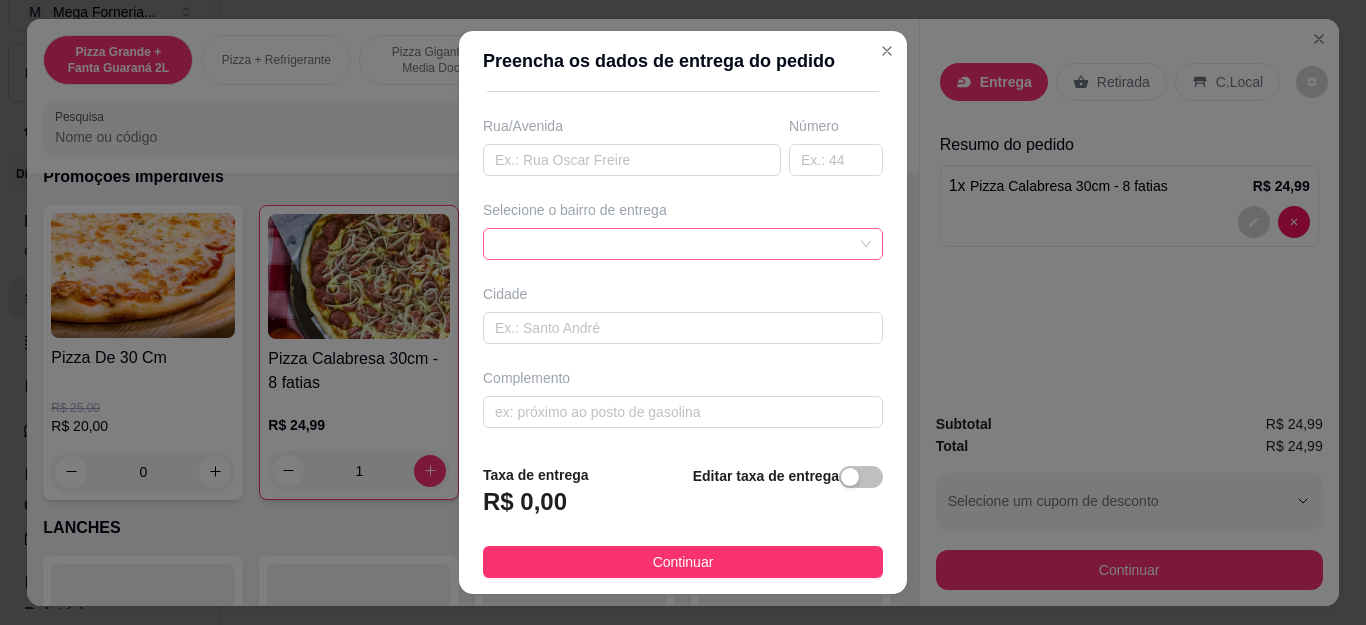 click at bounding box center (683, 244) 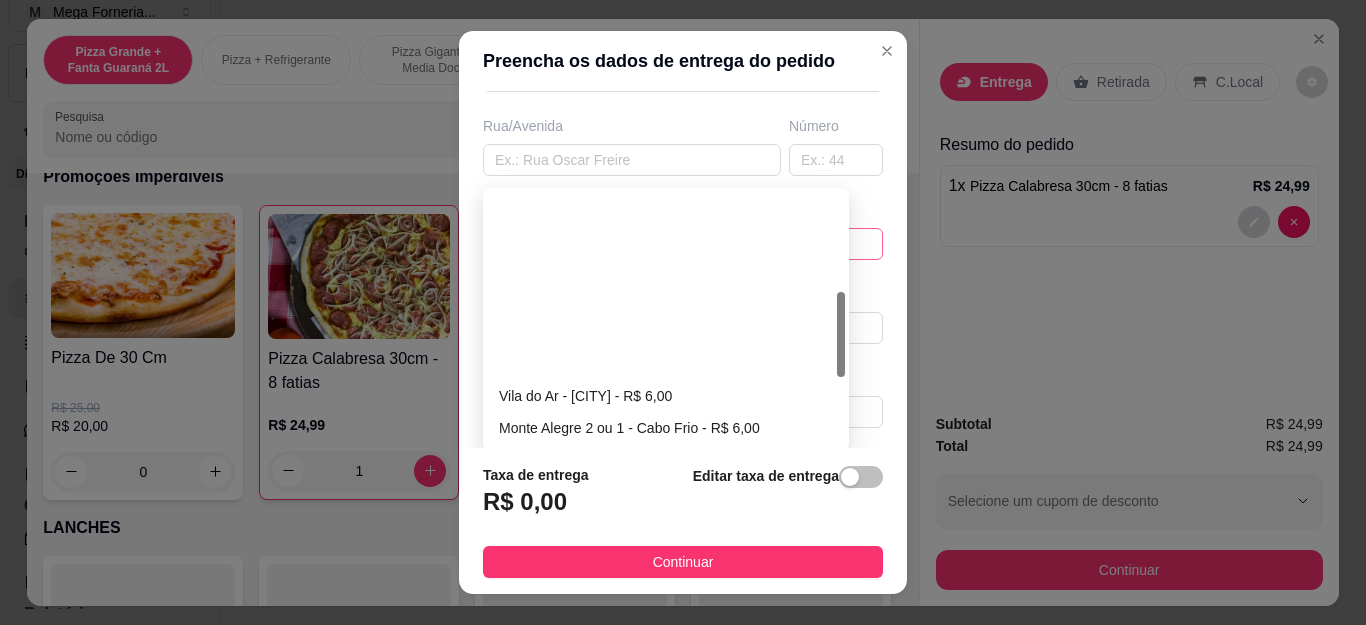 scroll, scrollTop: 300, scrollLeft: 0, axis: vertical 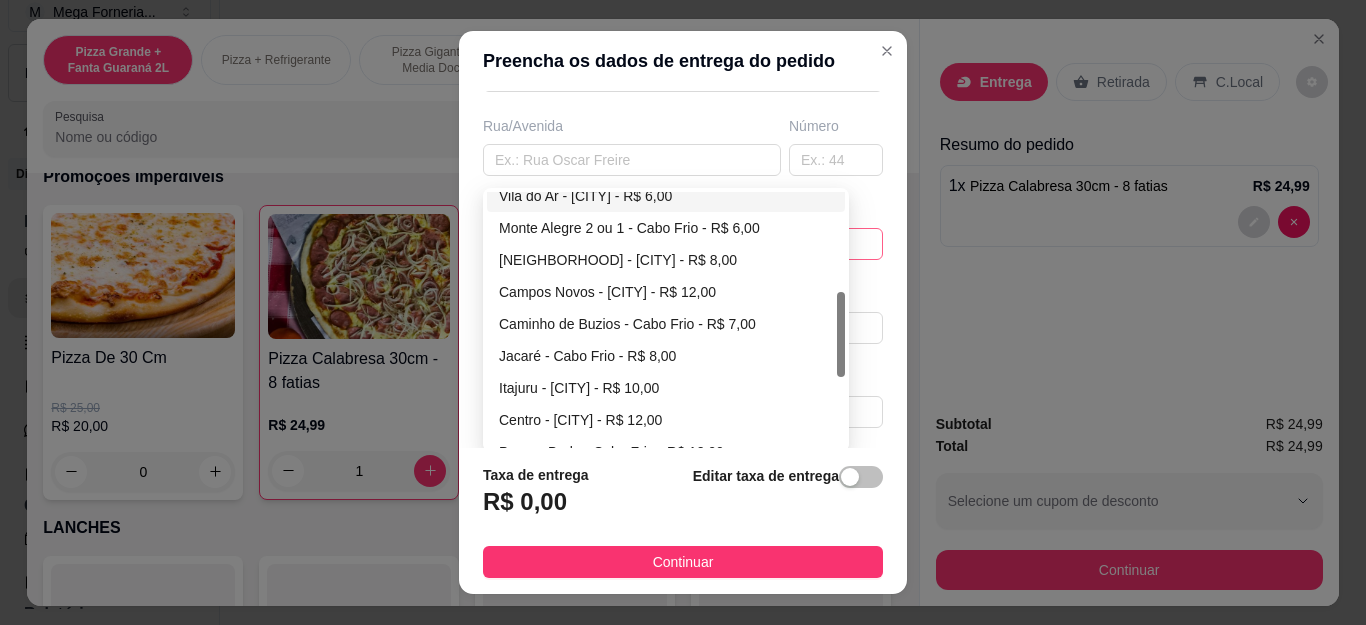 type on "[FIRST] [LAST]" 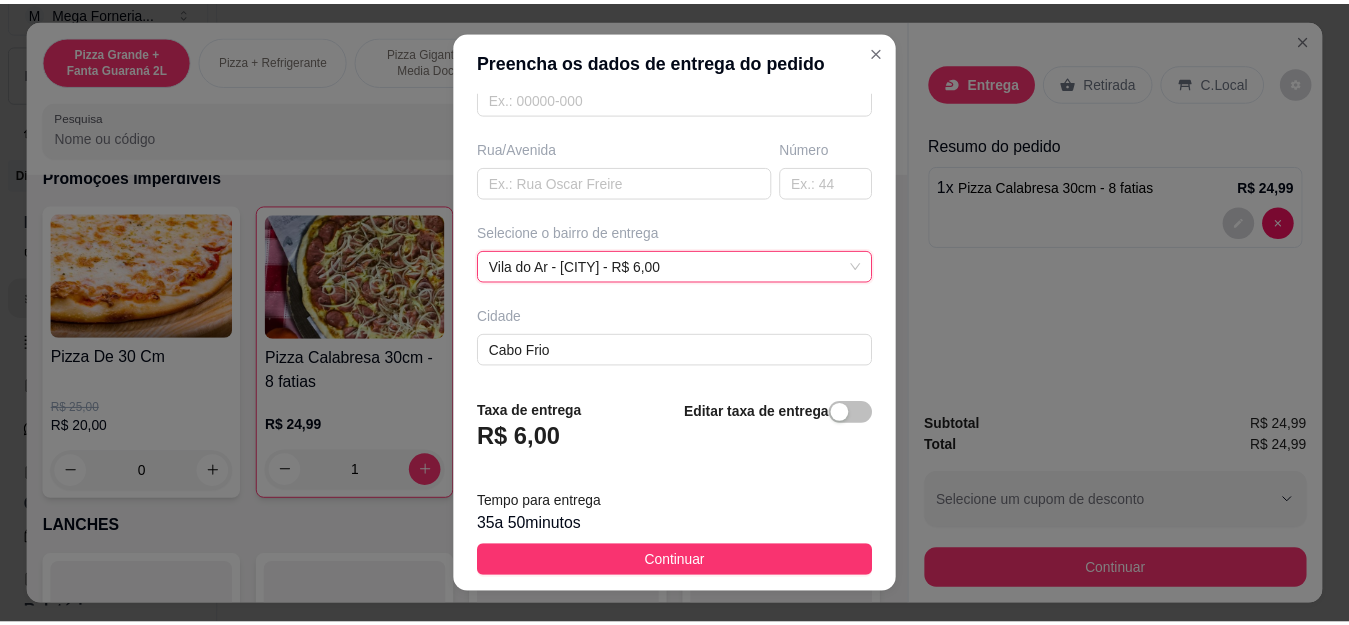 scroll, scrollTop: 317, scrollLeft: 0, axis: vertical 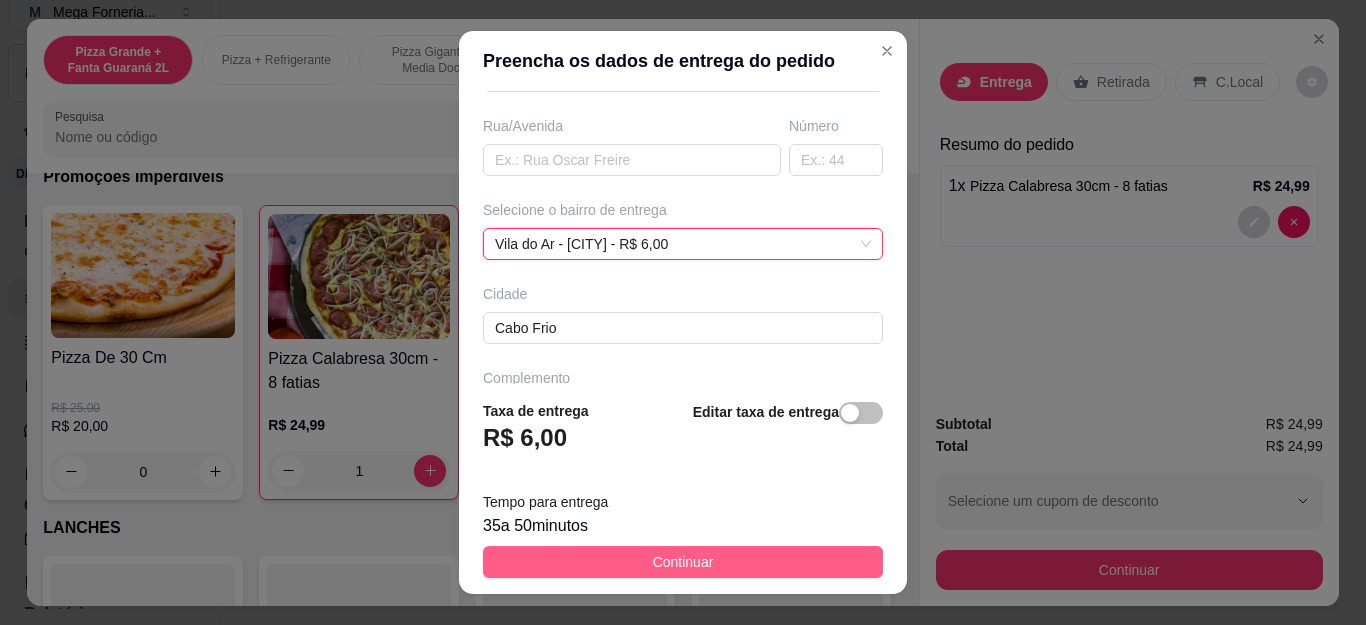 click on "Continuar" at bounding box center (683, 562) 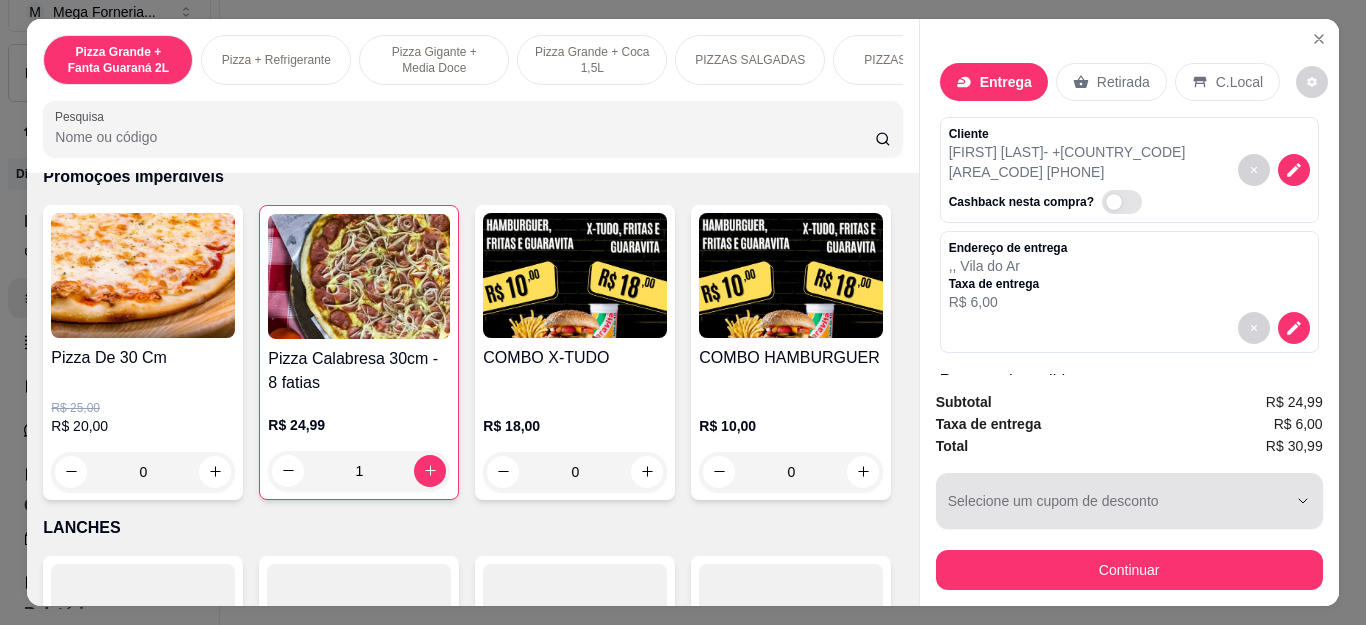 click on "Continuar" at bounding box center [1129, 570] 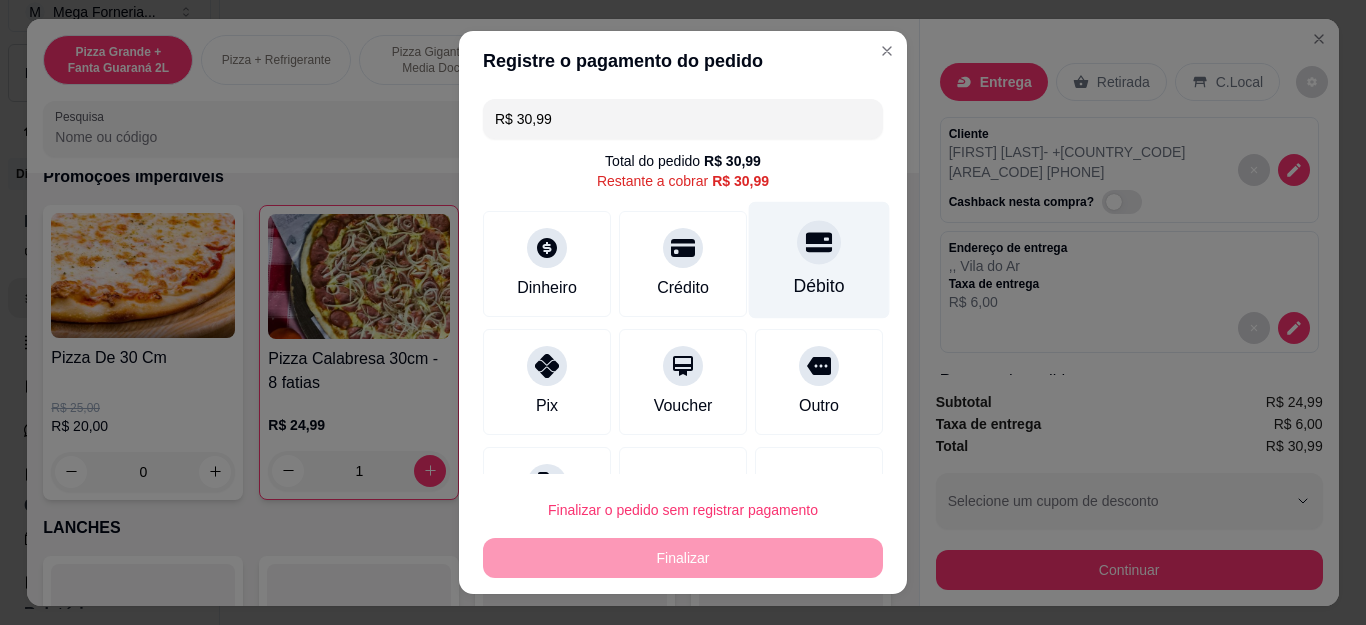 click 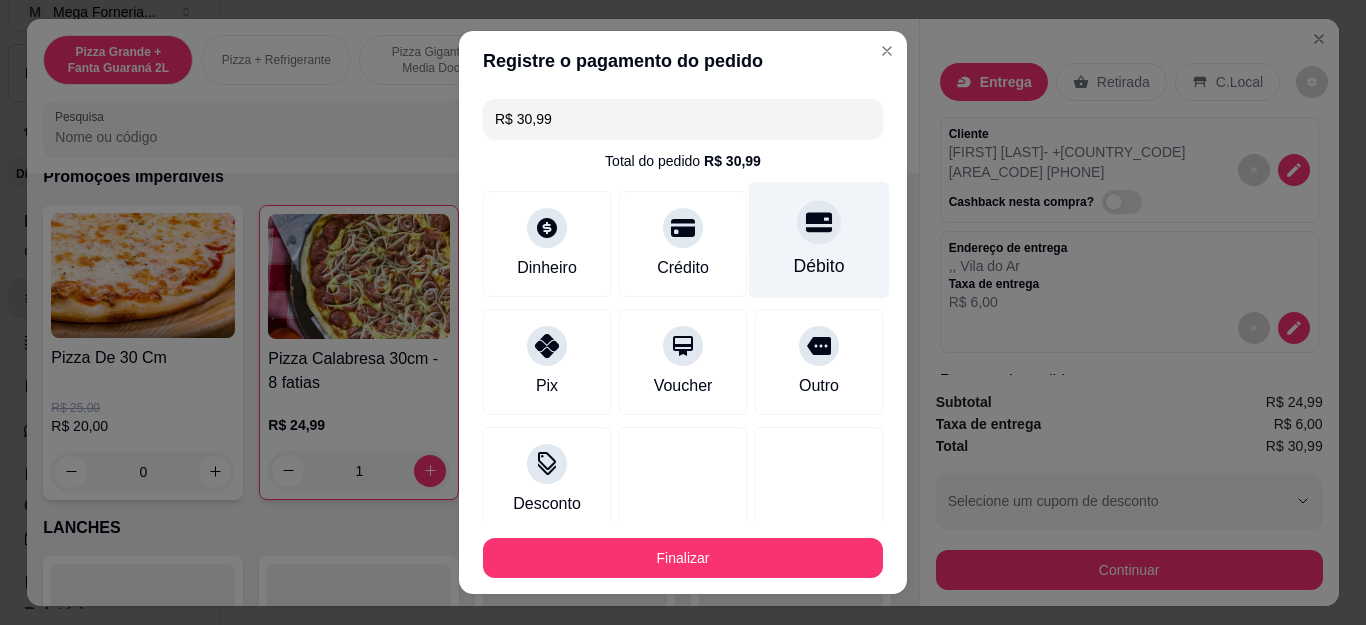 type on "R$ 0,00" 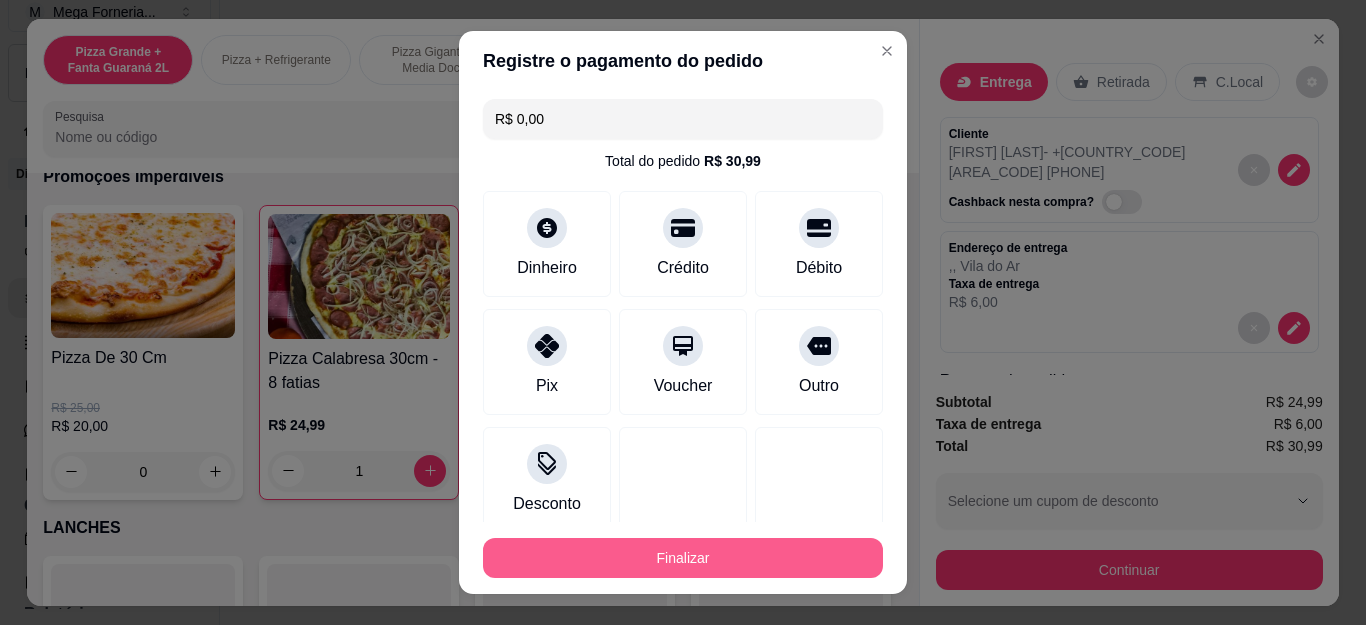 click on "Finalizar" at bounding box center [683, 558] 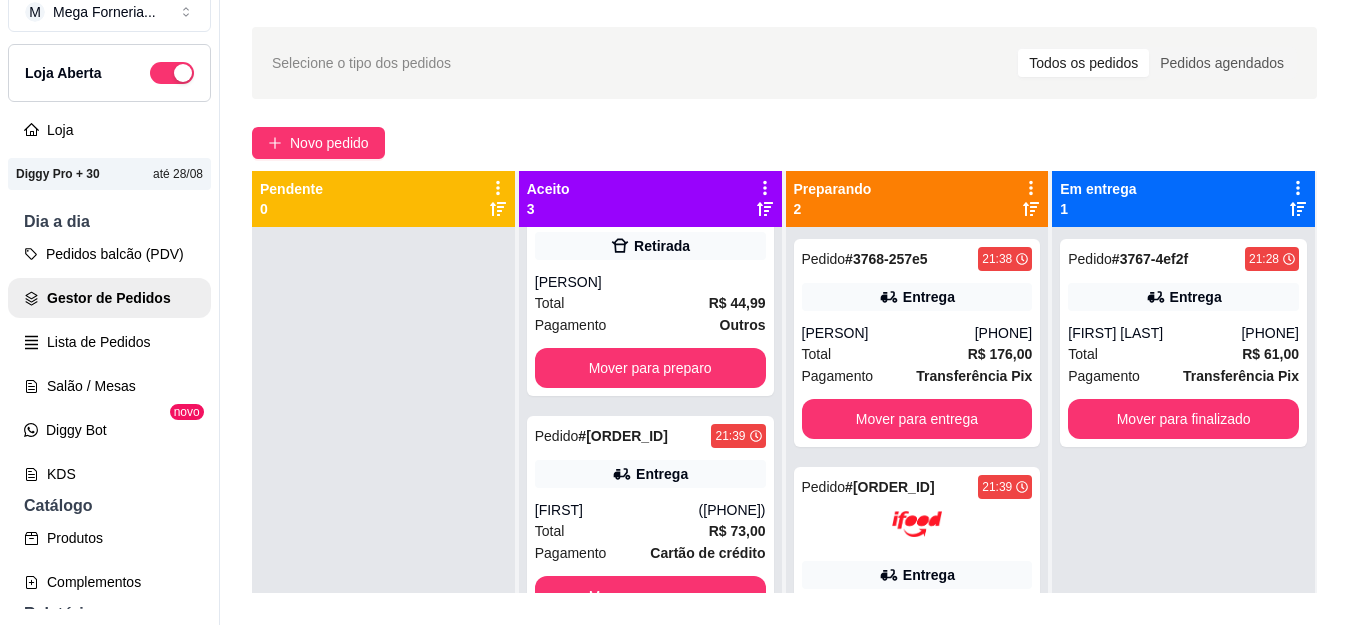 scroll, scrollTop: 79, scrollLeft: 0, axis: vertical 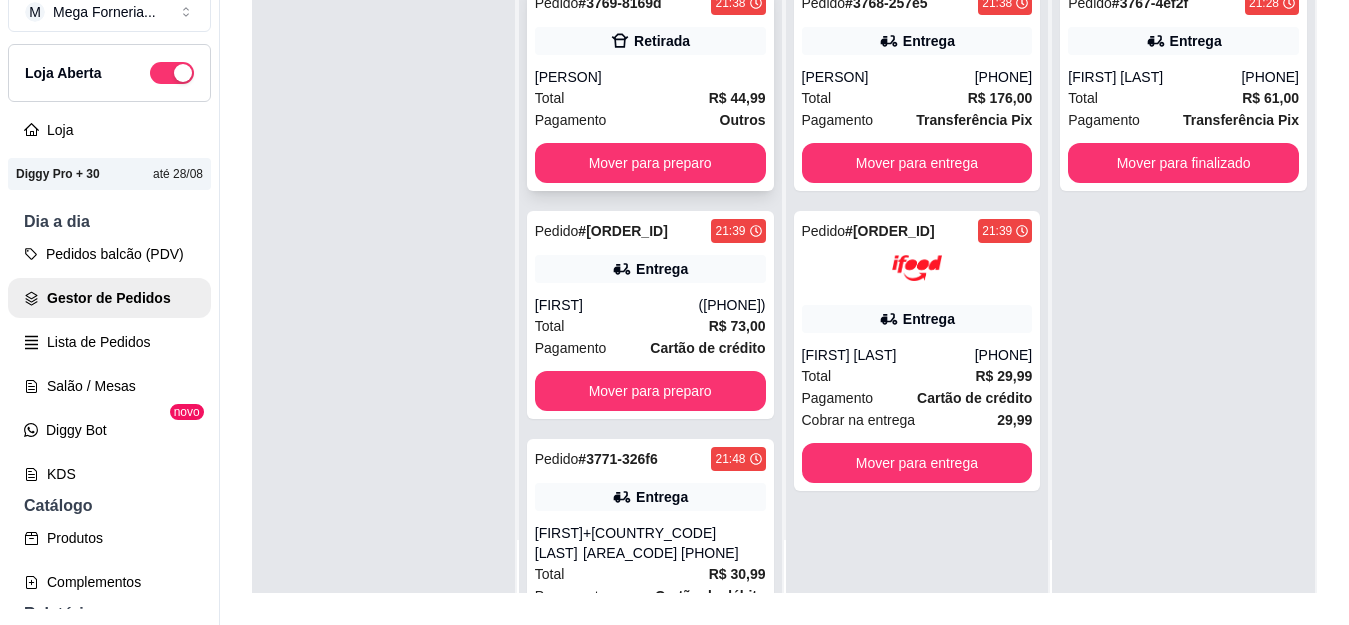 click on "[PERSON]" at bounding box center [650, 77] 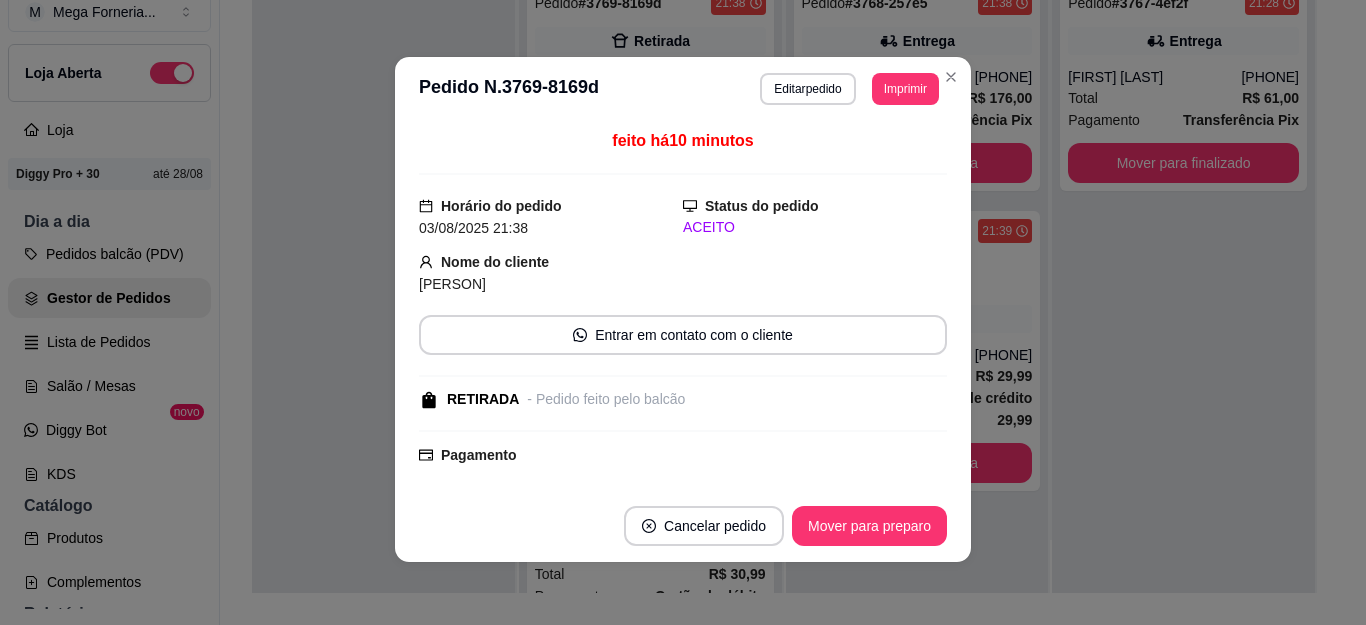 scroll, scrollTop: 4, scrollLeft: 0, axis: vertical 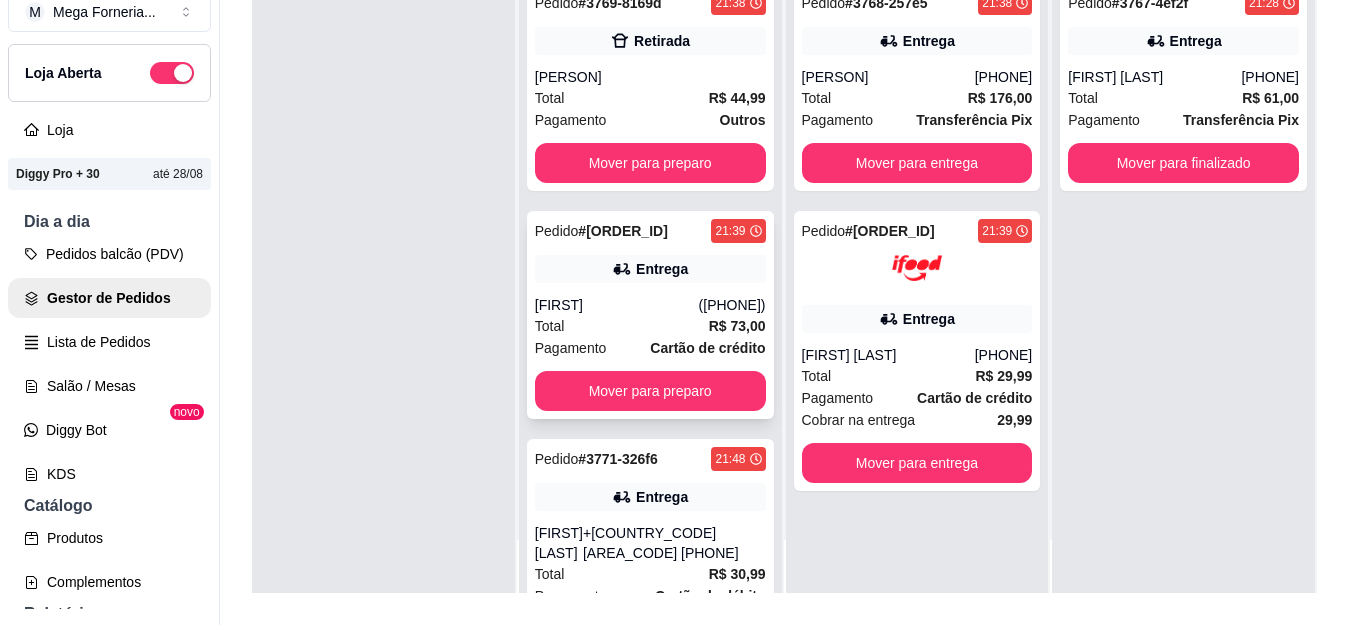 click on "([PHONE])" at bounding box center [732, 305] 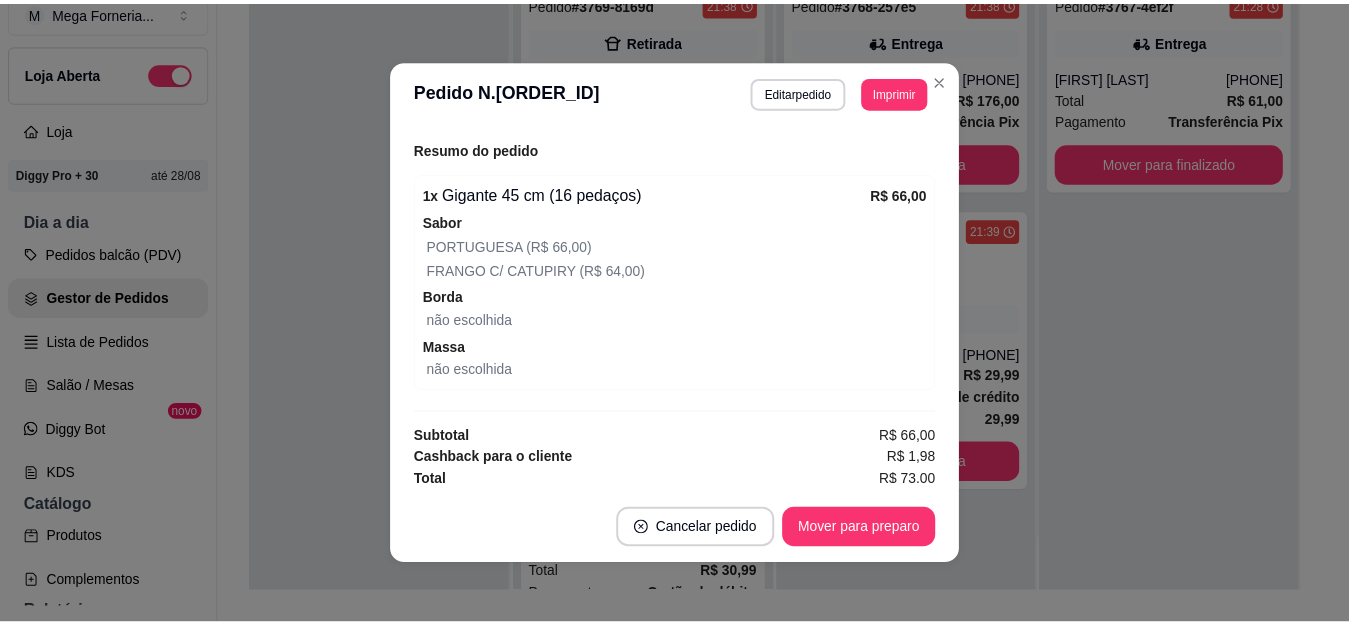 scroll, scrollTop: 622, scrollLeft: 0, axis: vertical 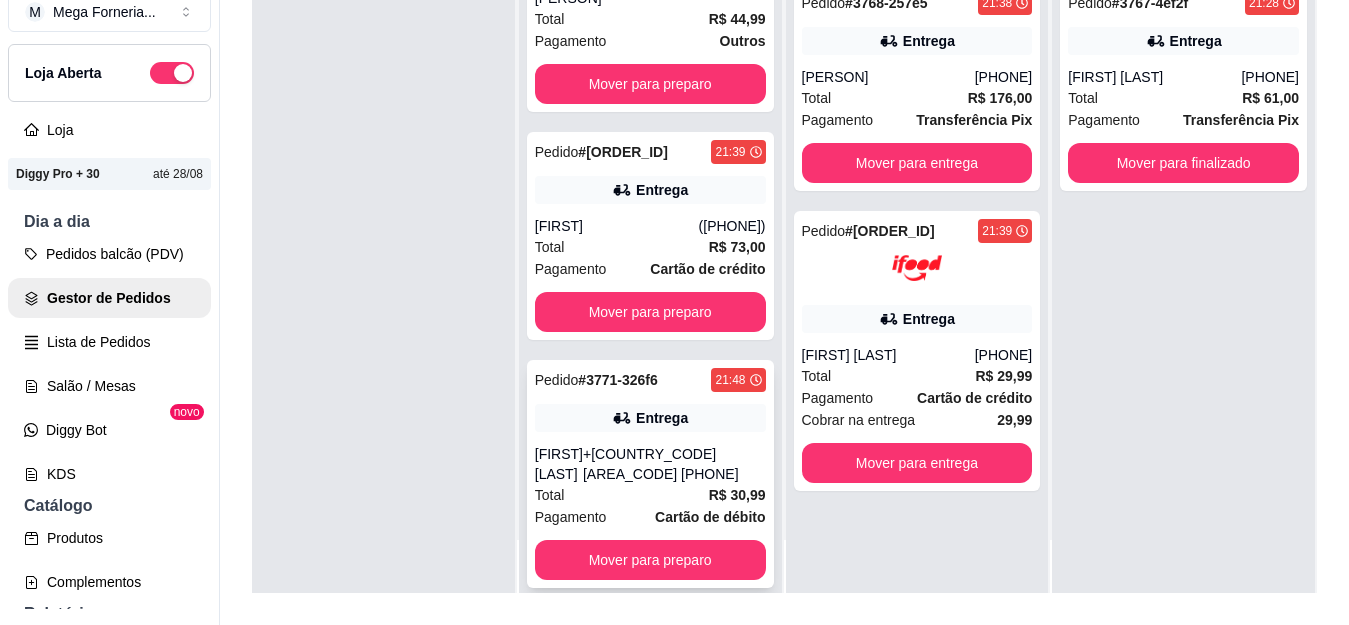click on "Entrega" at bounding box center (662, 418) 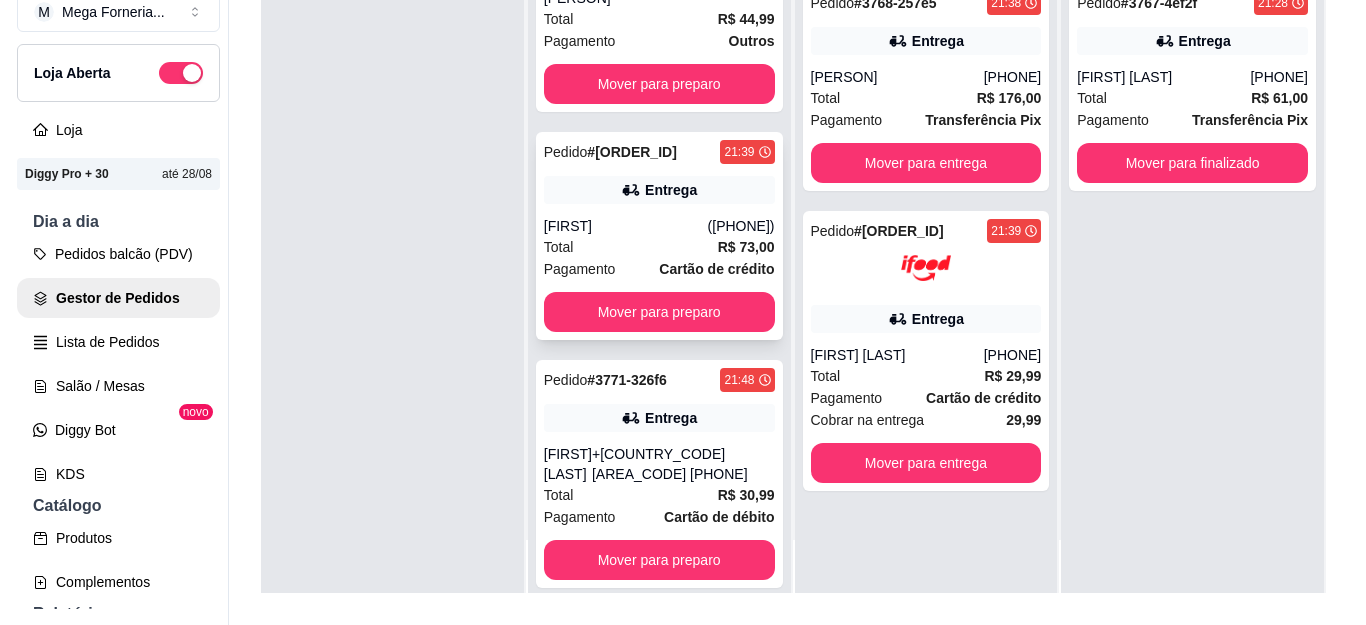 scroll, scrollTop: 0, scrollLeft: 0, axis: both 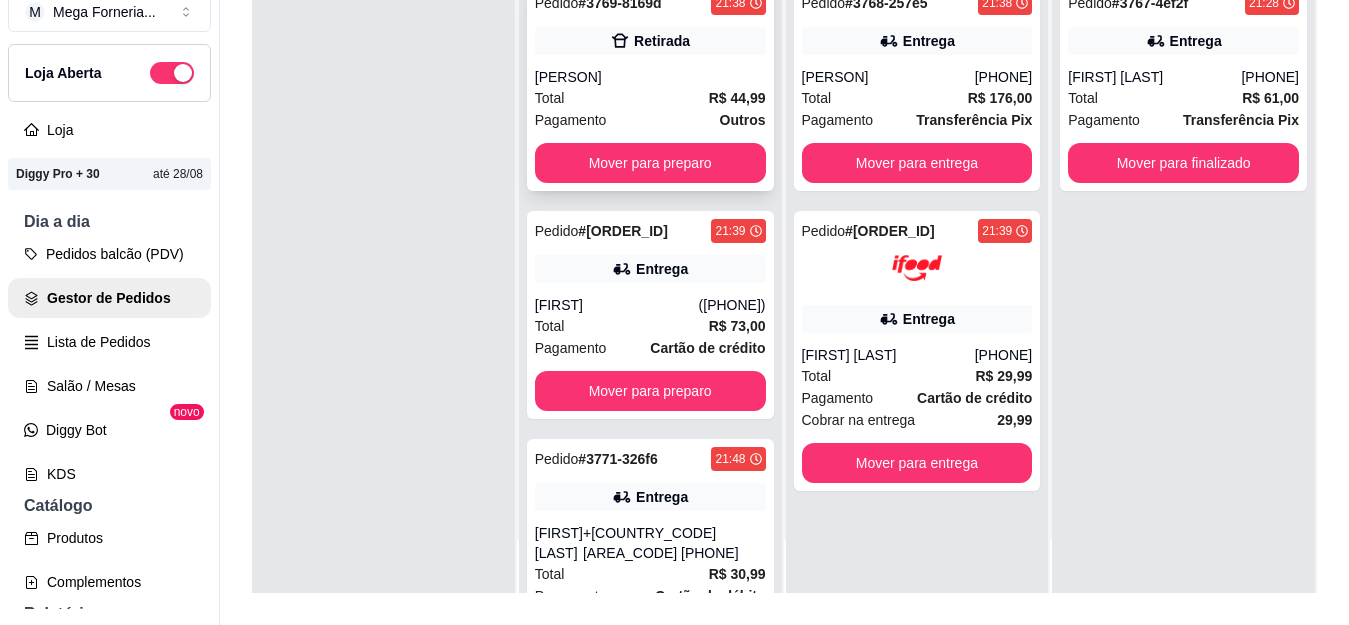 click on "Pedido  # [ORDER_ID] [TIME] Retirada [NAME] Total R$ 44,99 Pagamento Outros Mover para preparo" at bounding box center [650, 87] 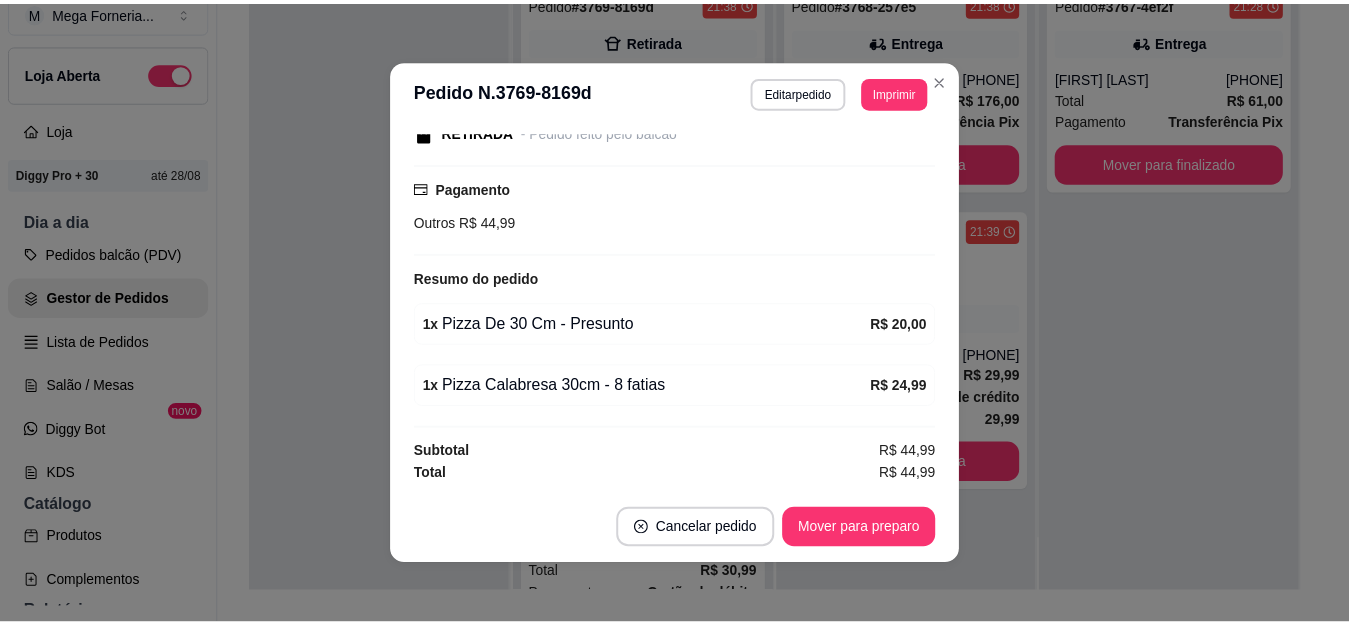 scroll, scrollTop: 170, scrollLeft: 0, axis: vertical 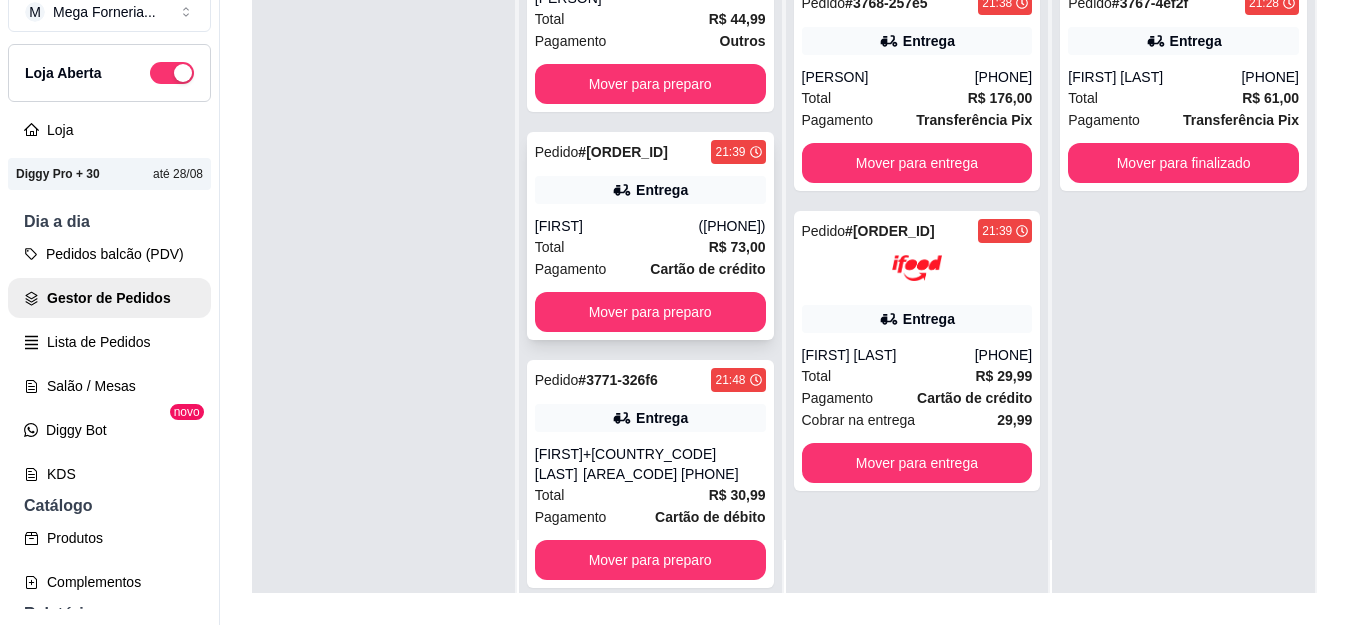 click on "Pedido  # [ORDER_ID] [TIME] Entrega [NAME] [PHONE] Total R$ 73,00 Pagamento Cartão de crédito Mover para preparo" at bounding box center [650, 236] 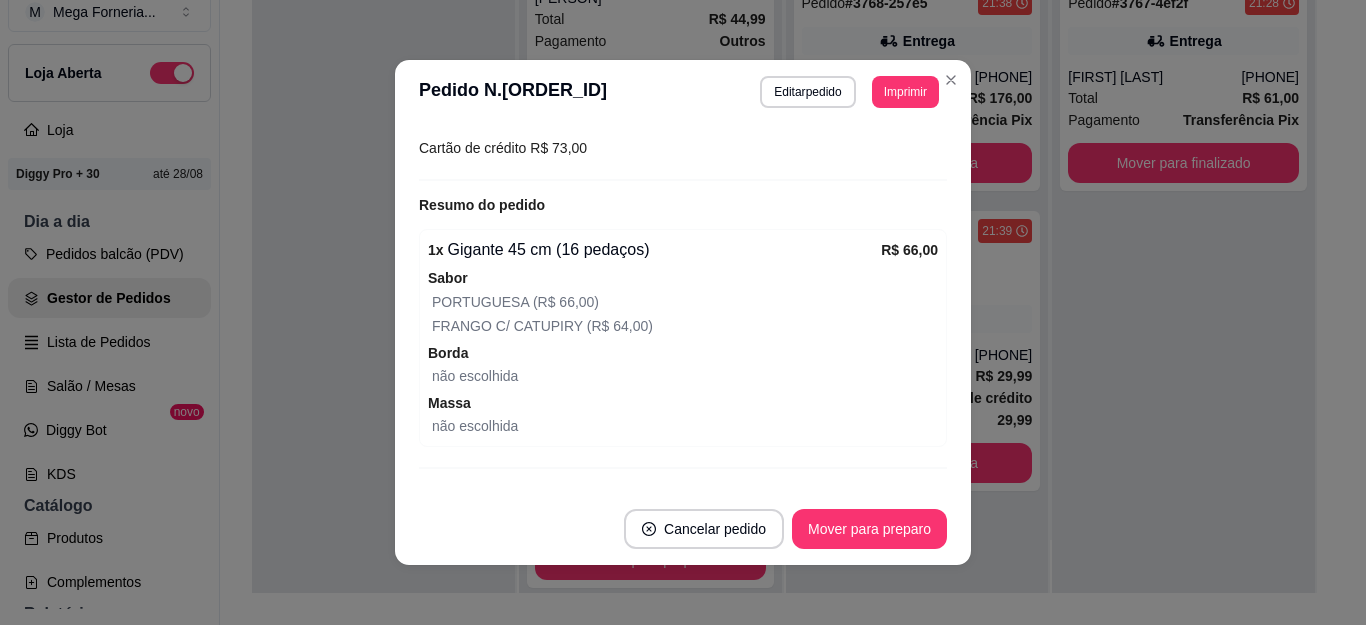 scroll, scrollTop: 600, scrollLeft: 0, axis: vertical 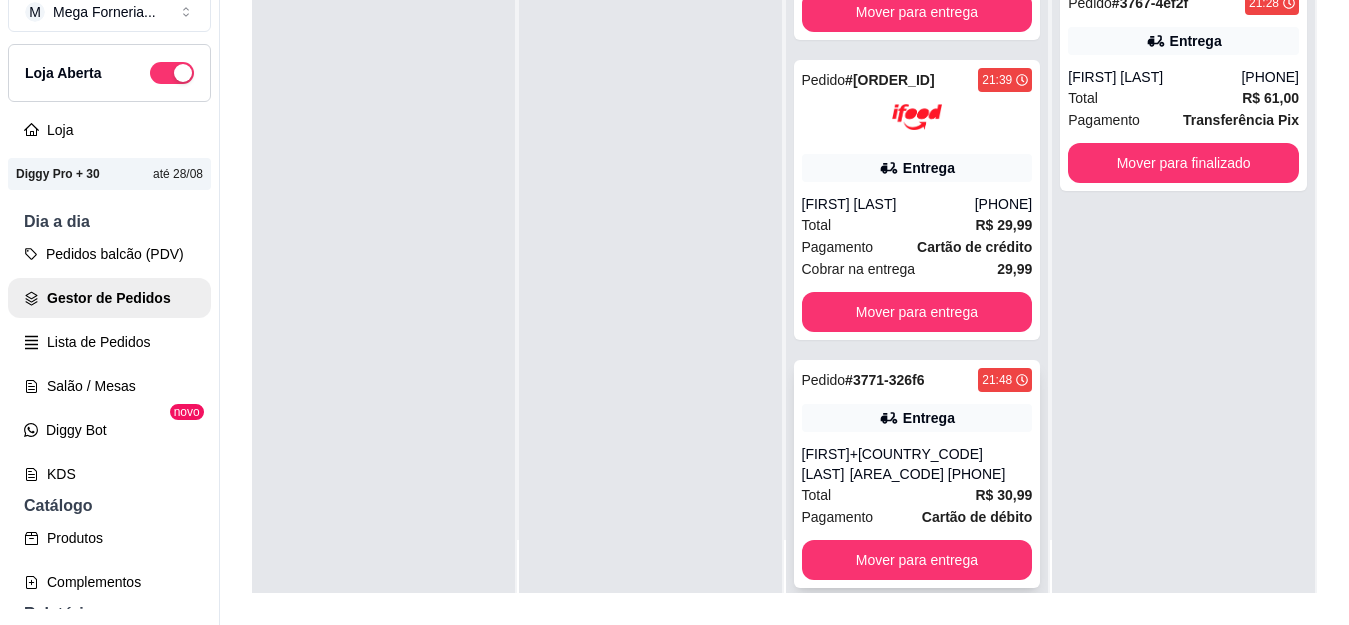 click on "Pedido  # 3771-326f6 21:48 Entrega [FIRST] [LAST] +[PHONE] Total R$ 30,99 Pagamento Cartão de débito Mover para entrega" at bounding box center (917, 474) 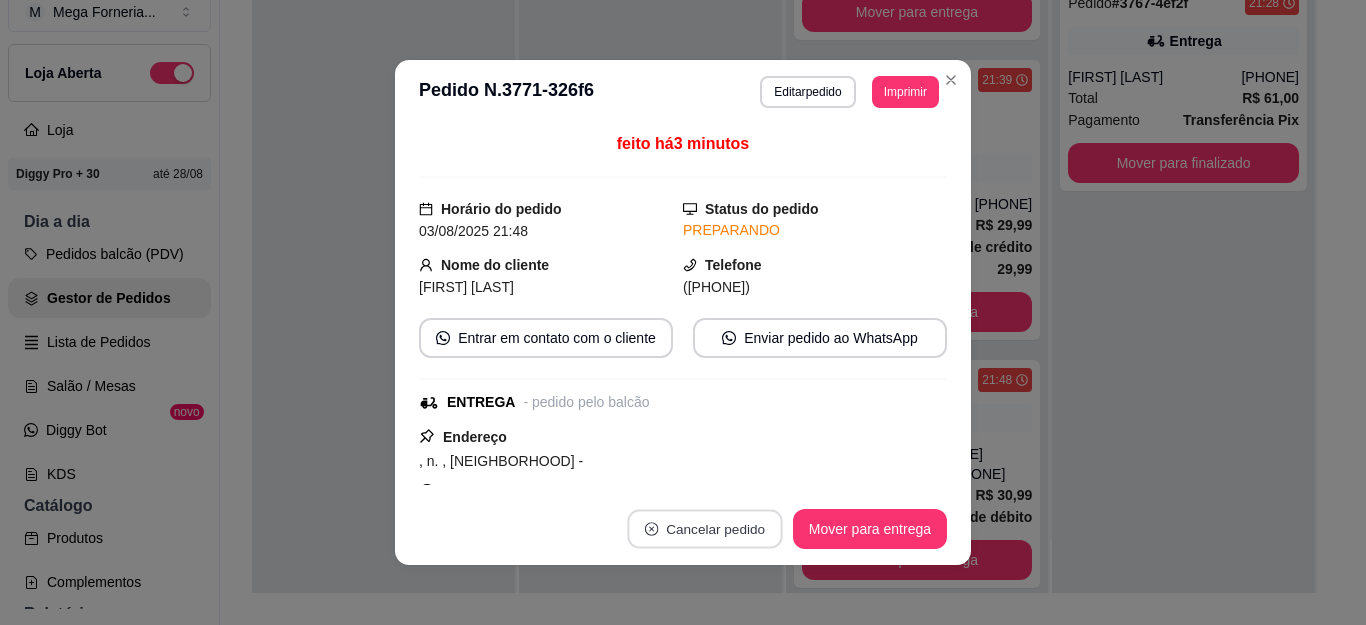 click on "Cancelar pedido" at bounding box center [704, 529] 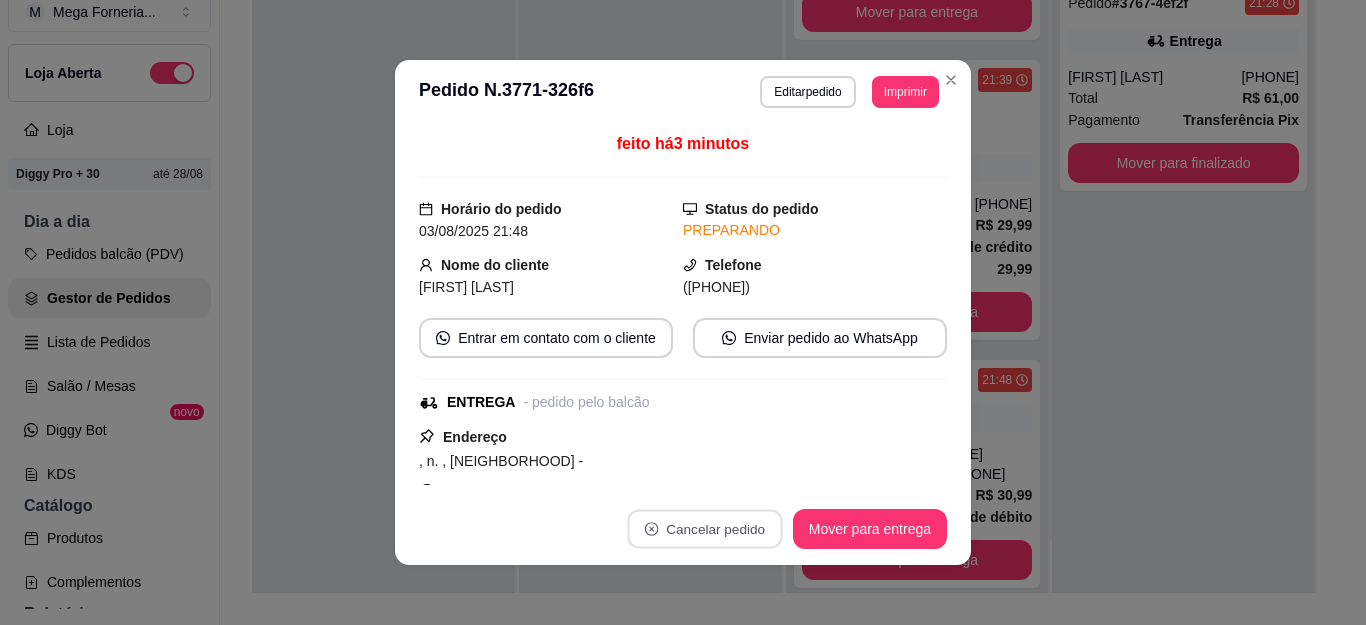 click on "**********" at bounding box center (683, 92) 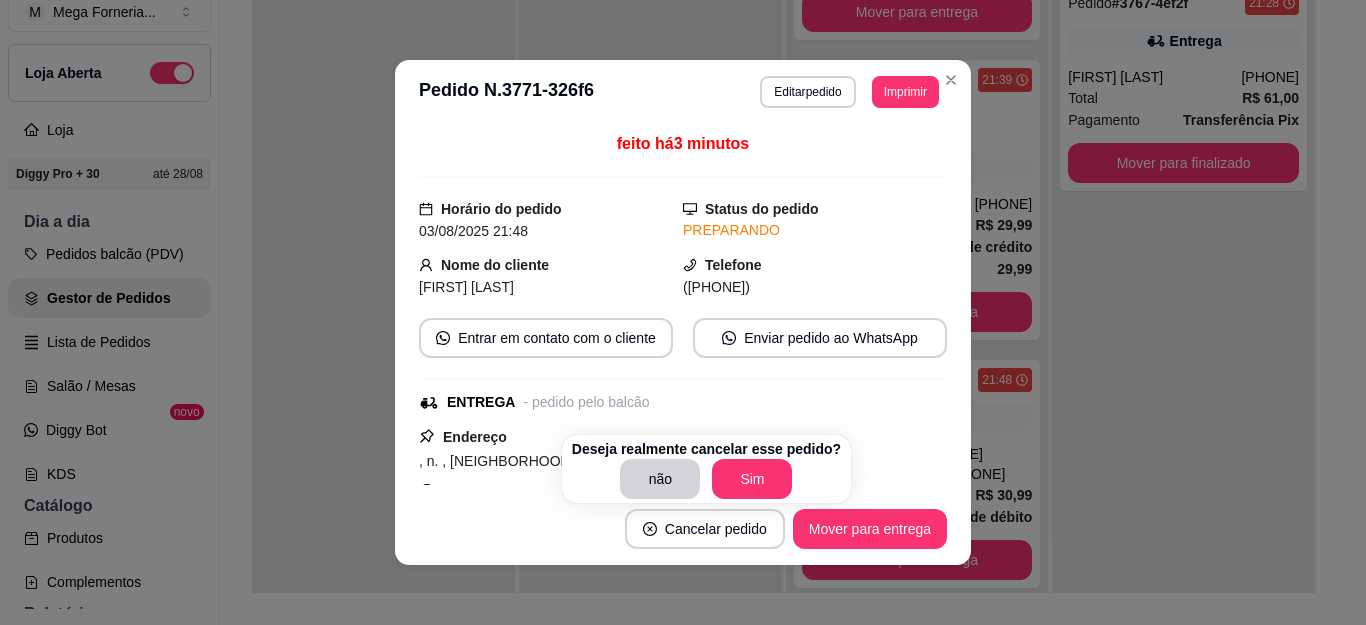 click on "Editar  pedido" at bounding box center (807, 92) 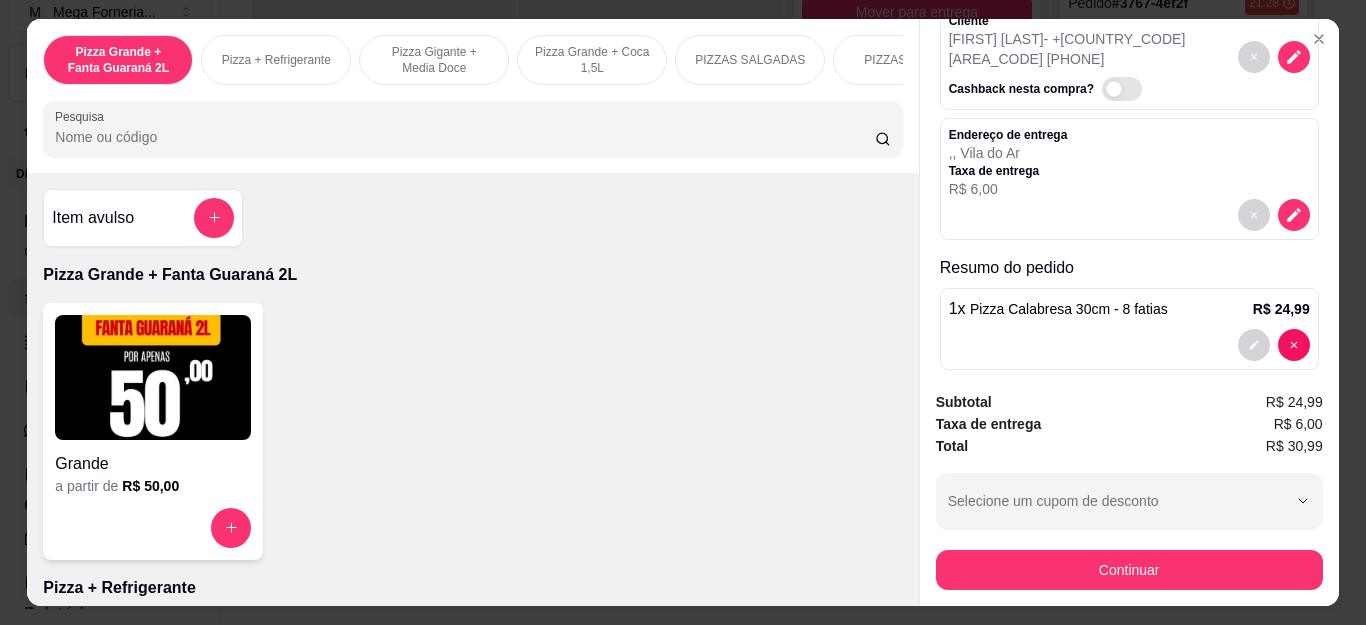 scroll, scrollTop: 115, scrollLeft: 0, axis: vertical 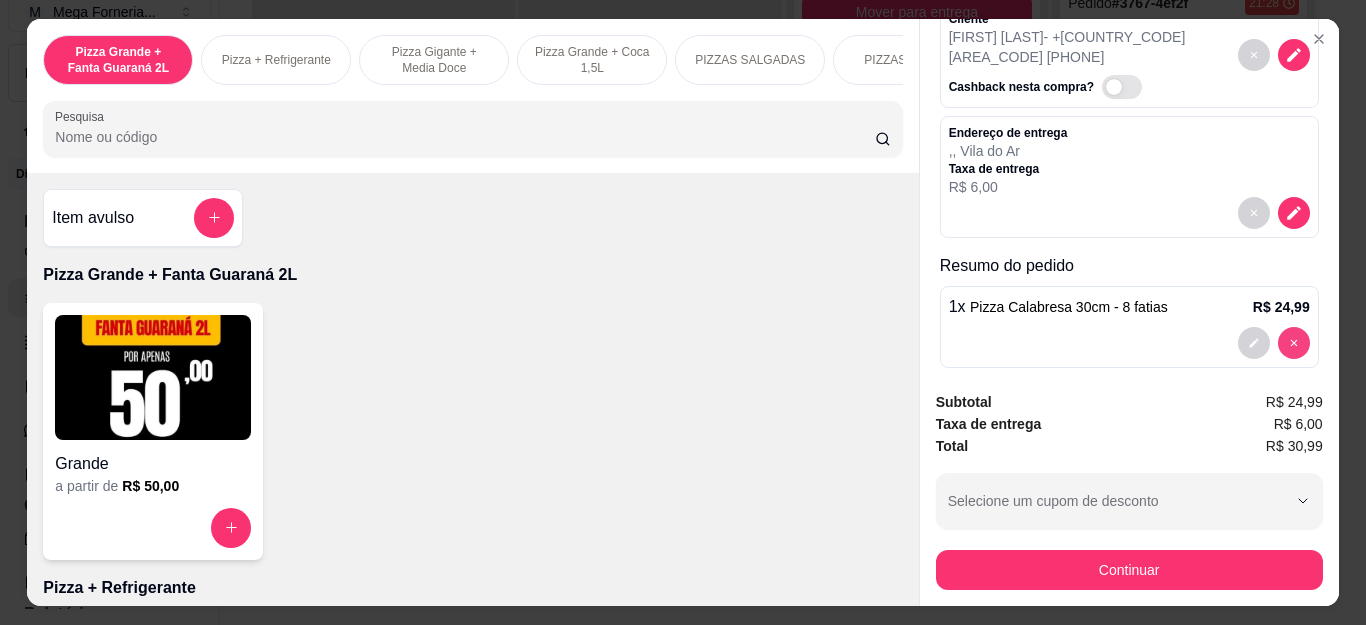 type on "0" 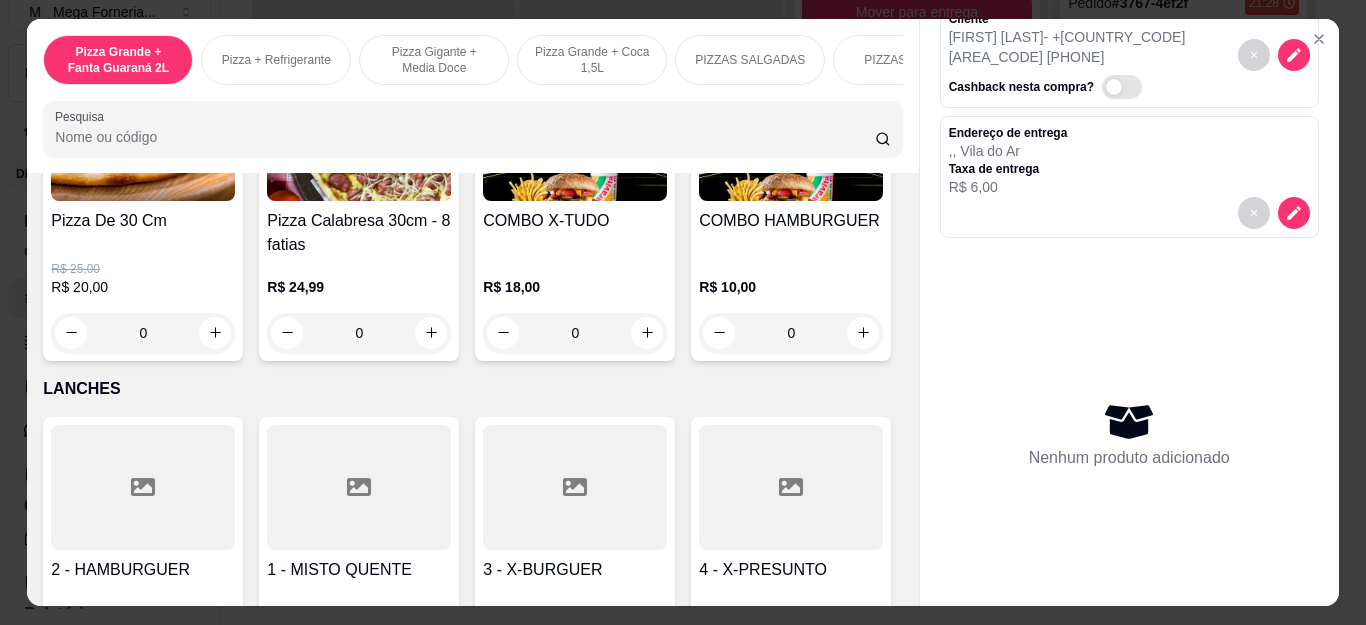 scroll, scrollTop: 2200, scrollLeft: 0, axis: vertical 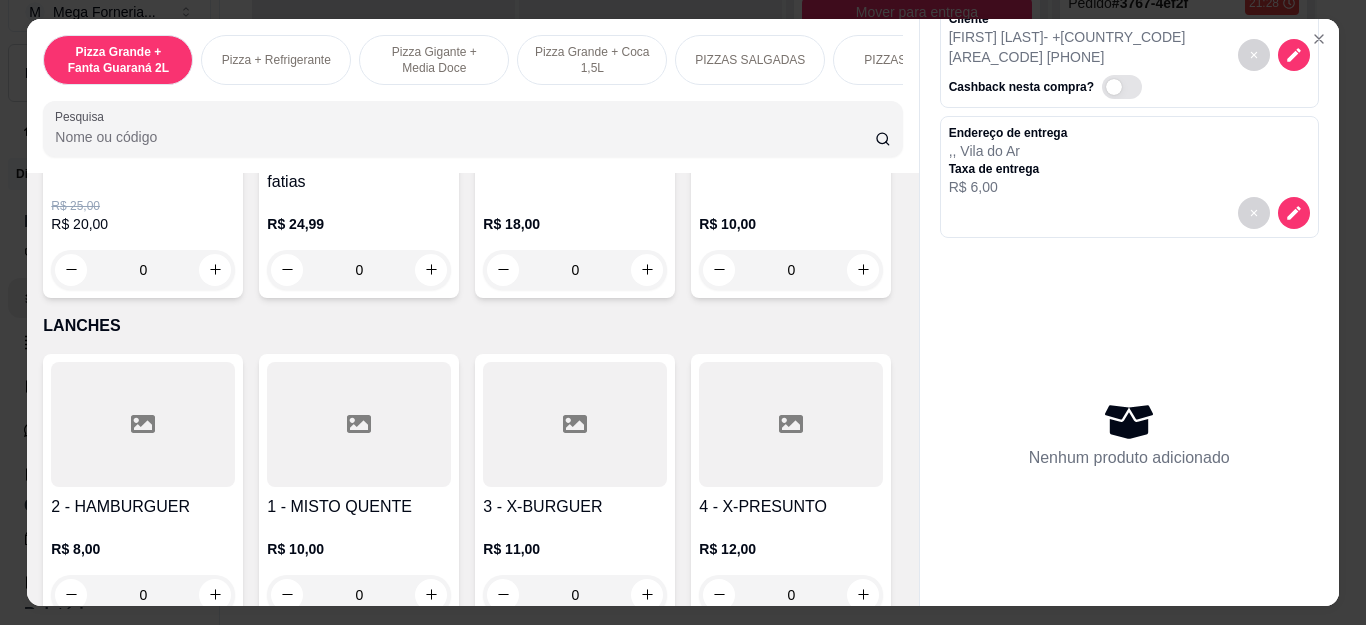 click on "0" at bounding box center (575, 270) 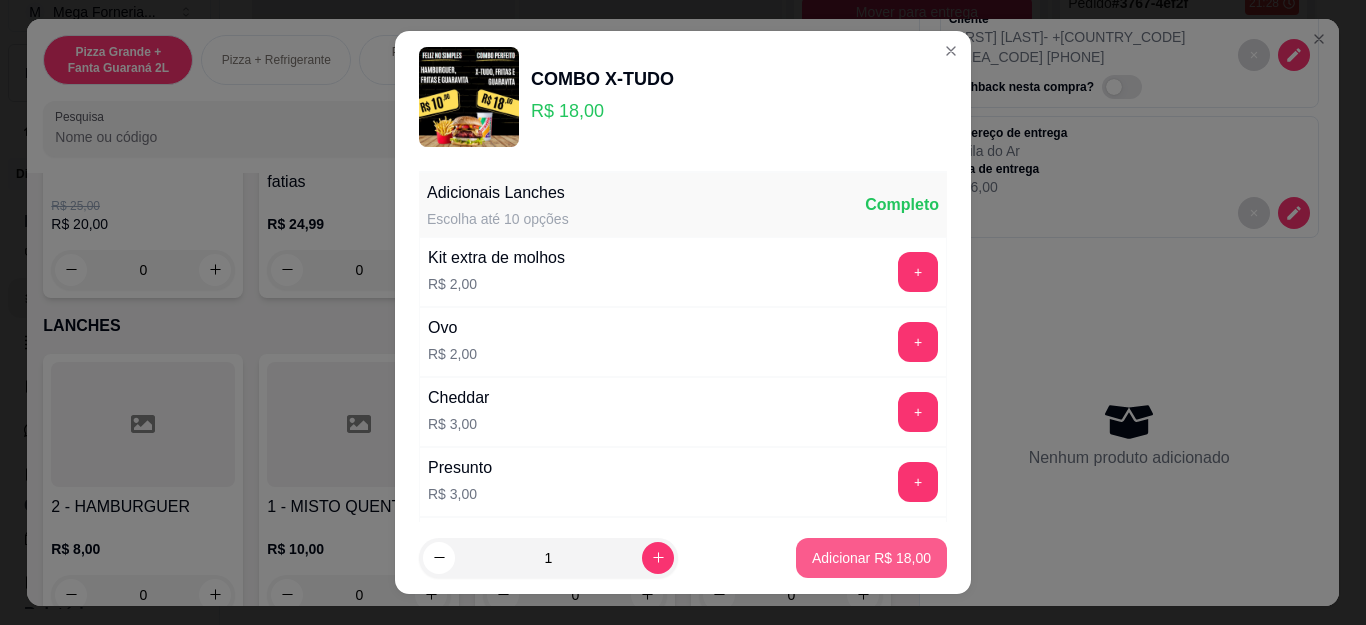 click on "Adicionar   R$ 18,00" at bounding box center (871, 558) 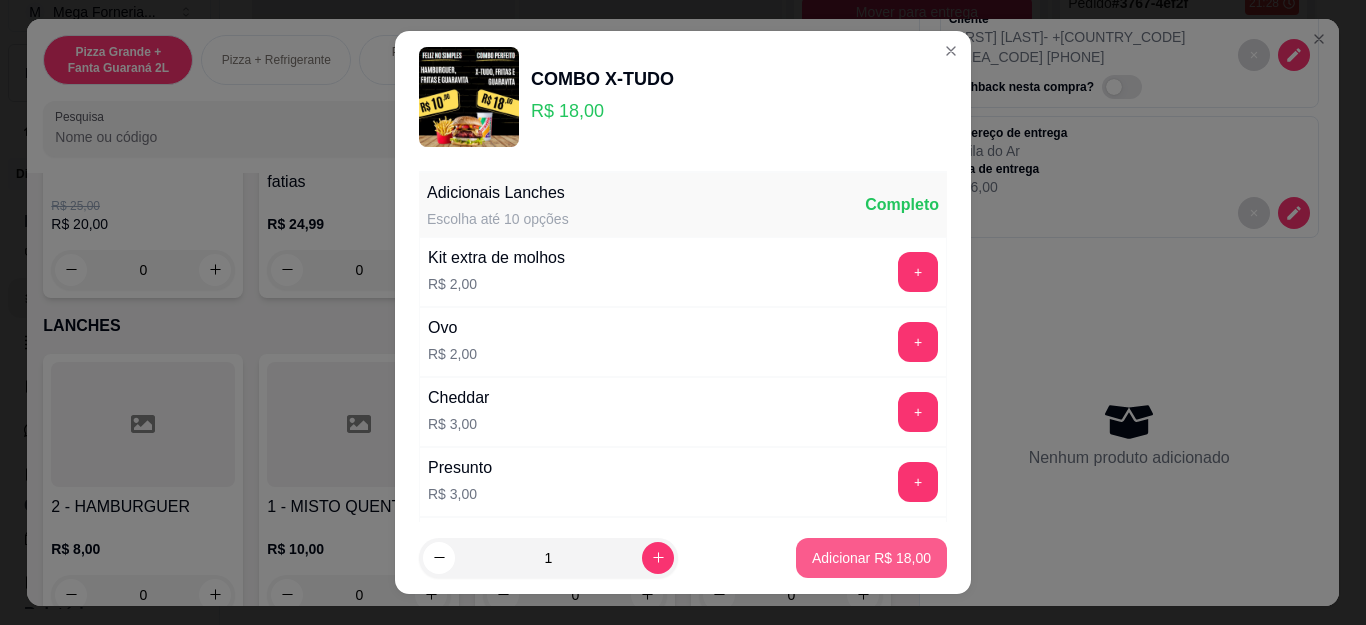 type on "1" 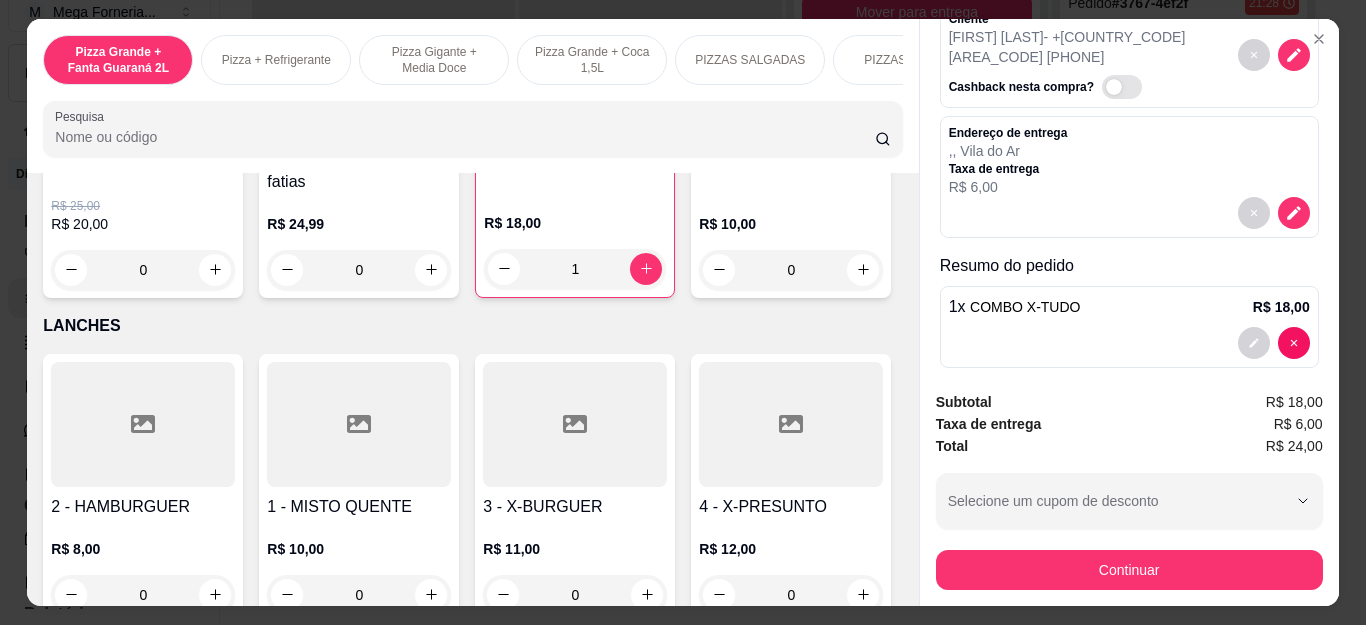 click on "0" at bounding box center (791, 270) 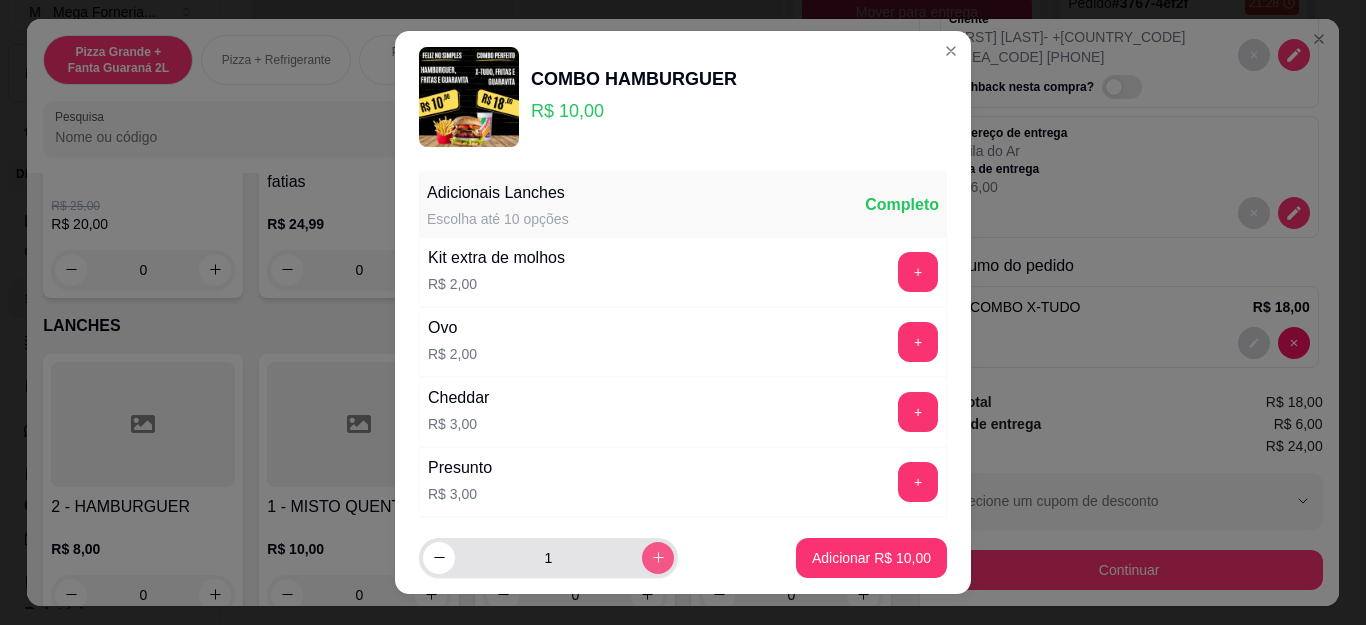 click 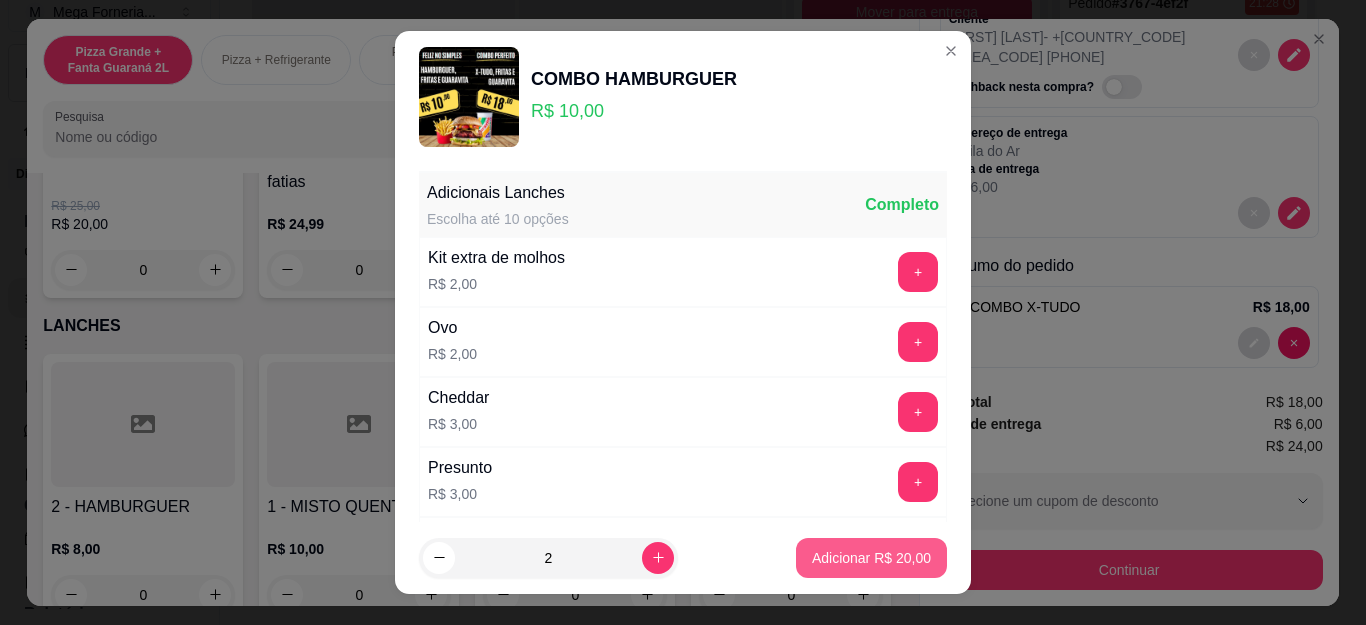 click on "Adicionar   R$ 20,00" at bounding box center [871, 558] 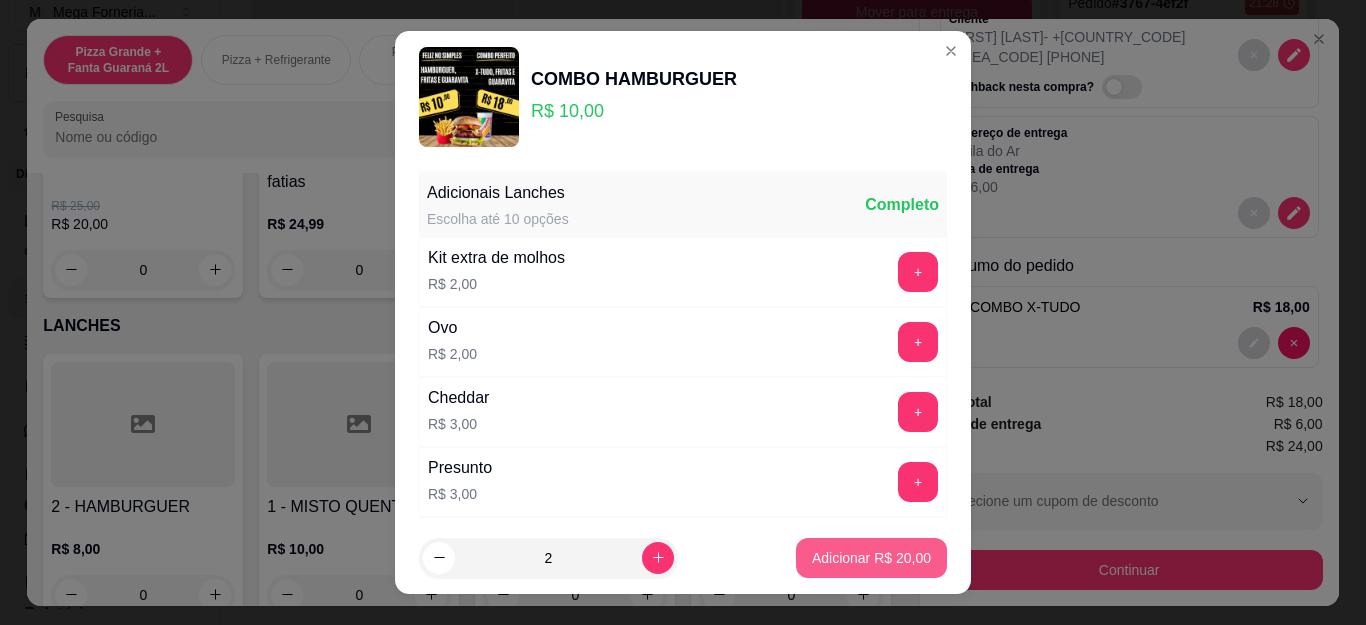 type on "2" 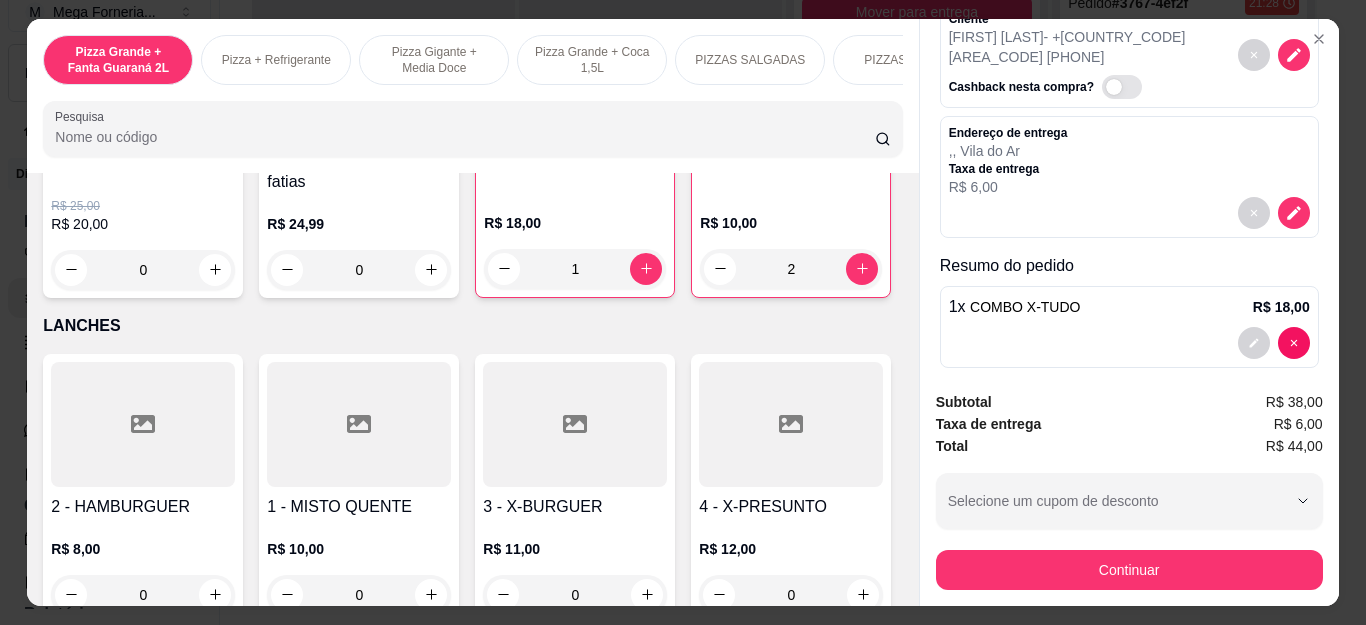 scroll, scrollTop: 205, scrollLeft: 0, axis: vertical 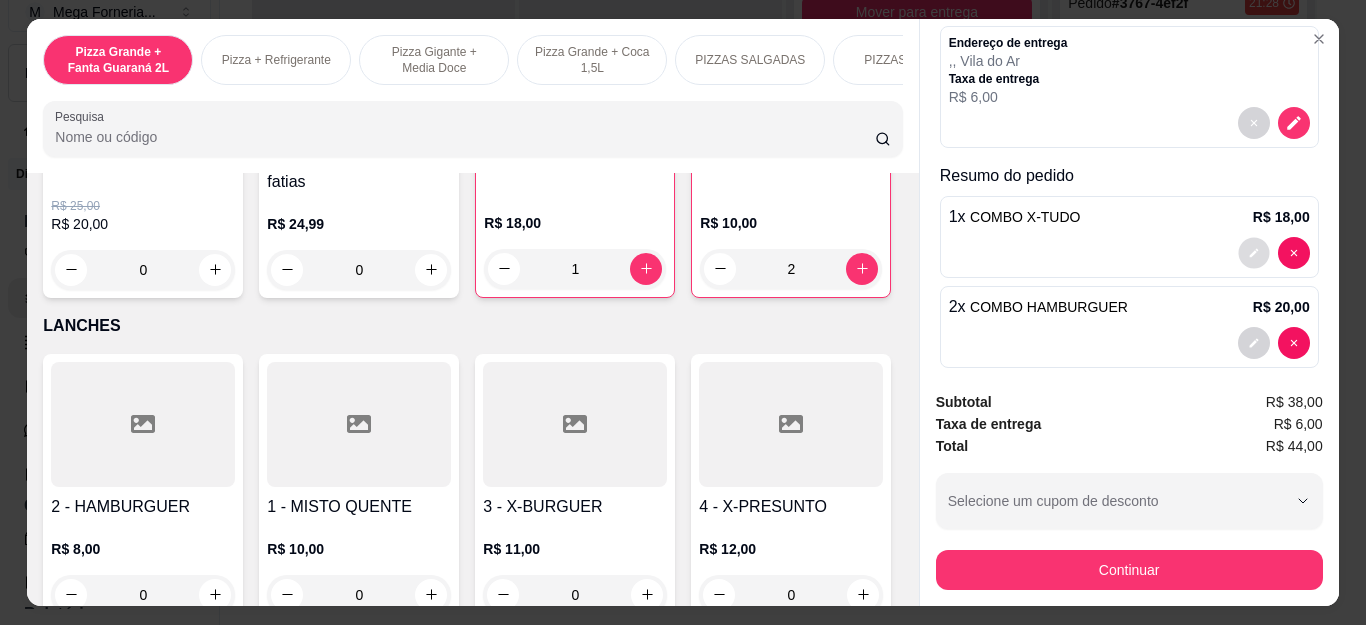 click at bounding box center [1253, 252] 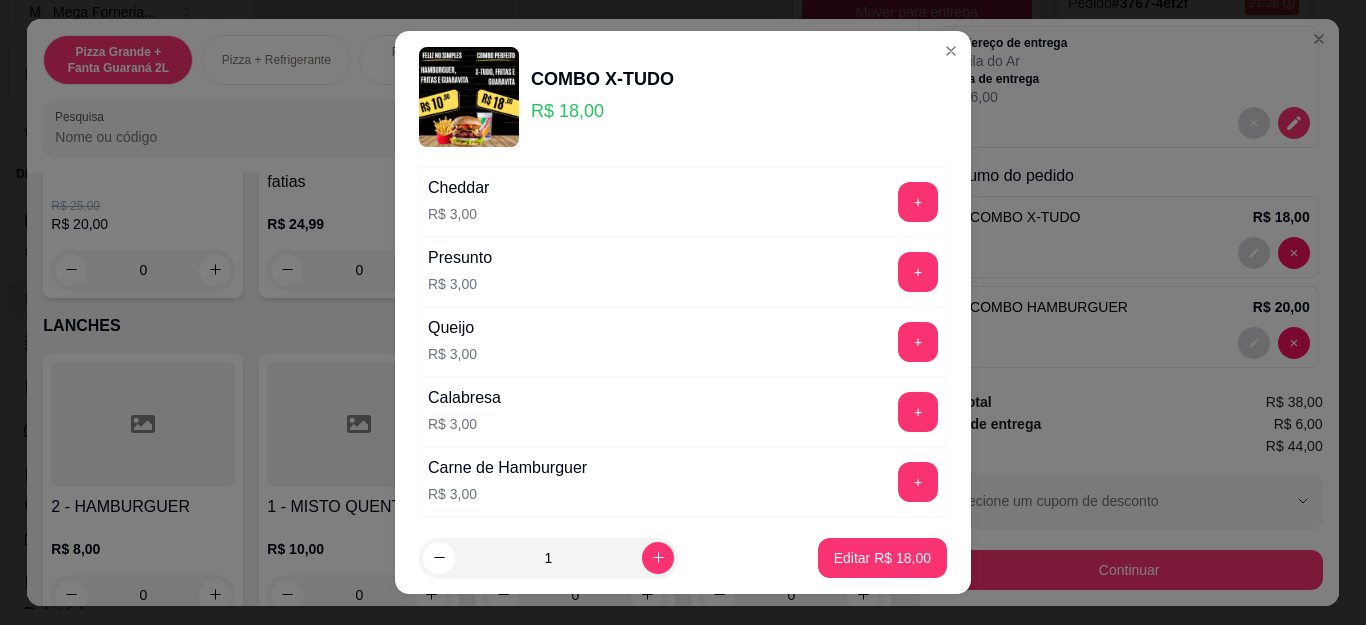 scroll, scrollTop: 495, scrollLeft: 0, axis: vertical 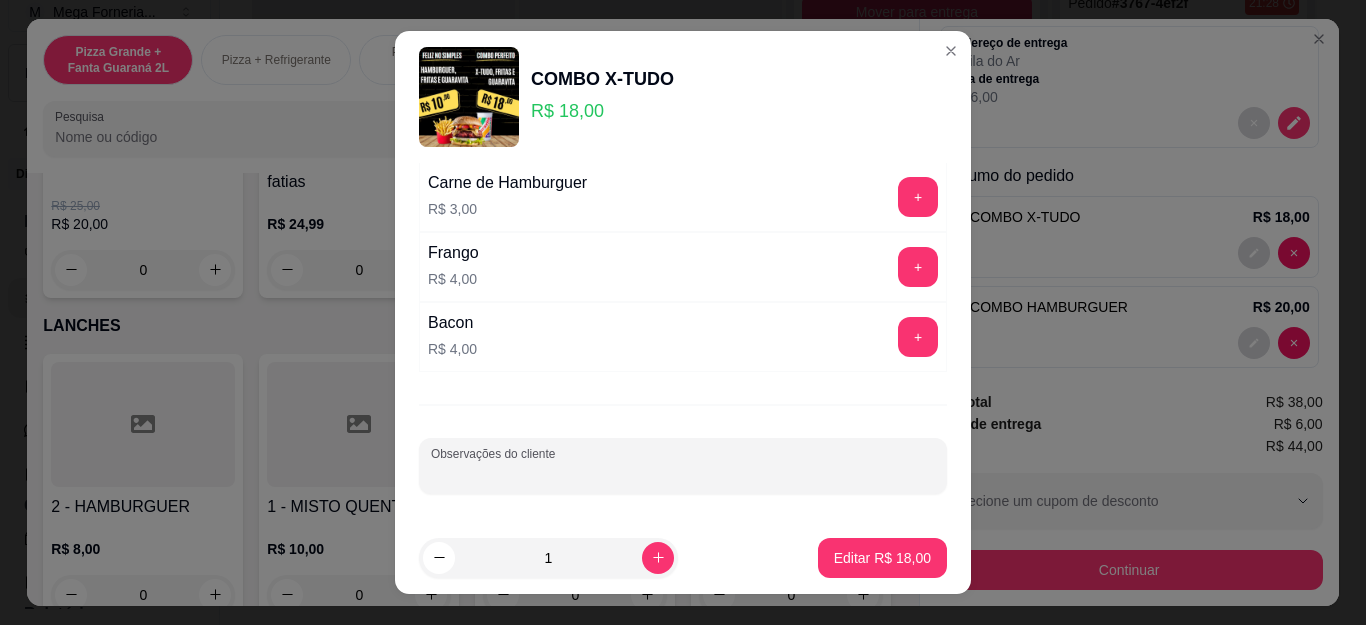 click on "Observações do cliente" at bounding box center (683, 466) 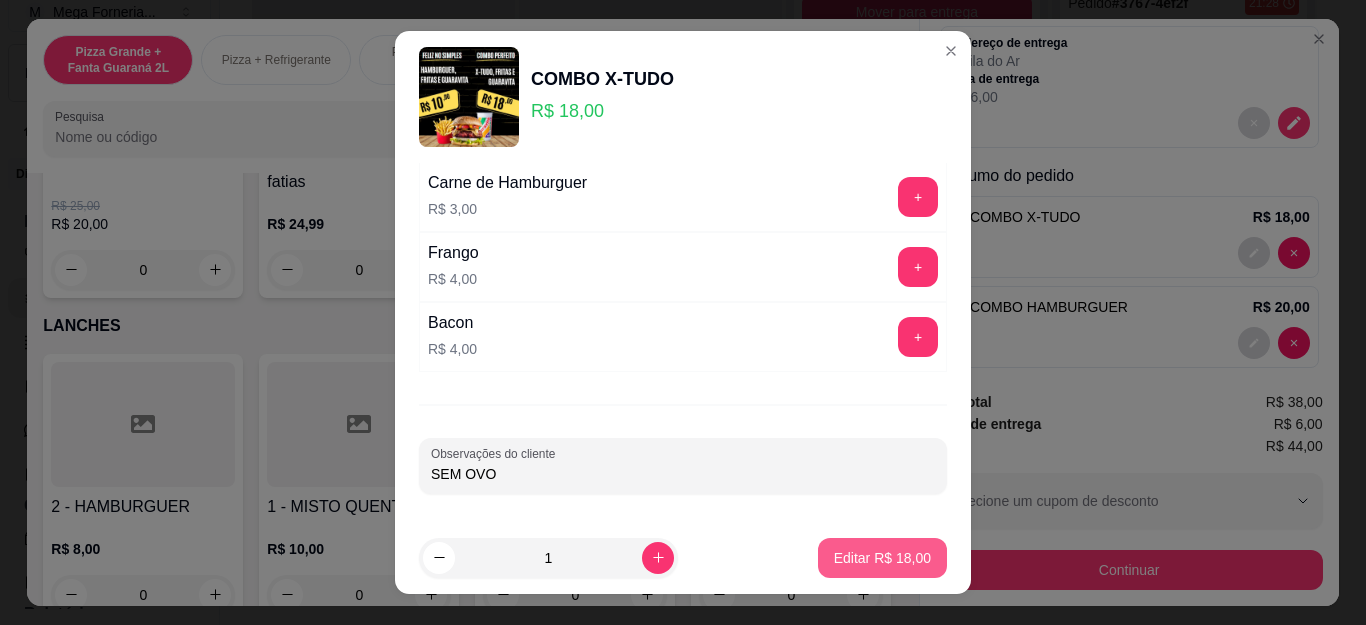 type on "SEM OVO" 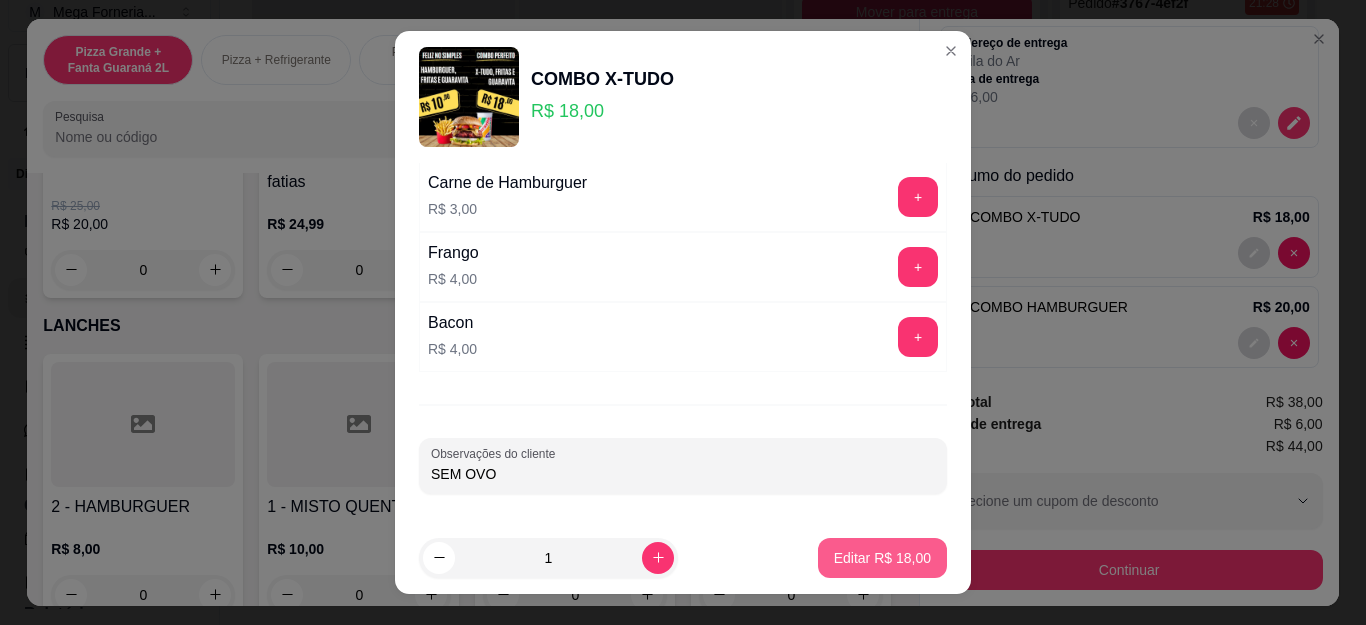 type on "0" 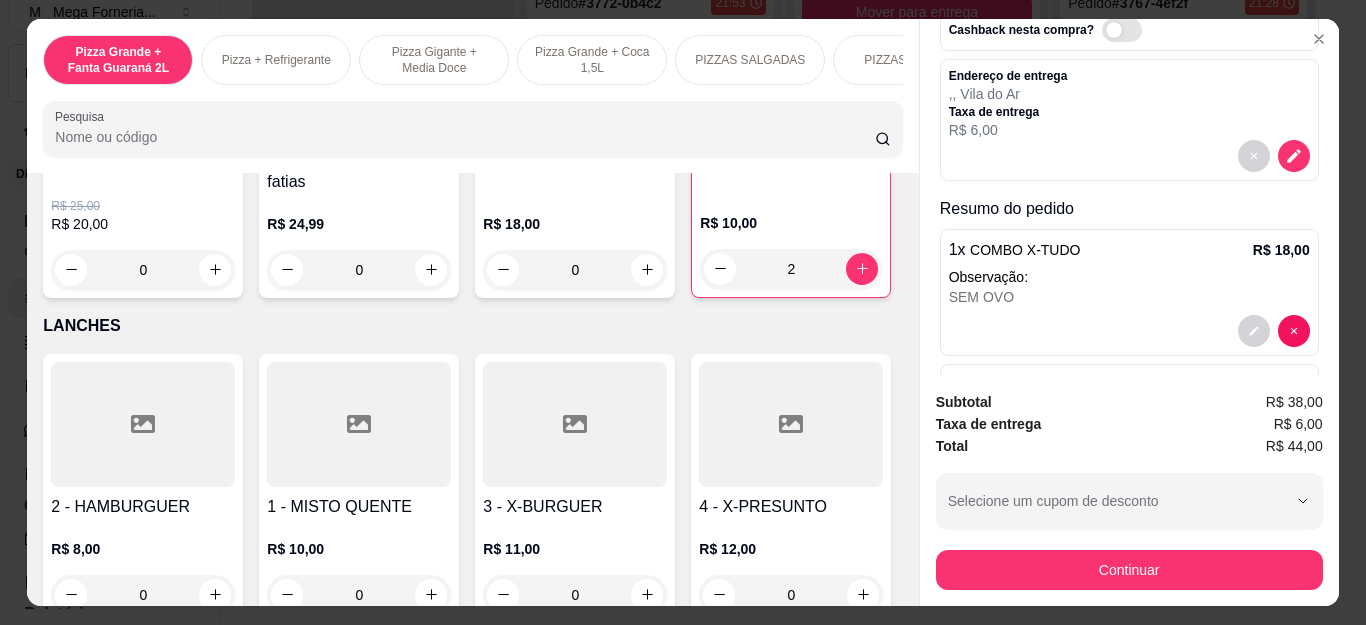 scroll, scrollTop: 250, scrollLeft: 0, axis: vertical 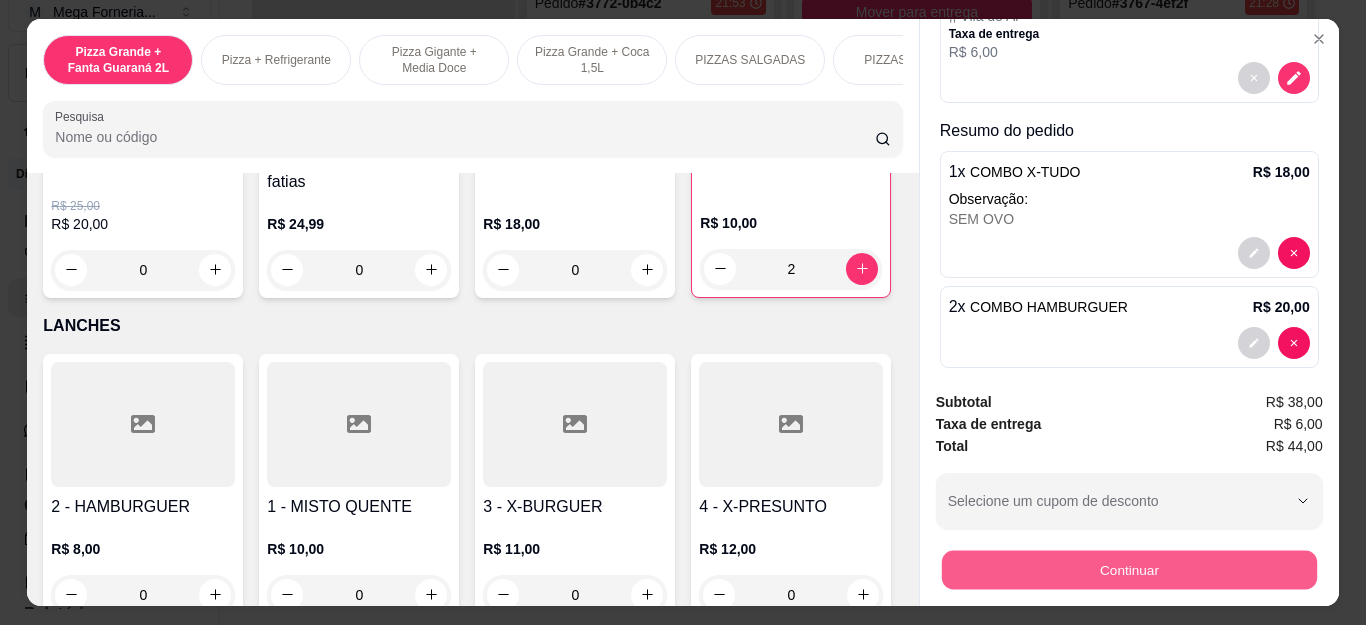 click on "Continuar" at bounding box center (1128, 570) 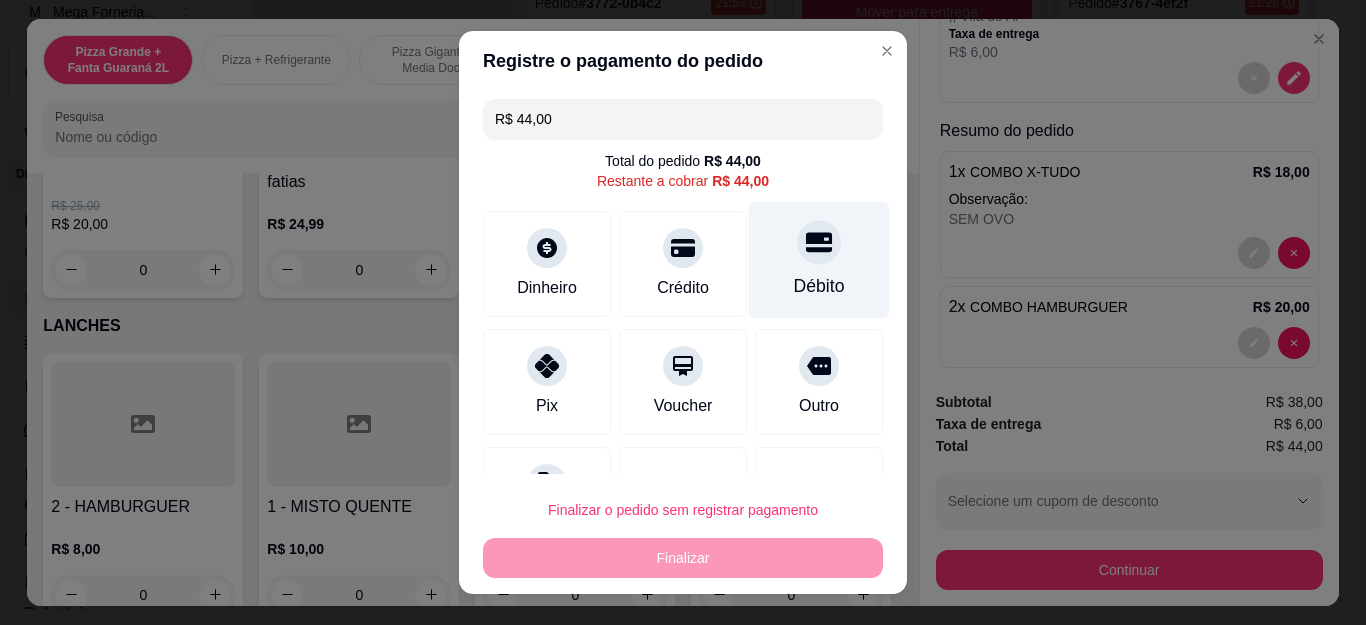 click on "Débito" at bounding box center (819, 286) 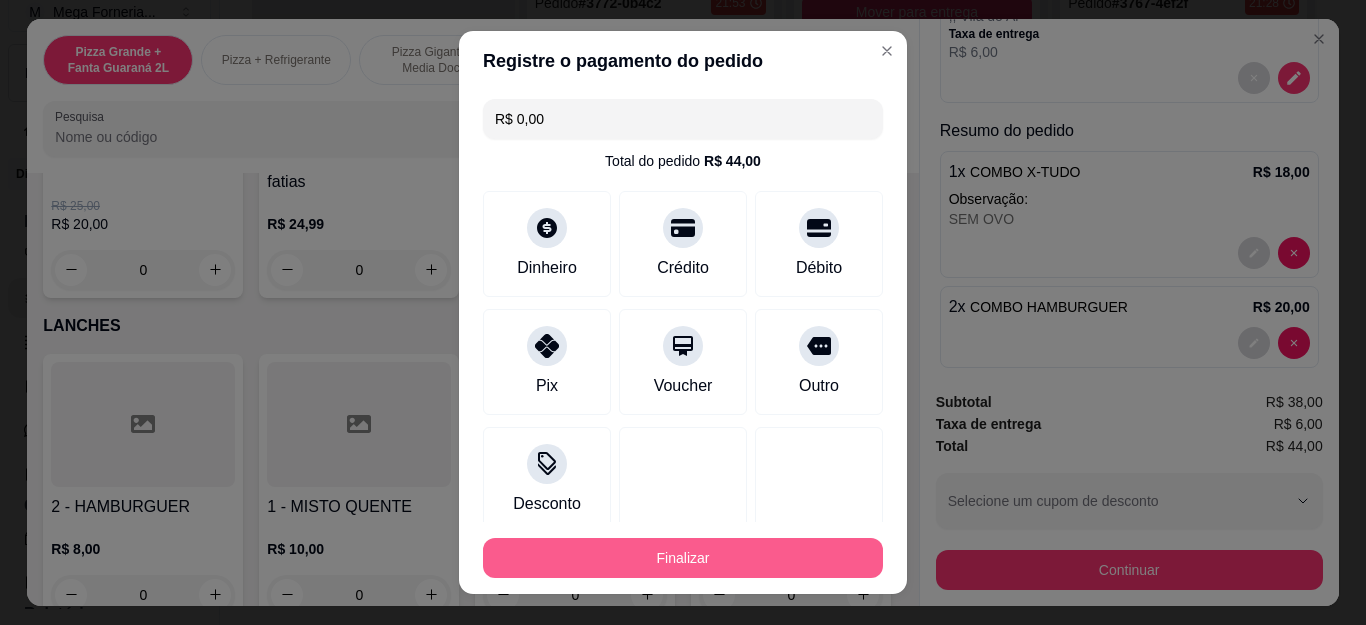 click on "Finalizar" at bounding box center (683, 558) 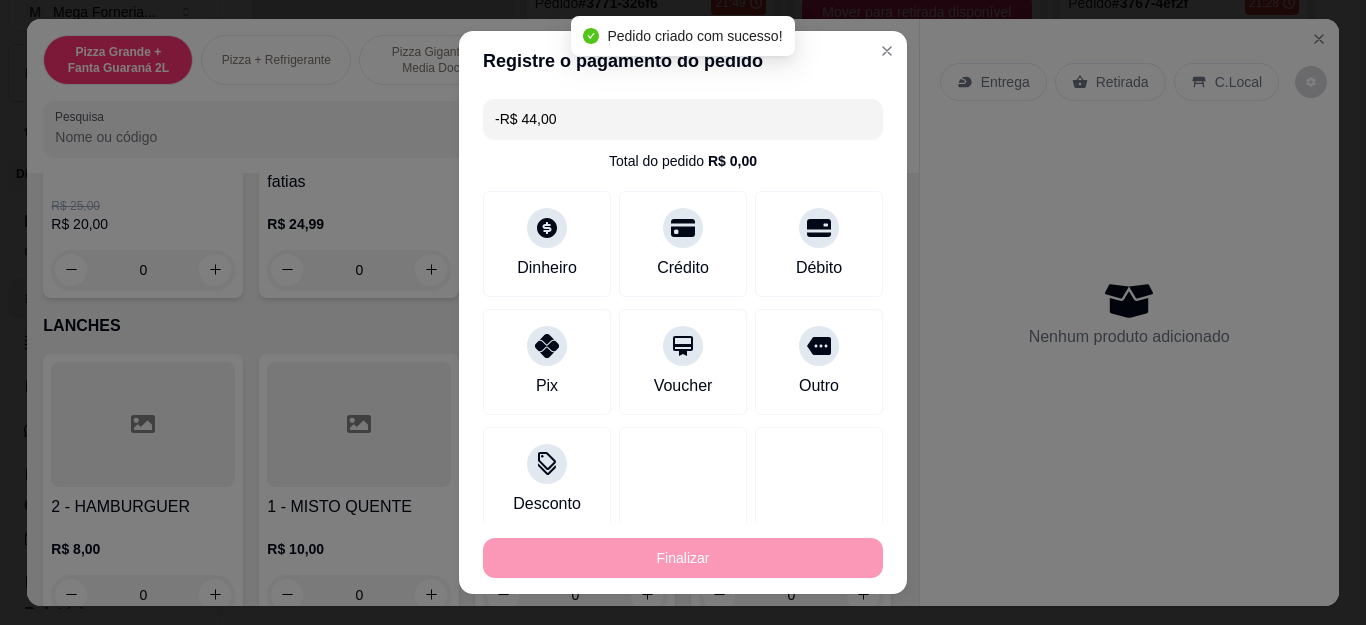scroll, scrollTop: 0, scrollLeft: 0, axis: both 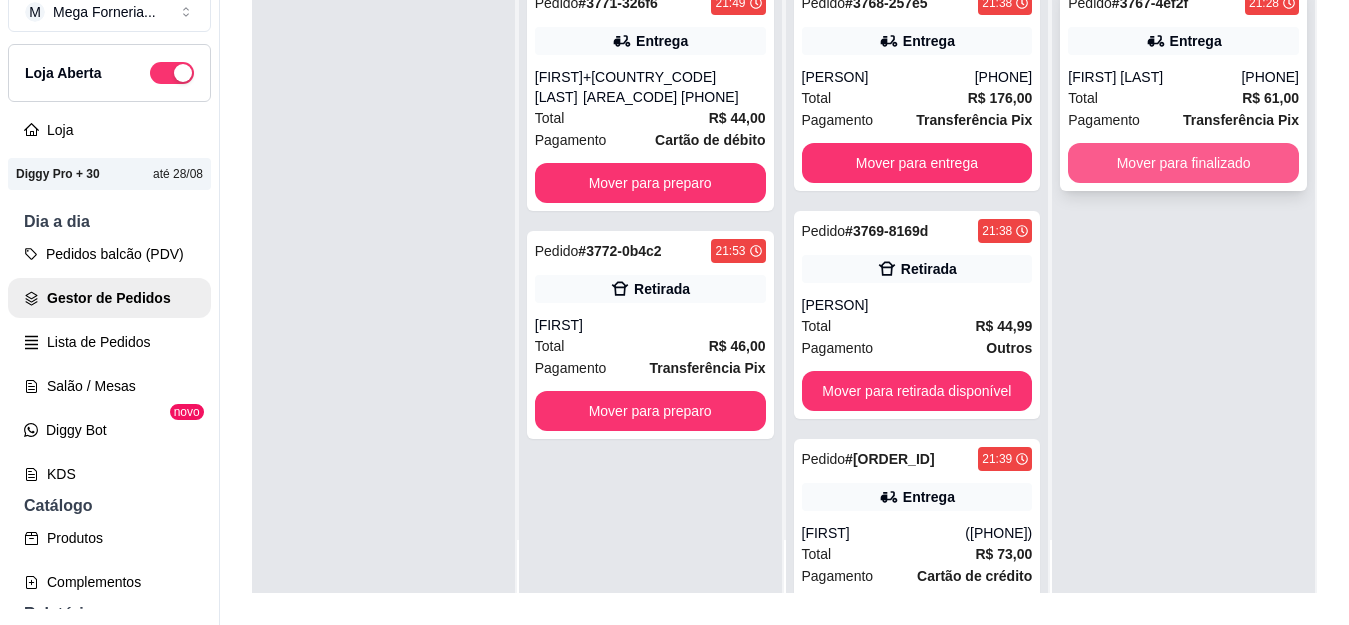 click on "Mover para finalizado" at bounding box center (1183, 163) 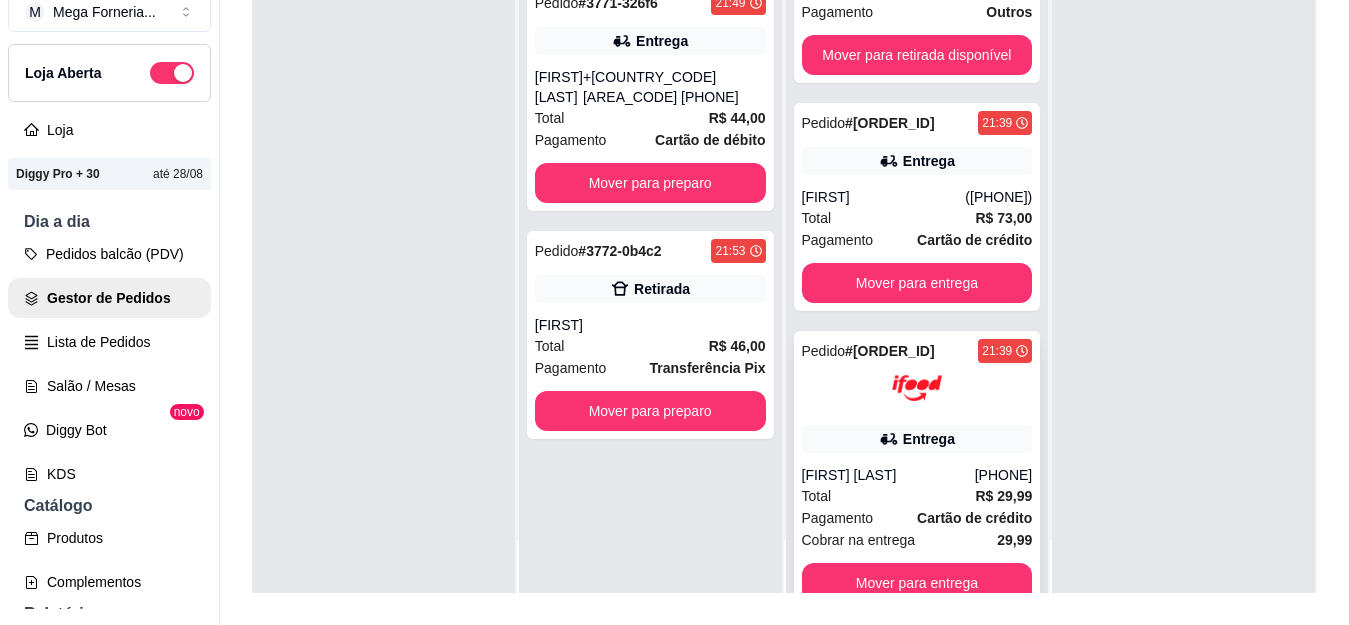 scroll, scrollTop: 379, scrollLeft: 0, axis: vertical 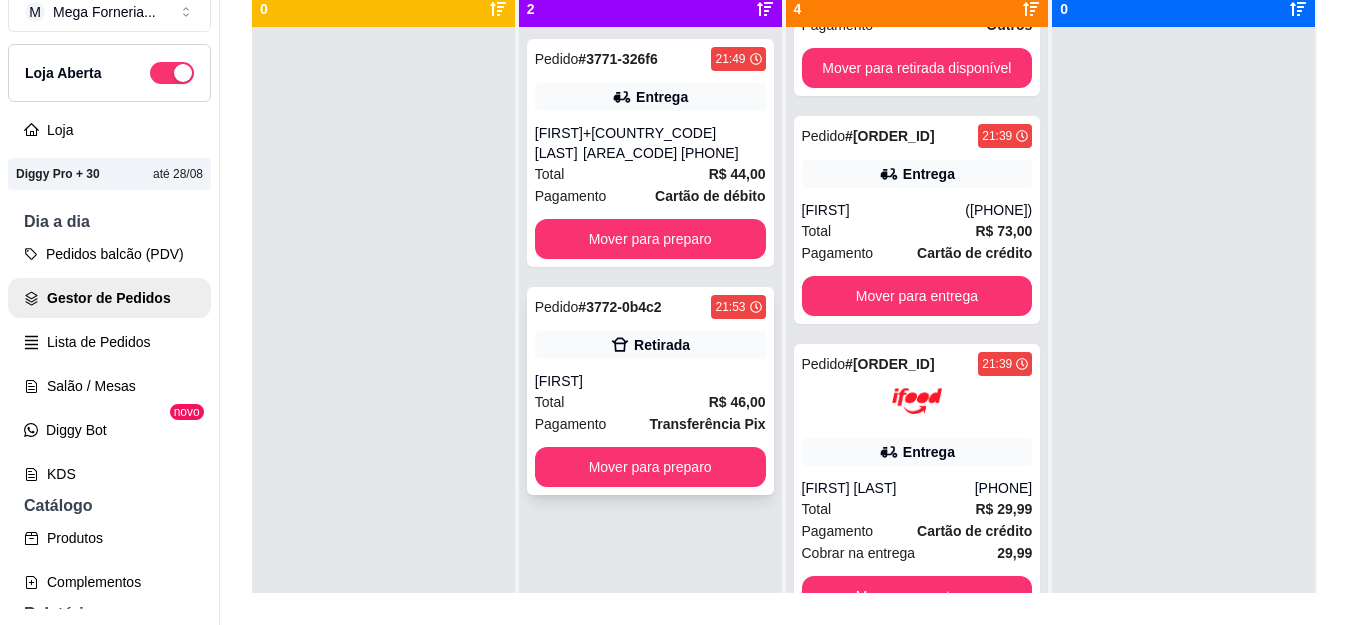 click on "Pedido  # [ORDER_ID] [TIME] Retirada [NAME] Total R$ 46,00 Pagamento Transferência Pix Mover para preparo" at bounding box center (650, 391) 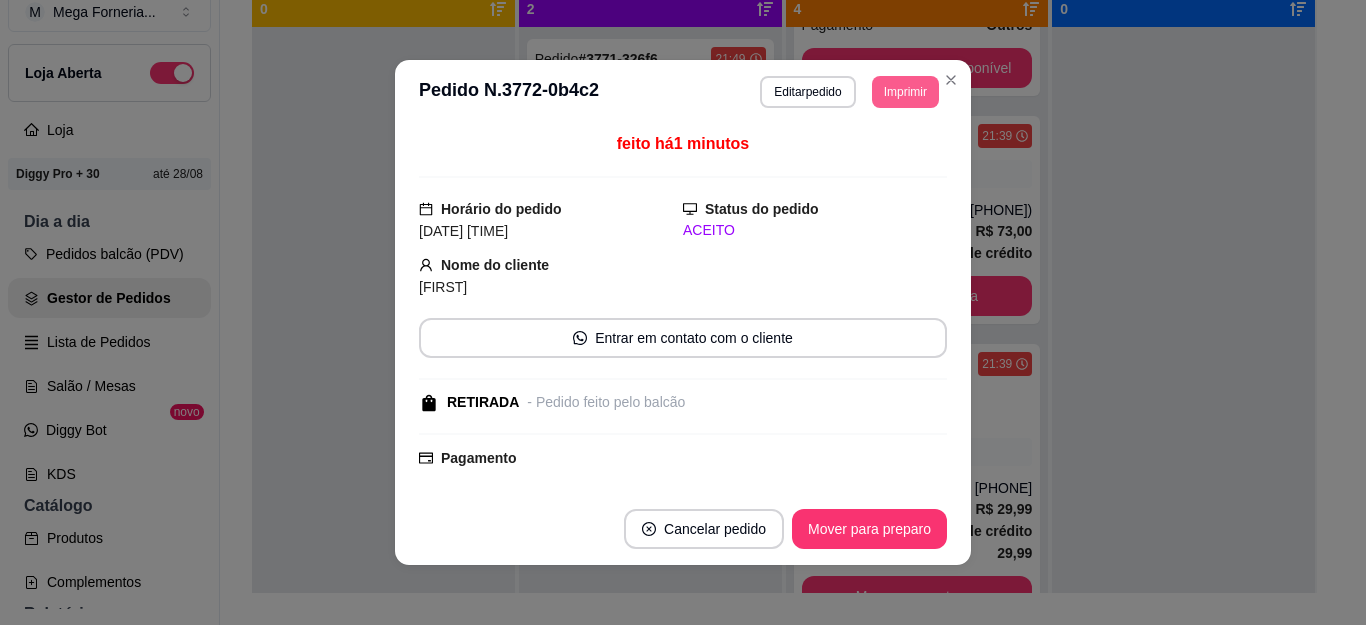 click on "Imprimir" at bounding box center [905, 92] 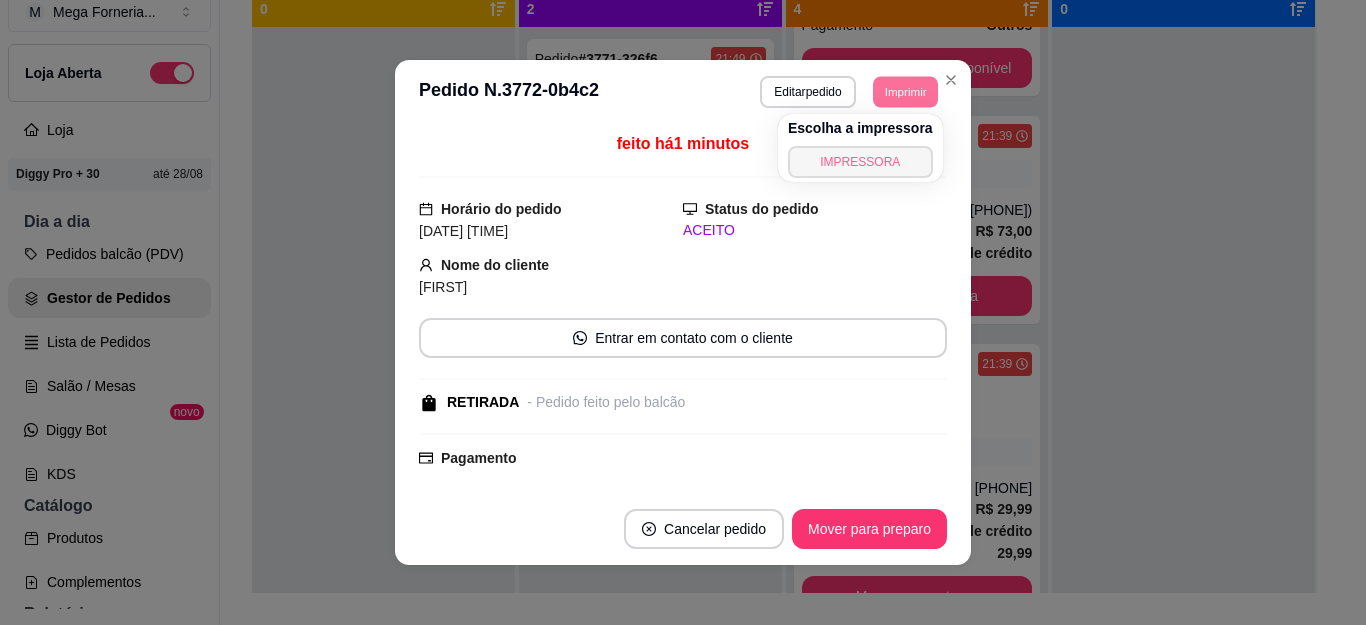 click on "IMPRESSORA" at bounding box center (860, 162) 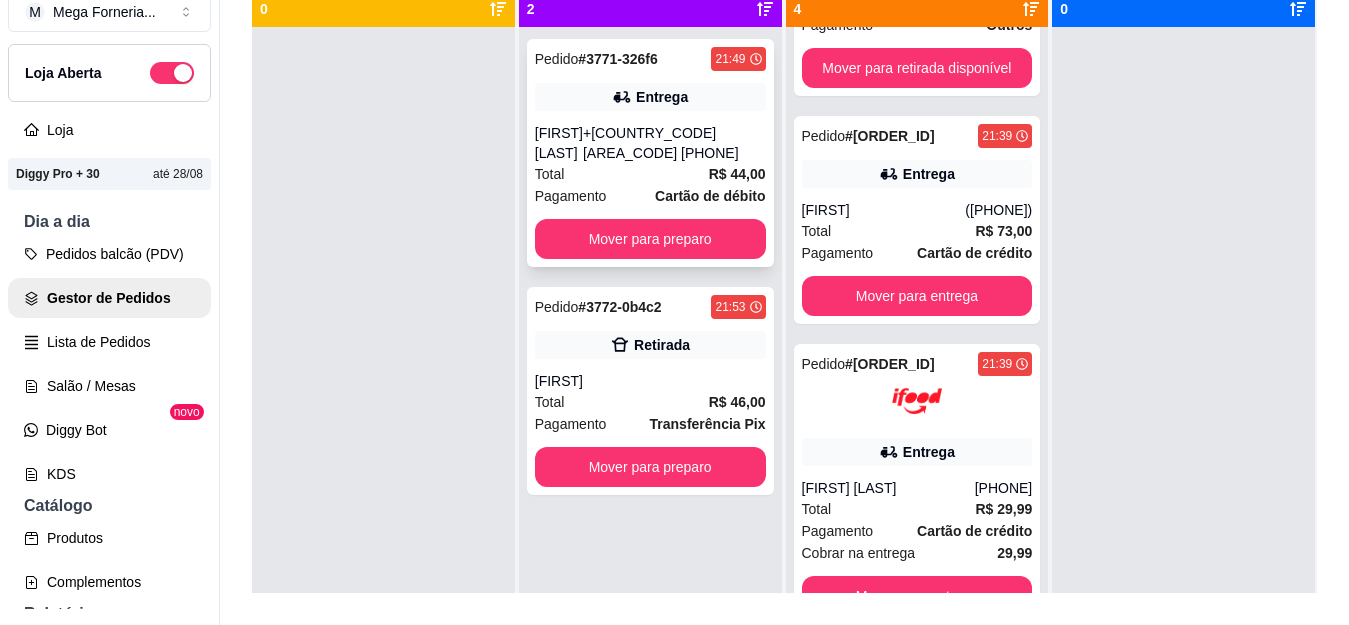 click on "Entrega" at bounding box center [662, 97] 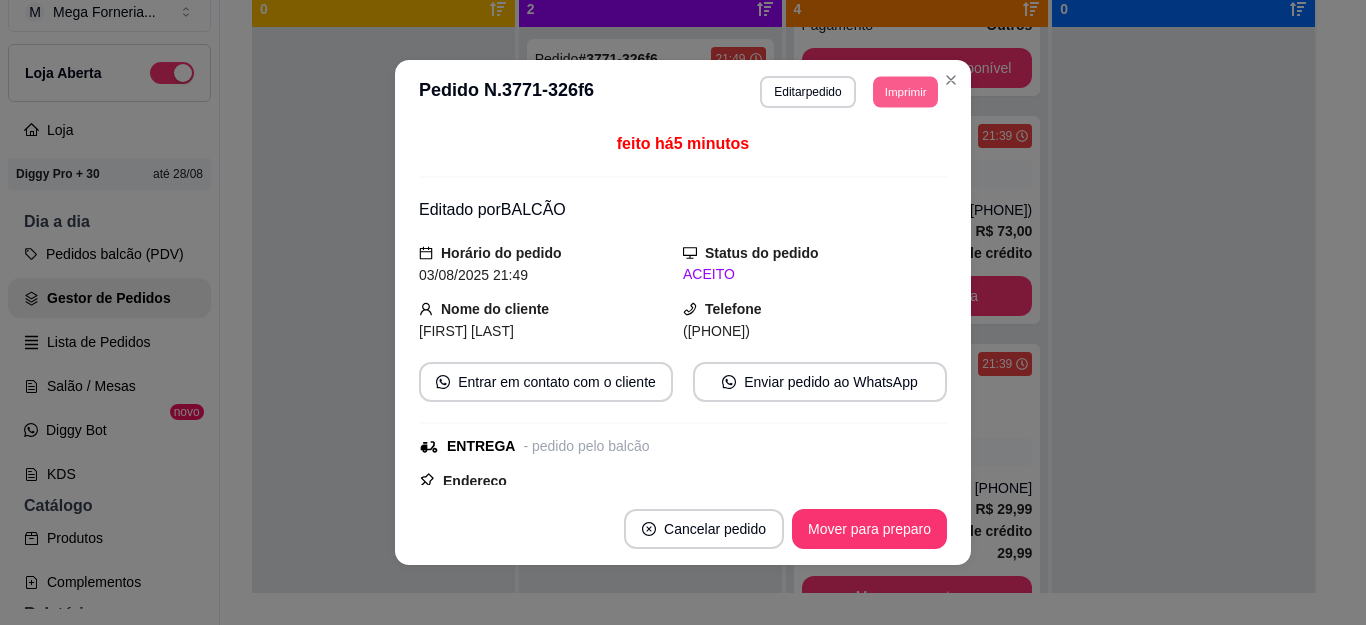 click on "Imprimir" at bounding box center (905, 91) 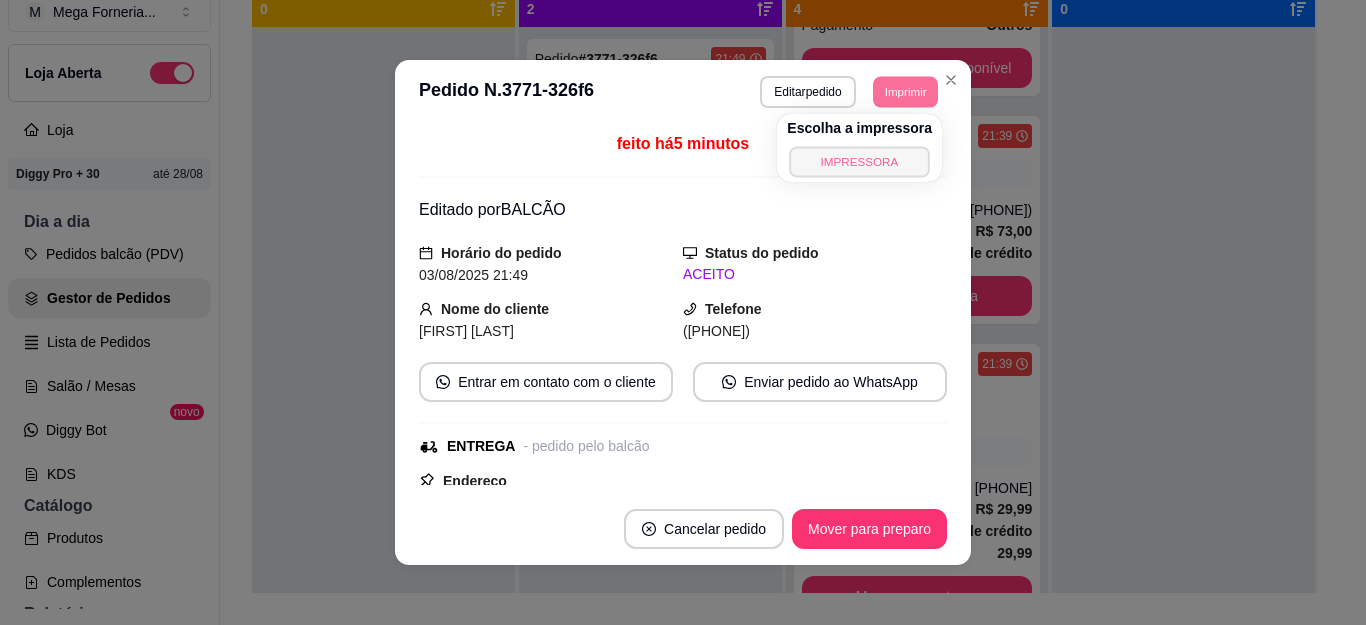 click on "IMPRESSORA" at bounding box center (860, 161) 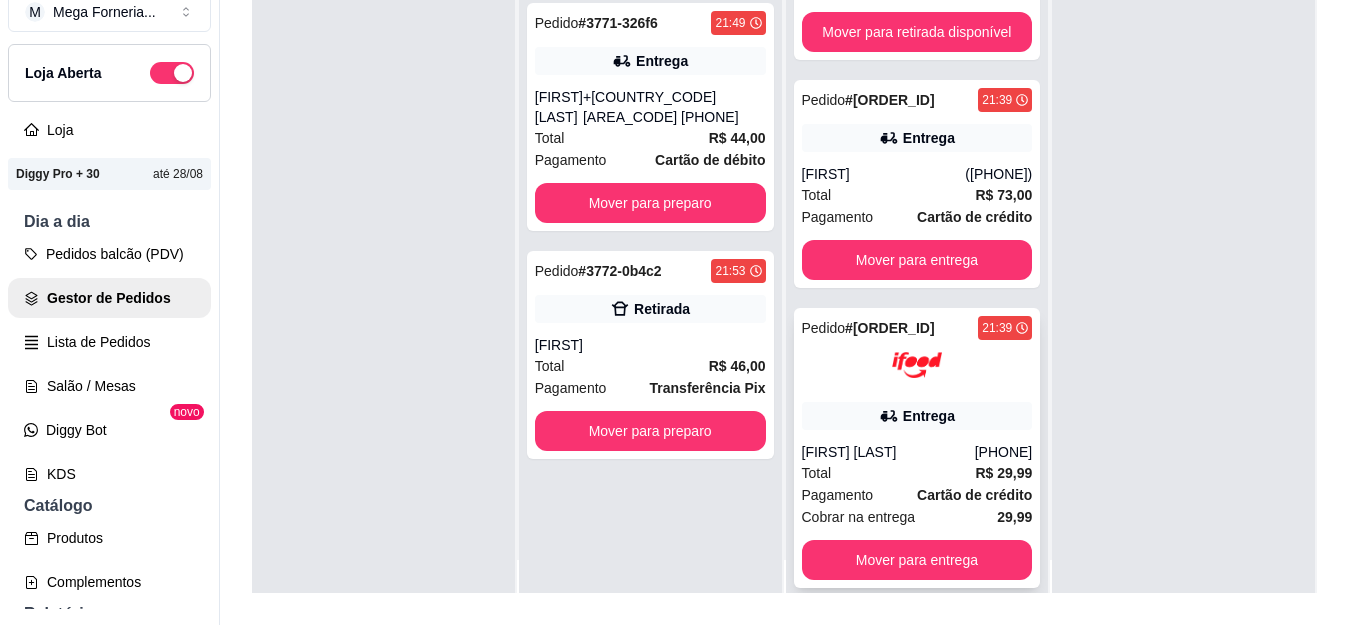 scroll, scrollTop: 56, scrollLeft: 0, axis: vertical 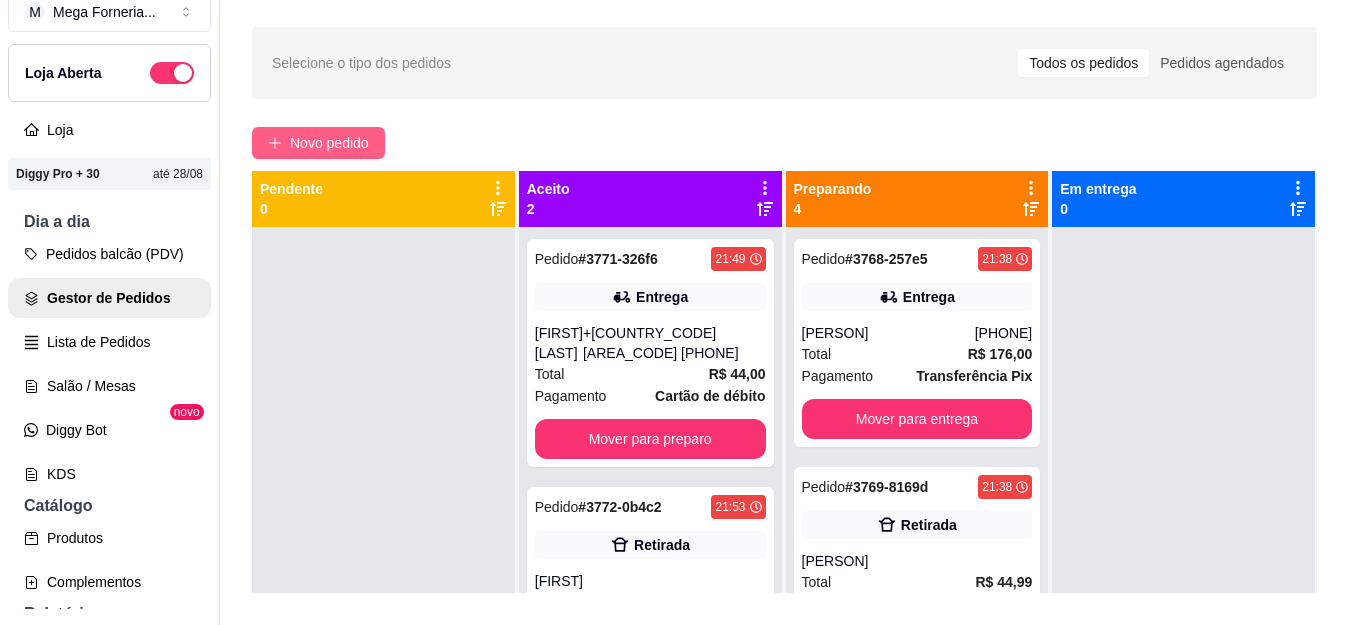 click on "Novo pedido" at bounding box center [329, 143] 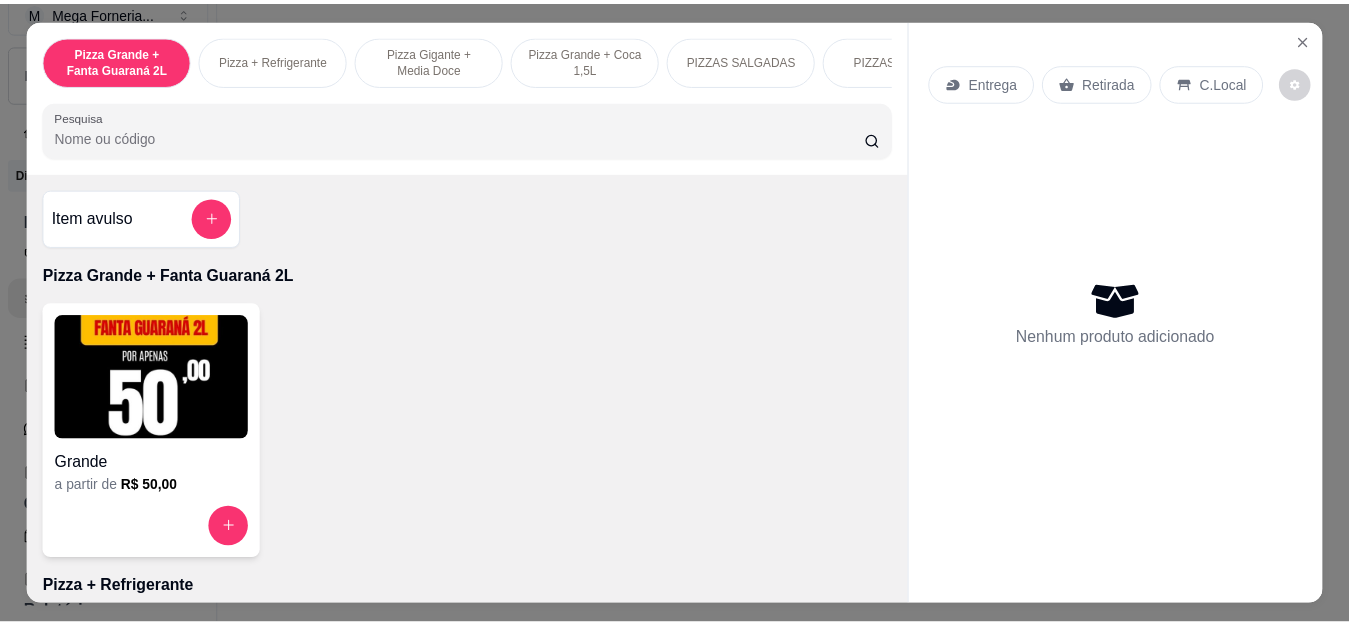 scroll, scrollTop: 300, scrollLeft: 0, axis: vertical 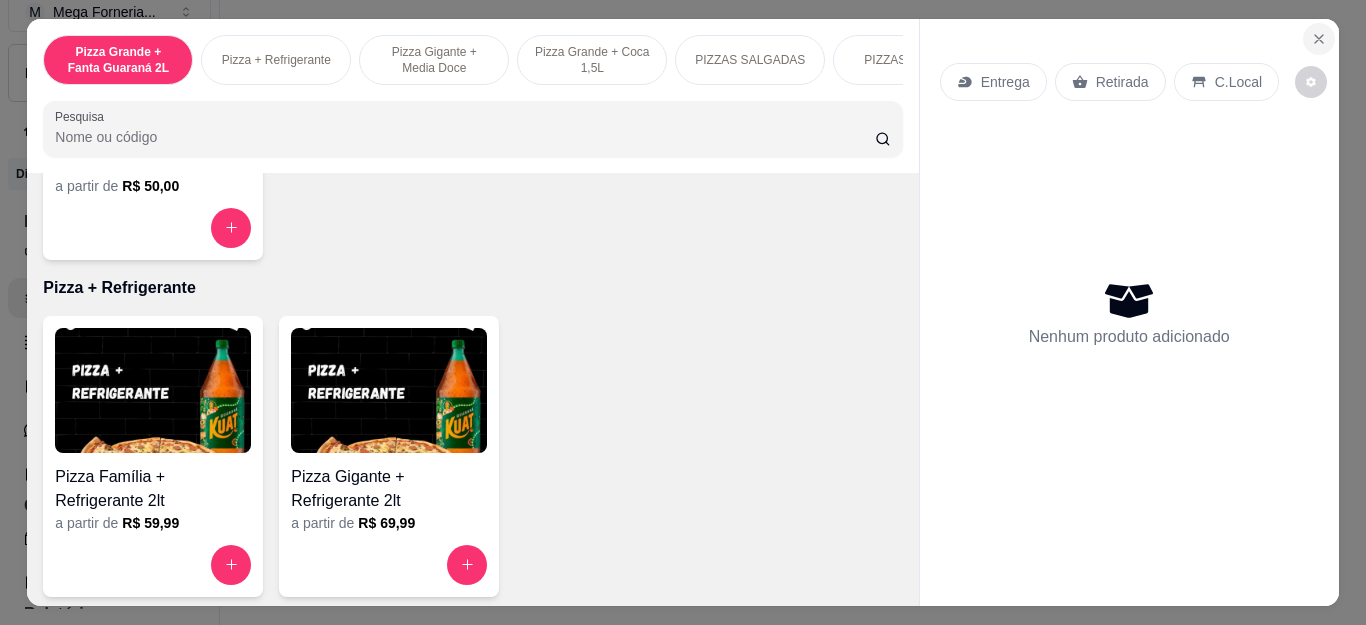 click 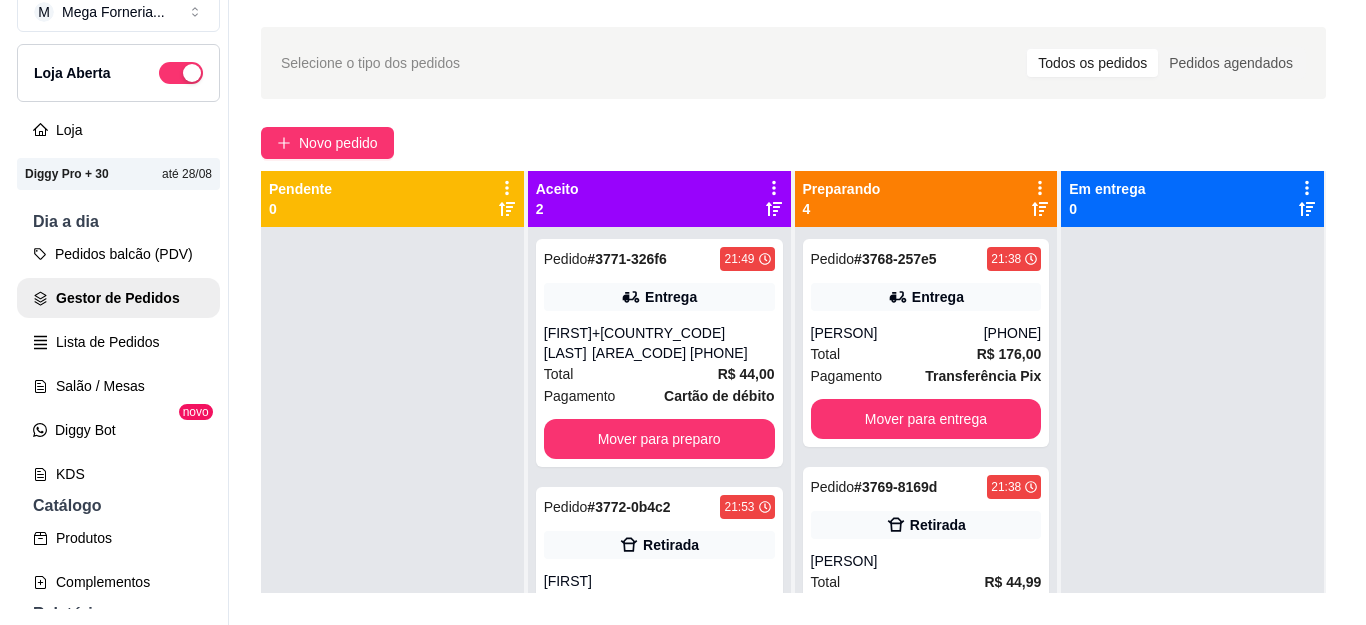 scroll, scrollTop: 56, scrollLeft: 0, axis: vertical 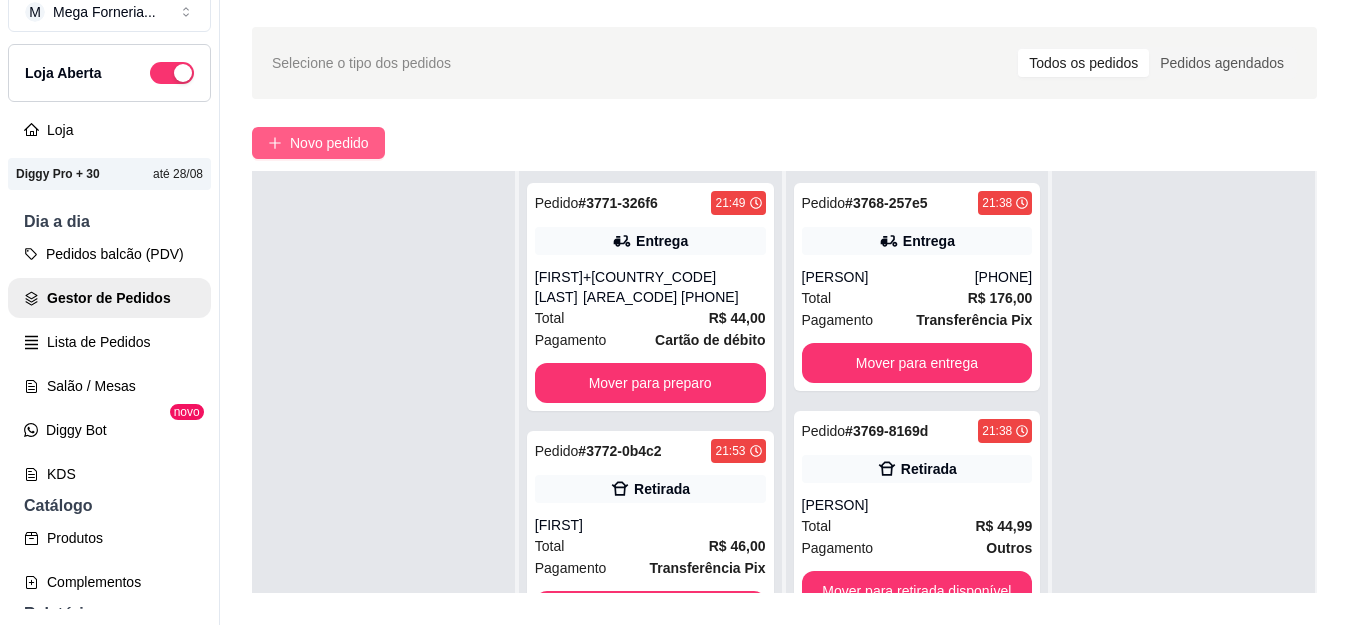 click on "Novo pedido" at bounding box center [329, 143] 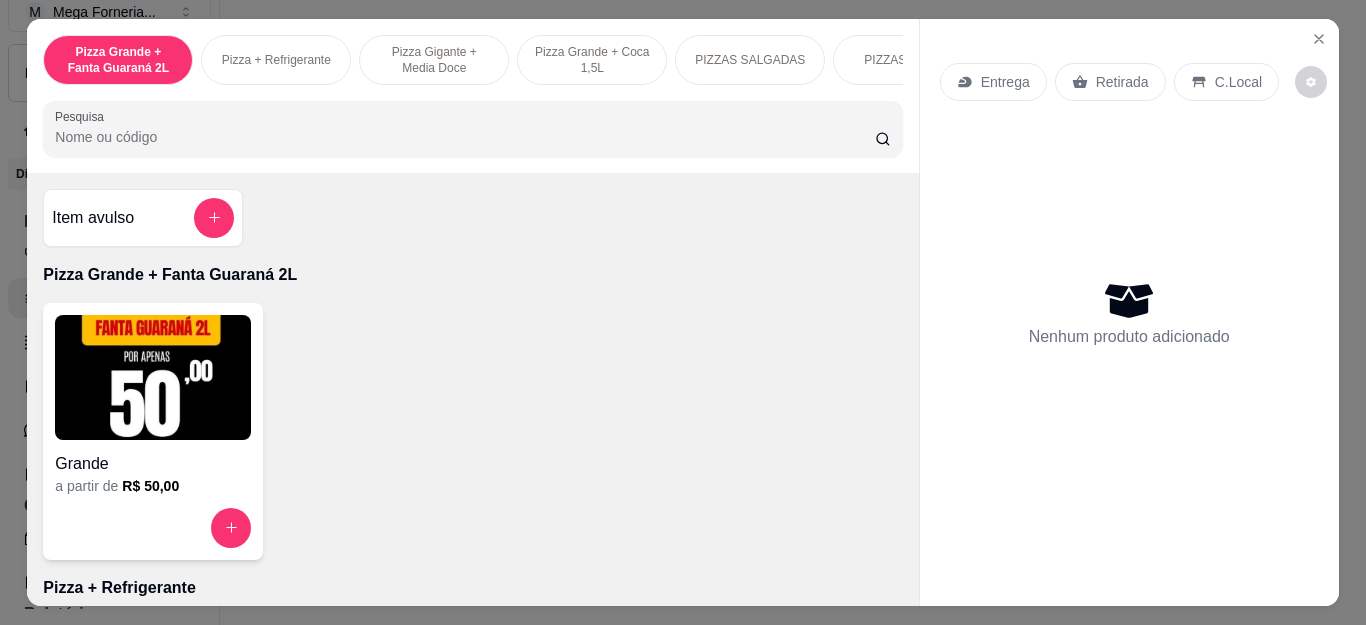 scroll, scrollTop: 54, scrollLeft: 0, axis: vertical 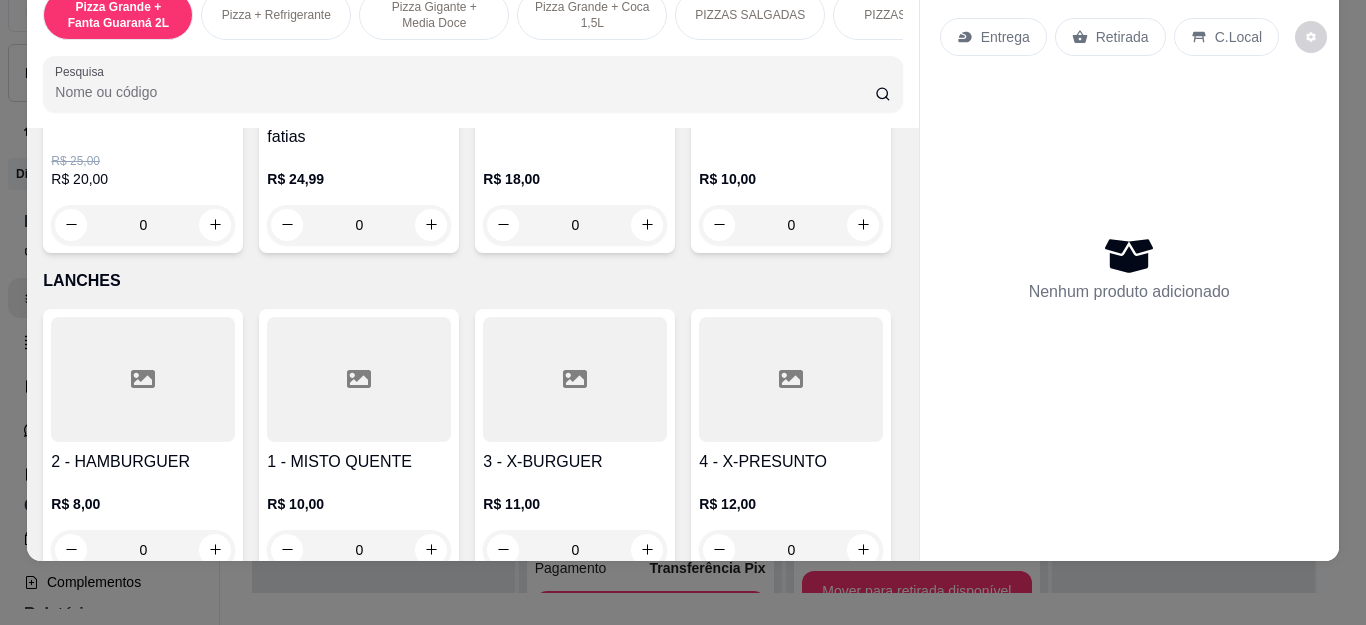 click on "0" at bounding box center [791, 225] 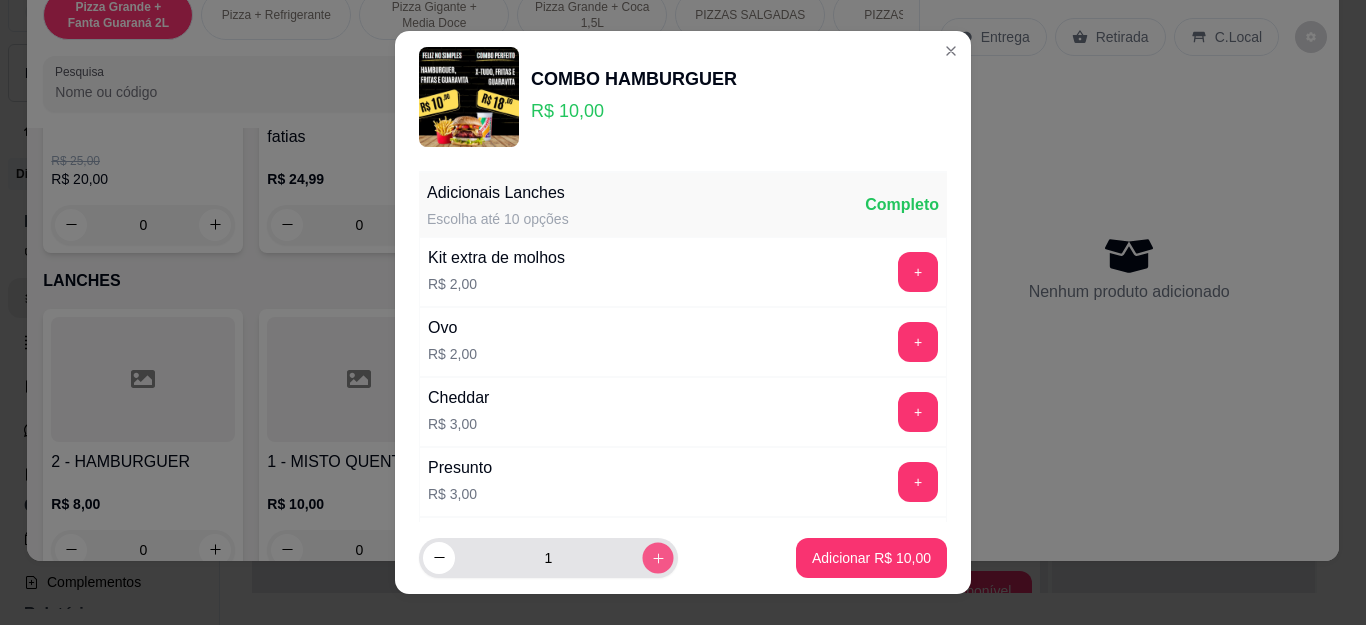 click 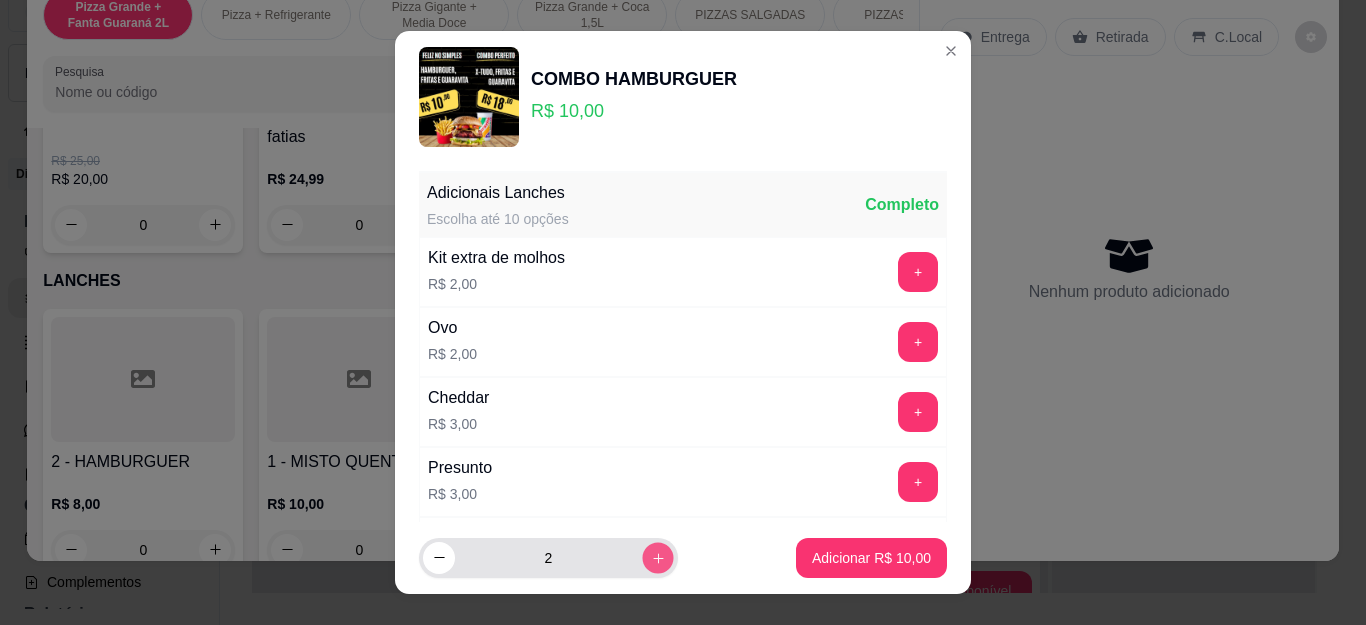 click 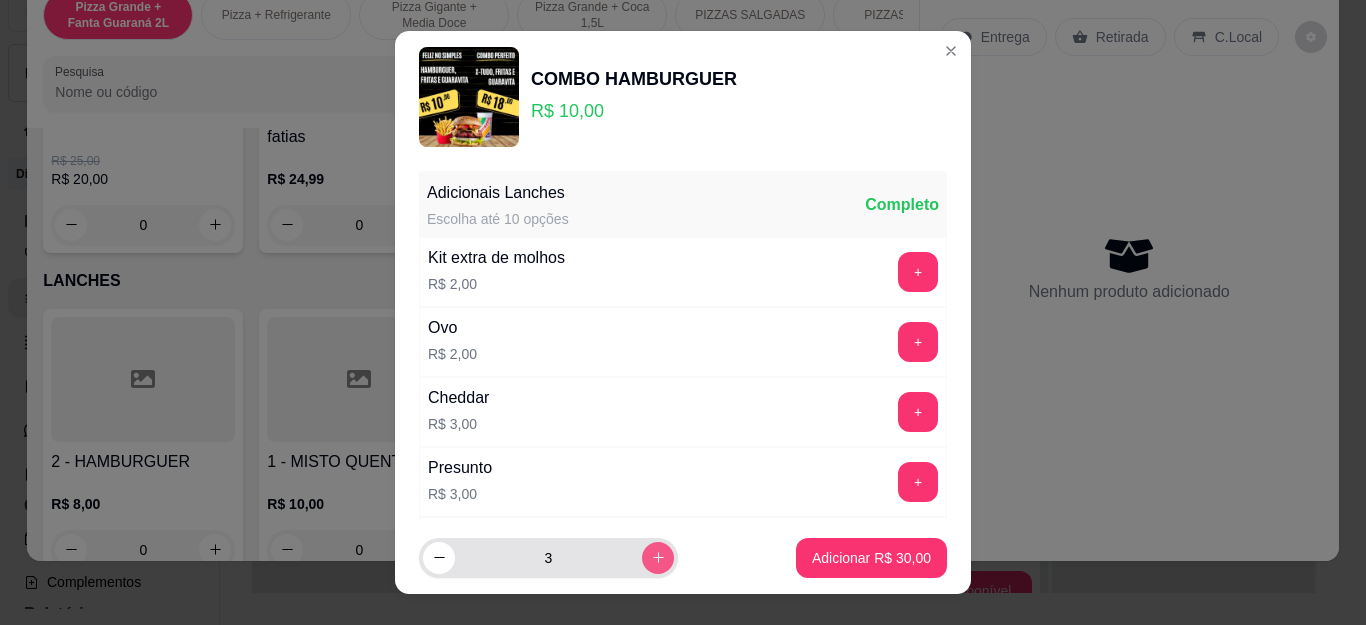 click 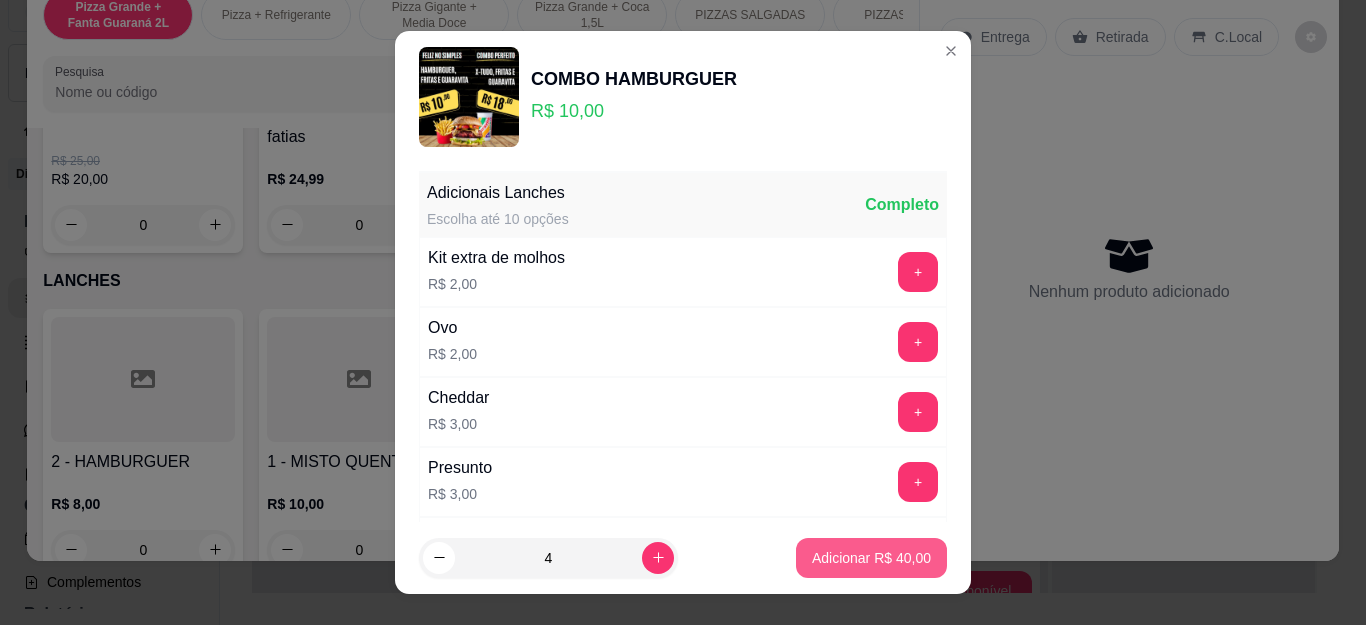click on "Adicionar   R$ 40,00" at bounding box center (871, 558) 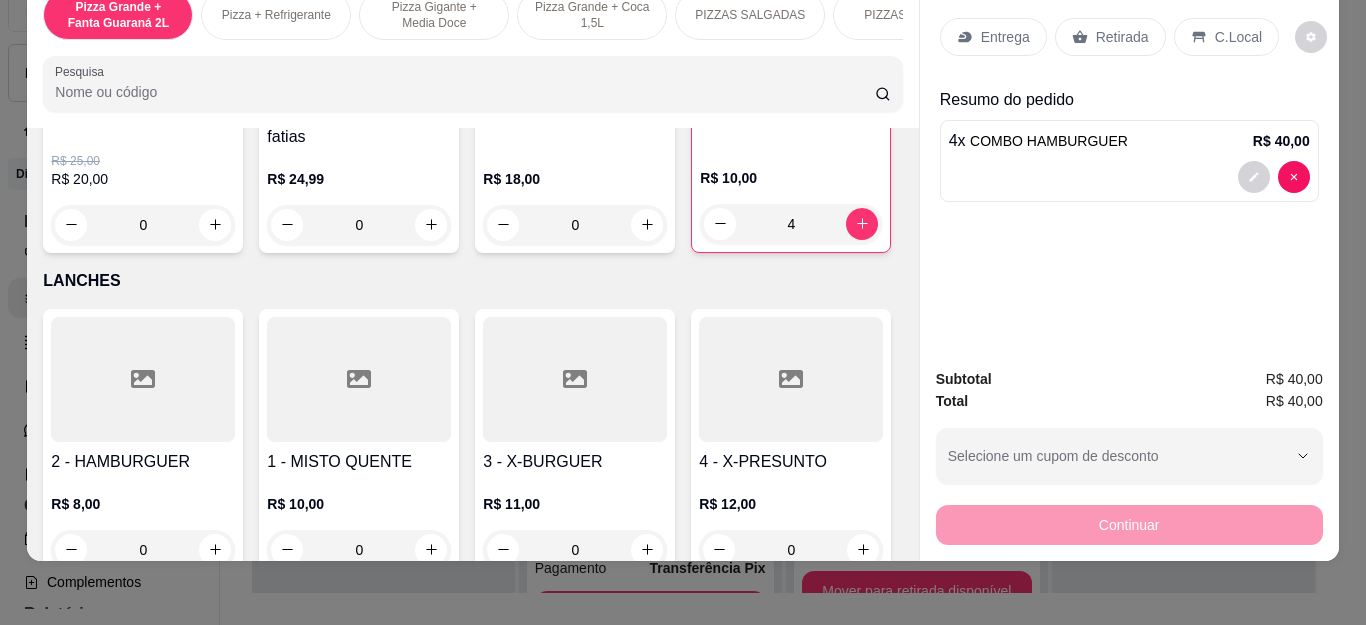 type on "4" 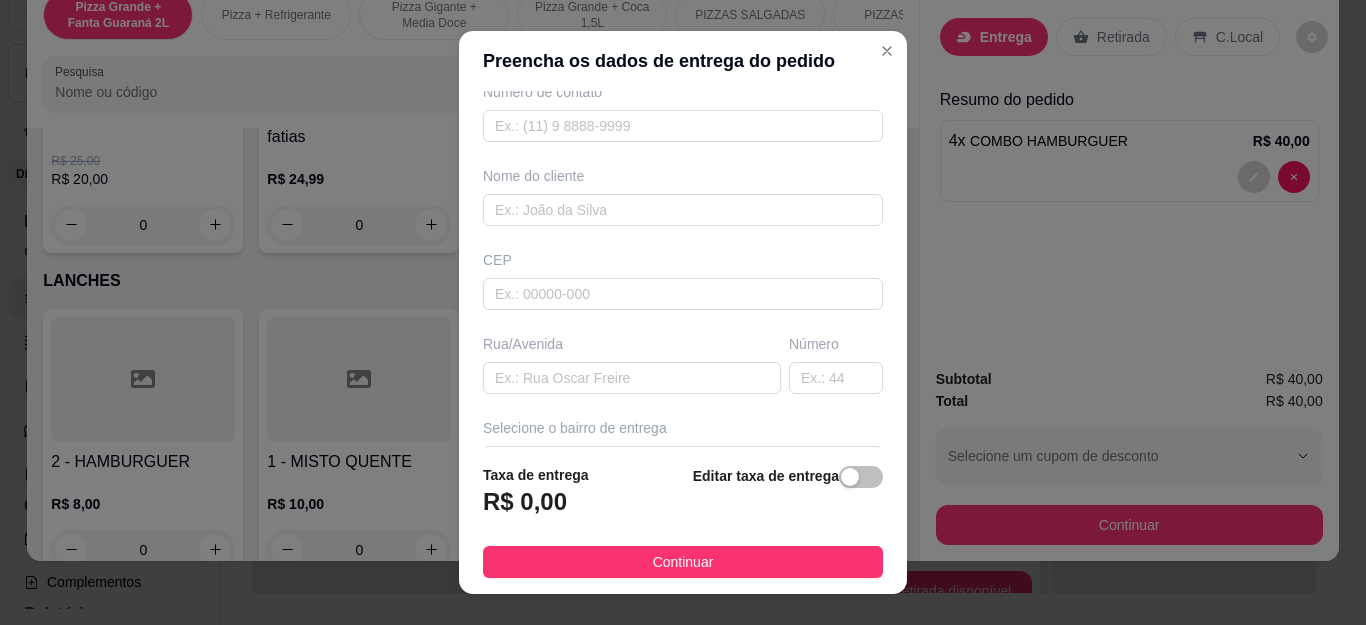 scroll, scrollTop: 100, scrollLeft: 0, axis: vertical 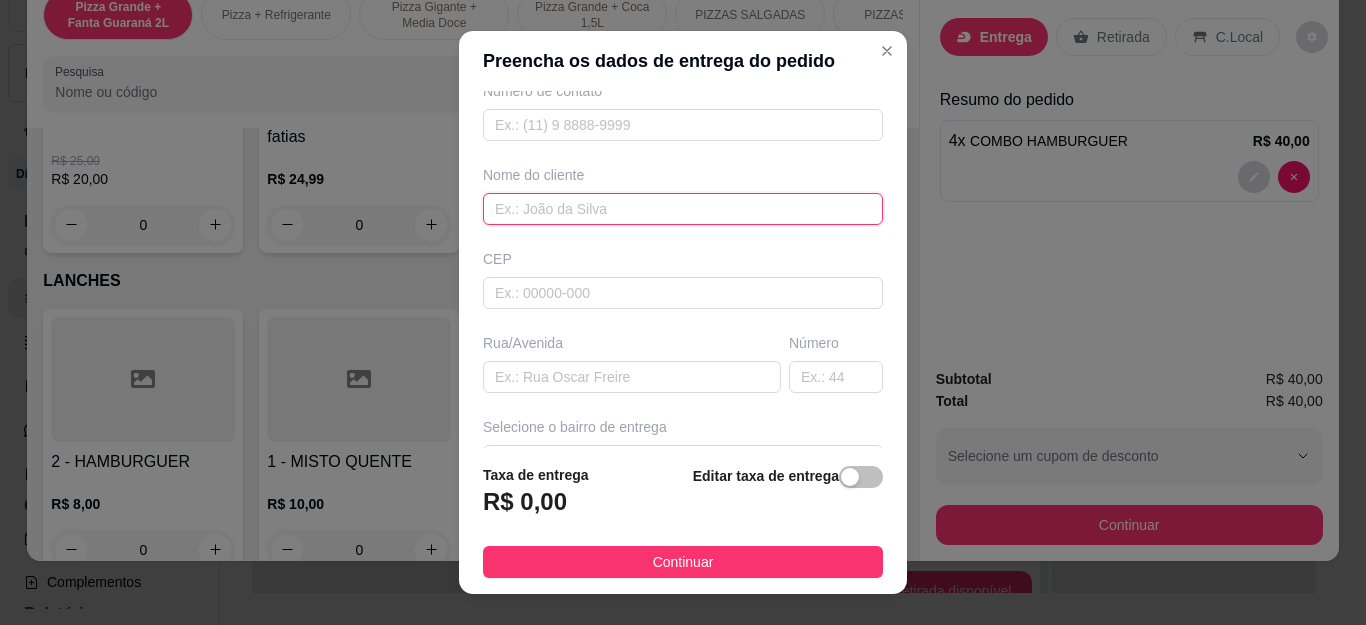 click at bounding box center (683, 209) 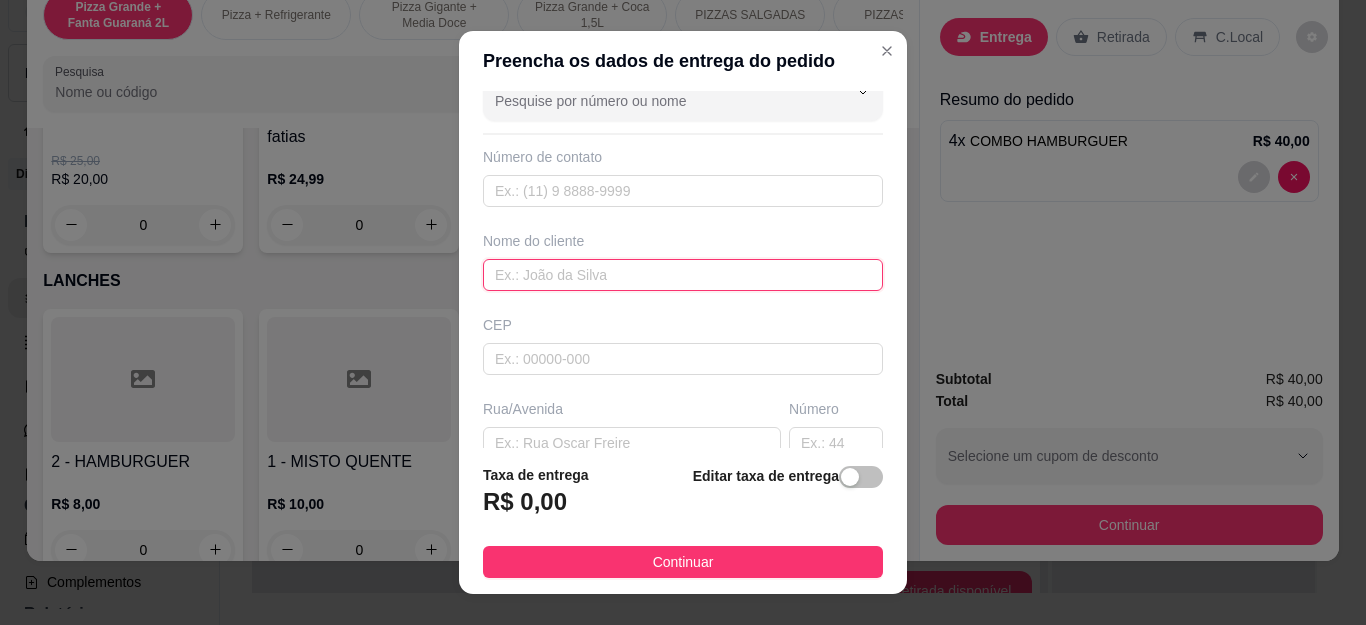 scroll, scrollTop: 0, scrollLeft: 0, axis: both 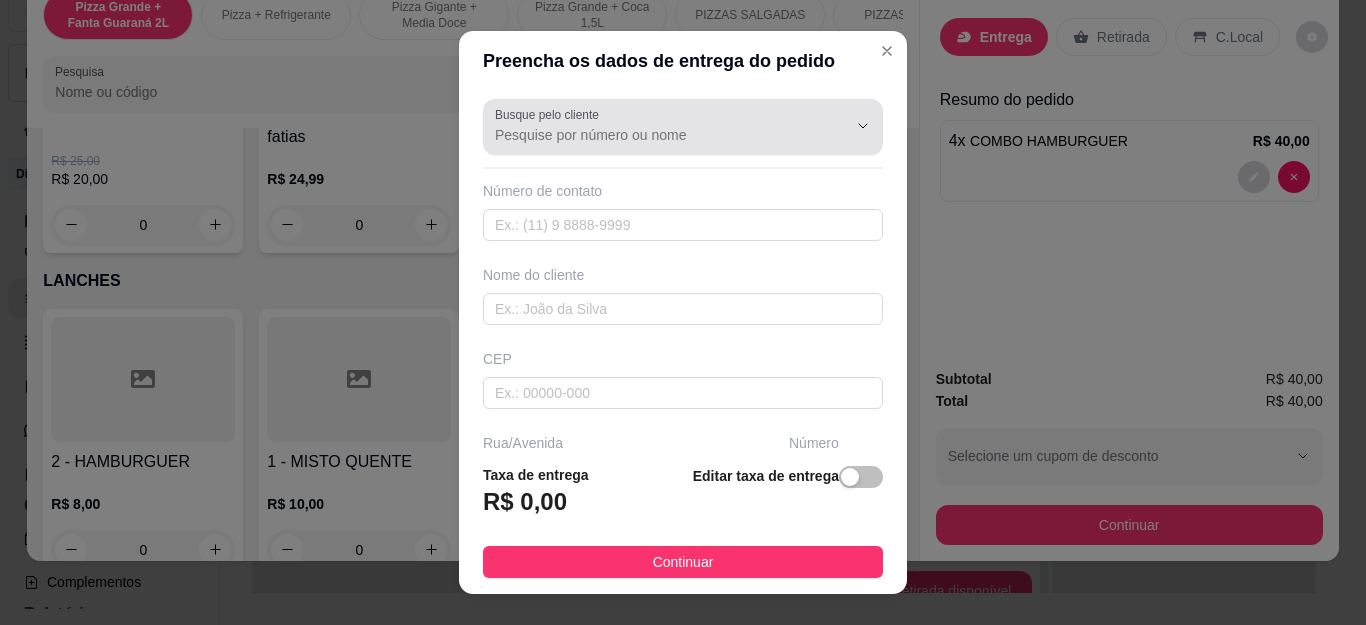 click on "Busque pelo cliente" at bounding box center [655, 135] 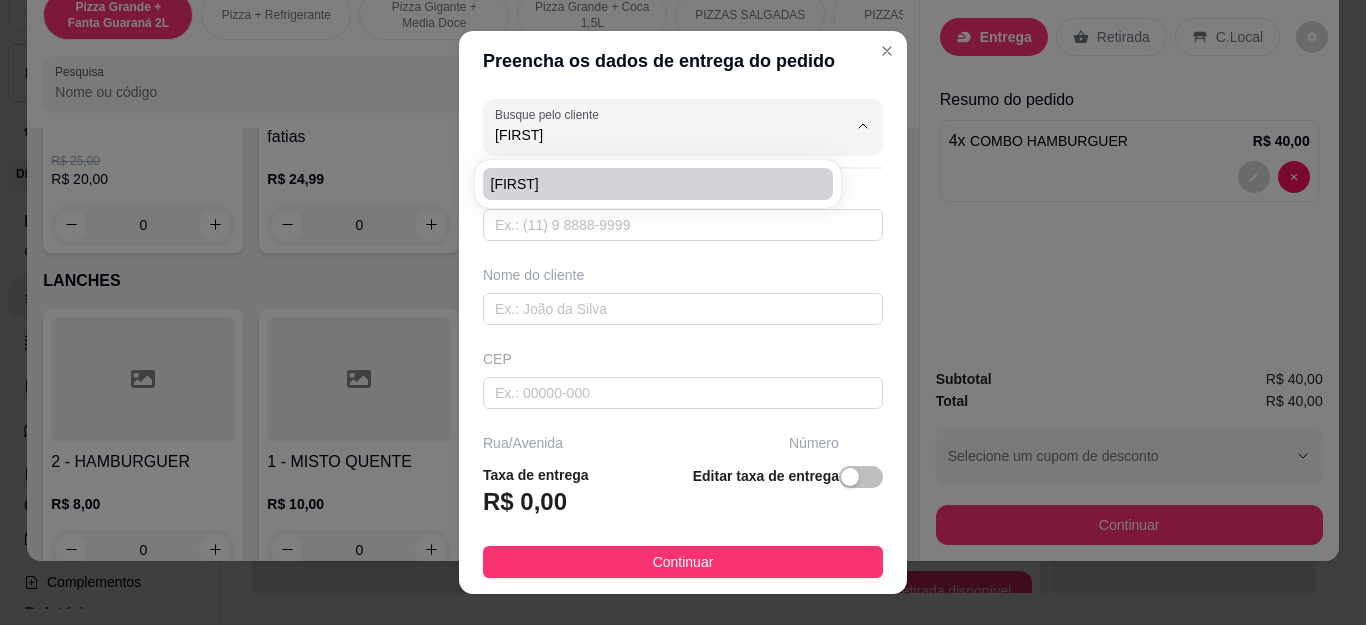 click on "[FIRST]" at bounding box center [648, 184] 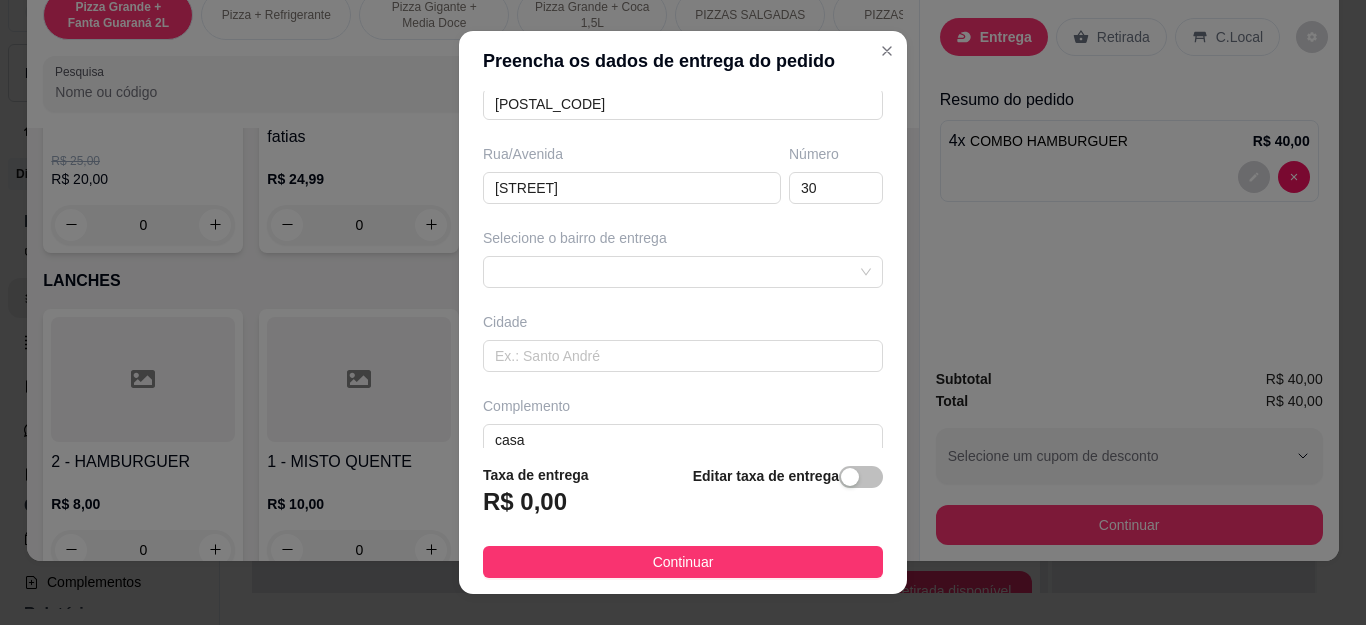 scroll, scrollTop: 300, scrollLeft: 0, axis: vertical 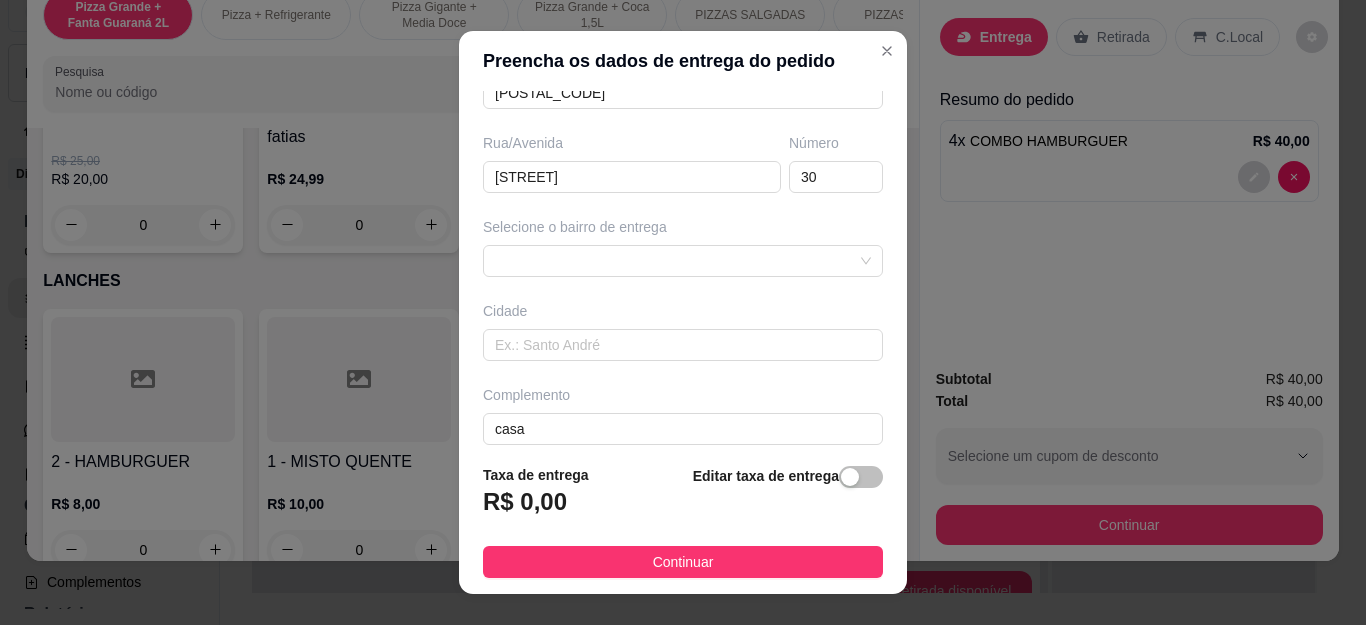 type on "[FIRST]" 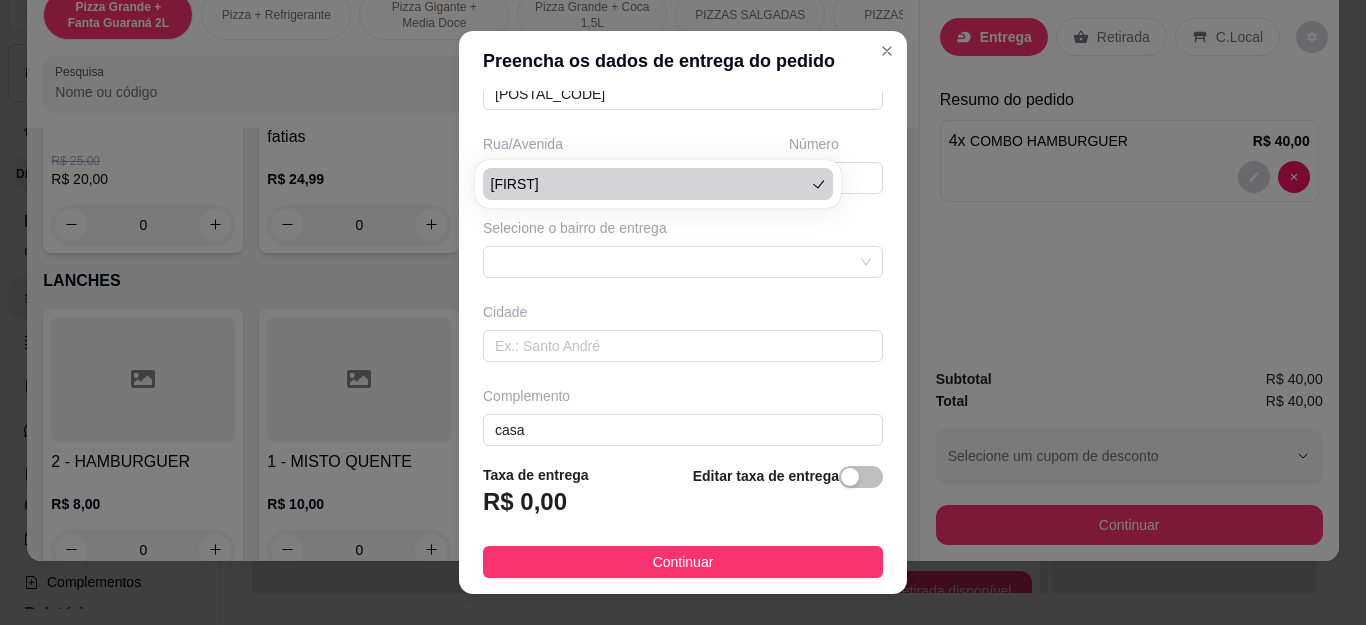 scroll, scrollTop: 300, scrollLeft: 0, axis: vertical 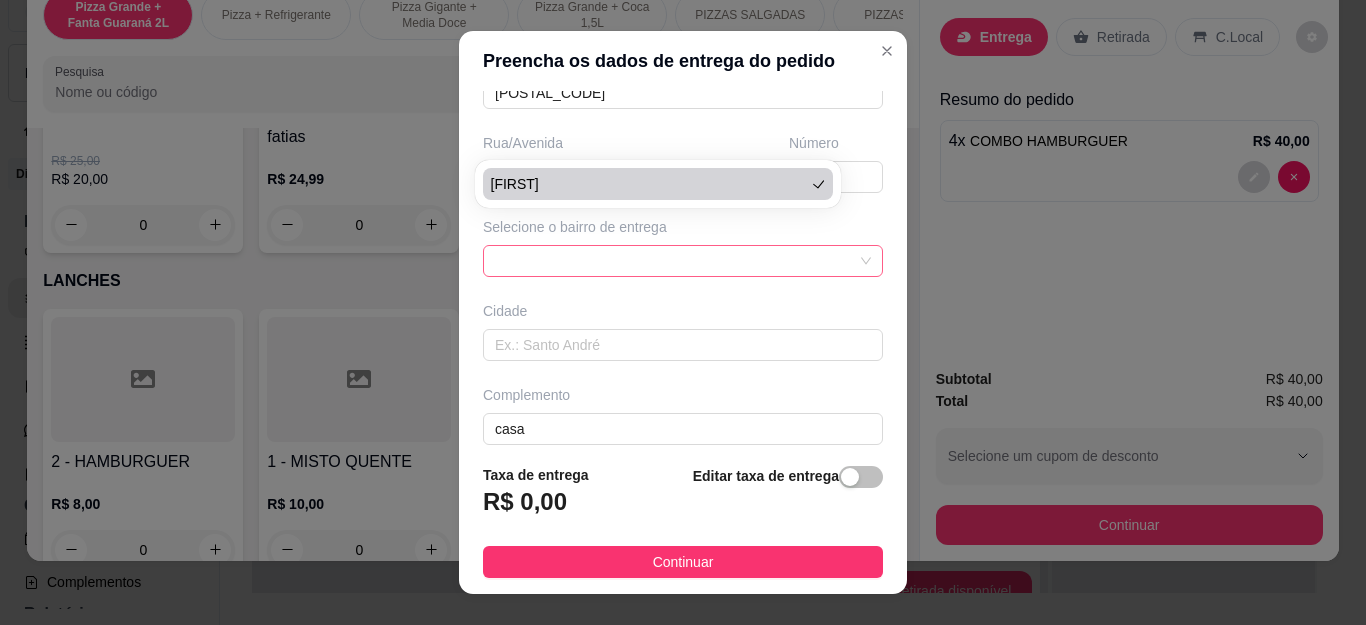 click at bounding box center [683, 261] 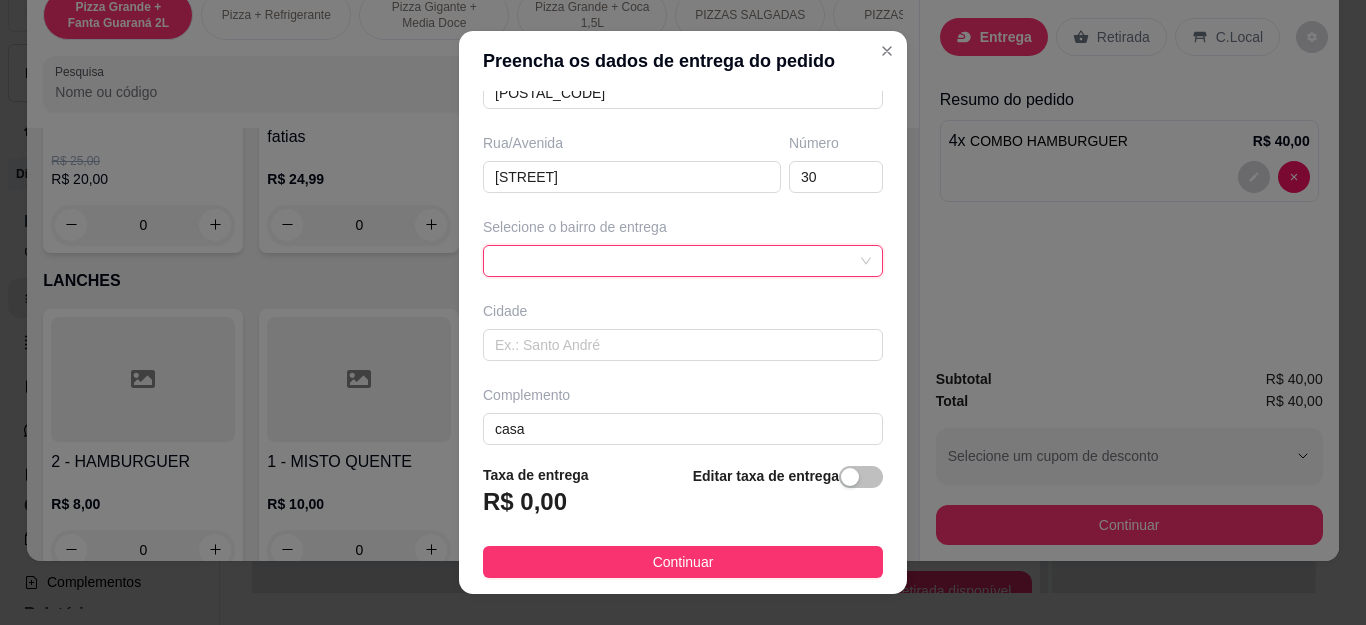 click at bounding box center [683, 261] 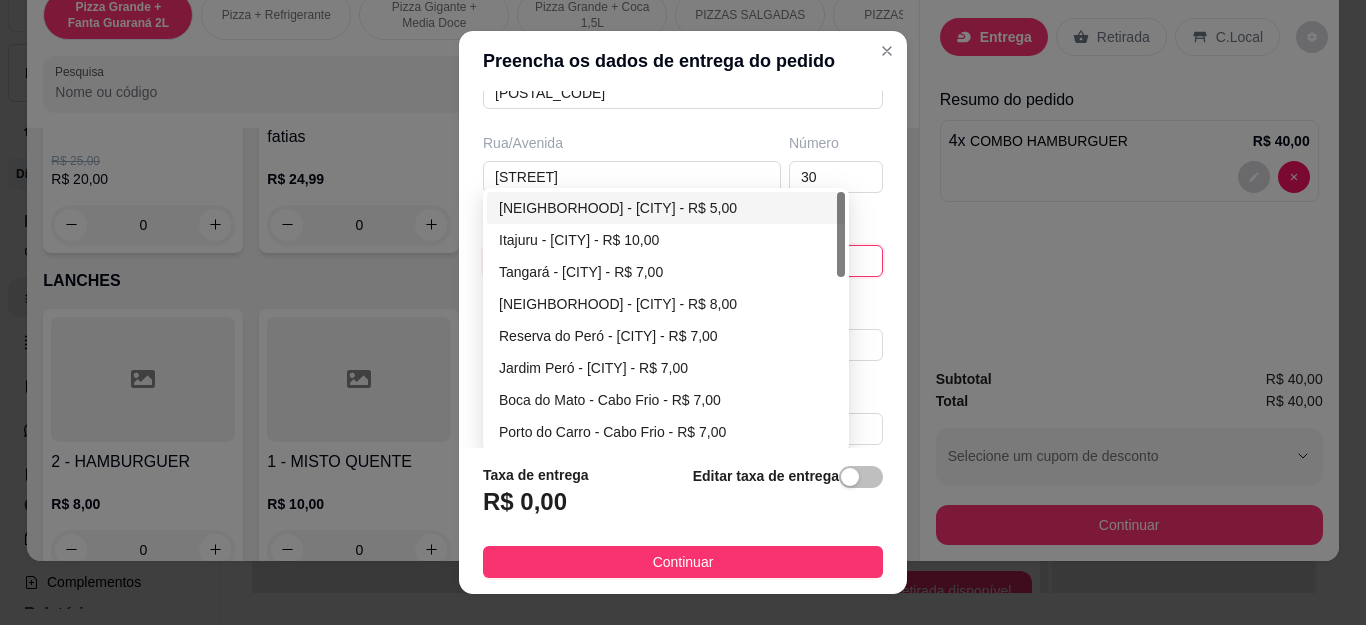 click on "[NEIGHBORHOOD] - [CITY] -  R$ 5,00" at bounding box center [666, 208] 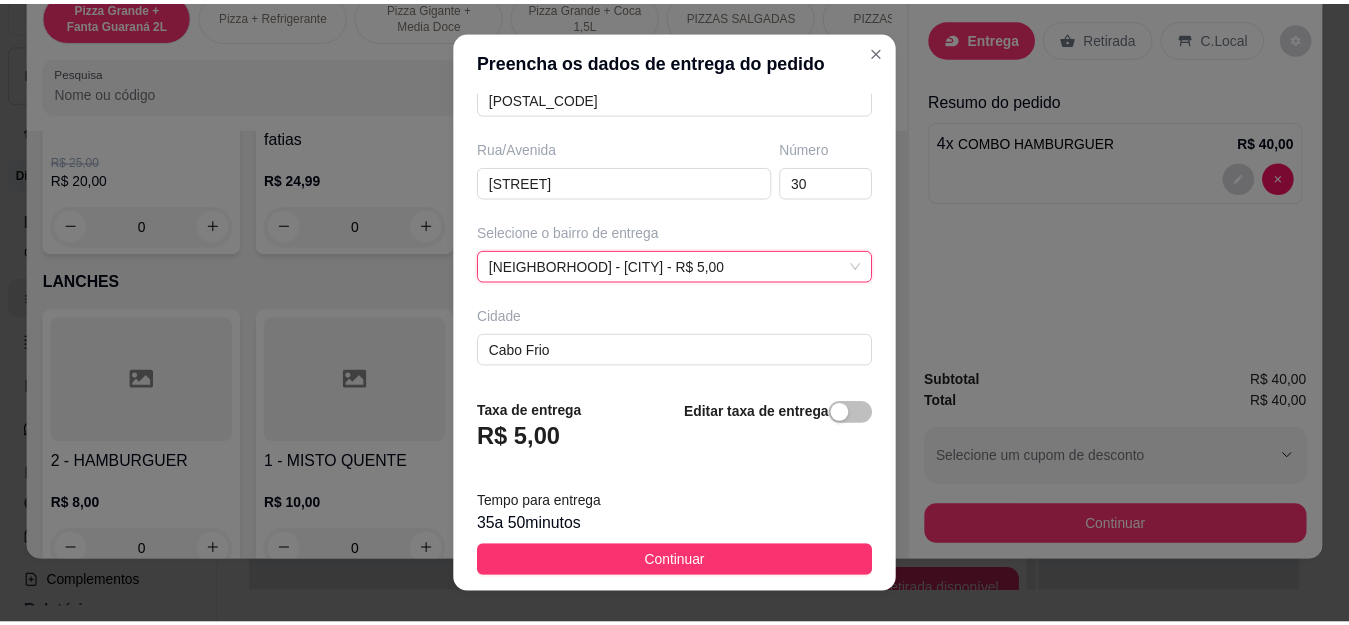 scroll, scrollTop: 300, scrollLeft: 0, axis: vertical 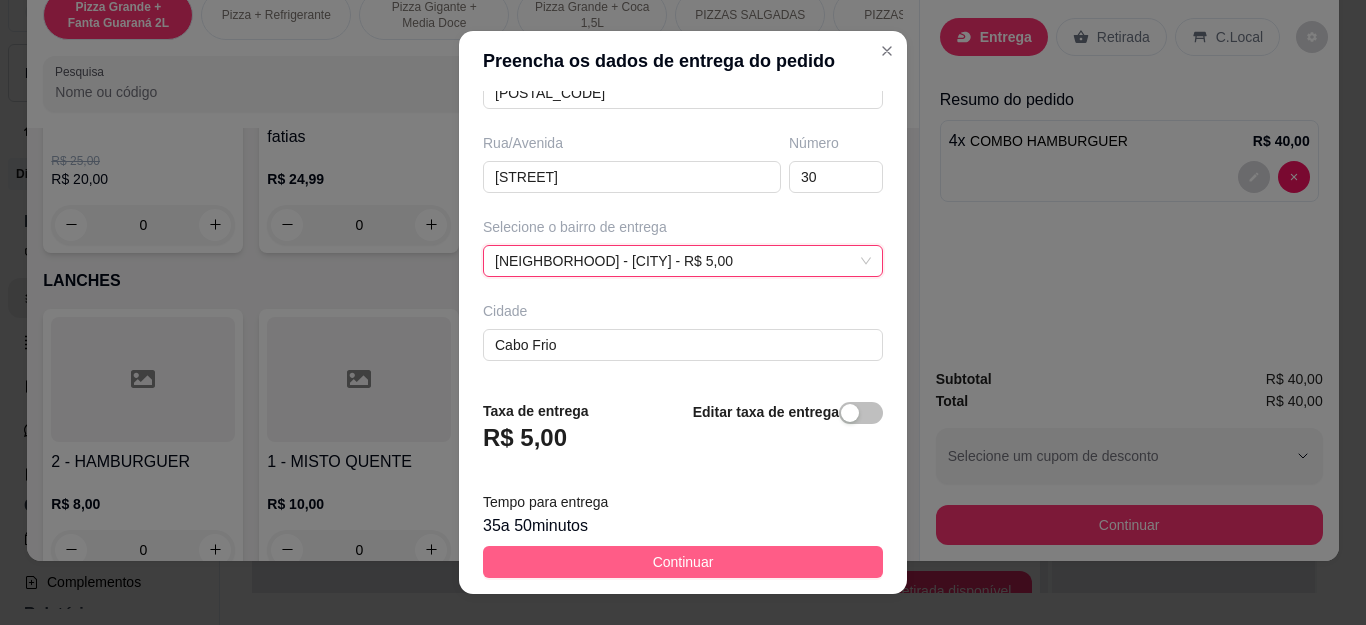 click on "Continuar" at bounding box center (683, 562) 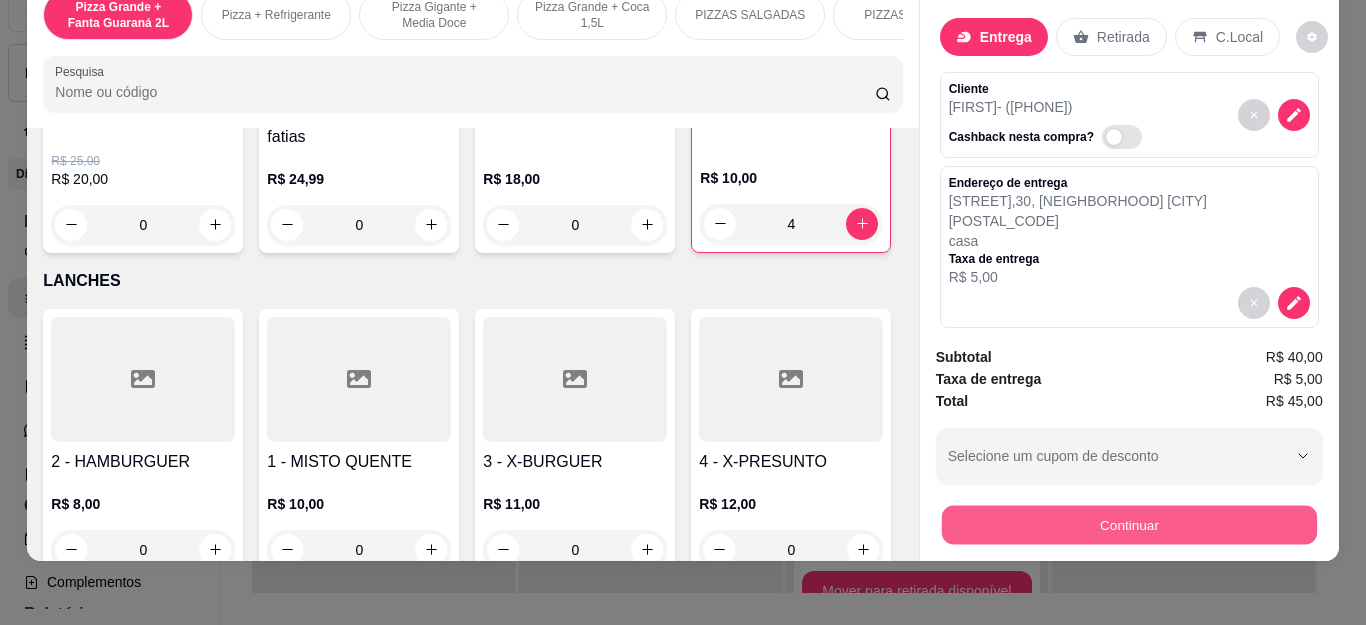 click on "Continuar" at bounding box center [1128, 525] 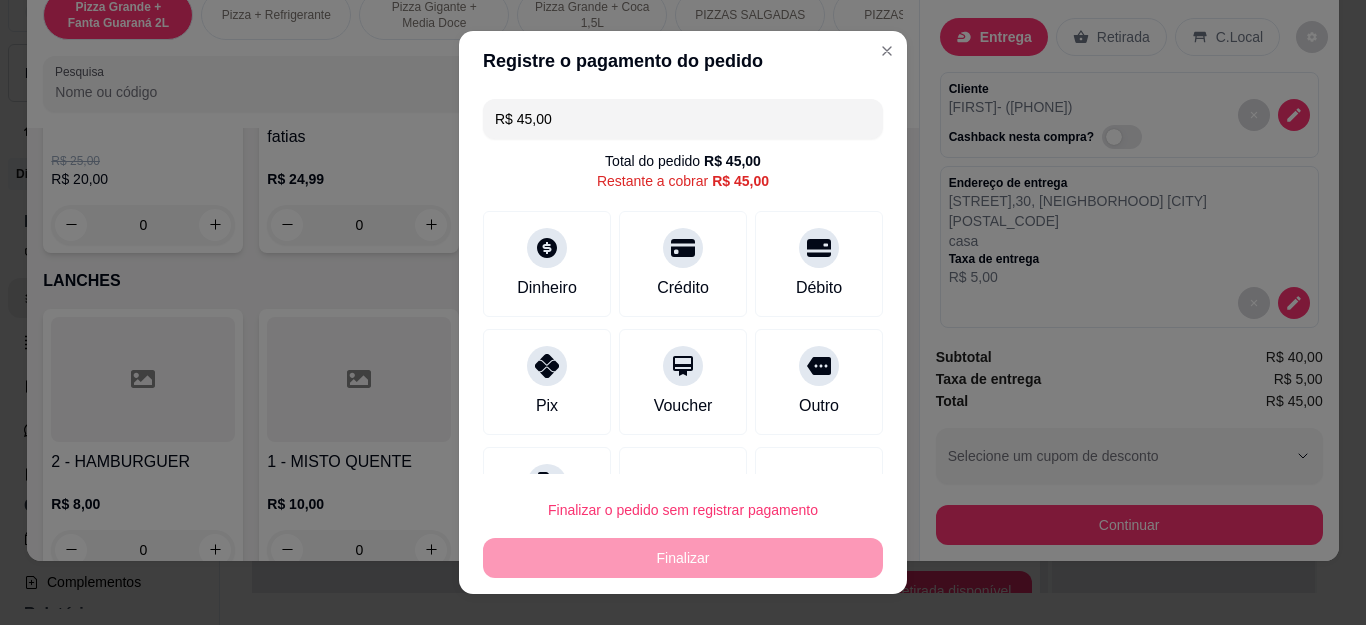 click on "R$ 45,00 Total do pedido R$ 45,00 Restante a cobrar R$ 45,00 Dinheiro Crédito Débito Pix Voucher Outro Desconto" at bounding box center (683, 282) 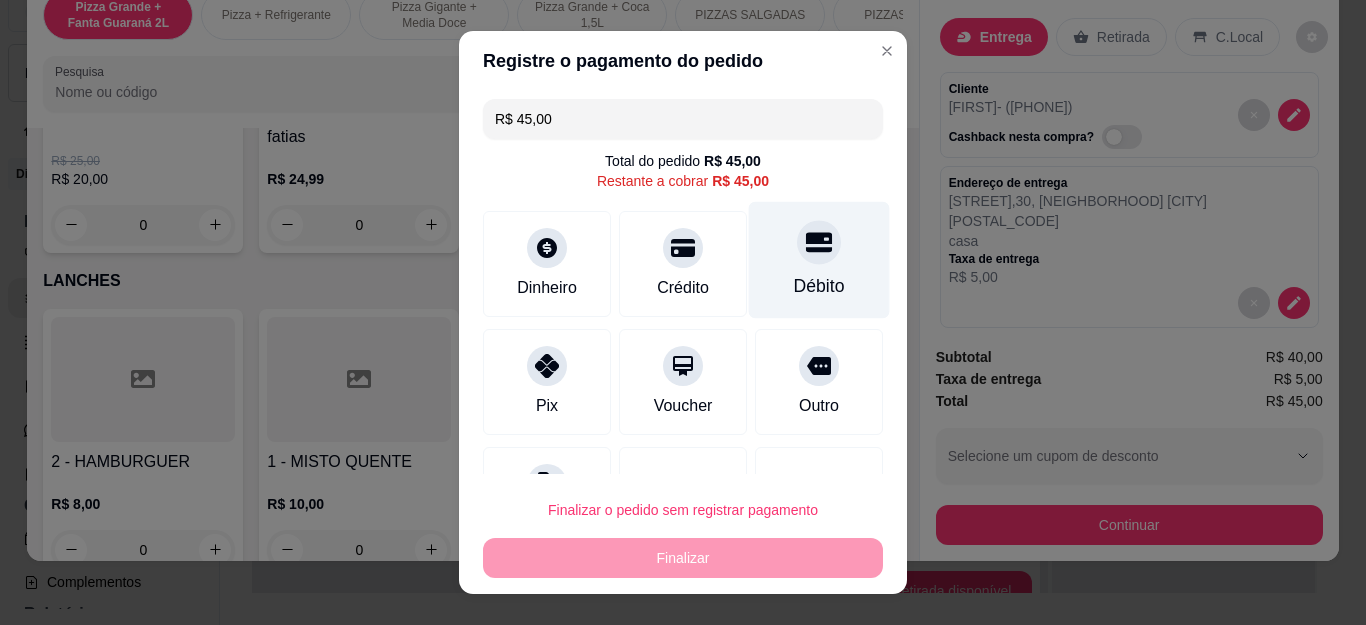click on "Débito" at bounding box center [819, 260] 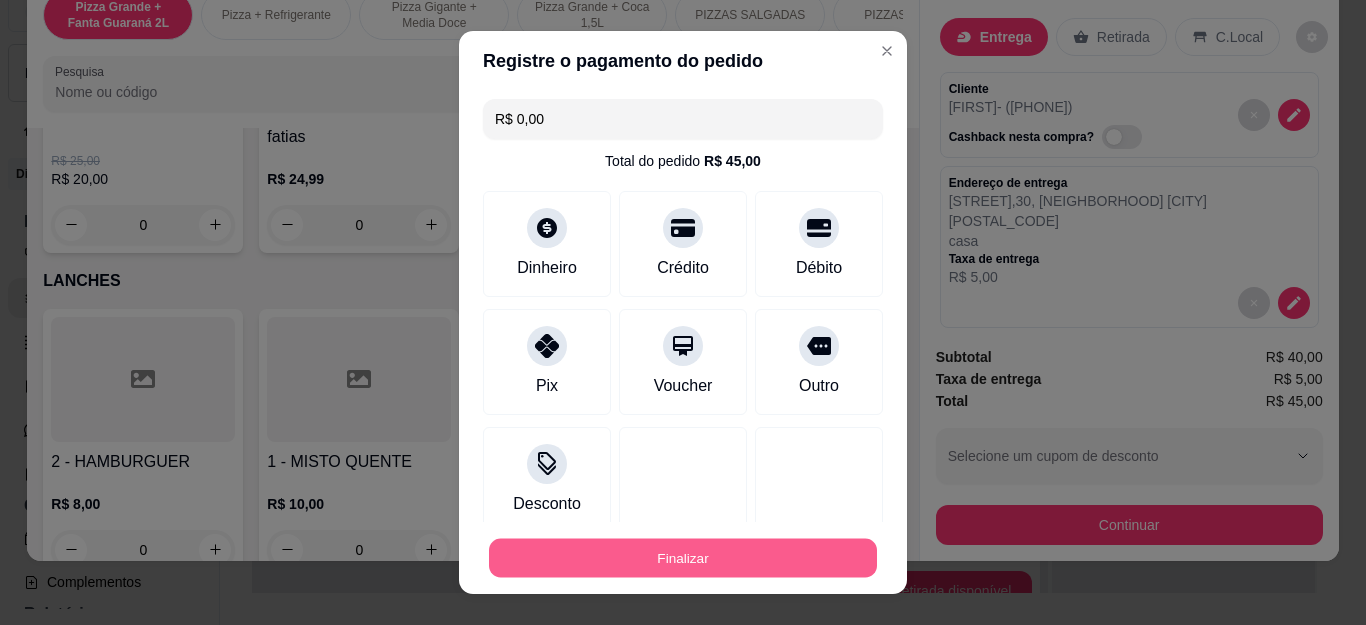 click on "Finalizar" at bounding box center [683, 557] 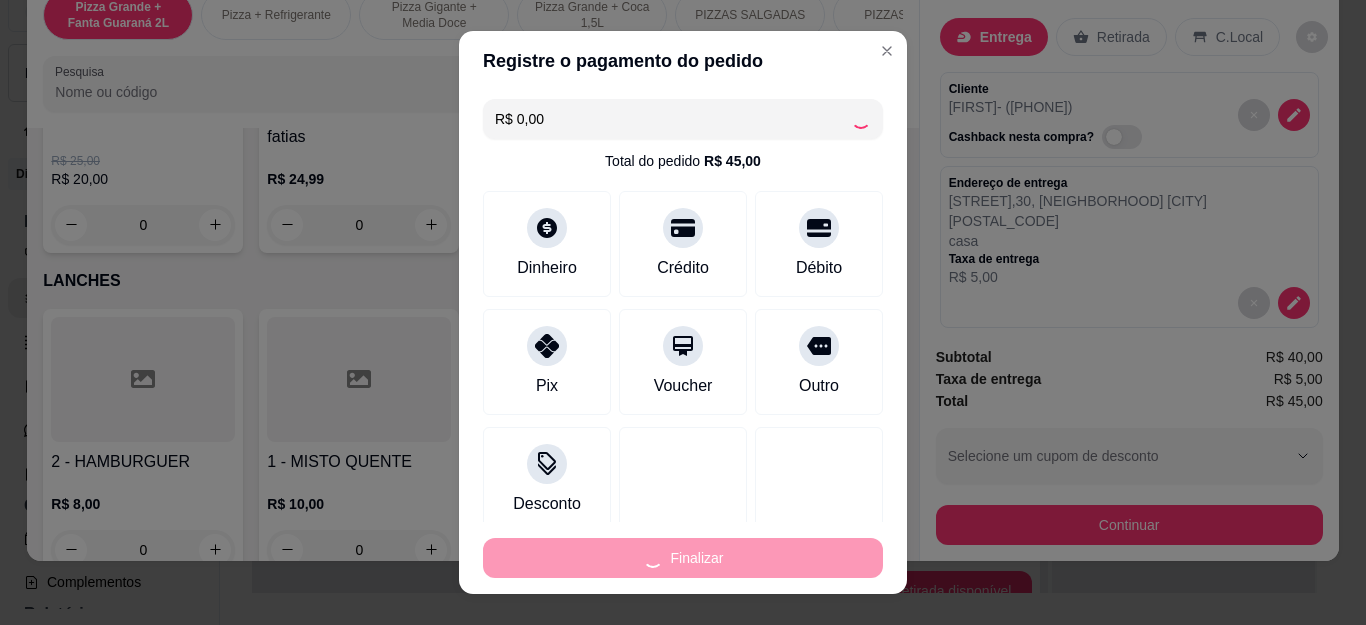 type on "0" 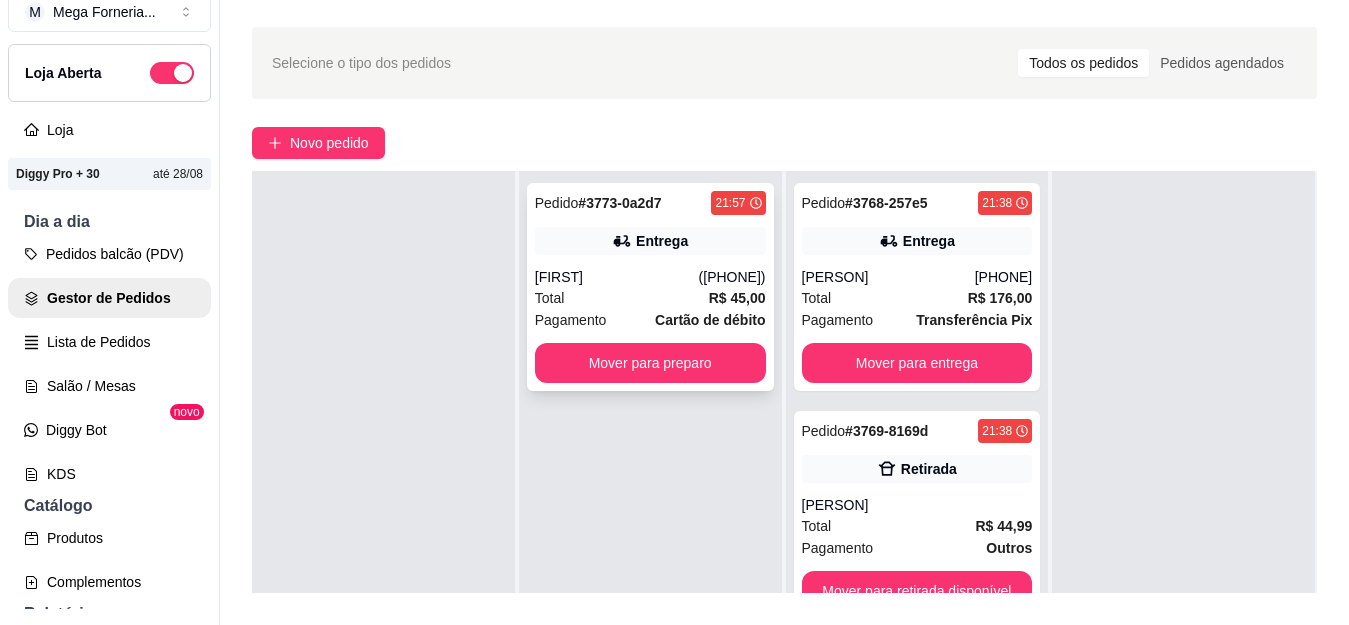 click on "Total R$ 45,00" at bounding box center (650, 298) 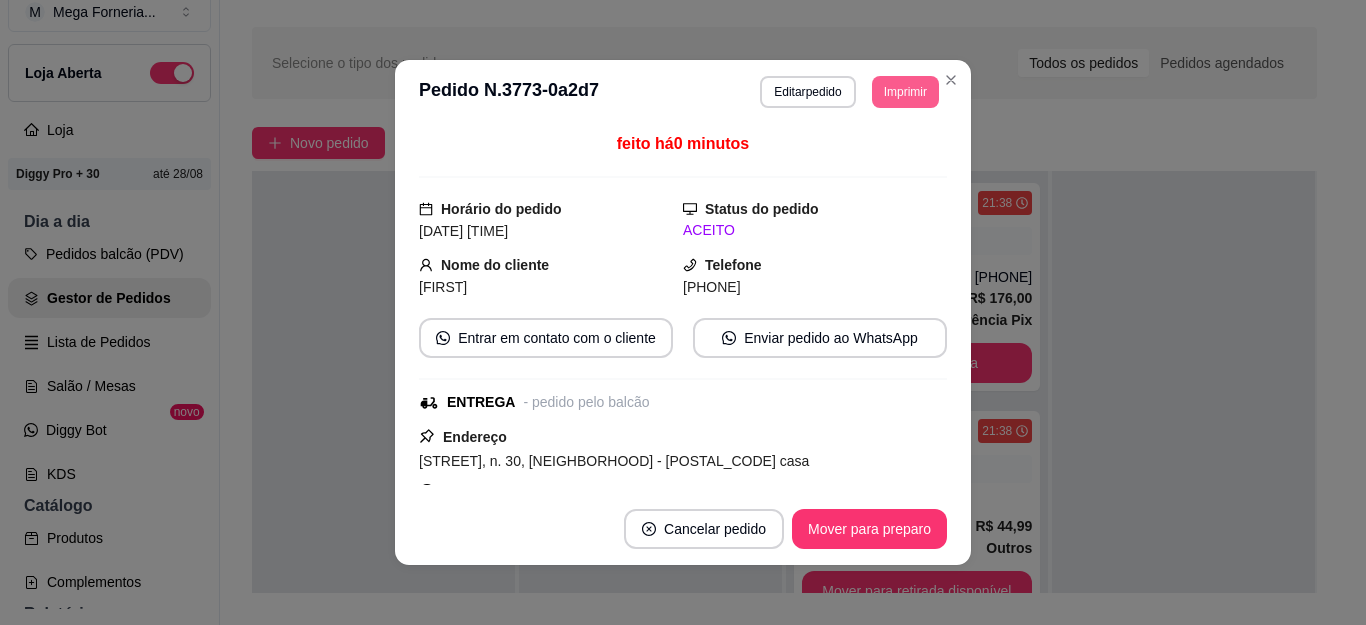 click on "Imprimir" at bounding box center (905, 92) 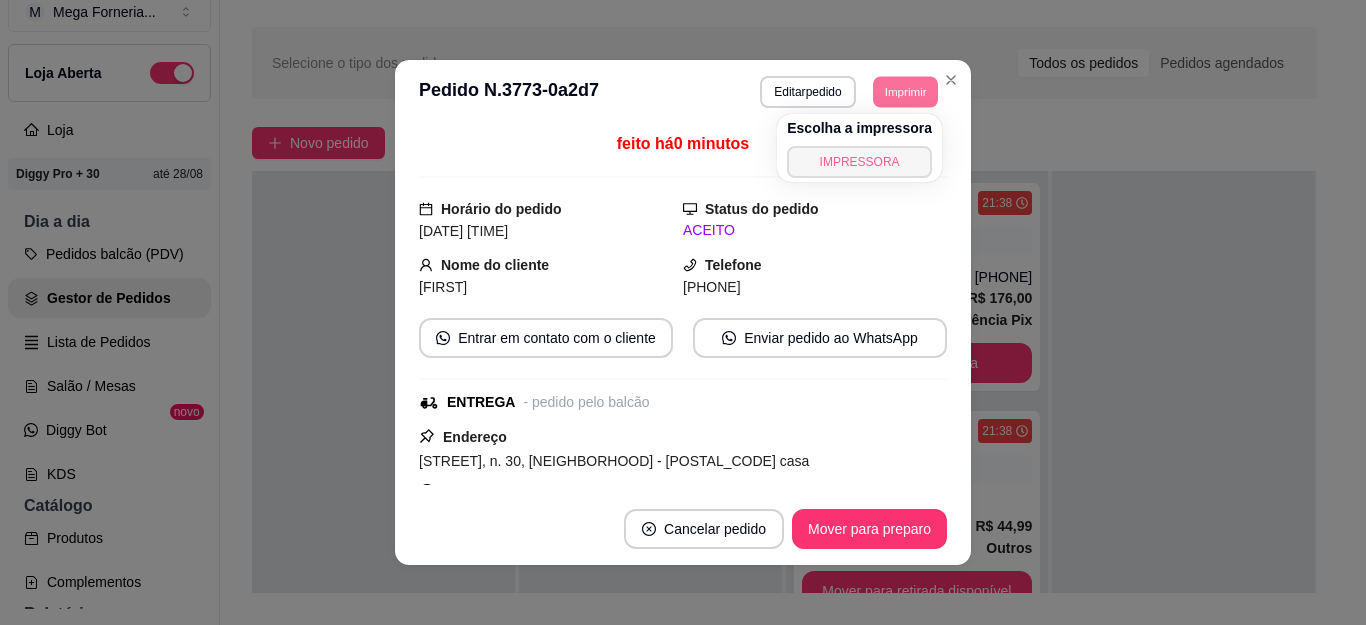 click on "IMPRESSORA" at bounding box center (859, 162) 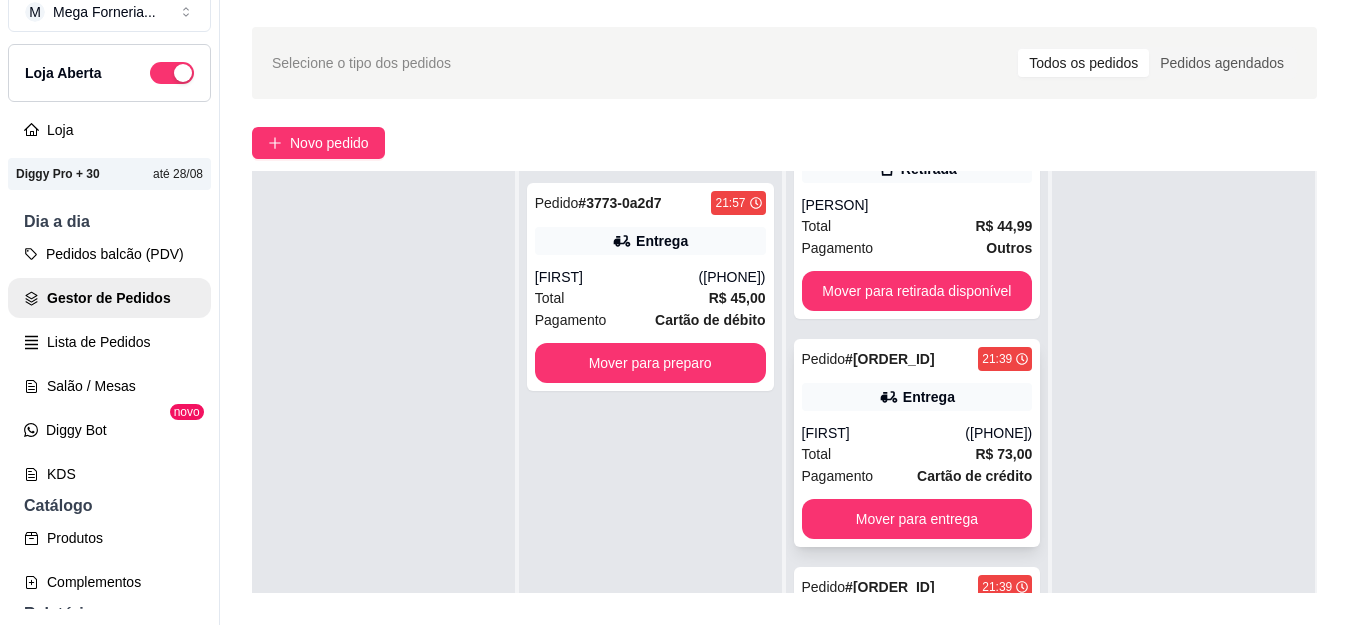 scroll, scrollTop: 400, scrollLeft: 0, axis: vertical 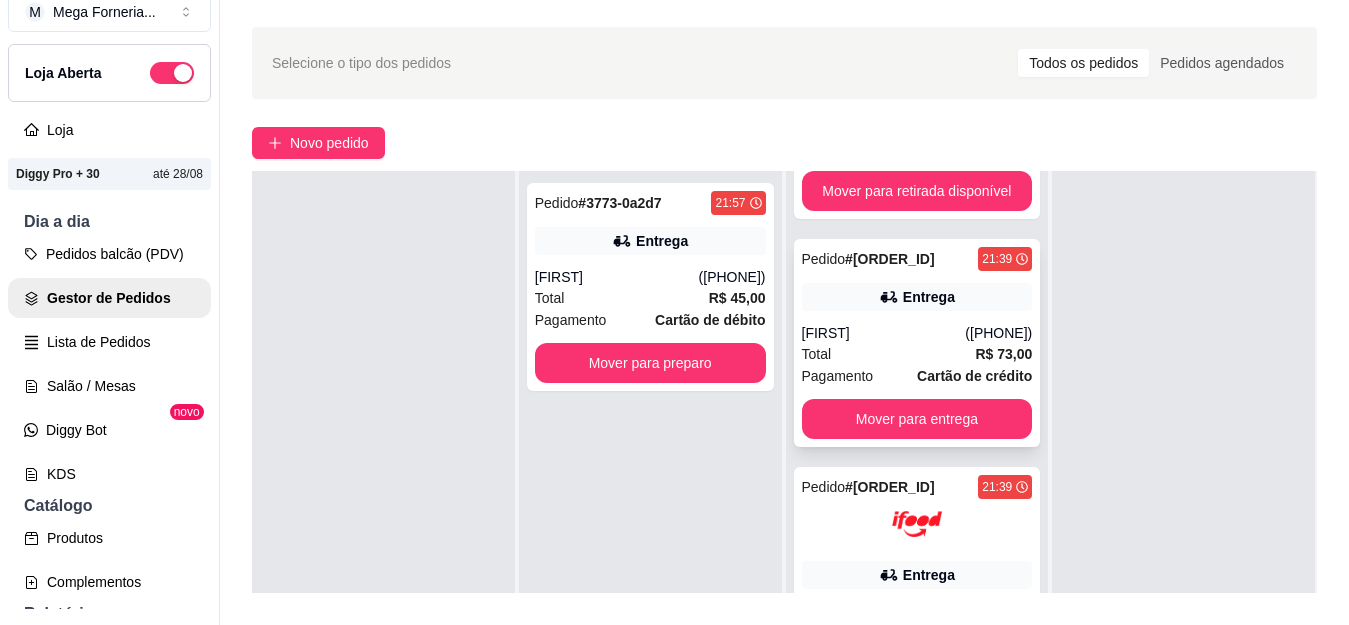 click on "Pedido # 3770-35341fa1 21:39 Entrega [NAME] ( [PHONE] ) Total R$ 73,00 Pagamento Cartão de crédito Mover para entrega" at bounding box center [917, 343] 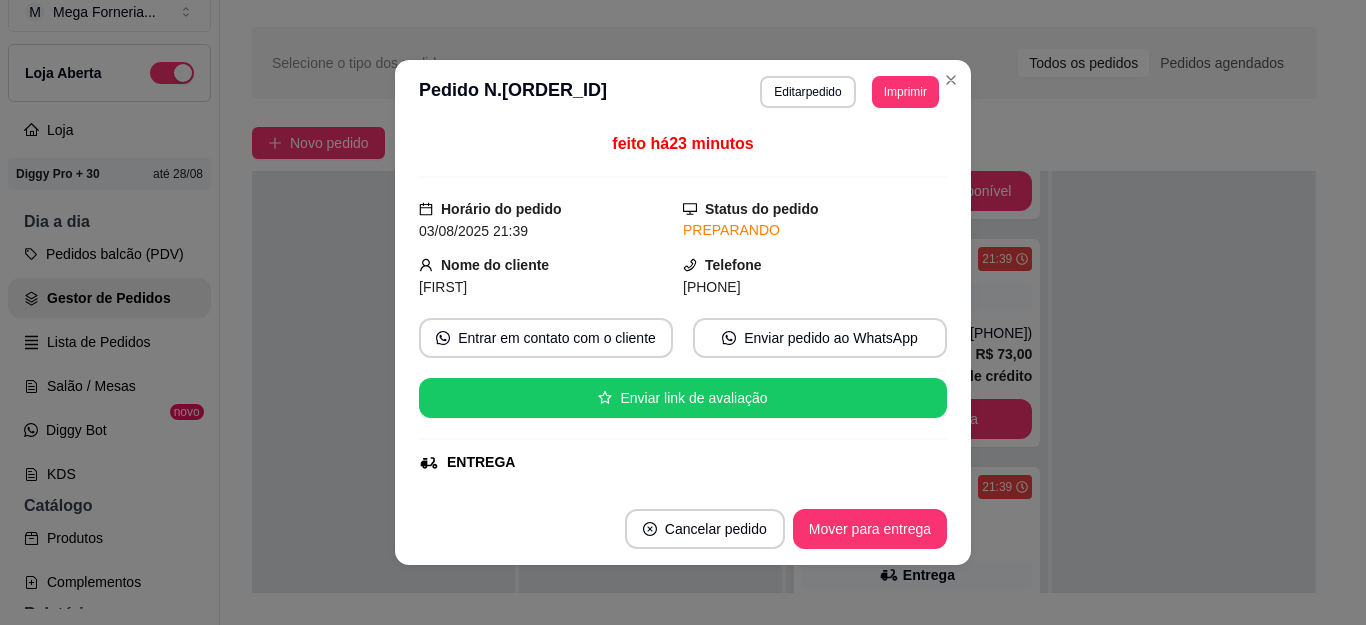 click on "Selecione o tipo dos pedidos Todos os pedidos Pedidos agendados" at bounding box center [784, 63] 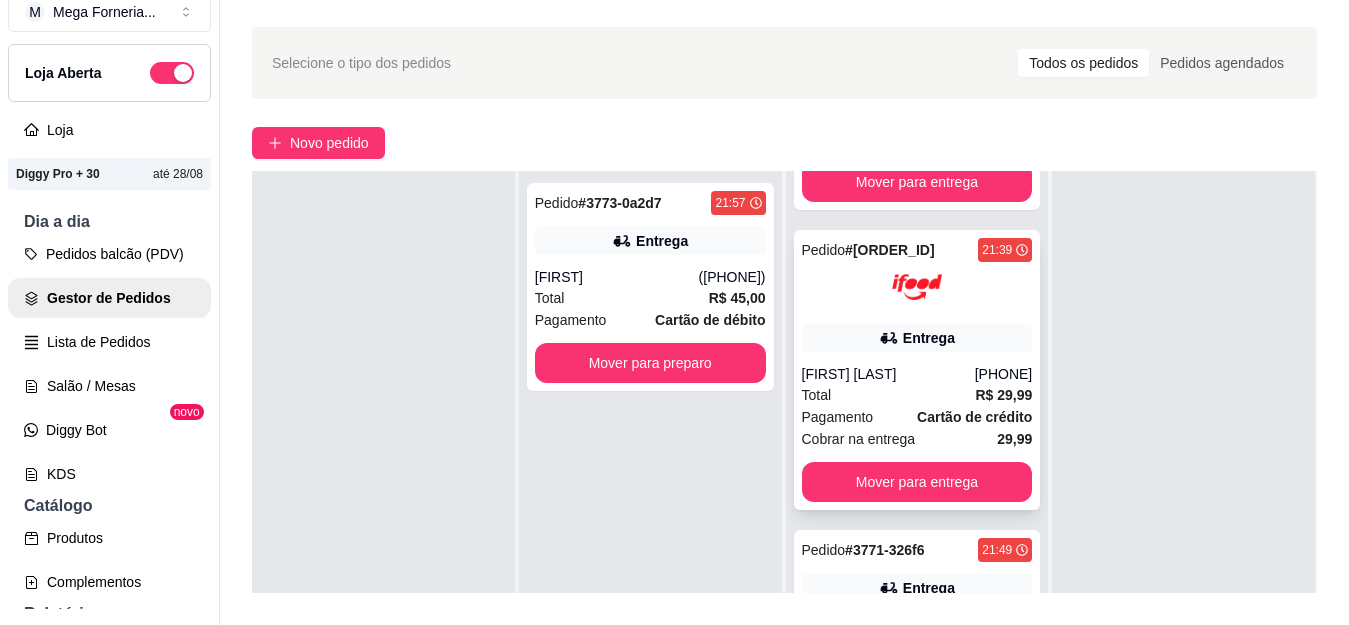 scroll, scrollTop: 700, scrollLeft: 0, axis: vertical 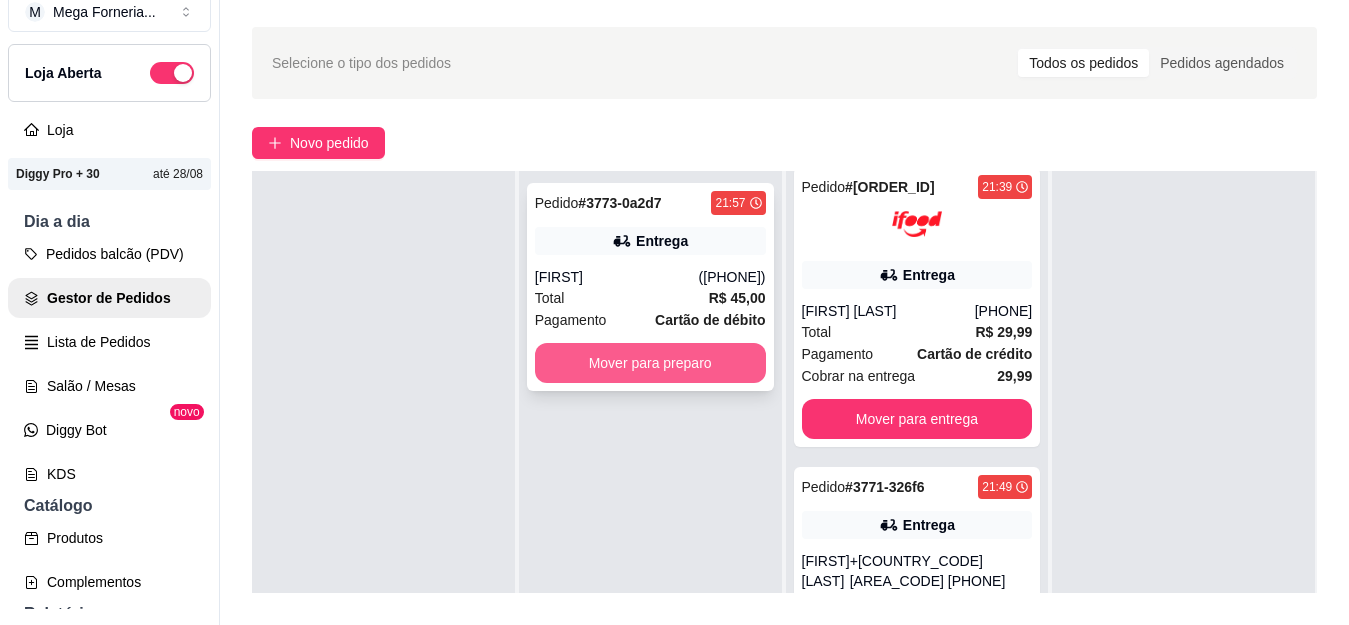 click on "Mover para preparo" at bounding box center [650, 363] 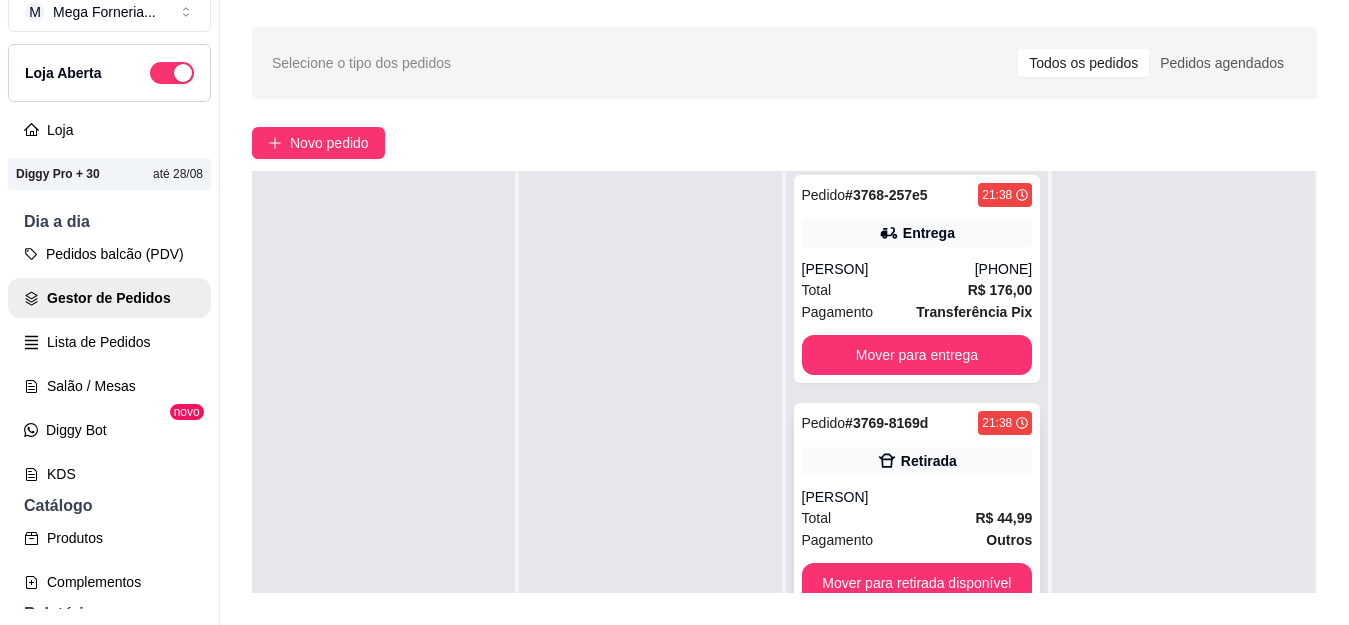scroll, scrollTop: 0, scrollLeft: 0, axis: both 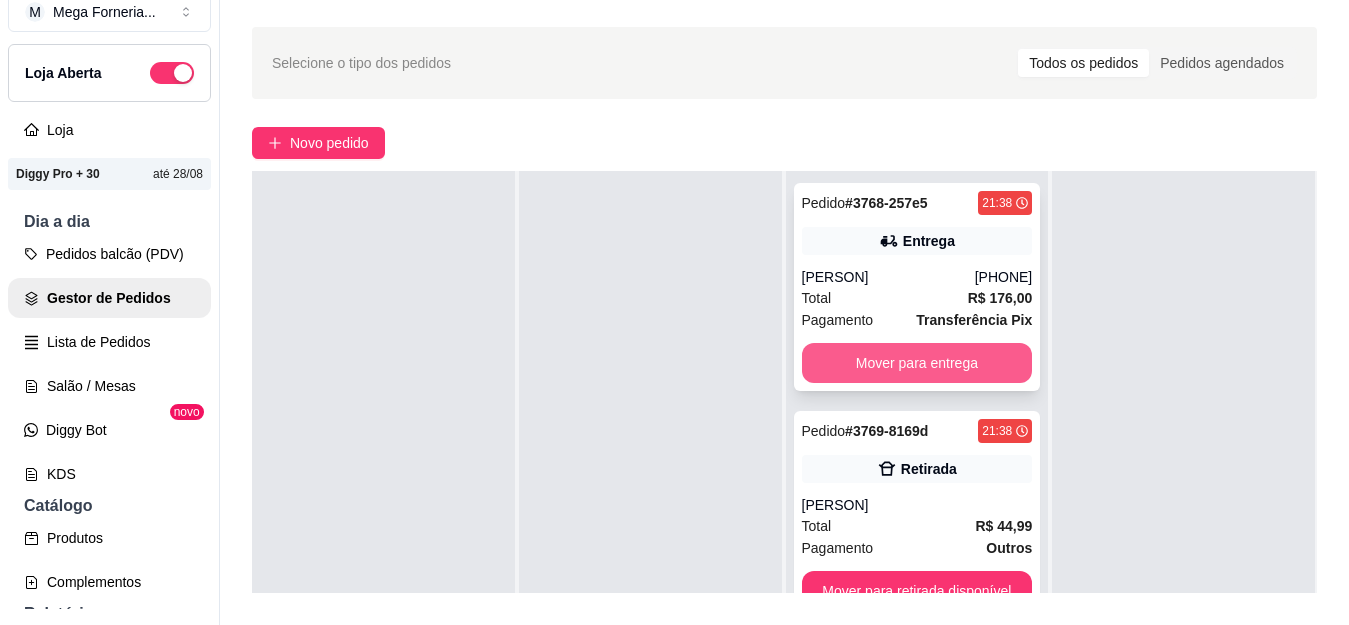 click on "Mover para entrega" at bounding box center [917, 363] 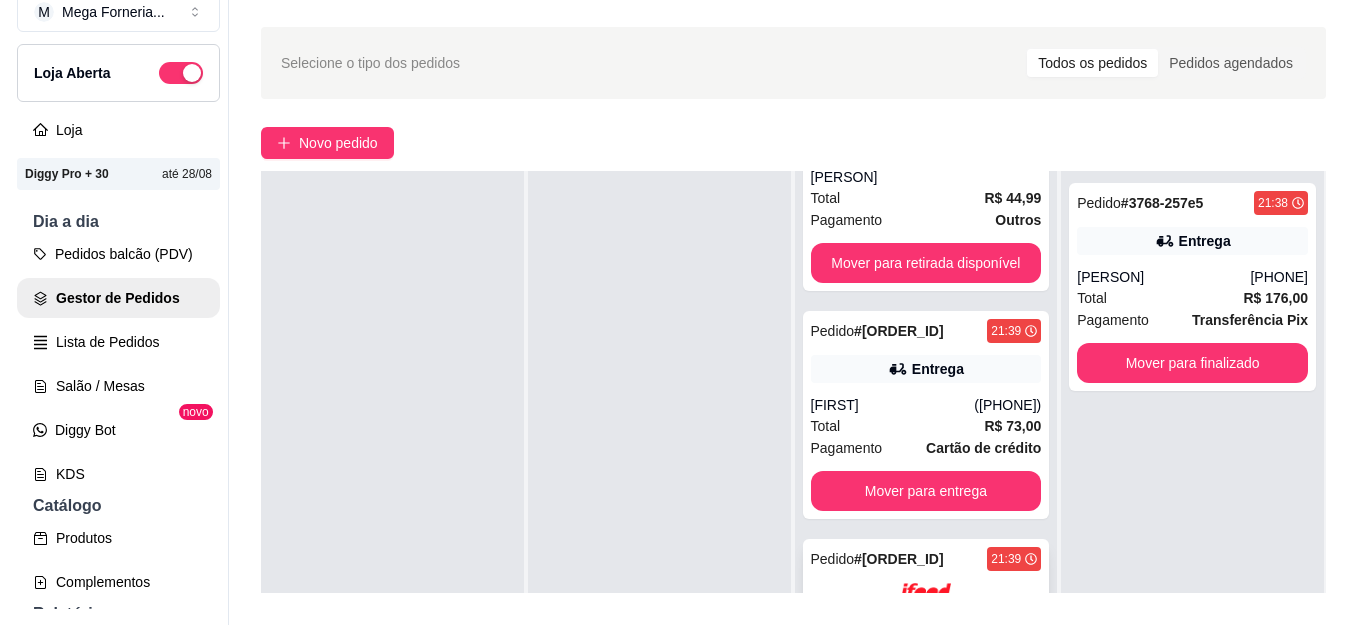scroll, scrollTop: 0, scrollLeft: 0, axis: both 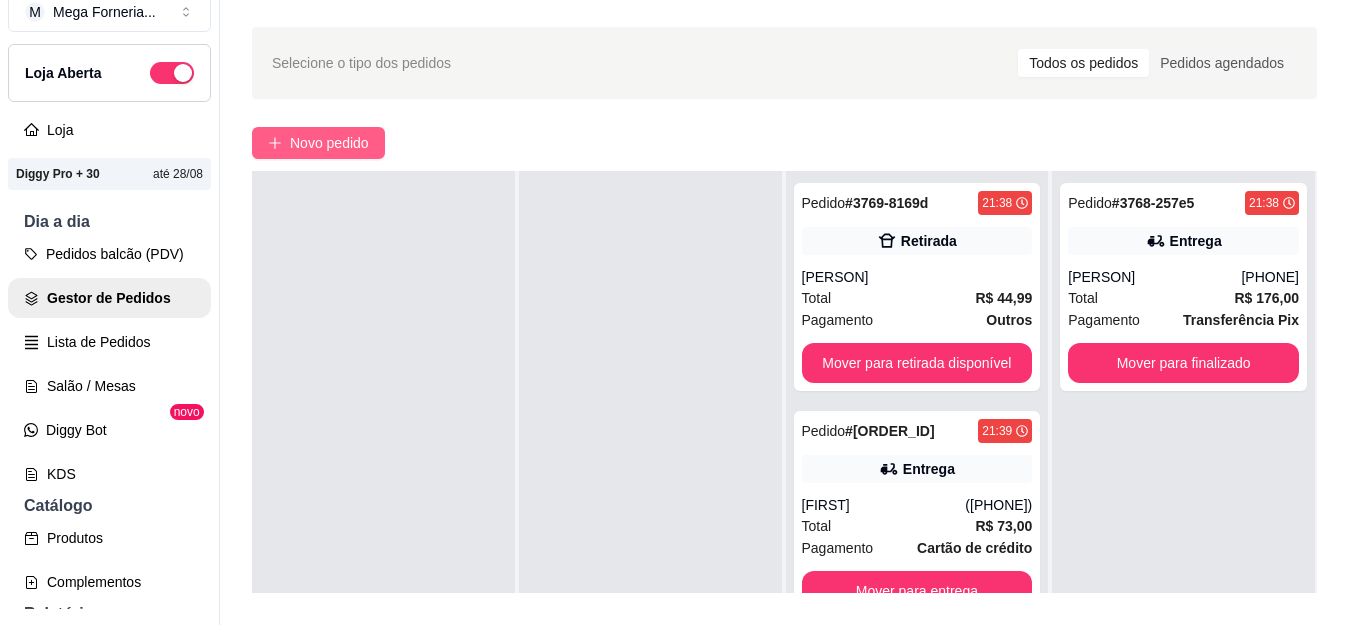click on "Novo pedido" at bounding box center [329, 143] 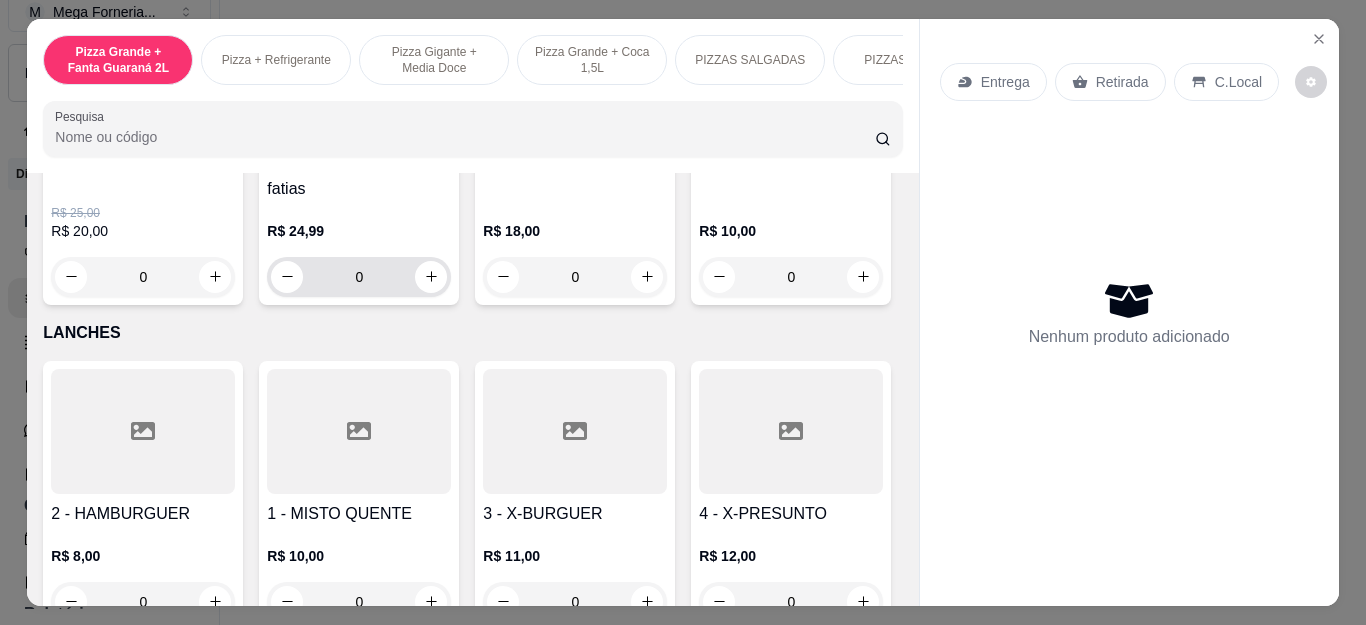 scroll, scrollTop: 2200, scrollLeft: 0, axis: vertical 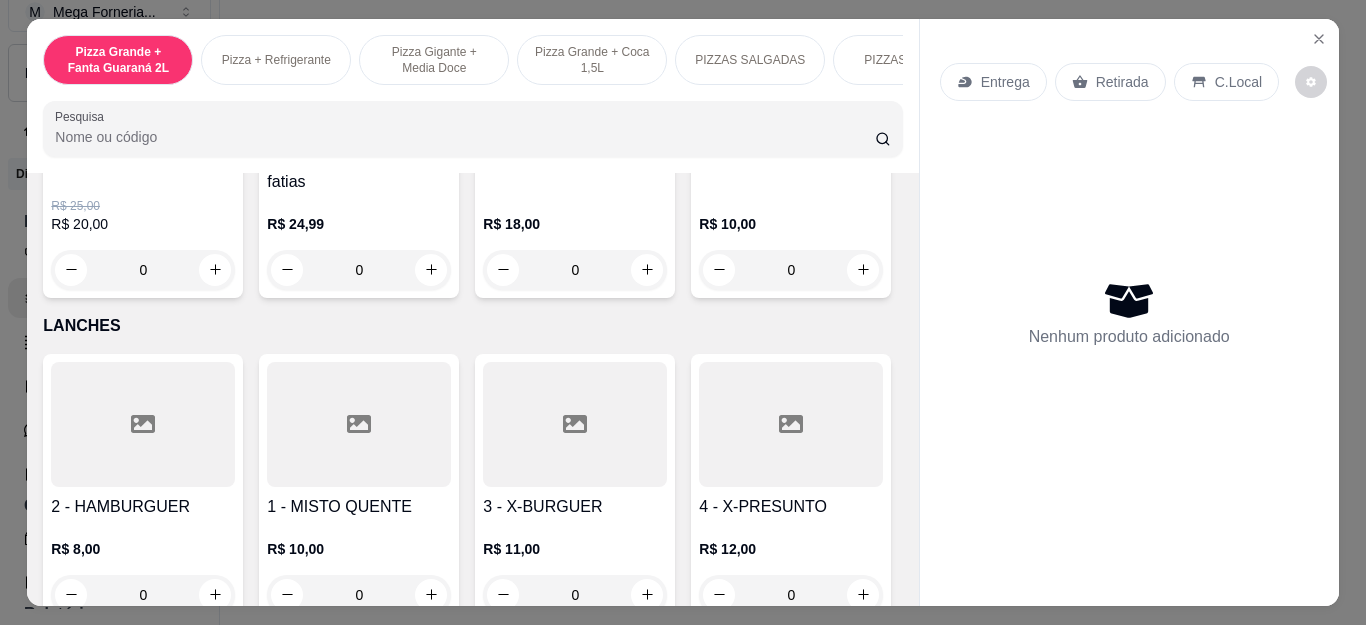 click on "0" at bounding box center (575, 270) 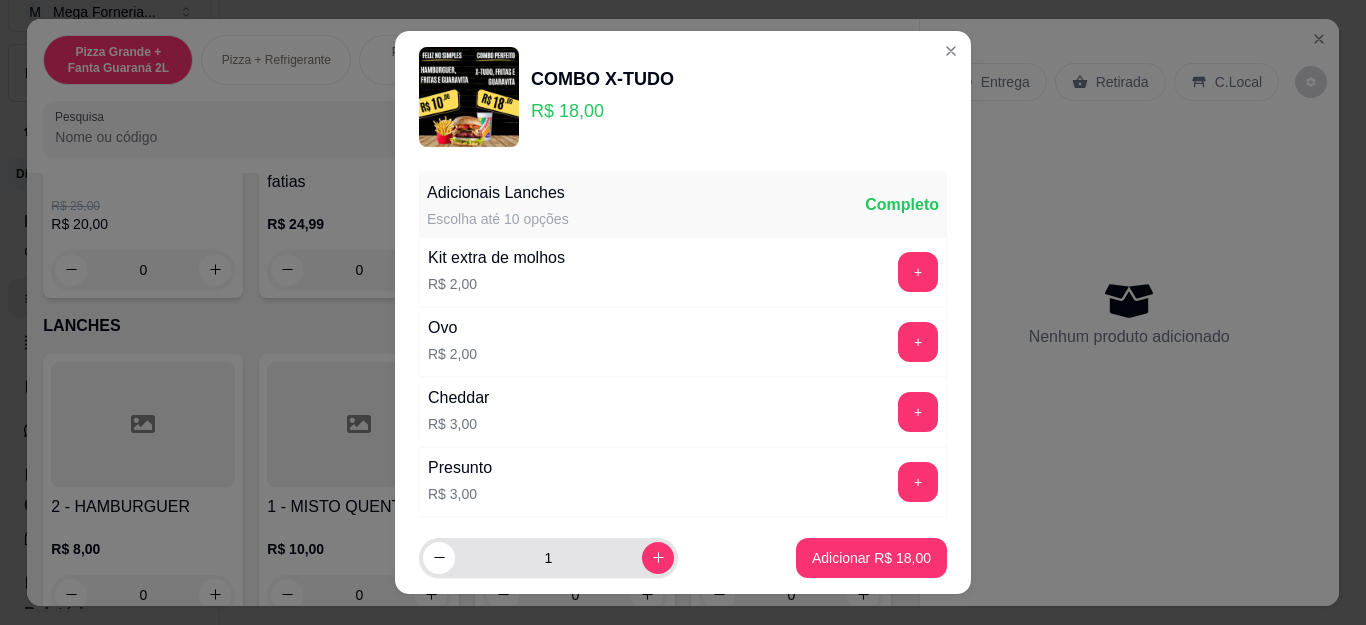 click on "1" at bounding box center (548, 558) 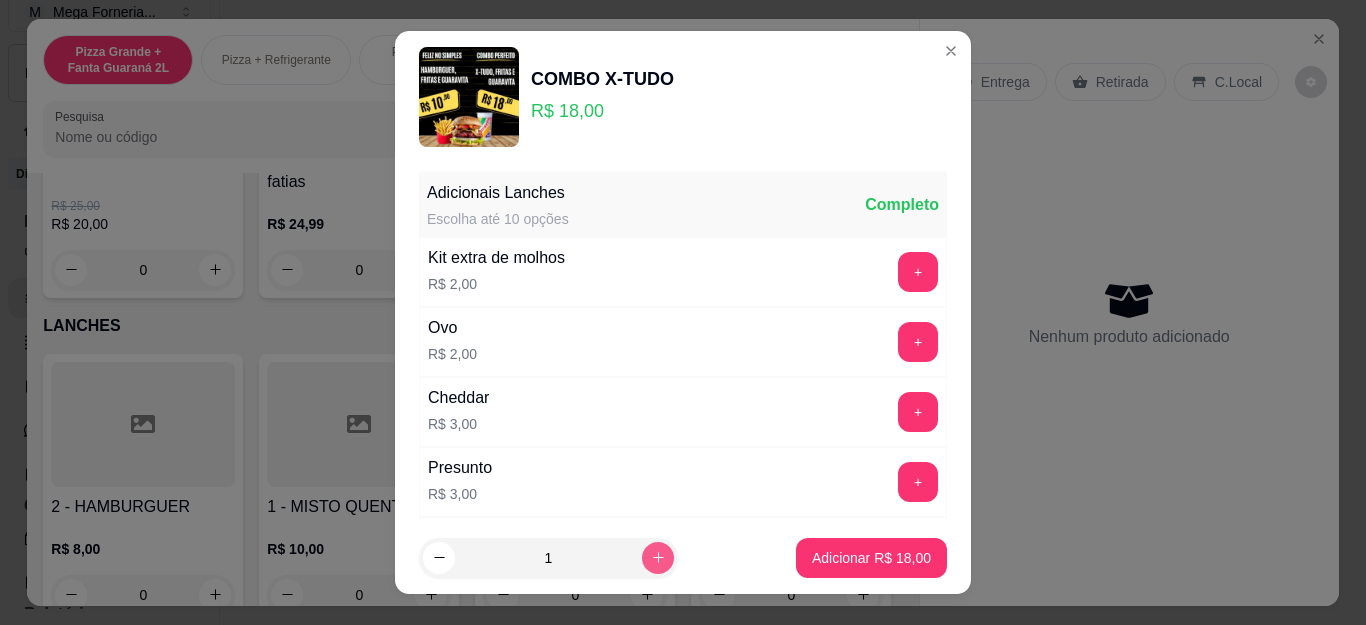 click 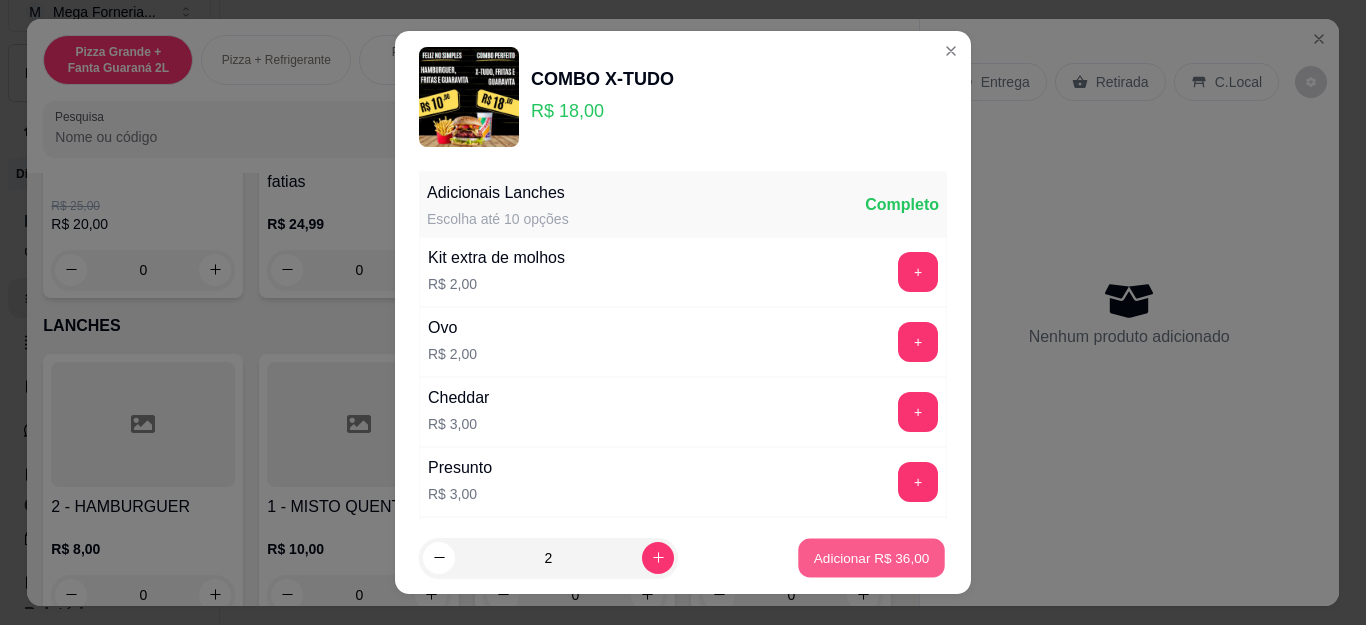click on "Adicionar   R$ 36,00" at bounding box center [872, 557] 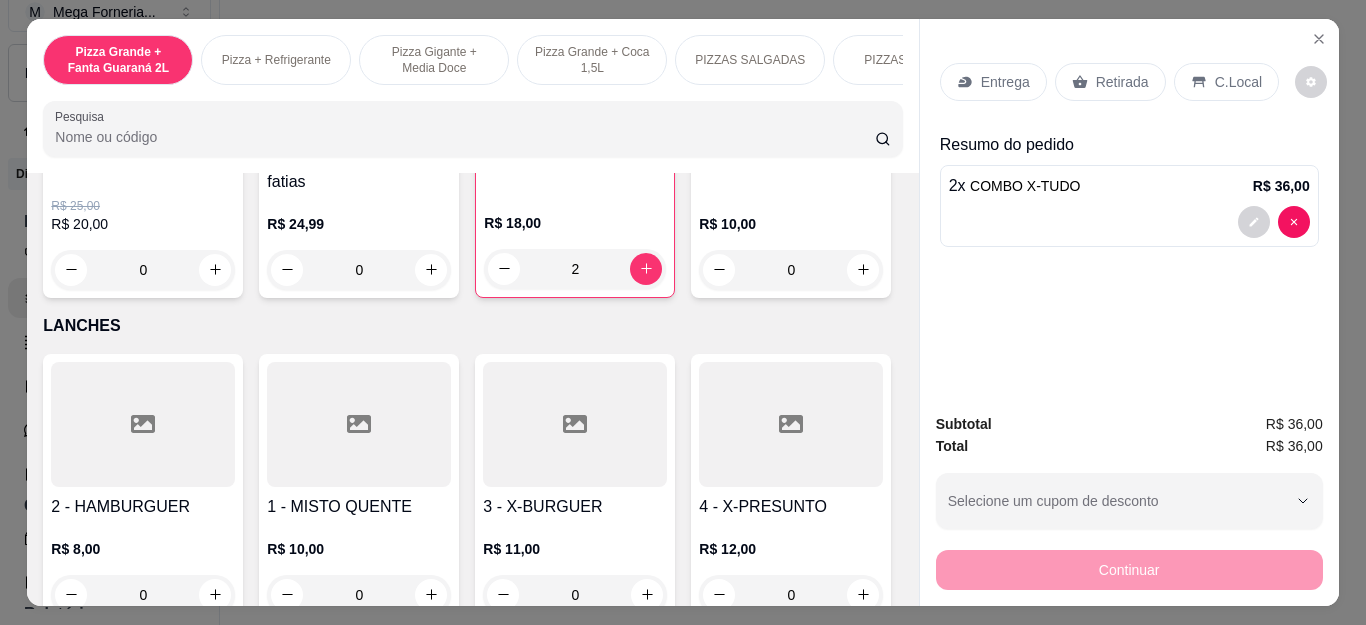 click on "Entrega Retirada C.Local" at bounding box center [1129, 82] 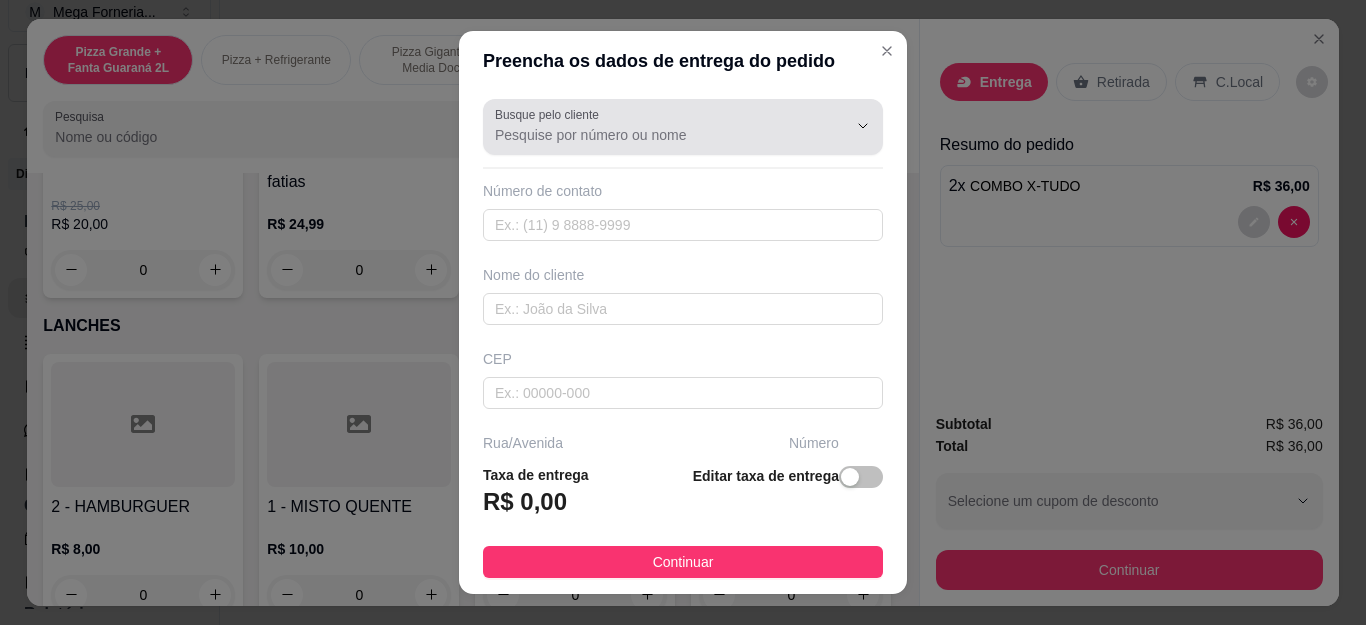 click on "Busque pelo cliente" at bounding box center [655, 135] 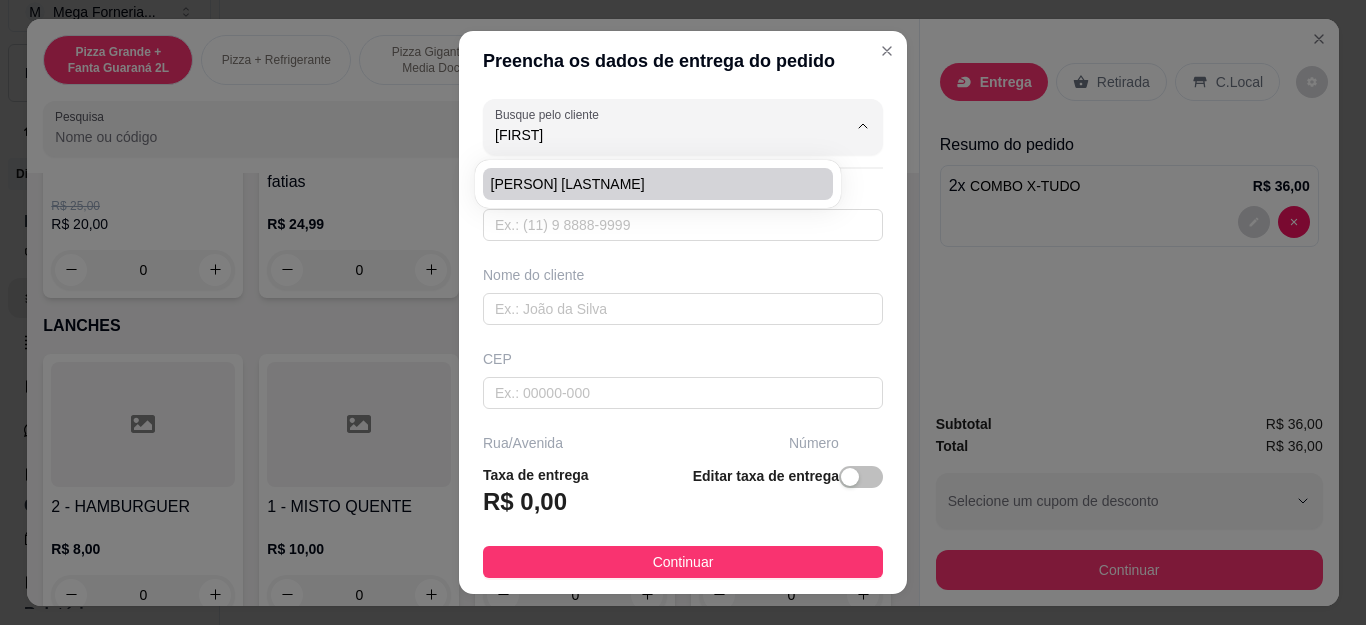 click on "[PERSON] [LASTNAME]" at bounding box center (648, 184) 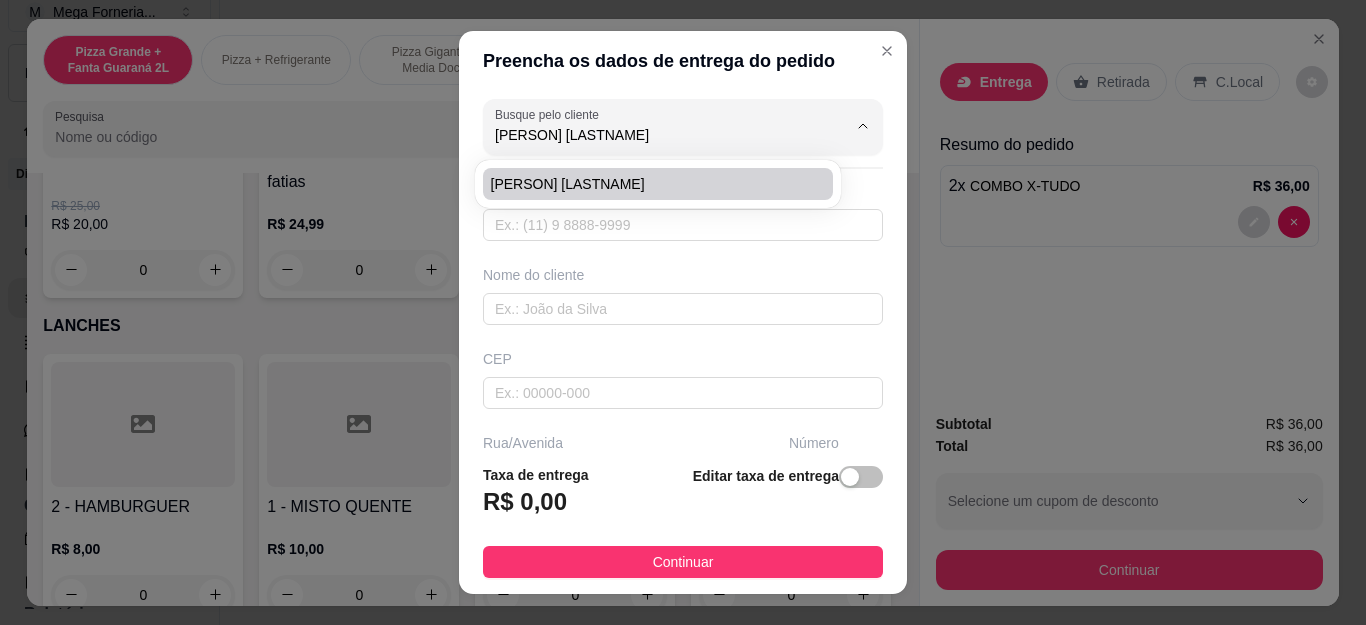 type on "[PHONE]" 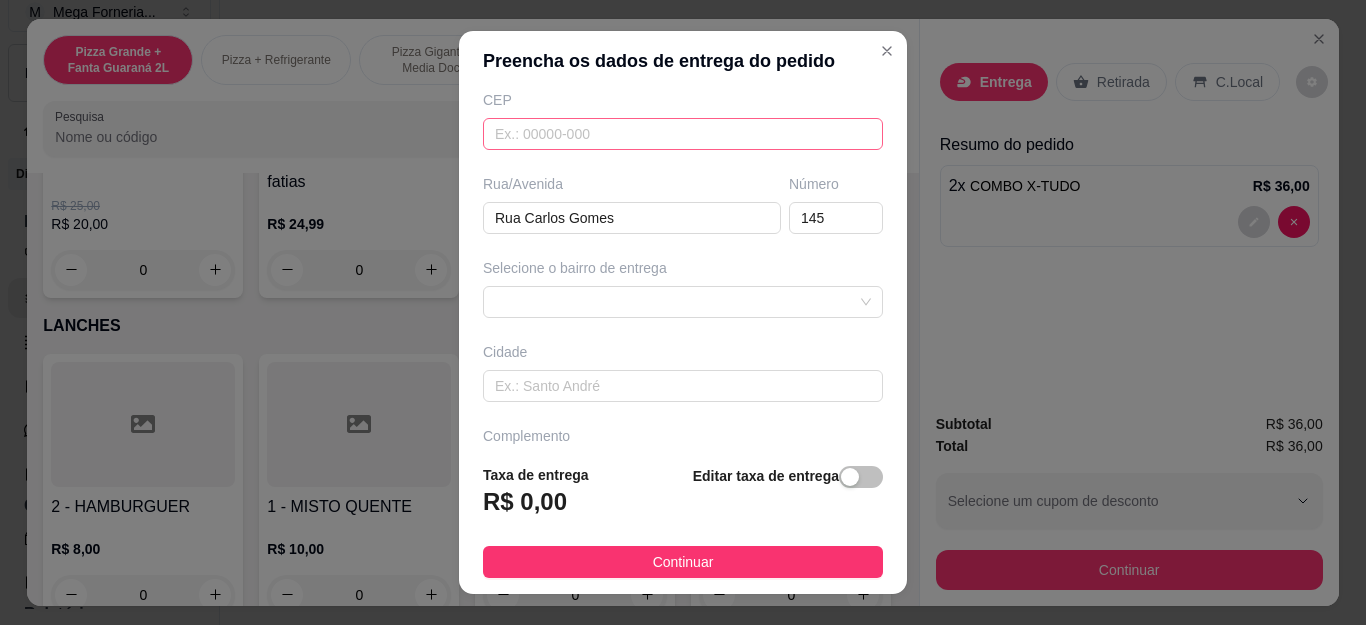 scroll, scrollTop: 300, scrollLeft: 0, axis: vertical 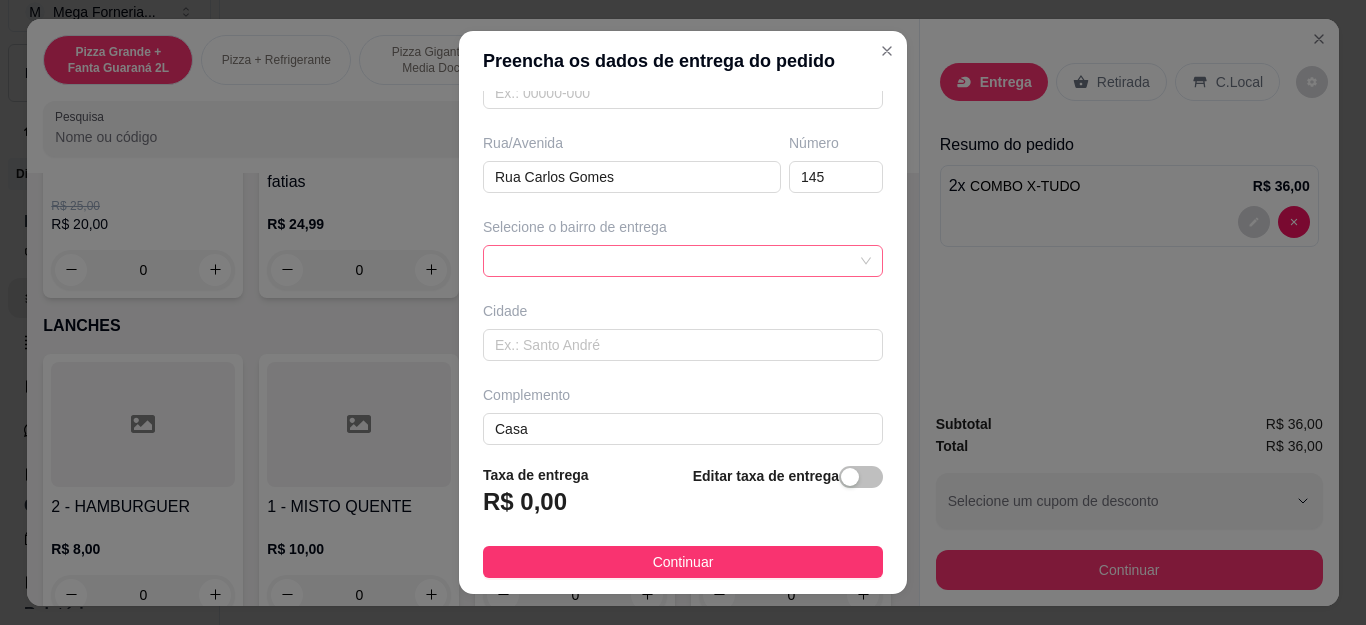 click at bounding box center [683, 261] 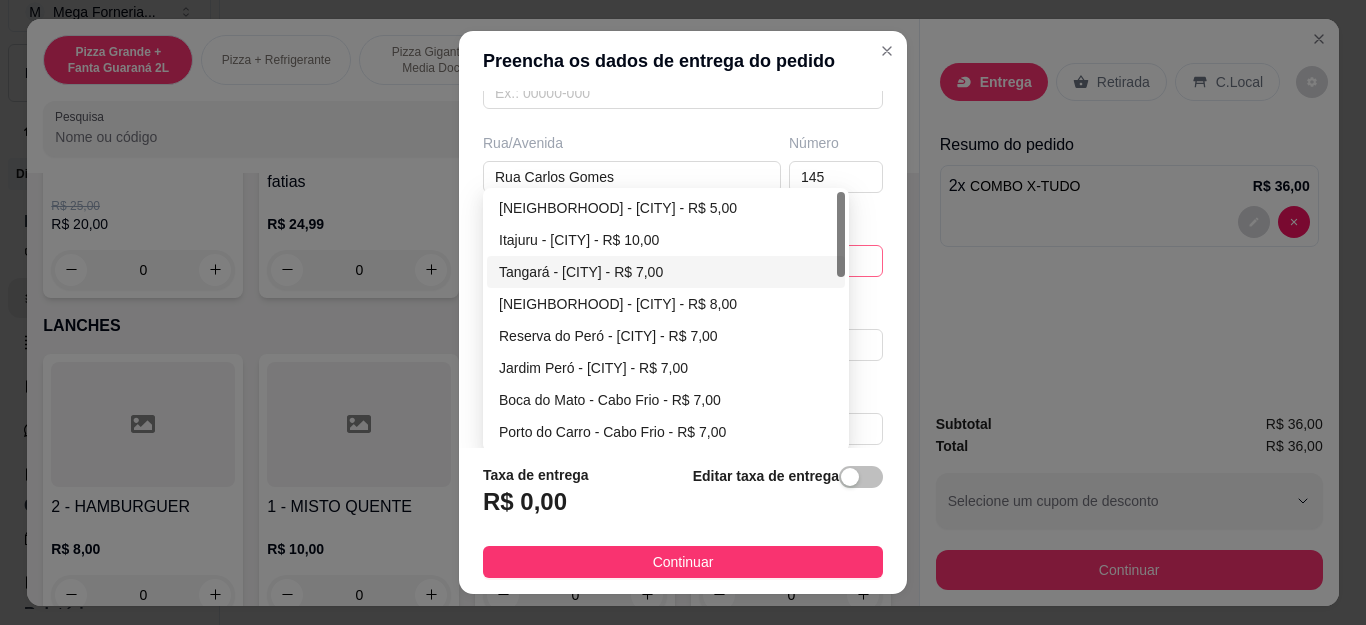 type on "[PERSON] [LASTNAME]" 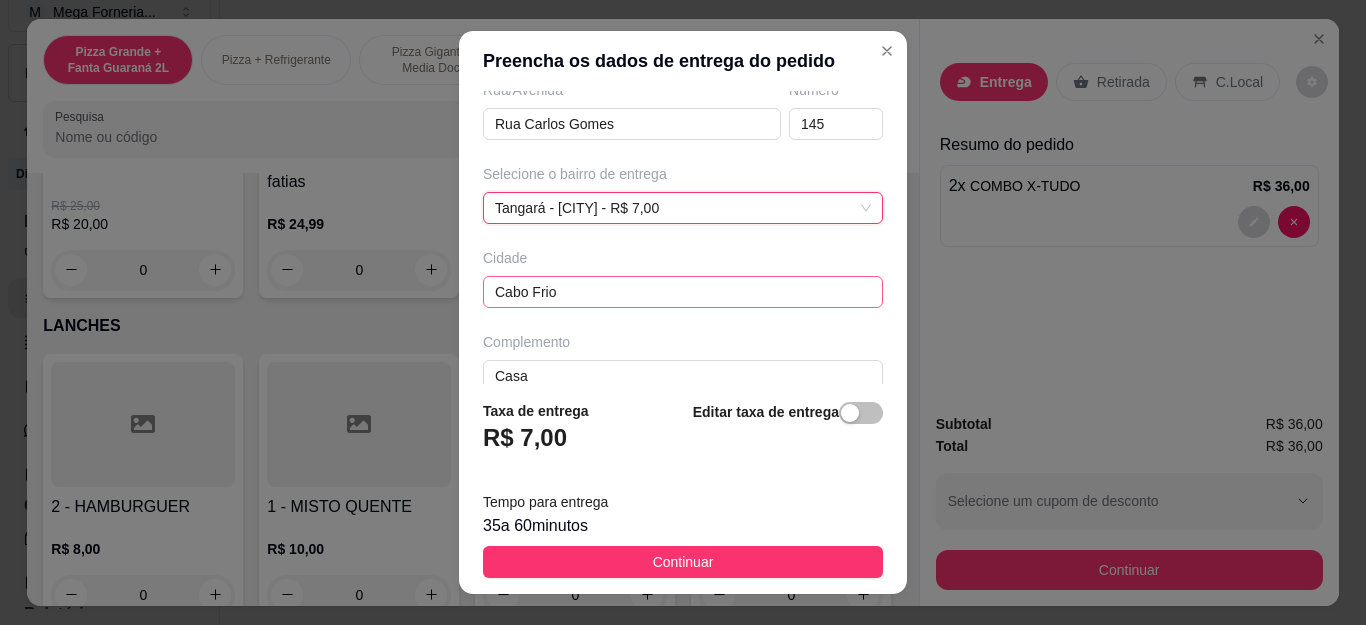 scroll, scrollTop: 381, scrollLeft: 0, axis: vertical 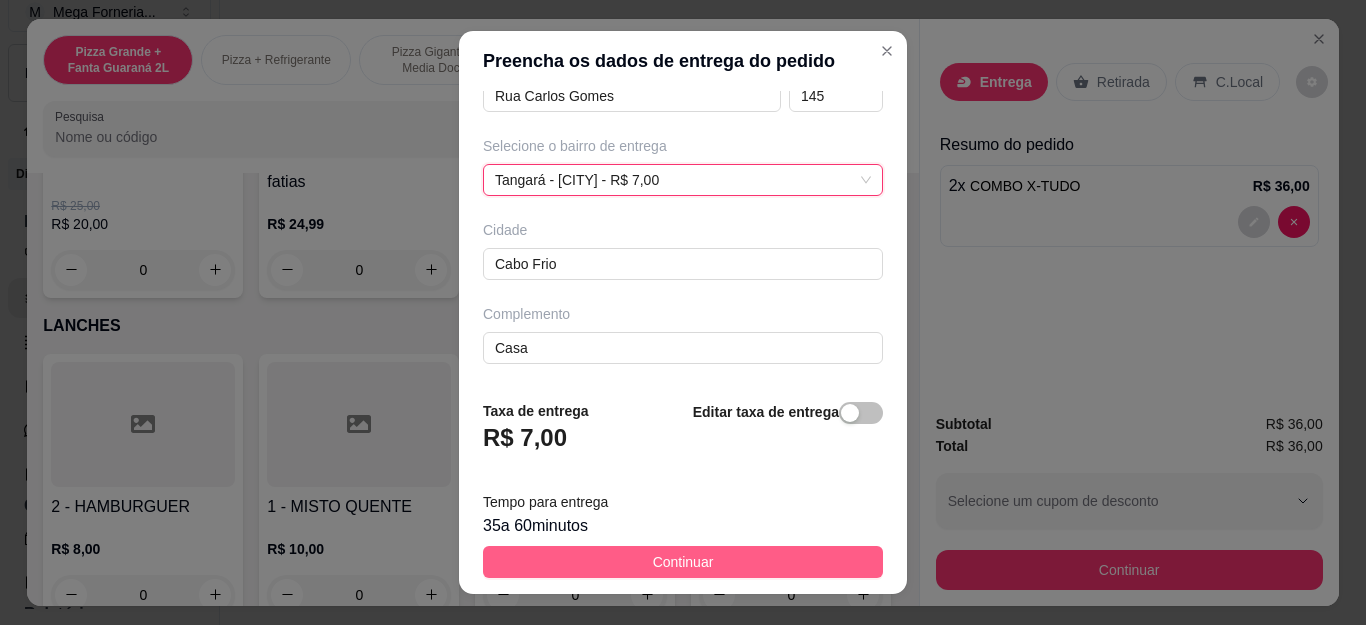 click on "Continuar" at bounding box center (683, 562) 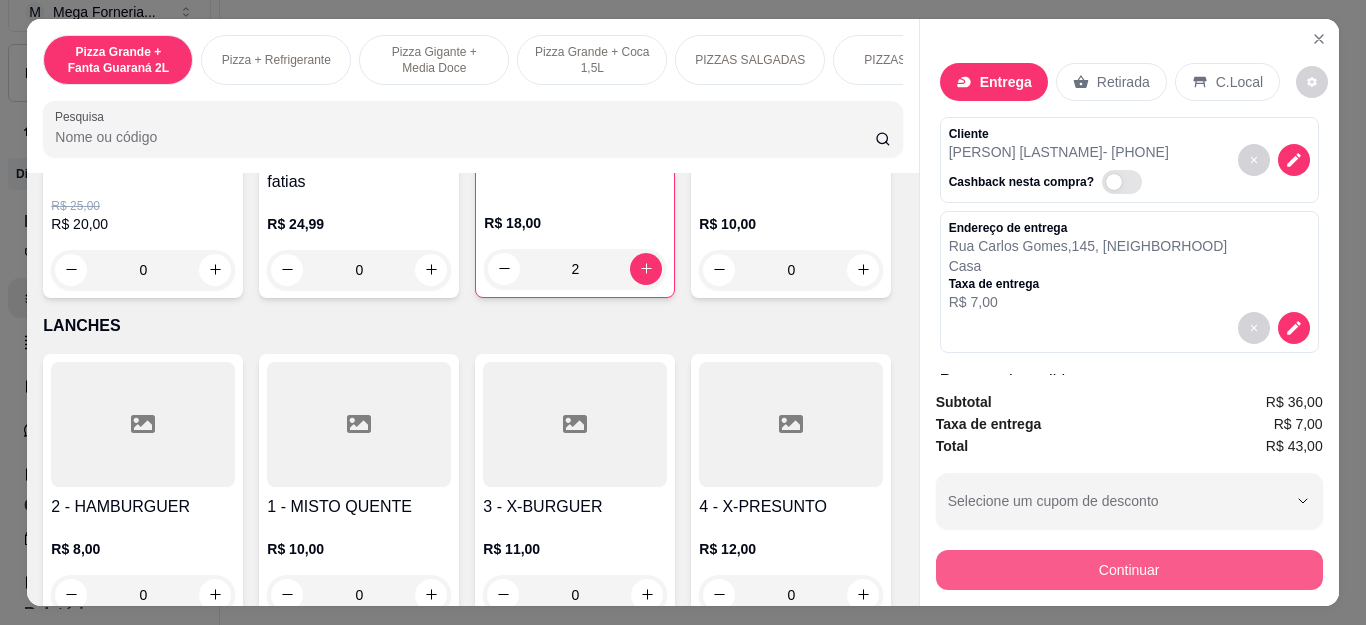 click on "Continuar" at bounding box center [1129, 570] 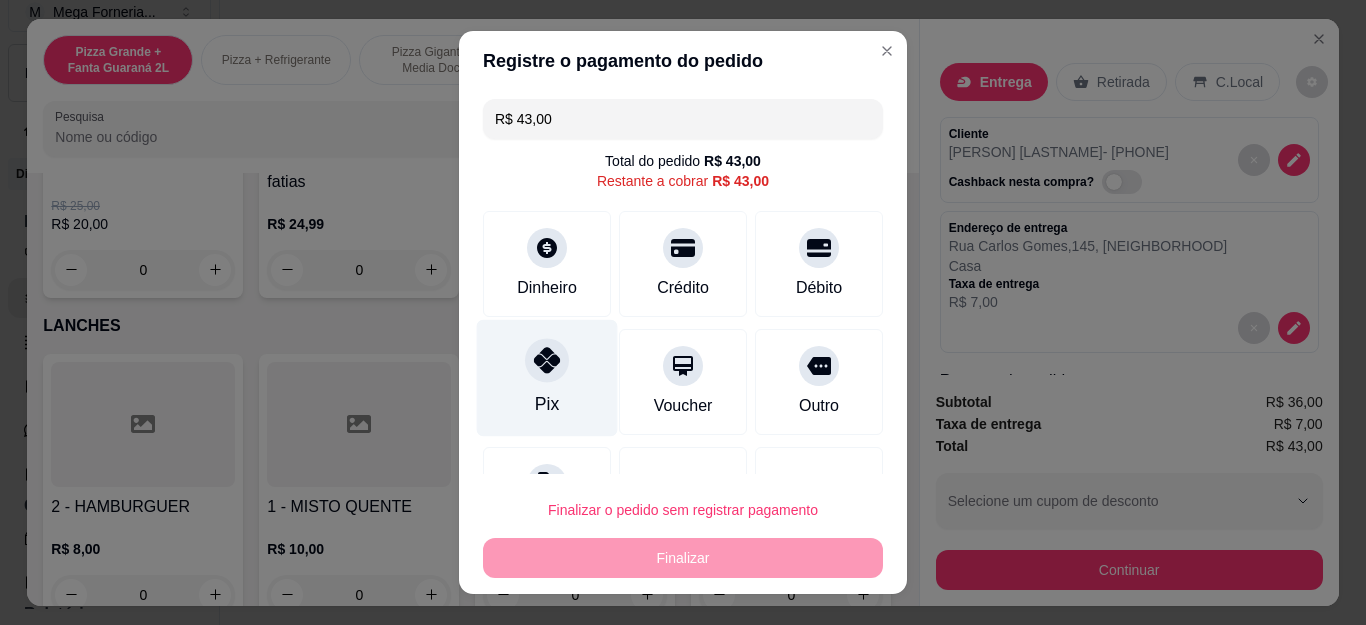 click on "Pix" at bounding box center (547, 404) 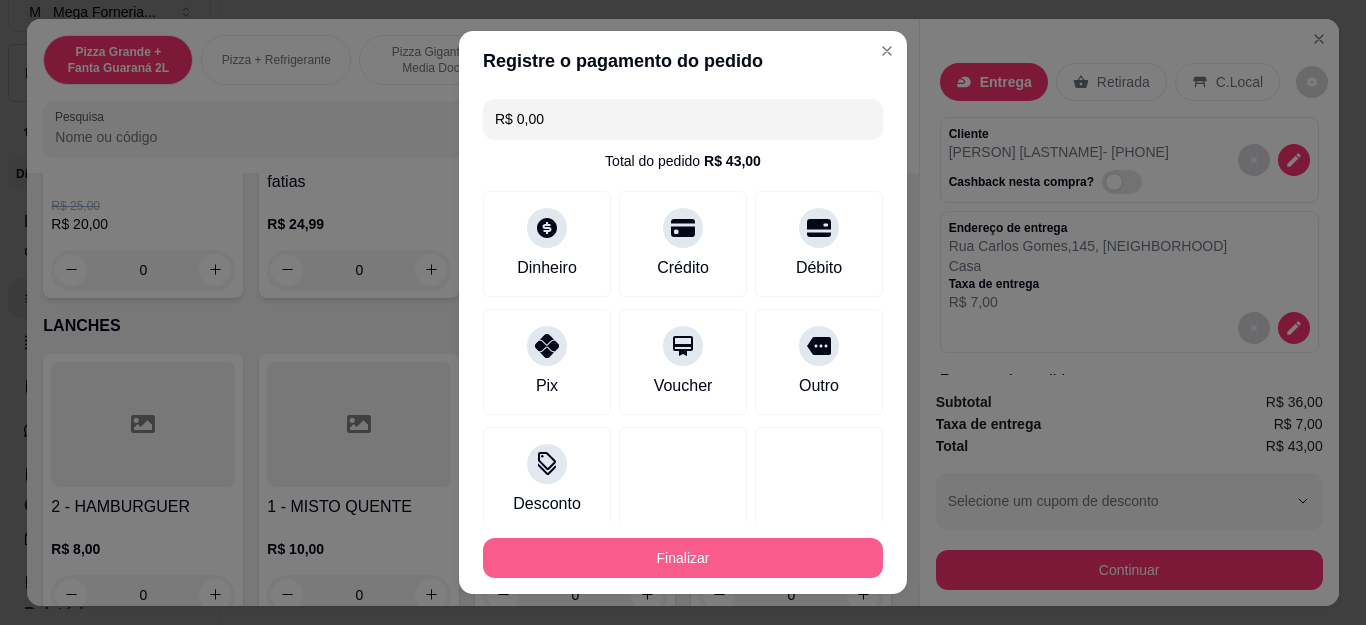 click on "Finalizar" at bounding box center (683, 558) 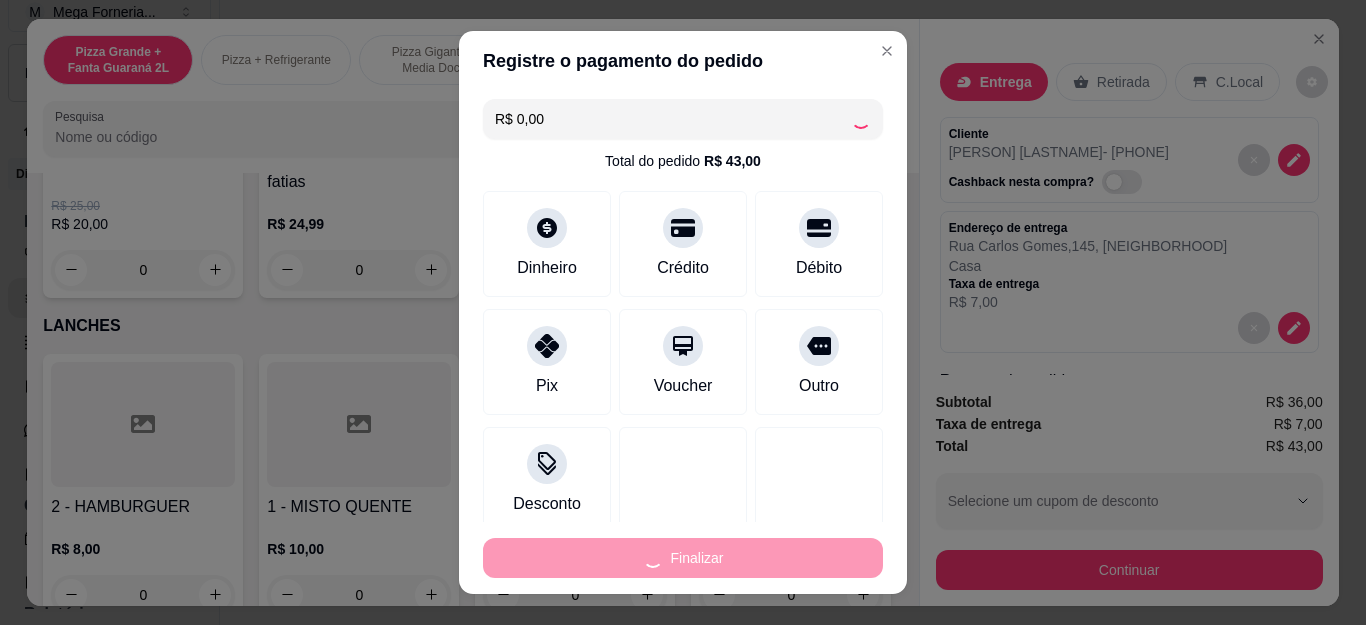 type on "0" 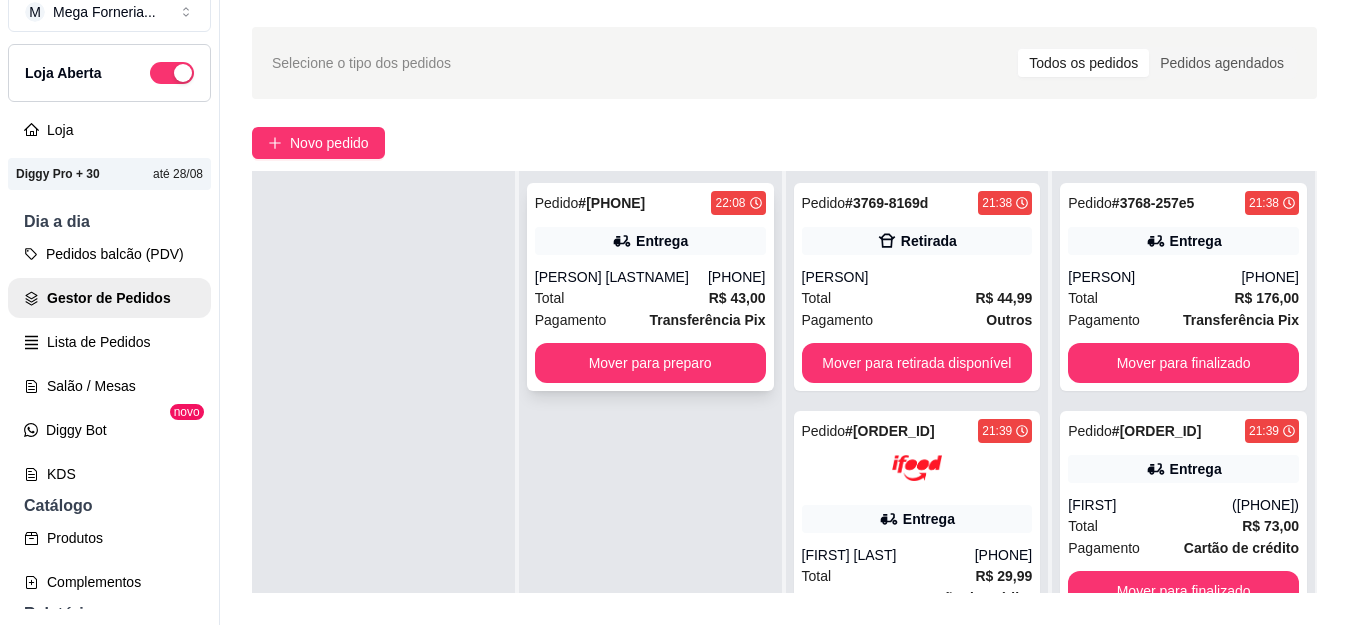 click on "Entrega" at bounding box center [662, 241] 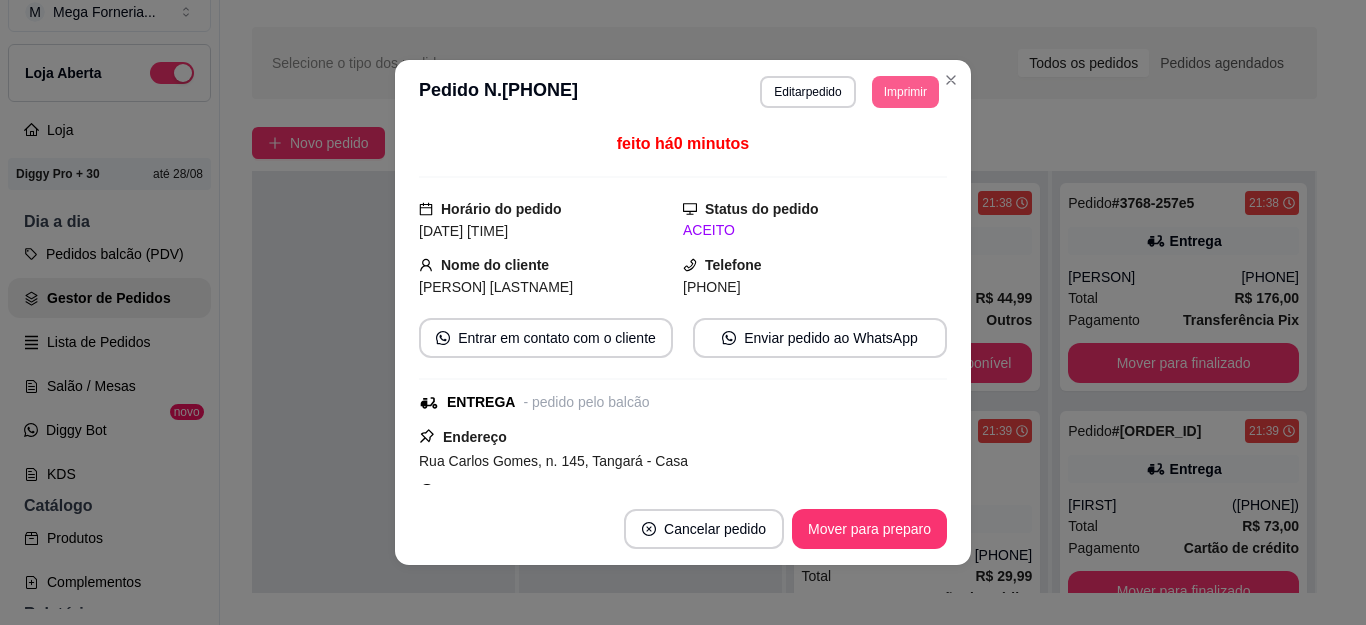 click on "Imprimir" at bounding box center (905, 92) 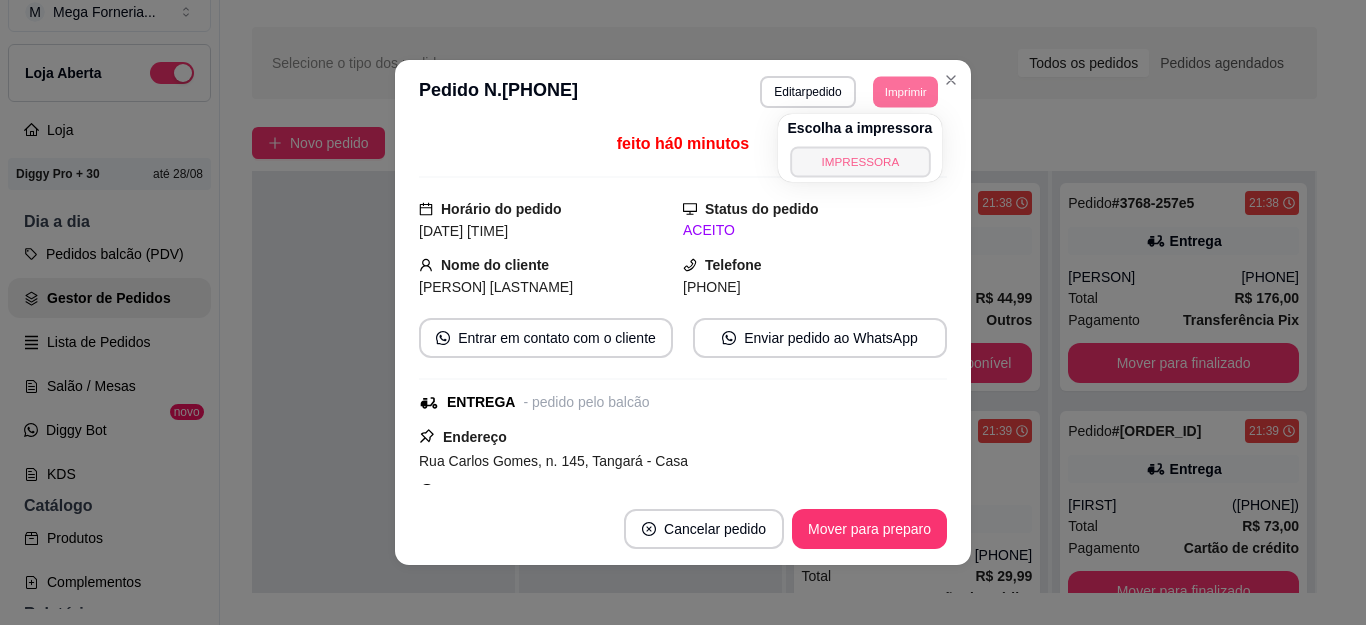 click on "IMPRESSORA" at bounding box center [860, 161] 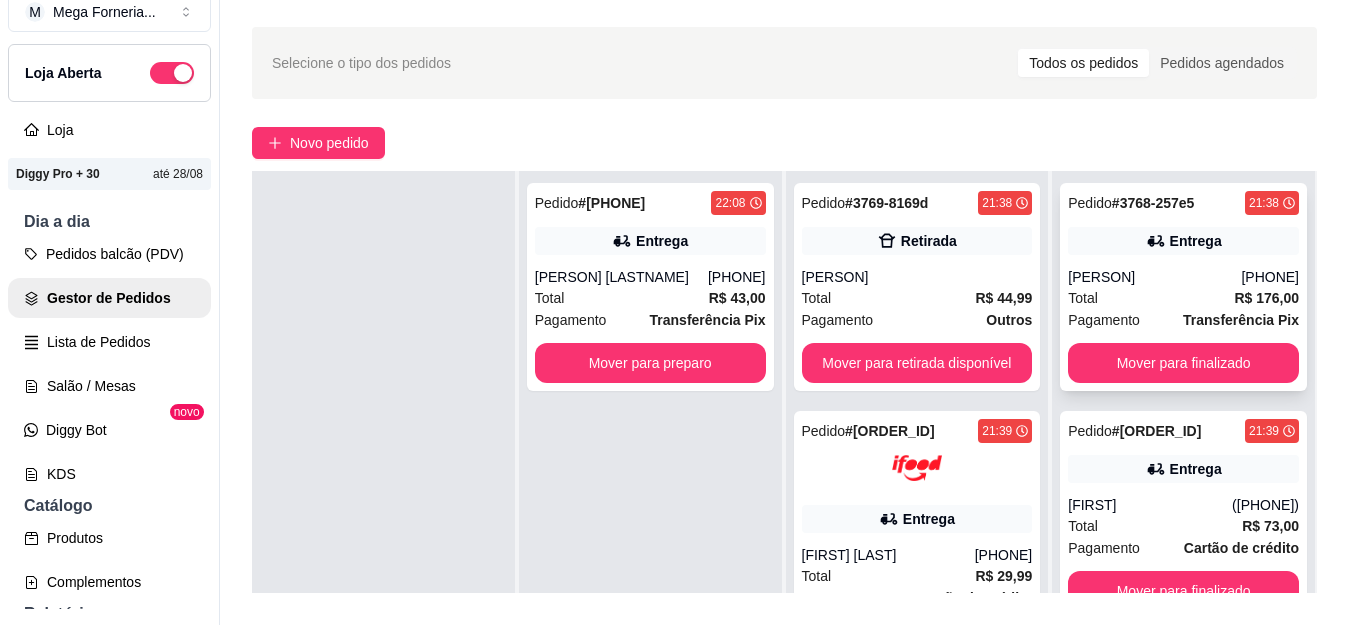 click on "Total R$ 176,00" at bounding box center [1183, 298] 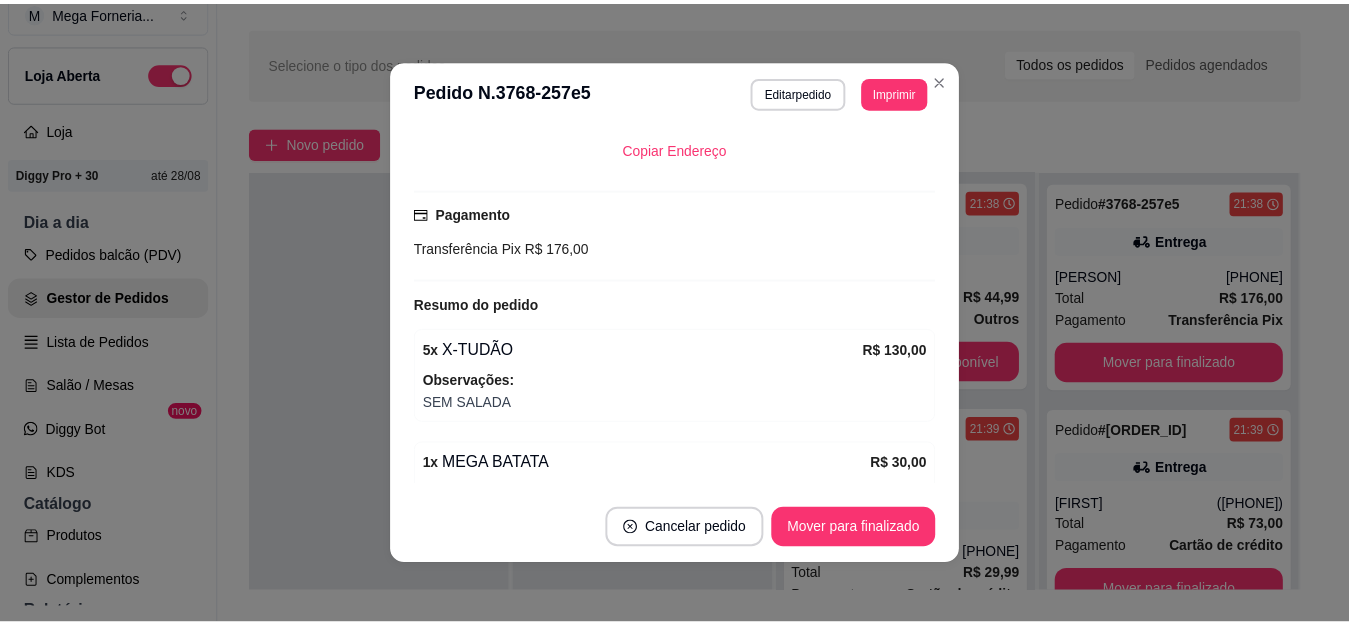 scroll, scrollTop: 592, scrollLeft: 0, axis: vertical 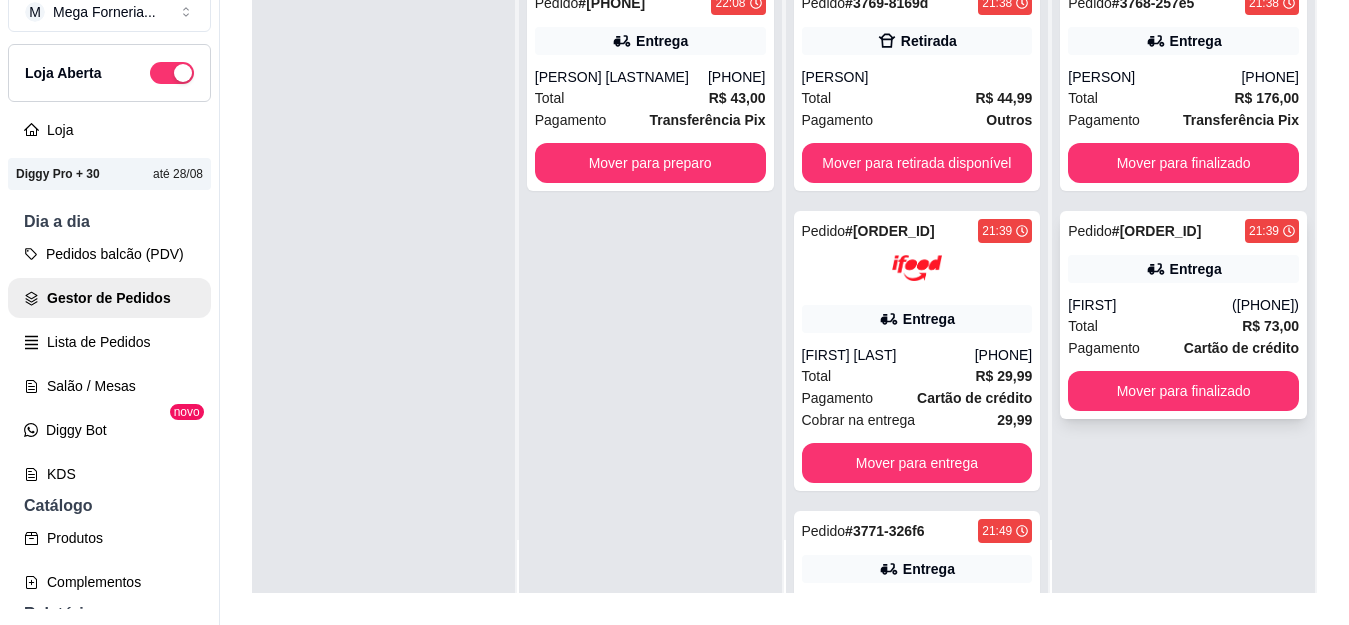 click on "Entrega" at bounding box center [1196, 269] 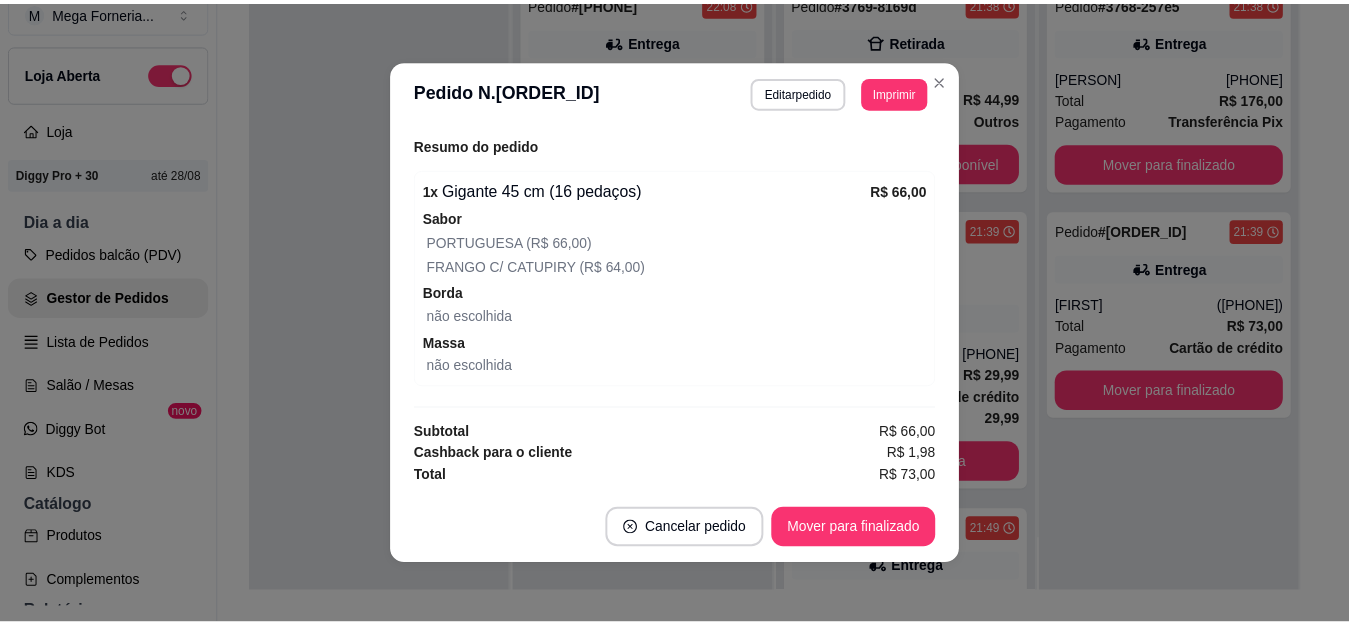 scroll, scrollTop: 622, scrollLeft: 0, axis: vertical 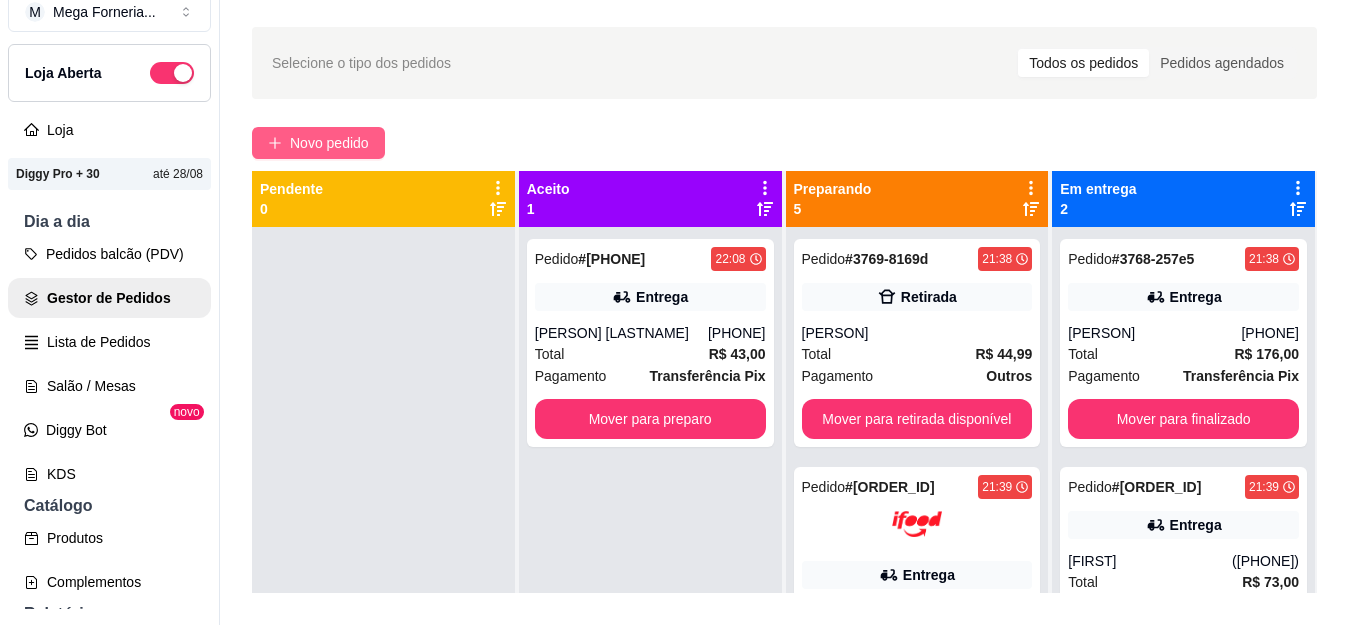 click on "Novo pedido" at bounding box center [329, 143] 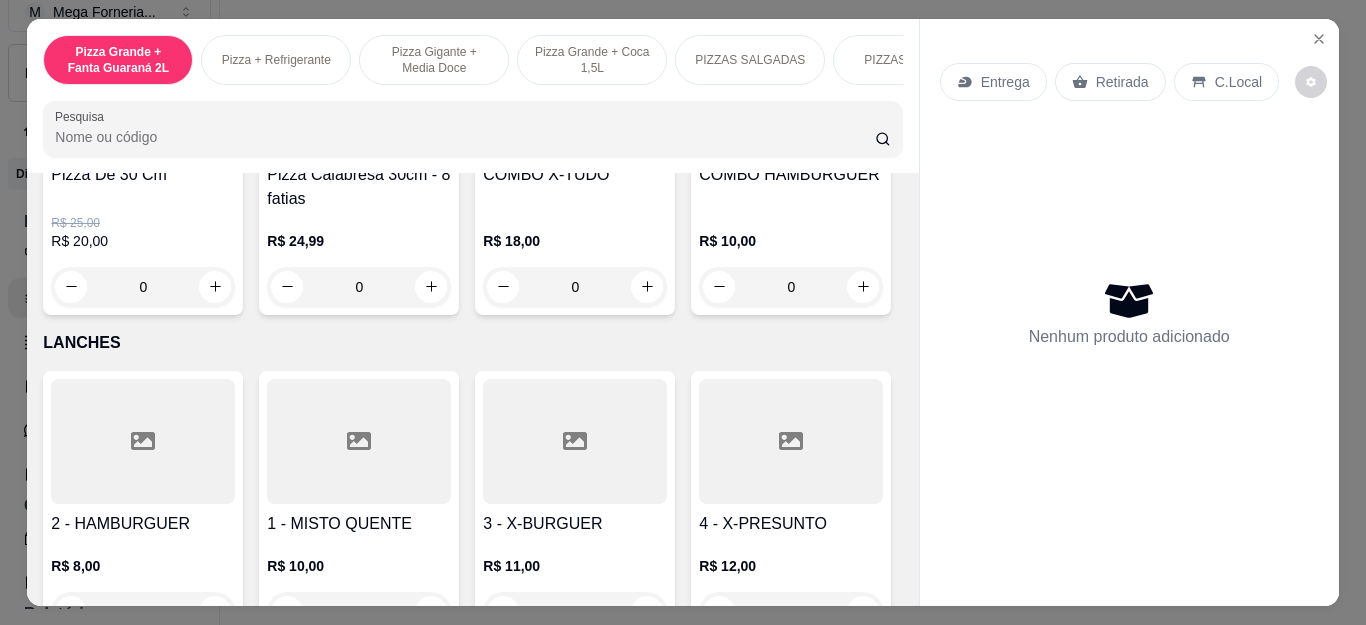 scroll, scrollTop: 2200, scrollLeft: 0, axis: vertical 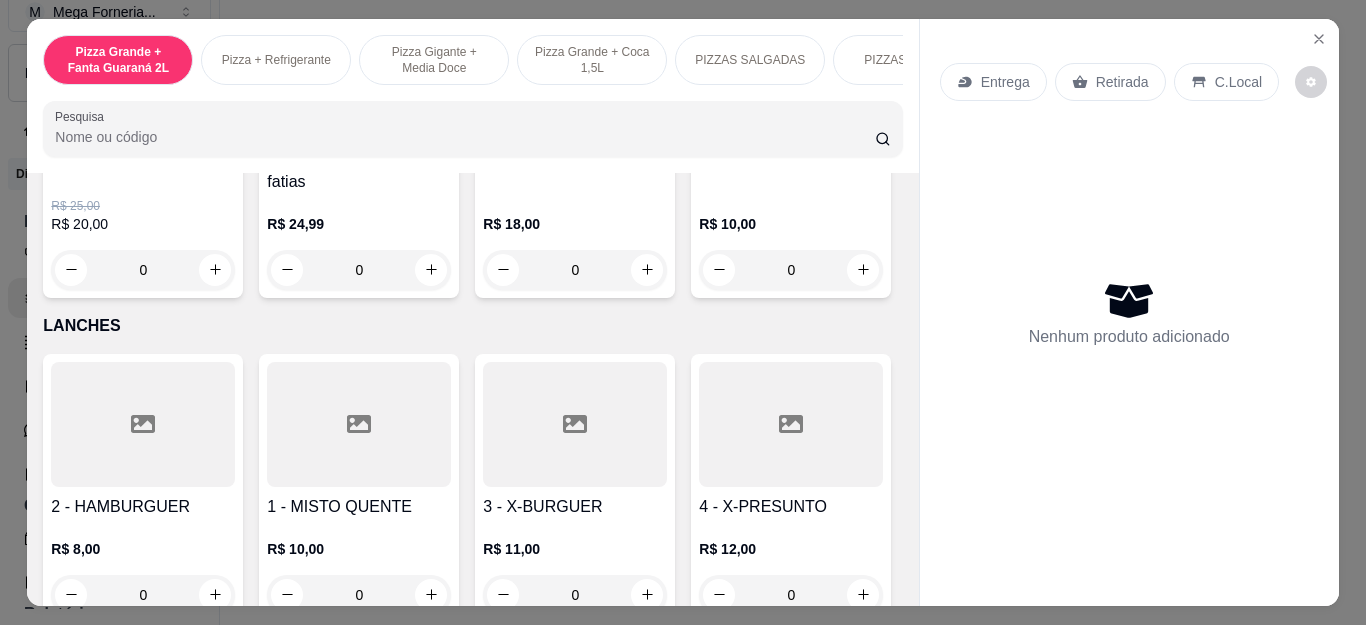 click on "0" at bounding box center [575, 270] 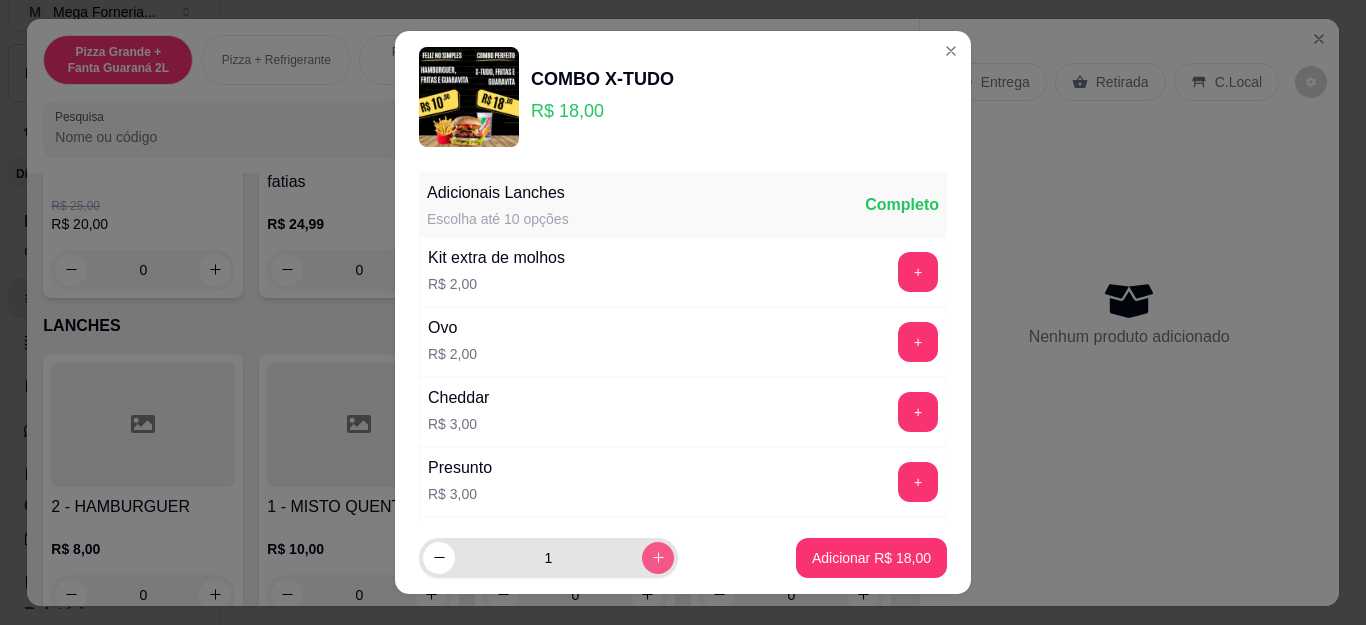 click 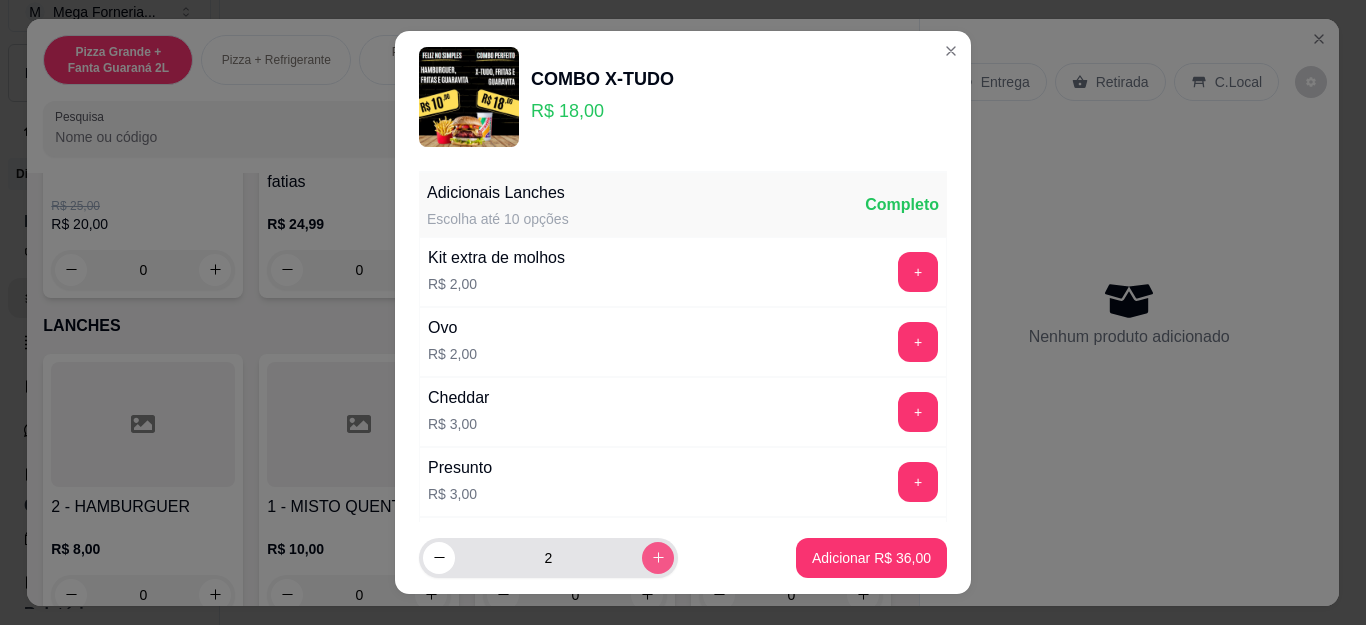 type on "2" 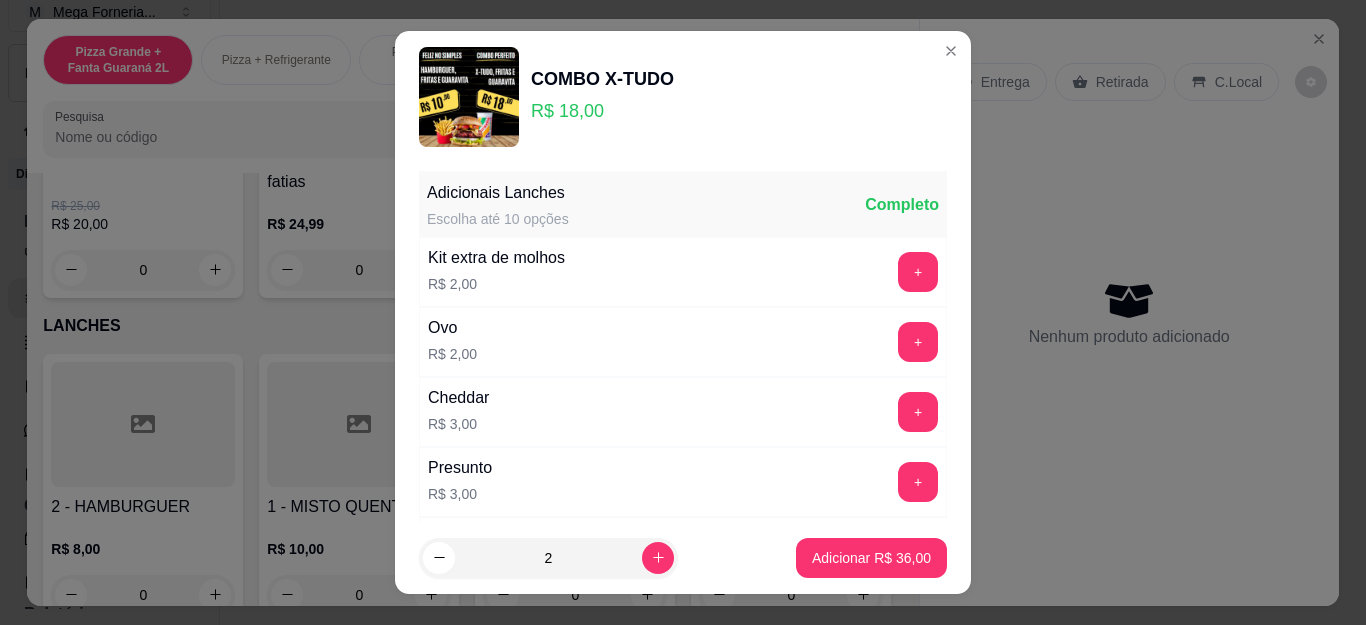 click on "Adicionar   R$ 36,00" at bounding box center (871, 558) 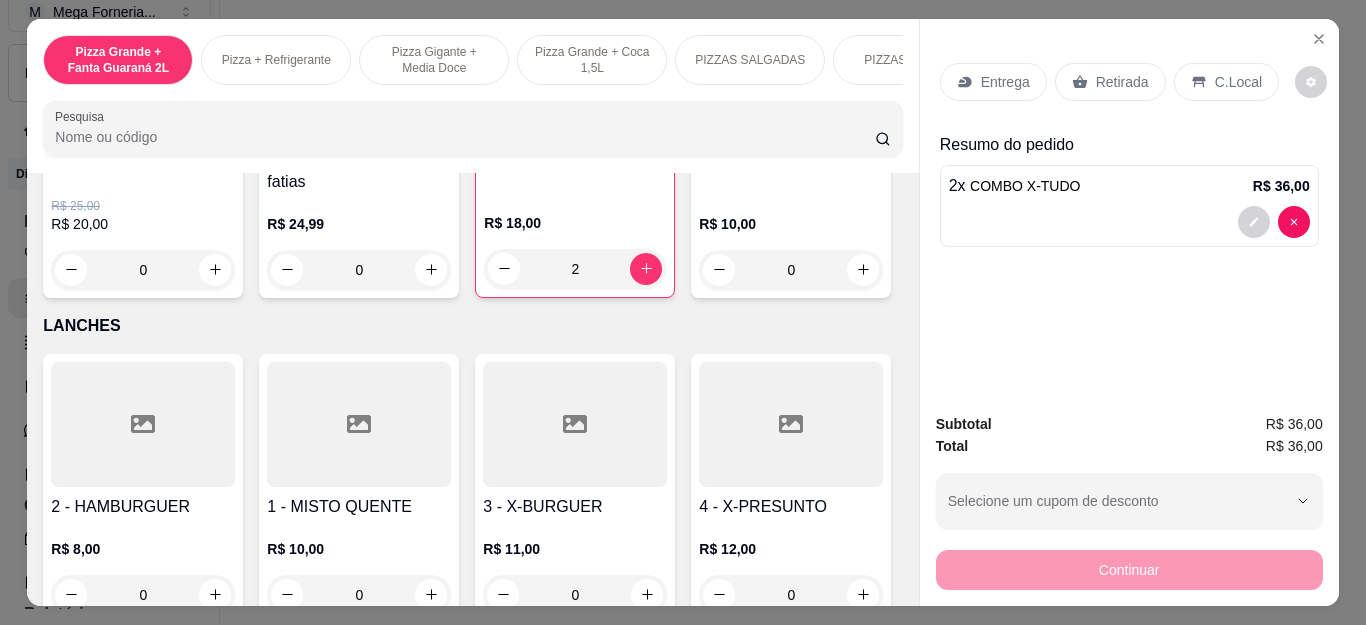 type on "2" 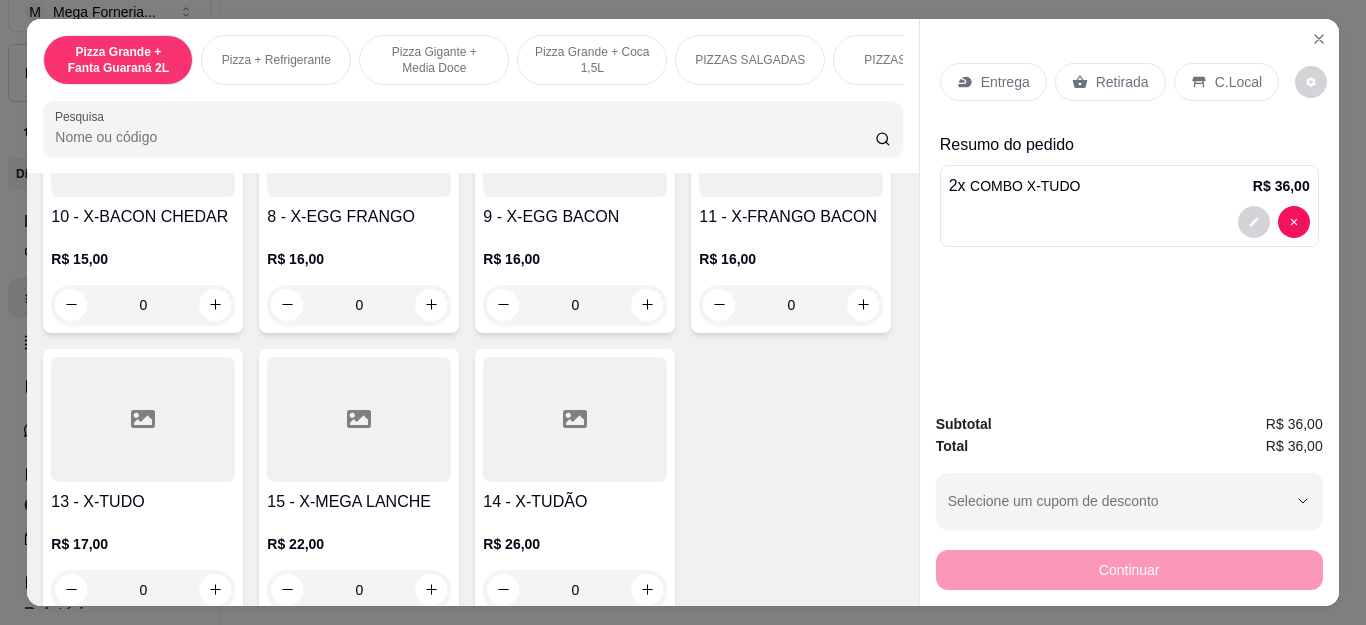 scroll, scrollTop: 3100, scrollLeft: 0, axis: vertical 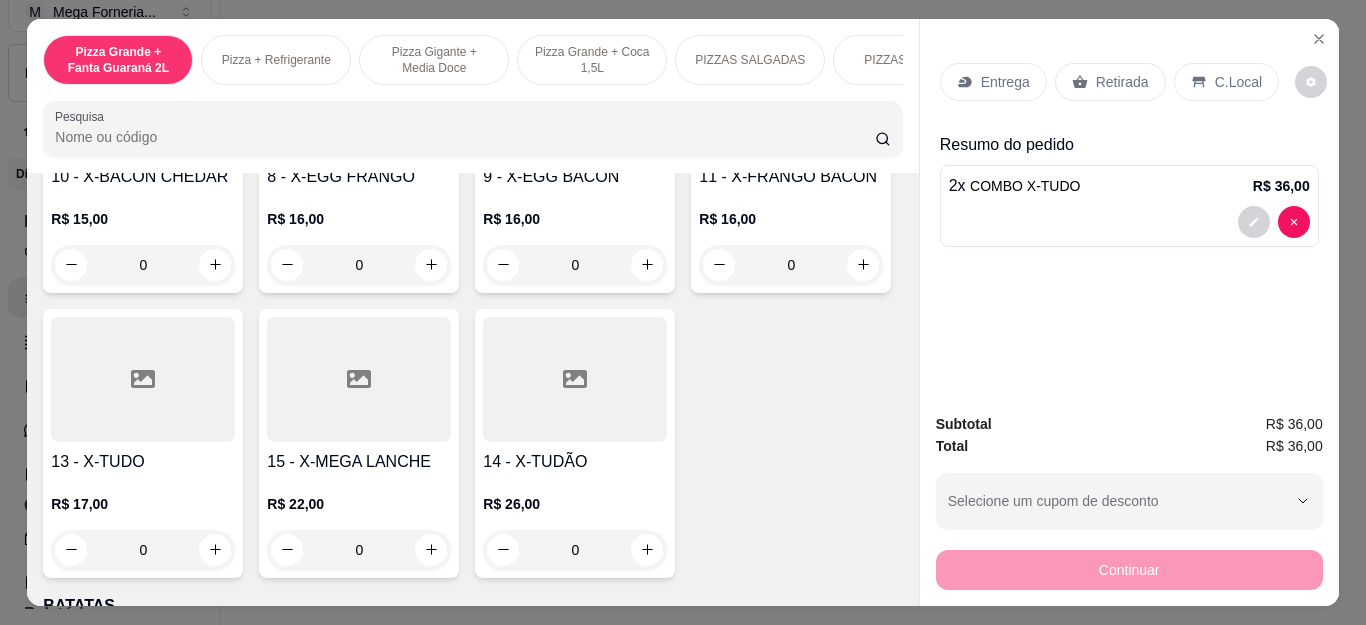 click on "0" at bounding box center (143, -20) 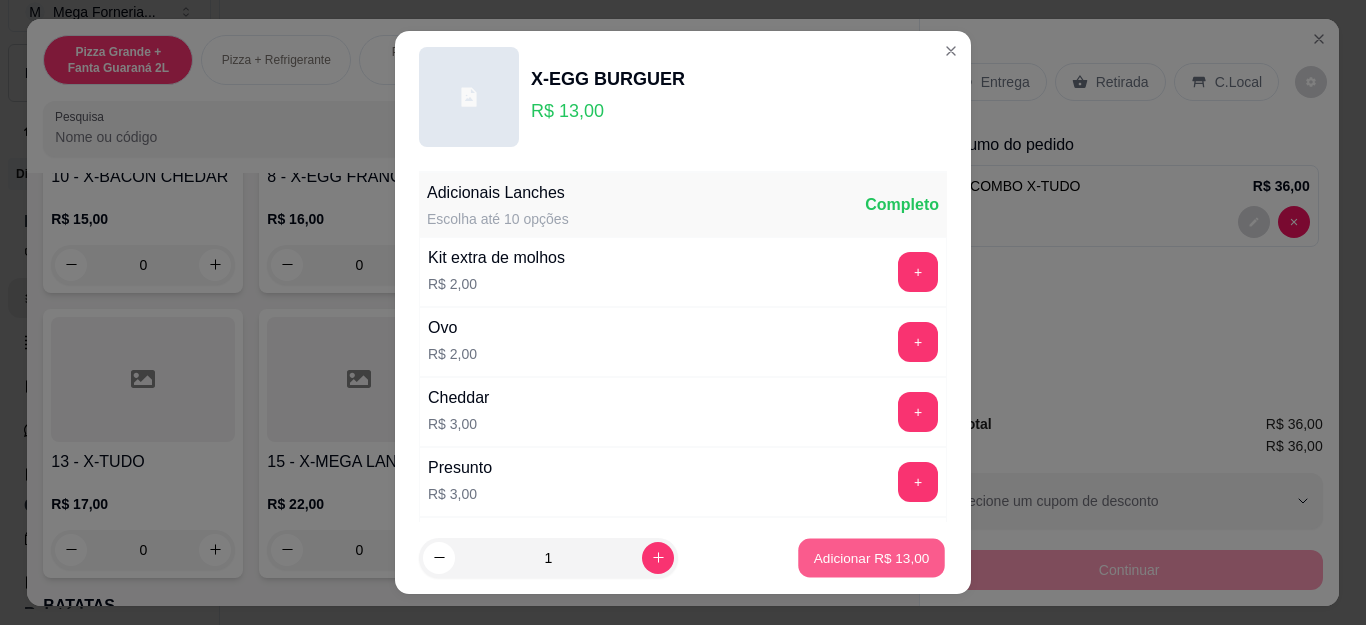 click on "Adicionar   R$ 13,00" at bounding box center (871, 557) 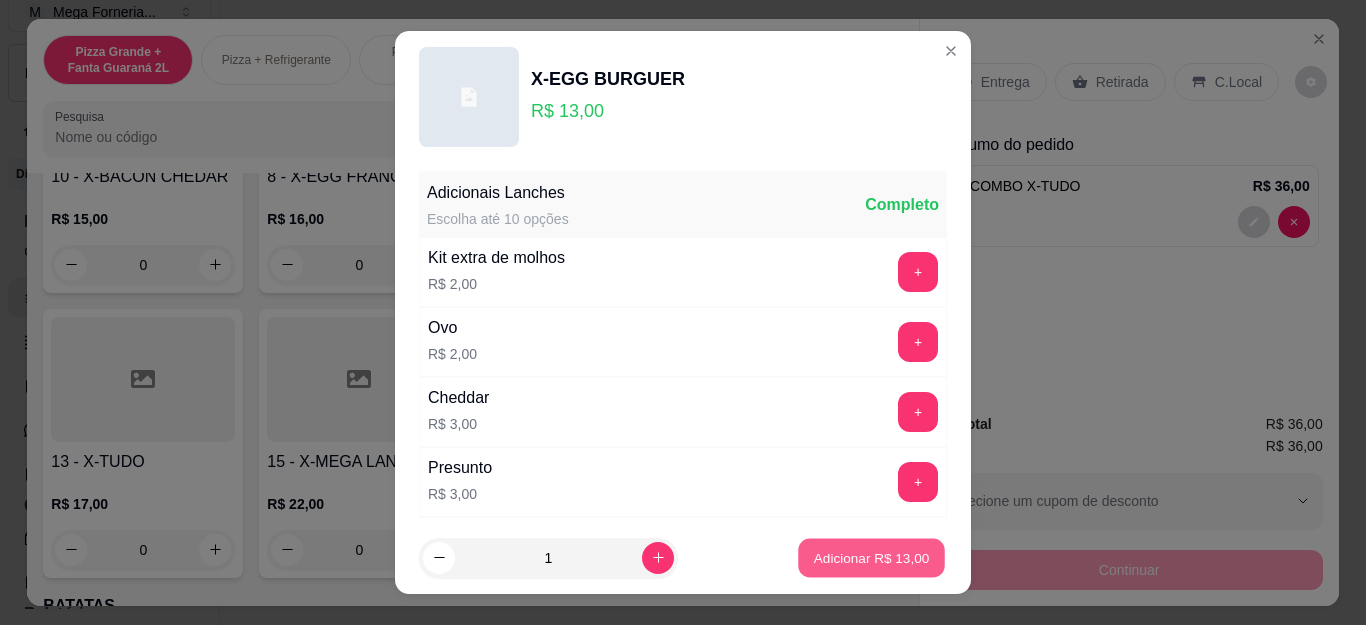 type on "1" 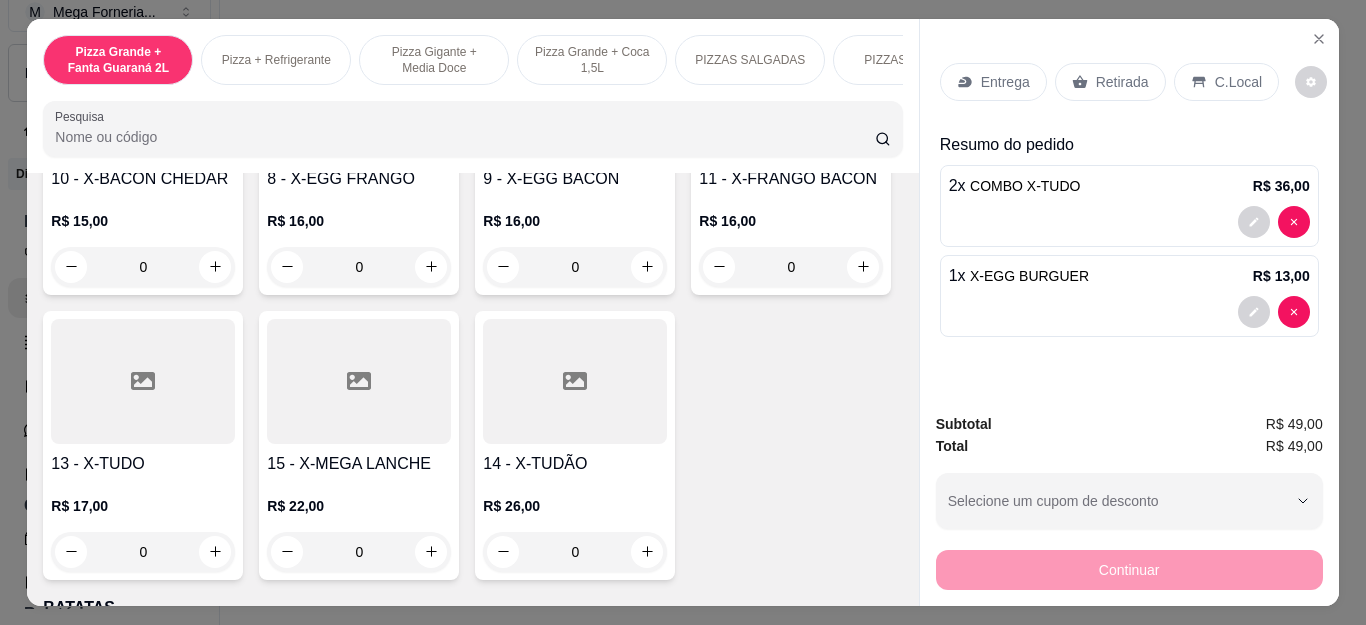 click on "Retirada" at bounding box center [1110, 82] 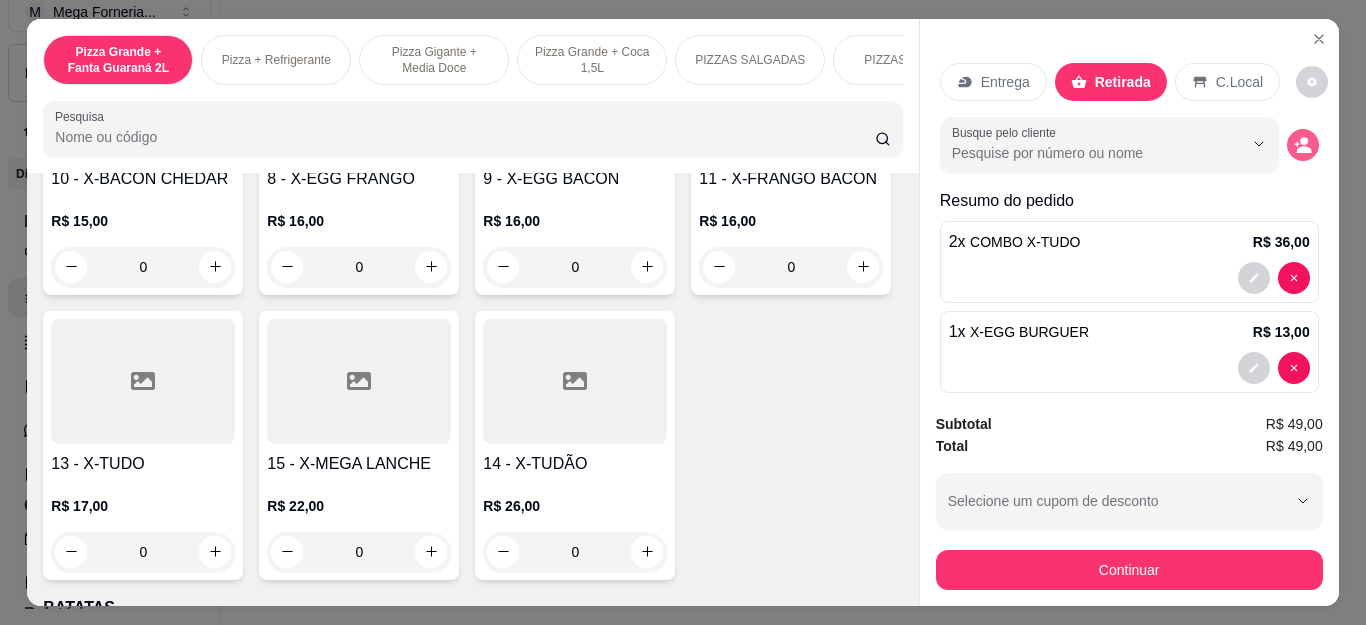 click 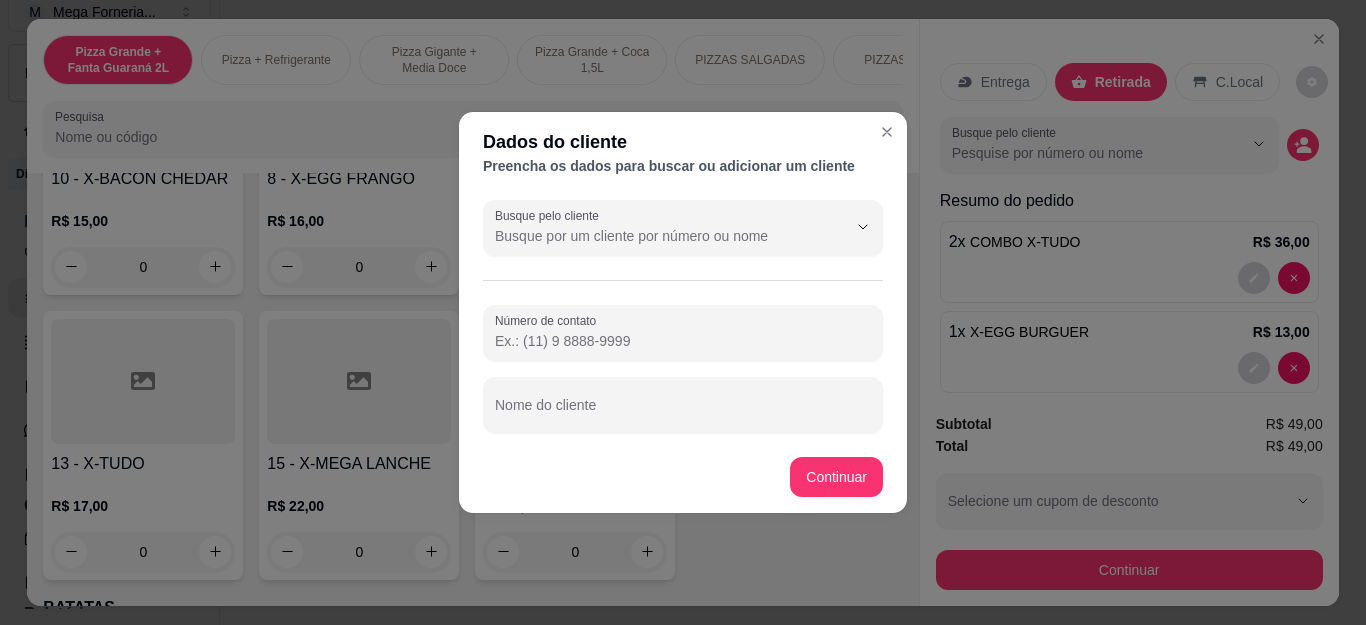 click on "Busque pelo cliente" at bounding box center [655, 236] 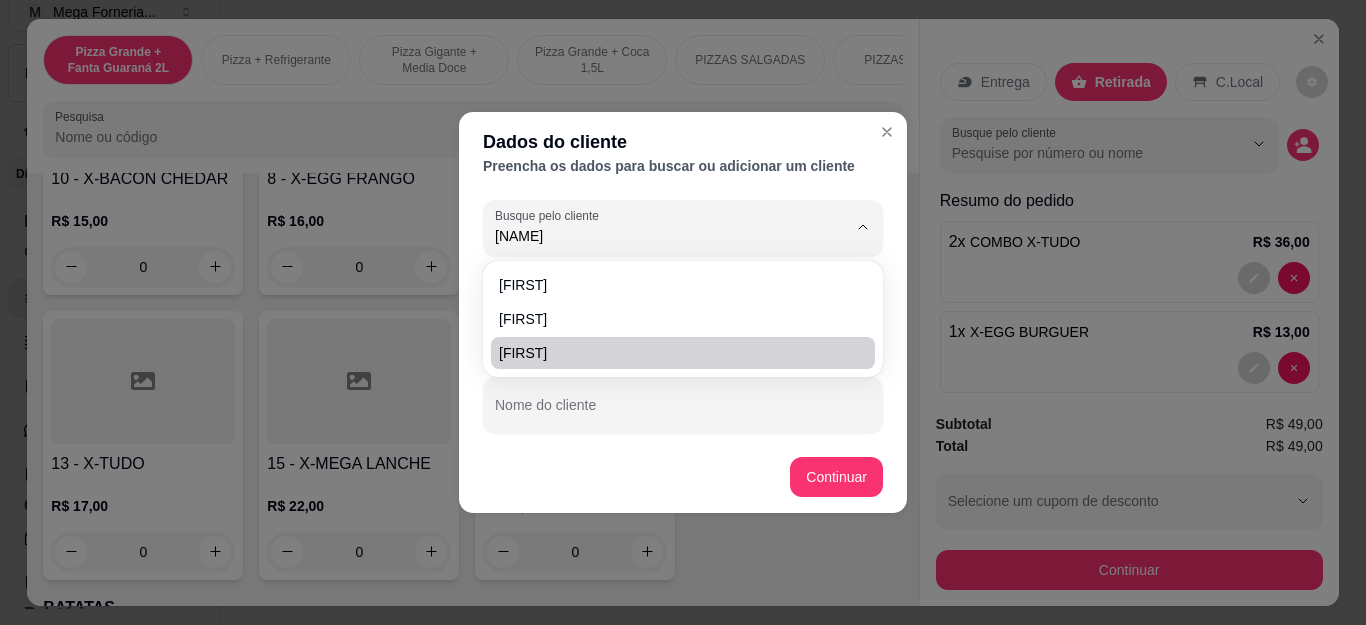click on "[FIRST]" at bounding box center [673, 353] 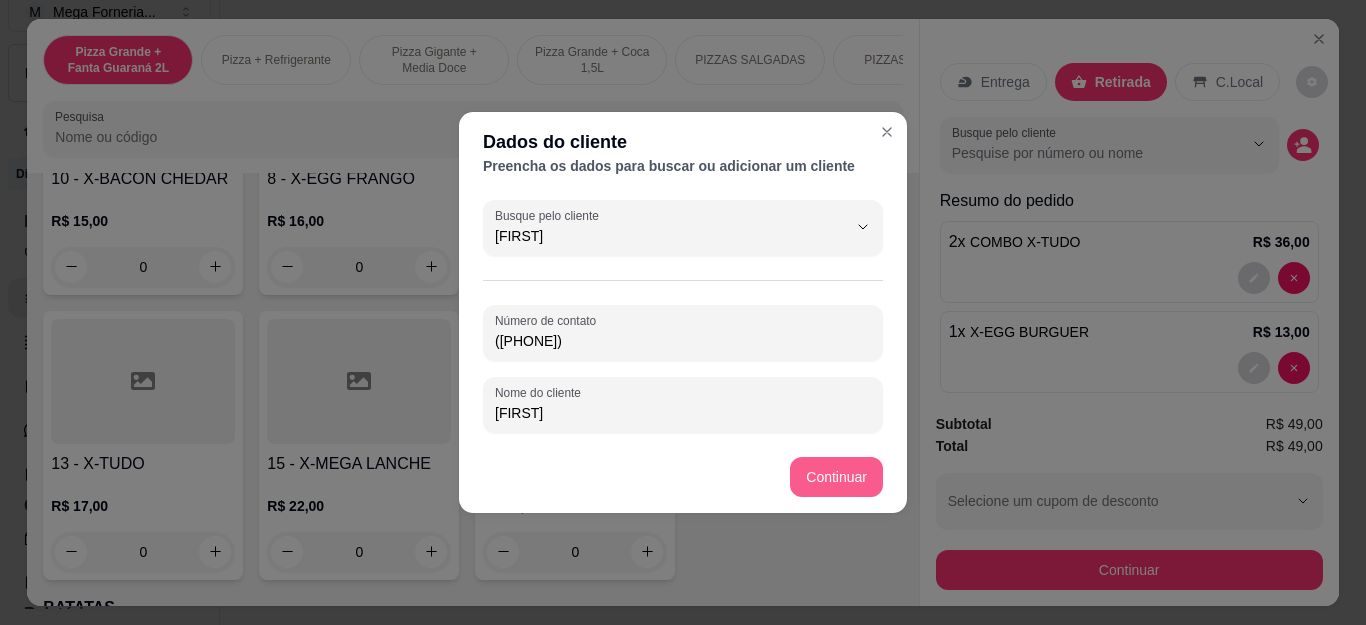 type on "[FIRST]" 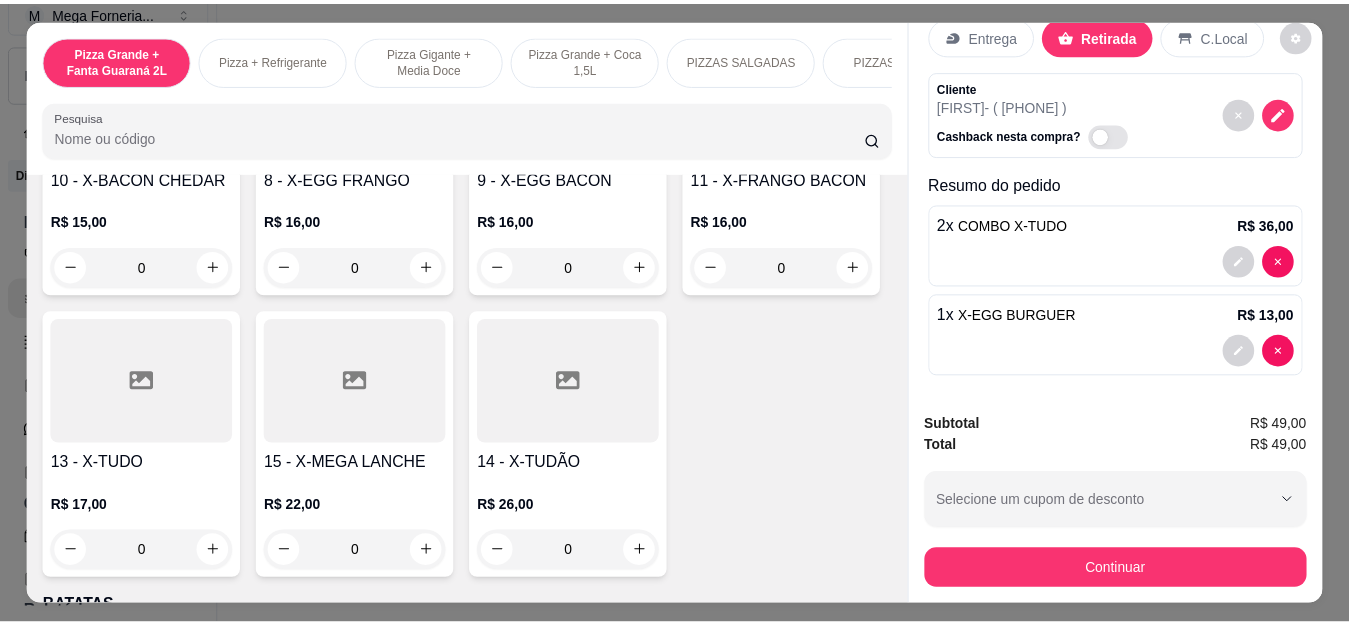 scroll, scrollTop: 53, scrollLeft: 0, axis: vertical 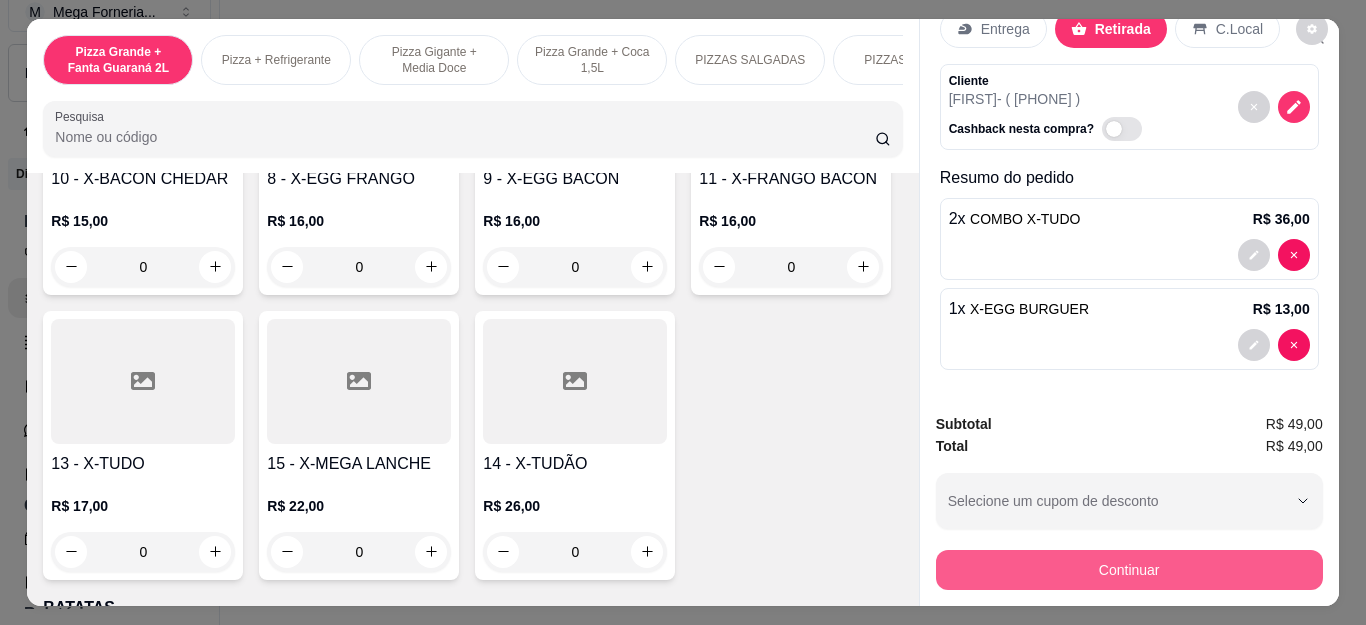 click on "Continuar" at bounding box center [1129, 570] 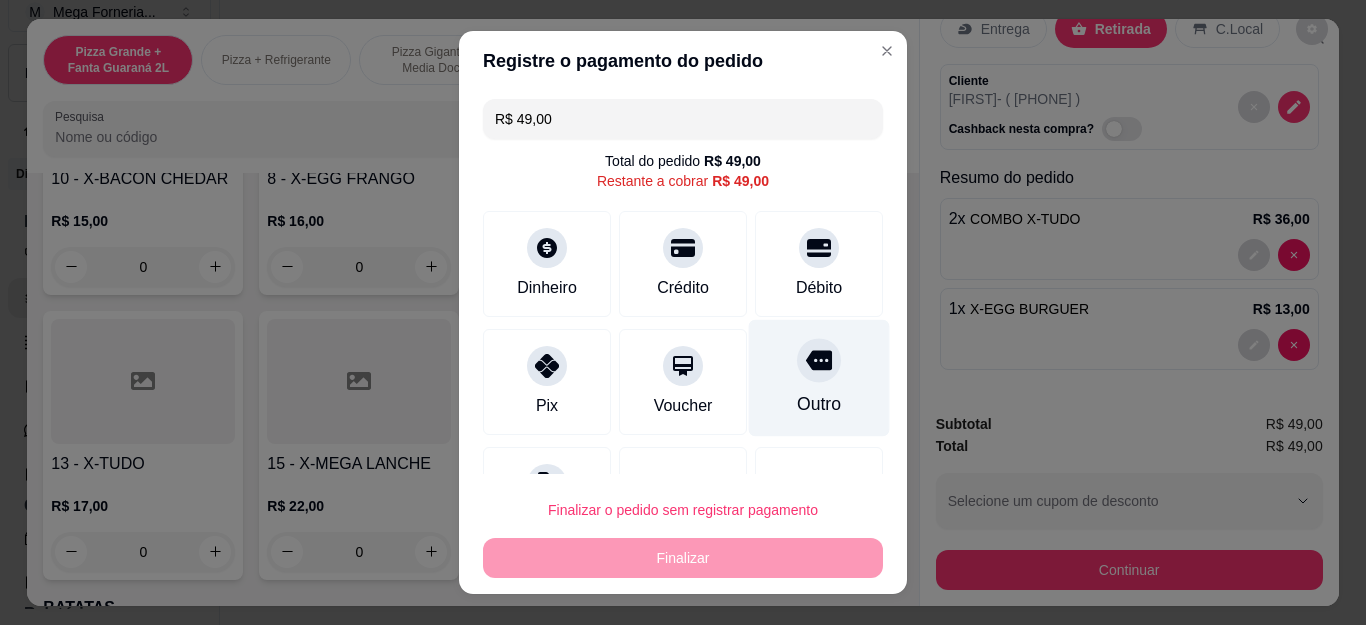 click at bounding box center (819, 361) 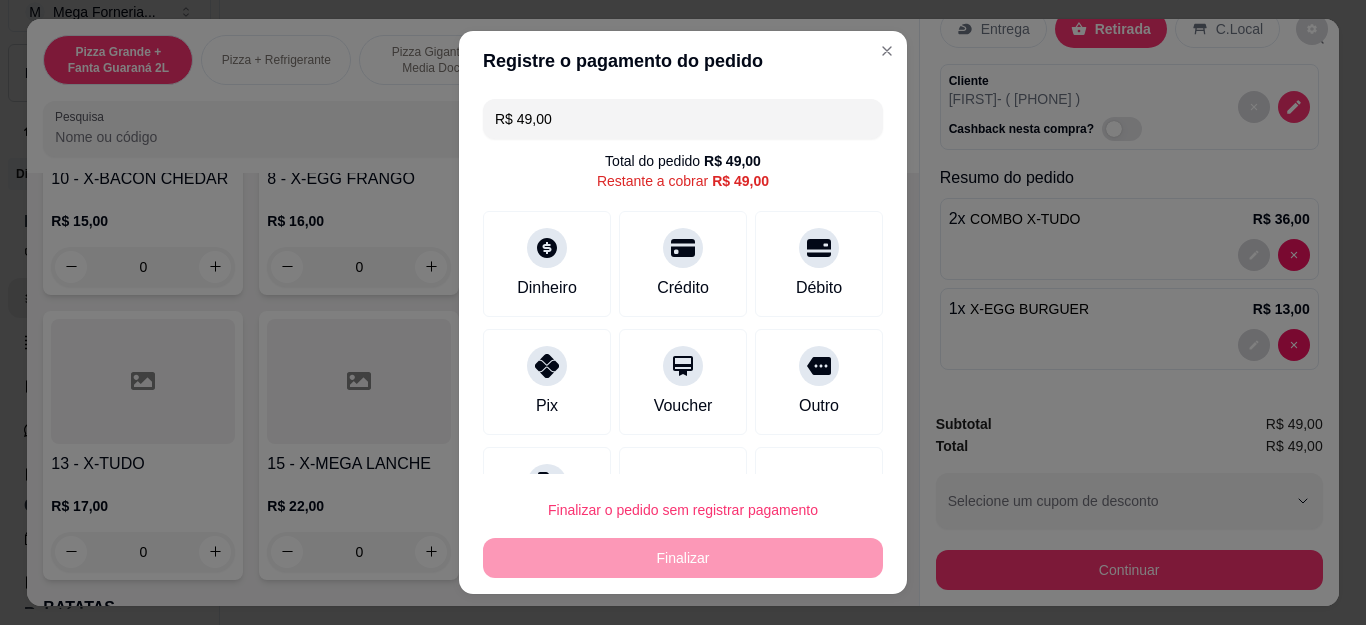 type on "R$ 0,00" 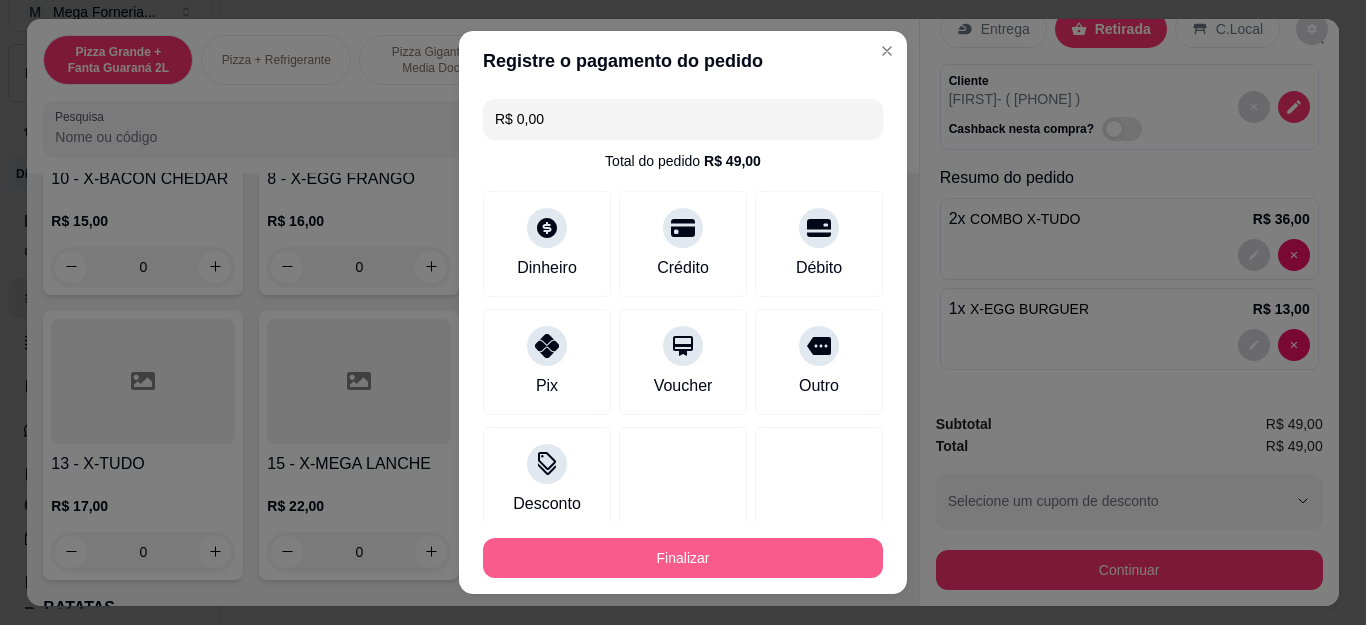 click on "Finalizar" at bounding box center [683, 558] 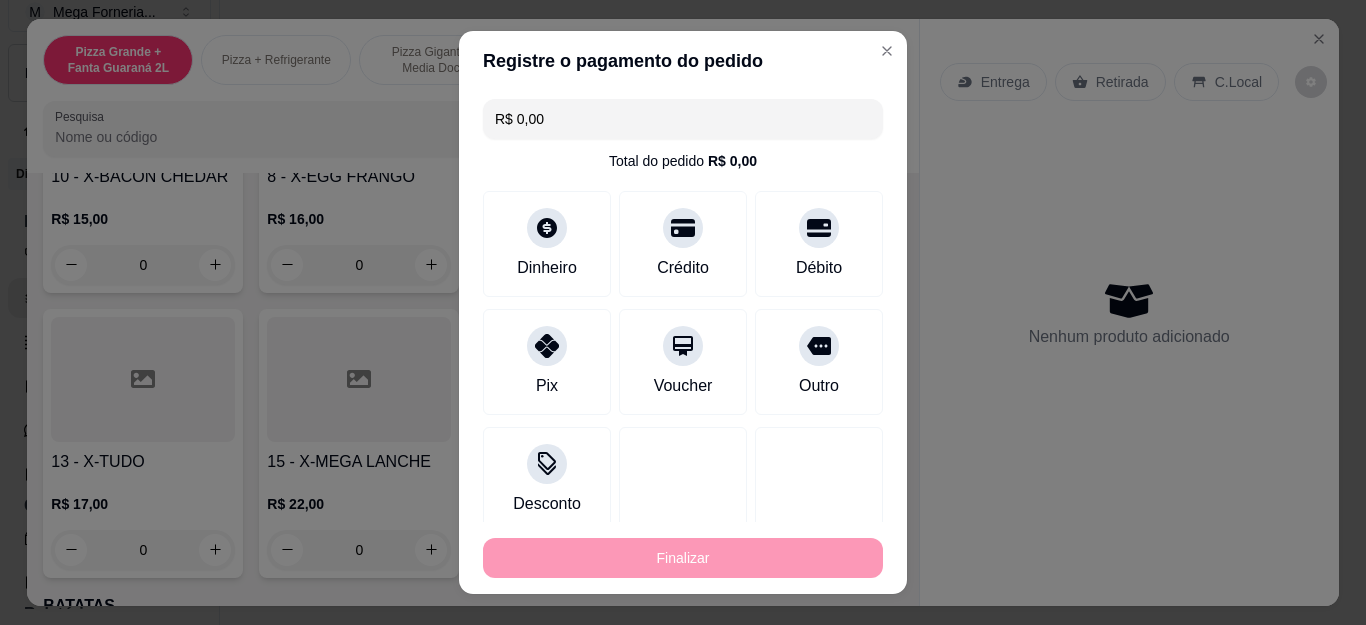 type on "0" 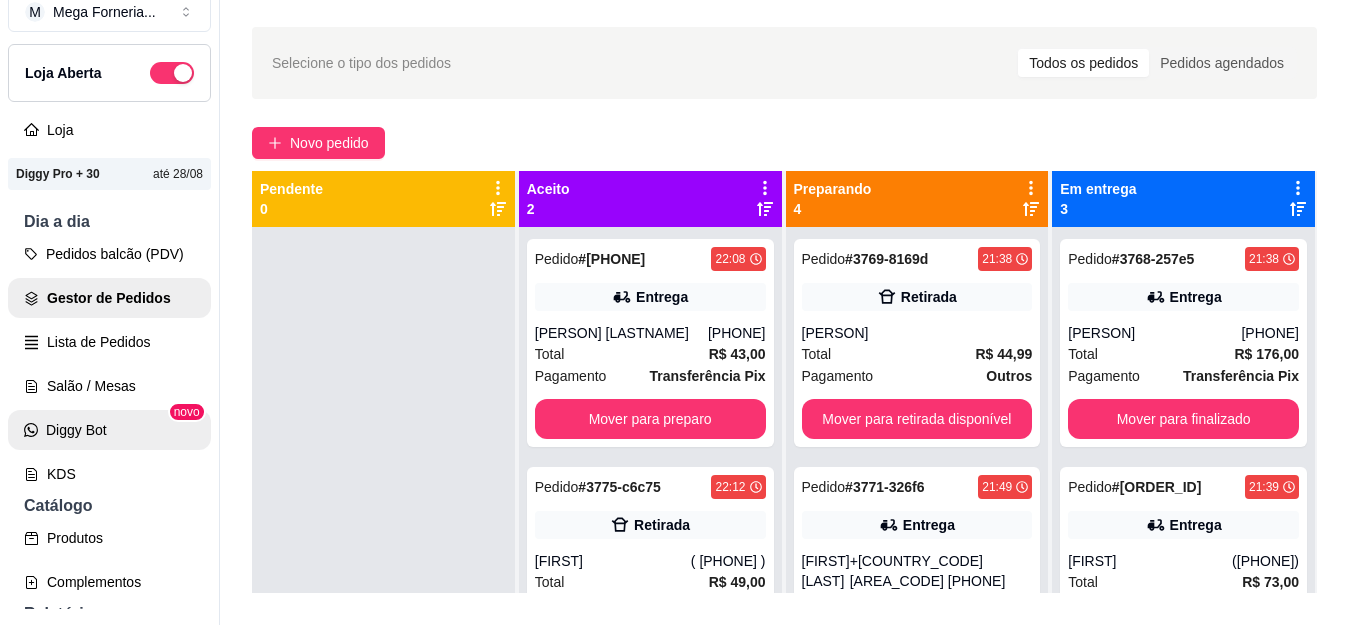 scroll, scrollTop: 200, scrollLeft: 0, axis: vertical 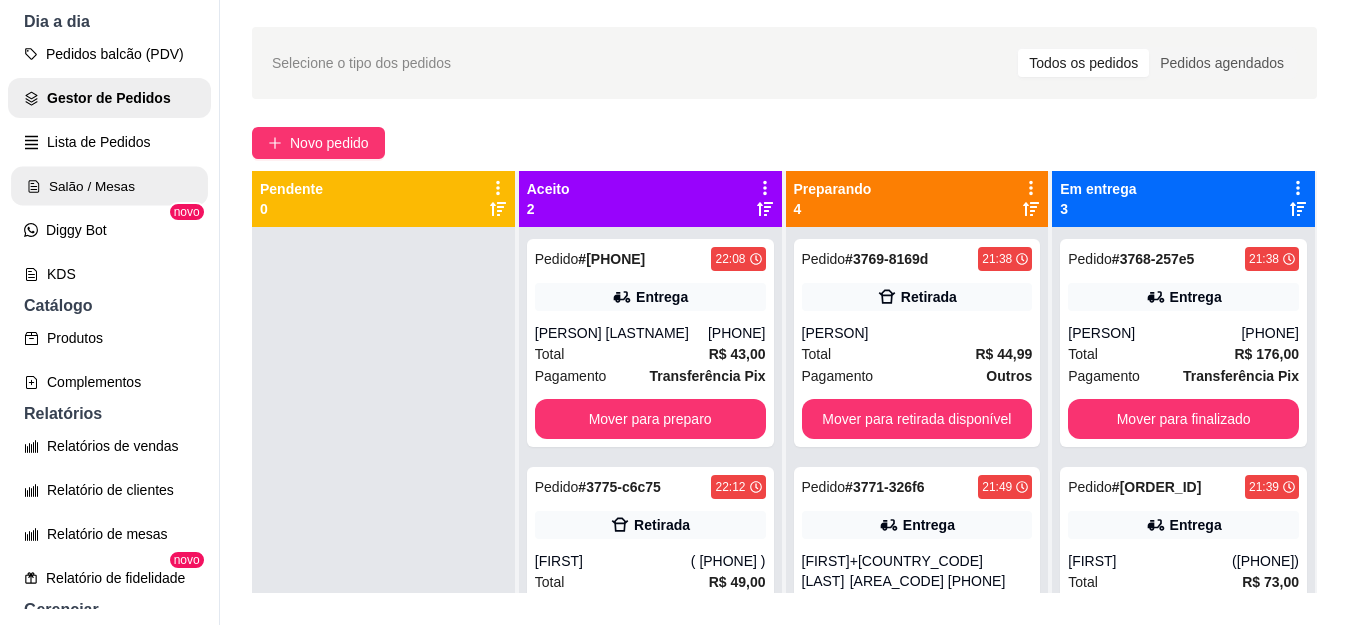 click on "Salão / Mesas" at bounding box center [109, 186] 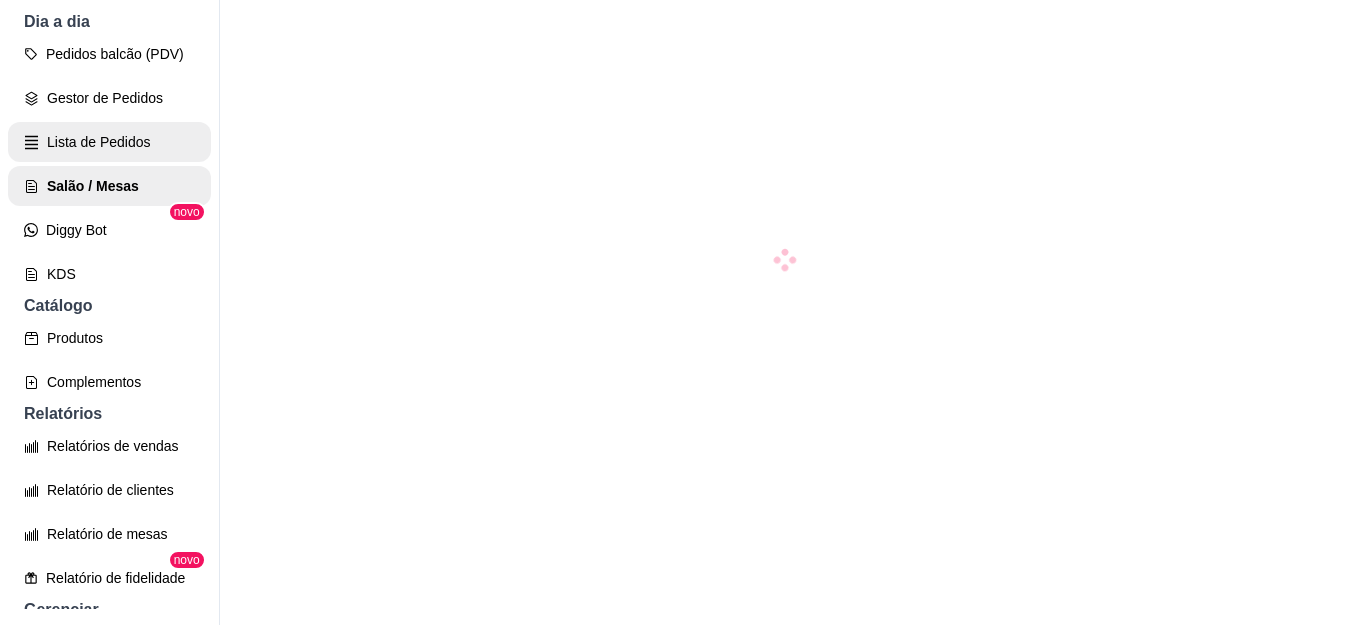 scroll, scrollTop: 0, scrollLeft: 0, axis: both 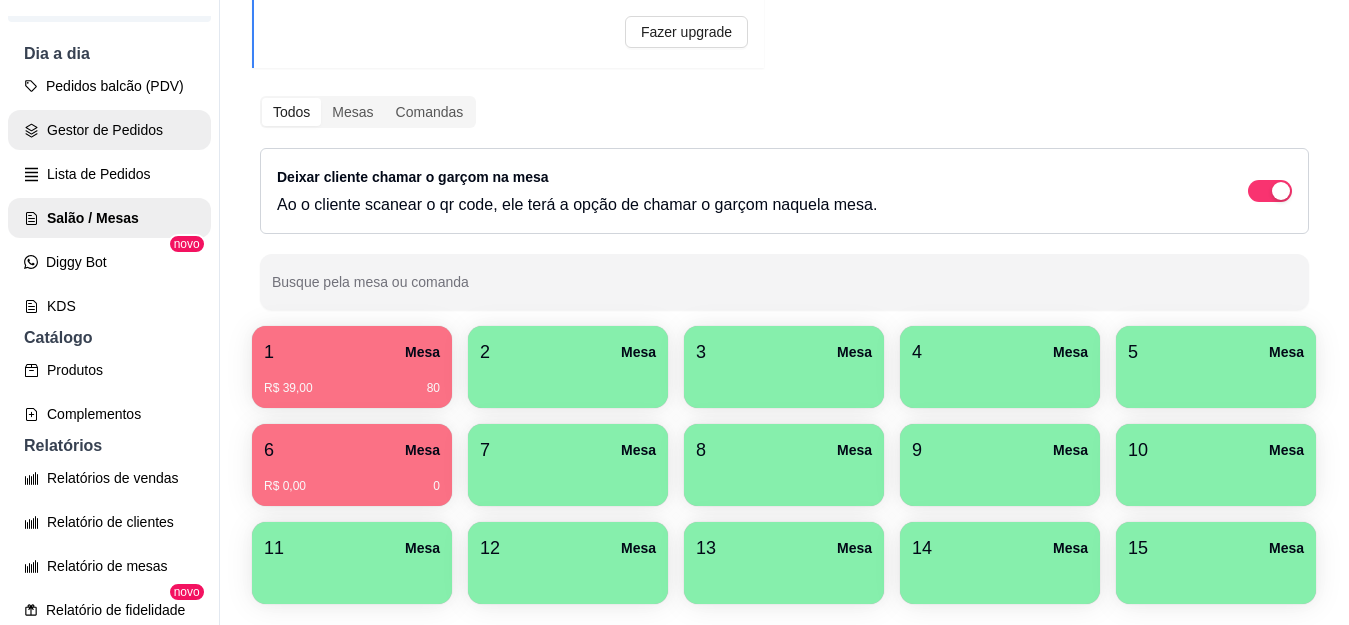 click on "Gestor de Pedidos" at bounding box center (109, 130) 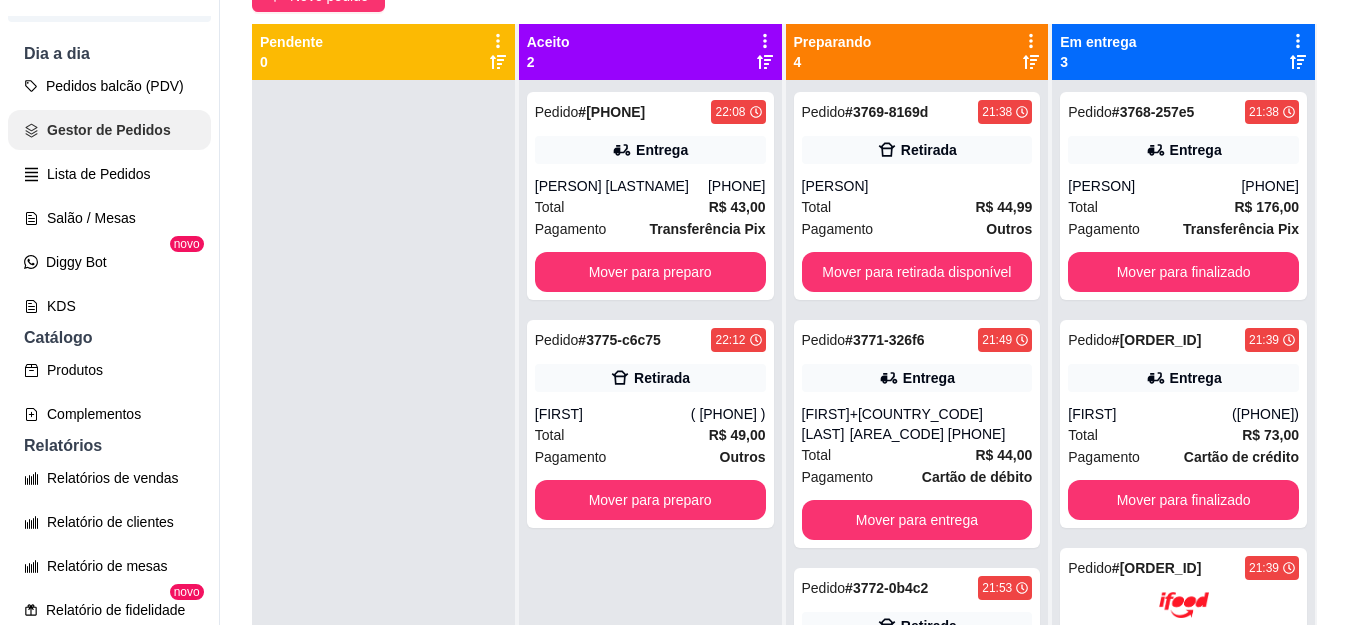scroll, scrollTop: 0, scrollLeft: 0, axis: both 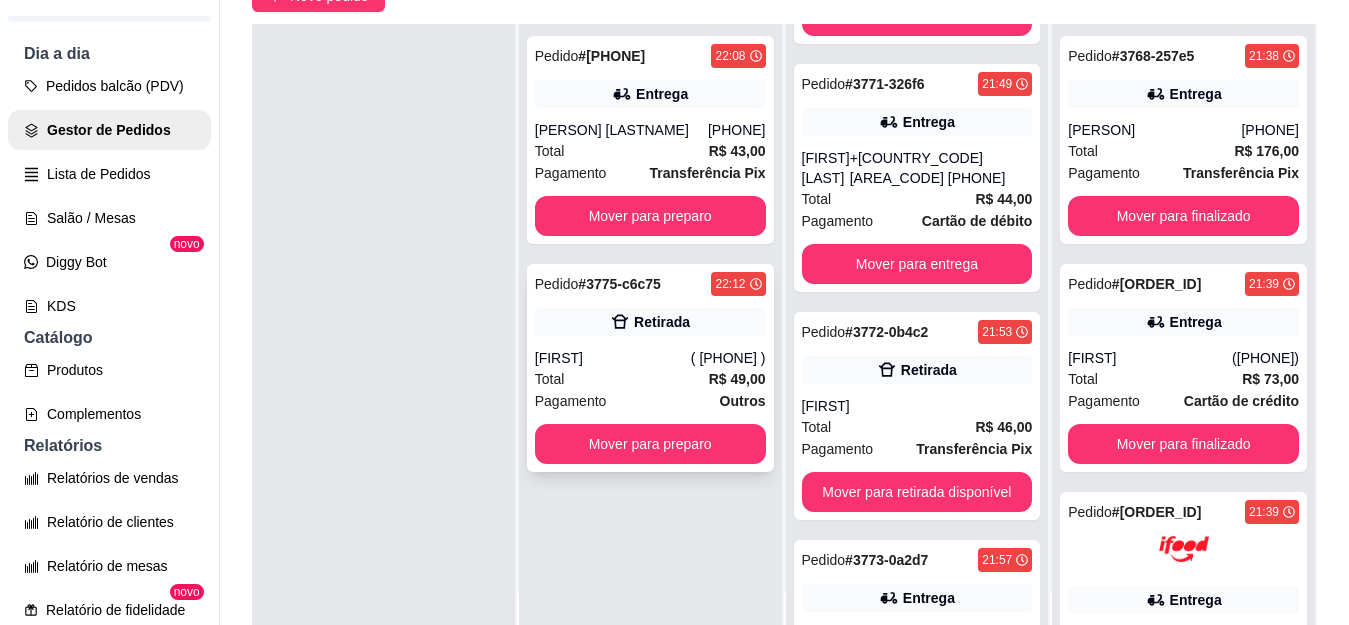 click on "Pedido # 3775-c6c75 22:12 Retirada [PERSON] [PHONE] Total R$ 49,00 Pagamento Outros Mover para preparo" at bounding box center [650, 368] 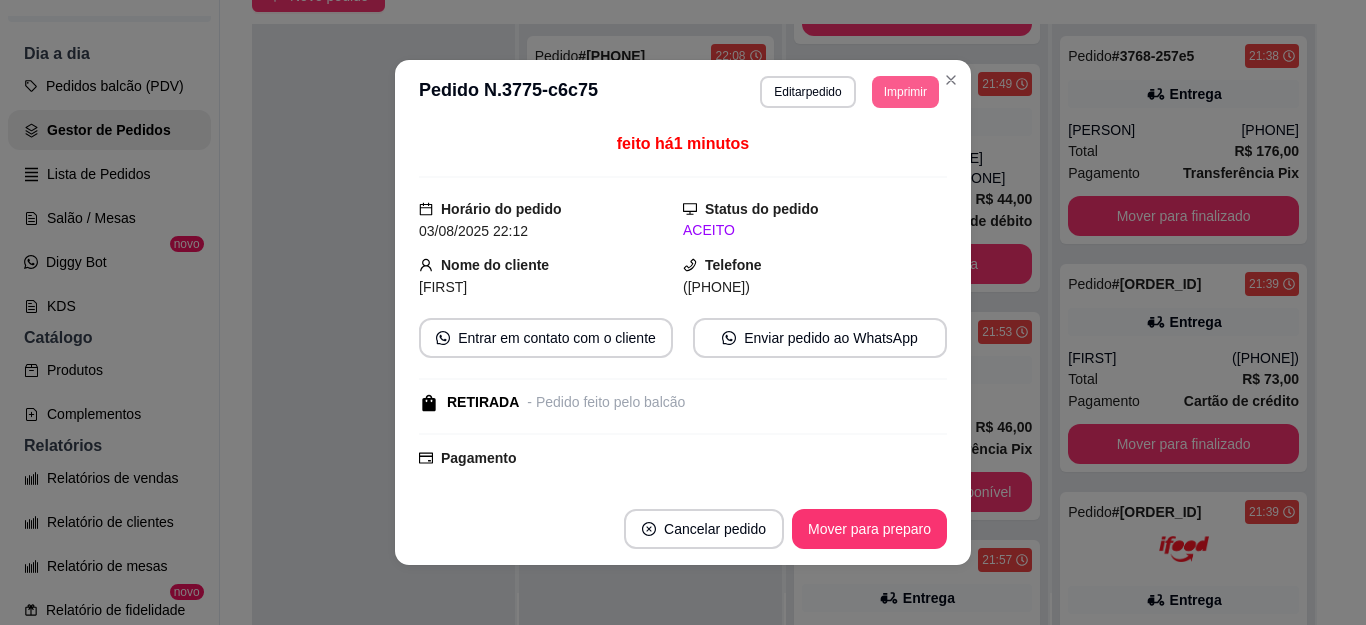 click on "Imprimir" at bounding box center (905, 92) 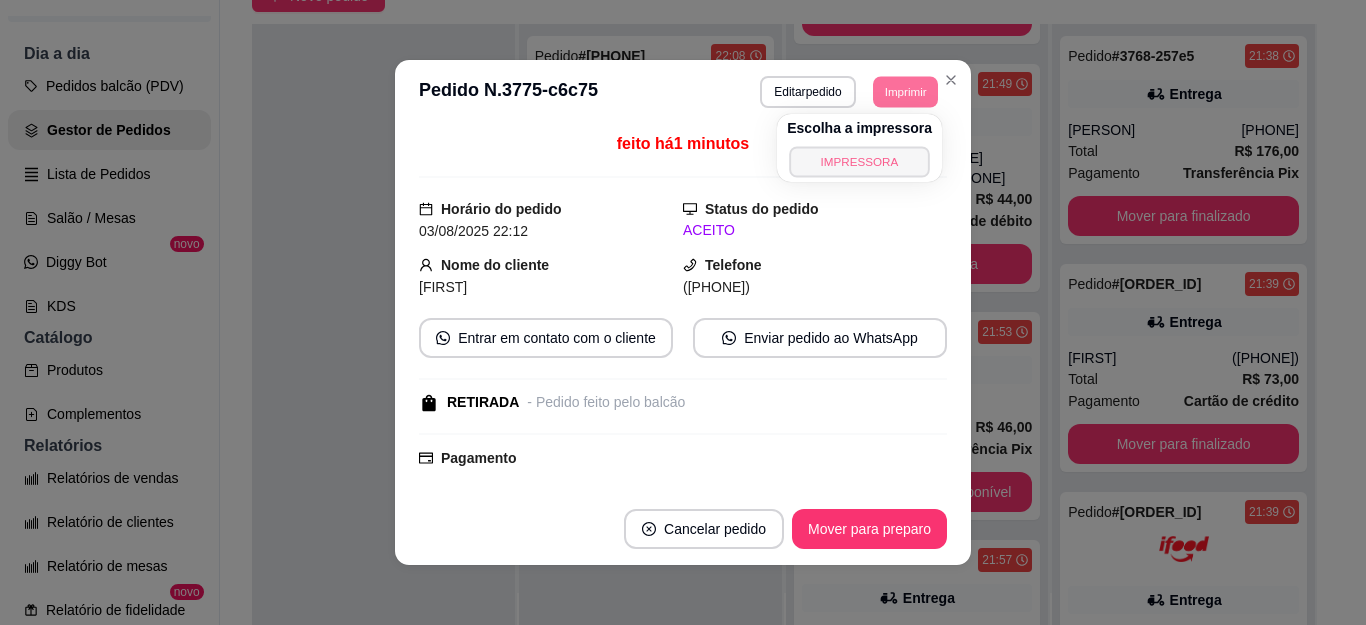 click on "IMPRESSORA" at bounding box center [859, 161] 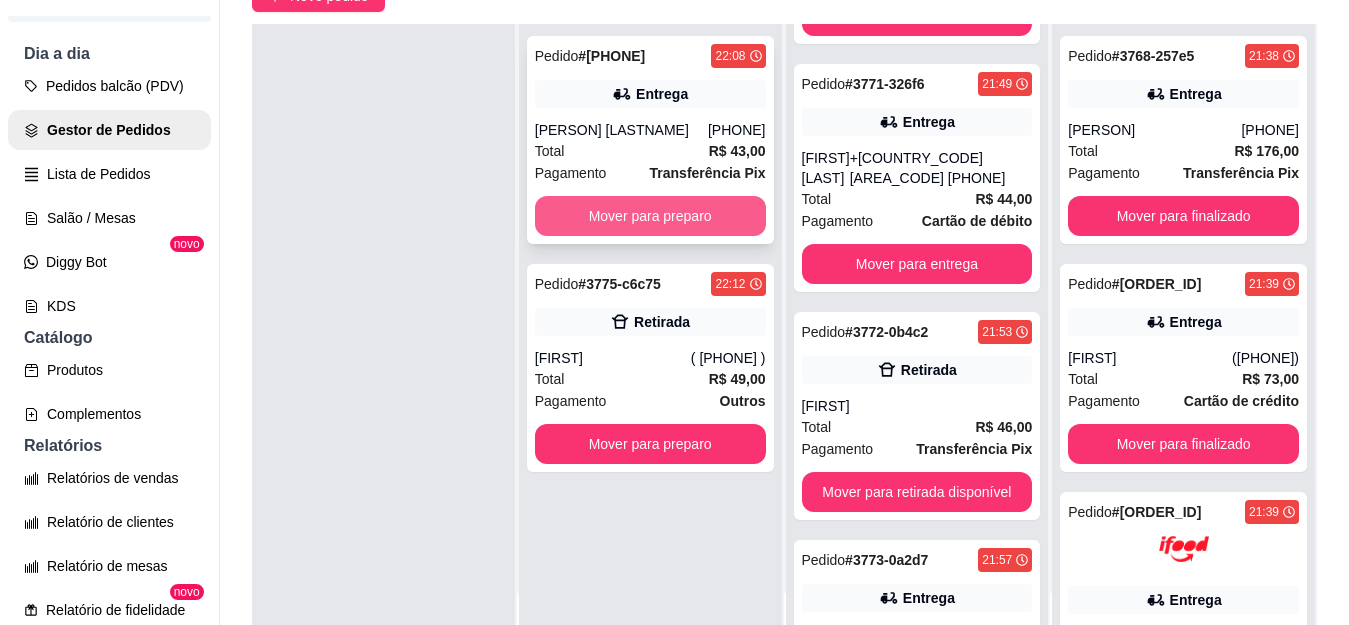 click on "Mover para preparo" at bounding box center (650, 216) 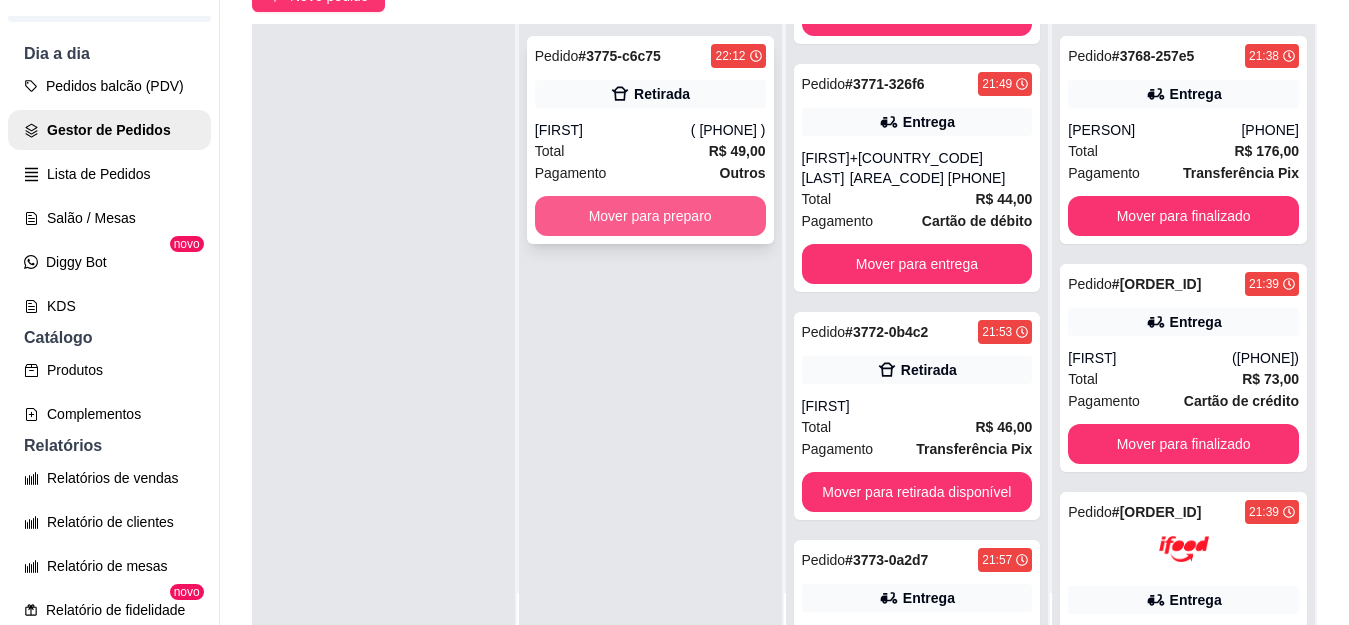 click on "Mover para preparo" at bounding box center [650, 216] 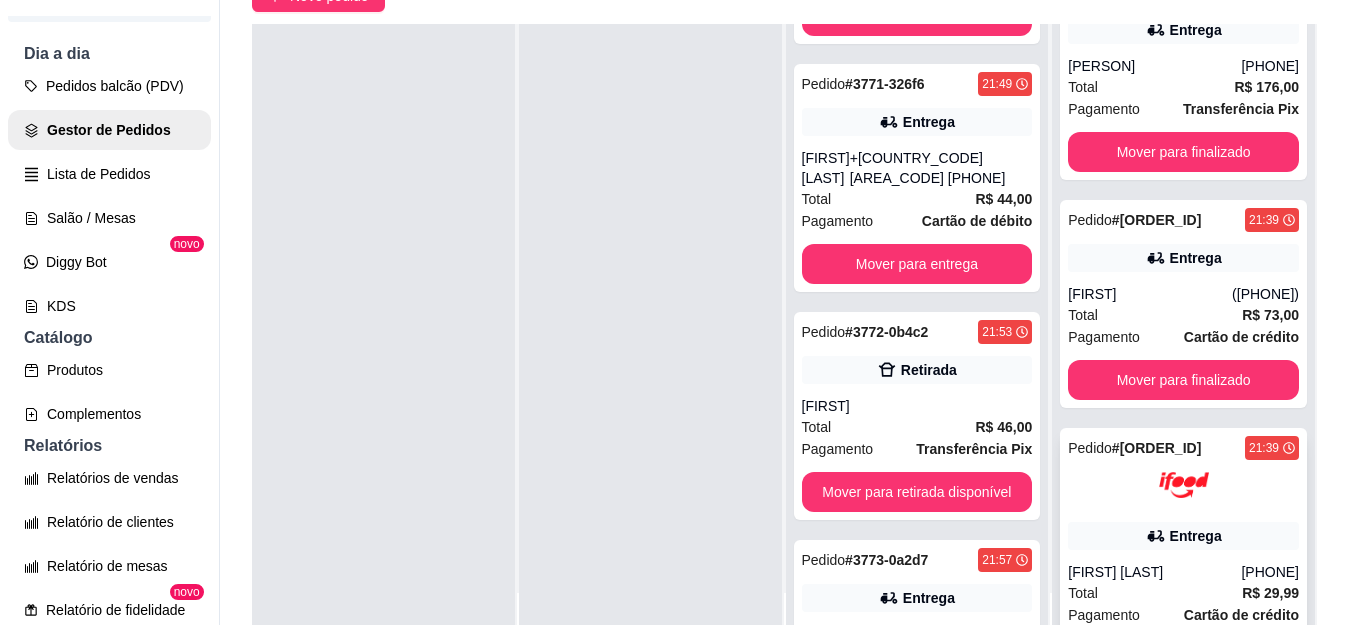 scroll, scrollTop: 151, scrollLeft: 0, axis: vertical 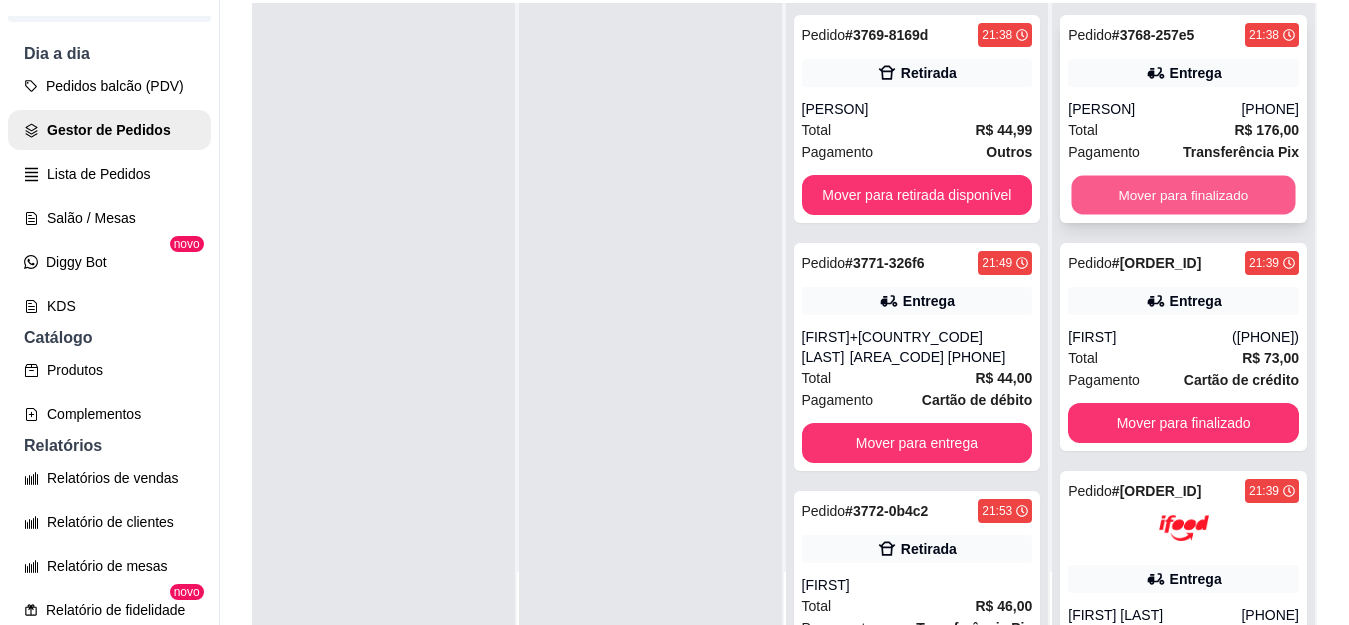 click on "Mover para finalizado" at bounding box center [1184, 195] 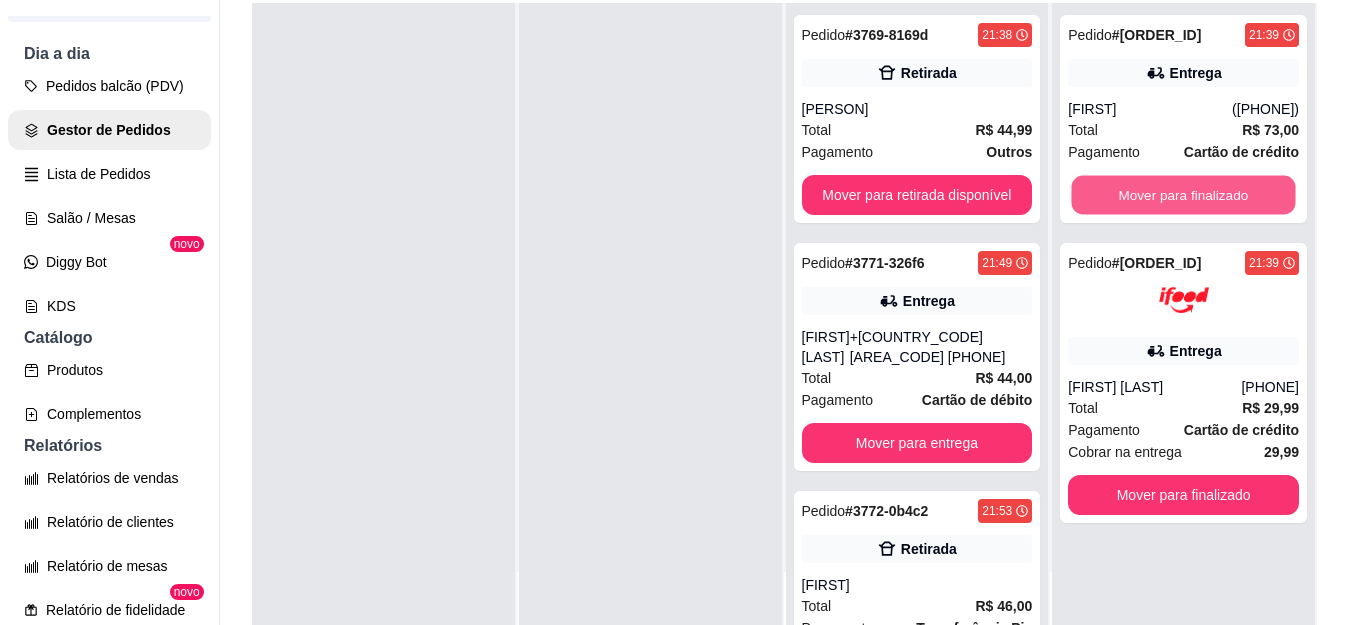 click on "Mover para finalizado" at bounding box center [1184, 195] 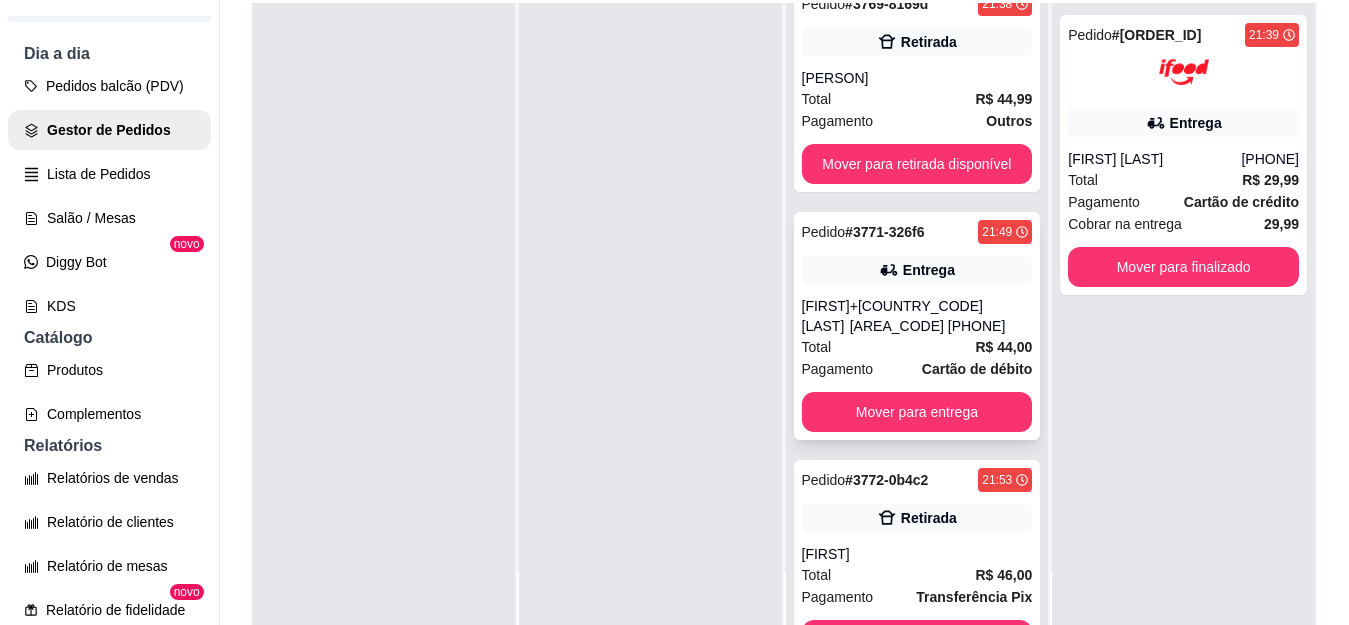 scroll, scrollTop: 0, scrollLeft: 0, axis: both 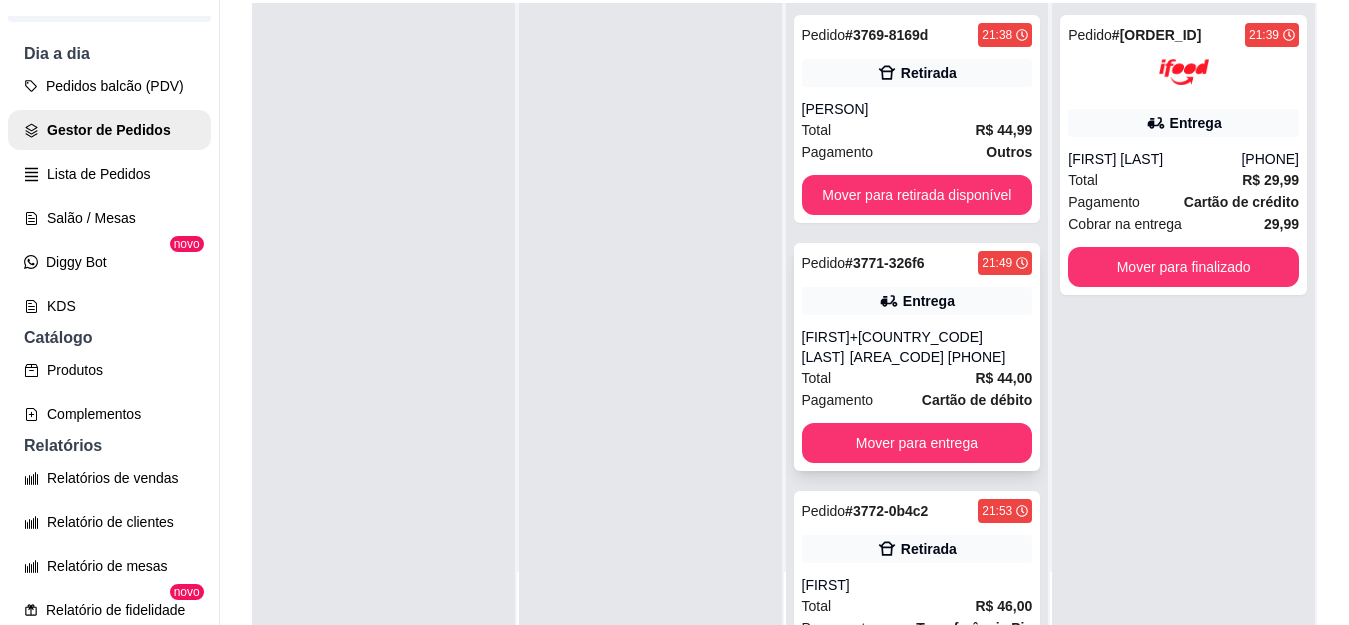 click 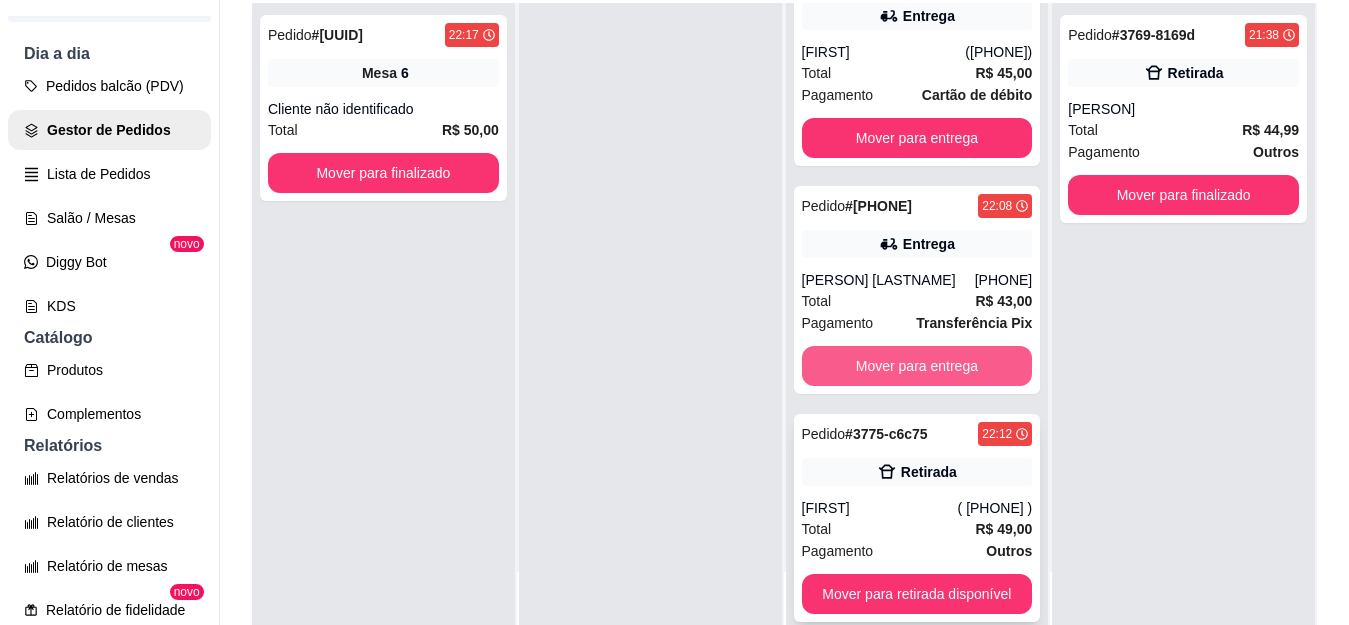 scroll, scrollTop: 535, scrollLeft: 0, axis: vertical 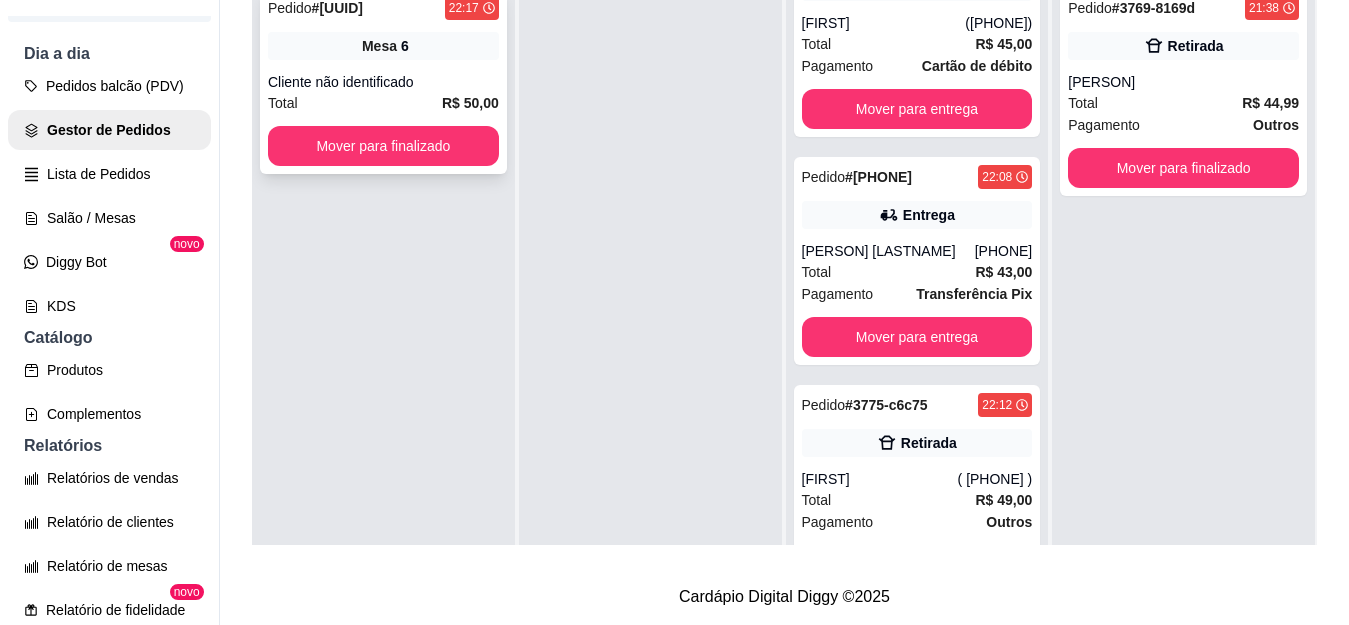 click on "Mesa 6" at bounding box center [383, 46] 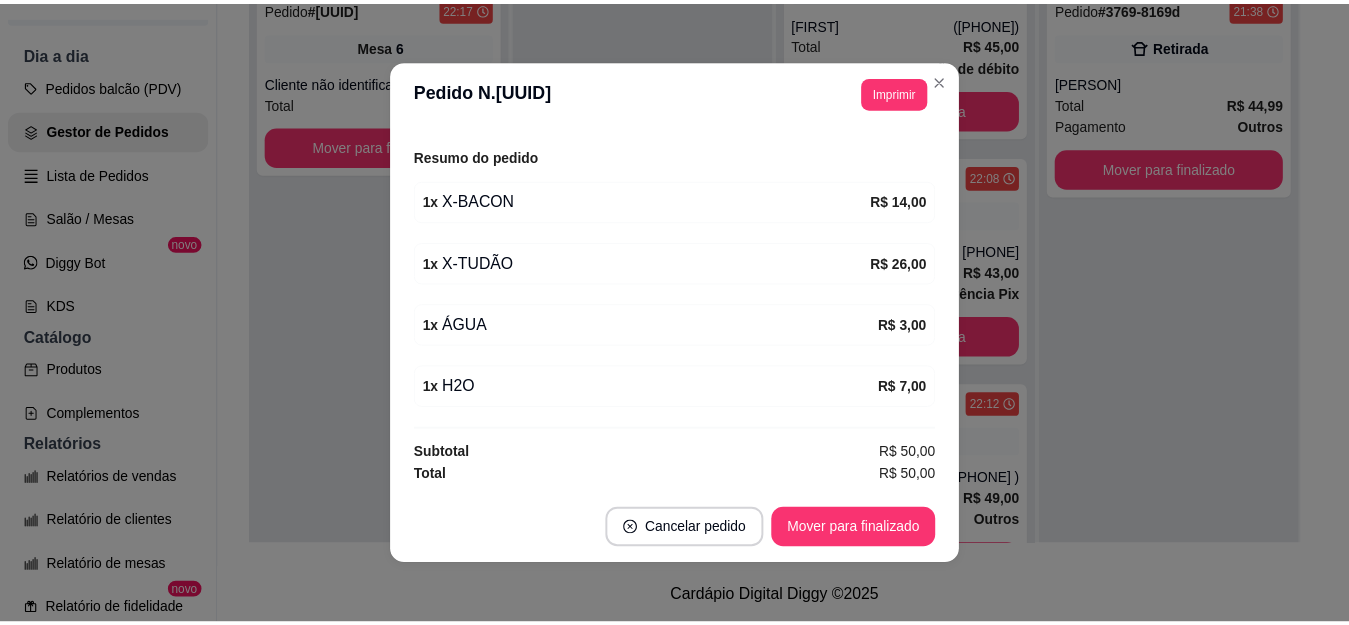scroll, scrollTop: 242, scrollLeft: 0, axis: vertical 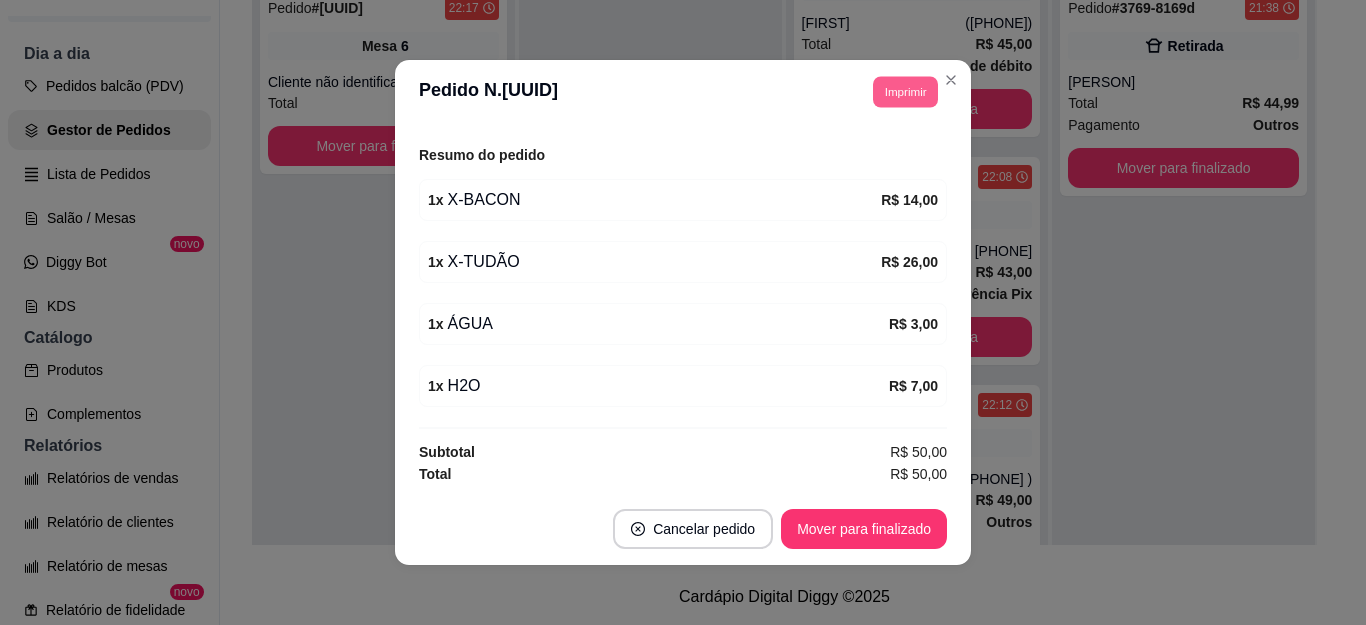 click on "Imprimir" at bounding box center [905, 91] 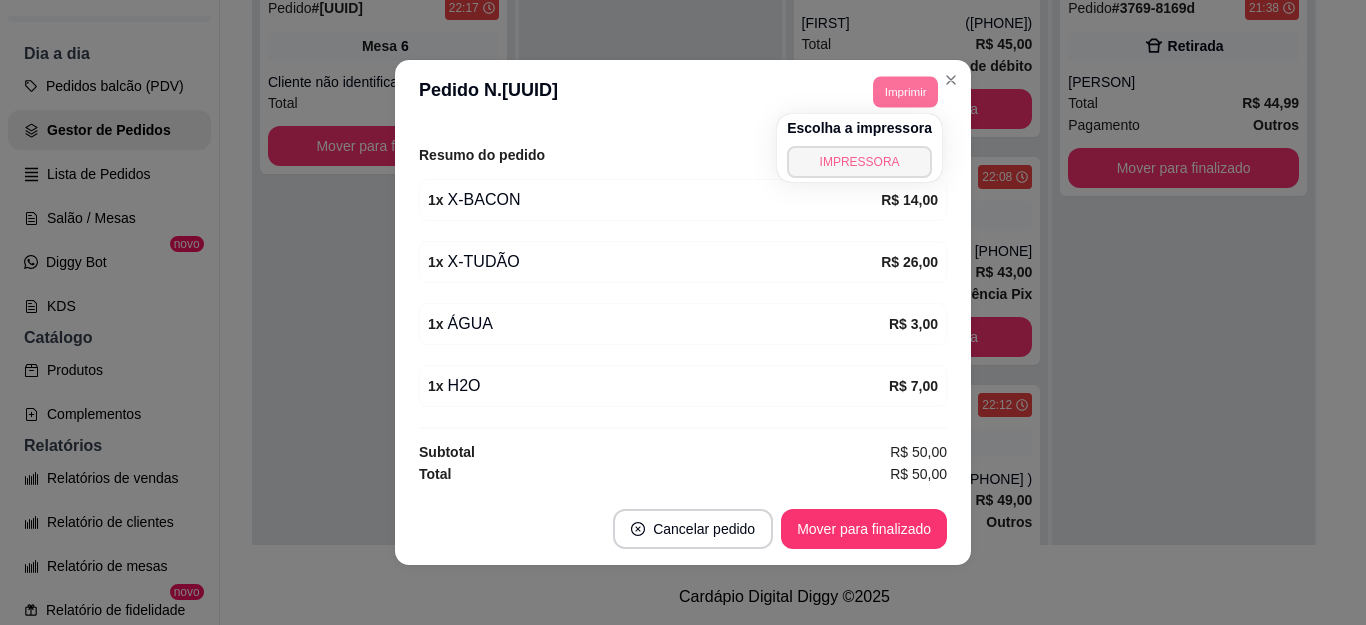 click on "IMPRESSORA" at bounding box center [859, 162] 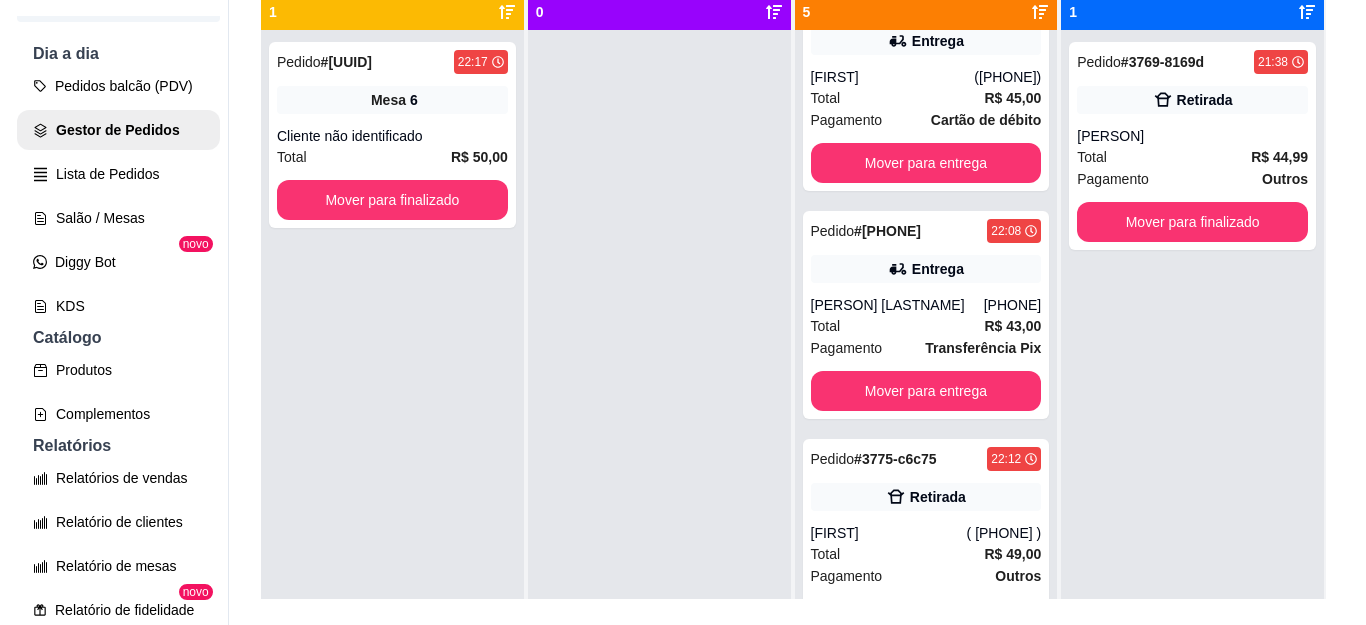 scroll, scrollTop: 121, scrollLeft: 0, axis: vertical 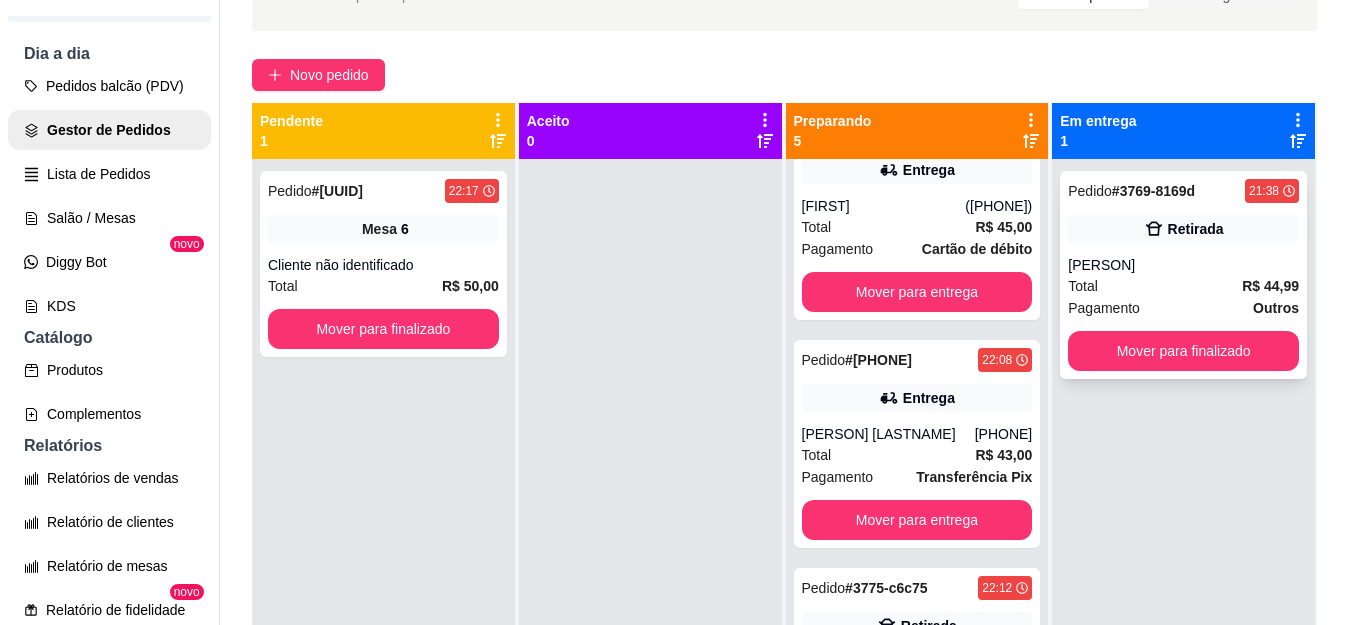 click on "Retirada" at bounding box center (1183, 229) 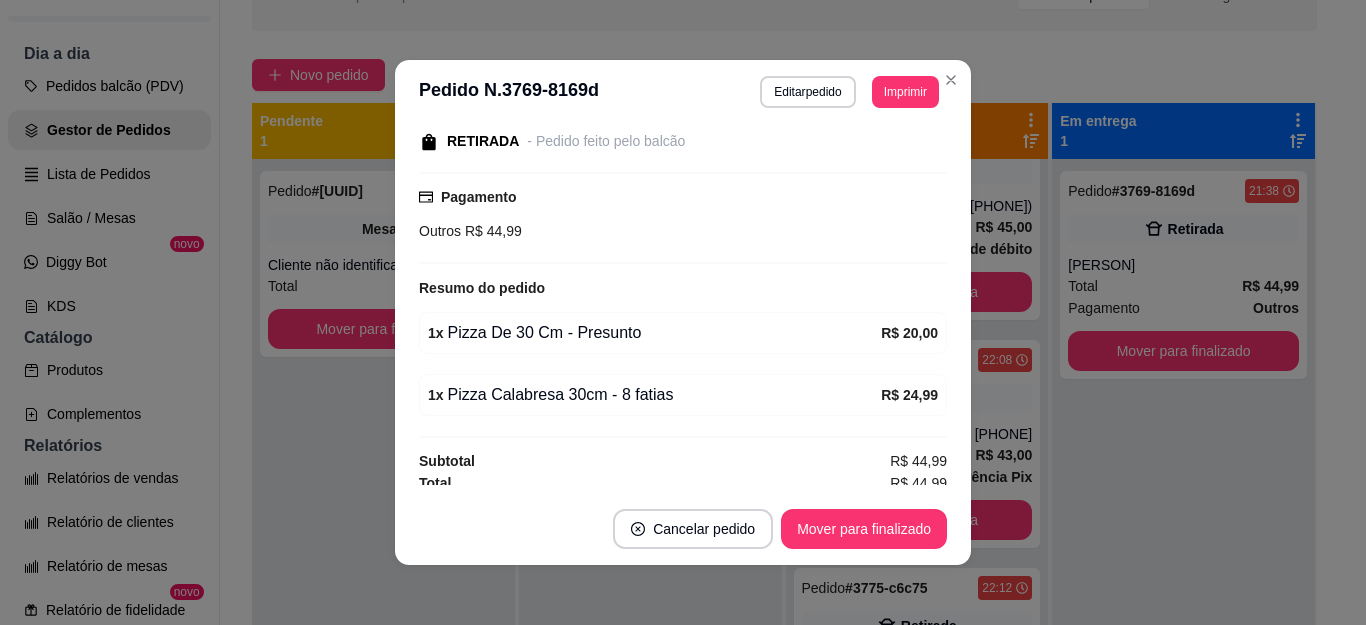 scroll, scrollTop: 270, scrollLeft: 0, axis: vertical 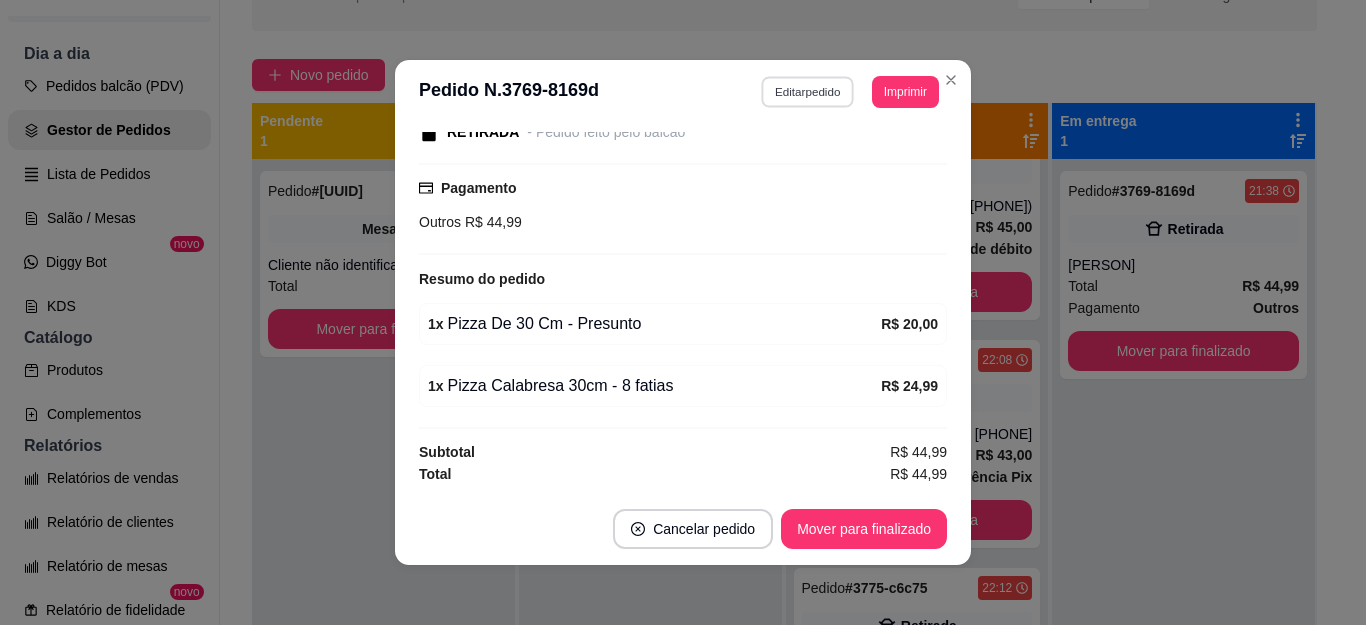 click on "Editar  pedido" at bounding box center (808, 91) 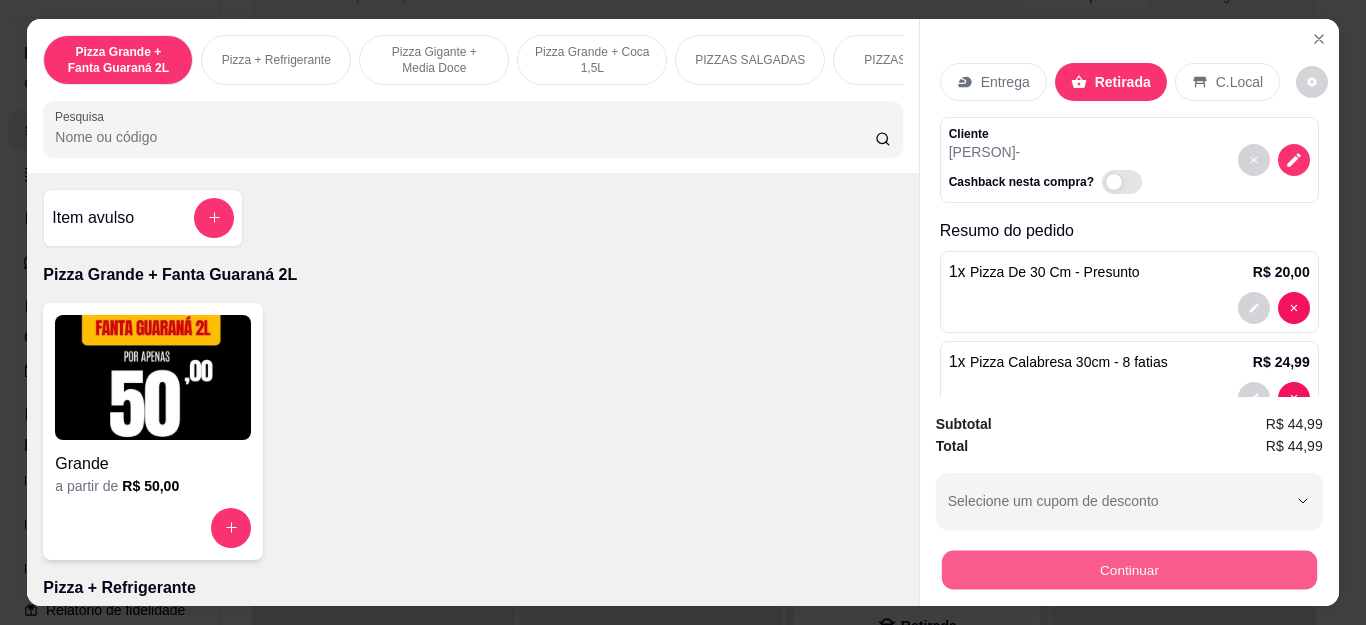 click on "Continuar" at bounding box center (1128, 570) 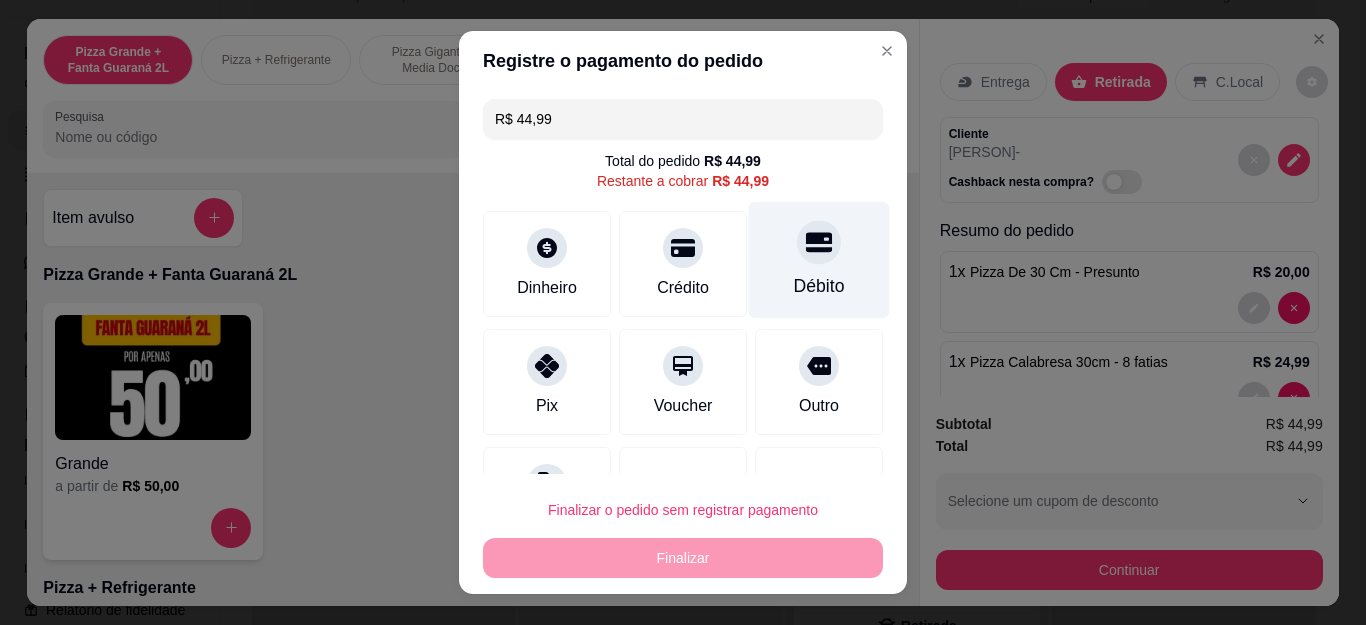 click on "Débito" at bounding box center (819, 286) 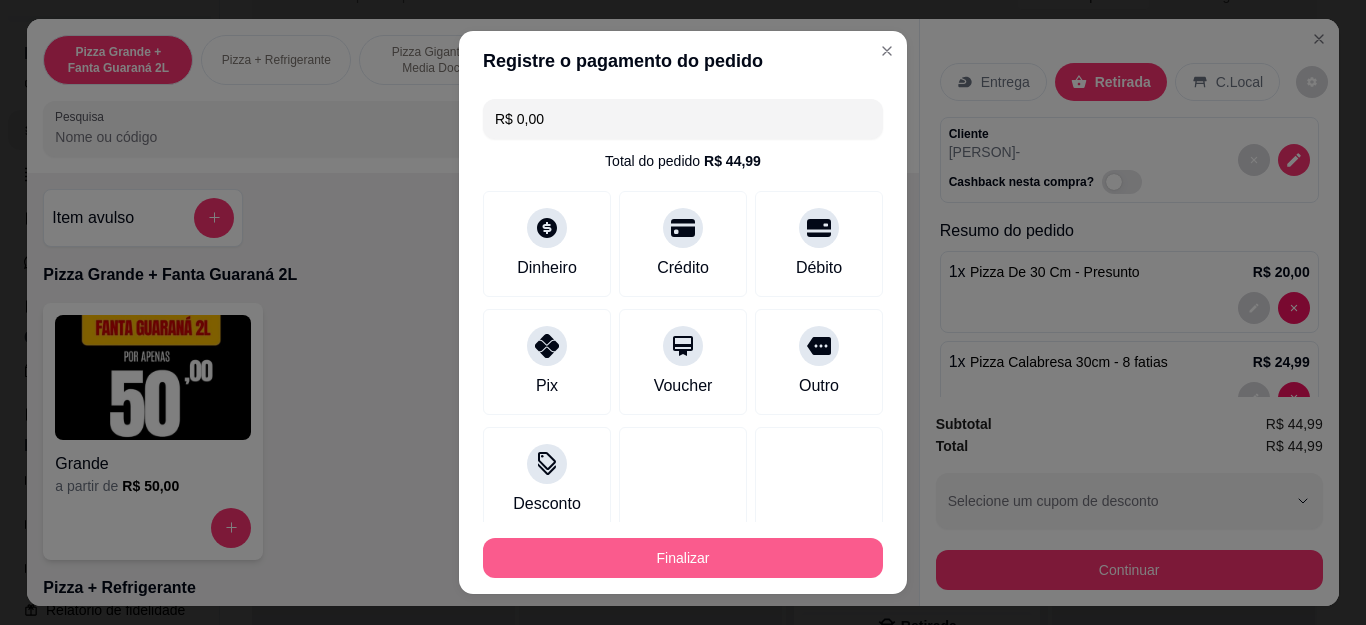 click on "Finalizar" at bounding box center [683, 558] 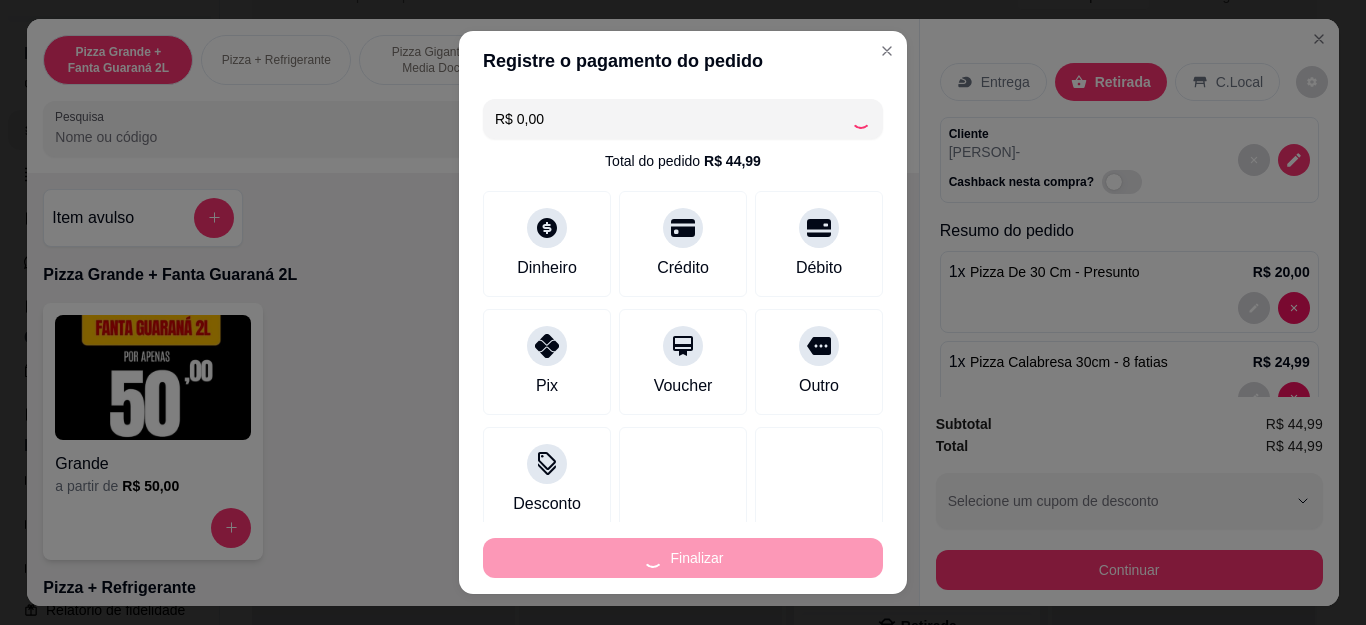 type on "0" 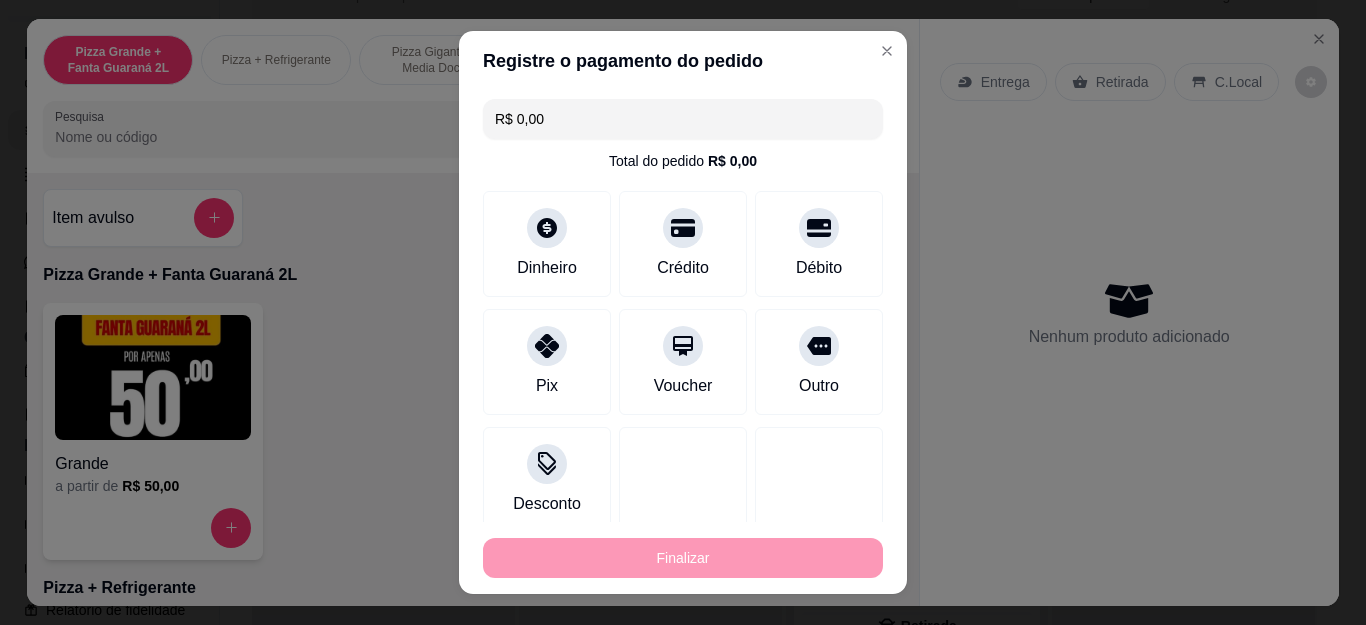type on "-R$ 44,99" 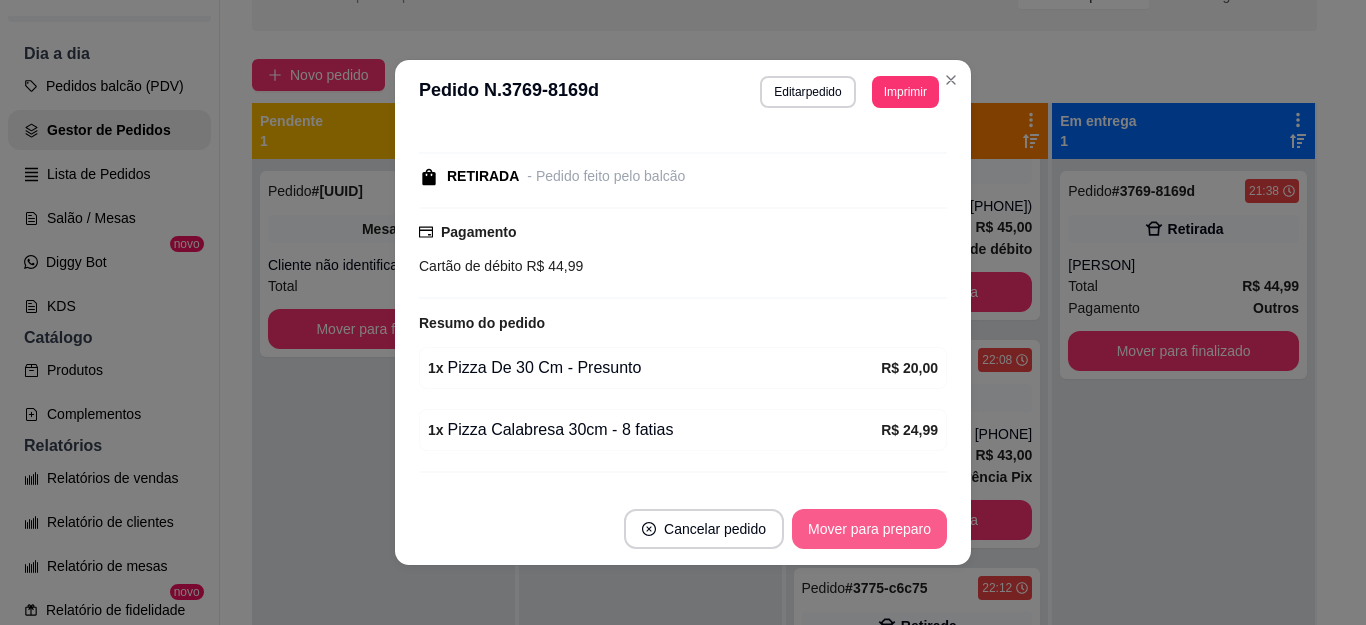 scroll, scrollTop: 314, scrollLeft: 0, axis: vertical 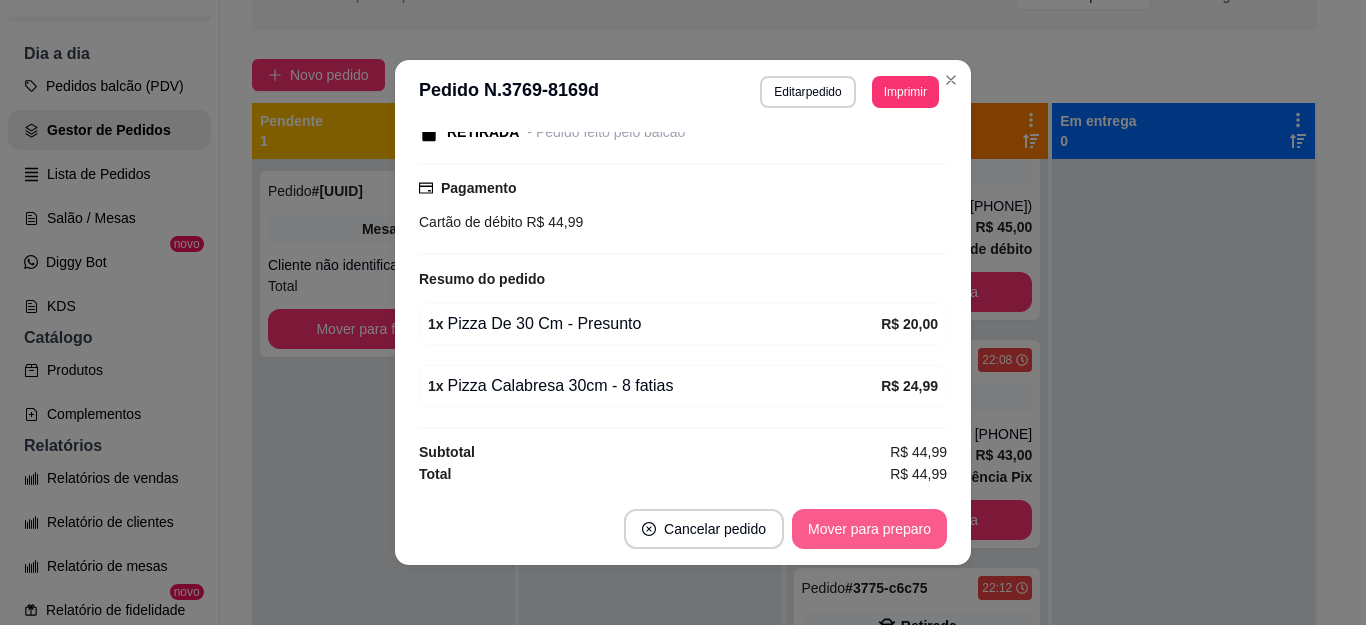 click on "Mover para preparo" at bounding box center [869, 529] 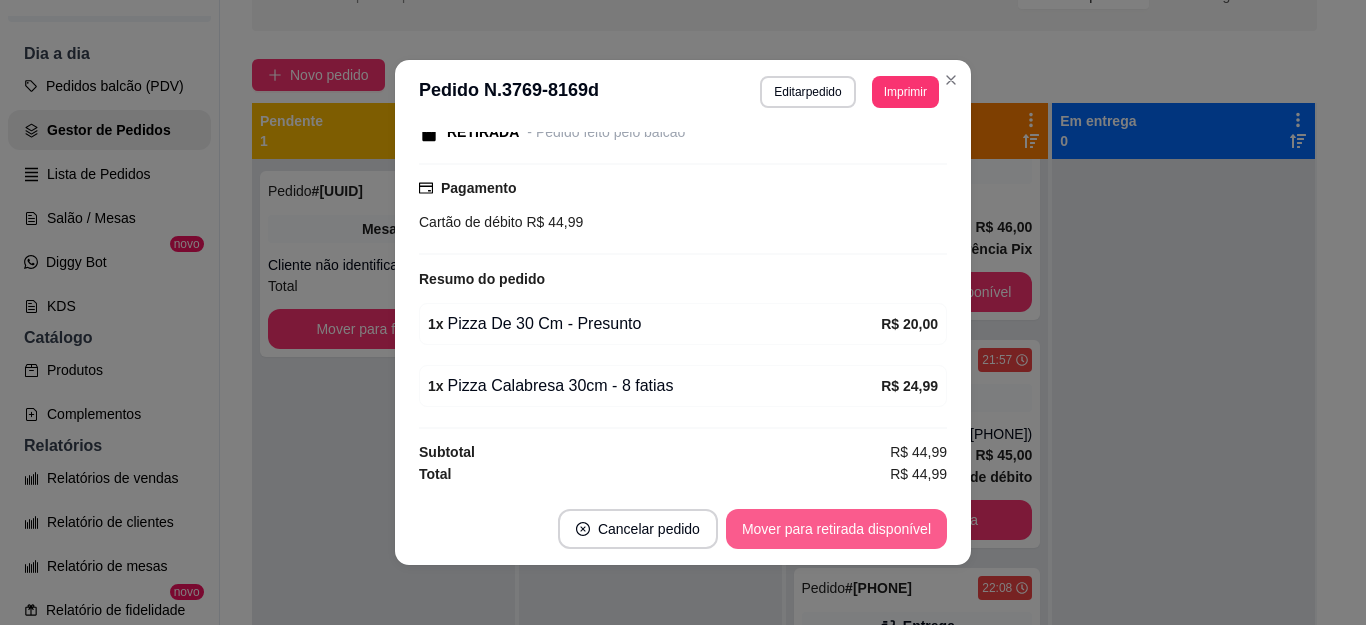 scroll, scrollTop: 763, scrollLeft: 0, axis: vertical 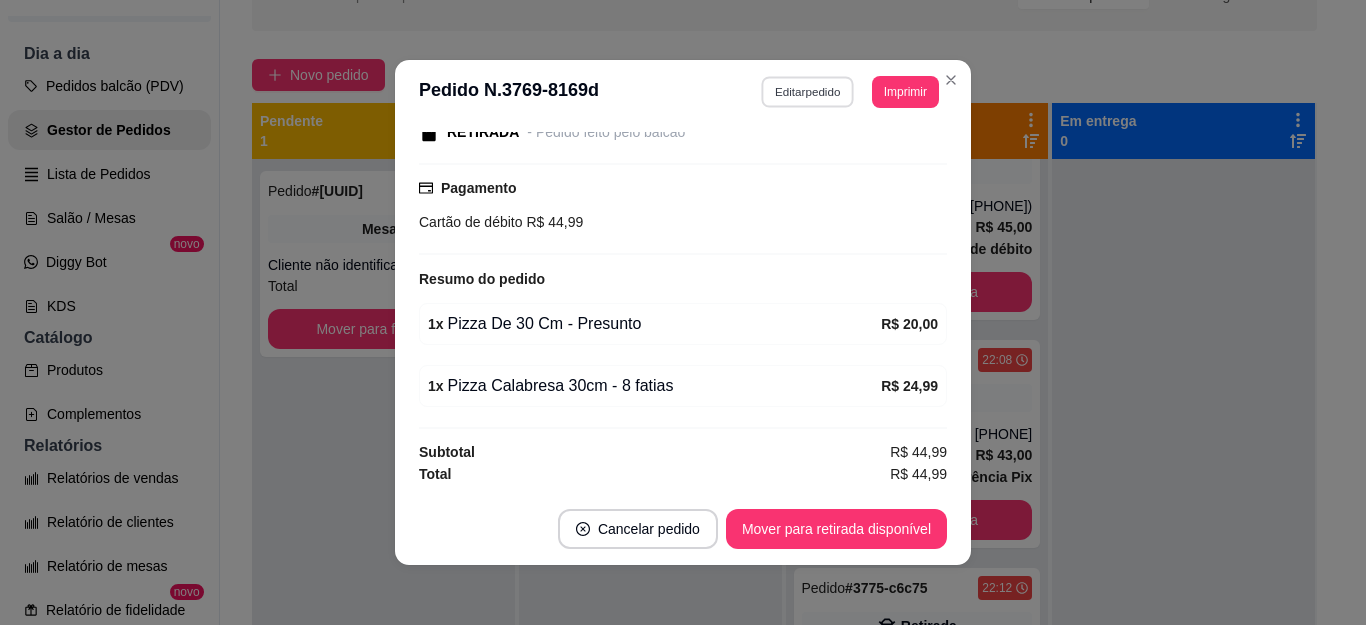 click on "Editar  pedido" at bounding box center (808, 91) 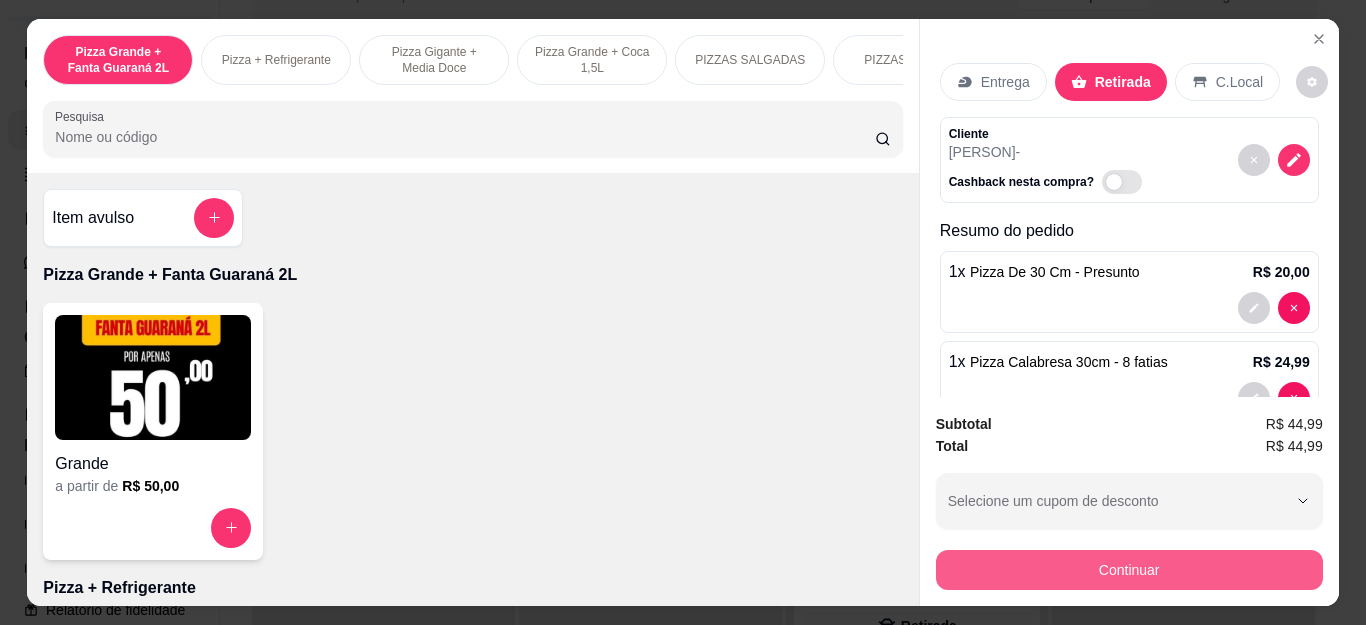 click on "Continuar" at bounding box center (1129, 570) 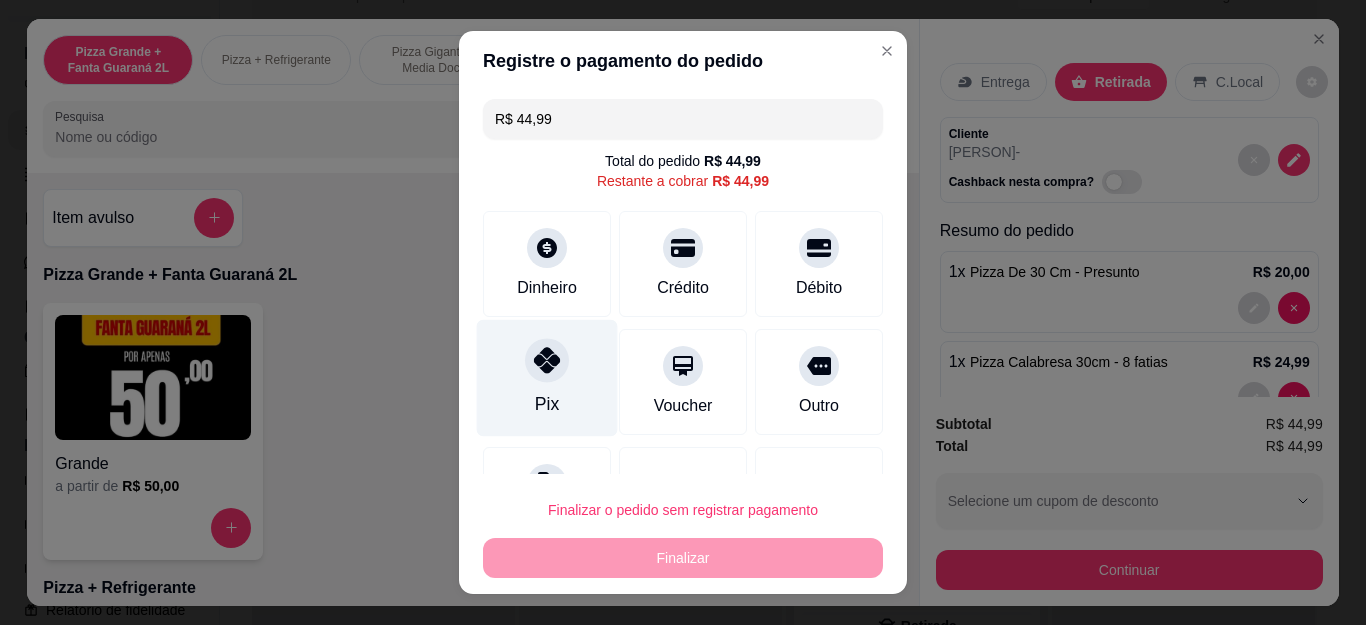 click at bounding box center [547, 361] 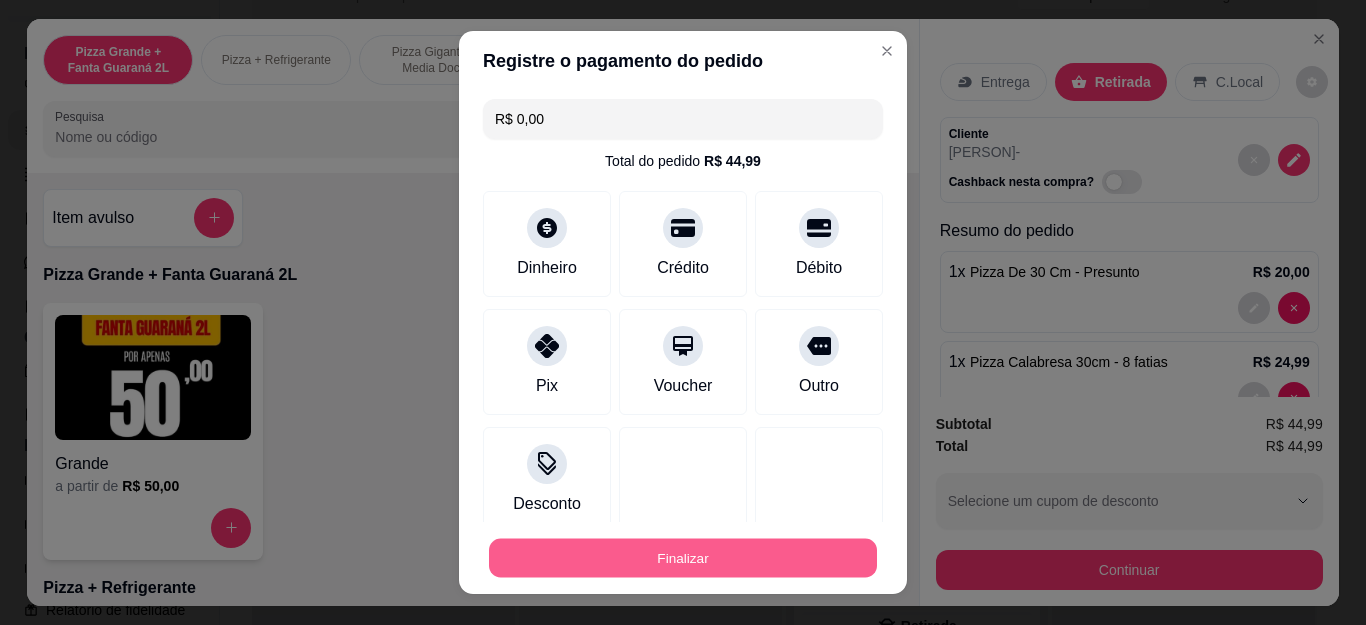 click on "Finalizar" at bounding box center [683, 557] 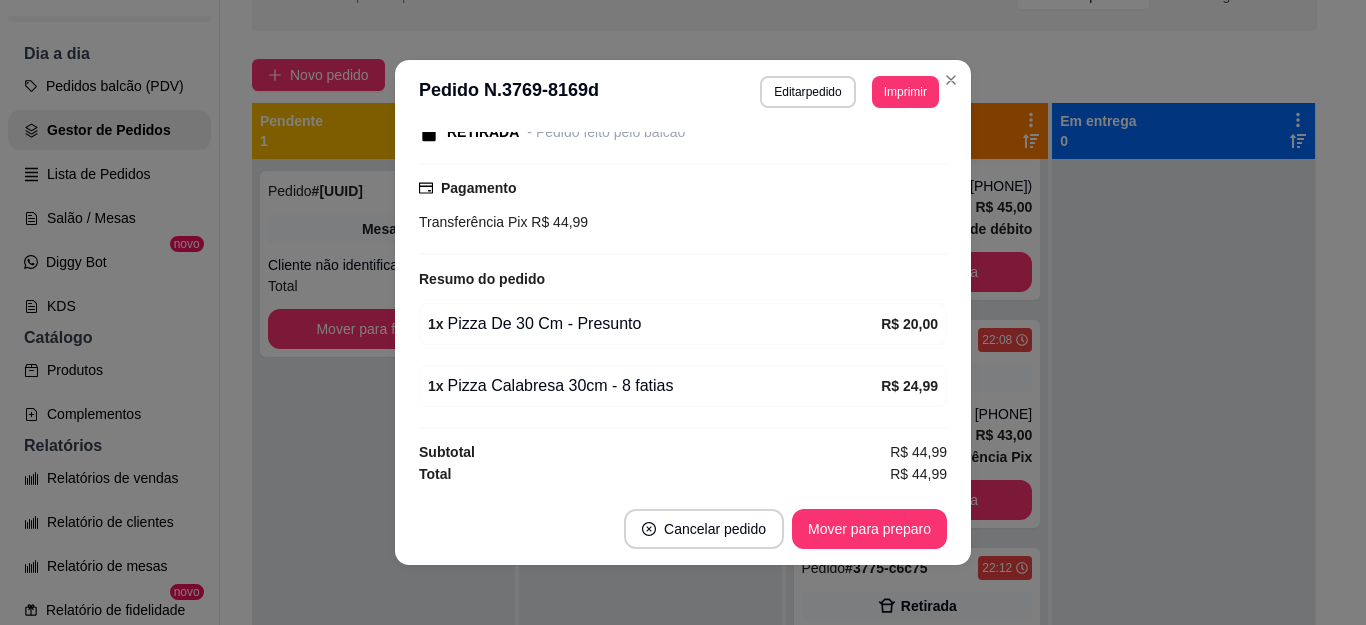 scroll, scrollTop: 535, scrollLeft: 0, axis: vertical 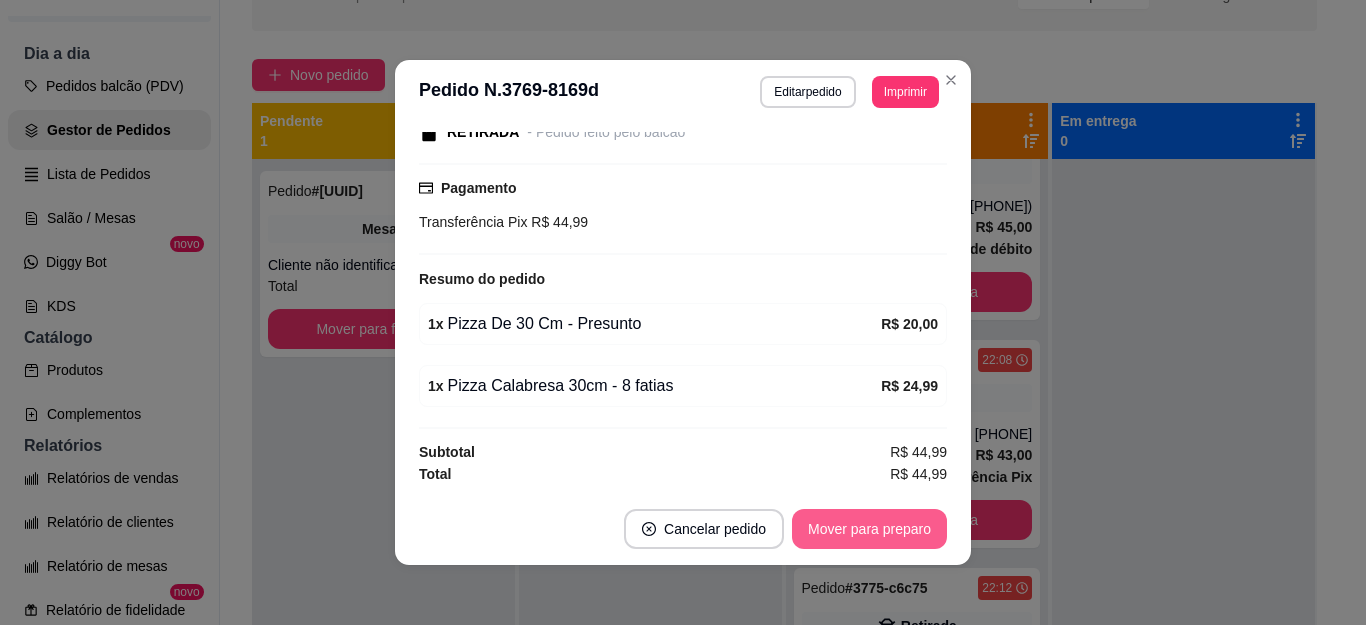 click on "Mover para preparo" at bounding box center [869, 529] 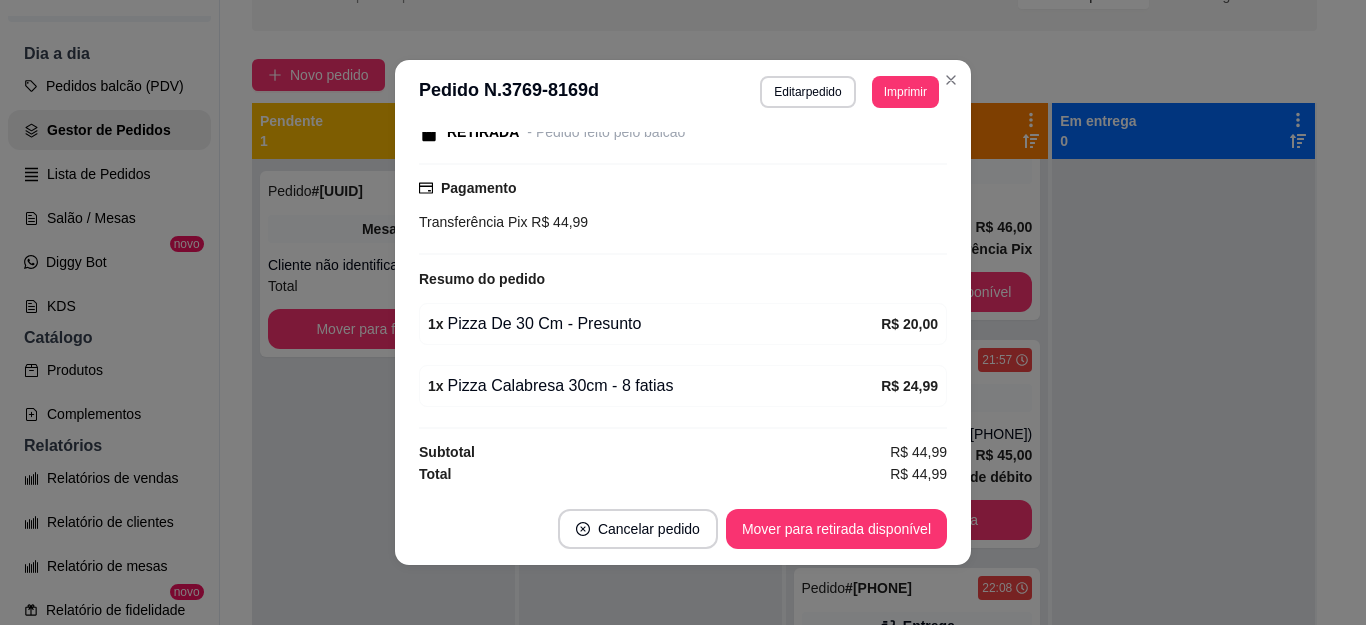 scroll, scrollTop: 763, scrollLeft: 0, axis: vertical 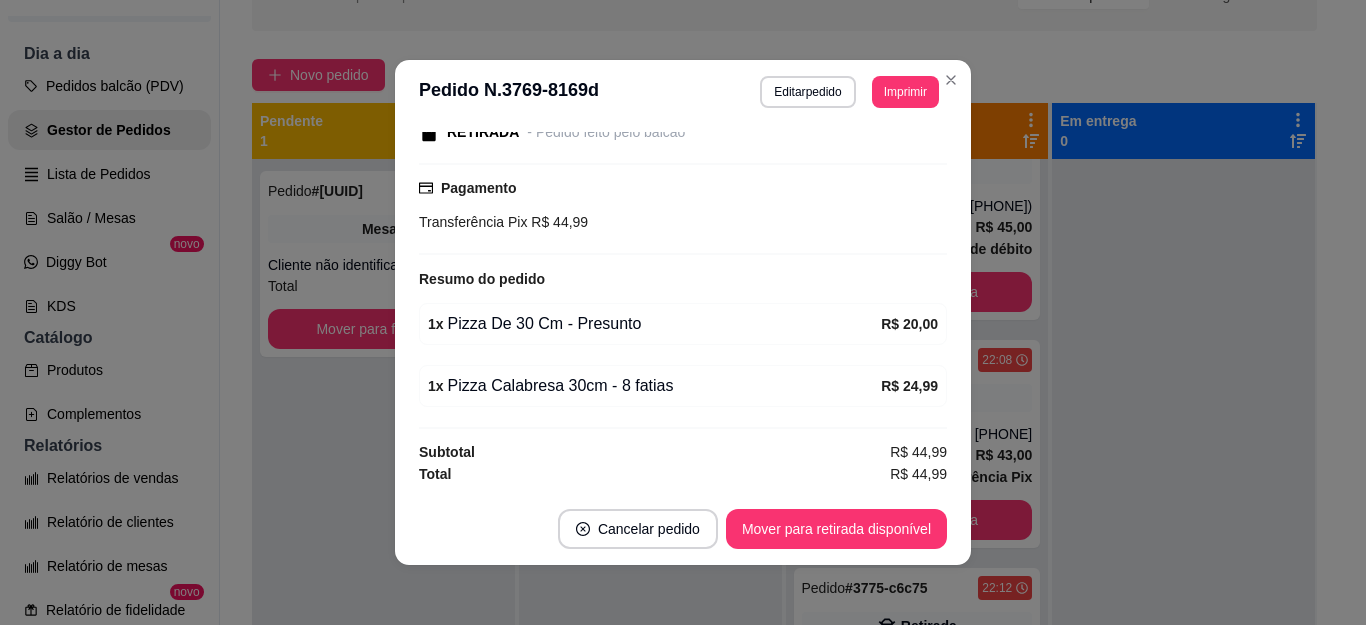 click on "Mover para retirada disponível" at bounding box center (836, 529) 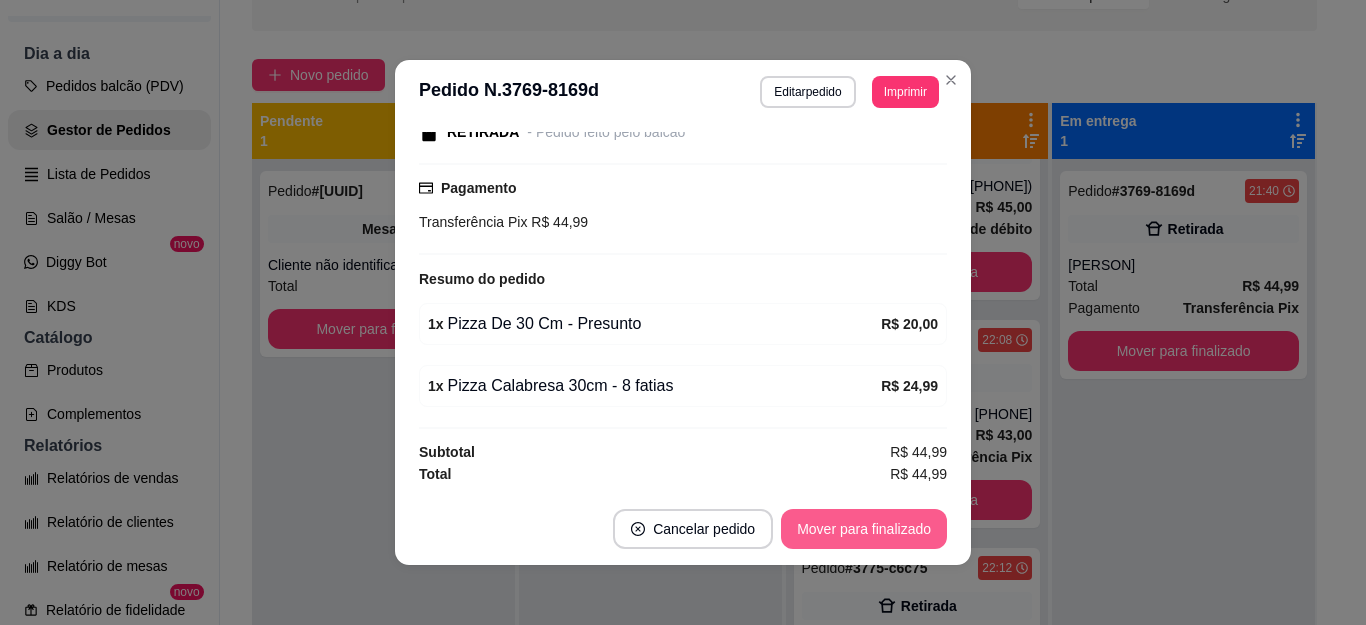 scroll, scrollTop: 535, scrollLeft: 0, axis: vertical 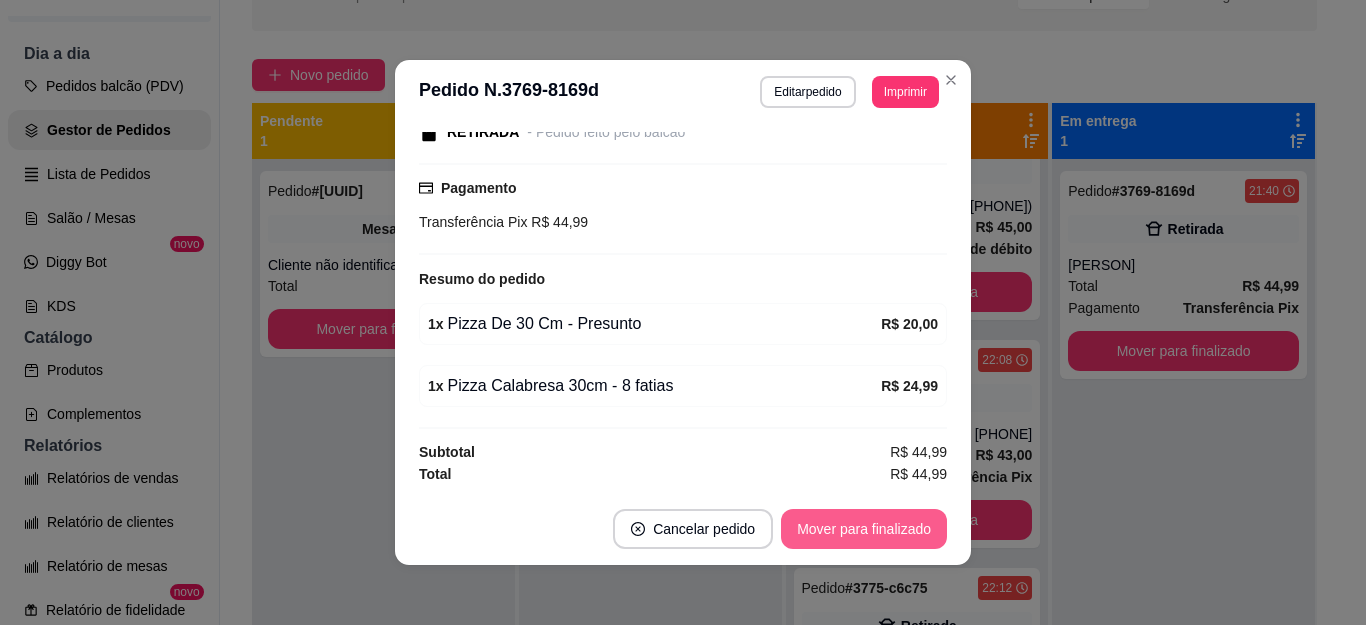 click on "Mover para finalizado" at bounding box center (864, 529) 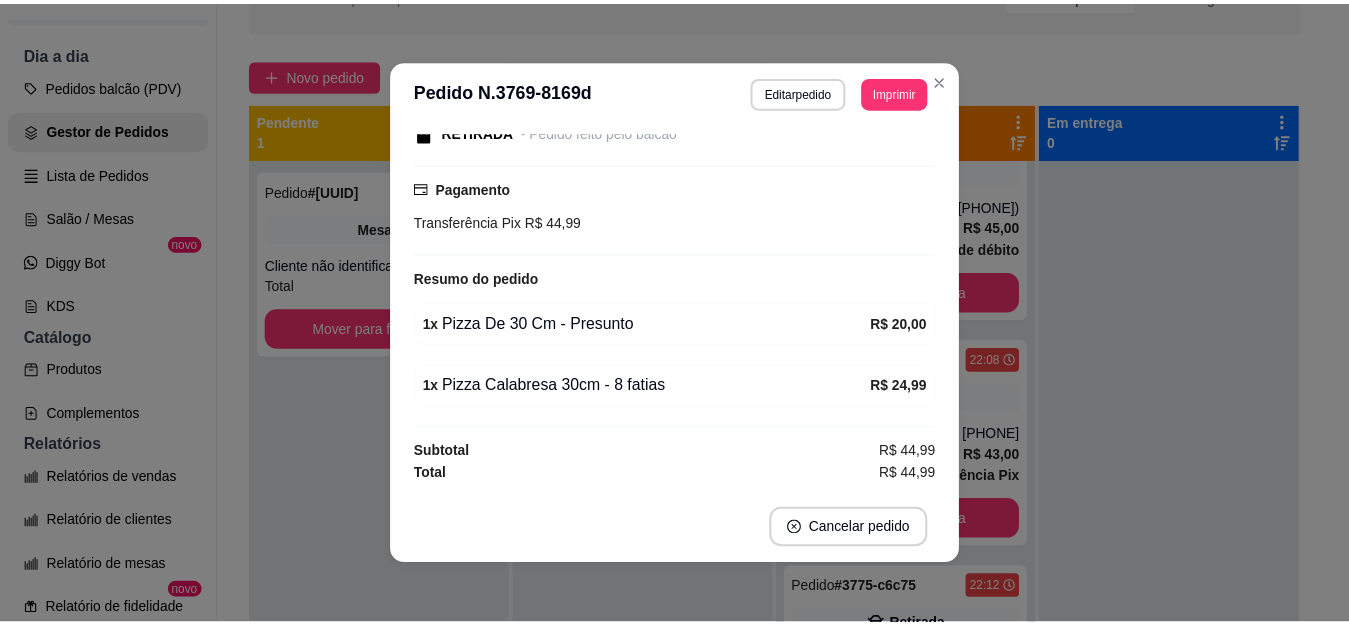 scroll, scrollTop: 208, scrollLeft: 0, axis: vertical 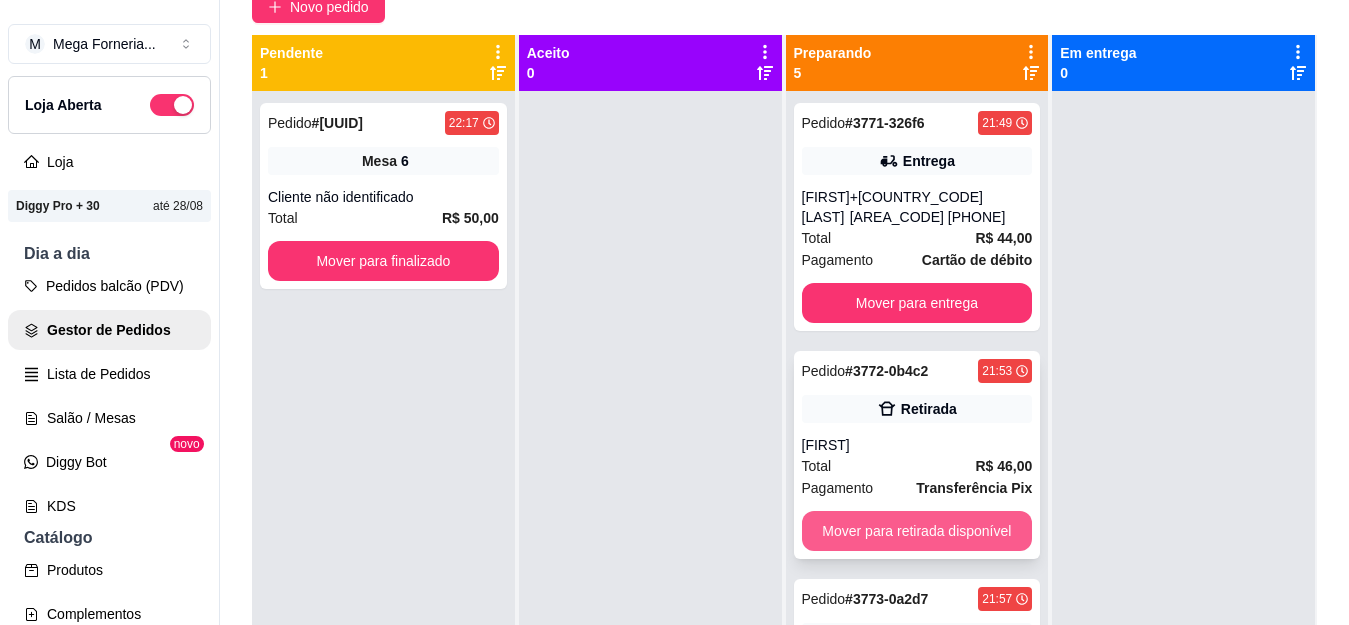 click on "Mover para retirada disponível" at bounding box center (917, 531) 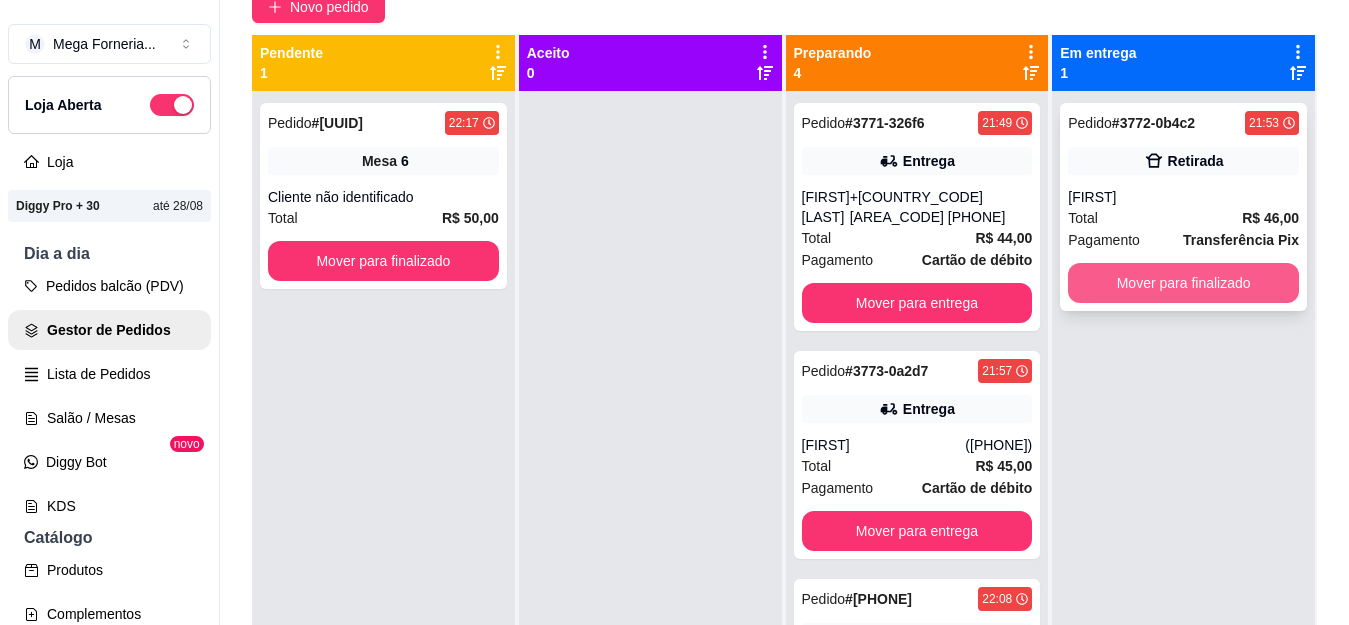 click on "Mover para finalizado" at bounding box center [1183, 283] 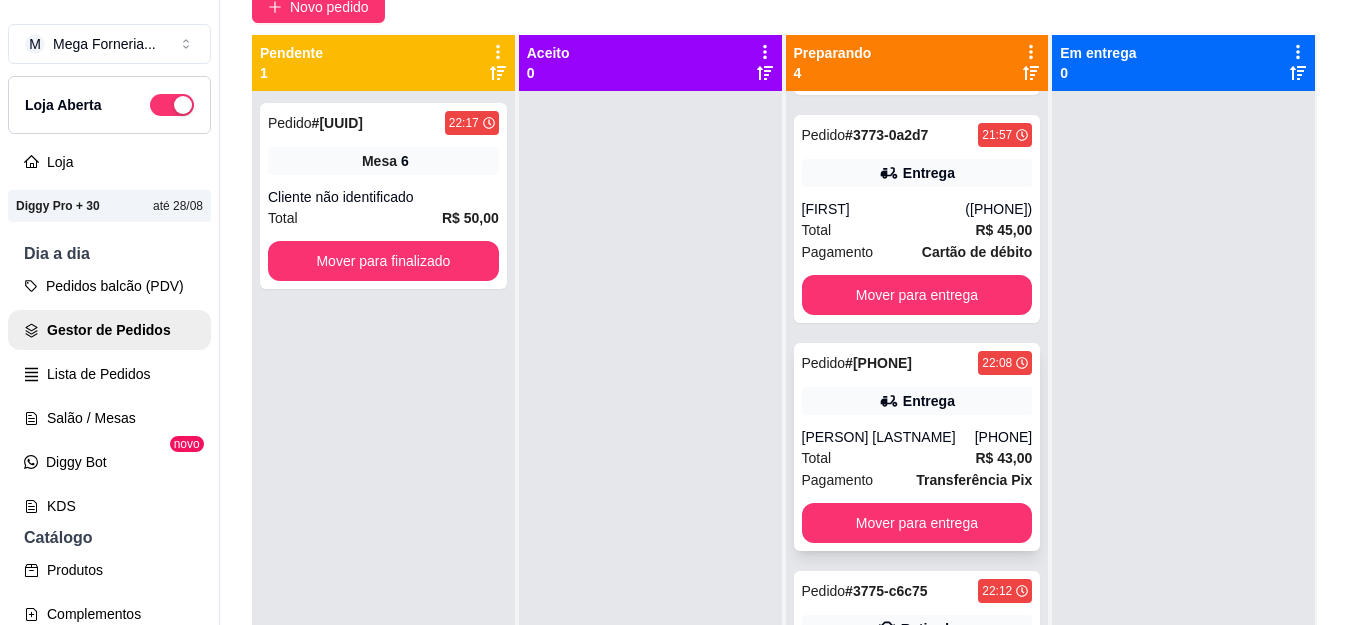 scroll, scrollTop: 307, scrollLeft: 0, axis: vertical 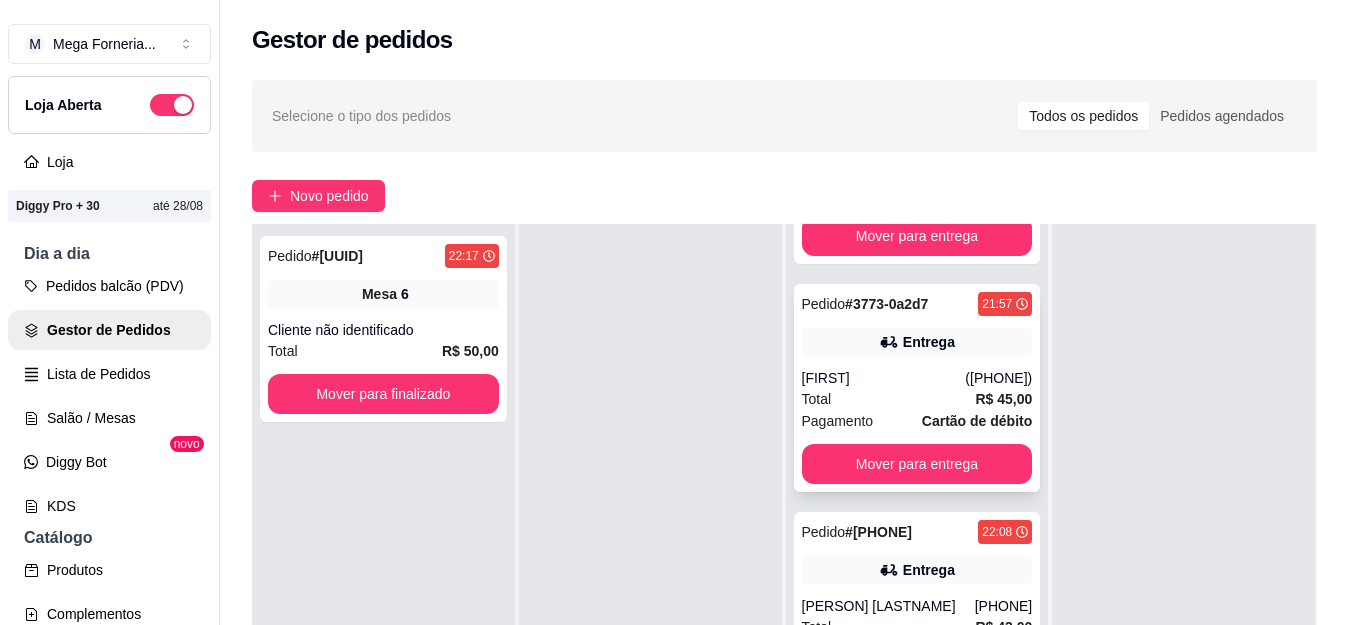 click on "Total R$ 45,00" at bounding box center (917, 399) 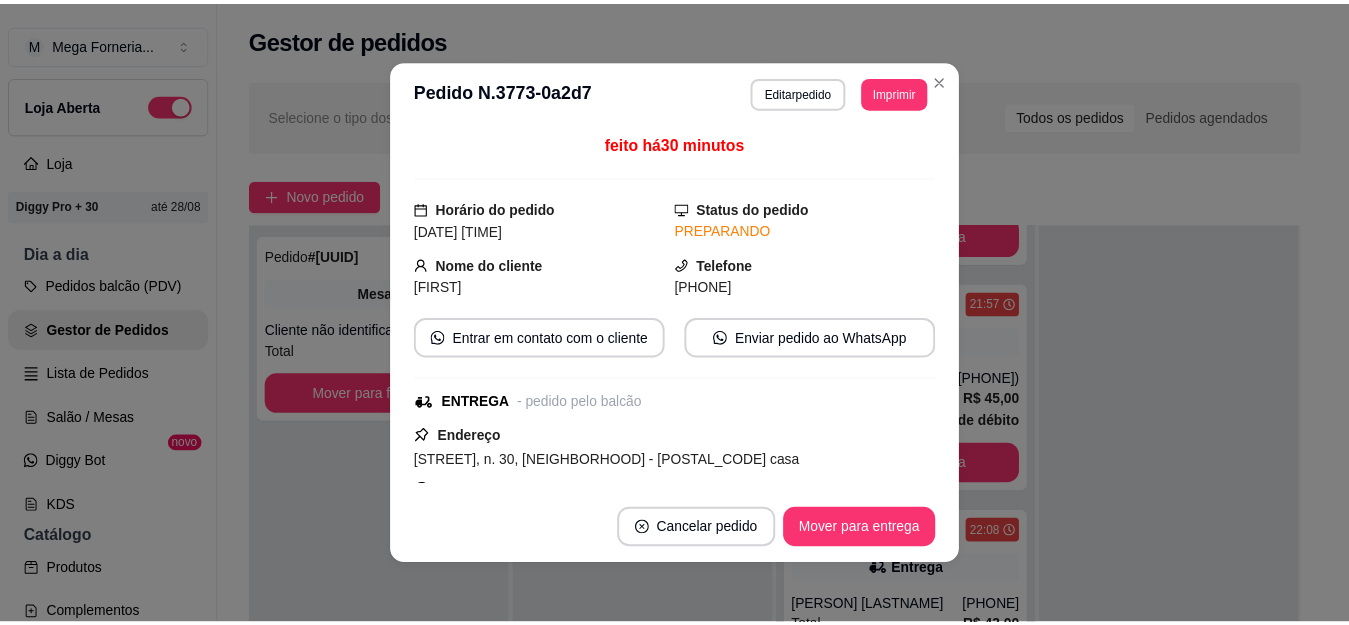 scroll, scrollTop: 364, scrollLeft: 0, axis: vertical 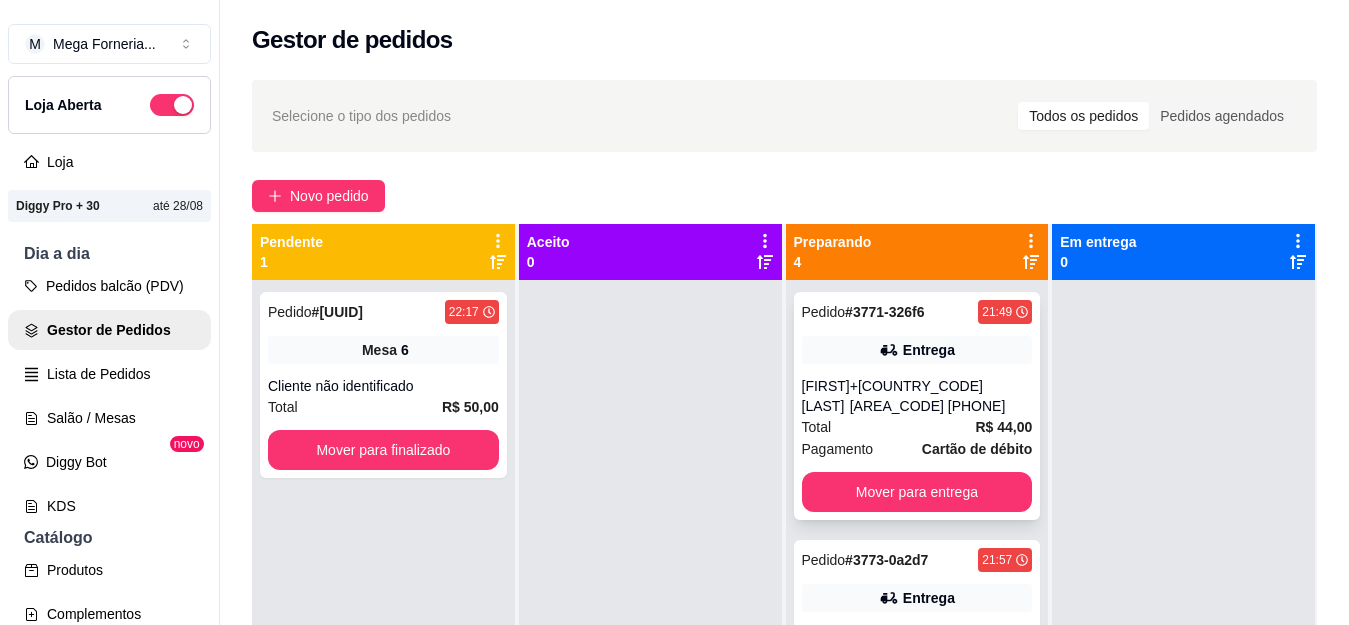 click on "Total R$ 44,00" at bounding box center (917, 427) 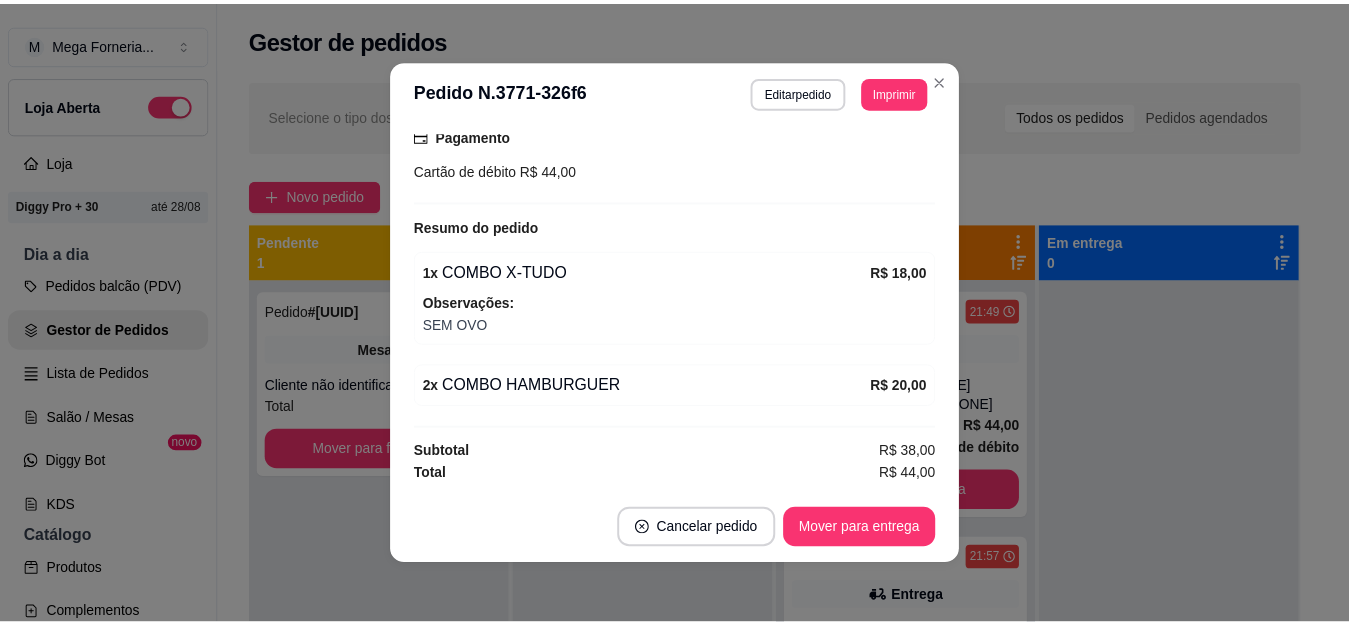scroll, scrollTop: 222, scrollLeft: 0, axis: vertical 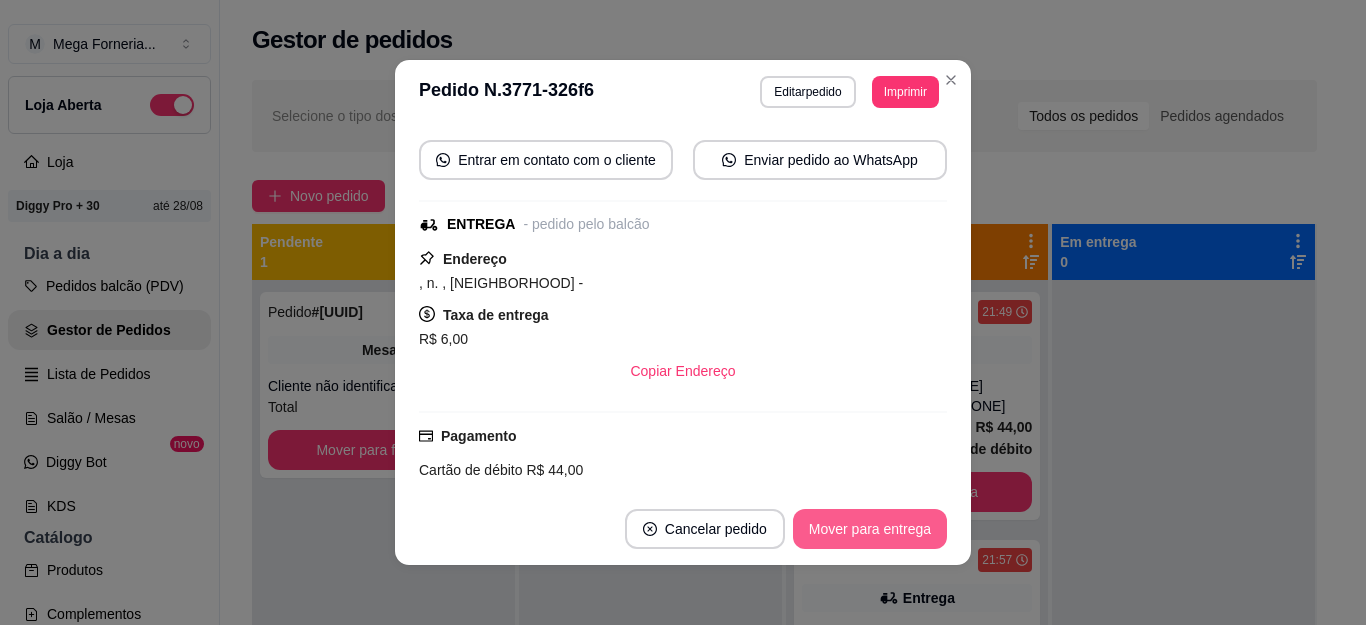 click on "Mover para entrega" at bounding box center [870, 529] 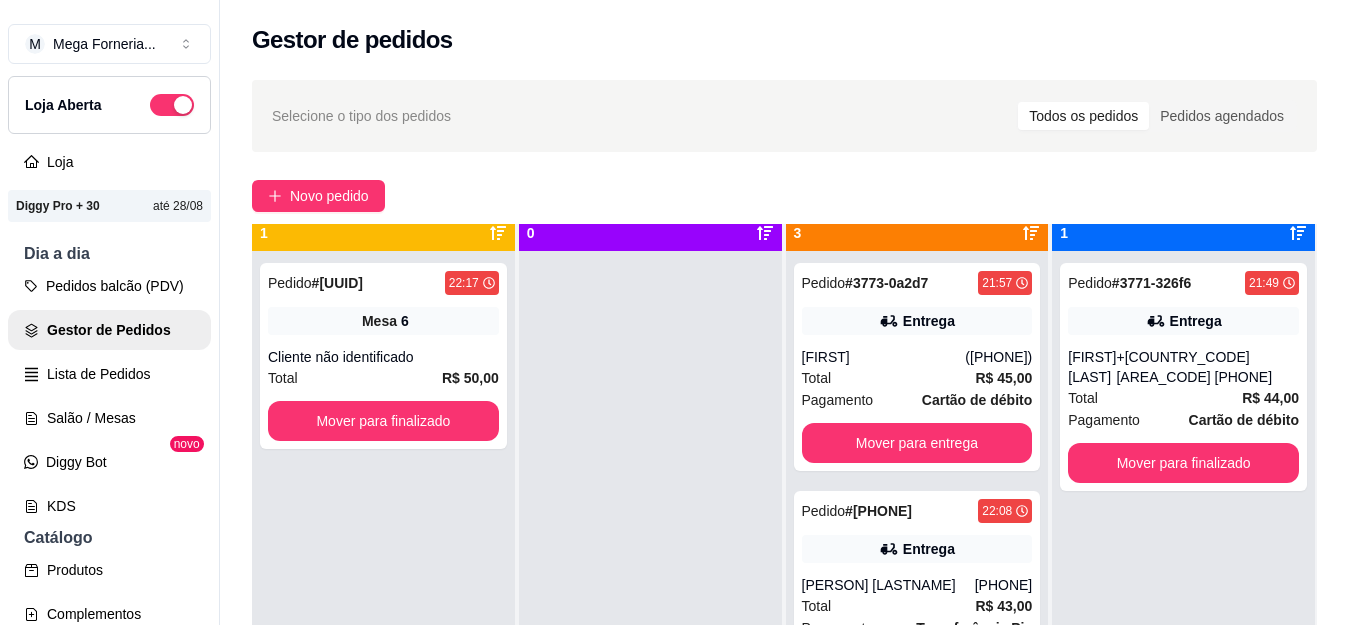 scroll, scrollTop: 56, scrollLeft: 0, axis: vertical 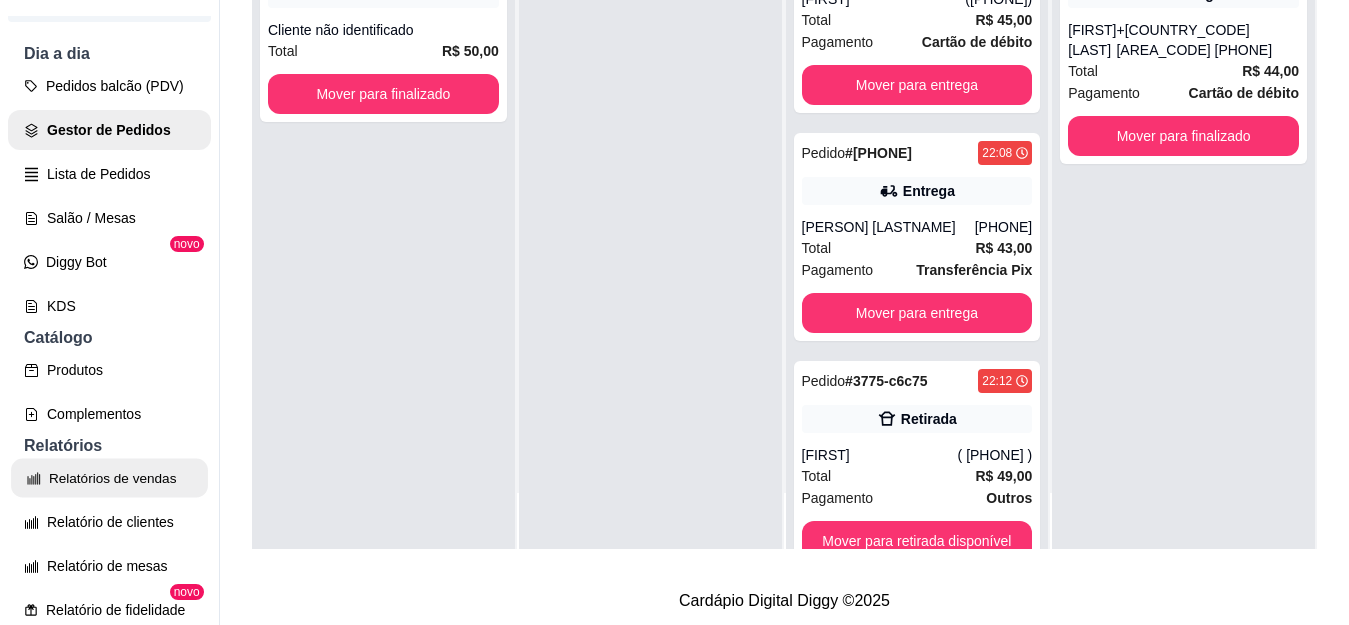 click on "Relatórios de vendas" at bounding box center [109, 478] 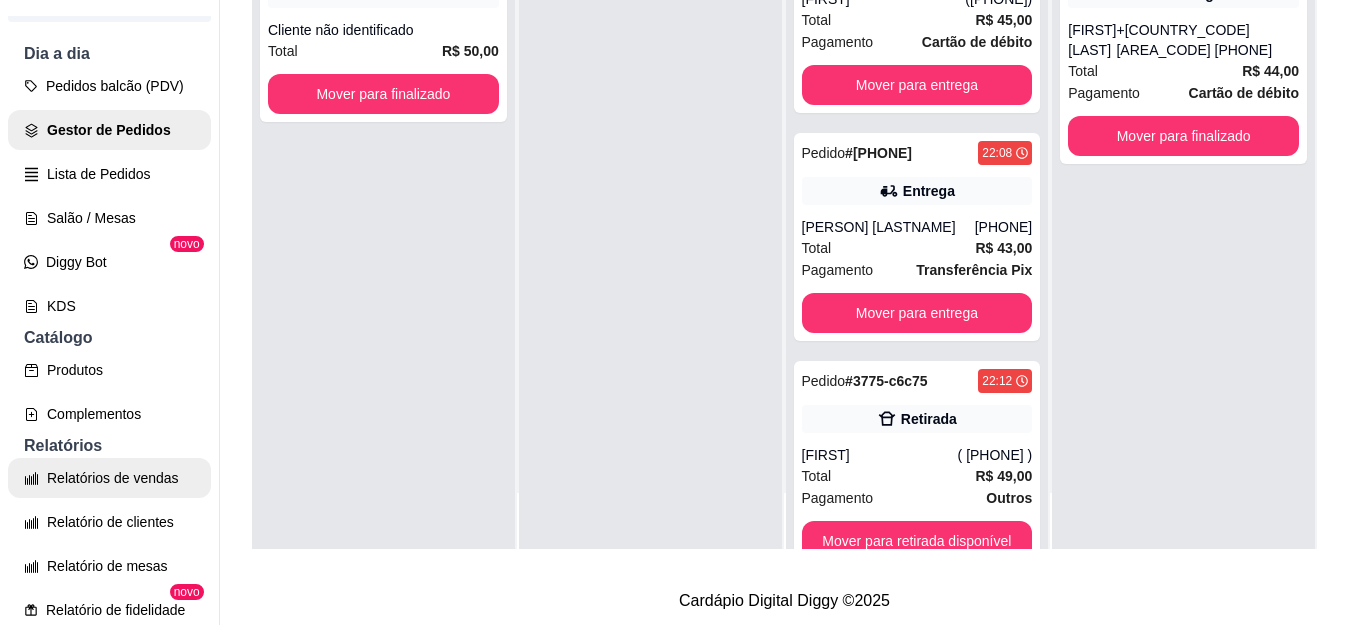 select on "ALL" 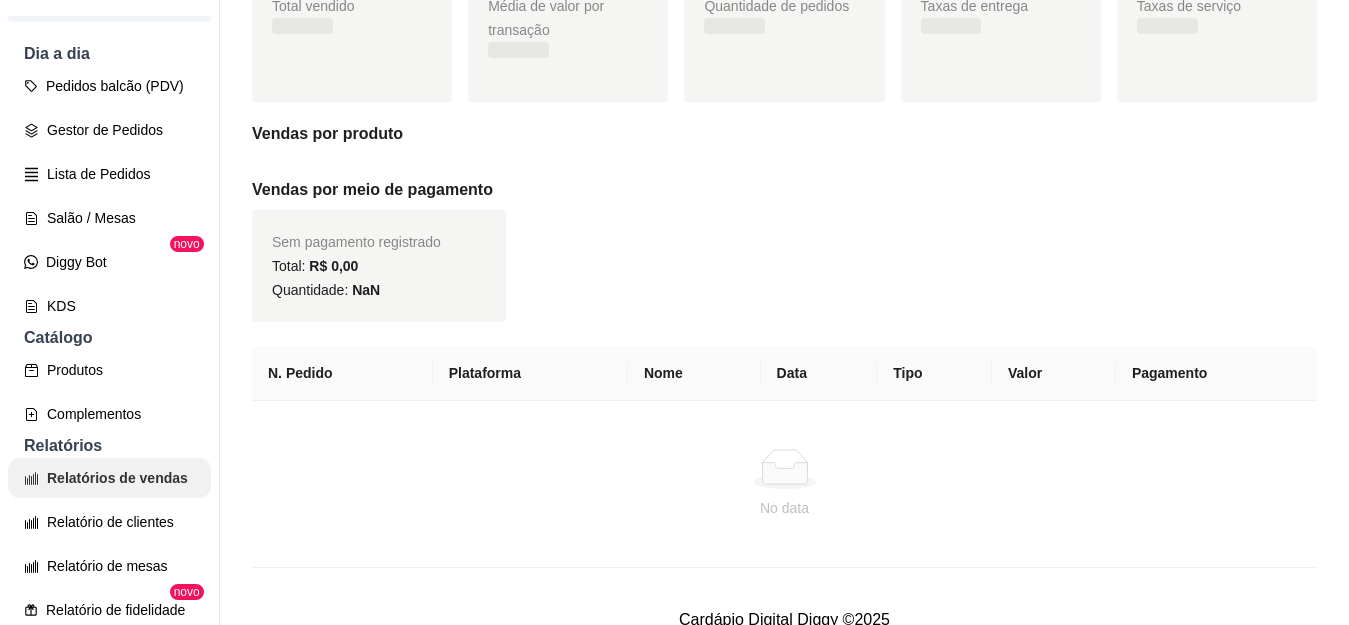 scroll, scrollTop: 0, scrollLeft: 0, axis: both 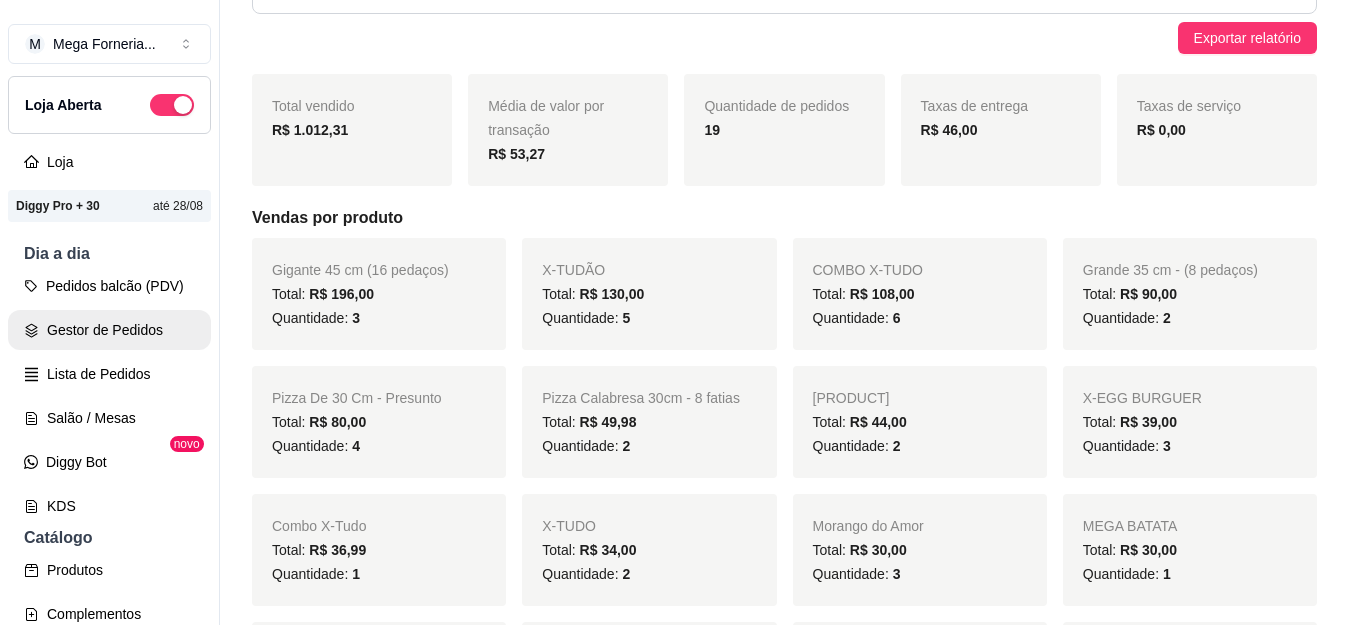 click on "Gestor de Pedidos" at bounding box center [109, 330] 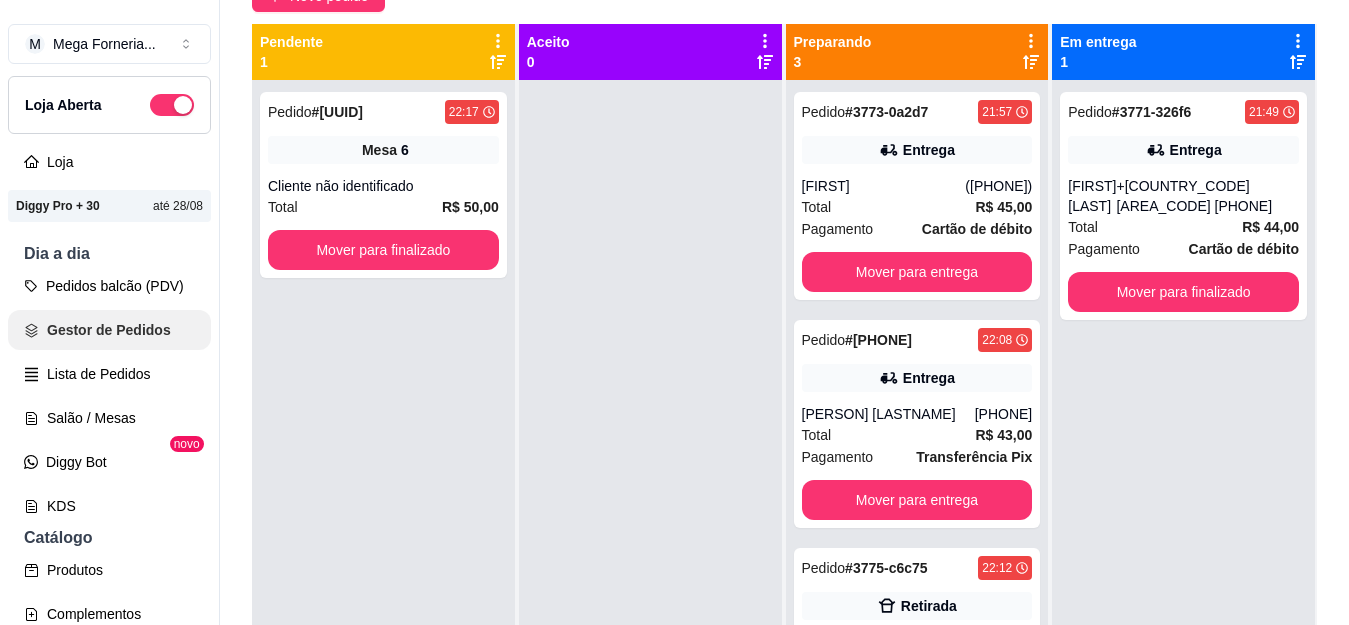 scroll, scrollTop: 0, scrollLeft: 0, axis: both 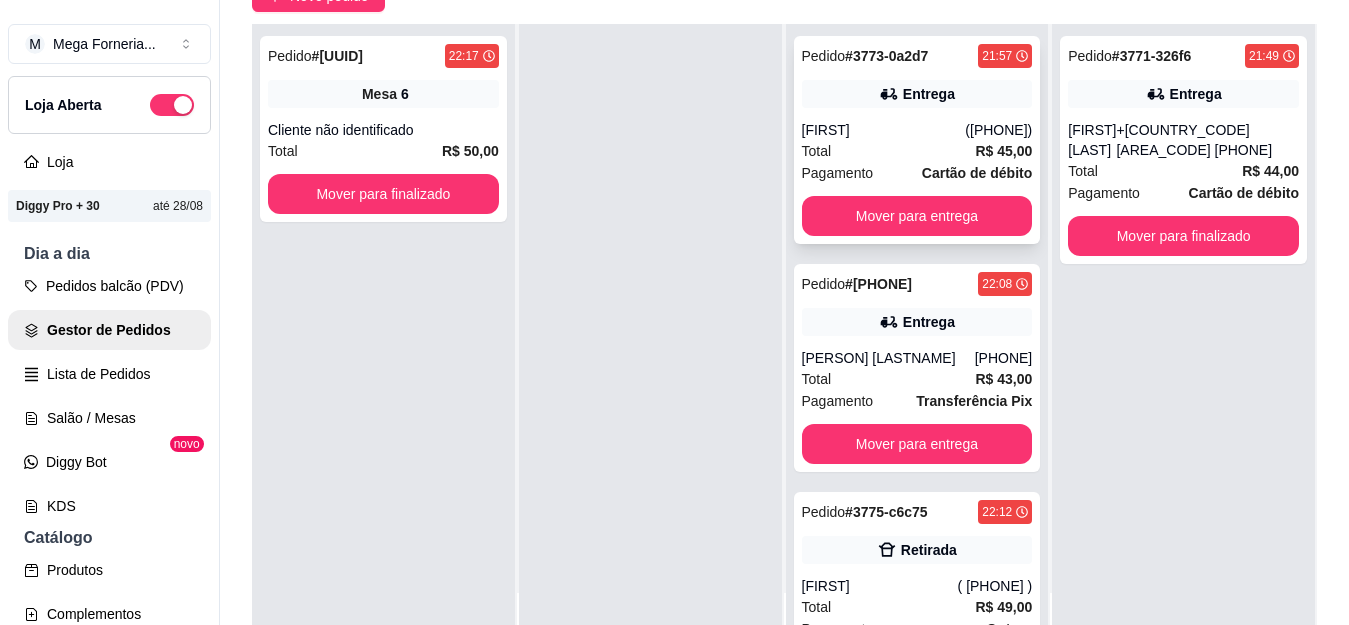 click on "[FIRST]" at bounding box center (884, 130) 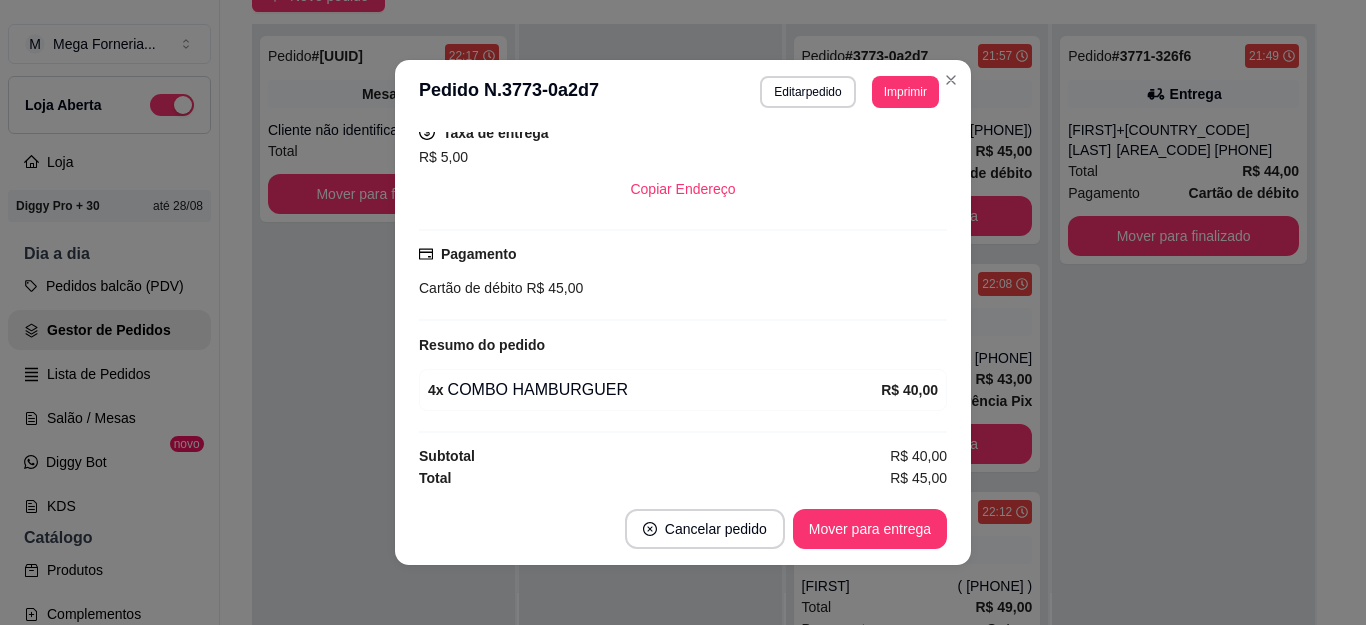scroll, scrollTop: 364, scrollLeft: 0, axis: vertical 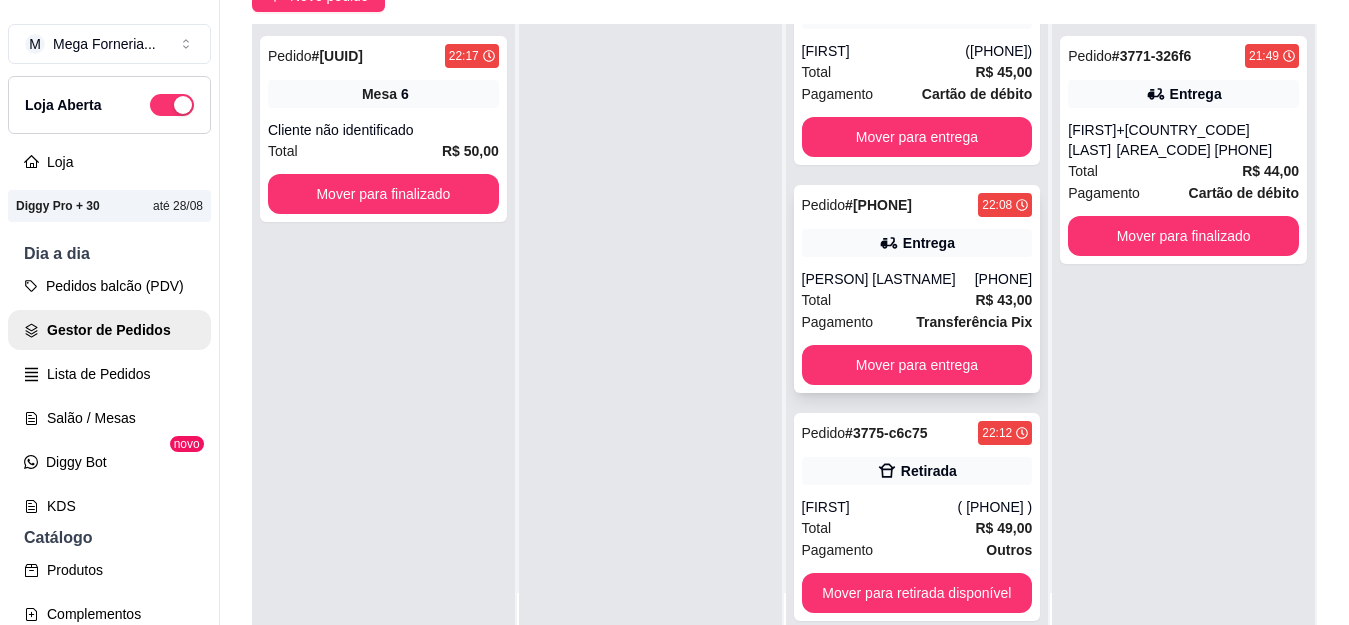 click on "Pedido  # [ORDER_ID] [TIME] Entrega [NAME] [PHONE] Total R$ 43,00 Pagamento Transferência Pix Mover para entrega" at bounding box center (917, 289) 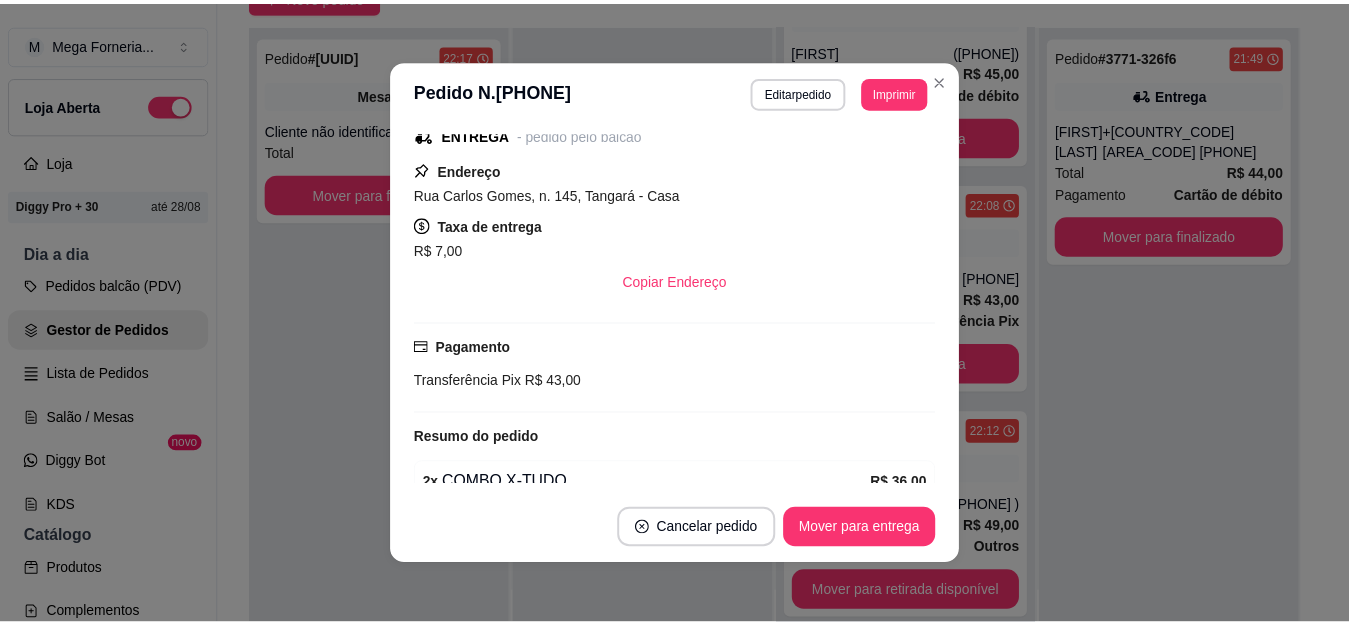 scroll, scrollTop: 164, scrollLeft: 0, axis: vertical 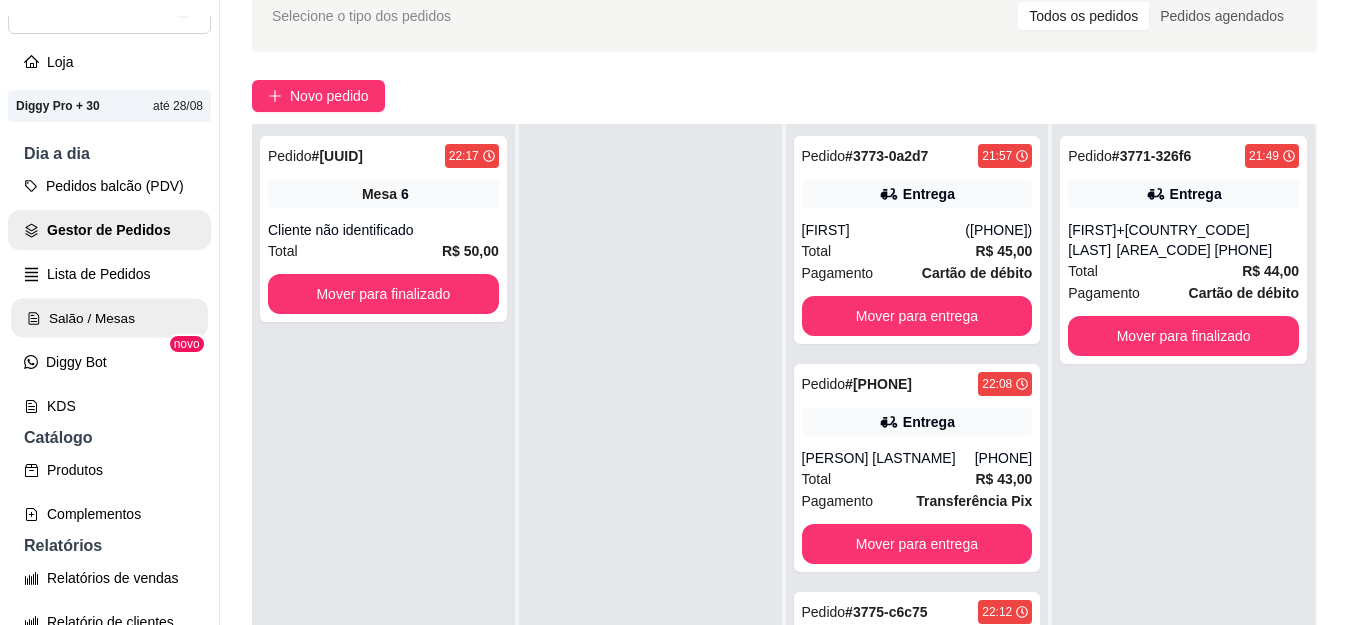 click on "Salão / Mesas" at bounding box center [109, 318] 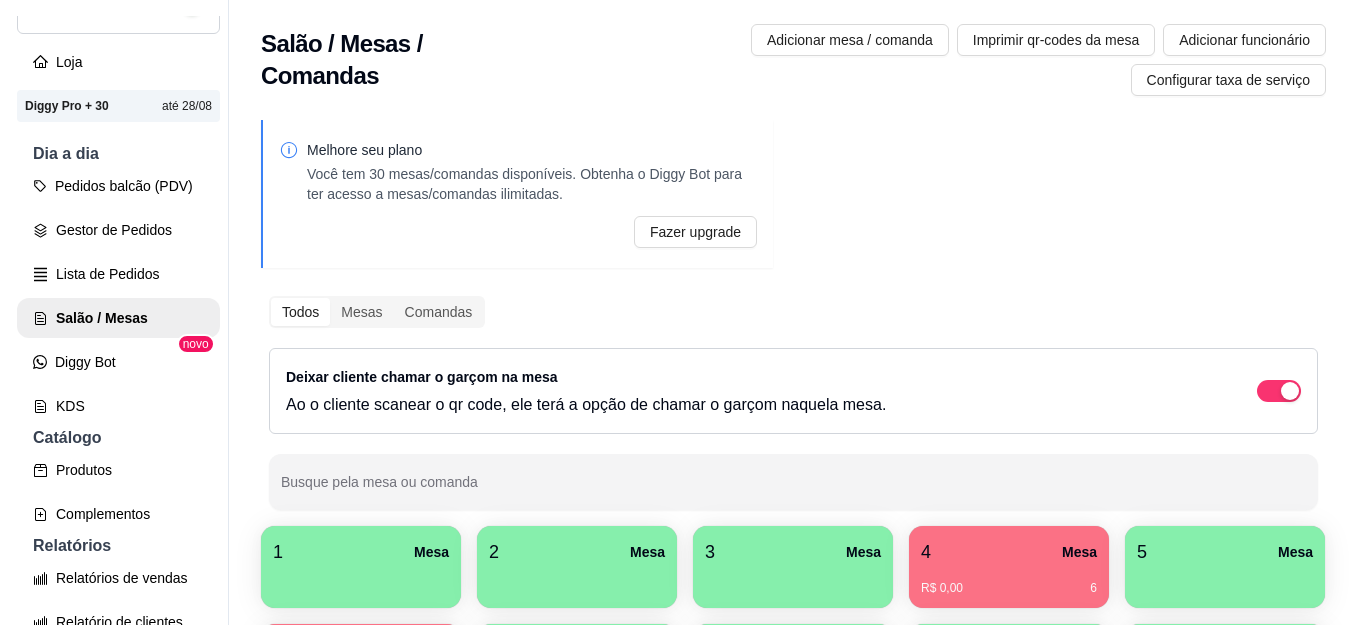 scroll, scrollTop: 300, scrollLeft: 0, axis: vertical 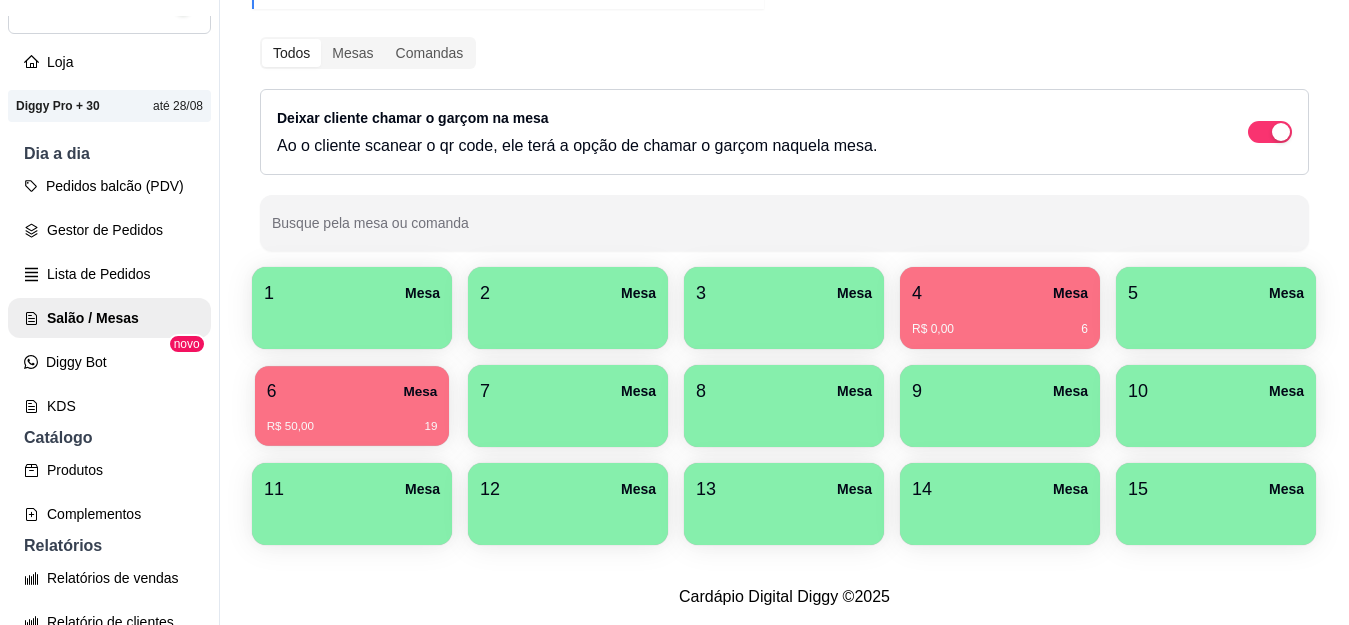 click on "Mesa" at bounding box center [420, 391] 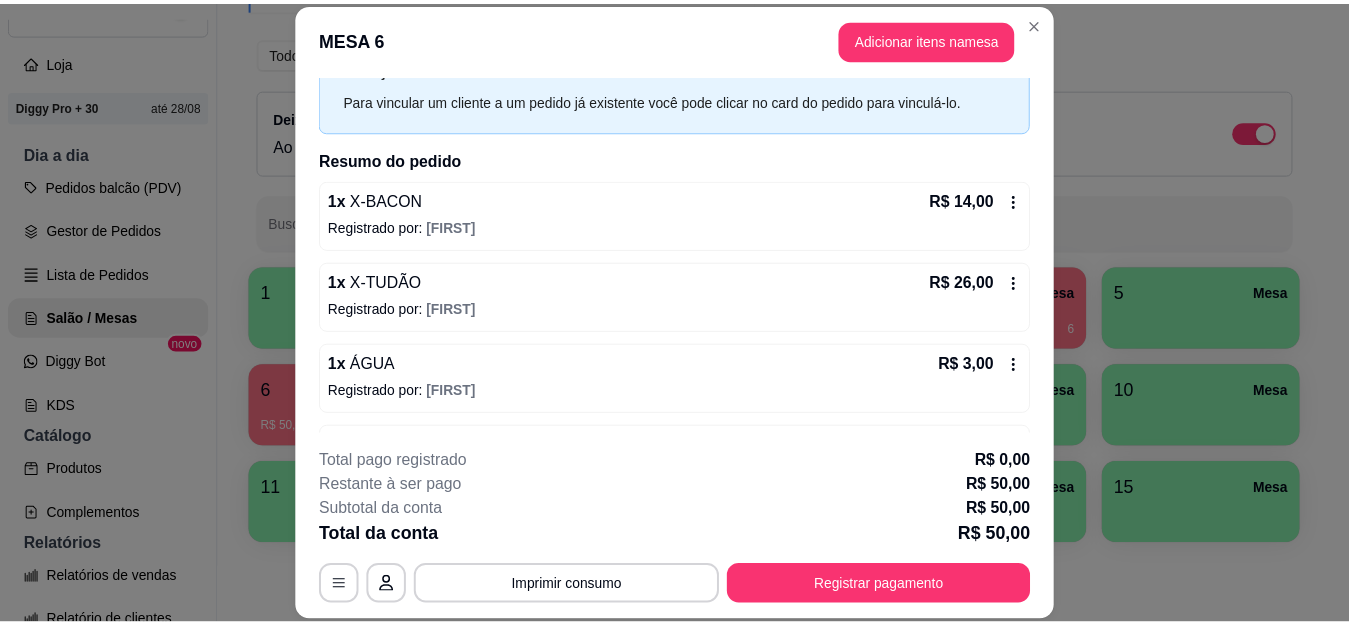 scroll, scrollTop: 154, scrollLeft: 0, axis: vertical 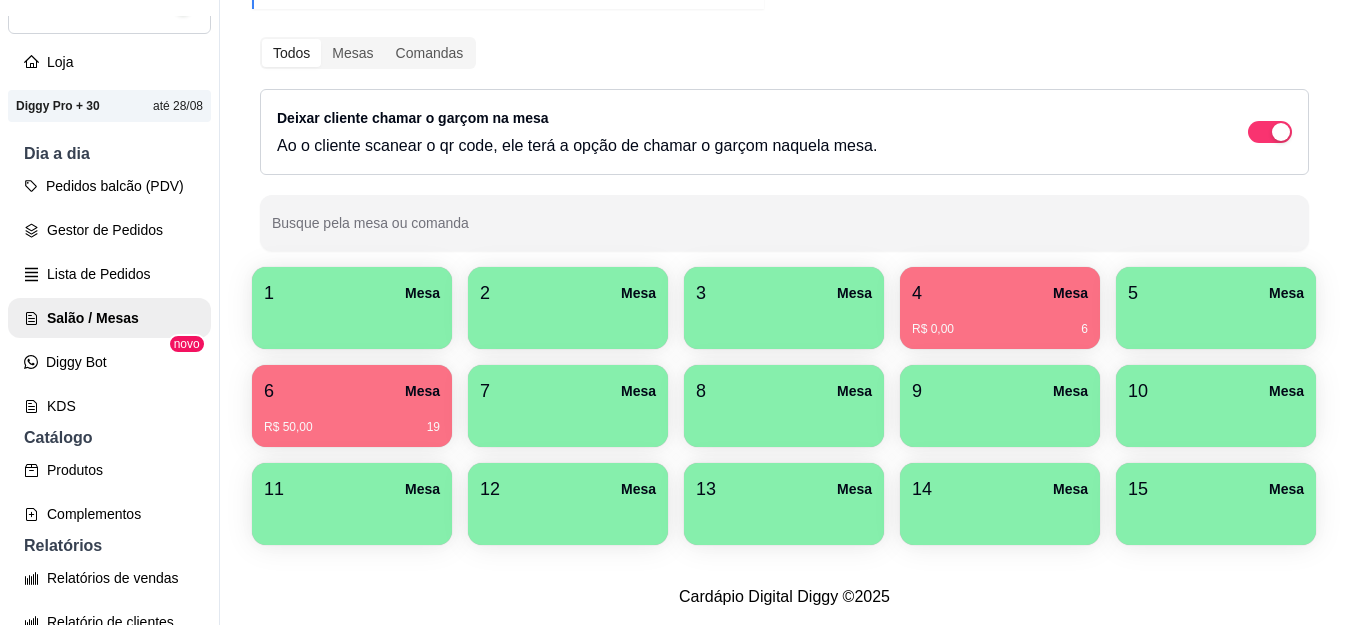 click on "4 Mesa R$ 0,00 6" at bounding box center (1000, 308) 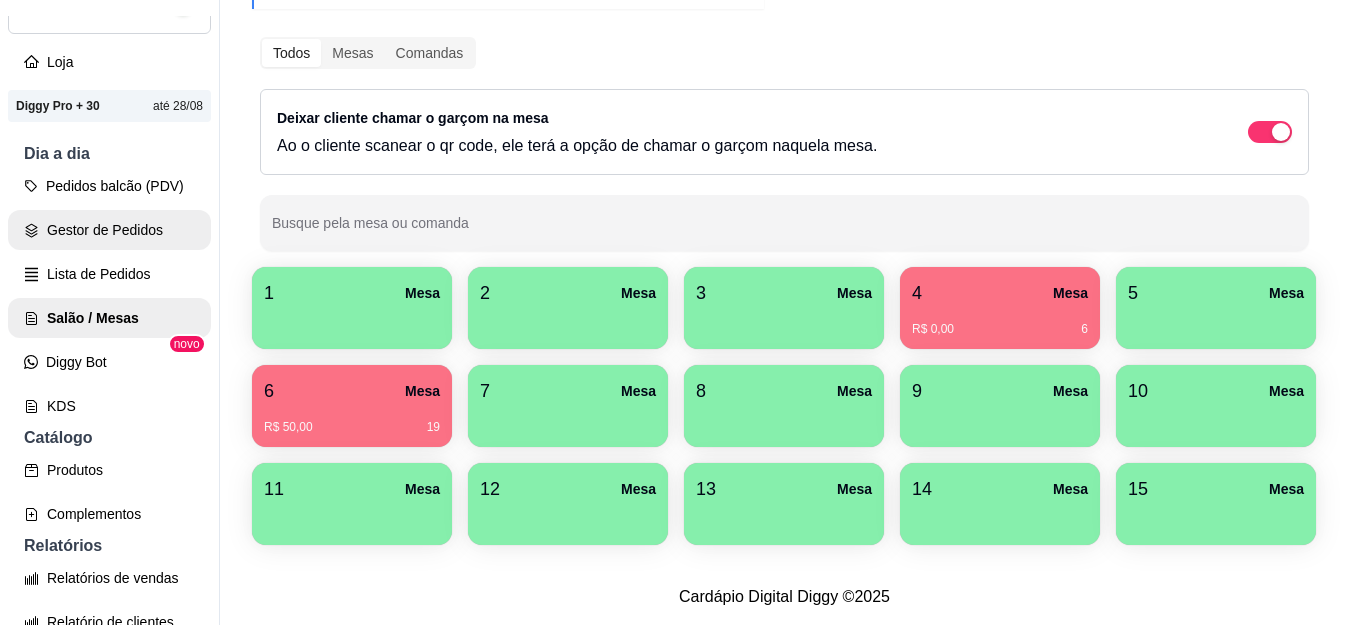 click on "Gestor de Pedidos" at bounding box center (109, 230) 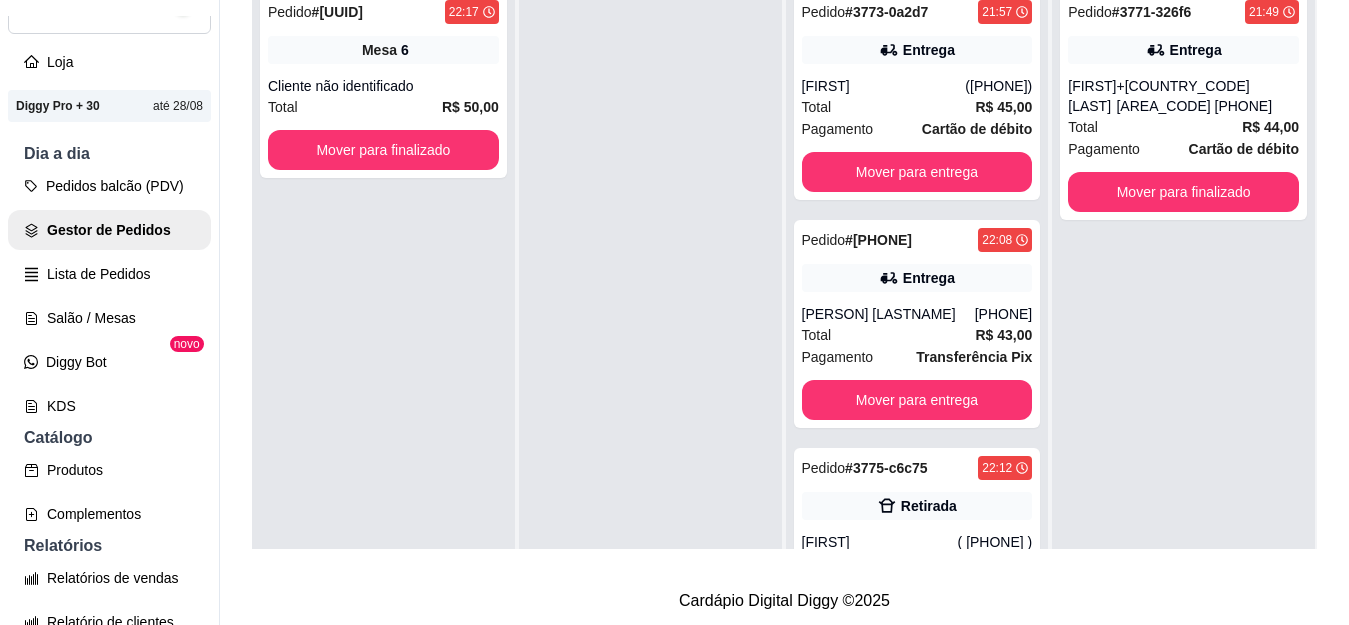 scroll, scrollTop: 0, scrollLeft: 0, axis: both 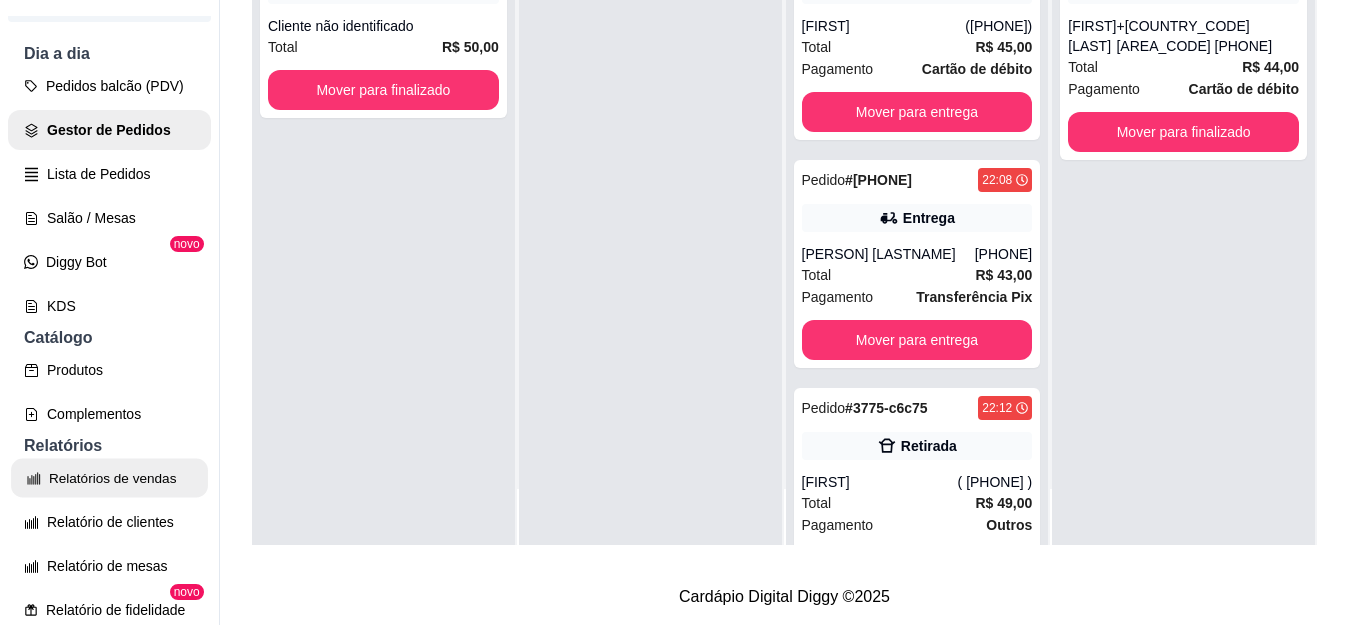 click on "Relatórios de vendas" at bounding box center (109, 478) 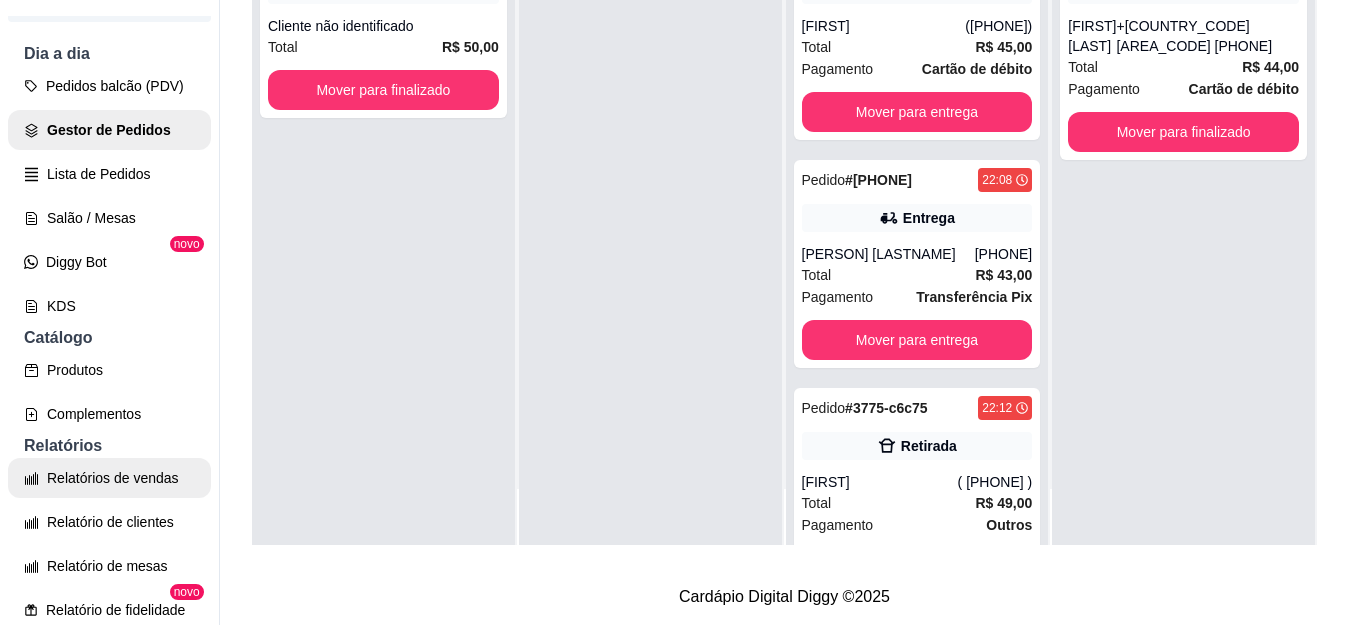 select on "ALL" 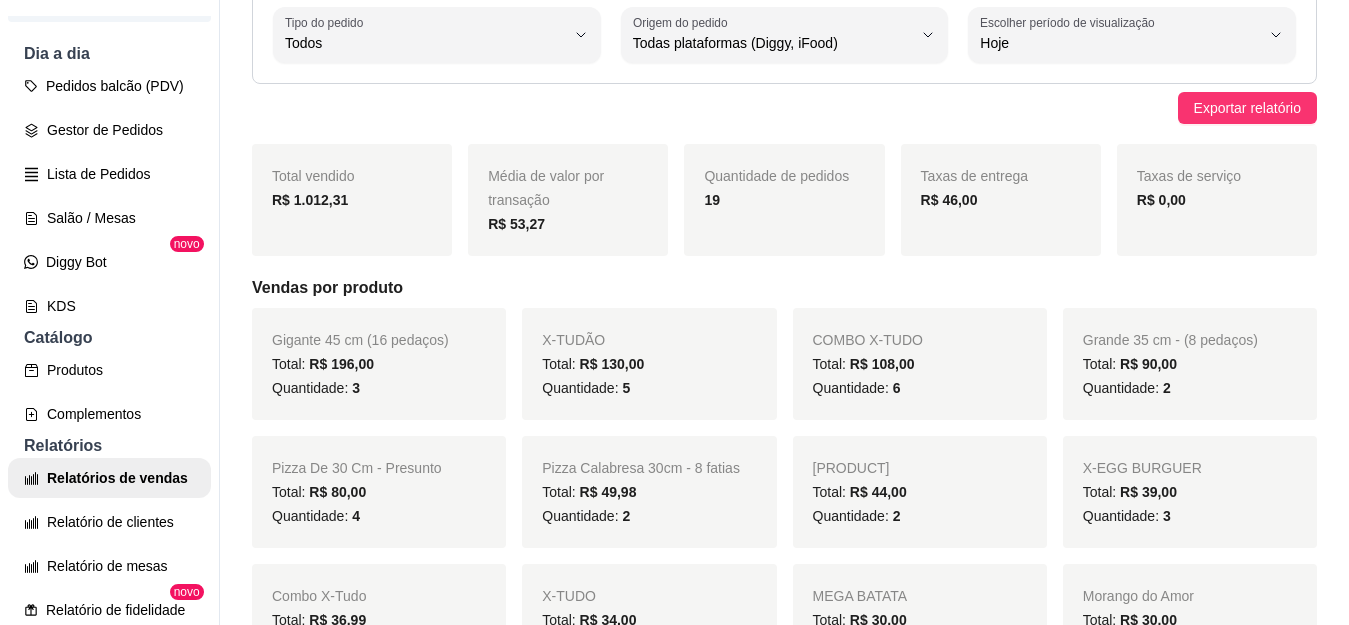 scroll, scrollTop: 0, scrollLeft: 0, axis: both 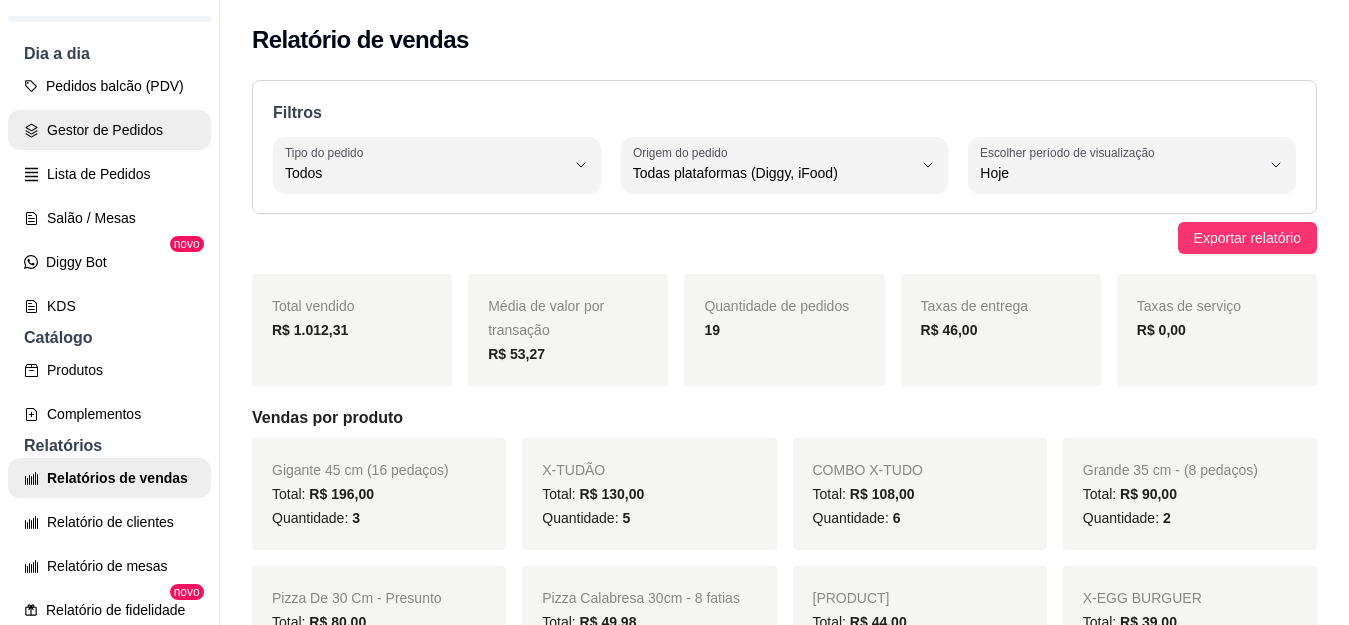 click on "Gestor de Pedidos" at bounding box center [109, 130] 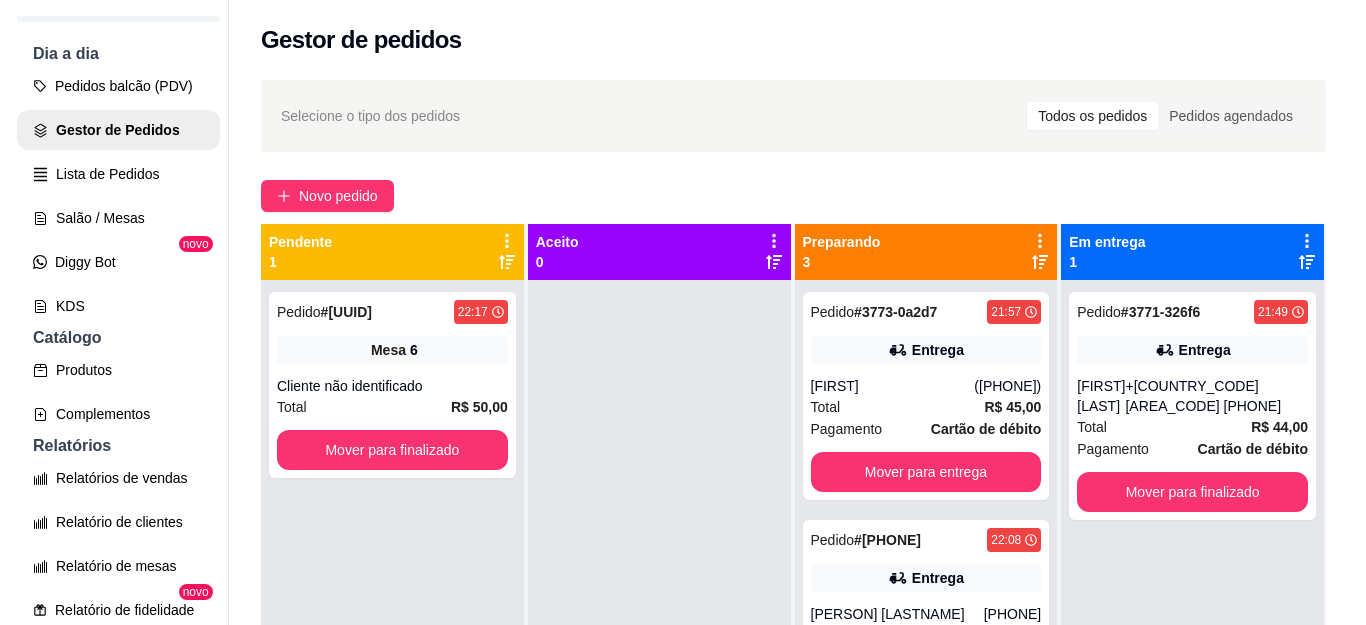 scroll, scrollTop: 56, scrollLeft: 0, axis: vertical 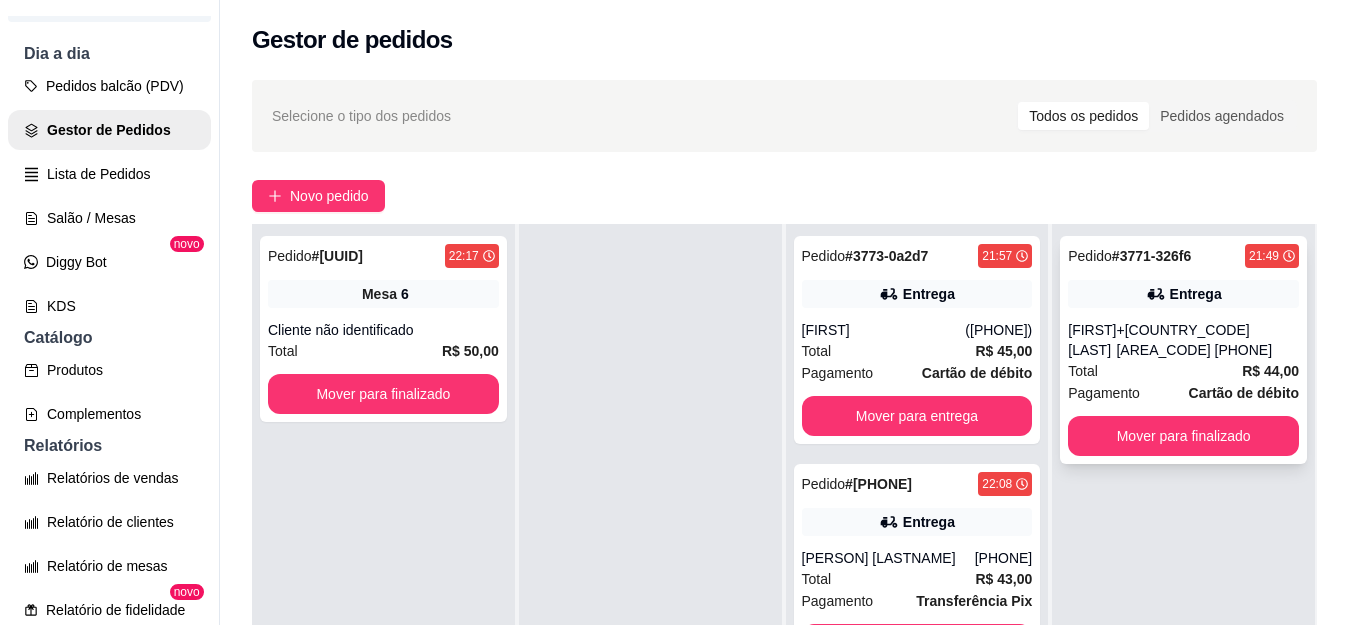 click on "Pedido  # [ORDER_ID] [TIME] Entrega [NAME] +[PHONE] Total R$ 44,00 Pagamento Cartão de débito Mover para finalizado" at bounding box center [1183, 350] 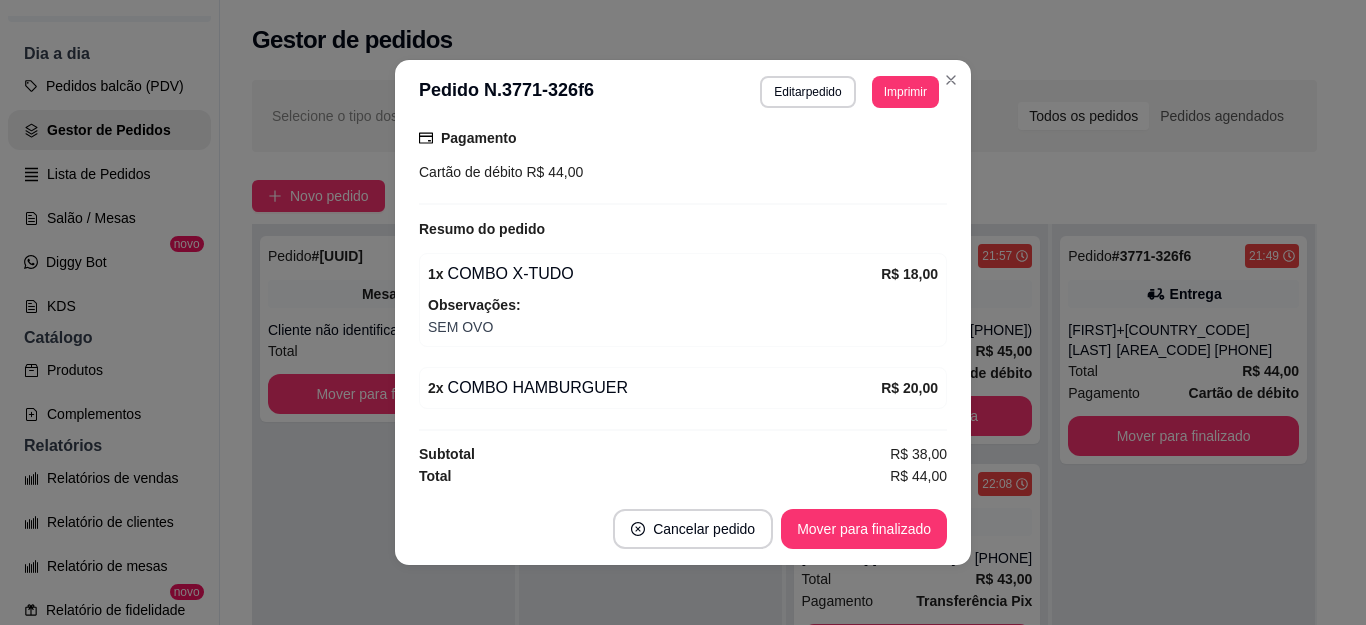 scroll, scrollTop: 522, scrollLeft: 0, axis: vertical 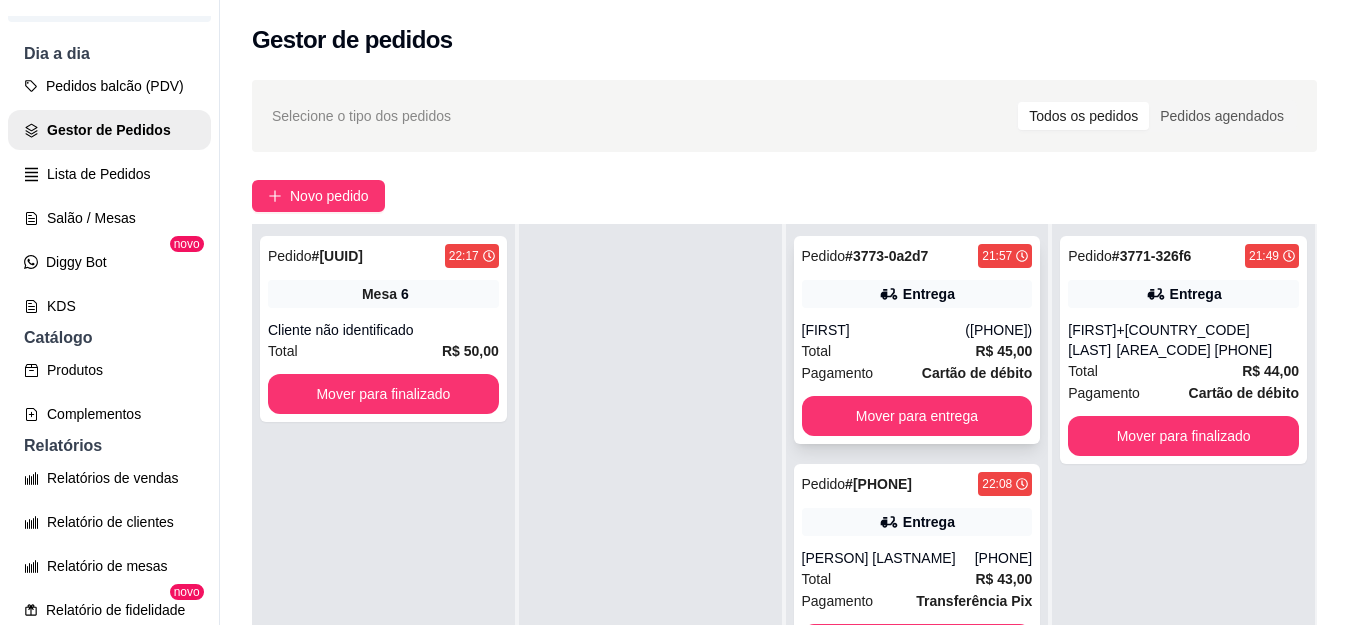 click on "Cartão de débito" at bounding box center [977, 373] 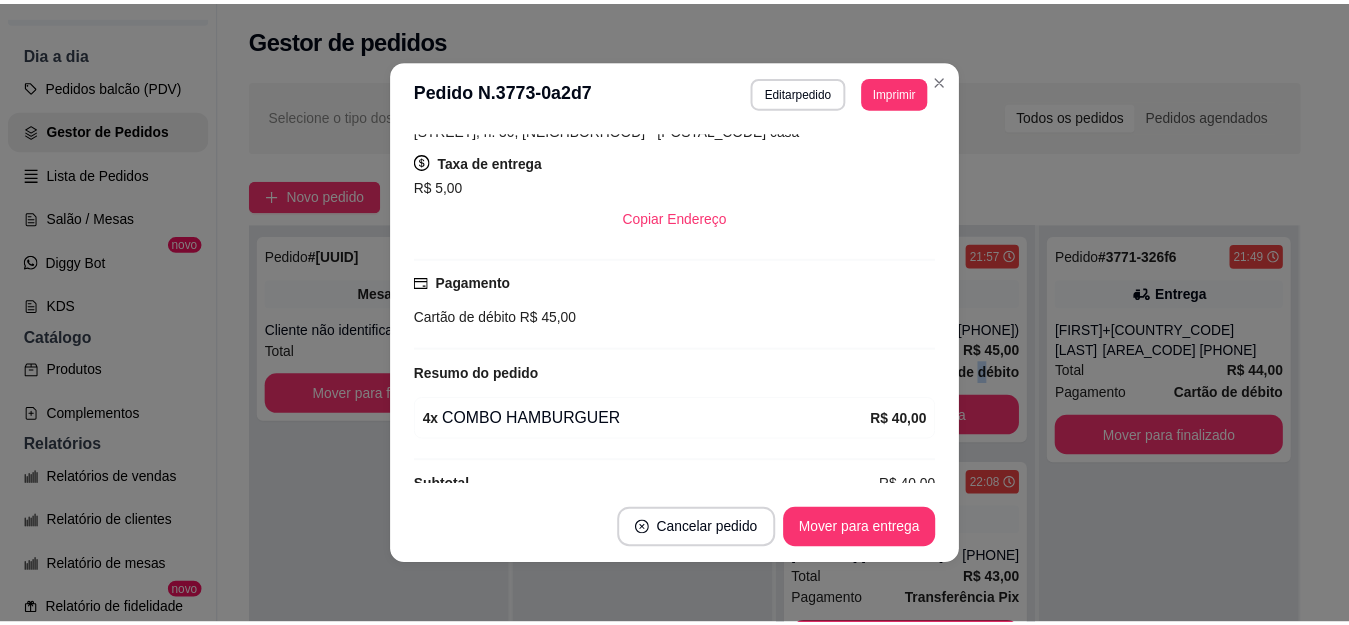 scroll, scrollTop: 364, scrollLeft: 0, axis: vertical 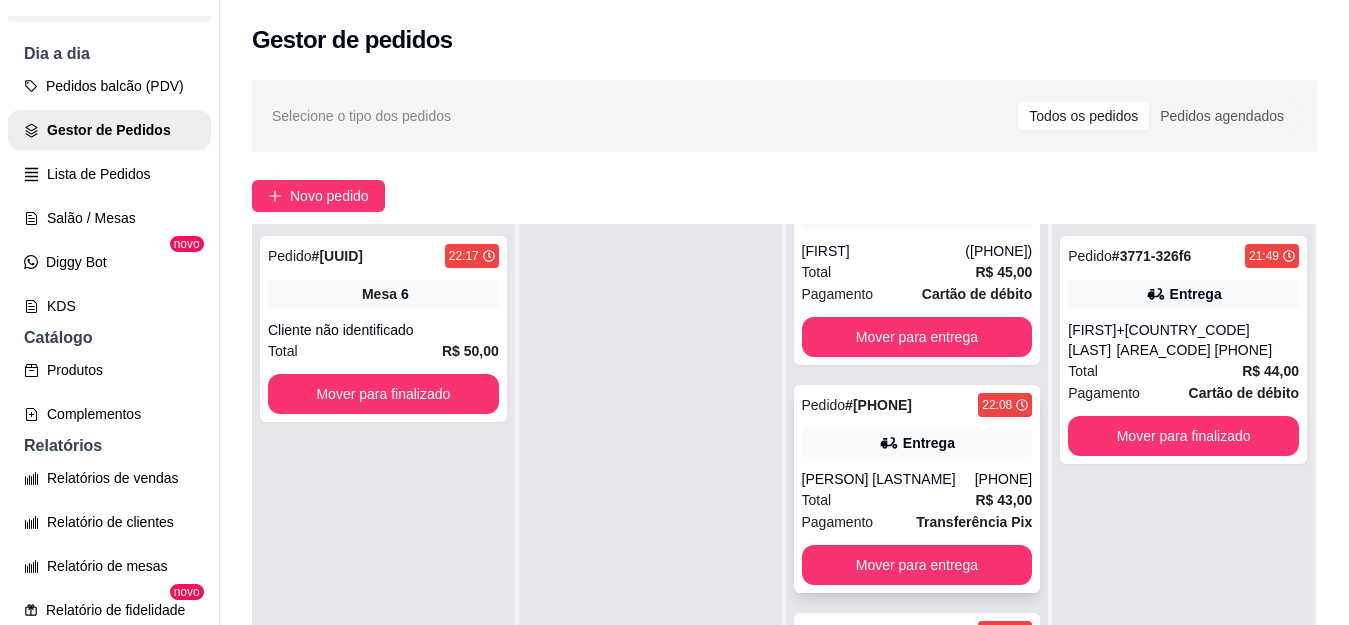 click on "Entrega" at bounding box center (917, 443) 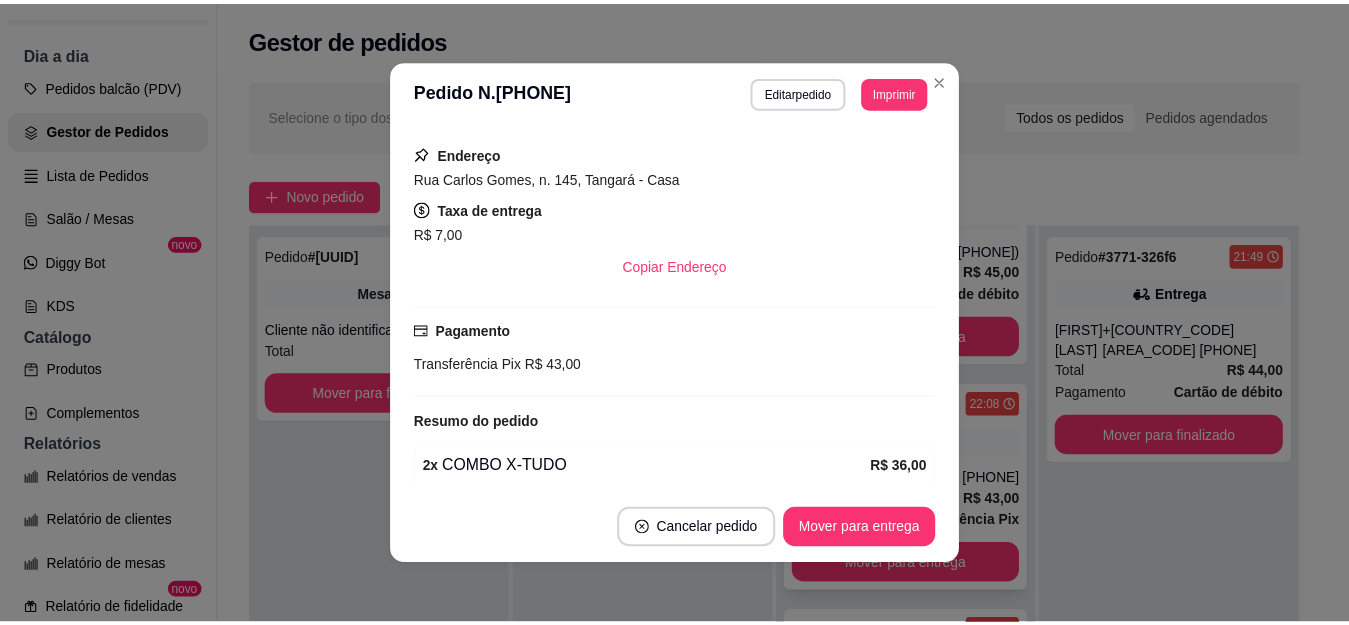 scroll, scrollTop: 364, scrollLeft: 0, axis: vertical 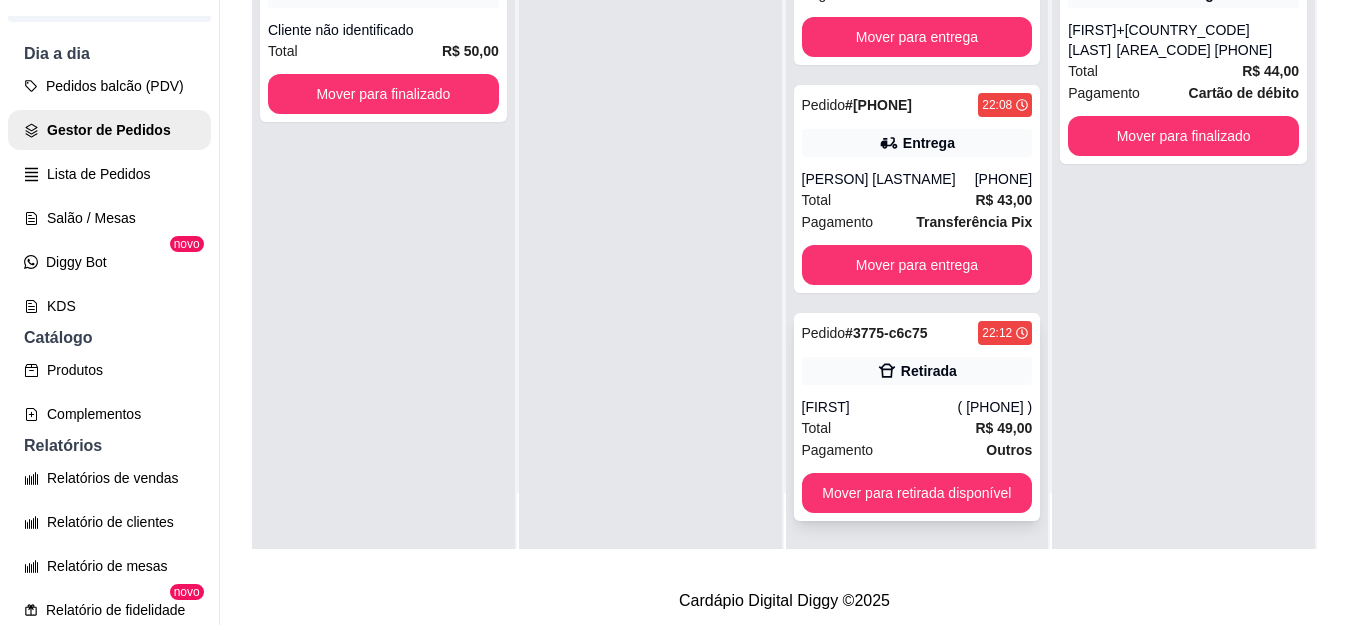 click on "Pedido  # [ORDER_ID] [TIME] Retirada [NAME] [PHONE] Total R$ 49,00 Pagamento Outros Mover para retirada disponível" at bounding box center [917, 417] 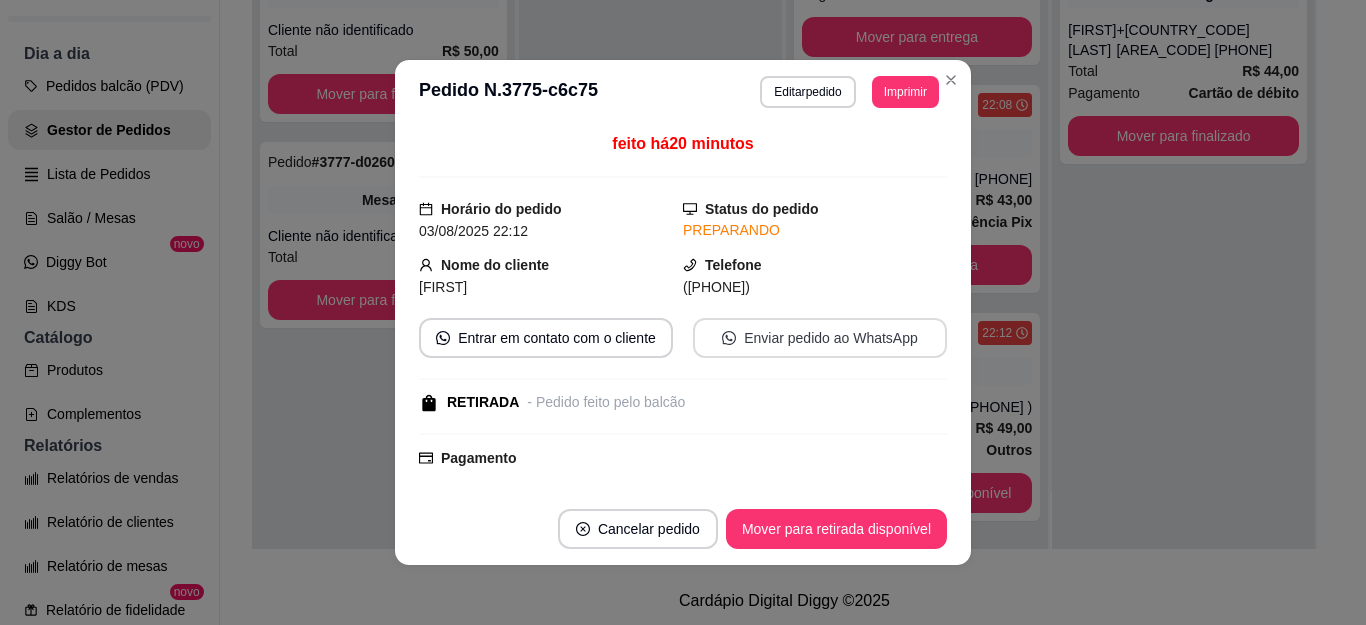 scroll, scrollTop: 270, scrollLeft: 0, axis: vertical 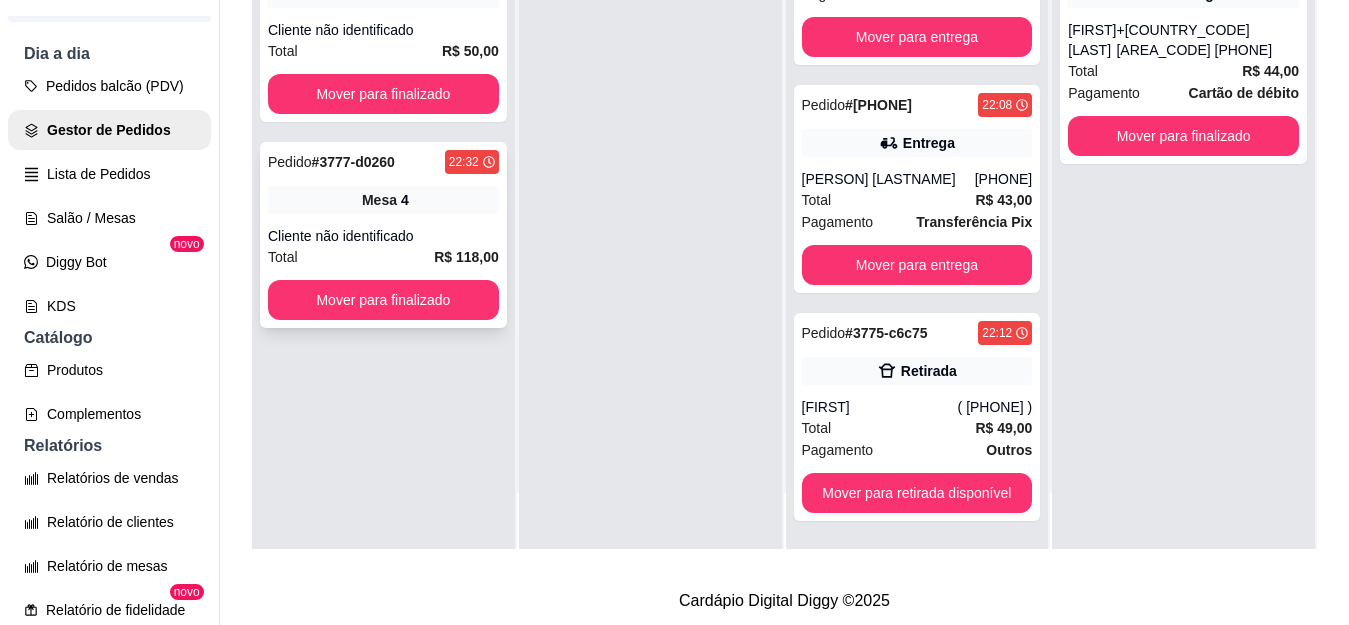 click on "Cliente não identificado" at bounding box center (383, 236) 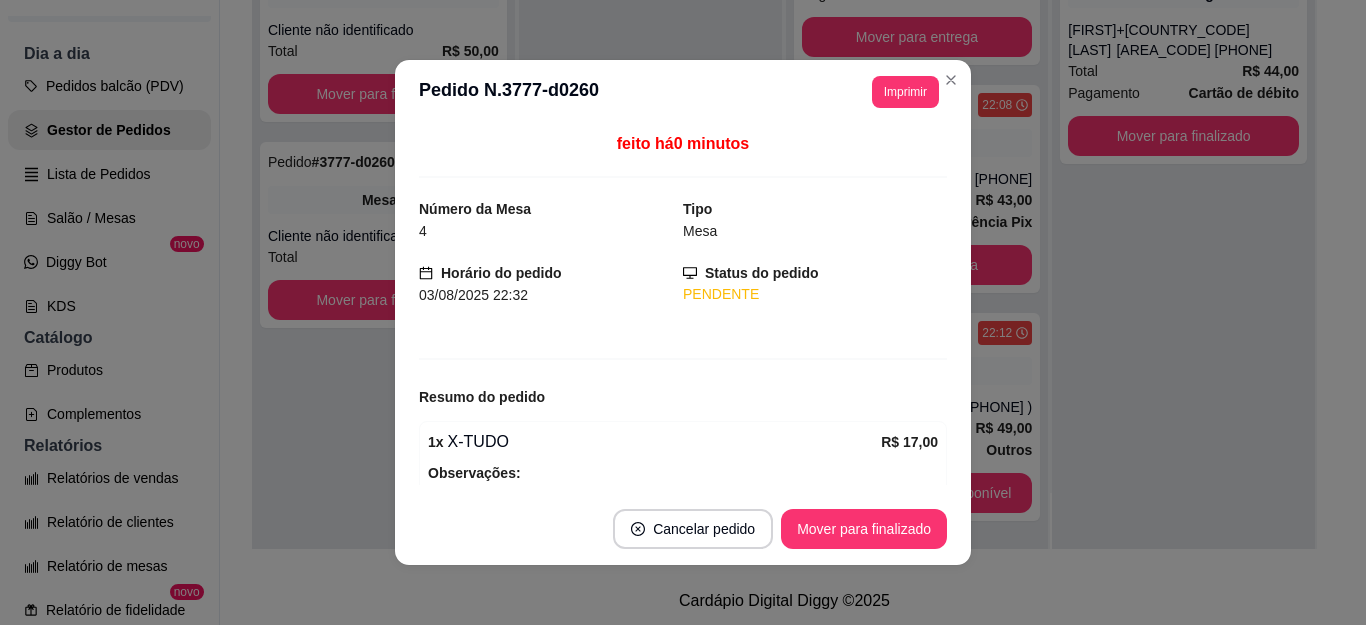 scroll, scrollTop: 4, scrollLeft: 0, axis: vertical 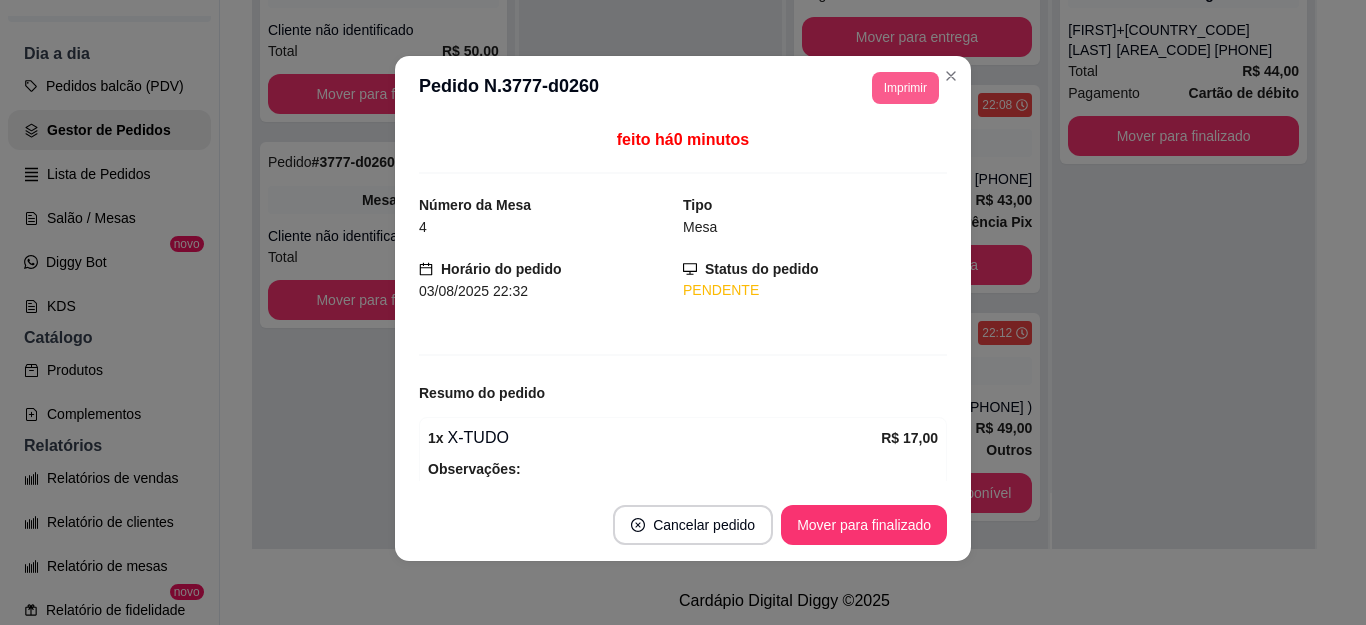 click on "Imprimir" at bounding box center [905, 88] 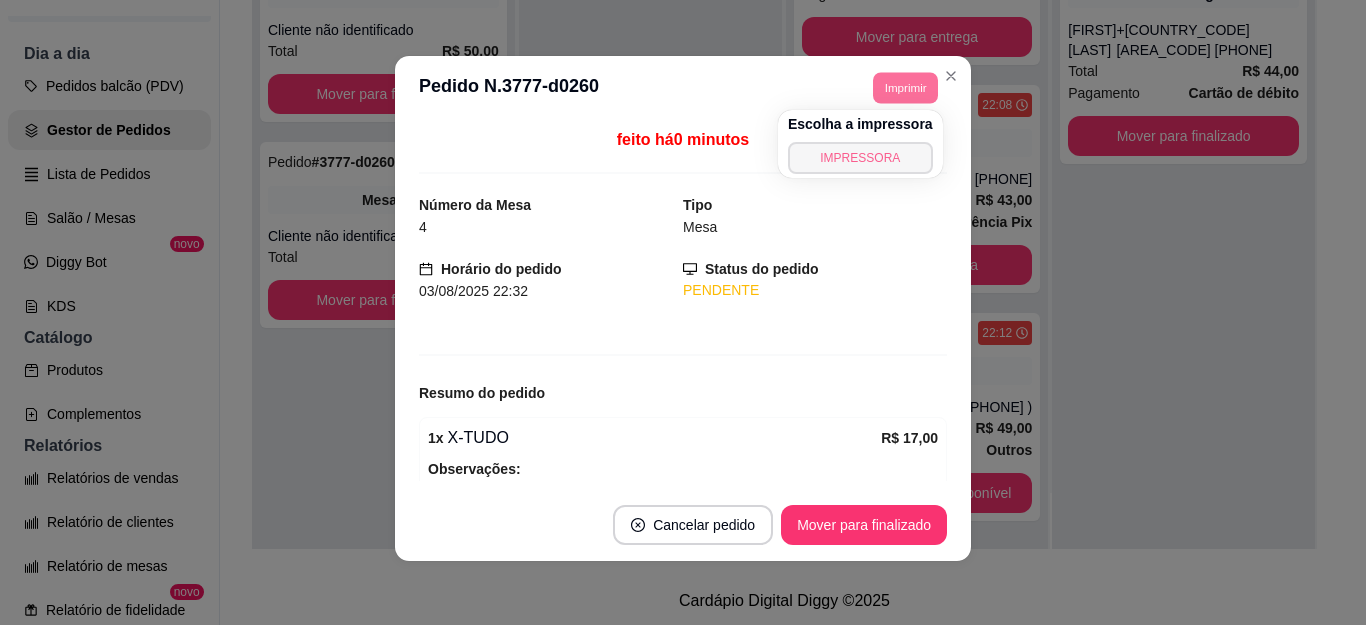 click on "IMPRESSORA" at bounding box center (860, 158) 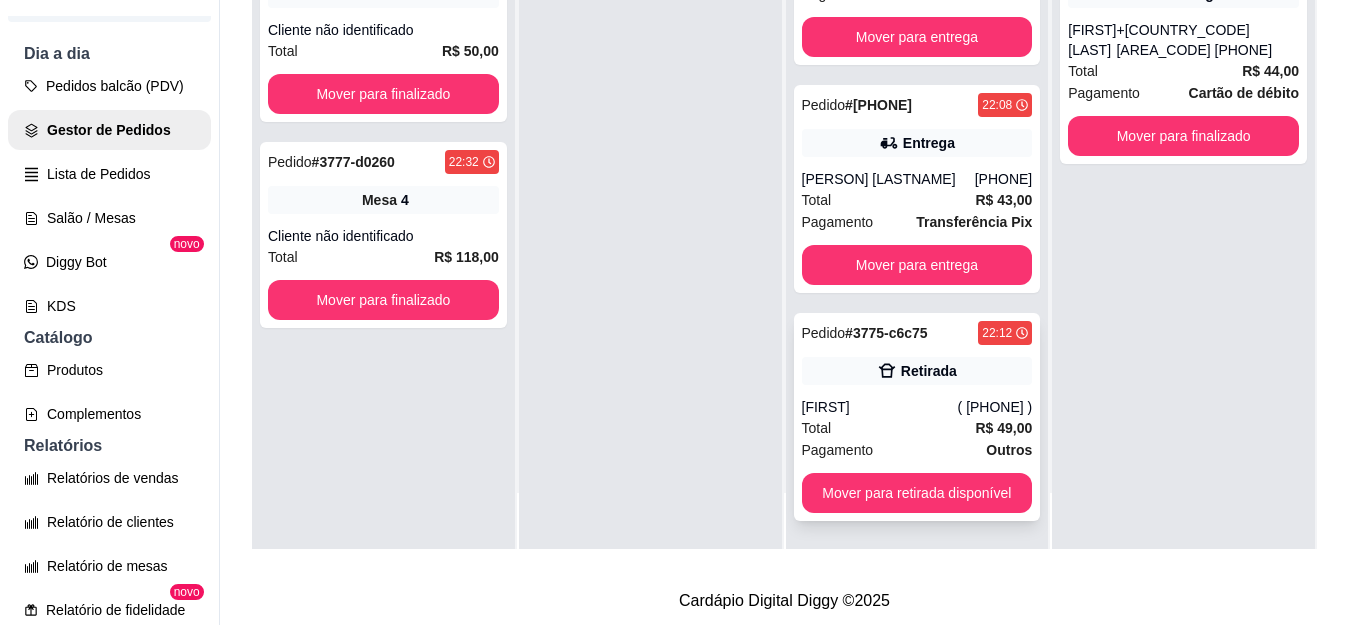 click on "Pedido # [ORDER_ID]" at bounding box center [865, 333] 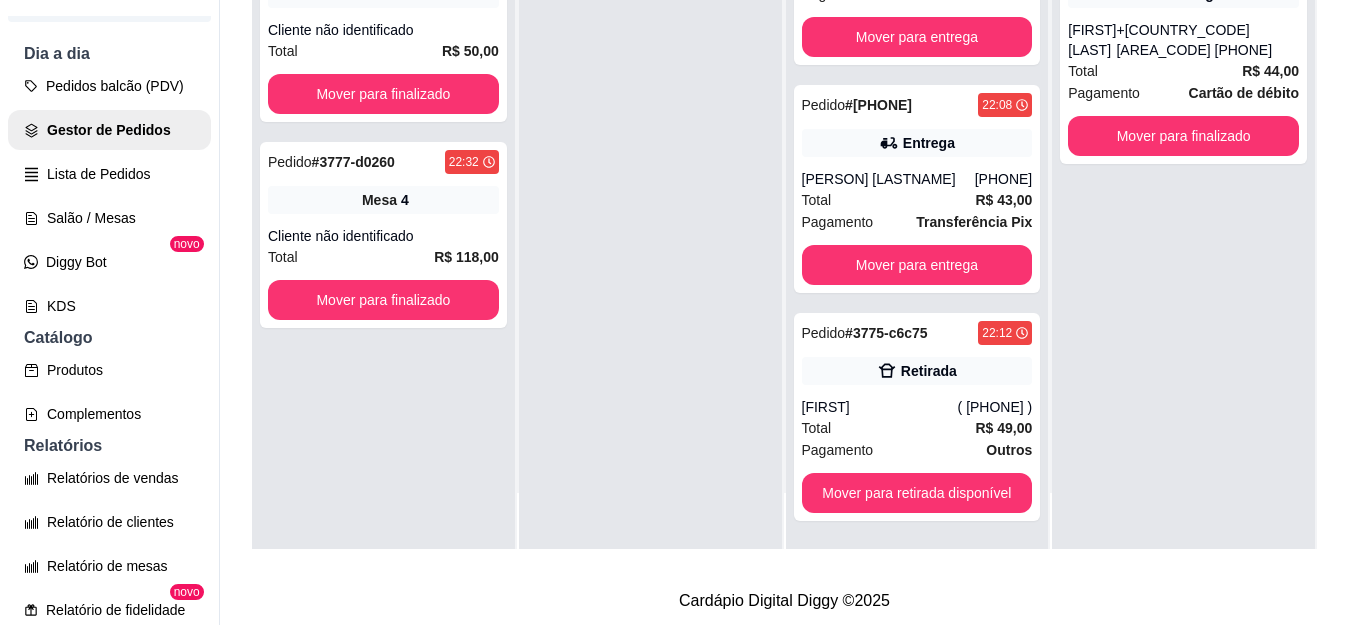 scroll, scrollTop: 270, scrollLeft: 0, axis: vertical 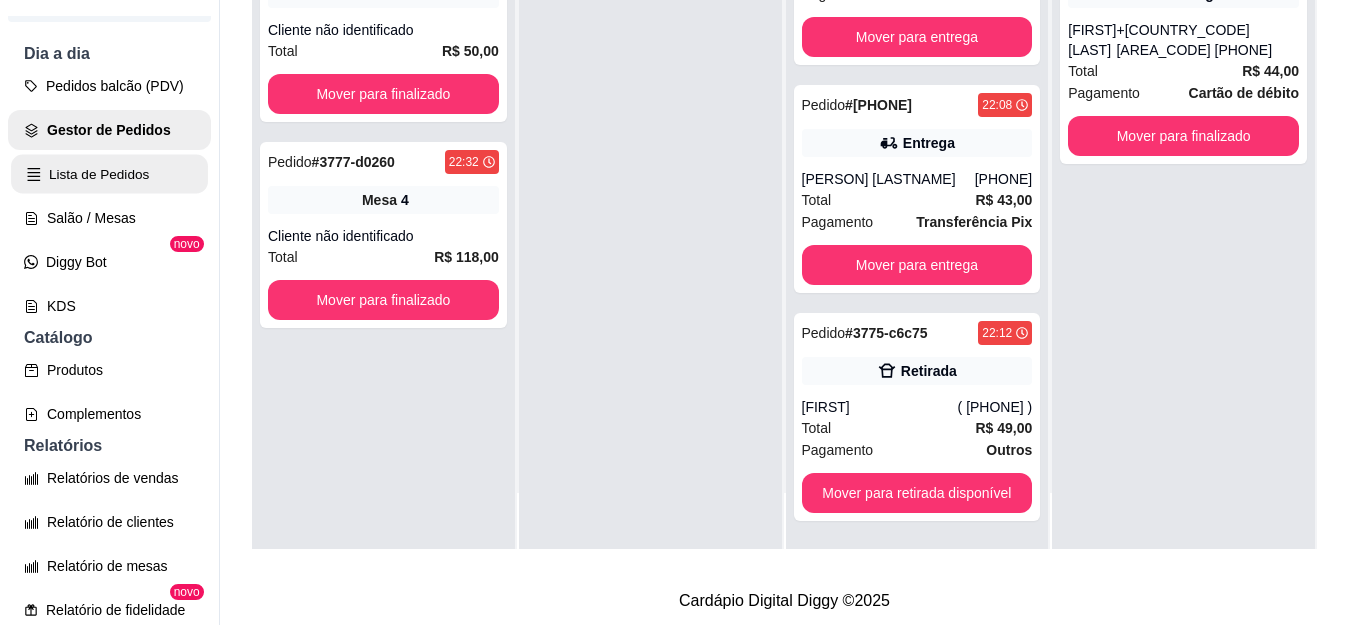 click on "Lista de Pedidos" at bounding box center [109, 174] 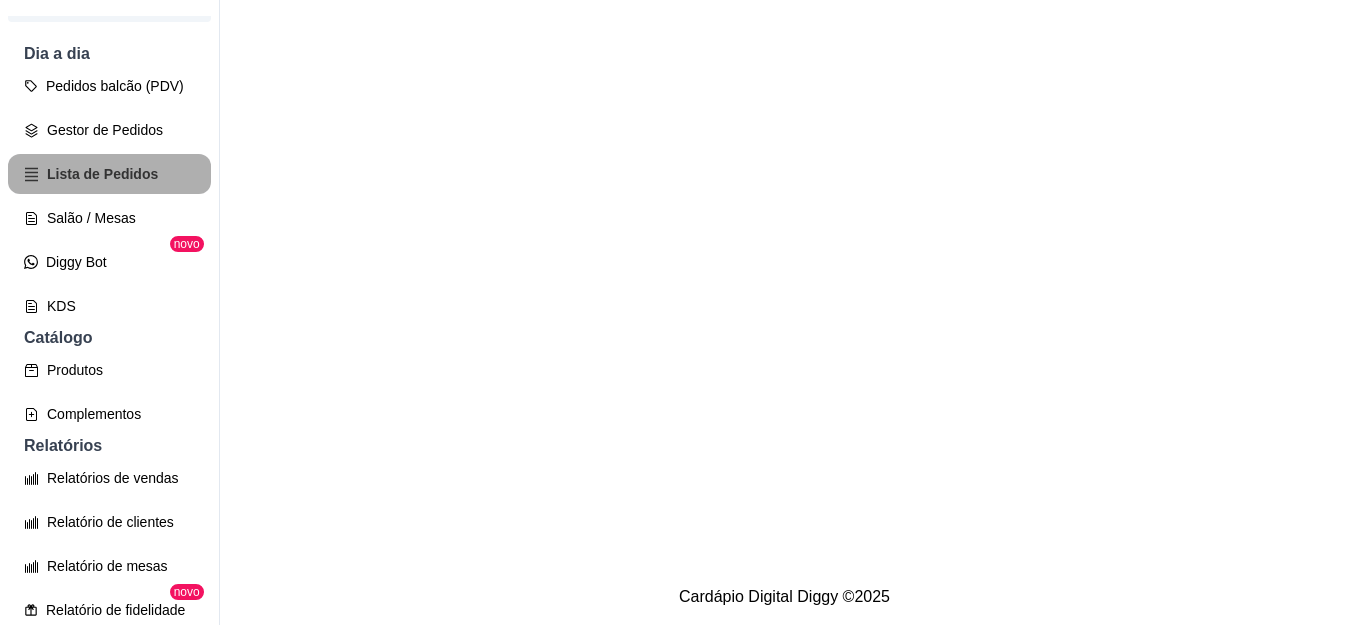 scroll, scrollTop: 0, scrollLeft: 0, axis: both 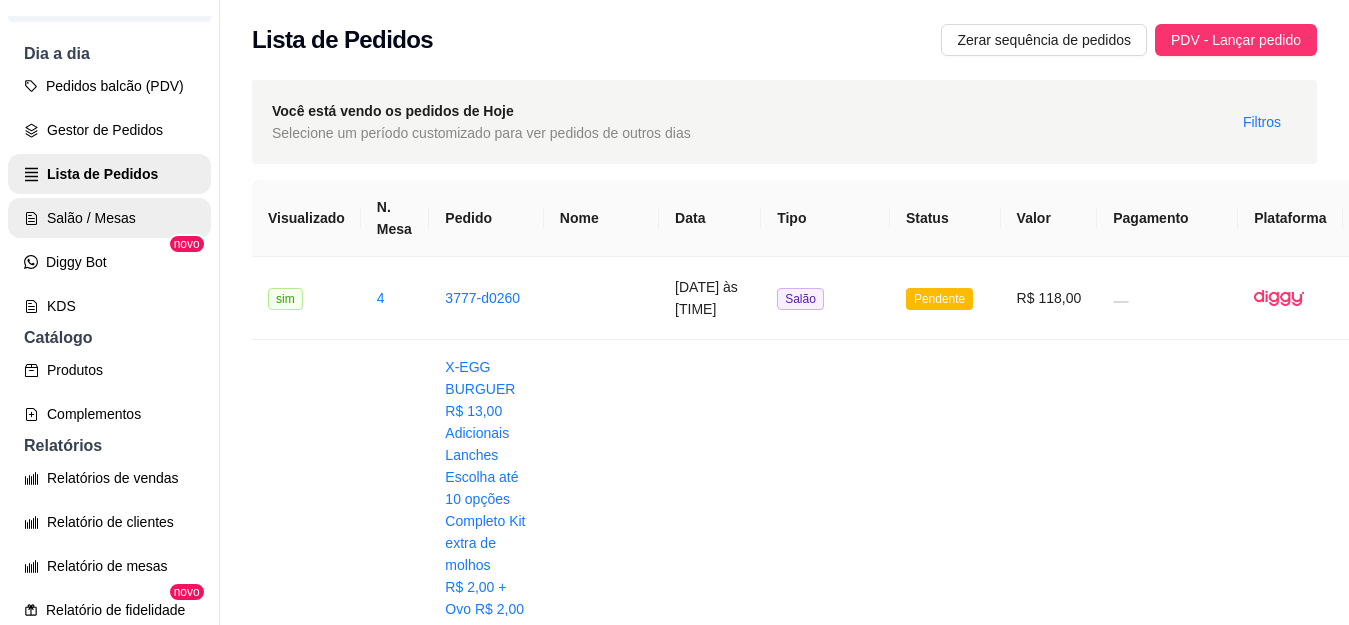 click on "Salão / Mesas" at bounding box center [109, 218] 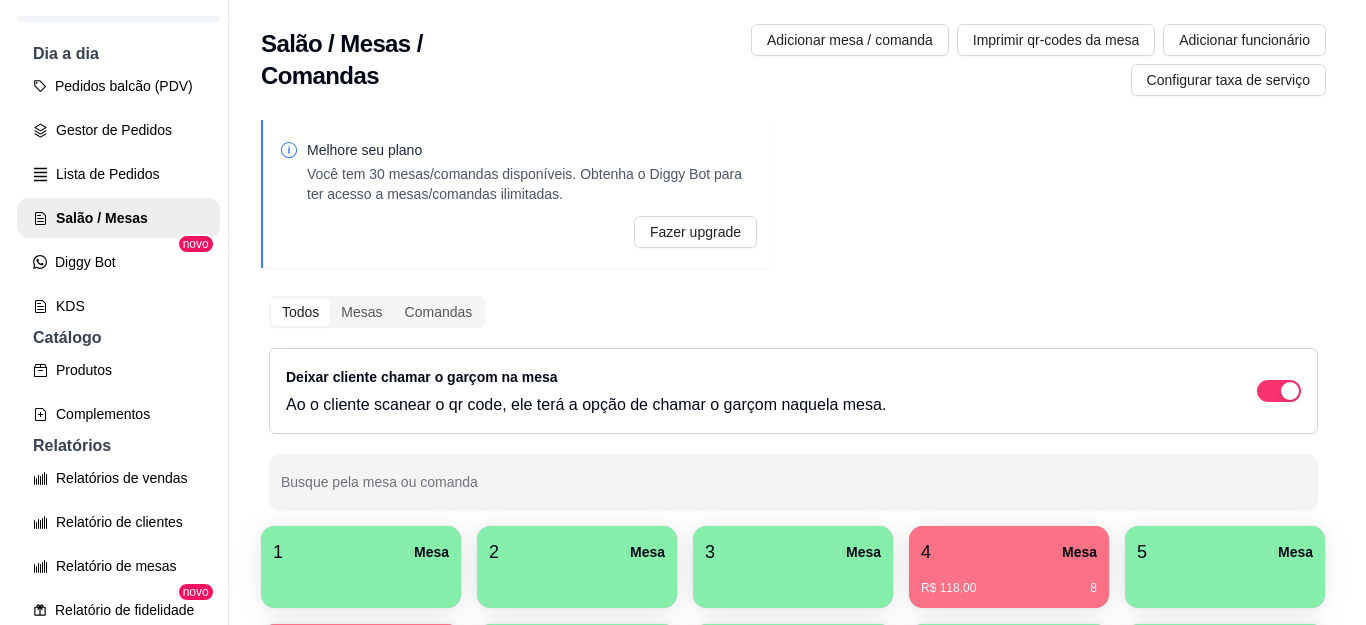 scroll, scrollTop: 374, scrollLeft: 0, axis: vertical 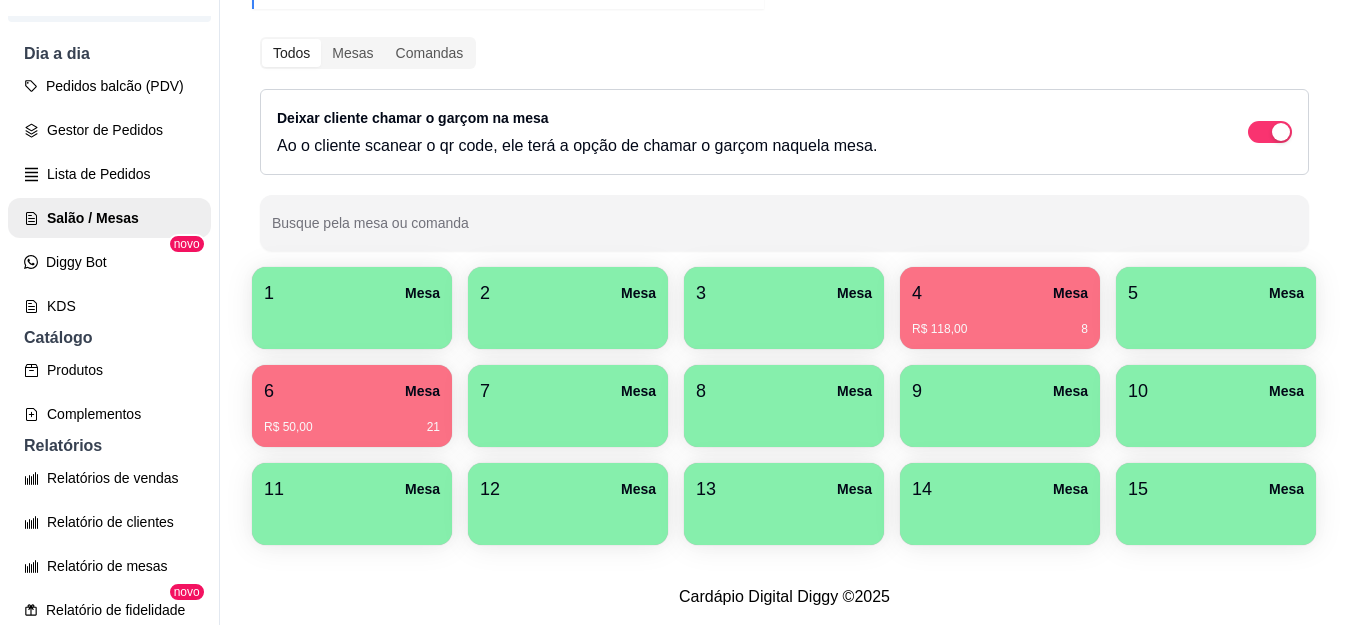click on "R$ 118,00 8" at bounding box center [1000, 322] 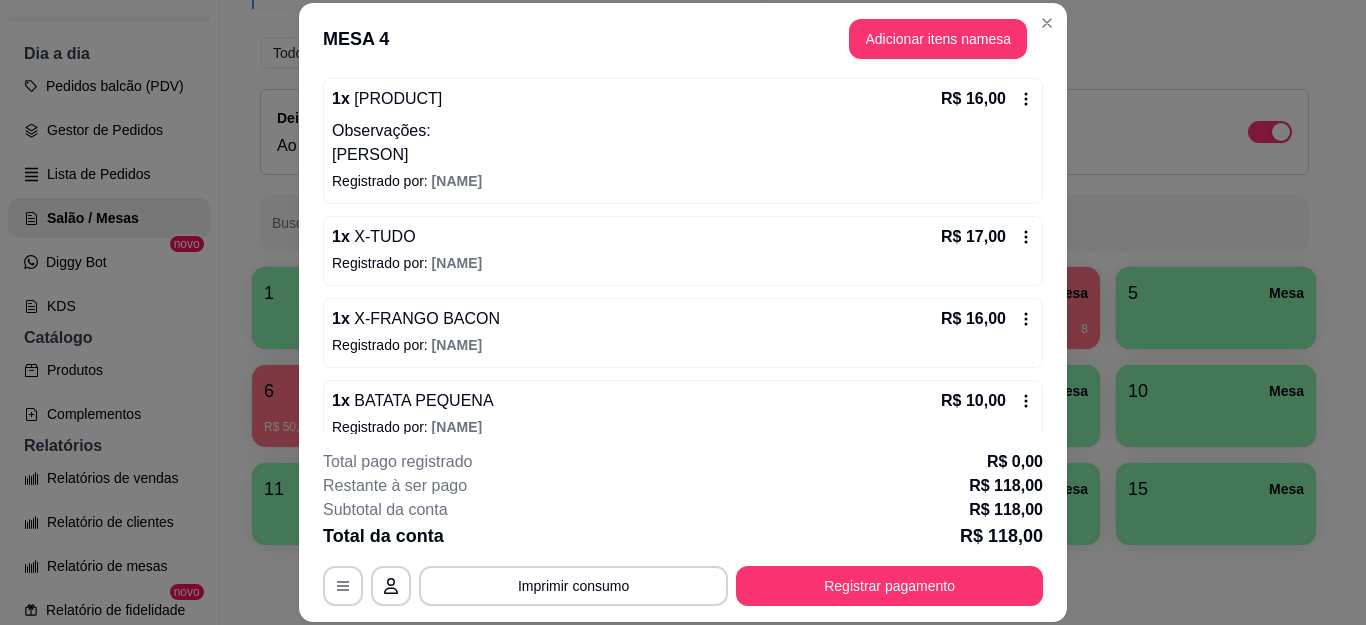 scroll, scrollTop: 700, scrollLeft: 0, axis: vertical 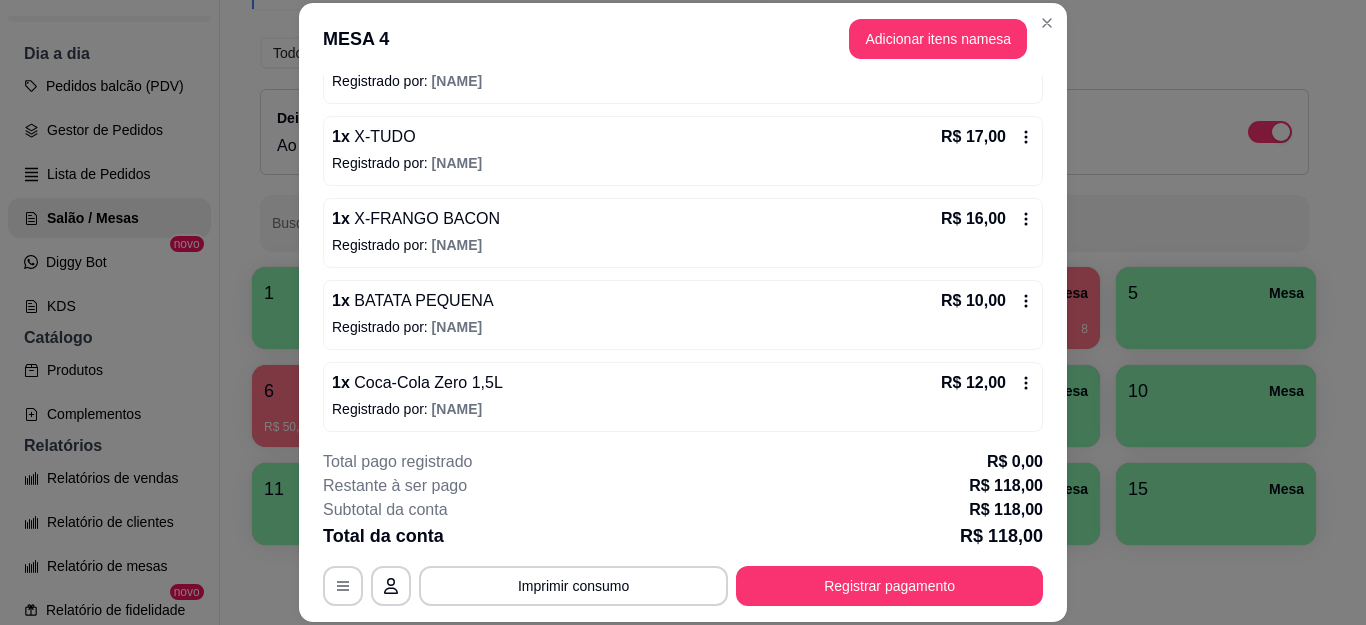 click 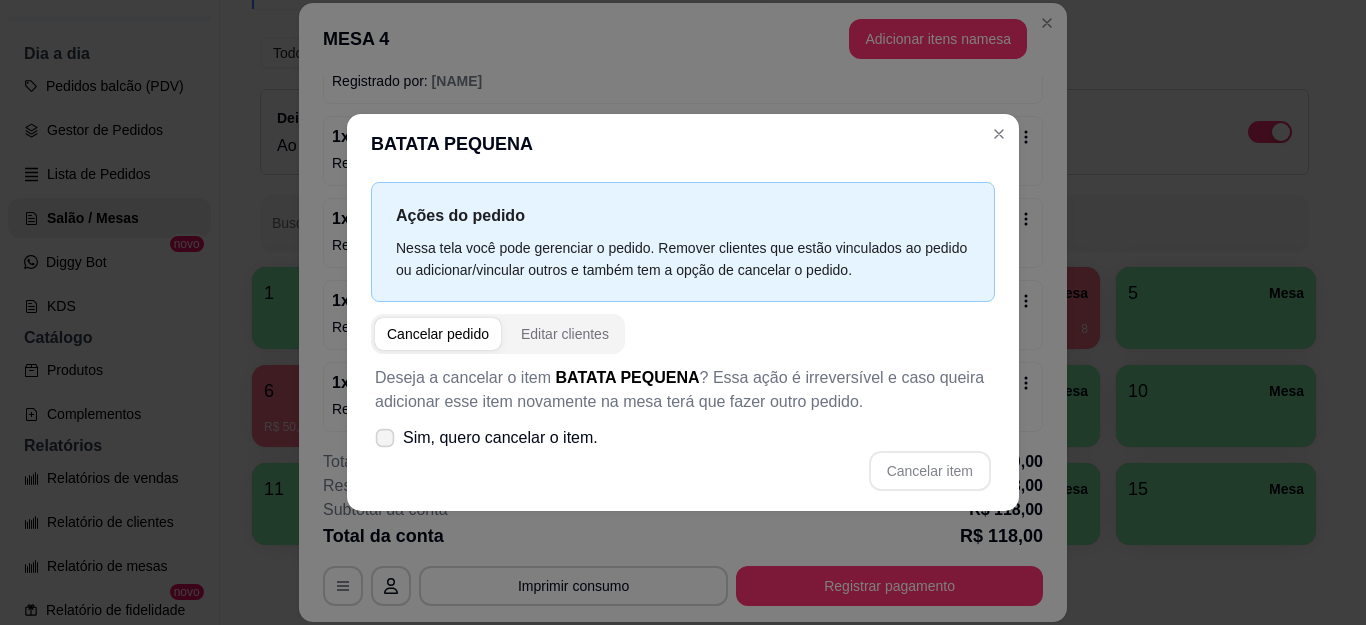click on "Sim, quero cancelar o item." at bounding box center (486, 438) 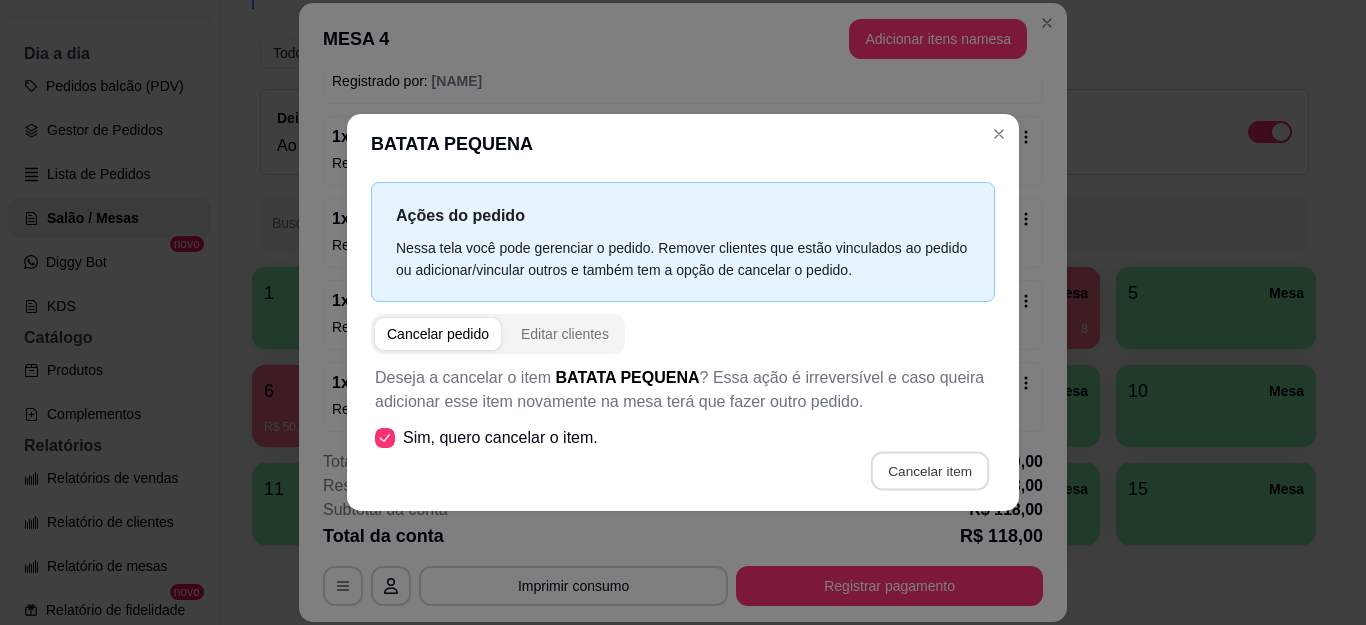 click on "Cancelar item" at bounding box center [929, 470] 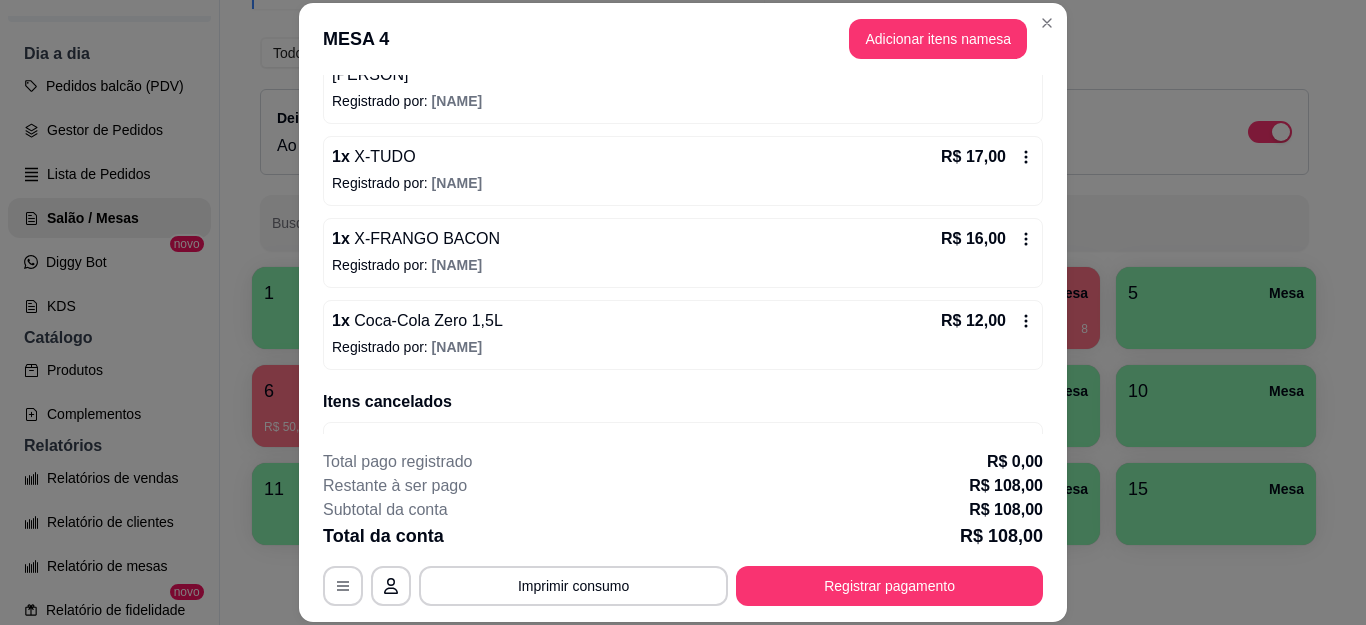 scroll, scrollTop: 700, scrollLeft: 0, axis: vertical 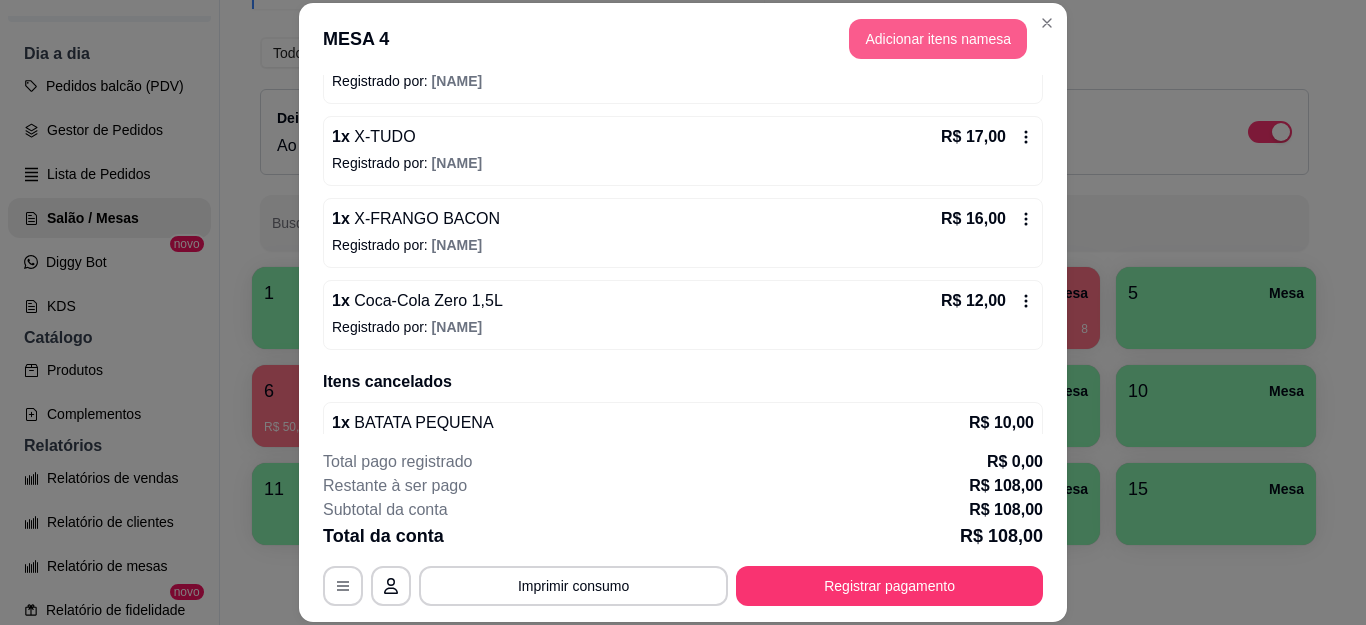 click on "Adicionar itens na  mesa" at bounding box center [938, 39] 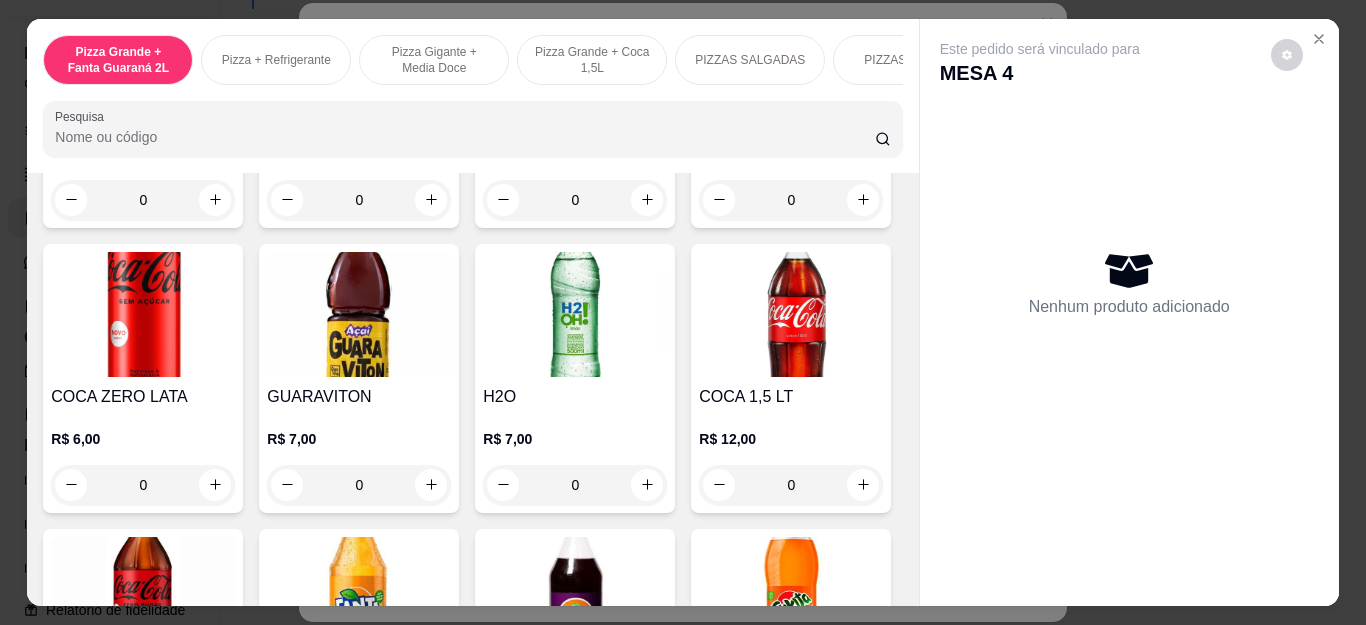 scroll, scrollTop: 4200, scrollLeft: 0, axis: vertical 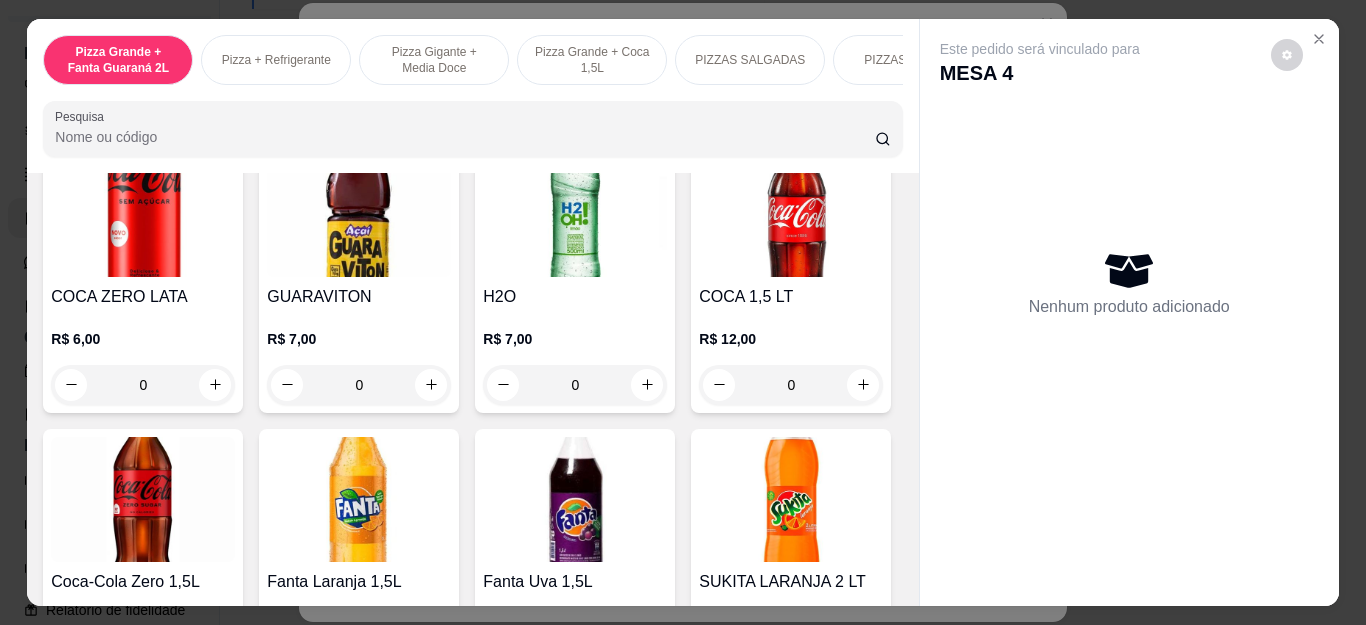 click at bounding box center (647, -225) 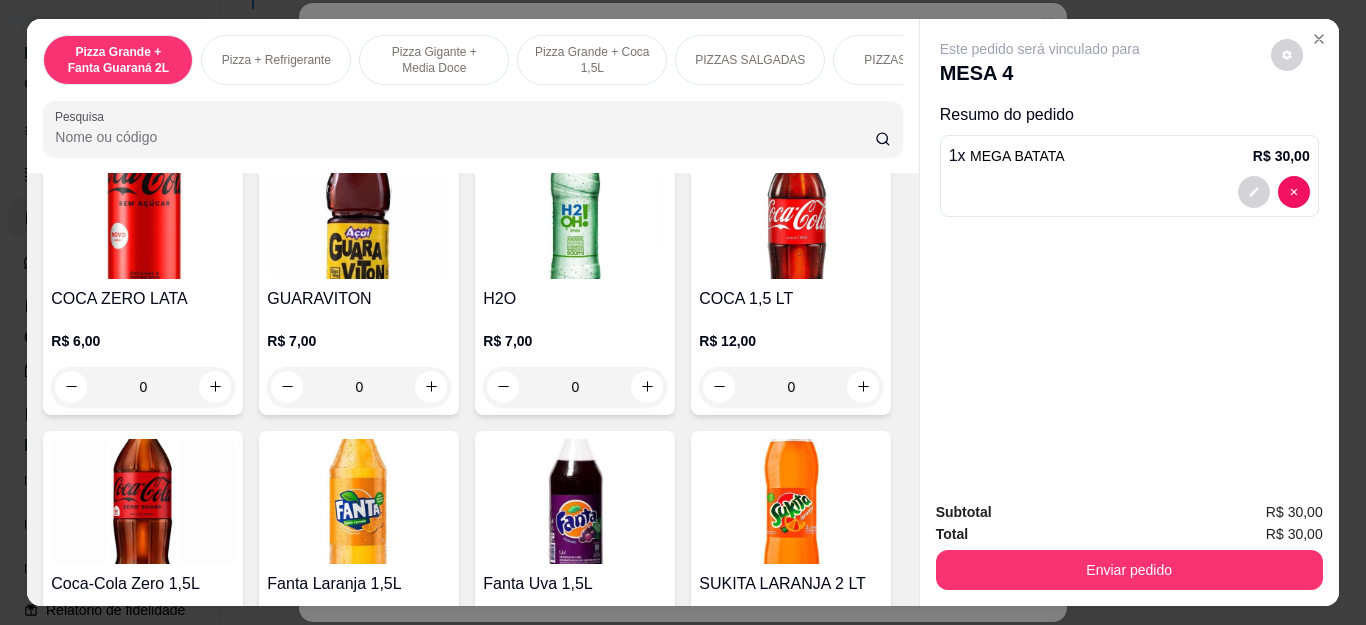type on "1" 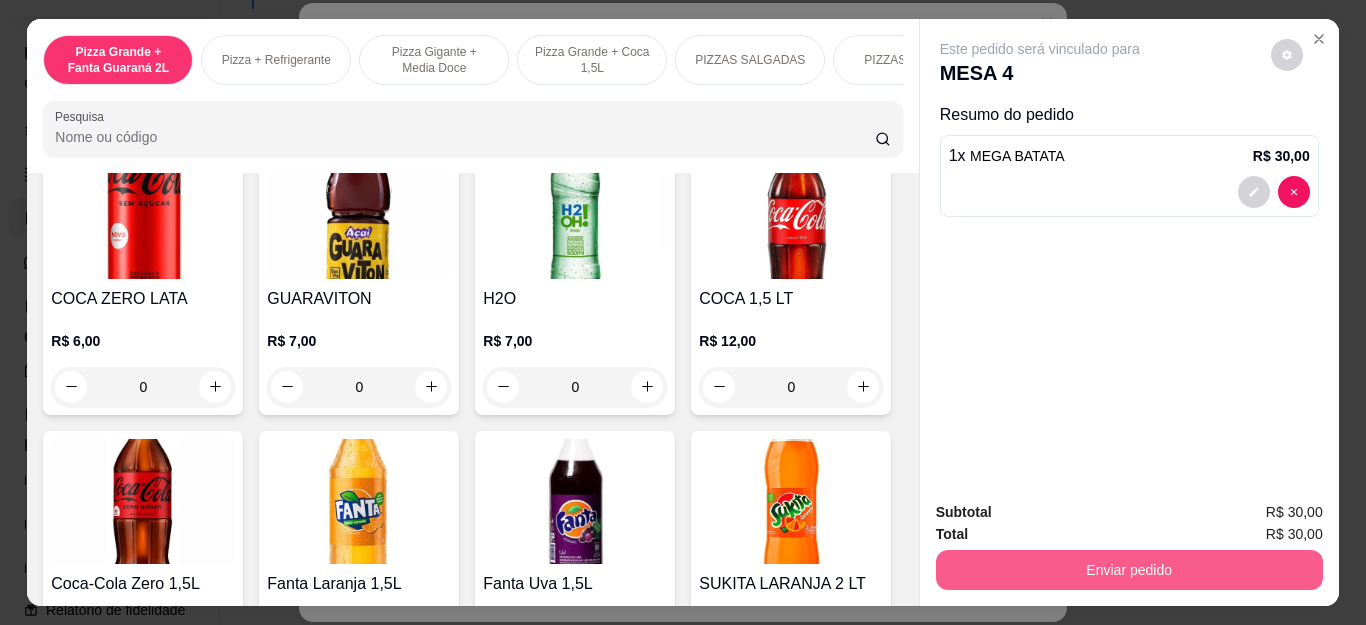 click on "Enviar pedido" at bounding box center (1129, 570) 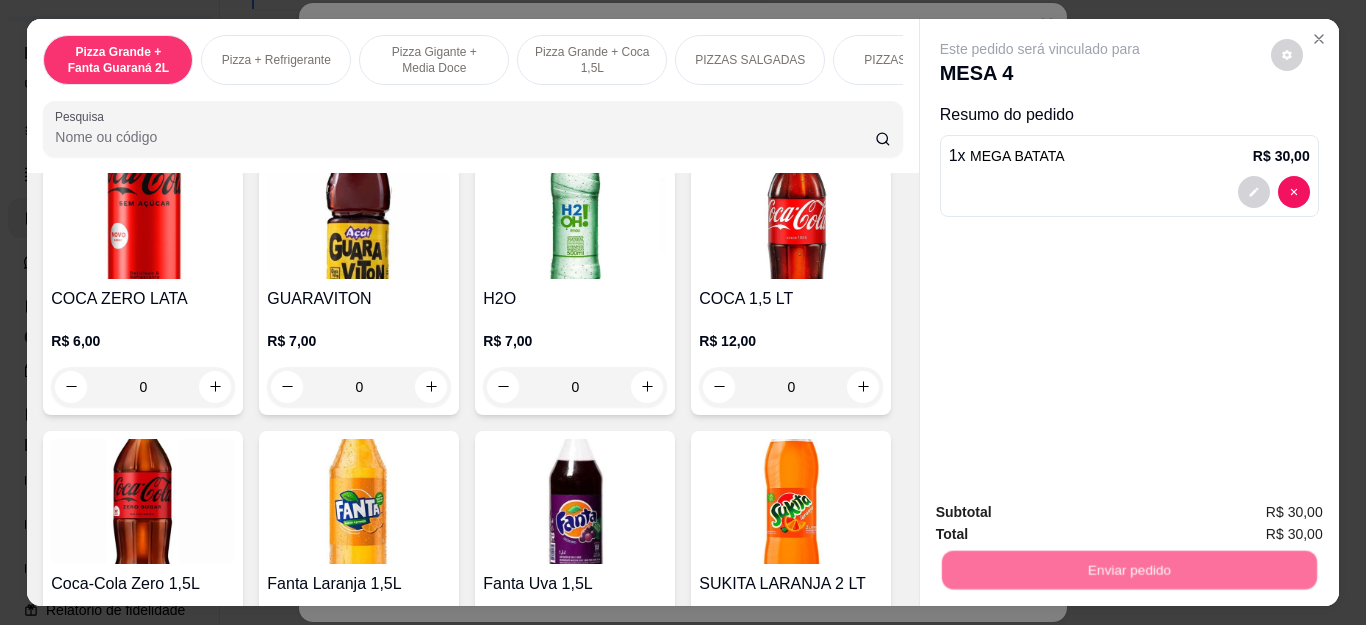 click on "Não registrar e enviar pedido" at bounding box center [1062, 512] 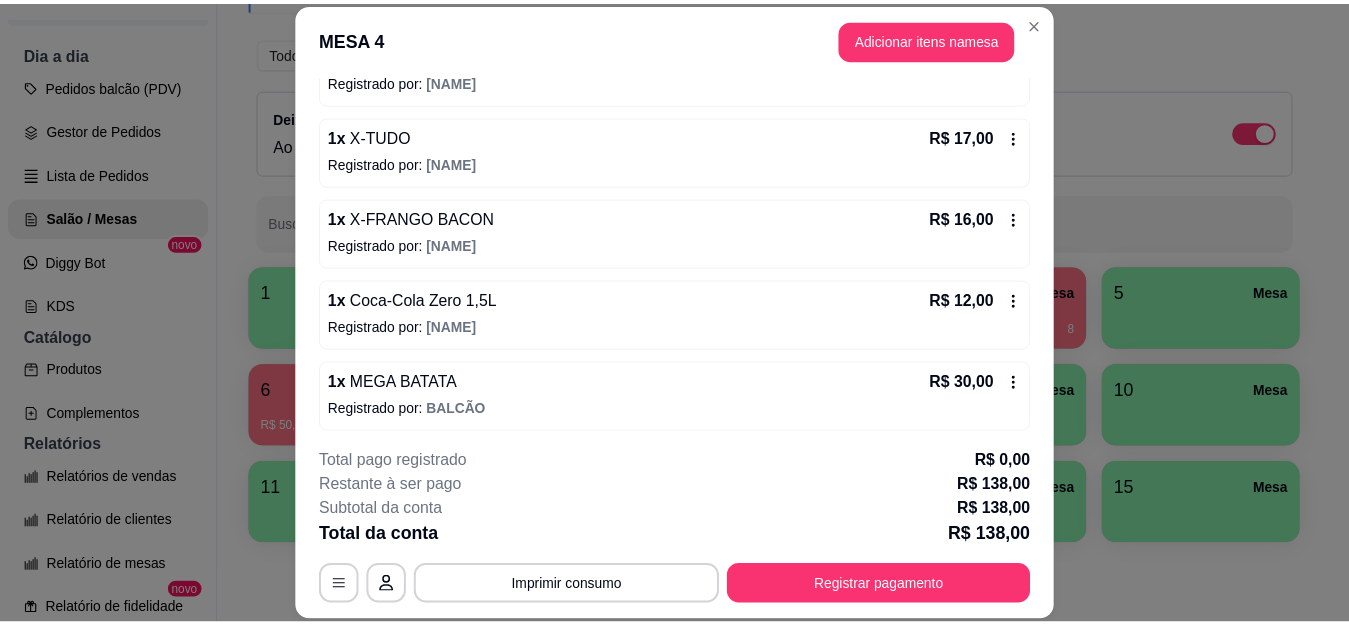 scroll, scrollTop: 800, scrollLeft: 0, axis: vertical 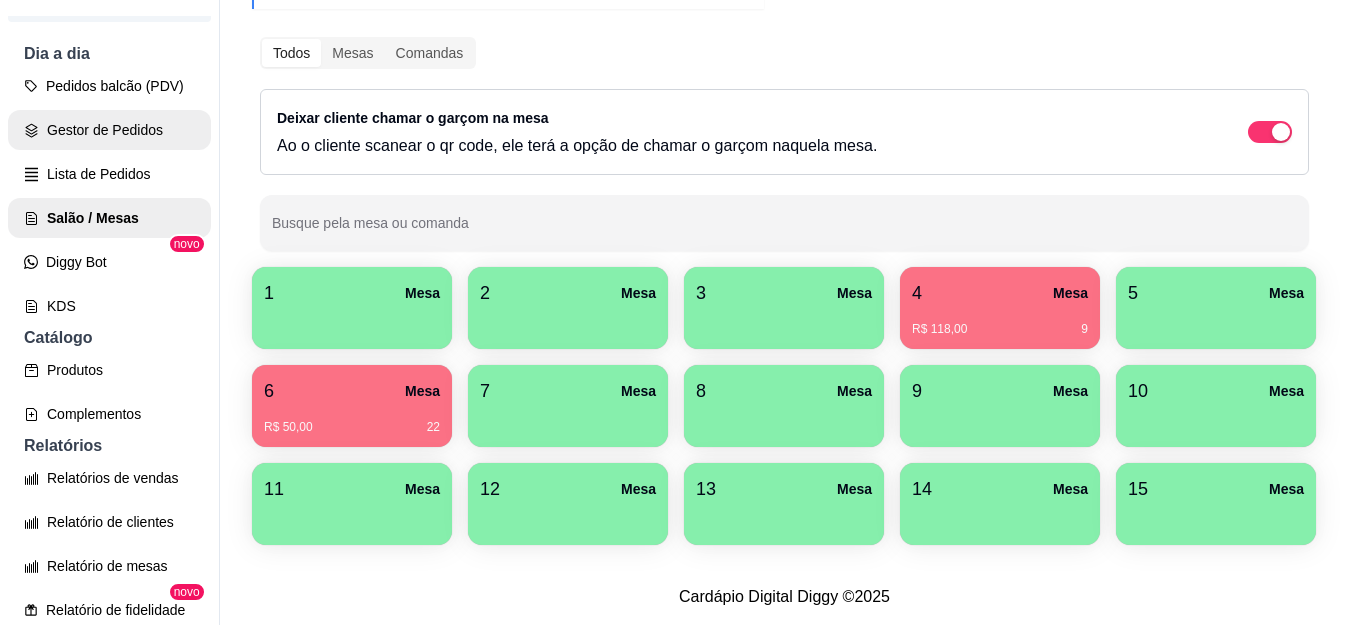click on "Gestor de Pedidos" at bounding box center (109, 130) 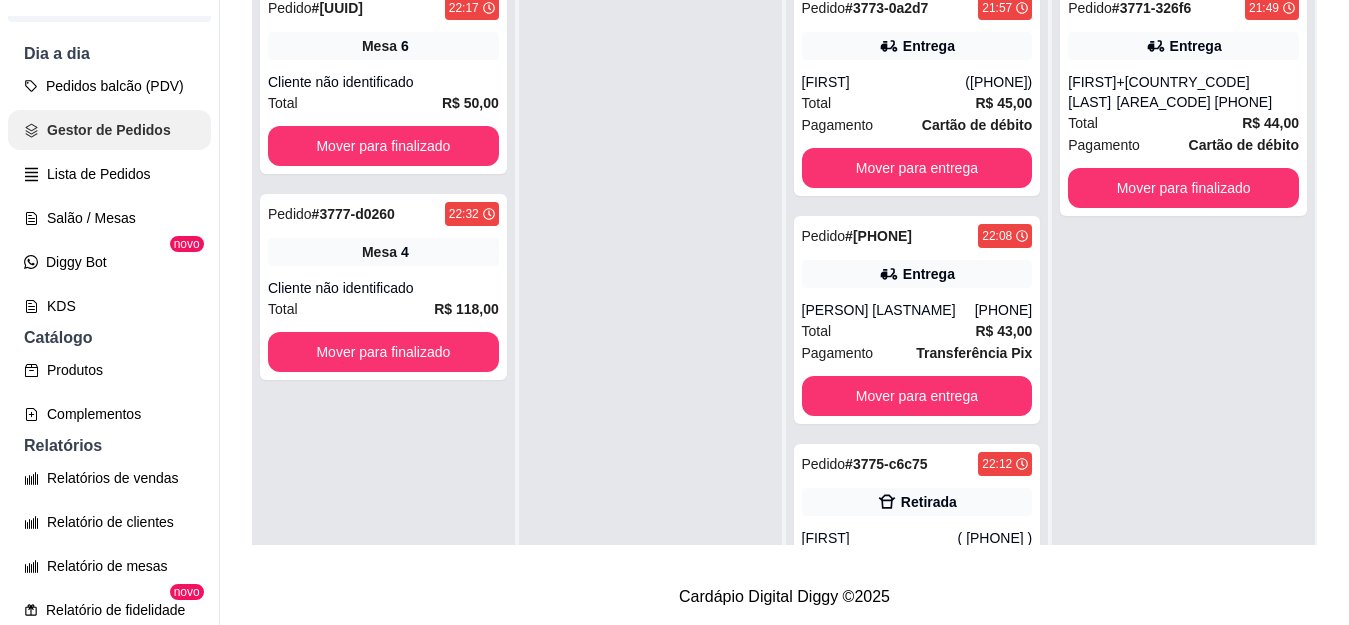 scroll, scrollTop: 0, scrollLeft: 0, axis: both 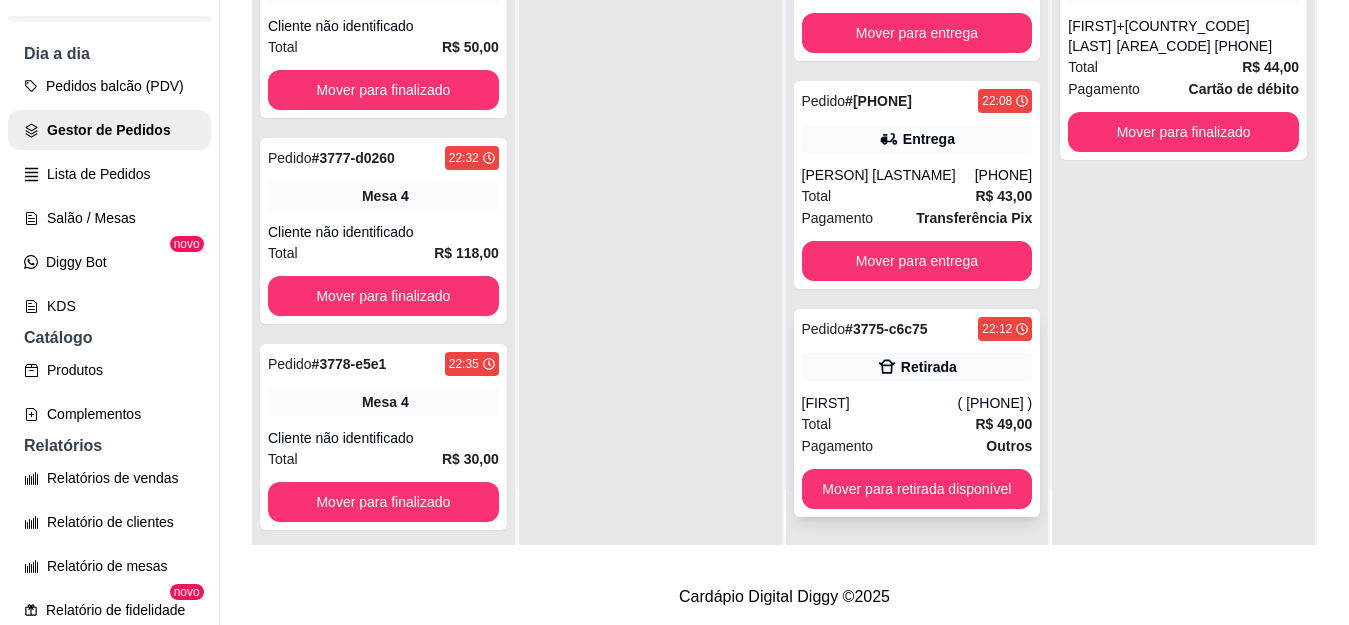 click on "Pedido  # [ORDER_ID] [TIME] Retirada [NAME] [PHONE] Total R$ 49,00 Pagamento Outros Mover para retirada disponível" at bounding box center [917, 413] 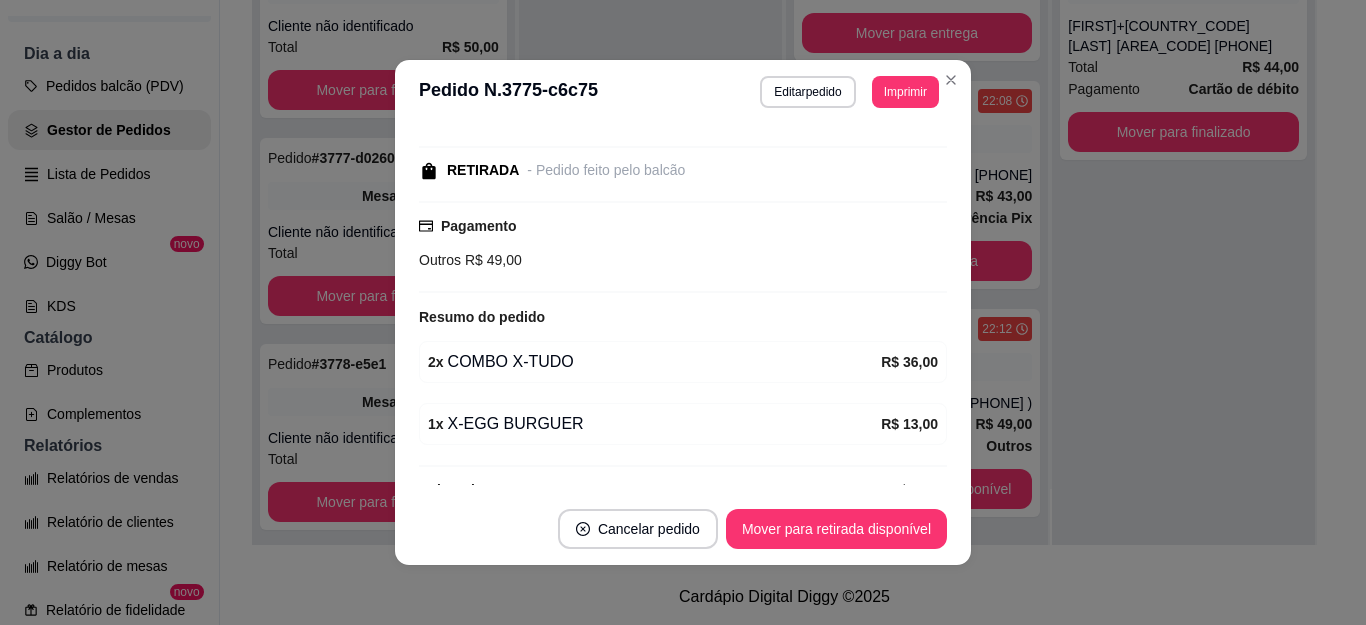 scroll, scrollTop: 270, scrollLeft: 0, axis: vertical 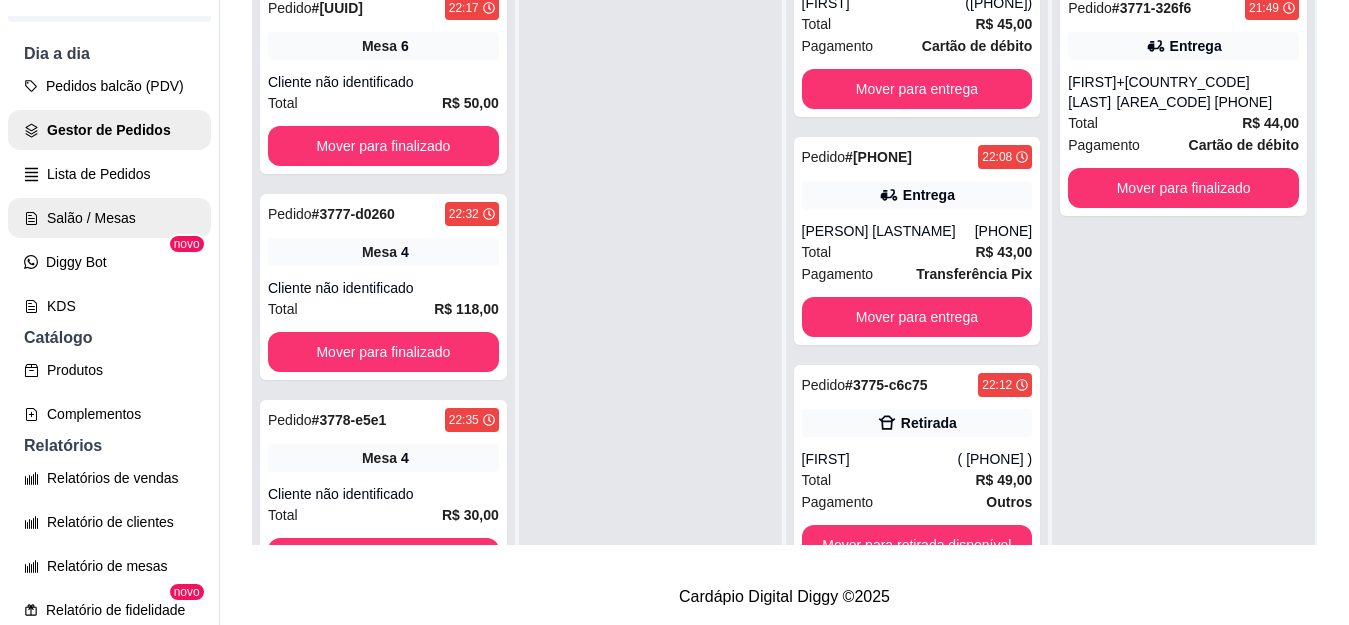 click on "Salão / Mesas" at bounding box center (109, 218) 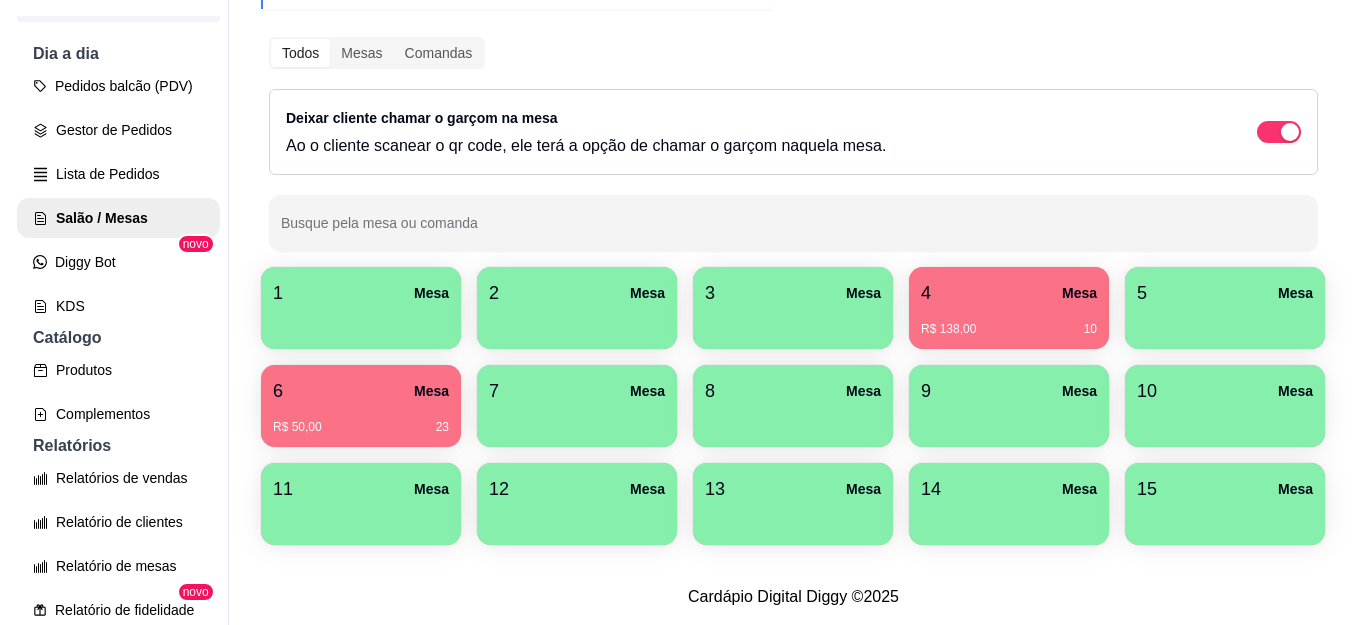 scroll, scrollTop: 374, scrollLeft: 0, axis: vertical 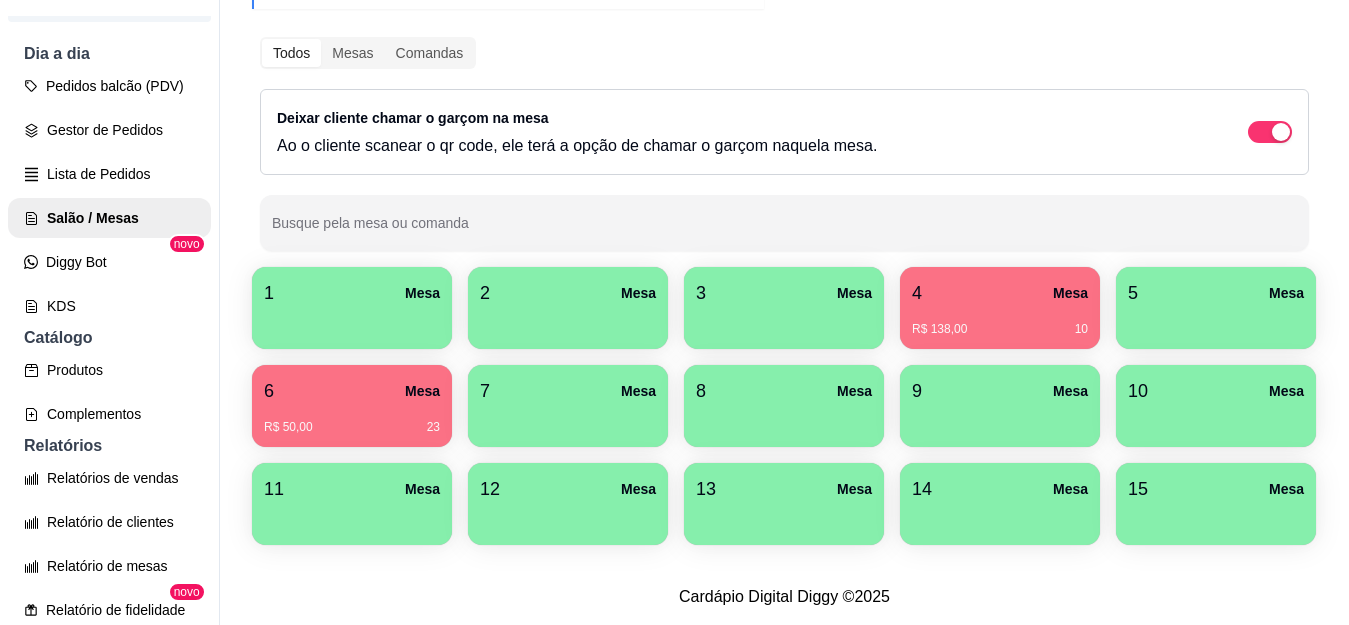 click on "4 Mesa" at bounding box center [1000, 293] 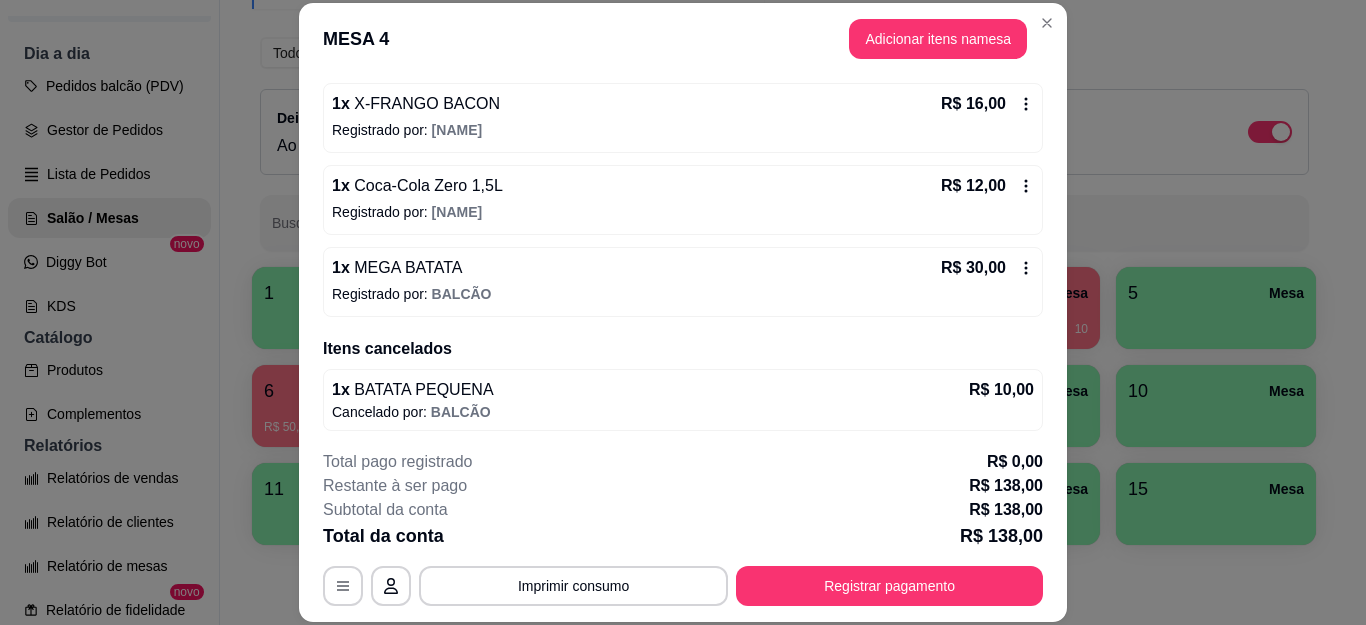 scroll, scrollTop: 820, scrollLeft: 0, axis: vertical 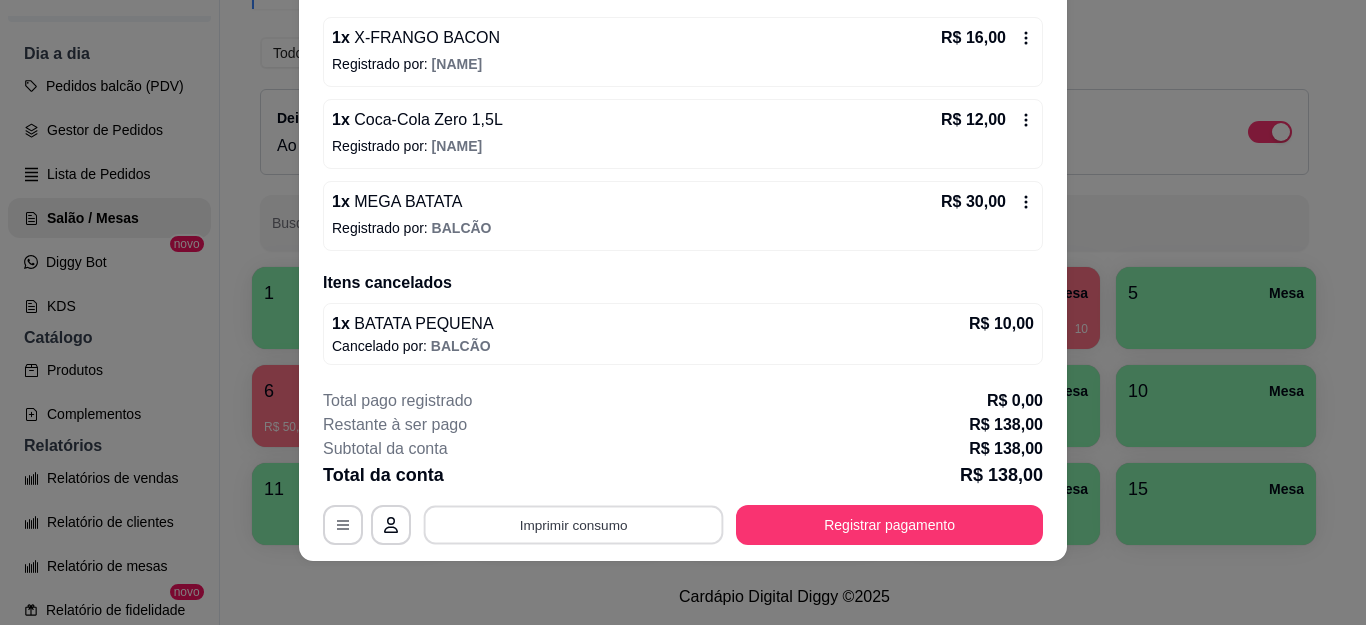 click on "Imprimir consumo" at bounding box center (574, 524) 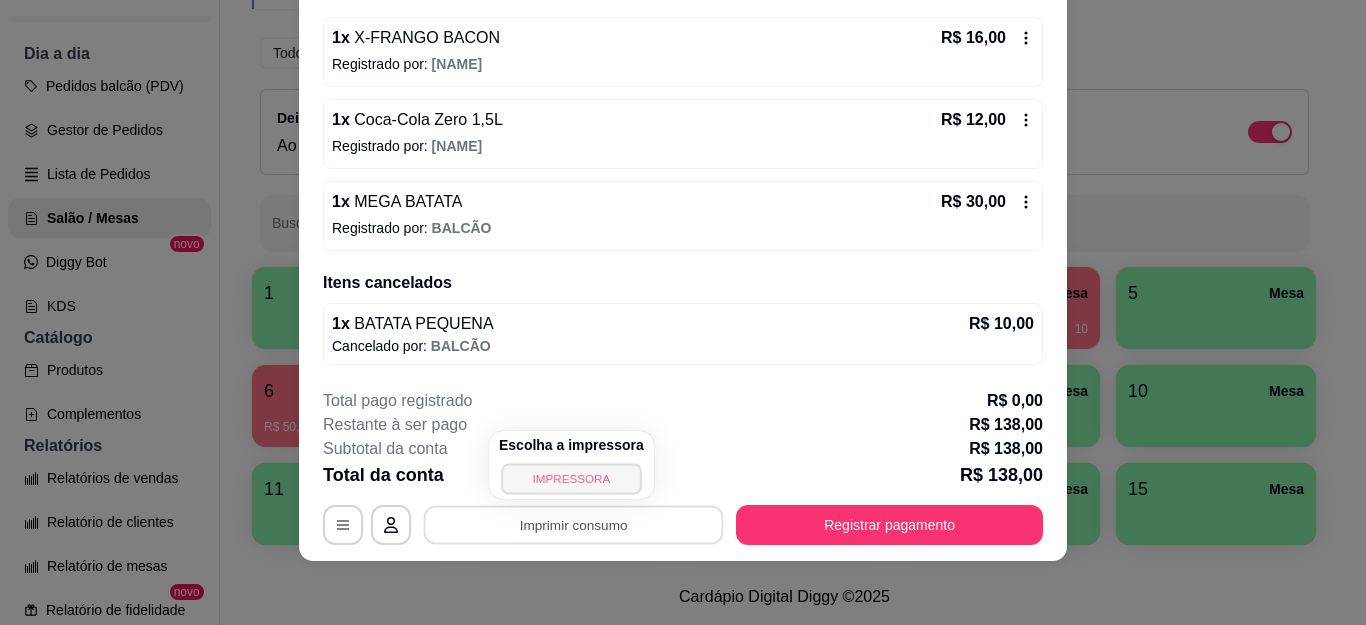 click on "IMPRESSORA" at bounding box center [571, 478] 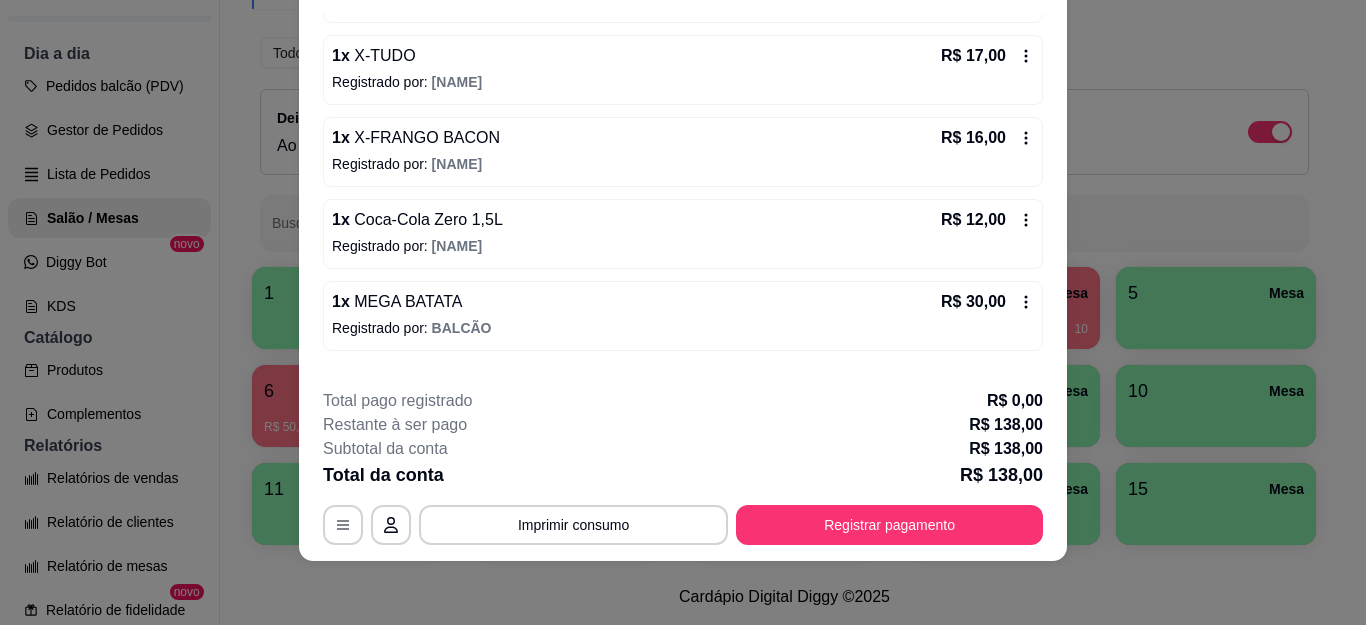 scroll, scrollTop: 320, scrollLeft: 0, axis: vertical 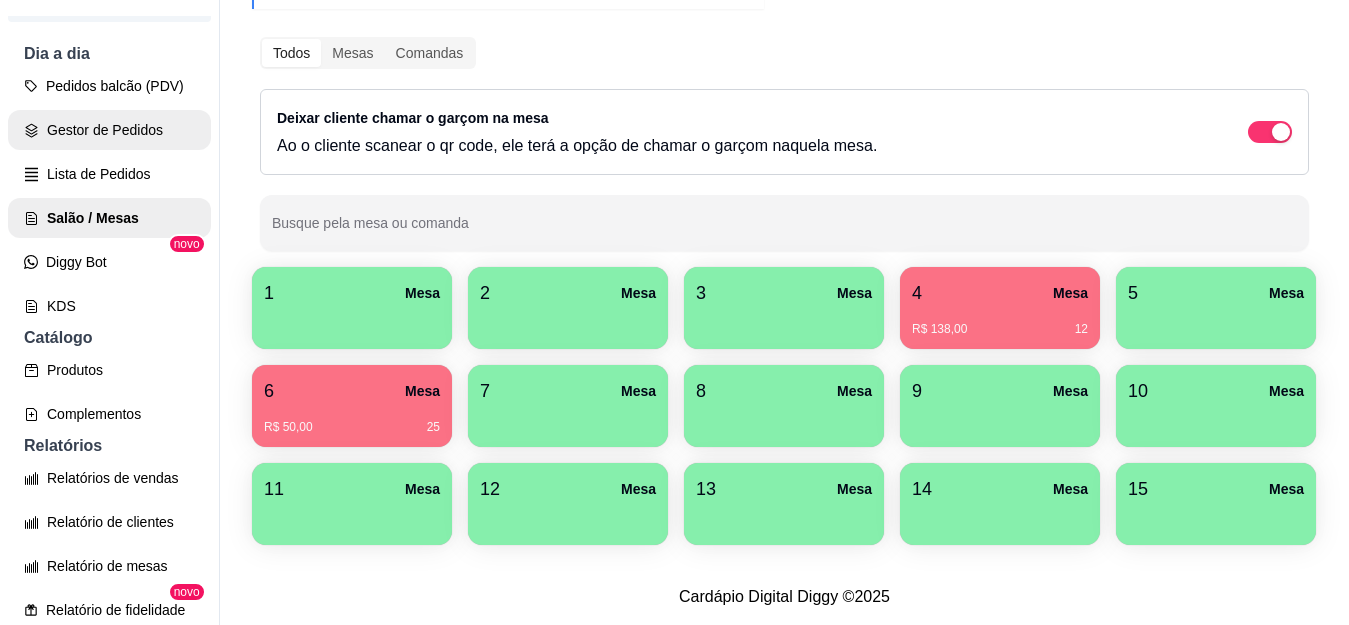 click on "Gestor de Pedidos" at bounding box center [109, 130] 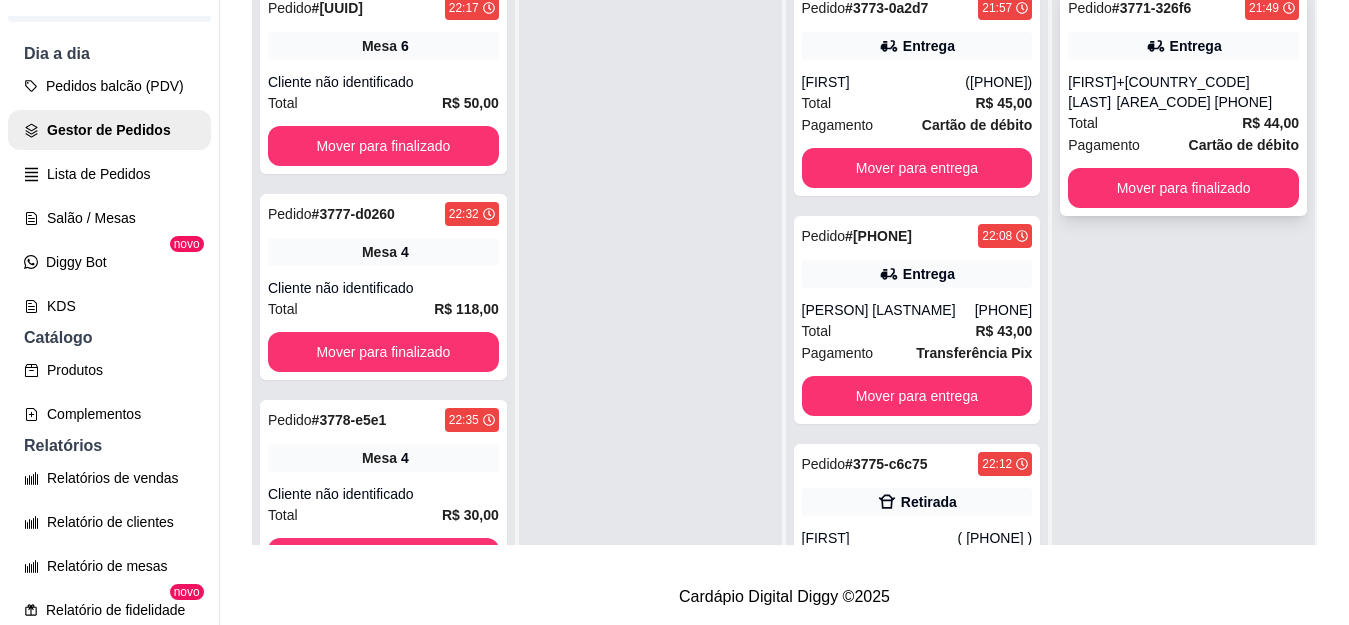 scroll, scrollTop: 0, scrollLeft: 0, axis: both 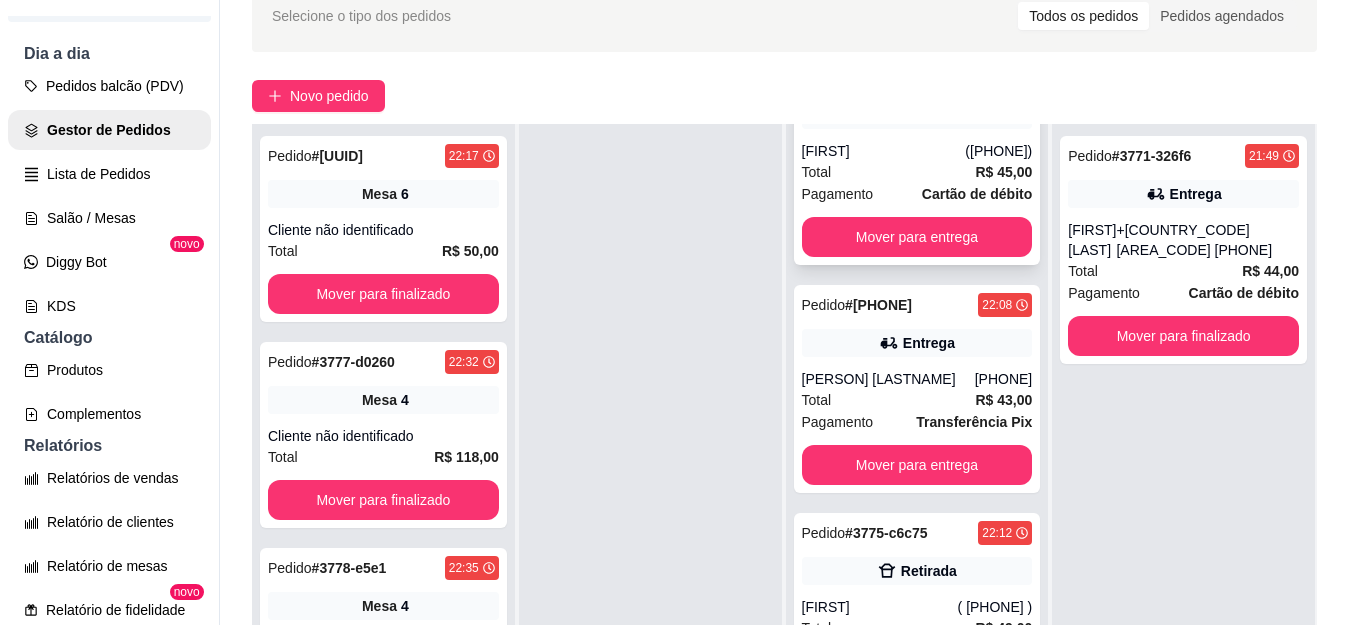 click on "[FIRST]" at bounding box center [884, 151] 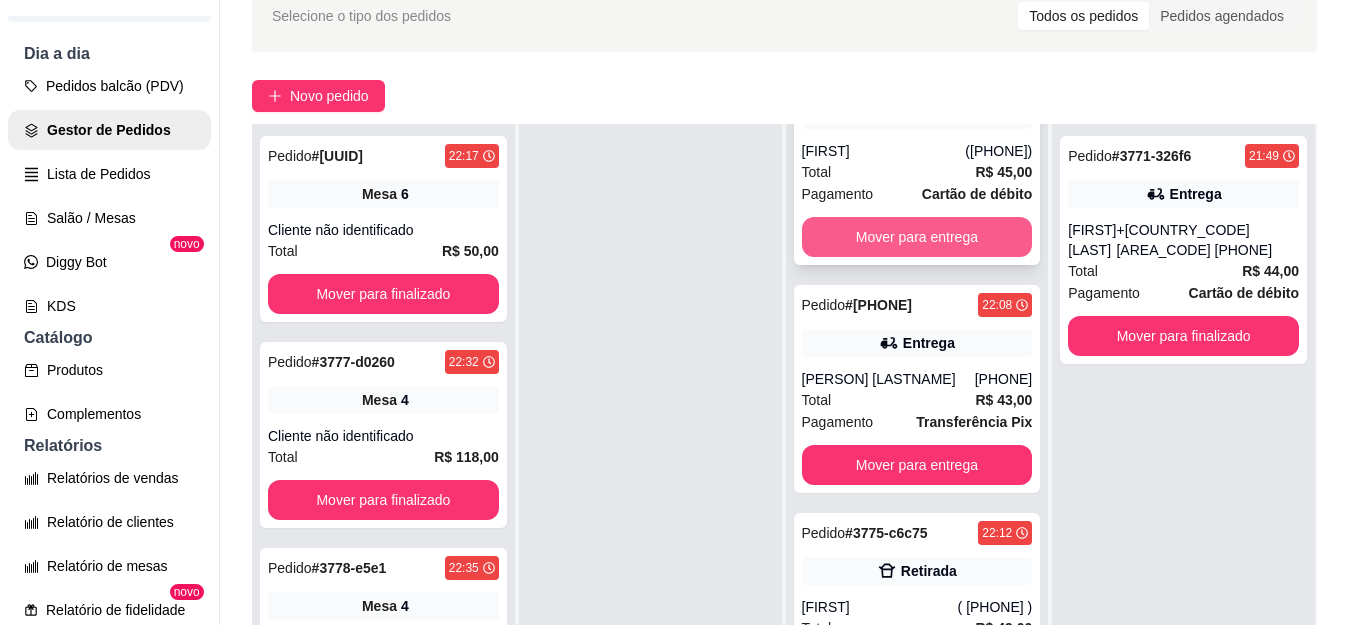 click on "Mover para entrega" at bounding box center (917, 237) 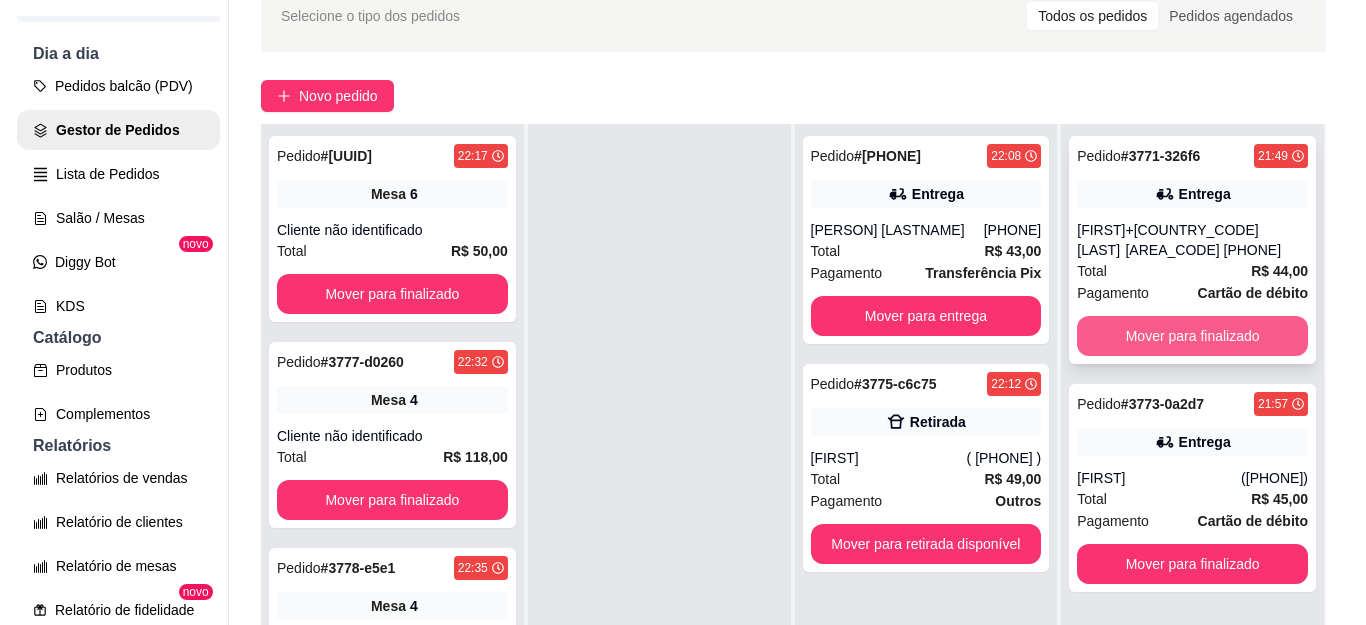 scroll, scrollTop: 0, scrollLeft: 0, axis: both 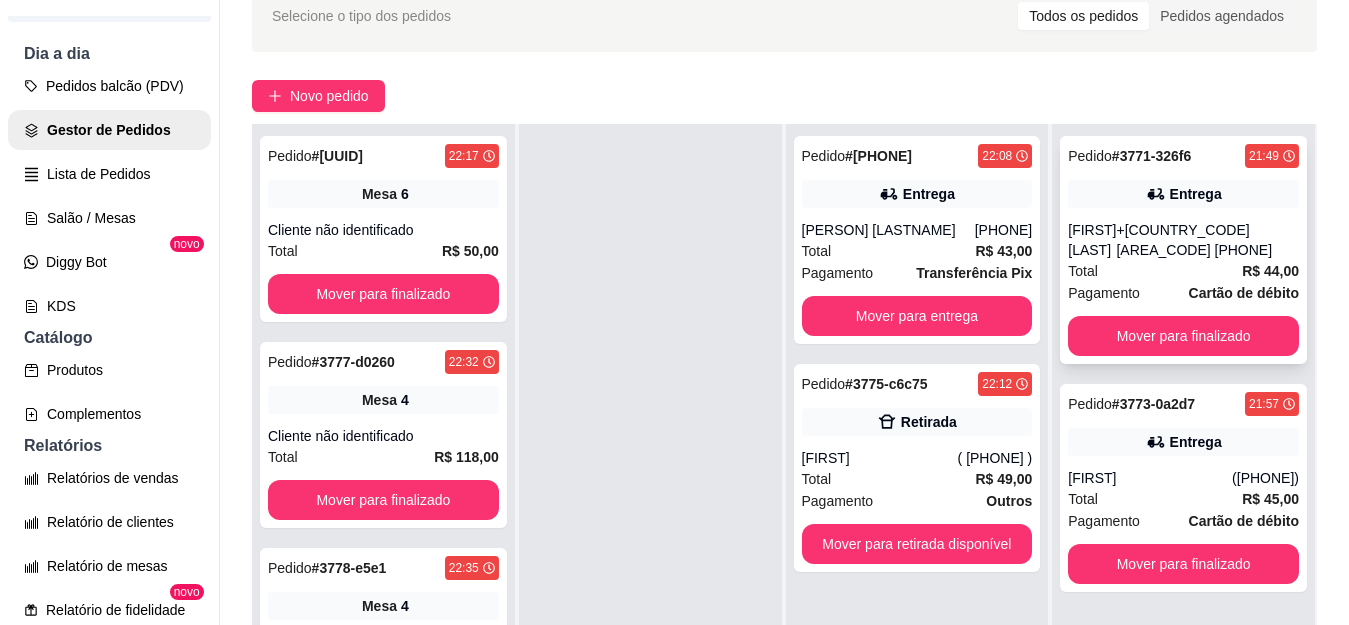 click on "Total R$ 44,00" at bounding box center [1183, 271] 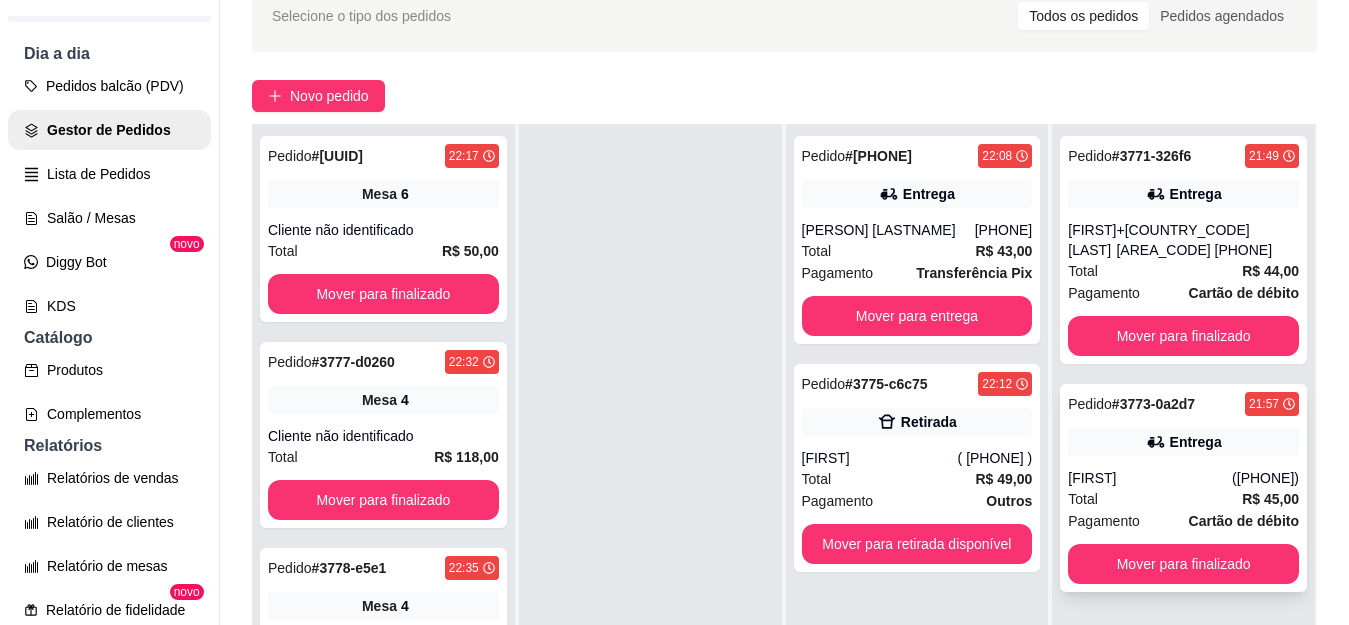click on "Total R$ 45,00" at bounding box center (1183, 499) 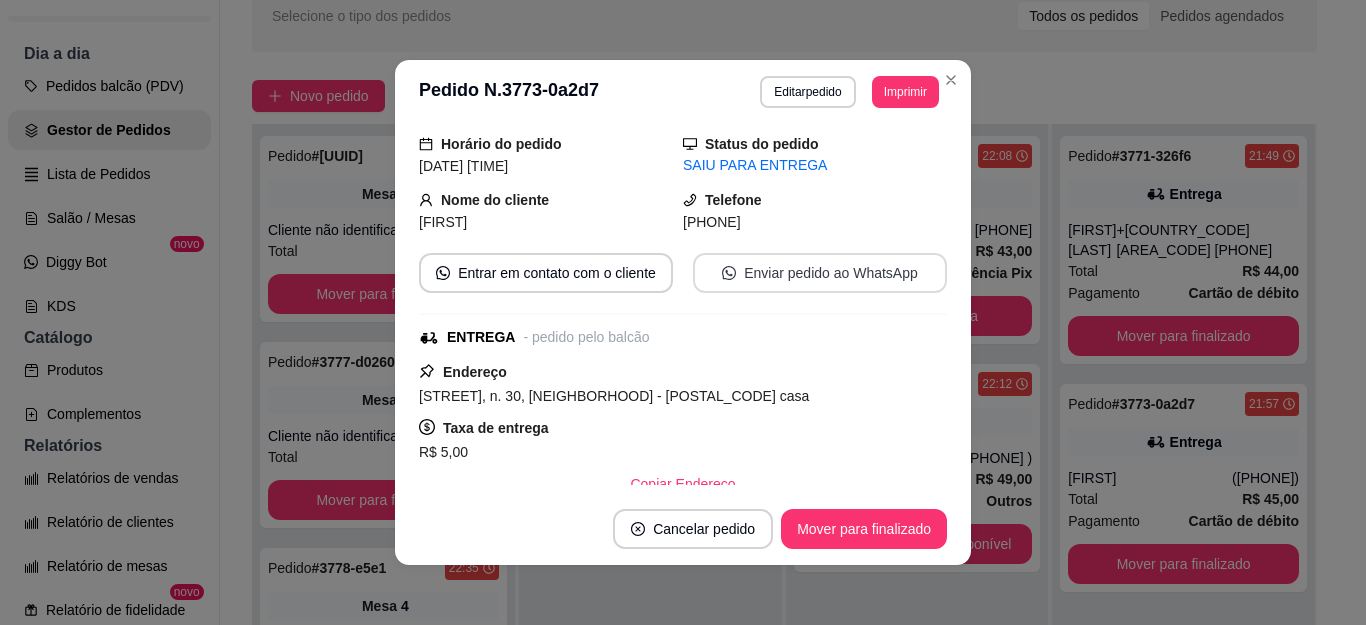 scroll, scrollTop: 100, scrollLeft: 0, axis: vertical 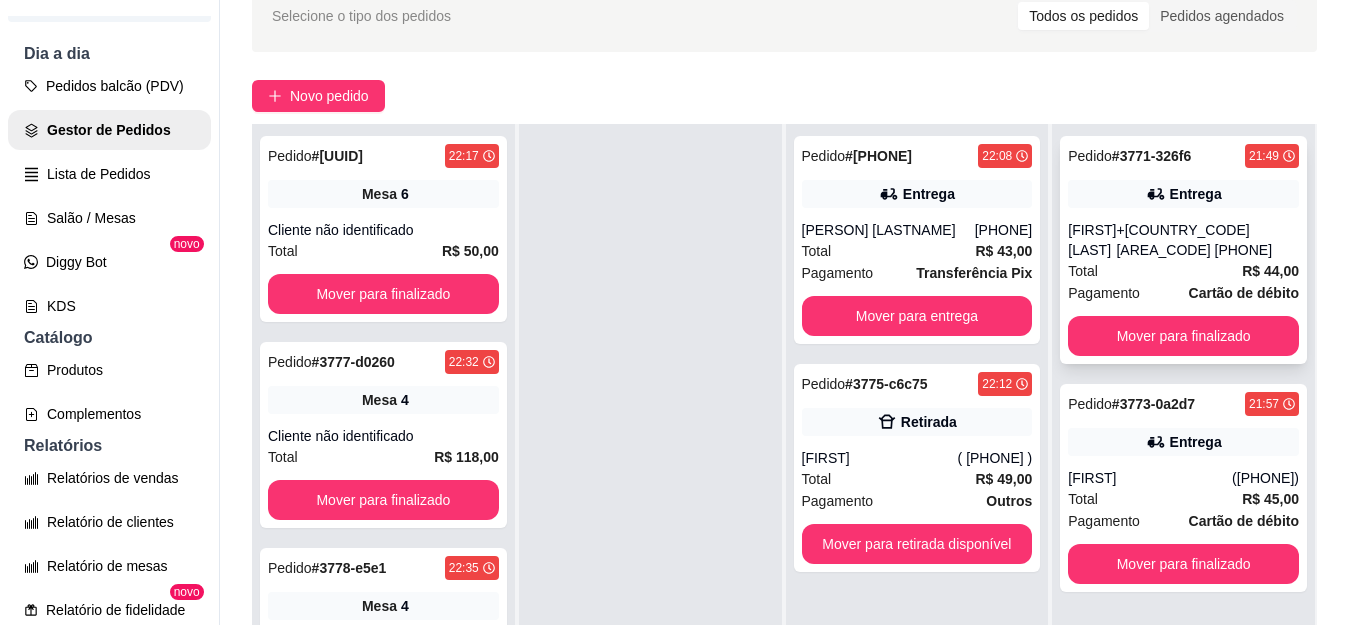 click on "Pedido  # [ORDER_ID] [TIME] Entrega [NAME] +[PHONE] Total R$ 44,00 Pagamento Cartão de débito Mover para finalizado" at bounding box center (1183, 250) 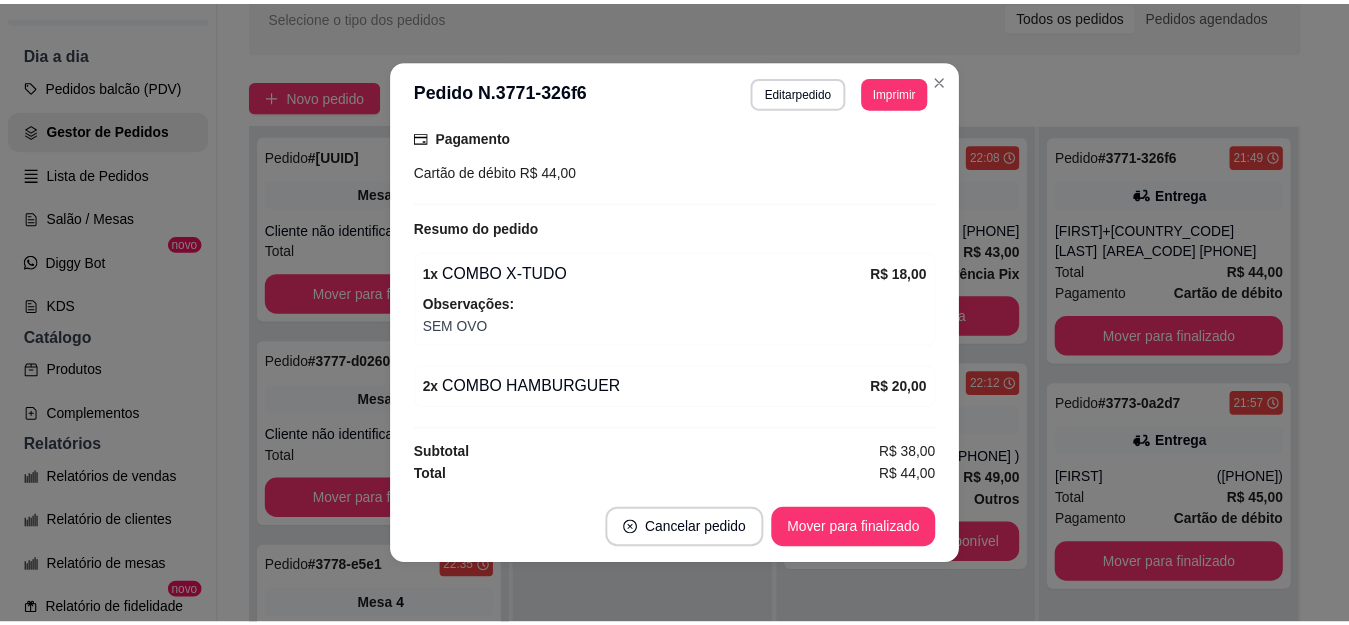 scroll, scrollTop: 522, scrollLeft: 0, axis: vertical 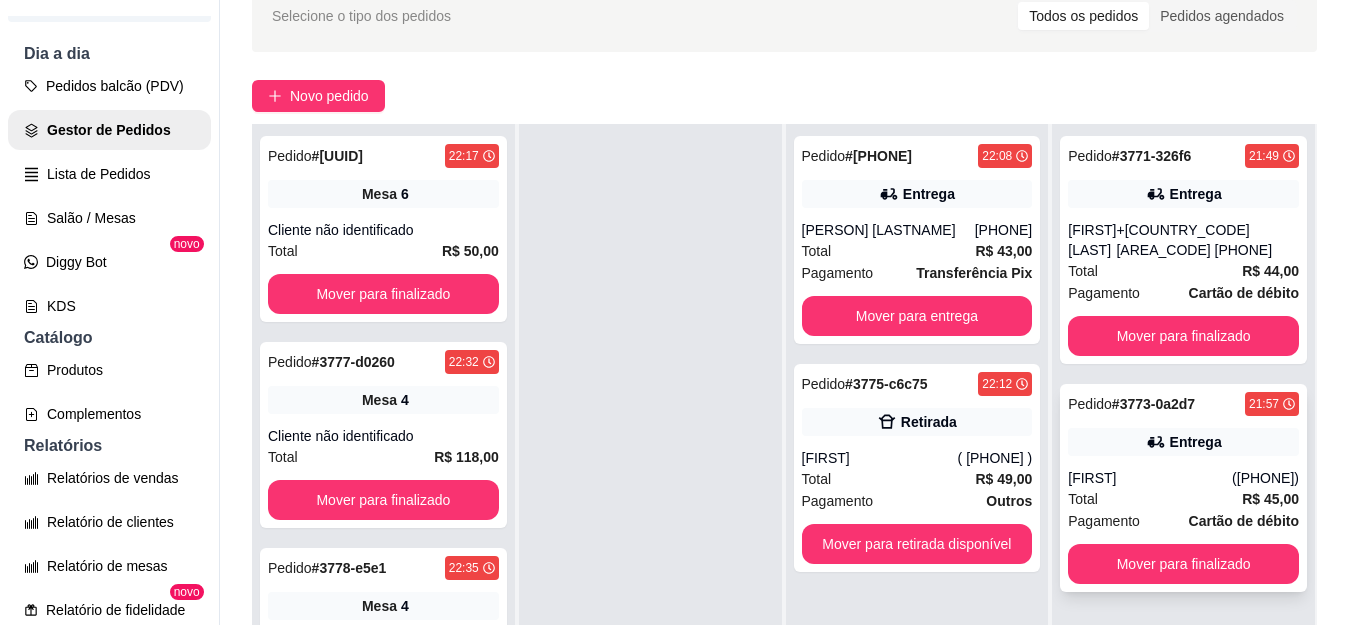 click on "Total R$ 45,00" at bounding box center (1183, 499) 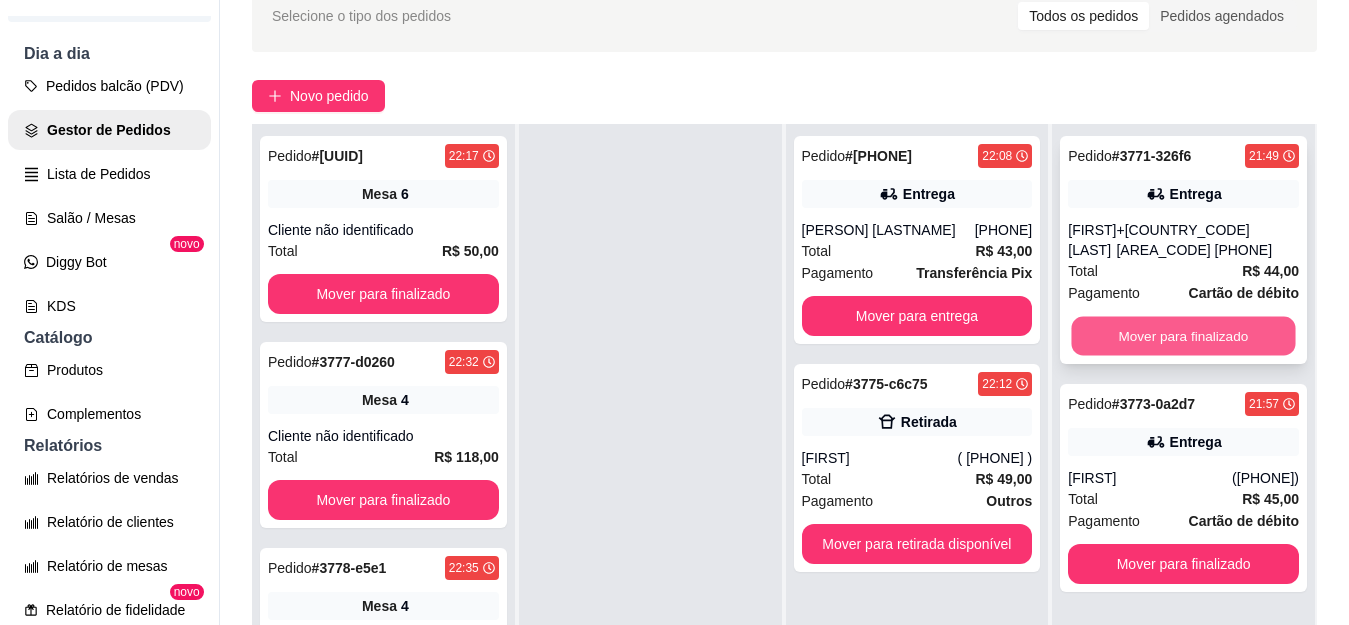 click on "Mover para finalizado" at bounding box center [1184, 336] 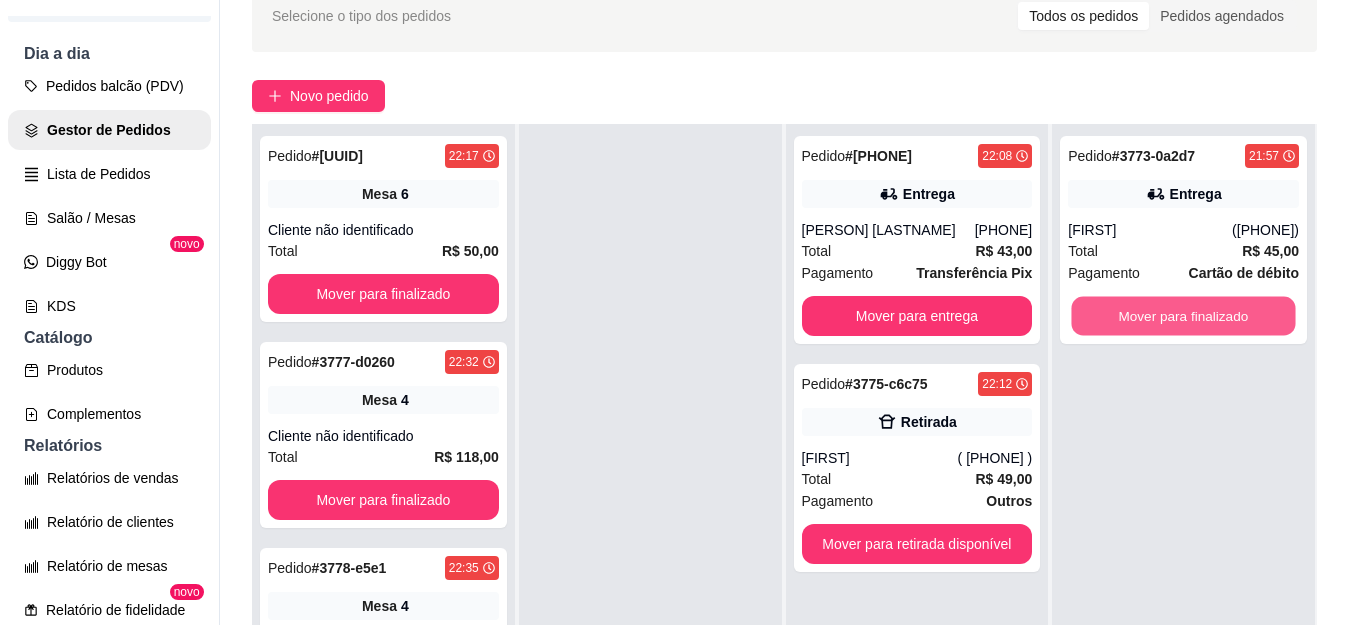 click on "Mover para finalizado" at bounding box center [1184, 316] 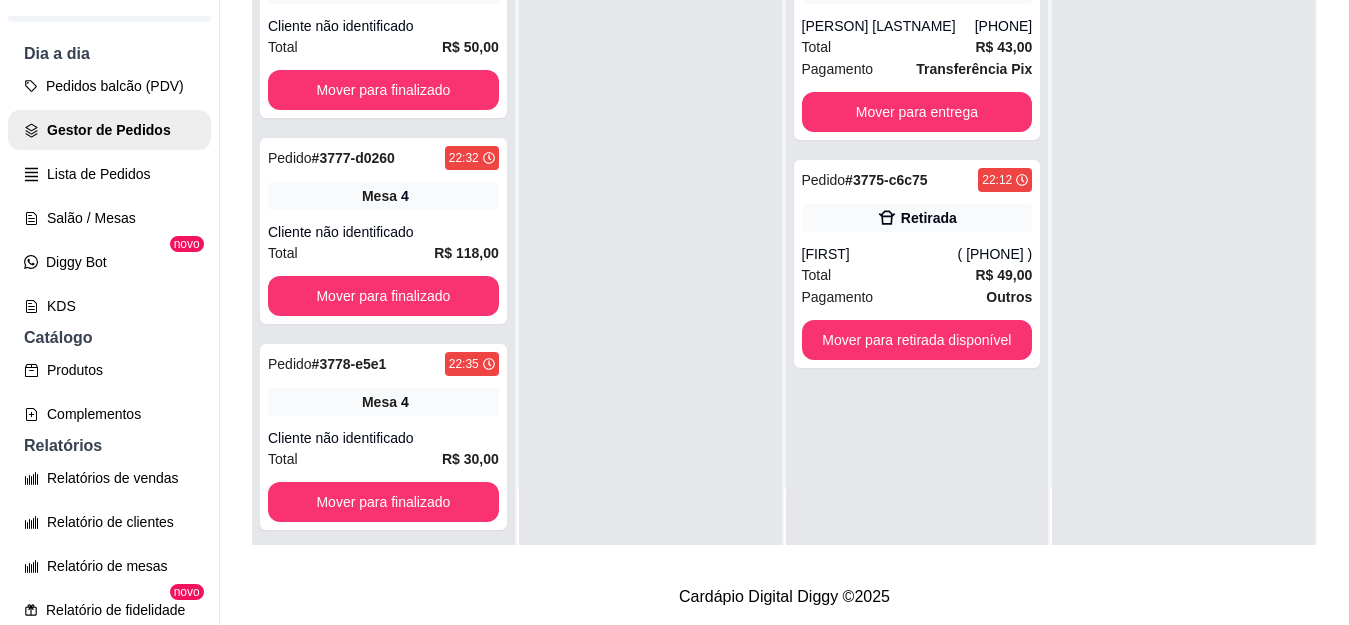 scroll, scrollTop: 321, scrollLeft: 0, axis: vertical 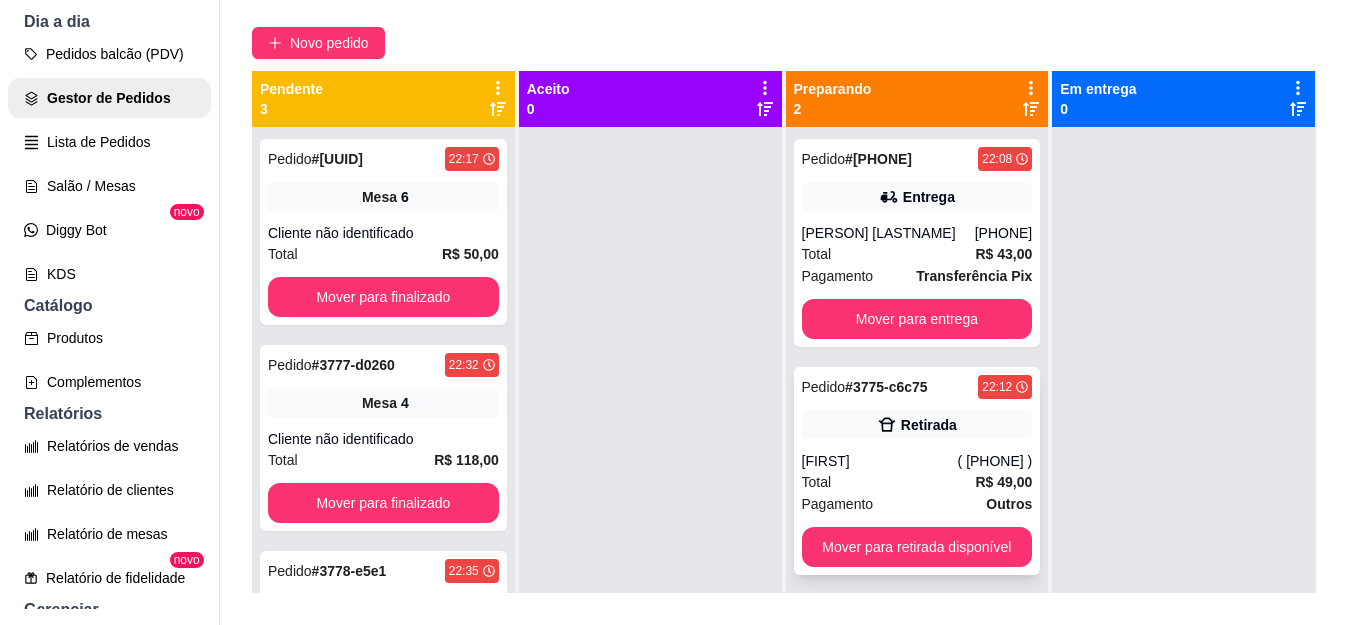 click on "Retirada" at bounding box center [929, 425] 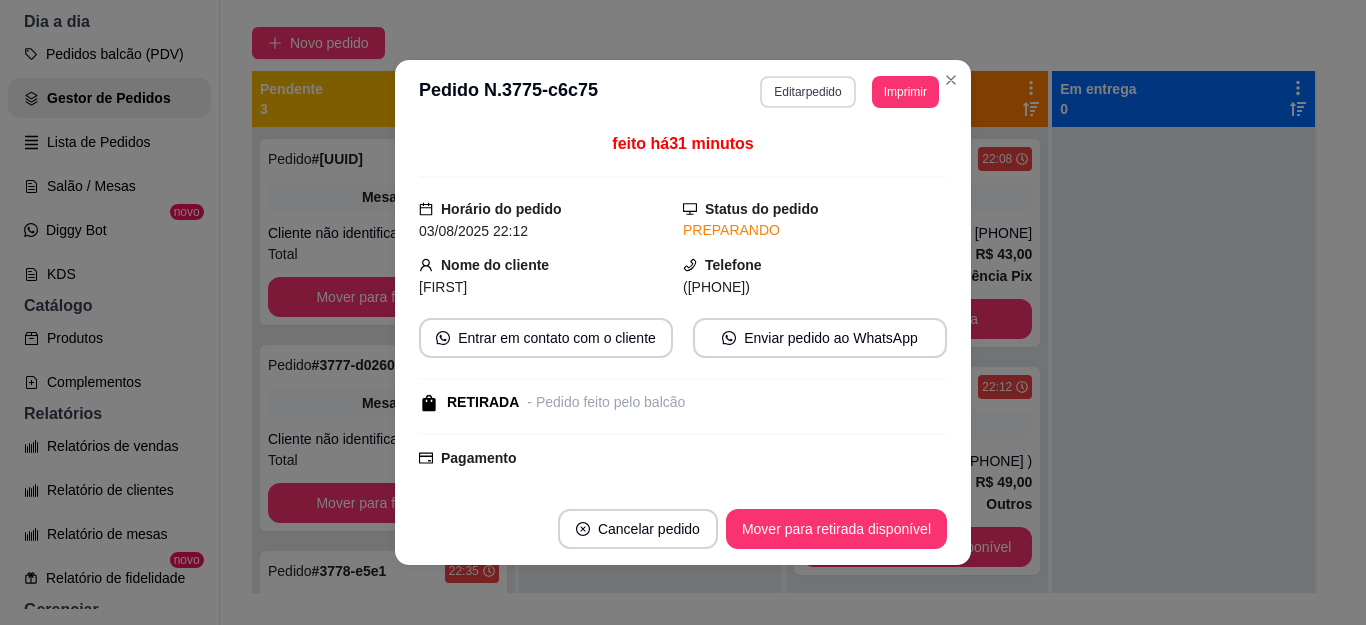 click on "Editar  pedido" at bounding box center [807, 92] 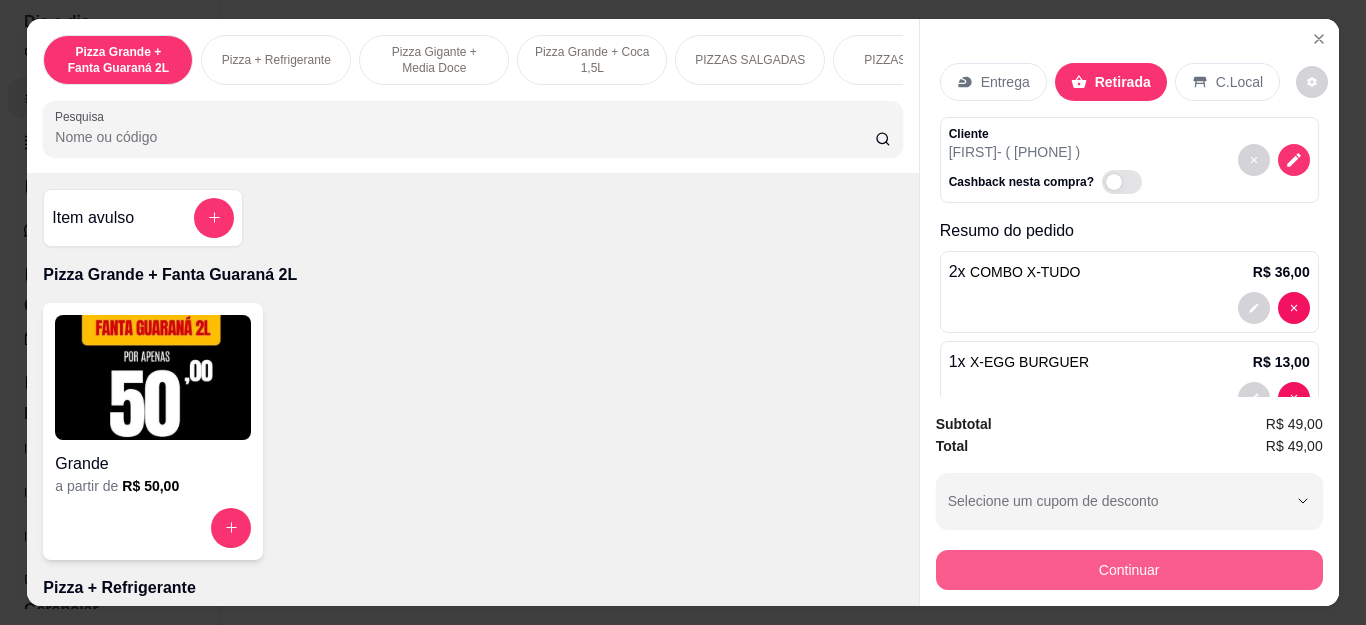 click on "Continuar" at bounding box center [1129, 570] 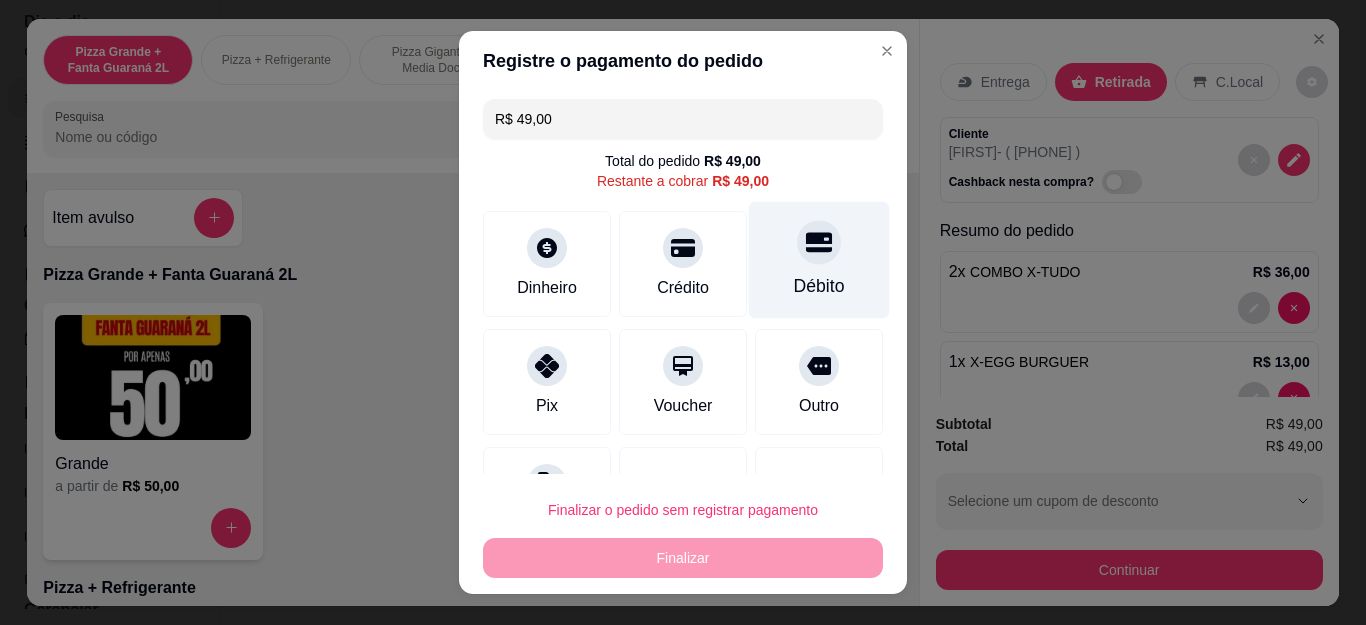 click at bounding box center [819, 243] 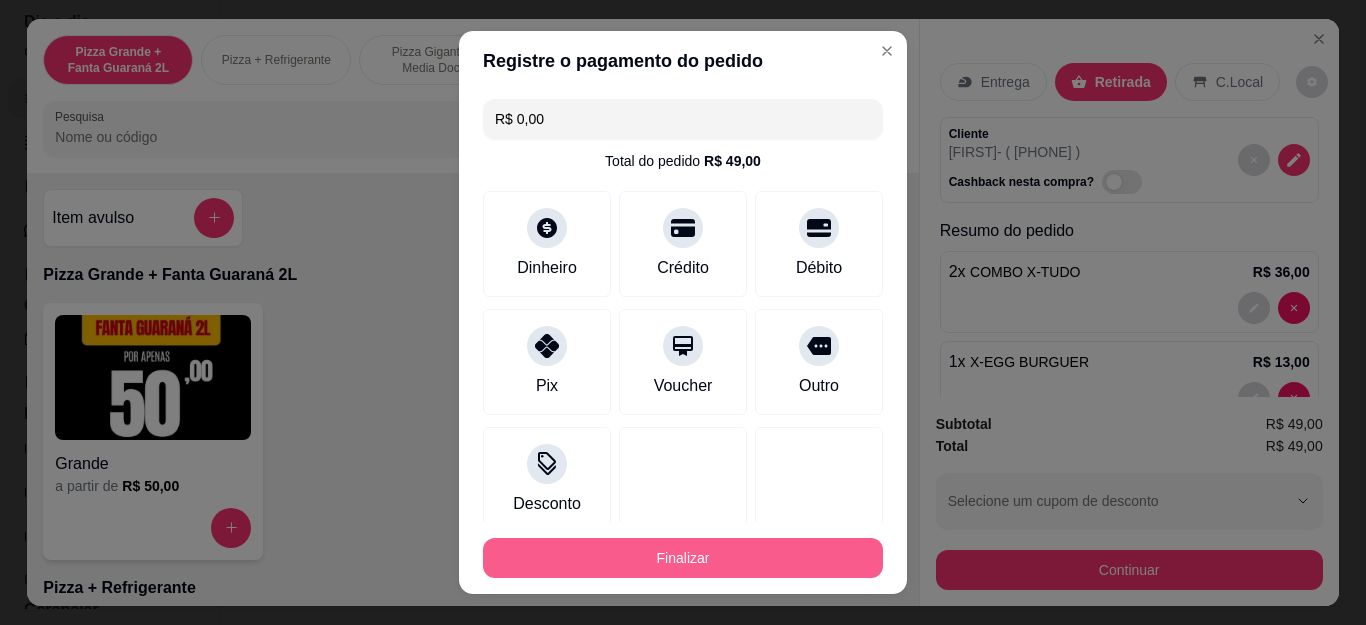 click on "Finalizar" at bounding box center [683, 558] 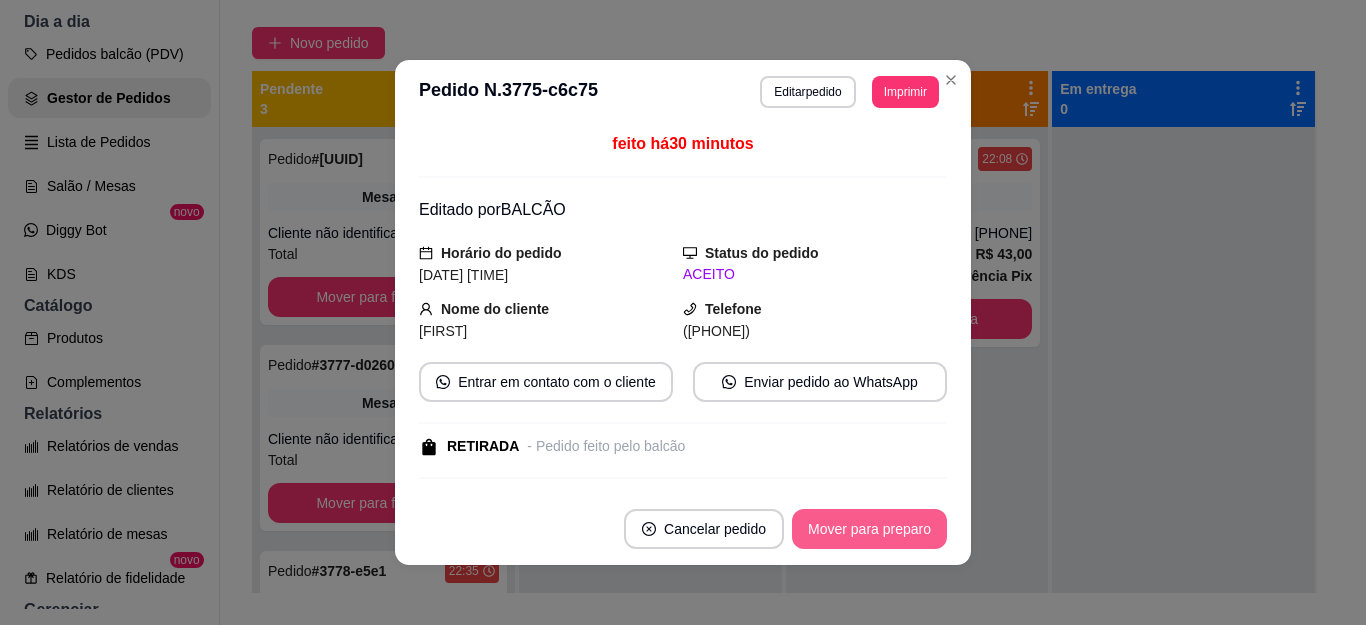 click on "Mover para preparo" at bounding box center [869, 529] 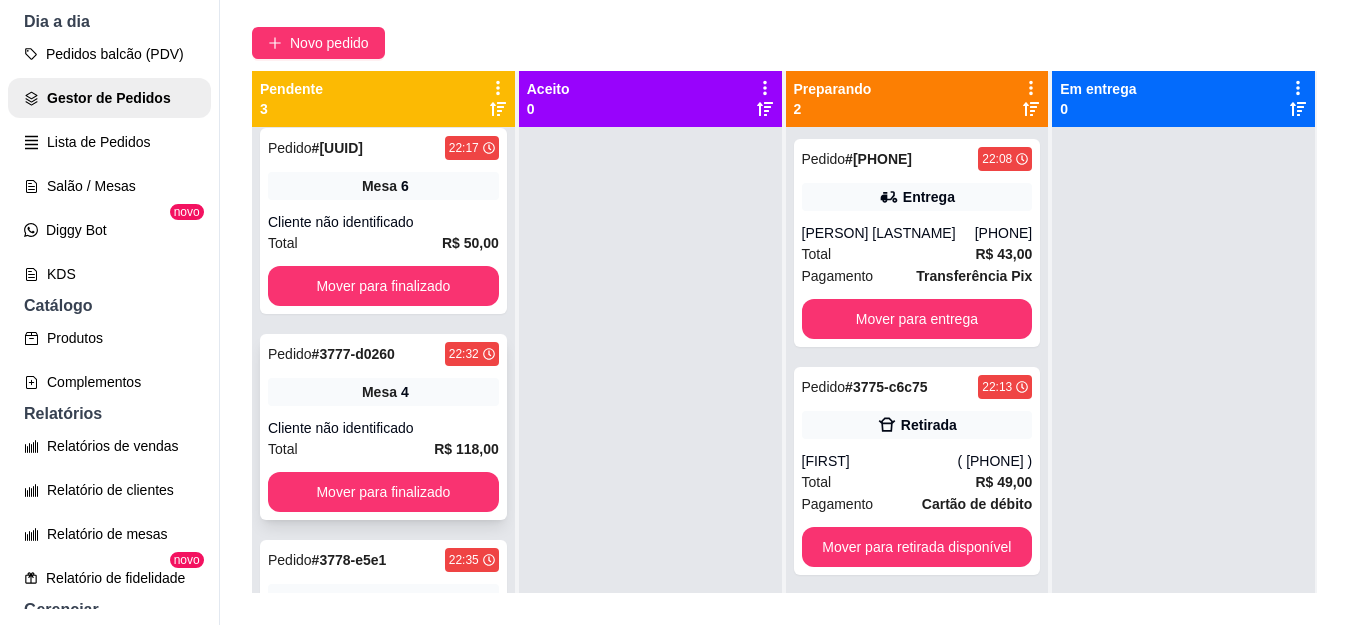scroll, scrollTop: 13, scrollLeft: 0, axis: vertical 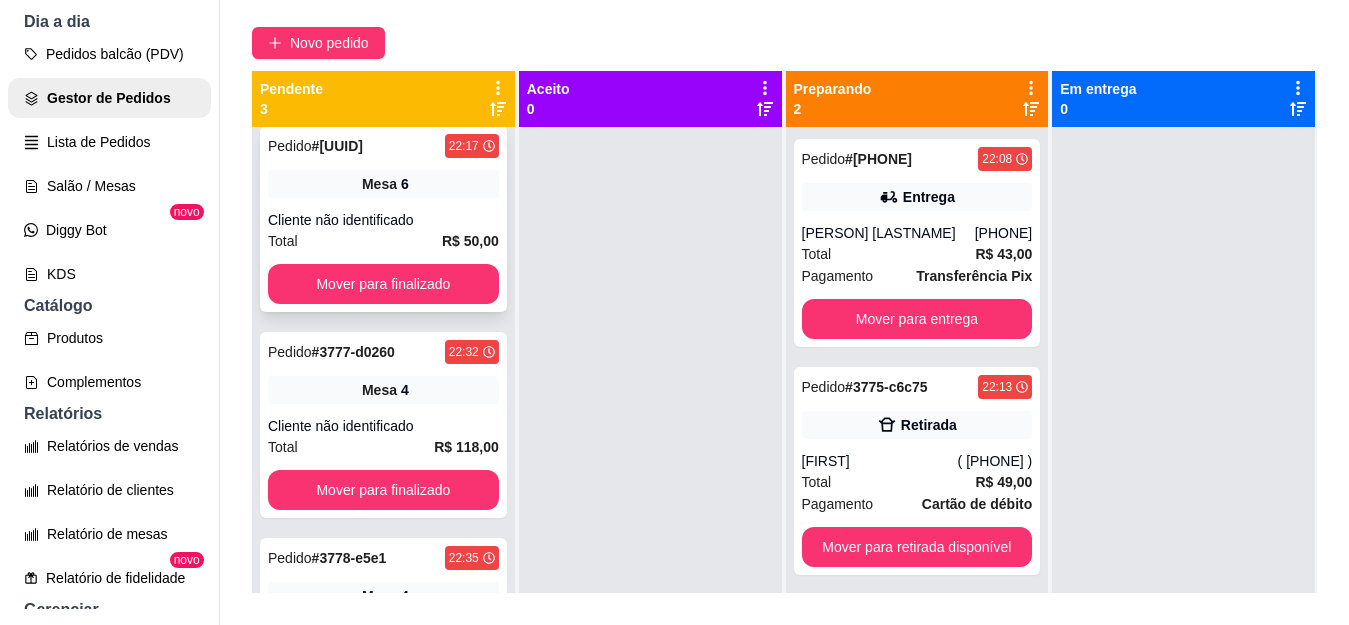 click on "Mesa 6" at bounding box center (383, 184) 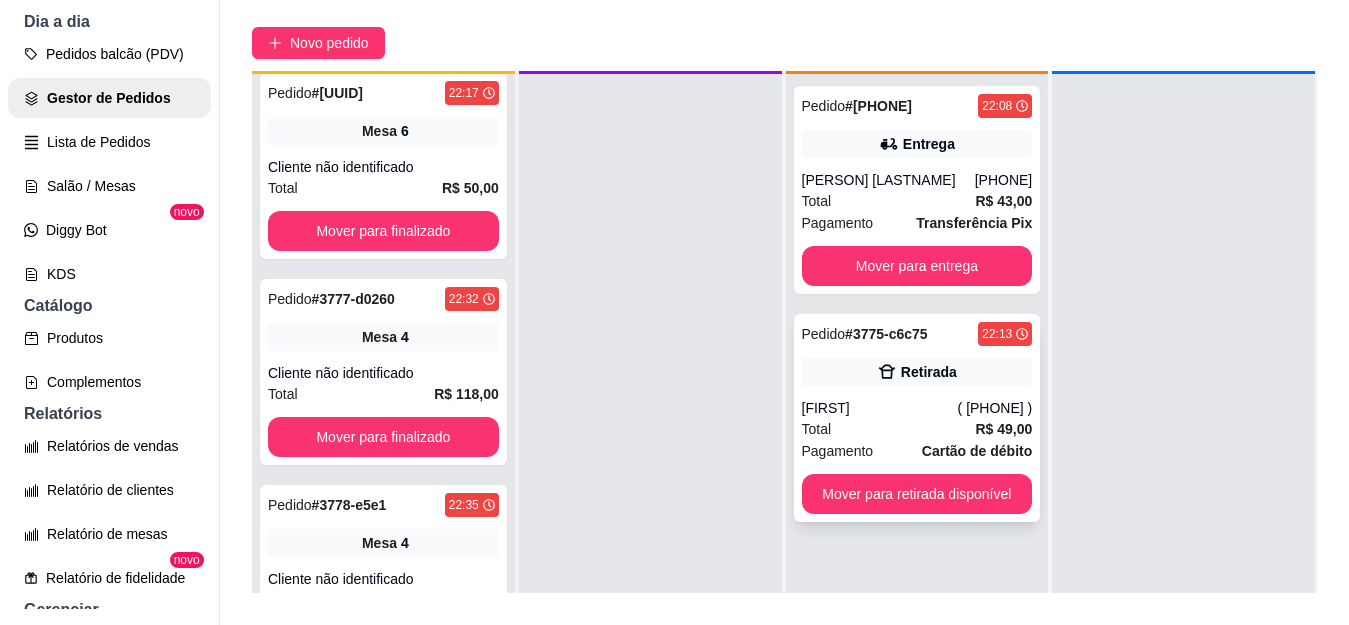 scroll, scrollTop: 56, scrollLeft: 0, axis: vertical 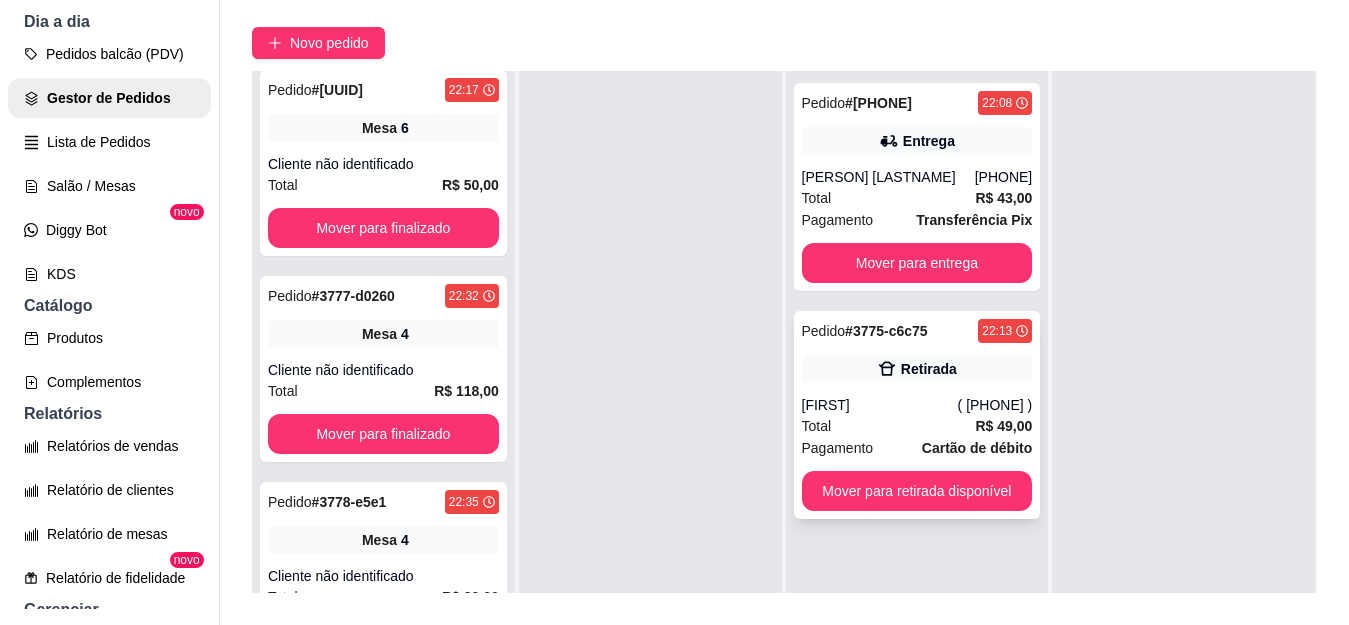 click on "Retirada" at bounding box center [917, 369] 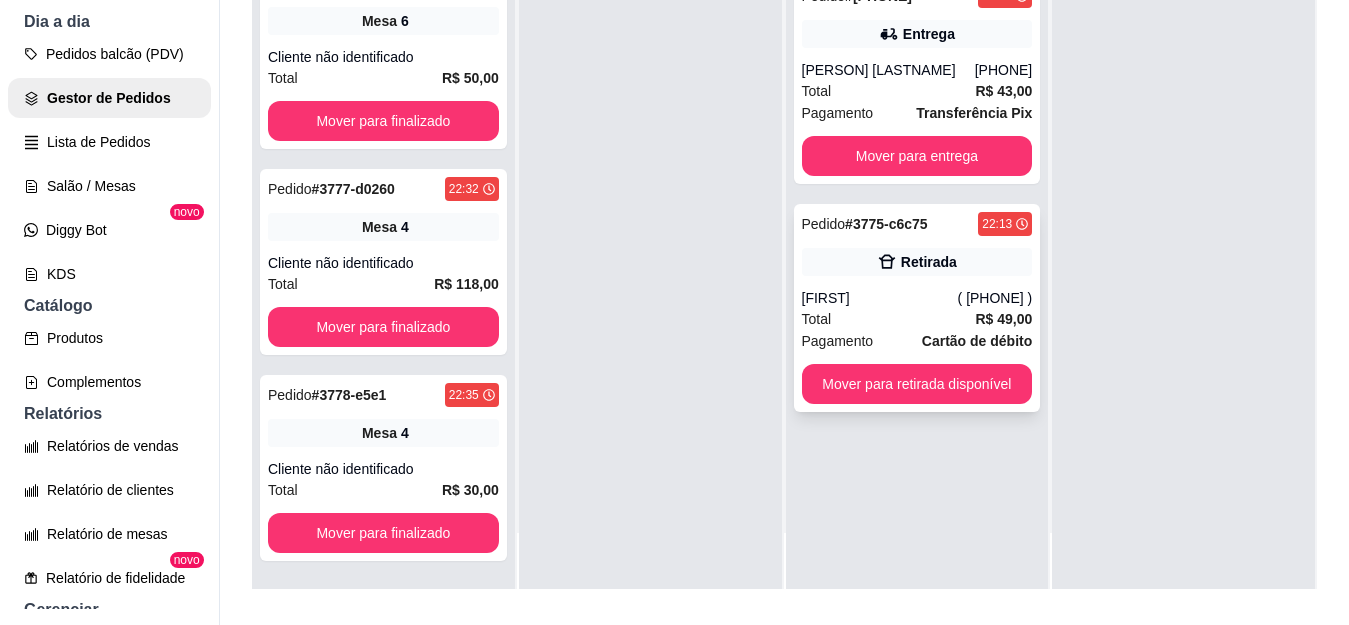 scroll, scrollTop: 121, scrollLeft: 0, axis: vertical 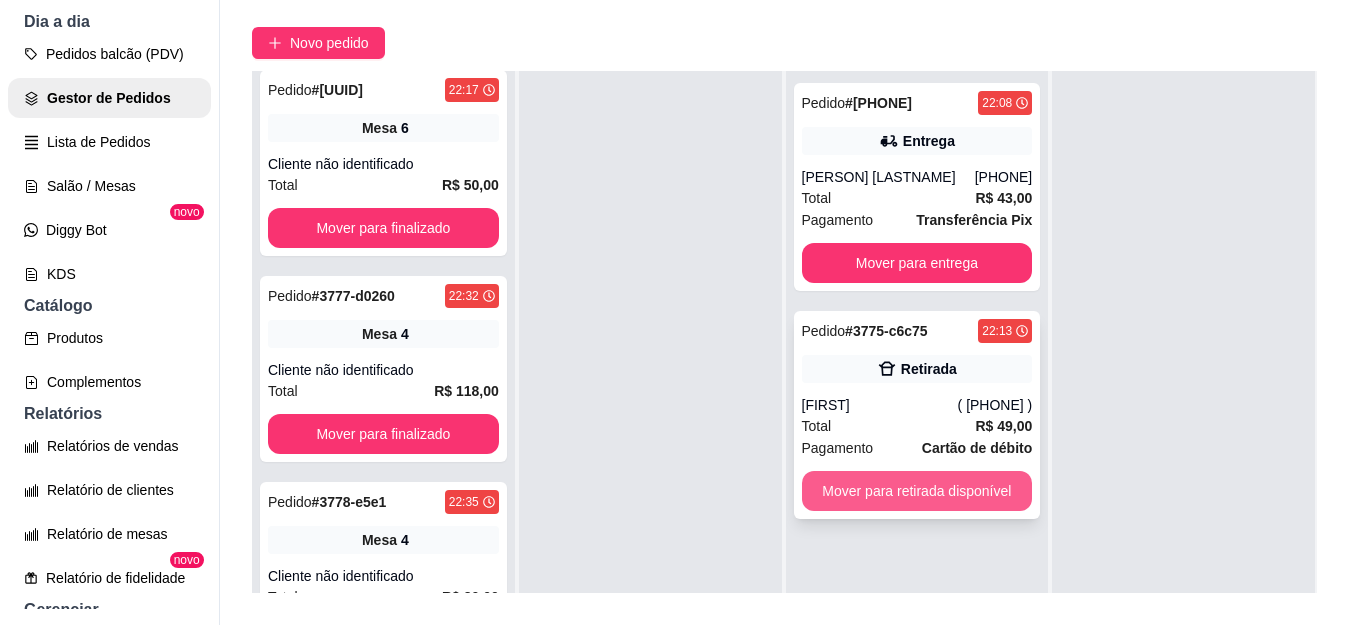 click on "Mover para retirada disponível" at bounding box center (917, 491) 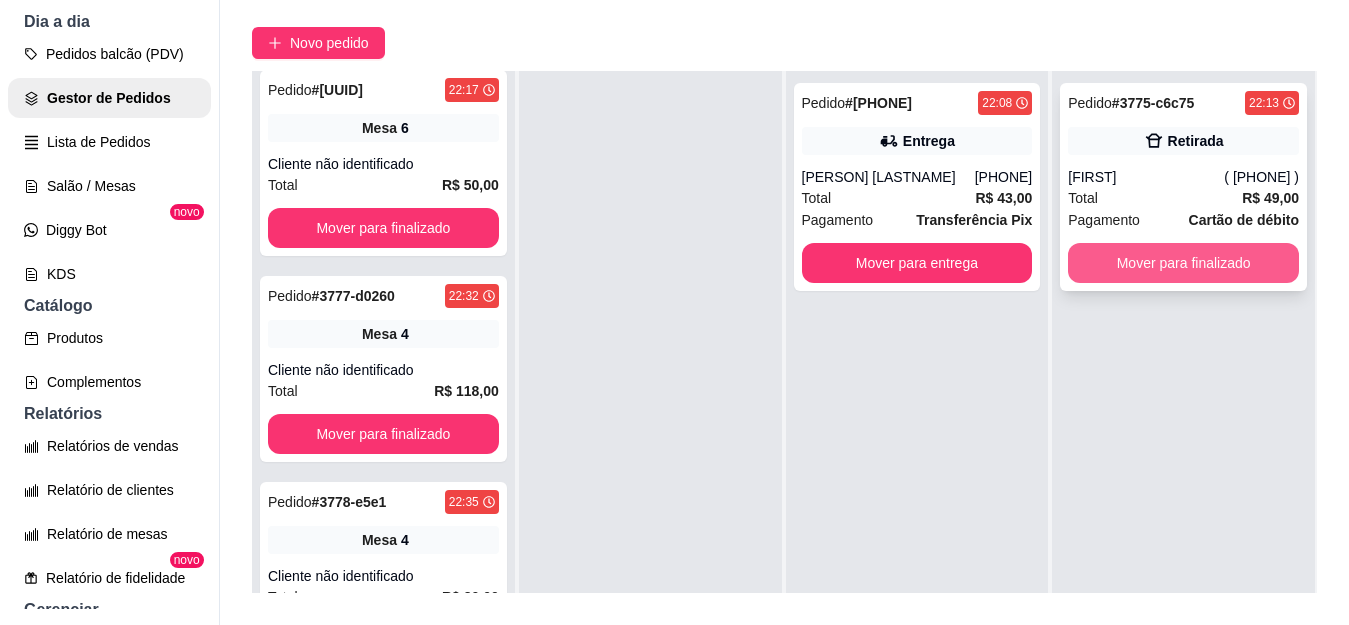 click on "Mover para finalizado" at bounding box center (1183, 263) 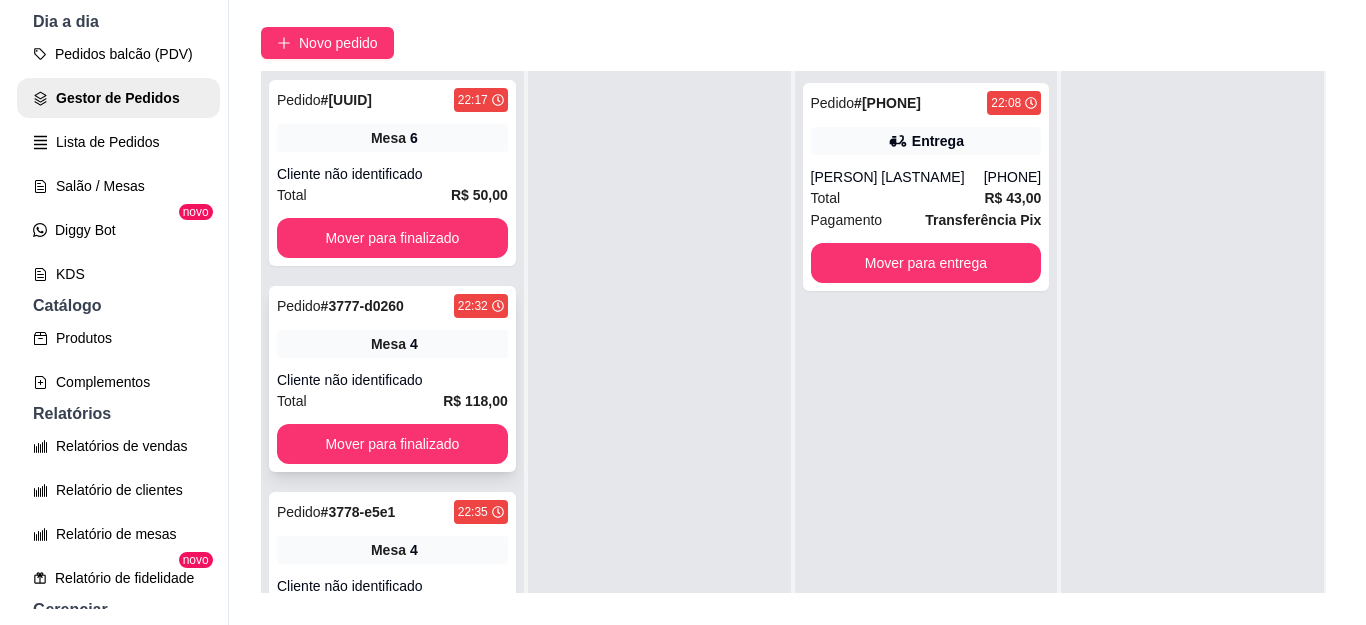 scroll, scrollTop: 0, scrollLeft: 0, axis: both 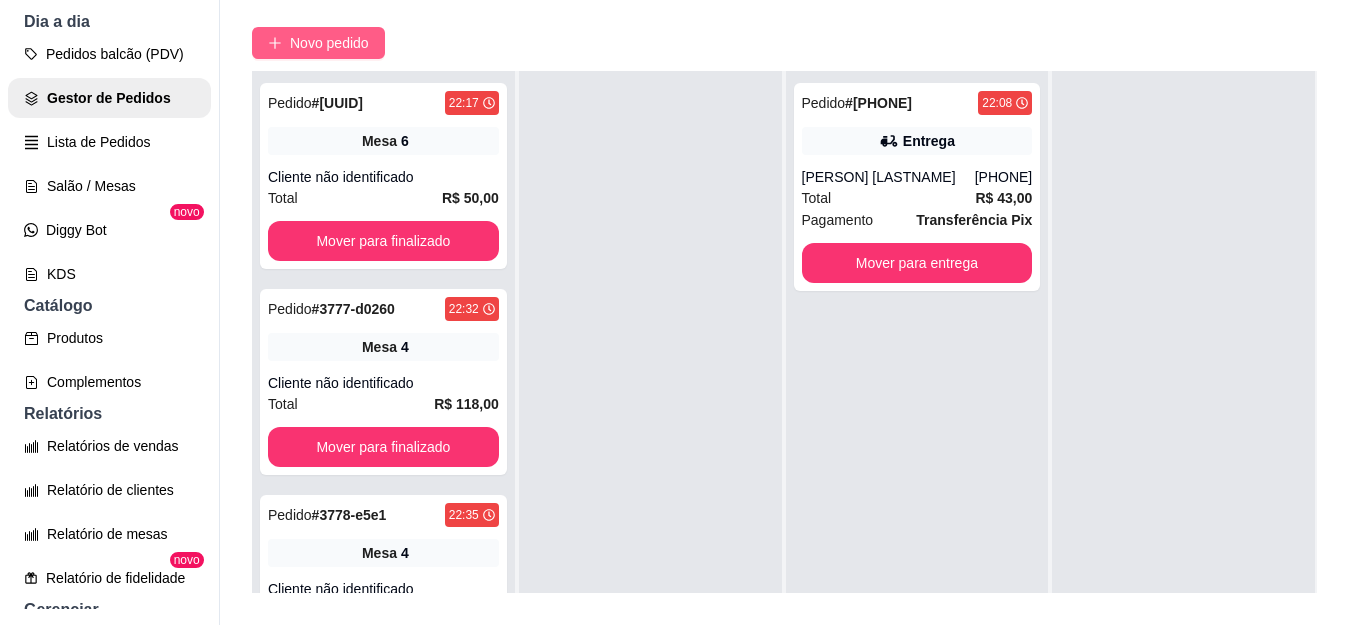click on "Novo pedido" at bounding box center (329, 43) 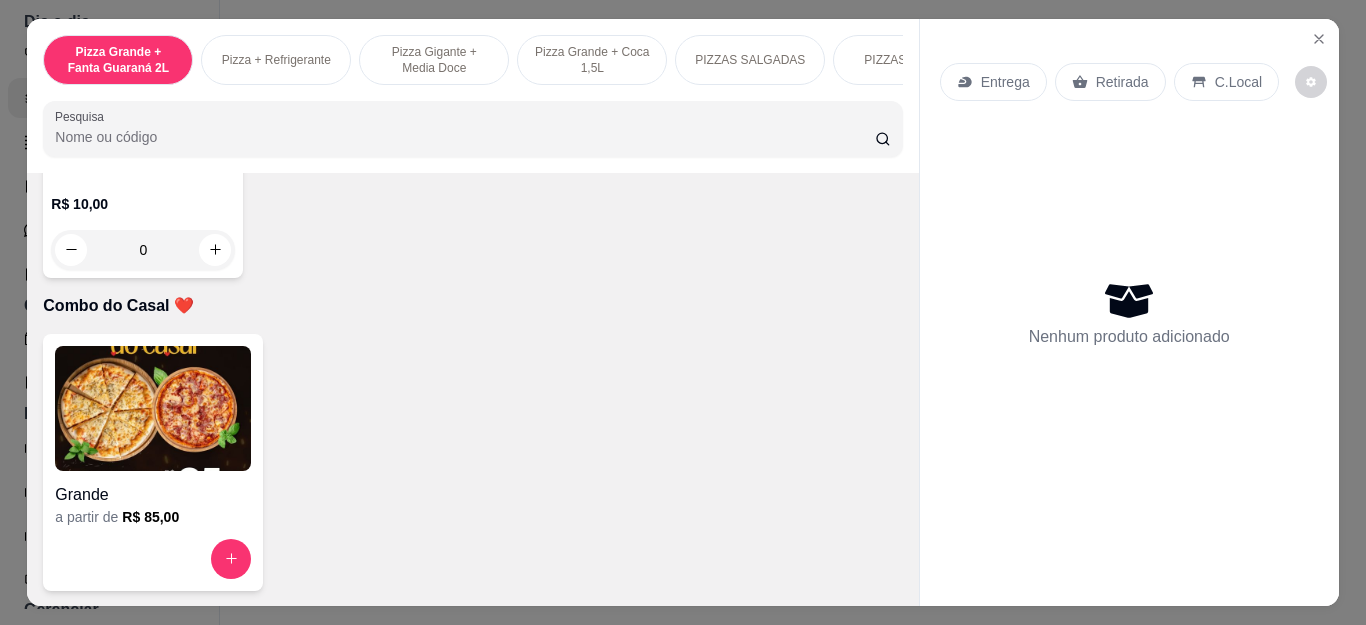 scroll, scrollTop: 6187, scrollLeft: 0, axis: vertical 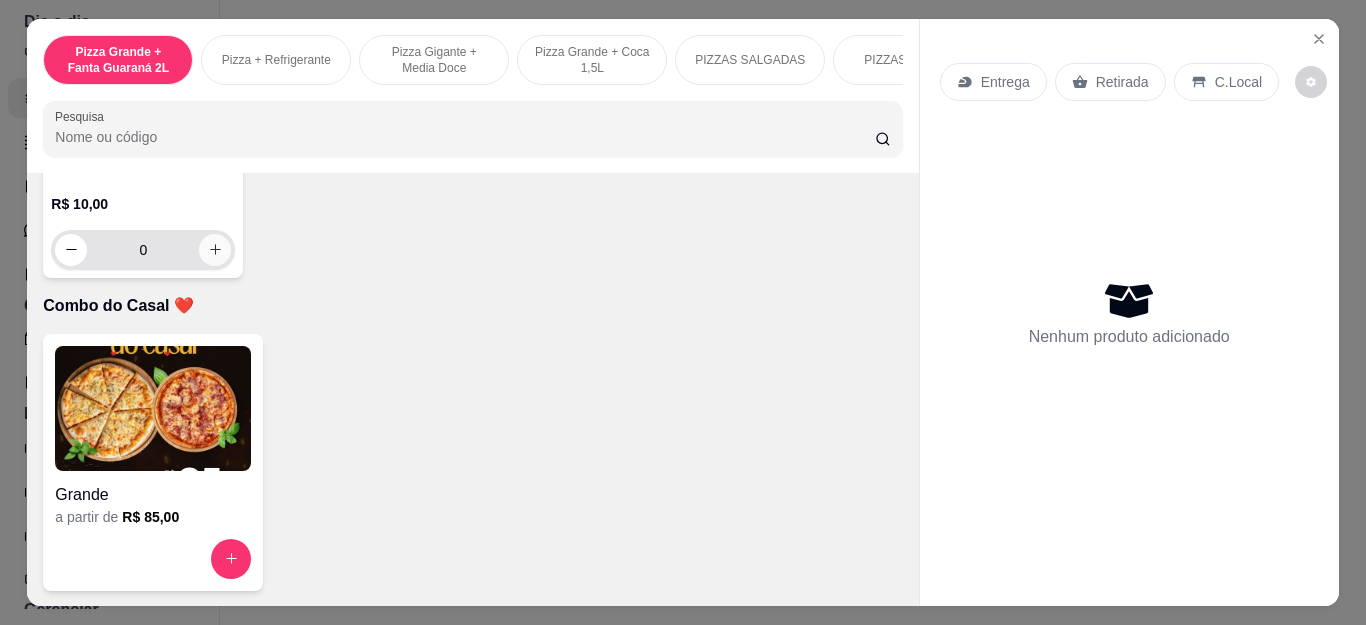 click 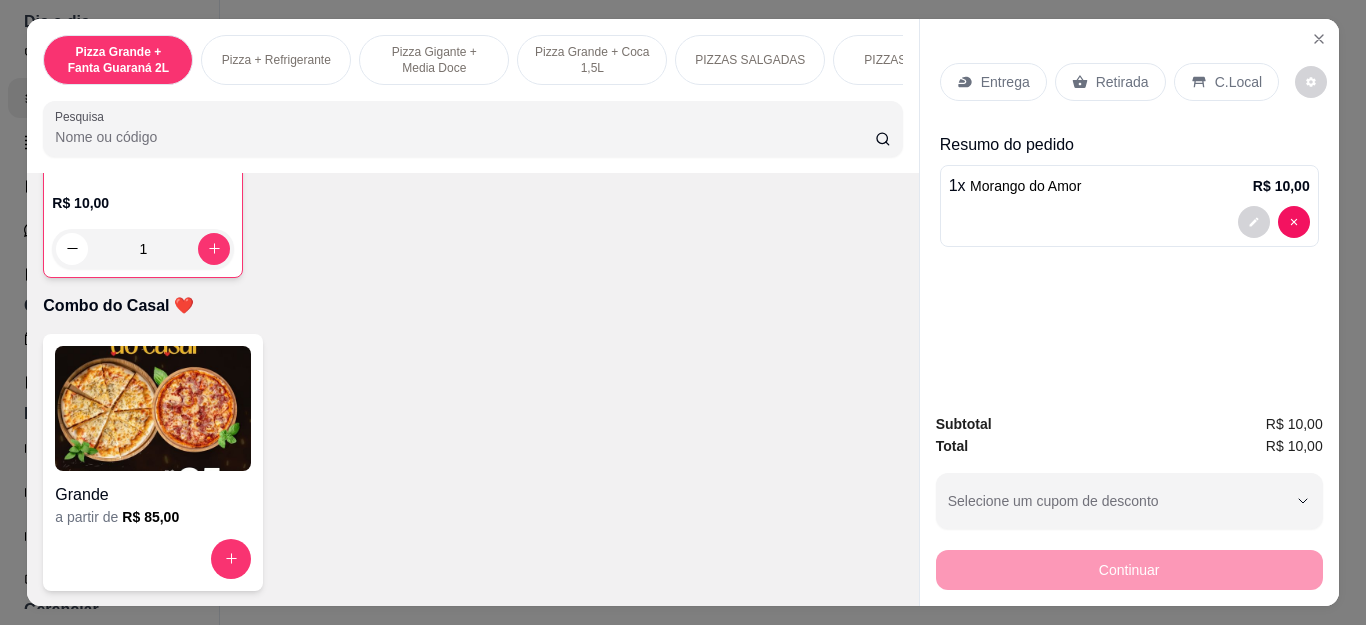 click on "Retirada" at bounding box center [1110, 82] 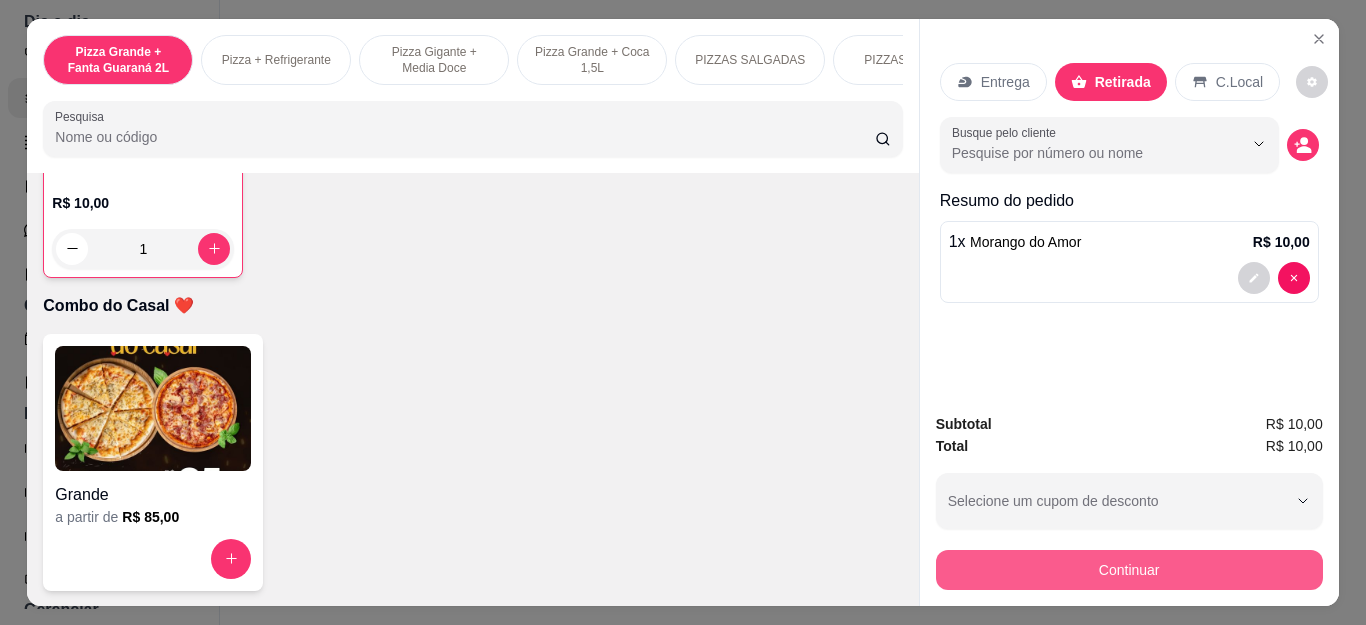 click on "Continuar" at bounding box center [1129, 570] 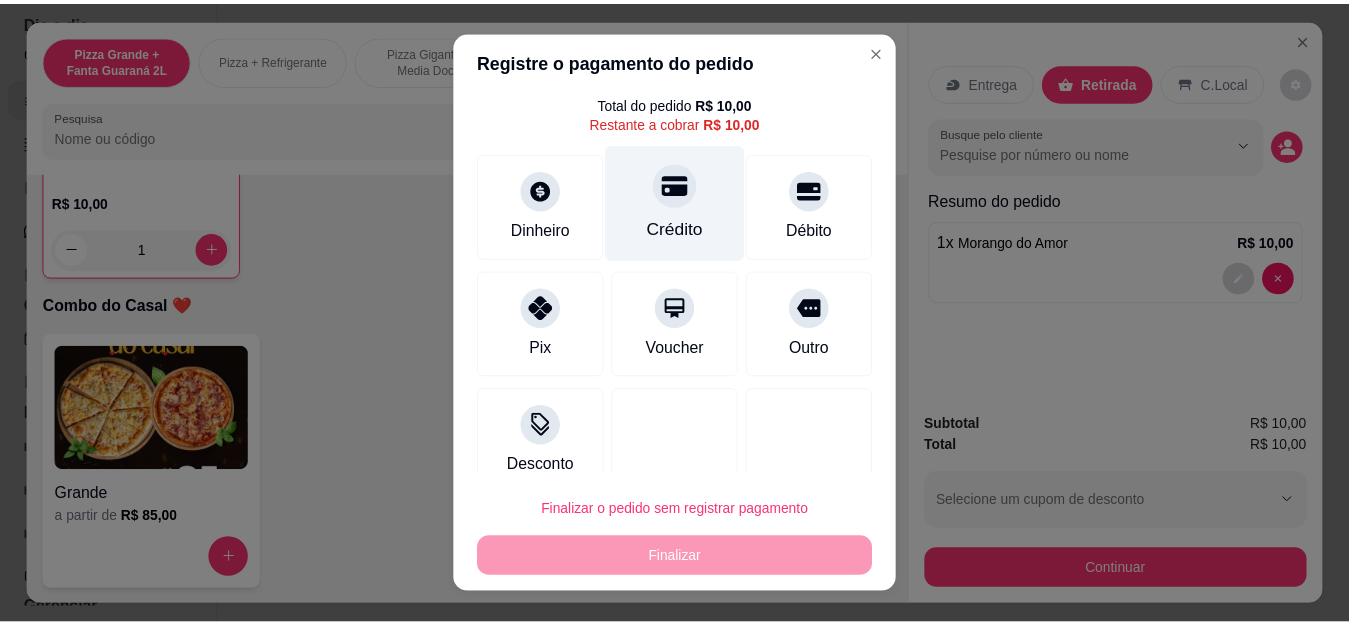scroll, scrollTop: 87, scrollLeft: 0, axis: vertical 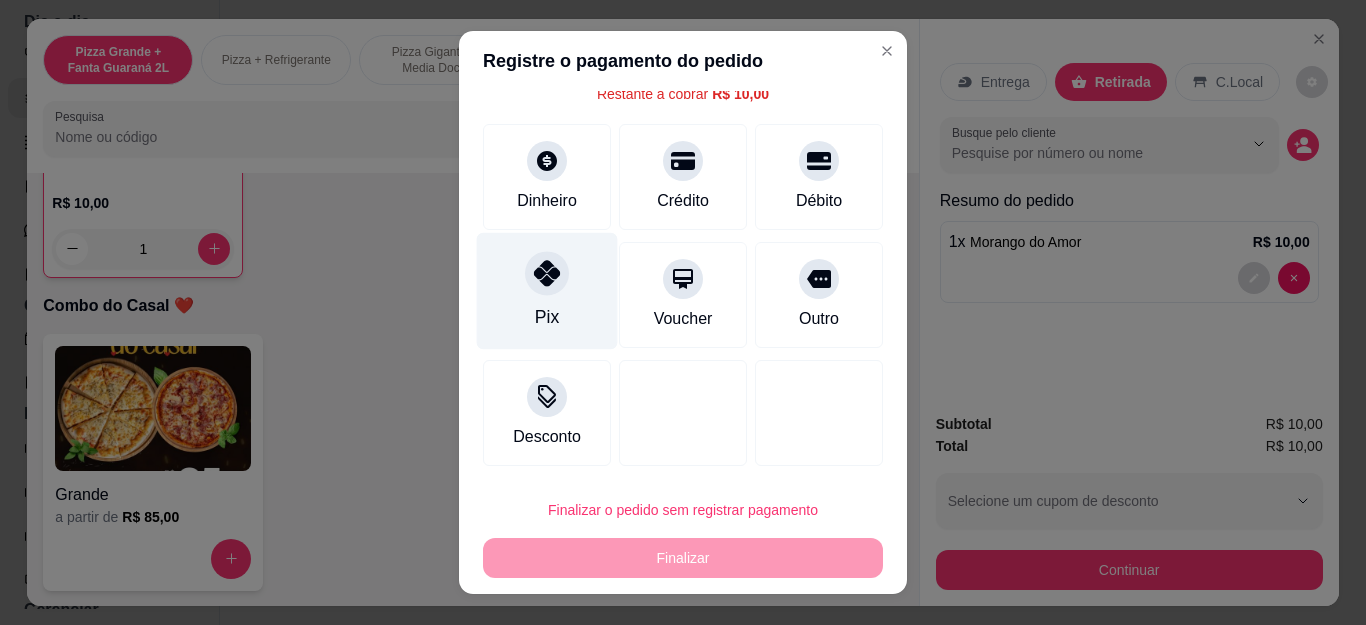 click on "Pix" at bounding box center [547, 317] 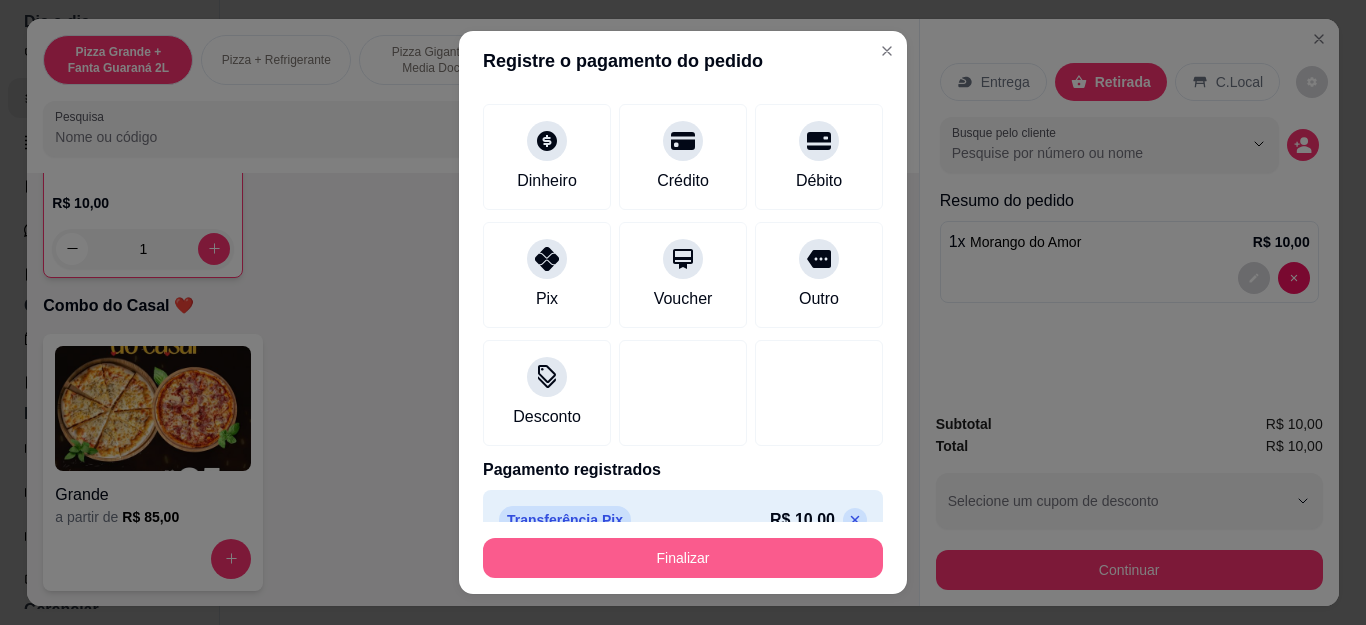 click on "Finalizar" at bounding box center [683, 558] 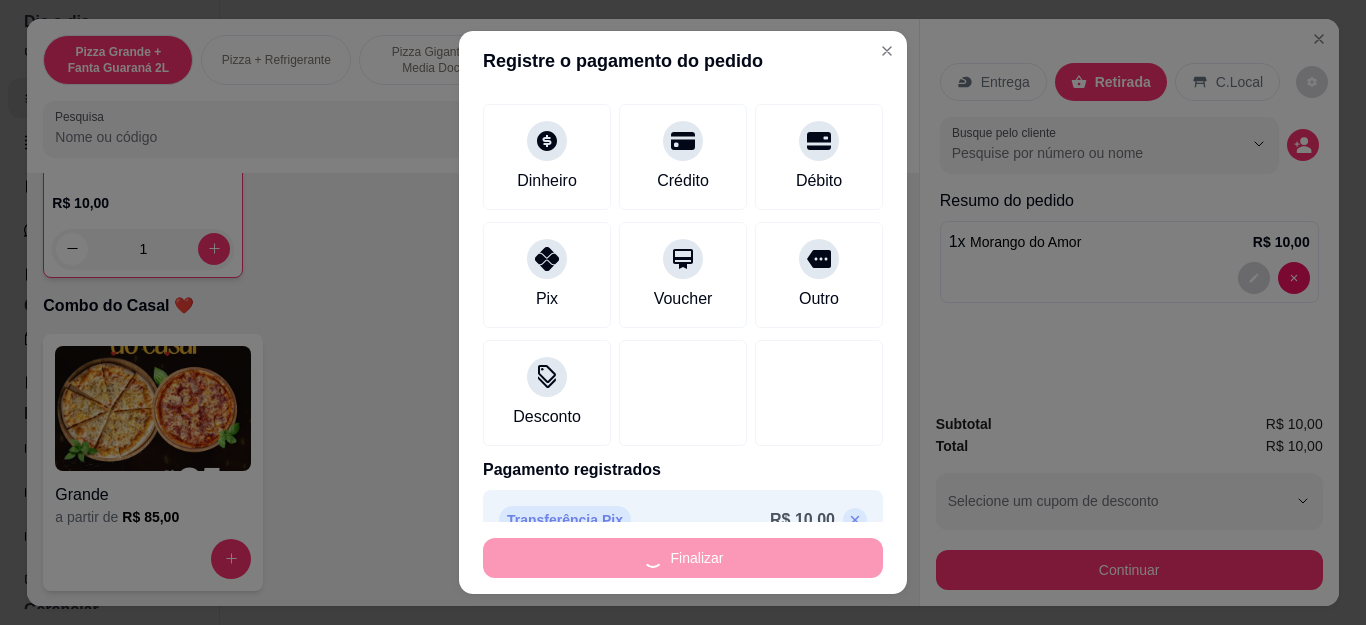 type on "0" 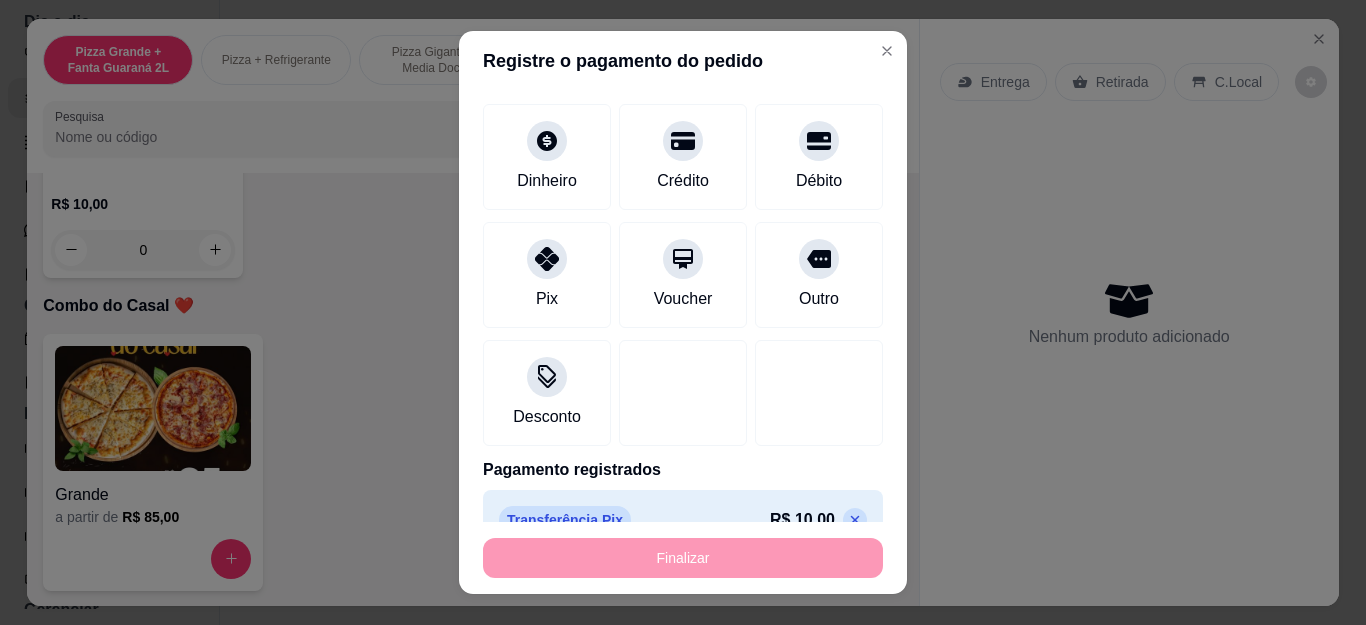 type on "-R$ 10,00" 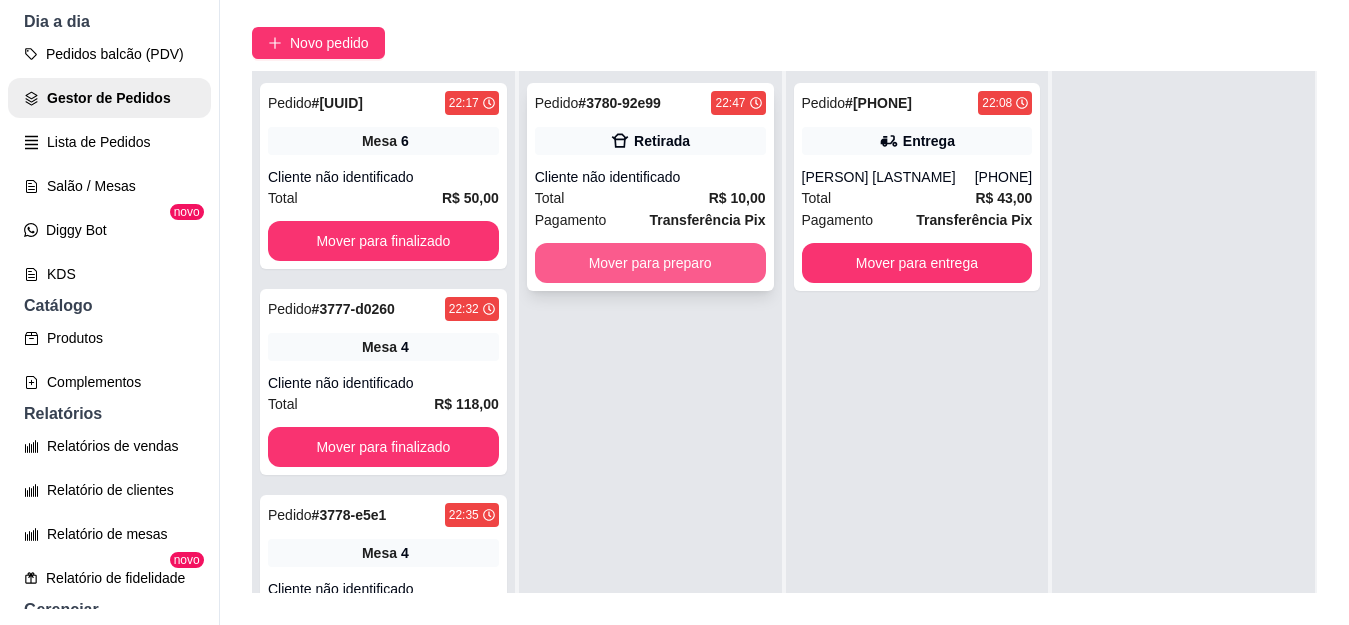 click on "Mover para preparo" at bounding box center [650, 263] 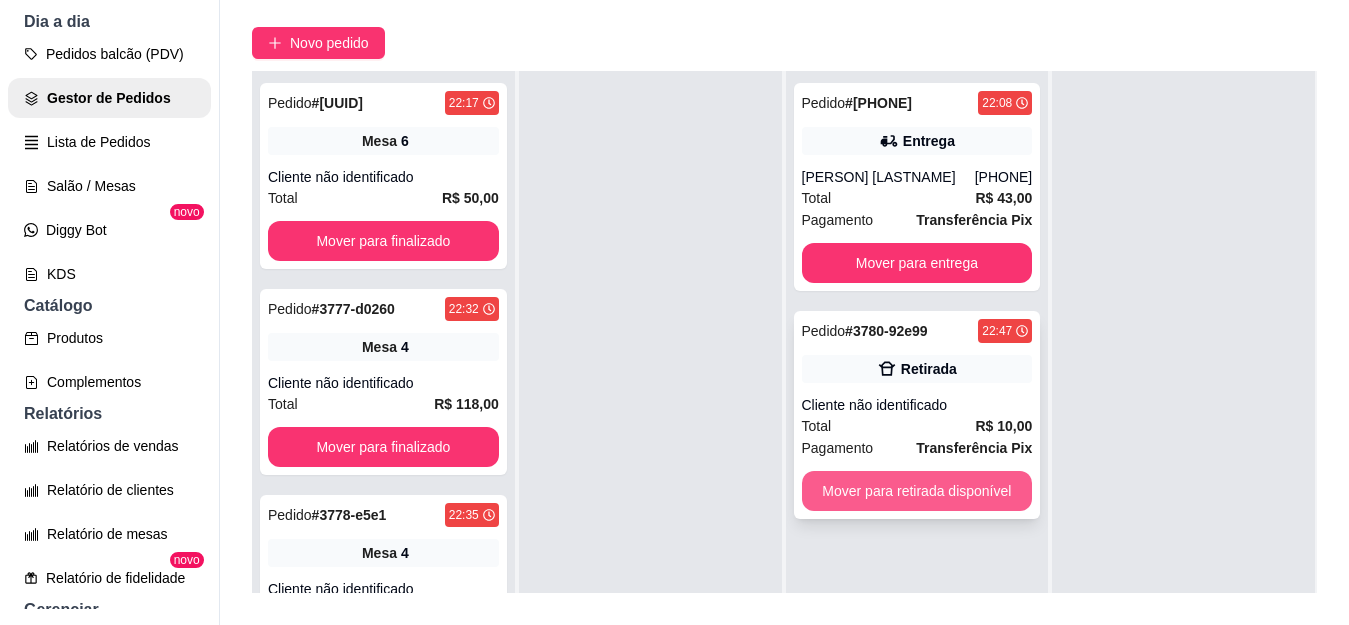 click on "Mover para retirada disponível" at bounding box center (917, 491) 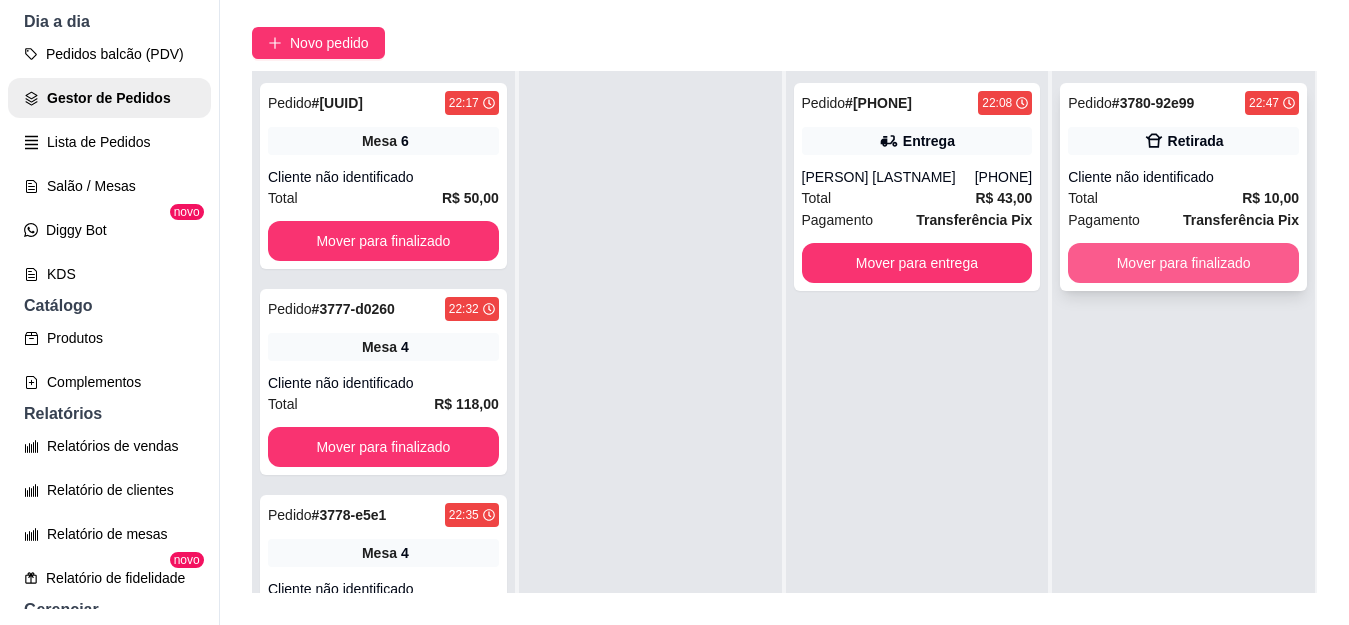 click on "Mover para finalizado" at bounding box center (1183, 263) 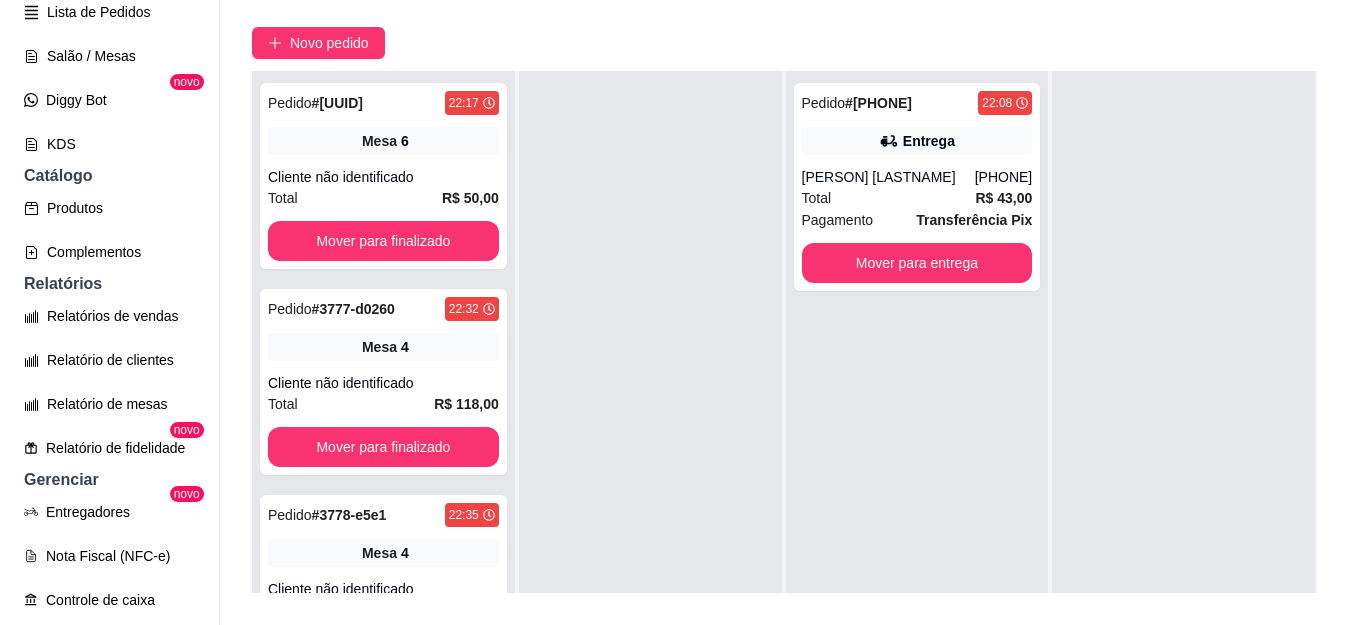 scroll, scrollTop: 400, scrollLeft: 0, axis: vertical 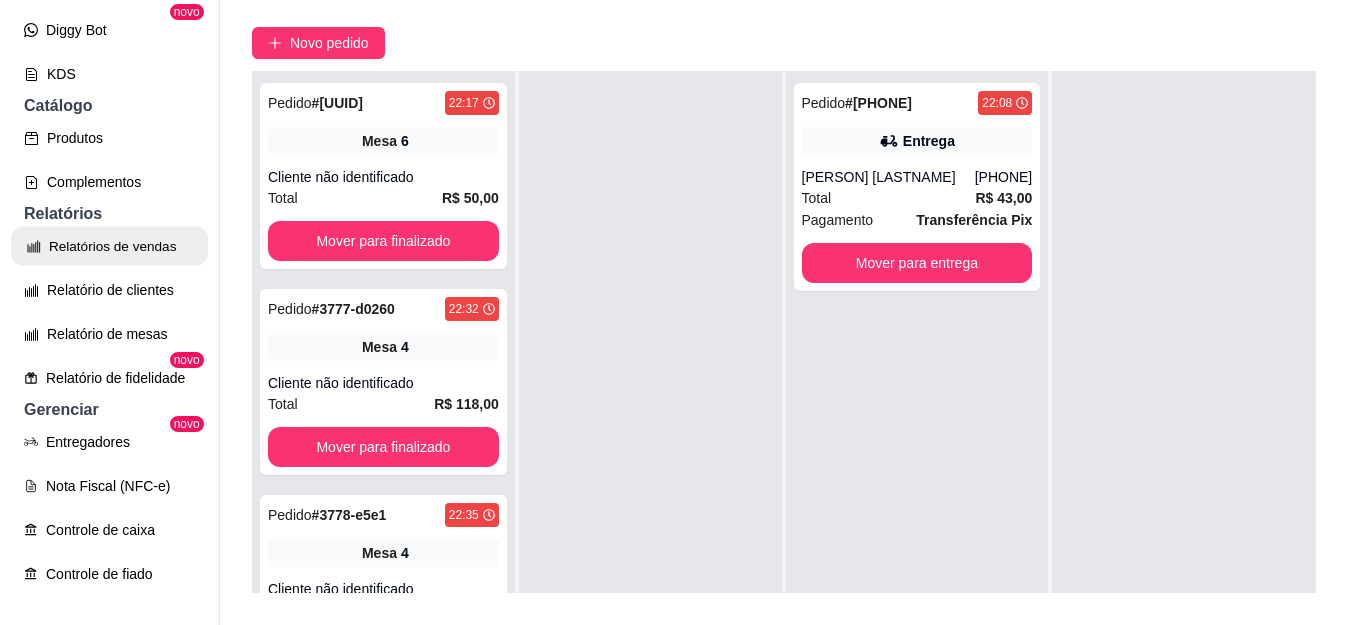click on "Relatórios de vendas" at bounding box center [109, 246] 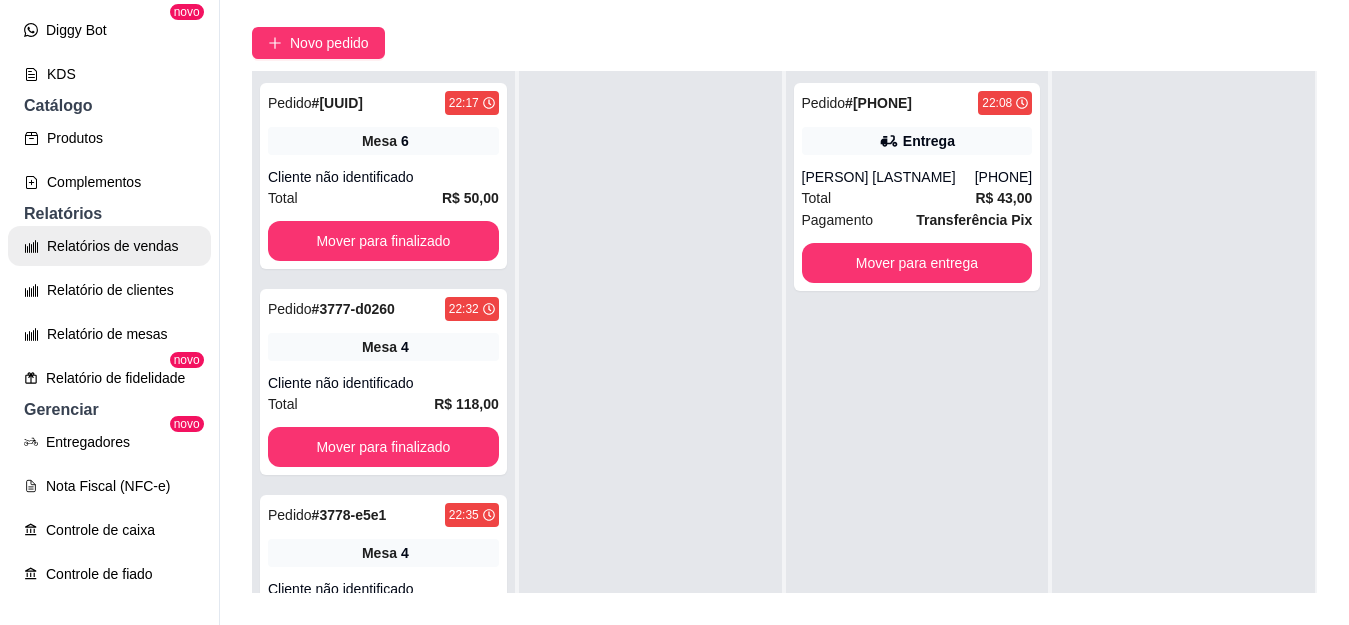 select on "ALL" 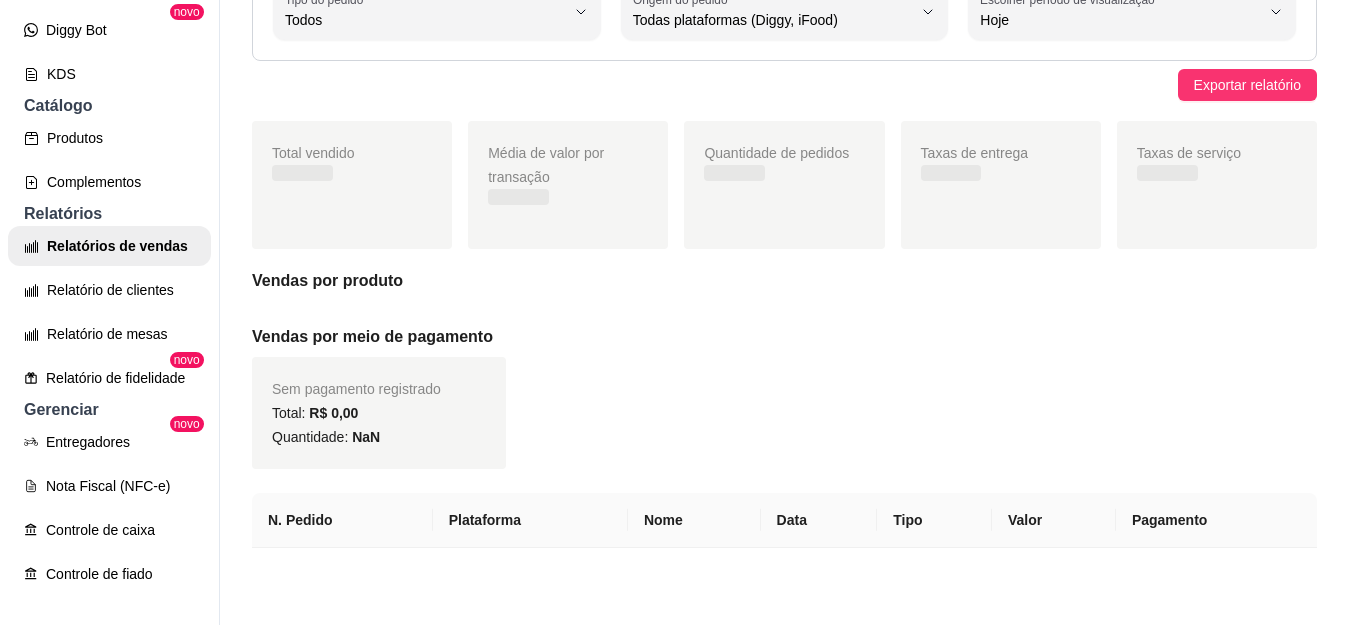scroll, scrollTop: 0, scrollLeft: 0, axis: both 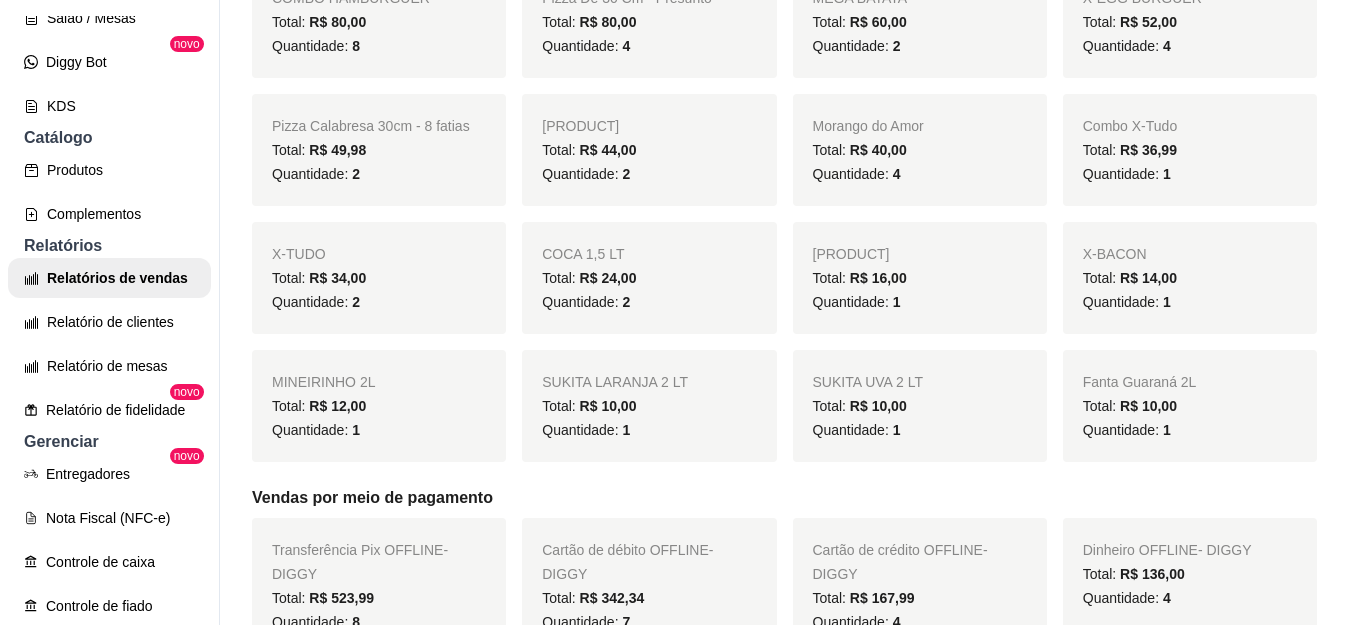 click on "R$ 40,00" at bounding box center (878, 150) 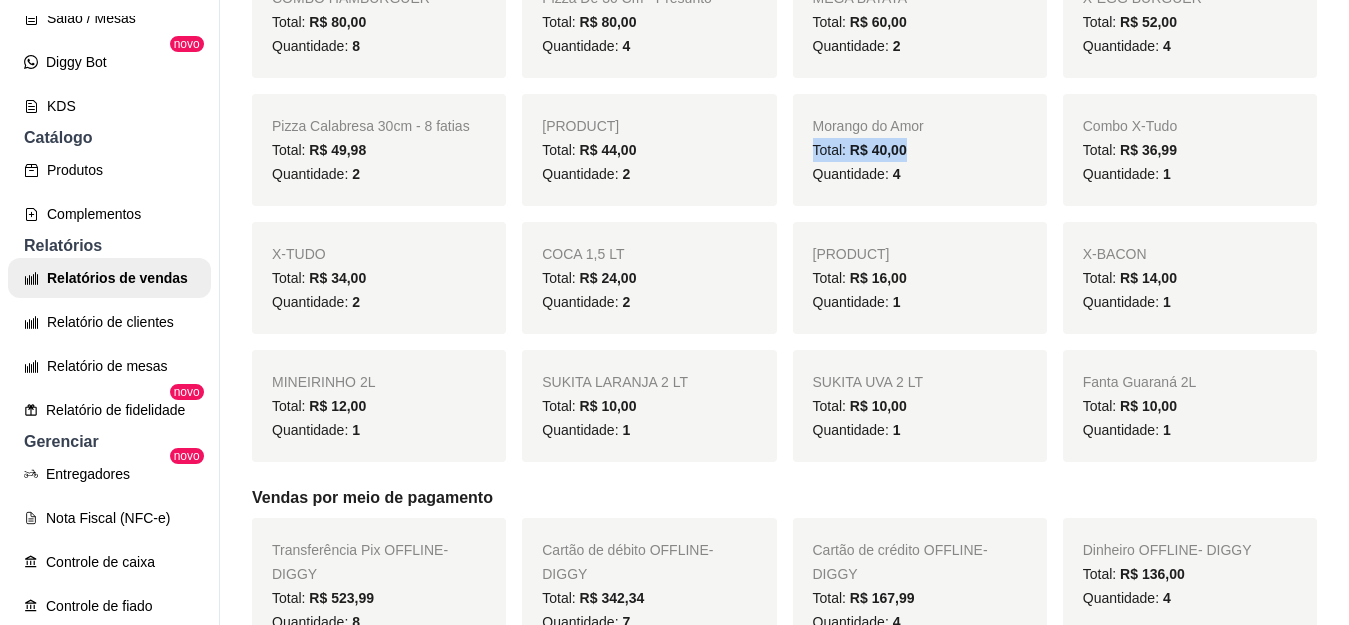 click on "R$ 40,00" at bounding box center (878, 150) 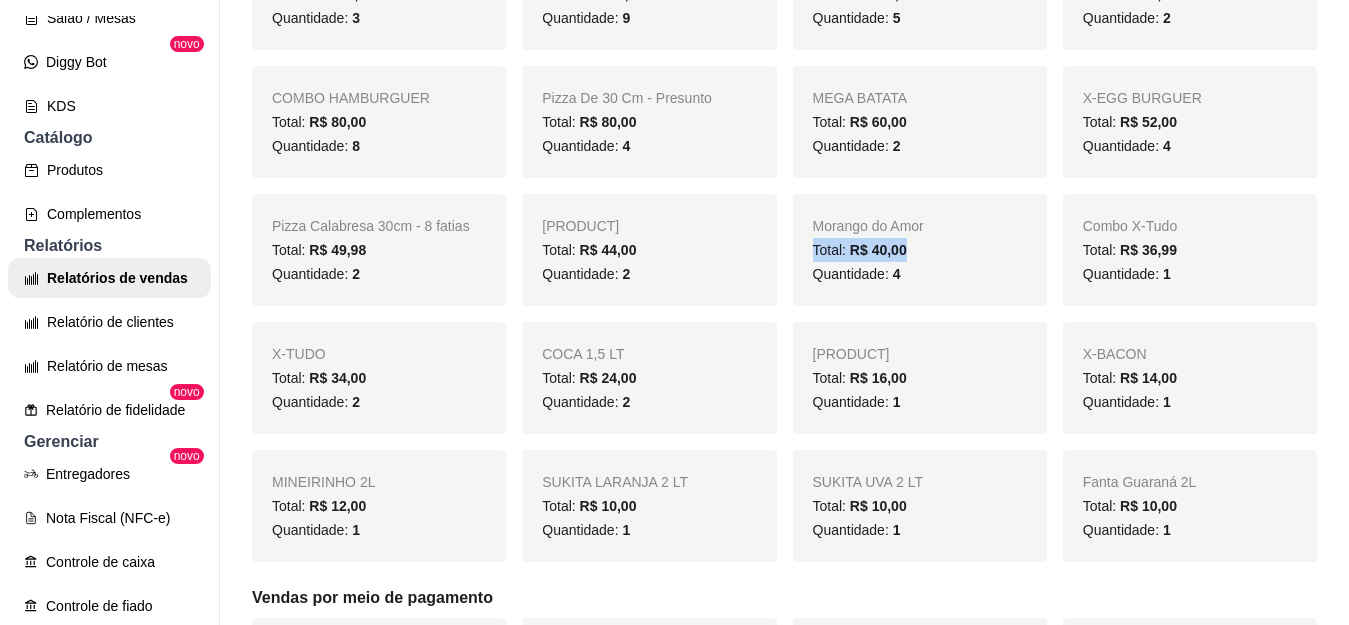 scroll, scrollTop: 0, scrollLeft: 0, axis: both 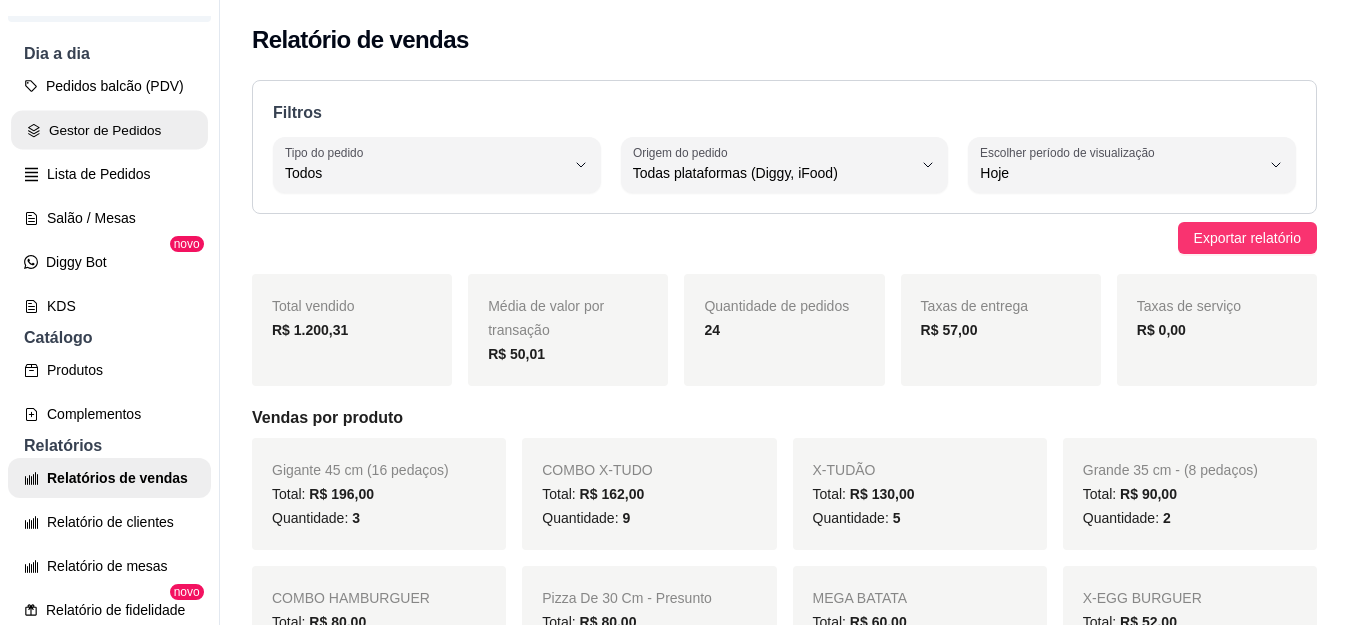 click on "Gestor de Pedidos" at bounding box center (109, 130) 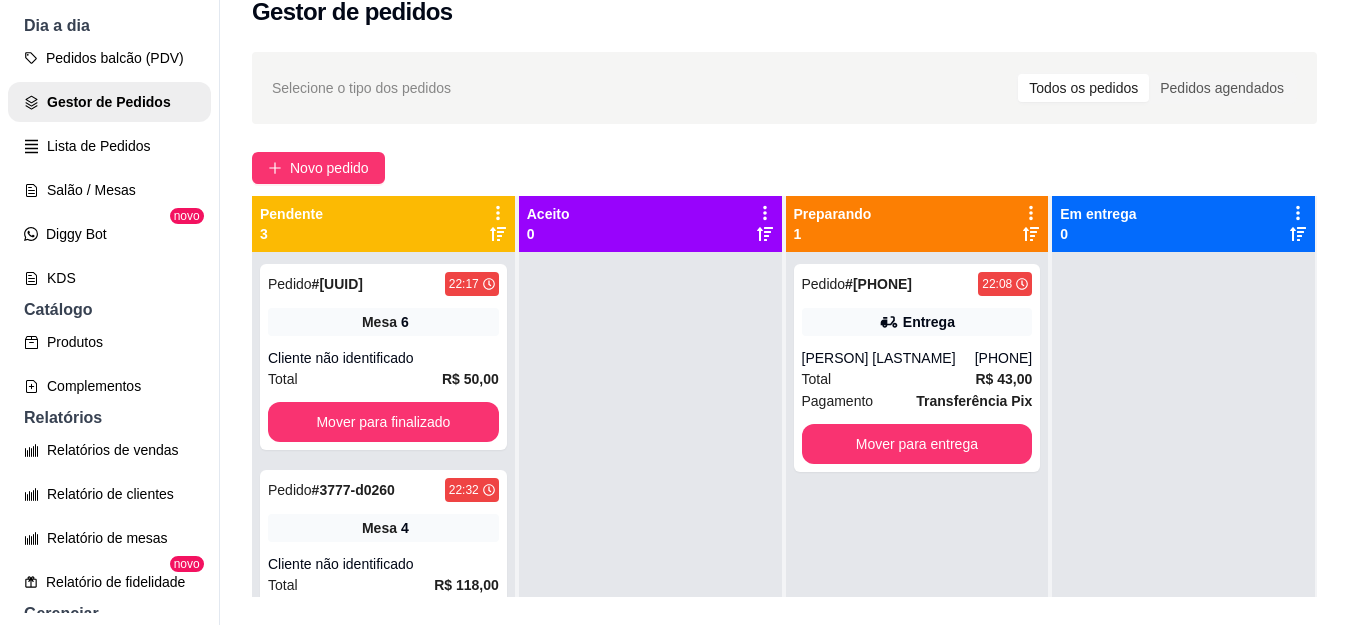 scroll, scrollTop: 32, scrollLeft: 0, axis: vertical 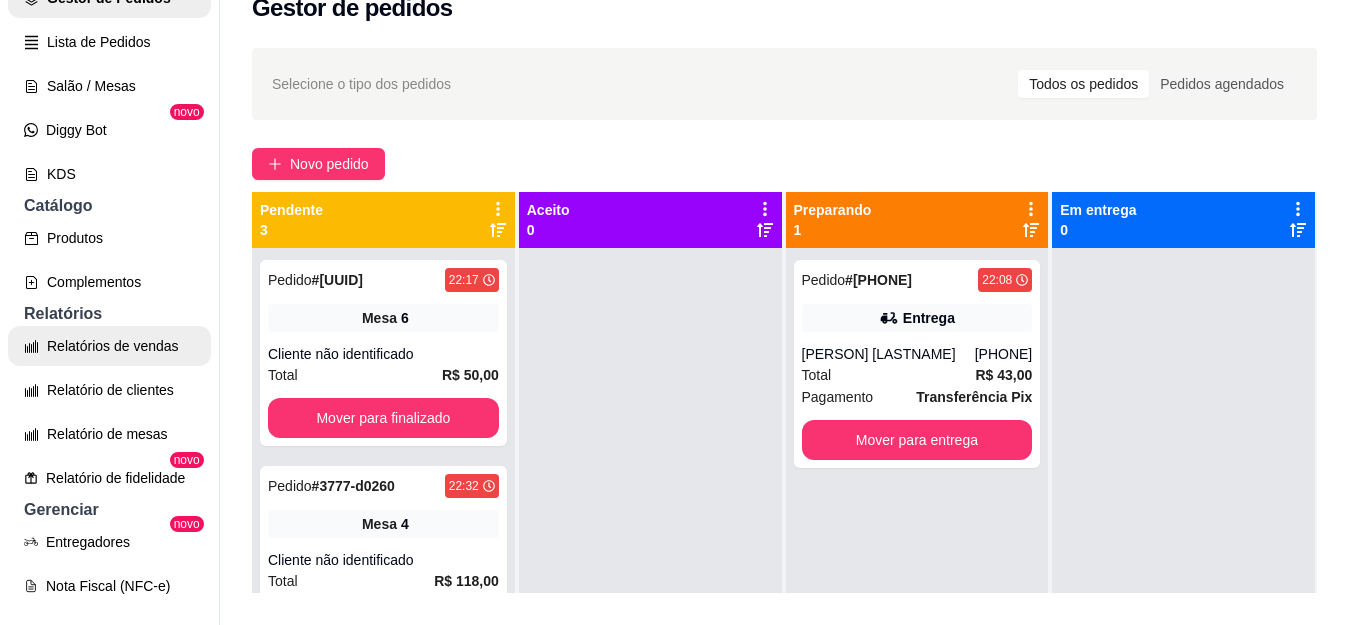 click on "Relatórios de vendas" at bounding box center [109, 346] 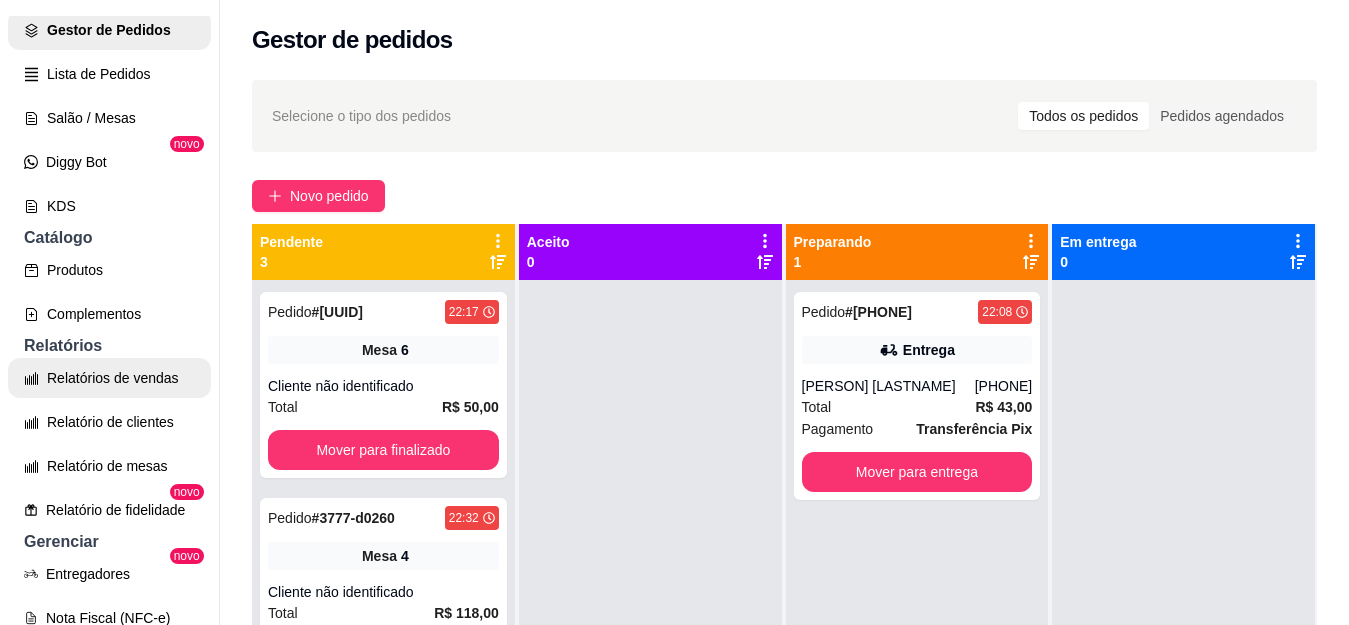 select on "ALL" 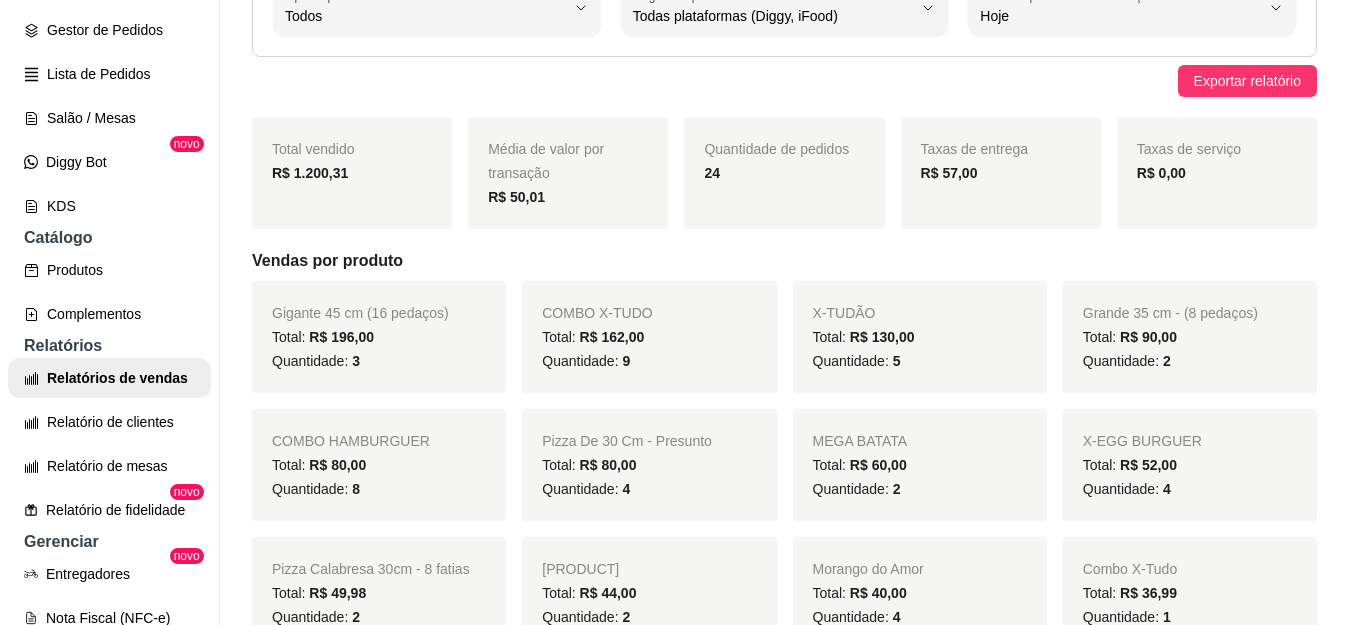 scroll, scrollTop: 0, scrollLeft: 0, axis: both 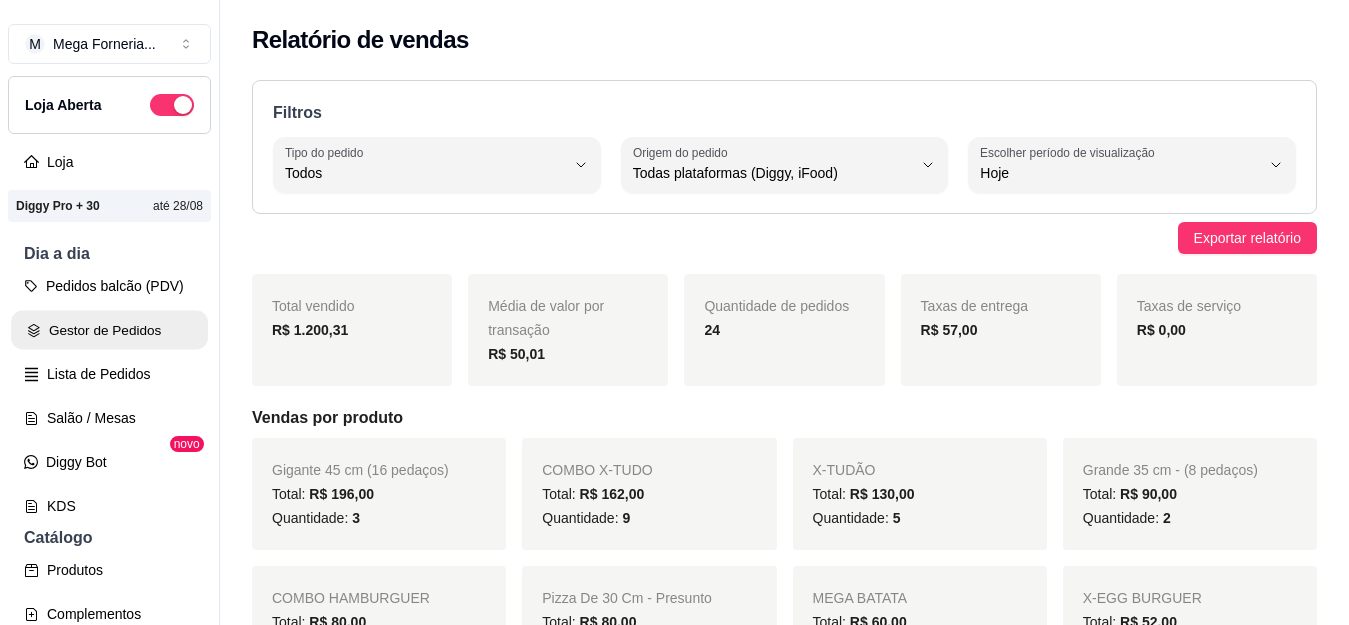 click on "Gestor de Pedidos" at bounding box center [109, 330] 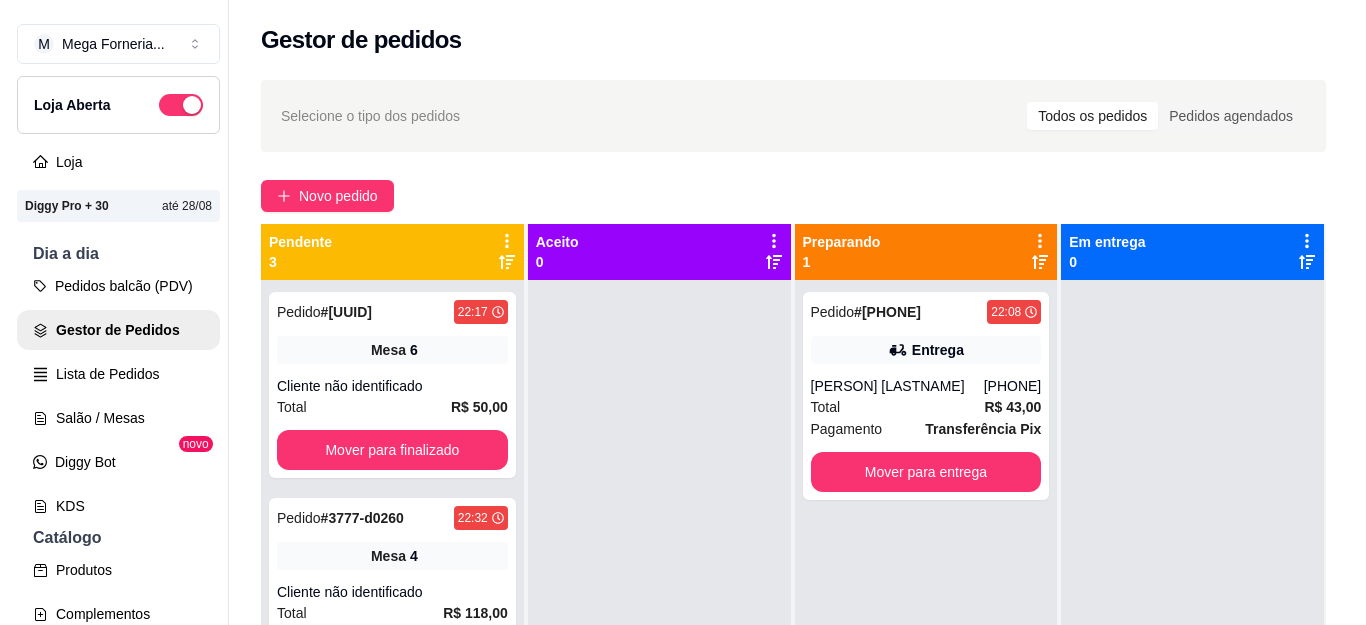 scroll, scrollTop: 56, scrollLeft: 0, axis: vertical 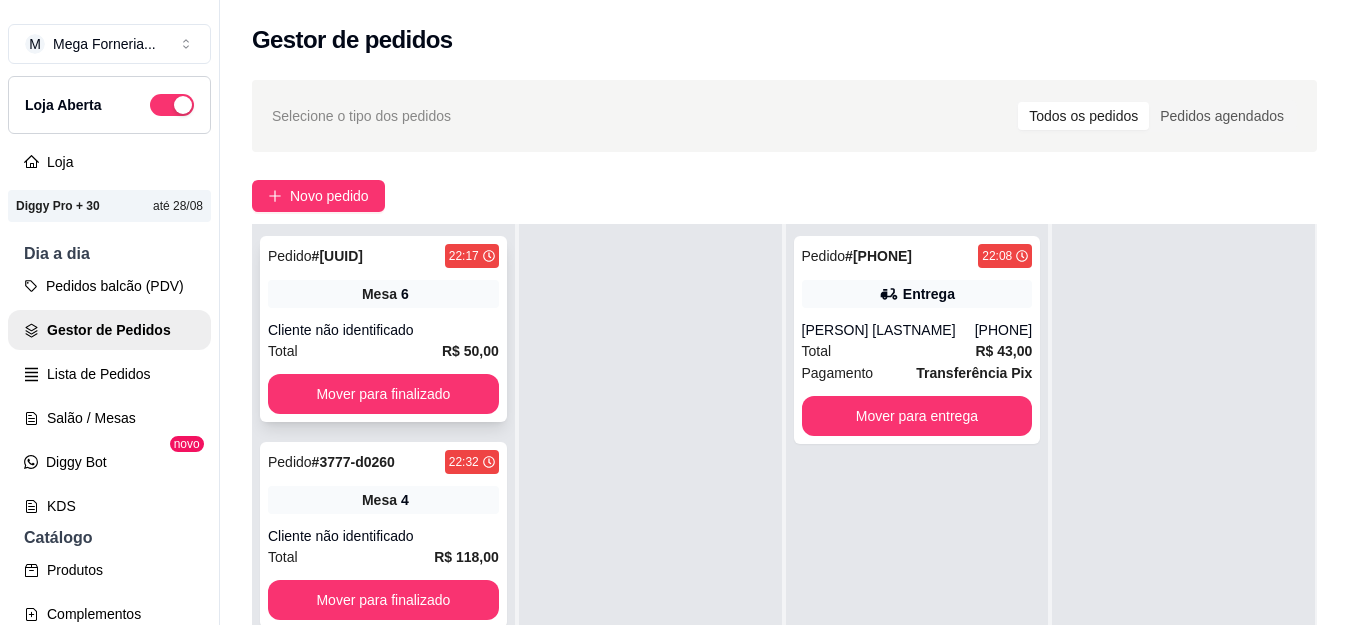 click on "Total R$ 50,00" at bounding box center (383, 351) 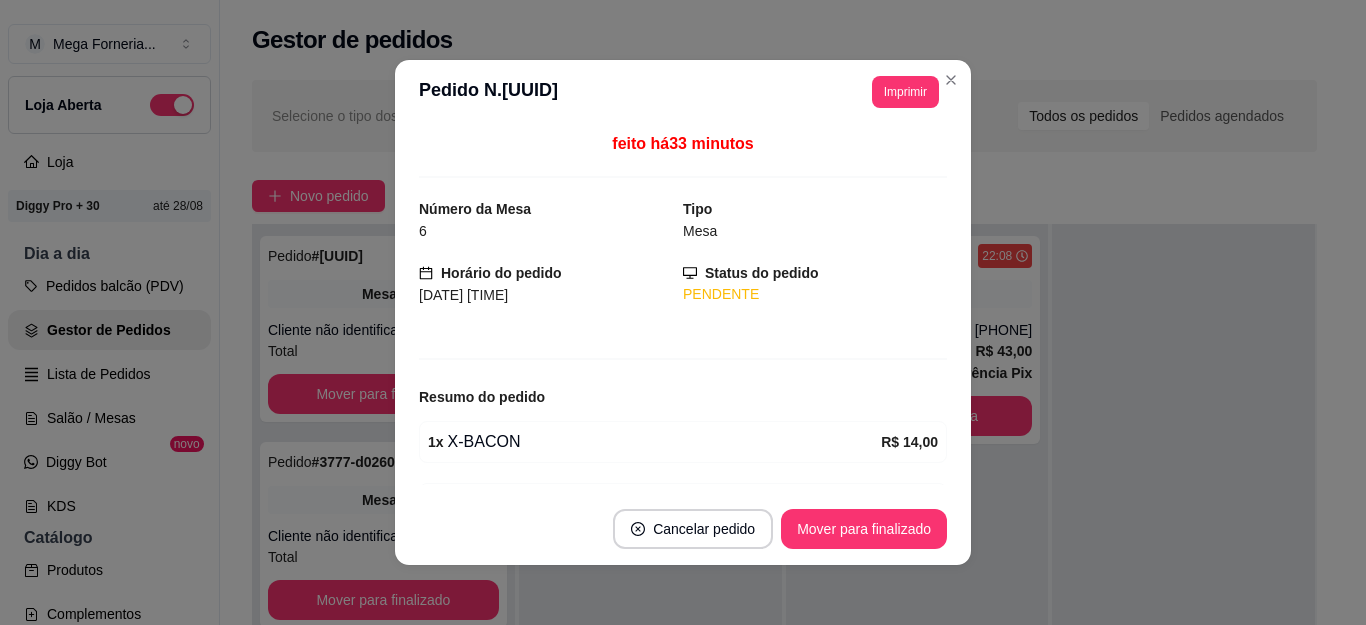 scroll, scrollTop: 4, scrollLeft: 0, axis: vertical 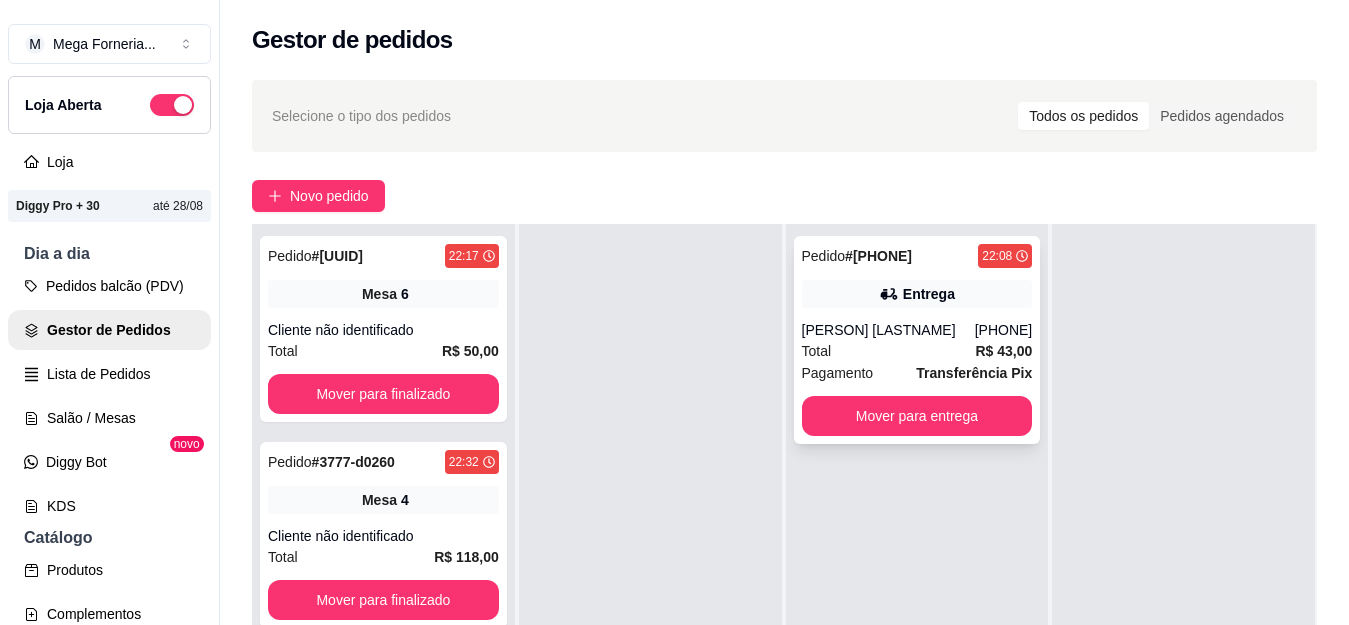 click on "[PERSON] [LASTNAME]" at bounding box center [888, 330] 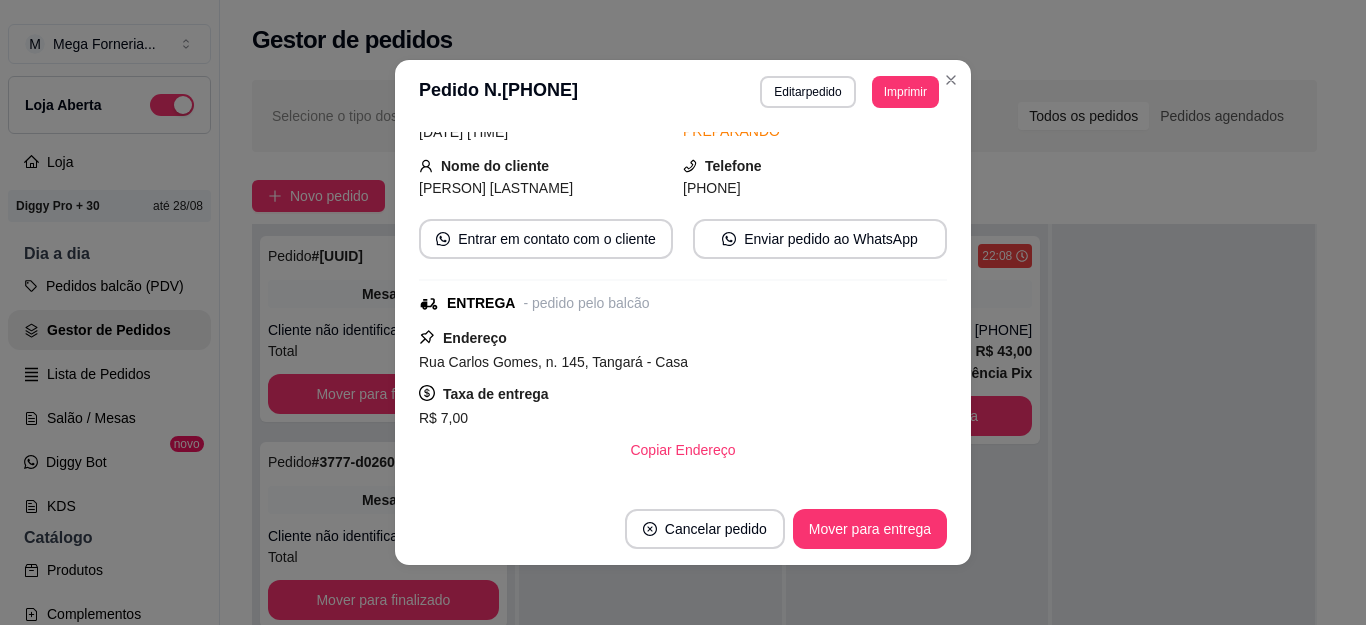 scroll, scrollTop: 100, scrollLeft: 0, axis: vertical 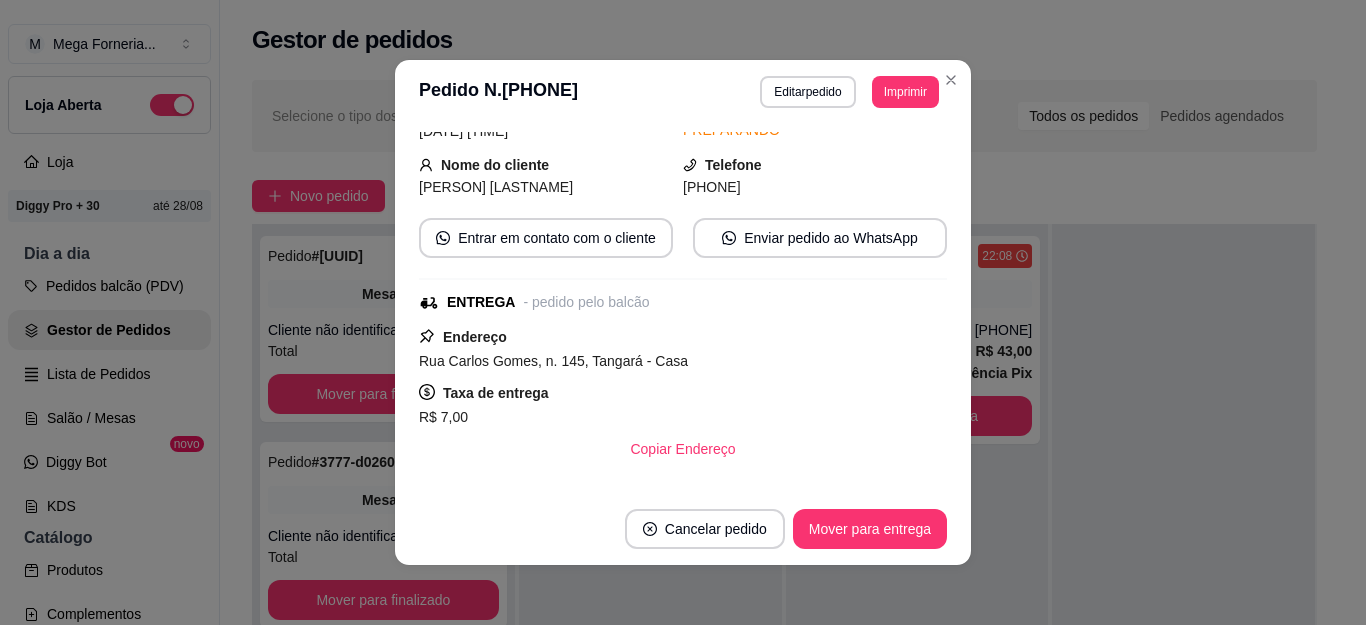 click on "[PHONE]" at bounding box center [712, 187] 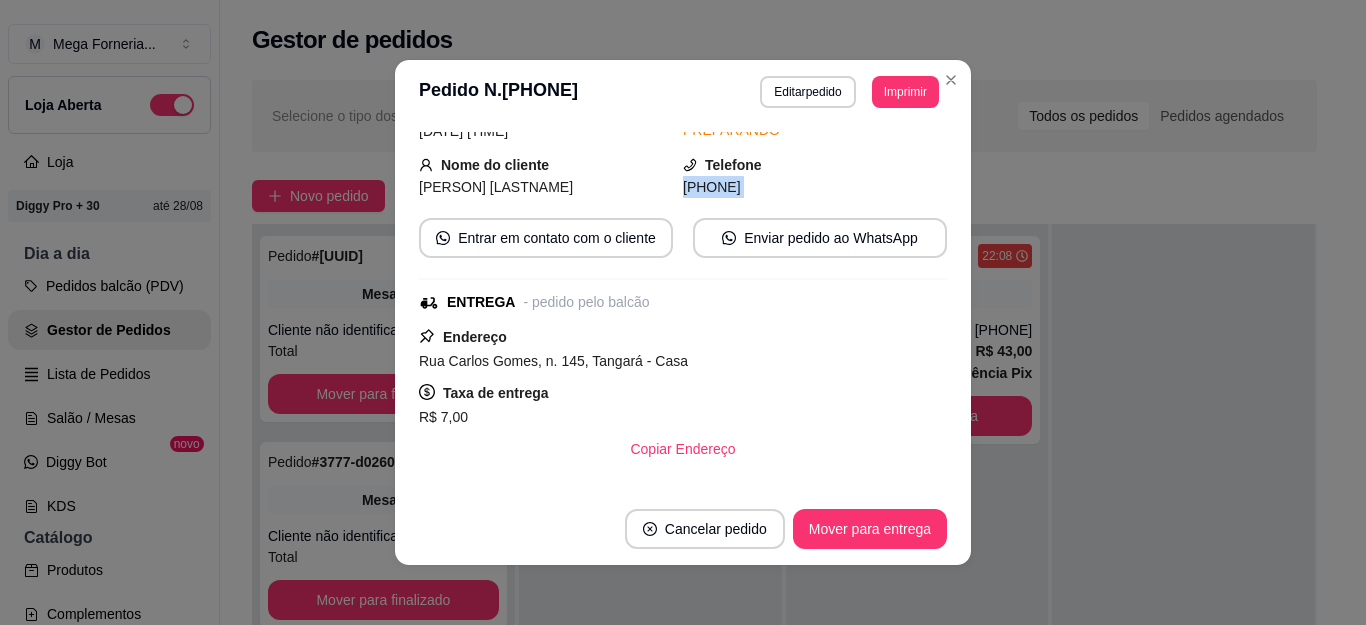 click on "[PHONE]" at bounding box center (712, 187) 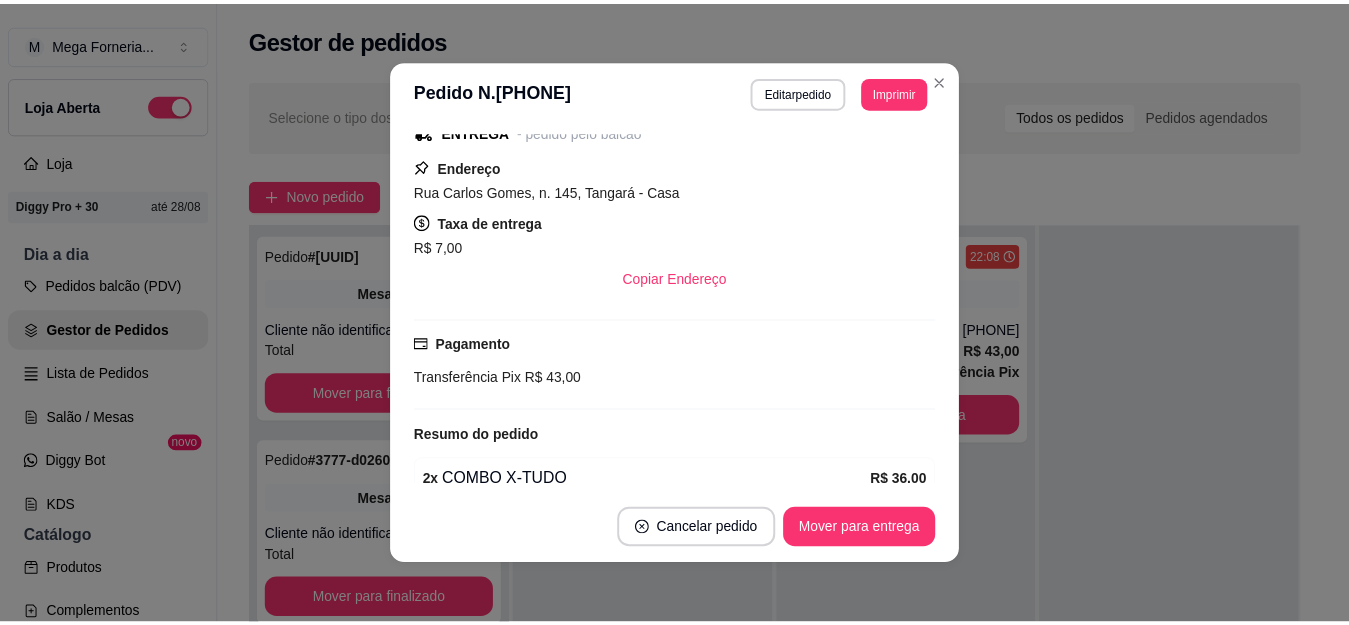 scroll, scrollTop: 364, scrollLeft: 0, axis: vertical 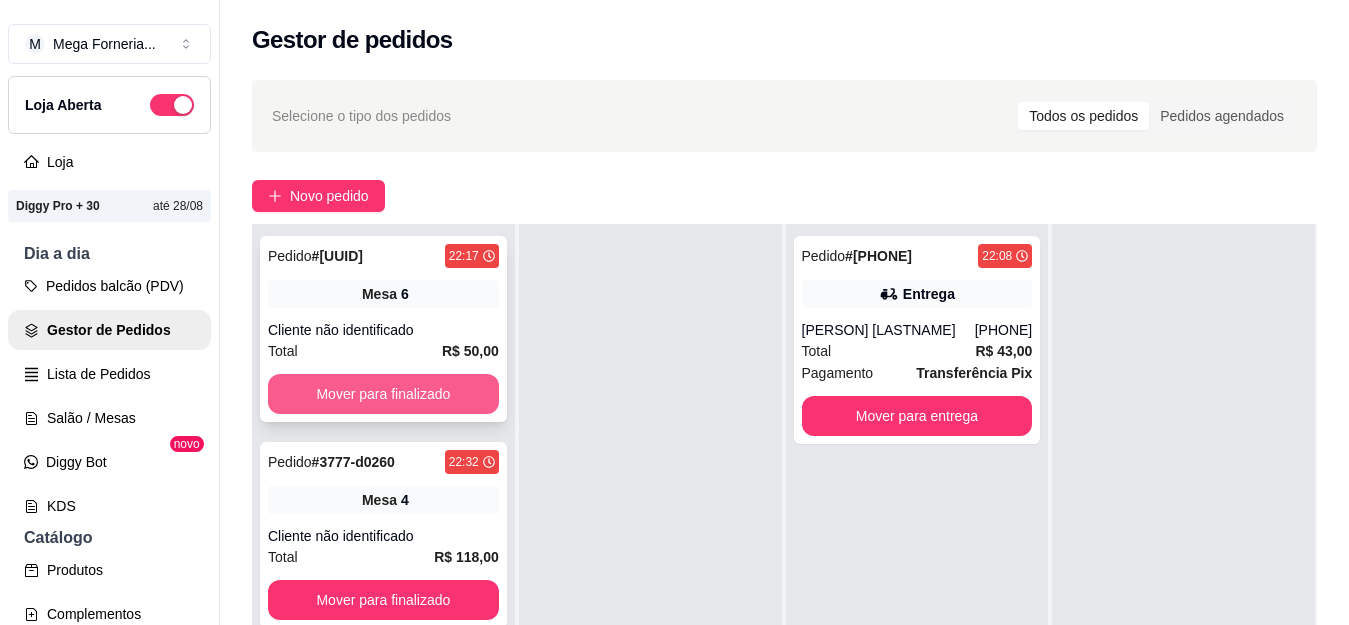 click on "Mover para finalizado" at bounding box center [383, 394] 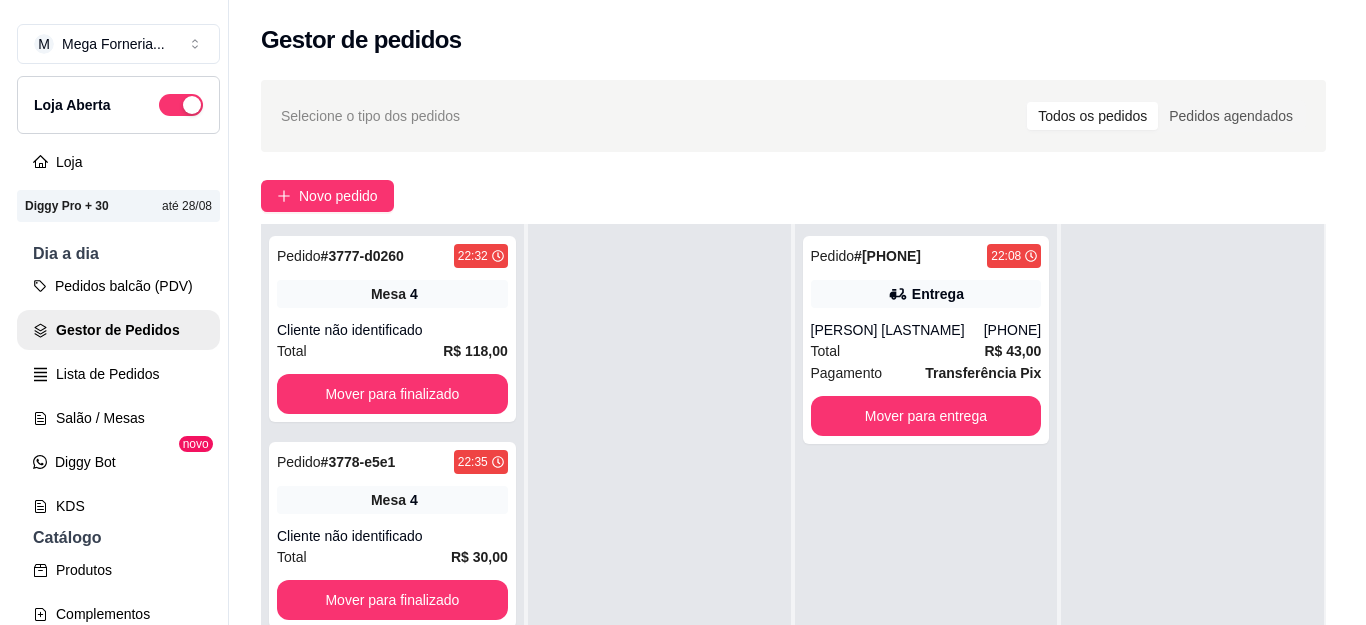 scroll, scrollTop: 100, scrollLeft: 0, axis: vertical 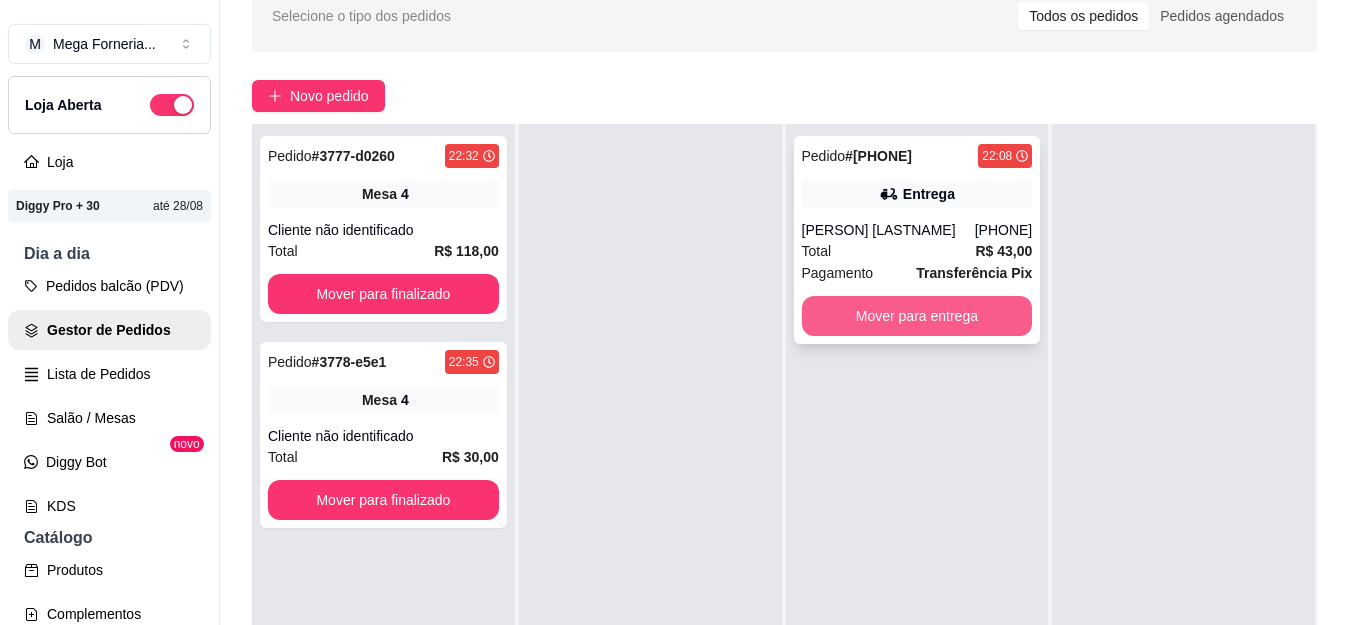 click on "Mover para entrega" at bounding box center [917, 316] 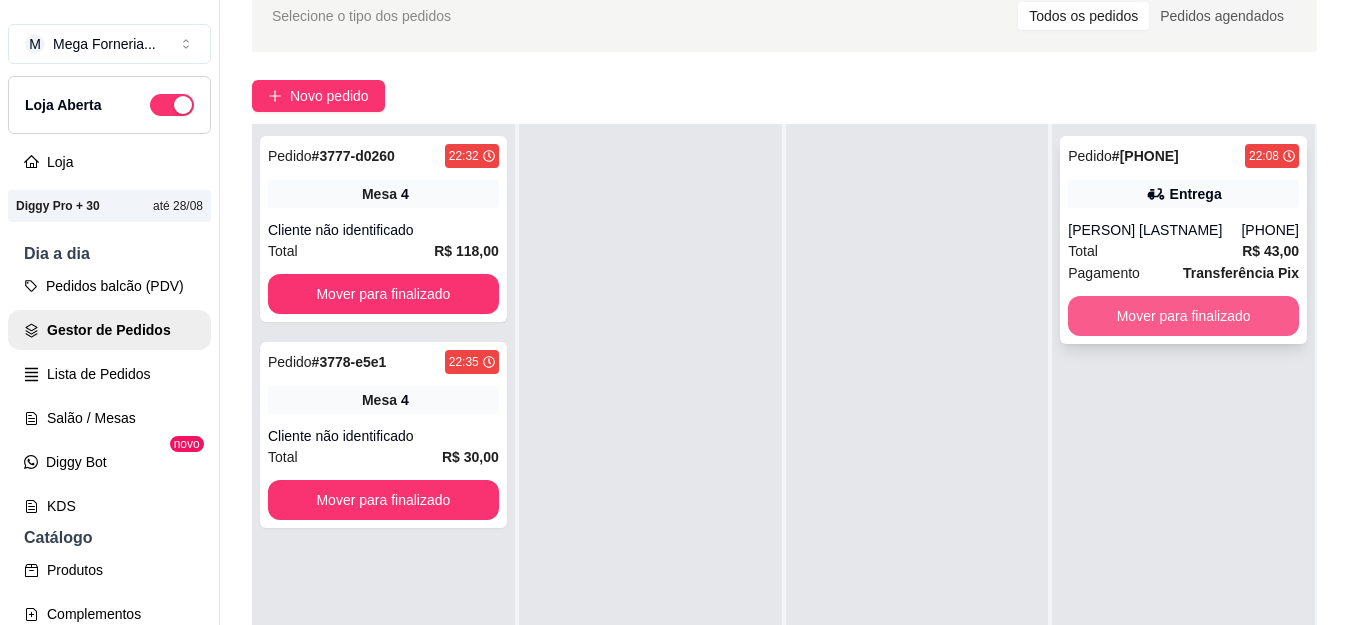 click on "Mover para finalizado" at bounding box center (1183, 316) 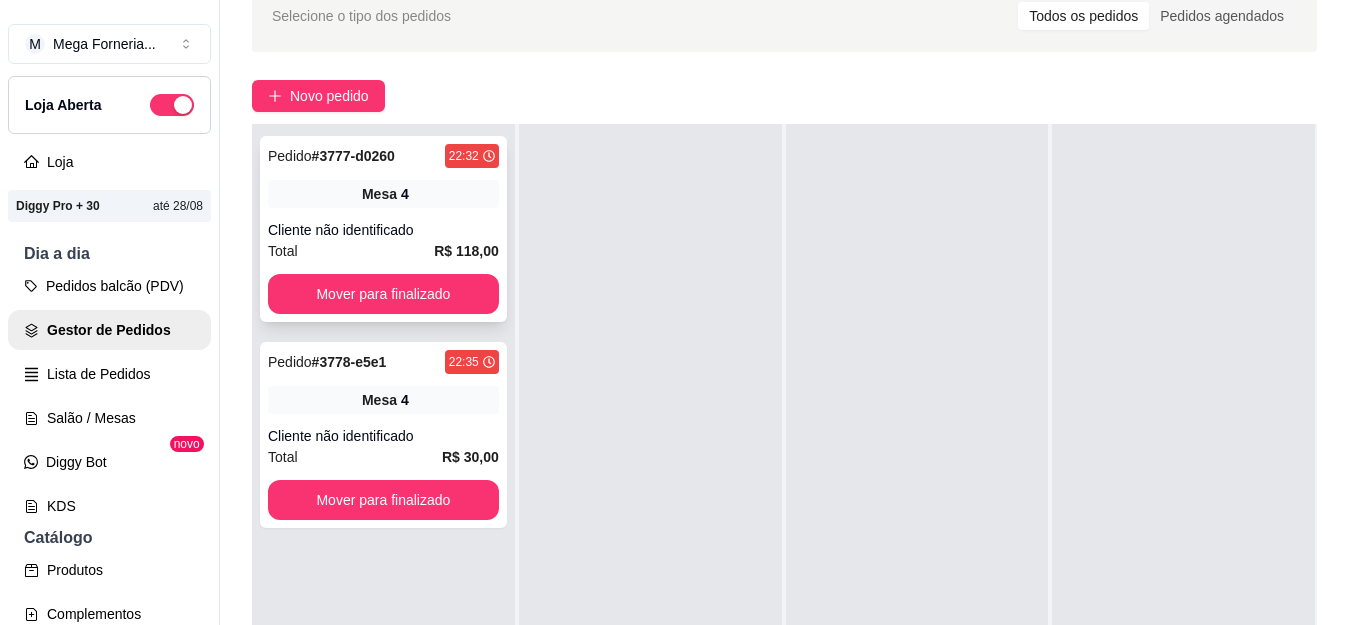 click on "Mesa 4" at bounding box center [383, 194] 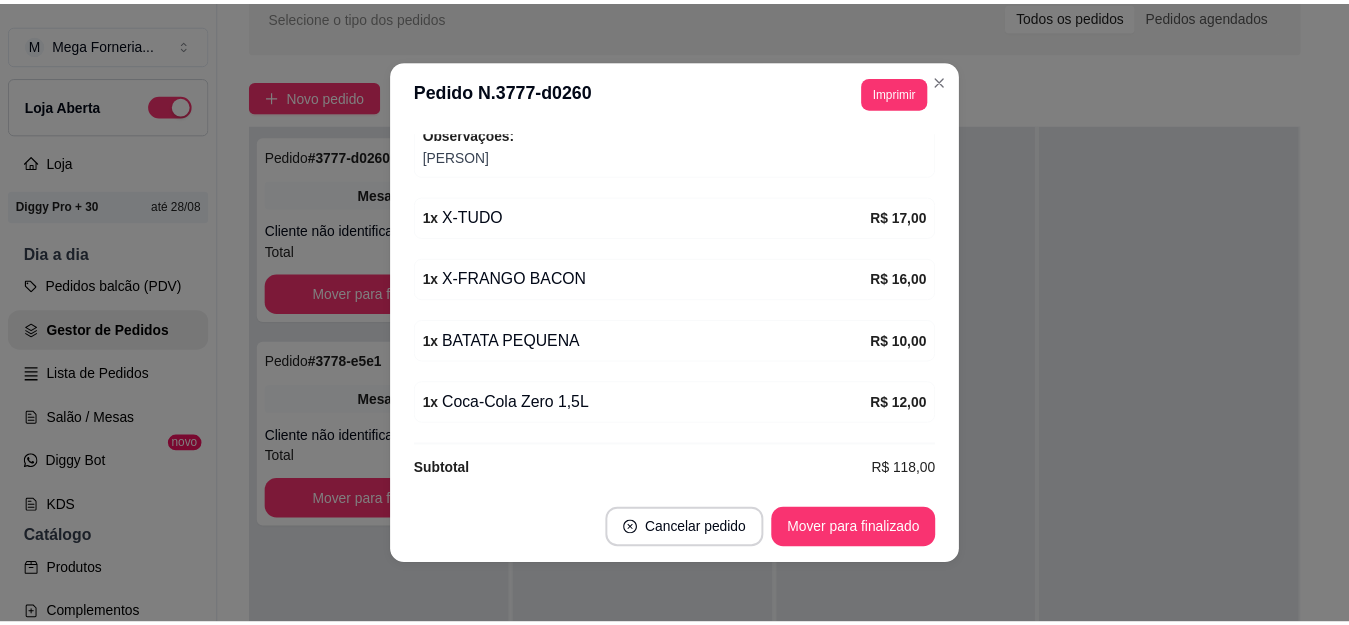 scroll, scrollTop: 698, scrollLeft: 0, axis: vertical 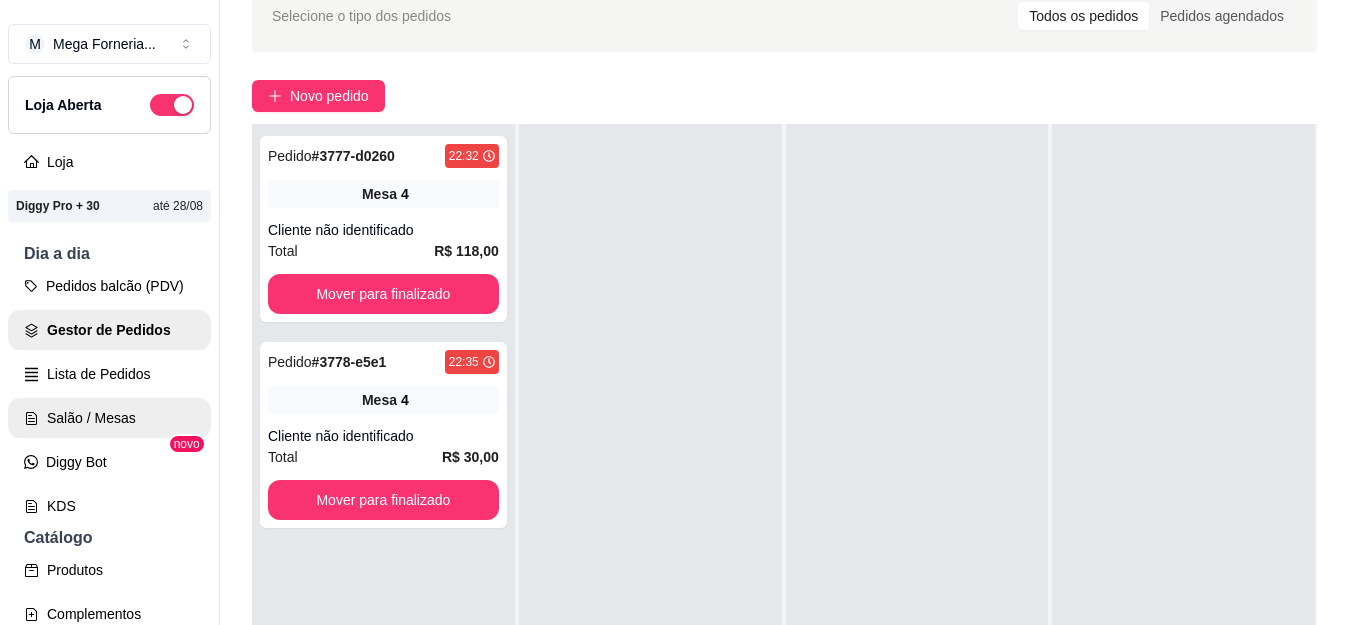 click on "Salão / Mesas" at bounding box center (109, 418) 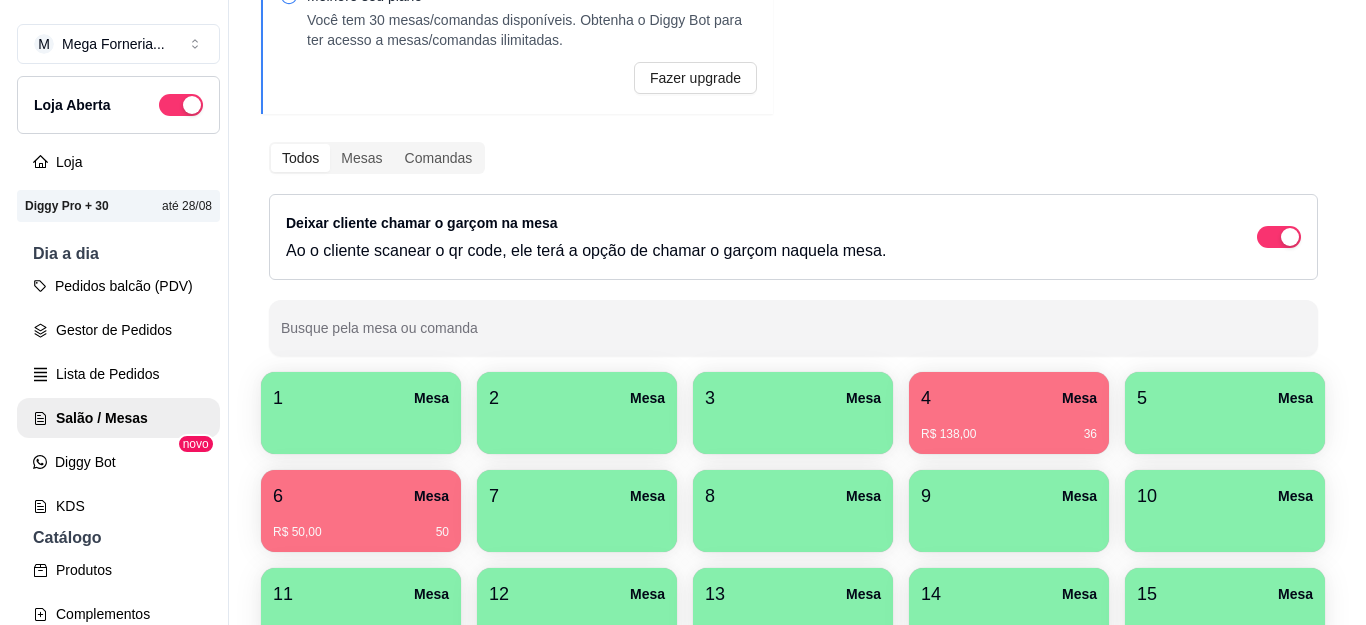 scroll, scrollTop: 300, scrollLeft: 0, axis: vertical 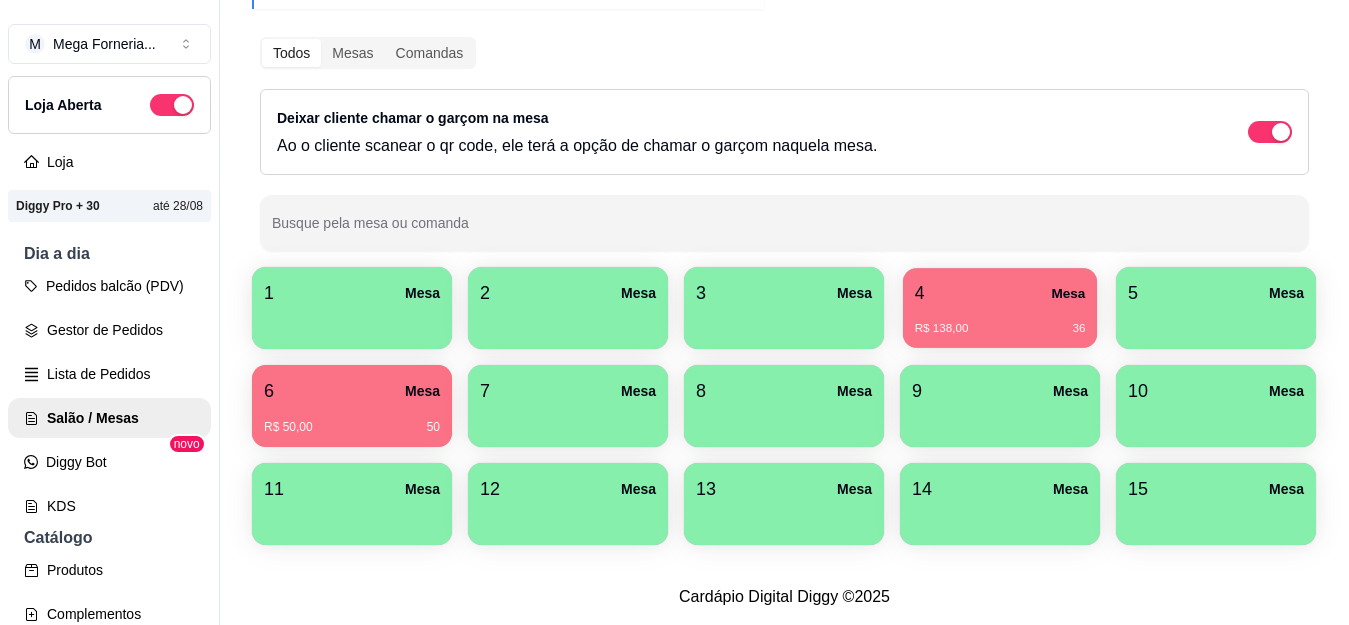 click on "R$ 138,00 36" at bounding box center [1000, 321] 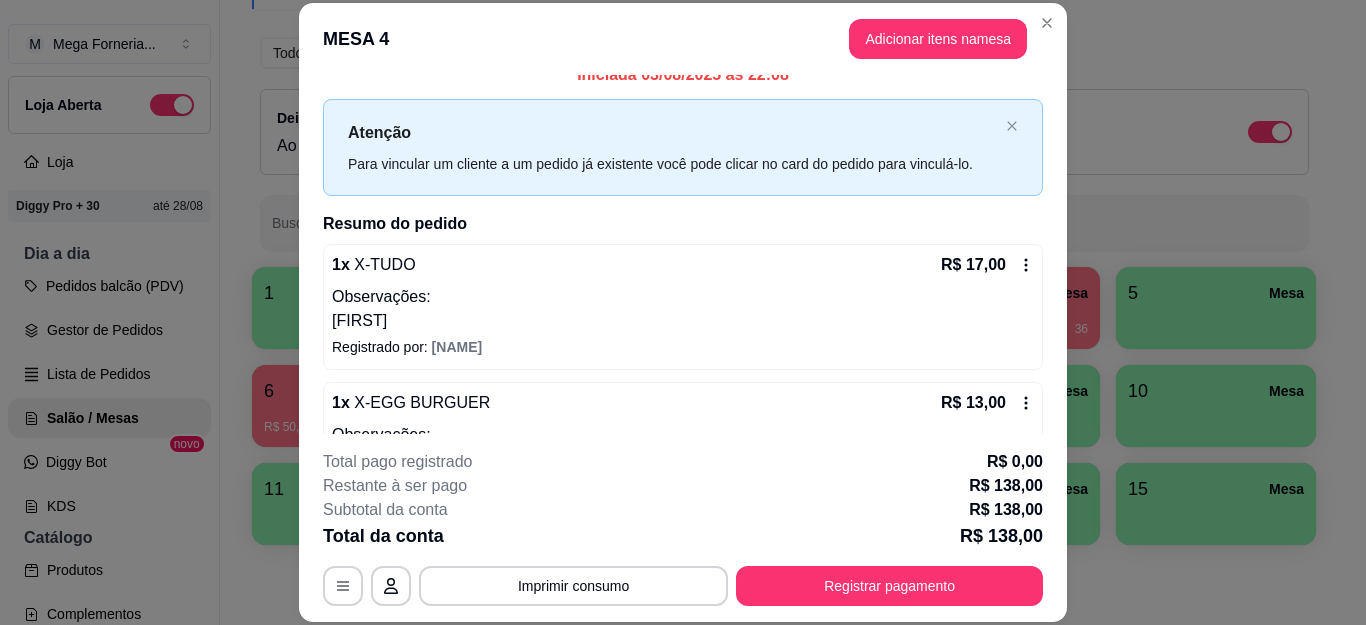 scroll, scrollTop: 0, scrollLeft: 0, axis: both 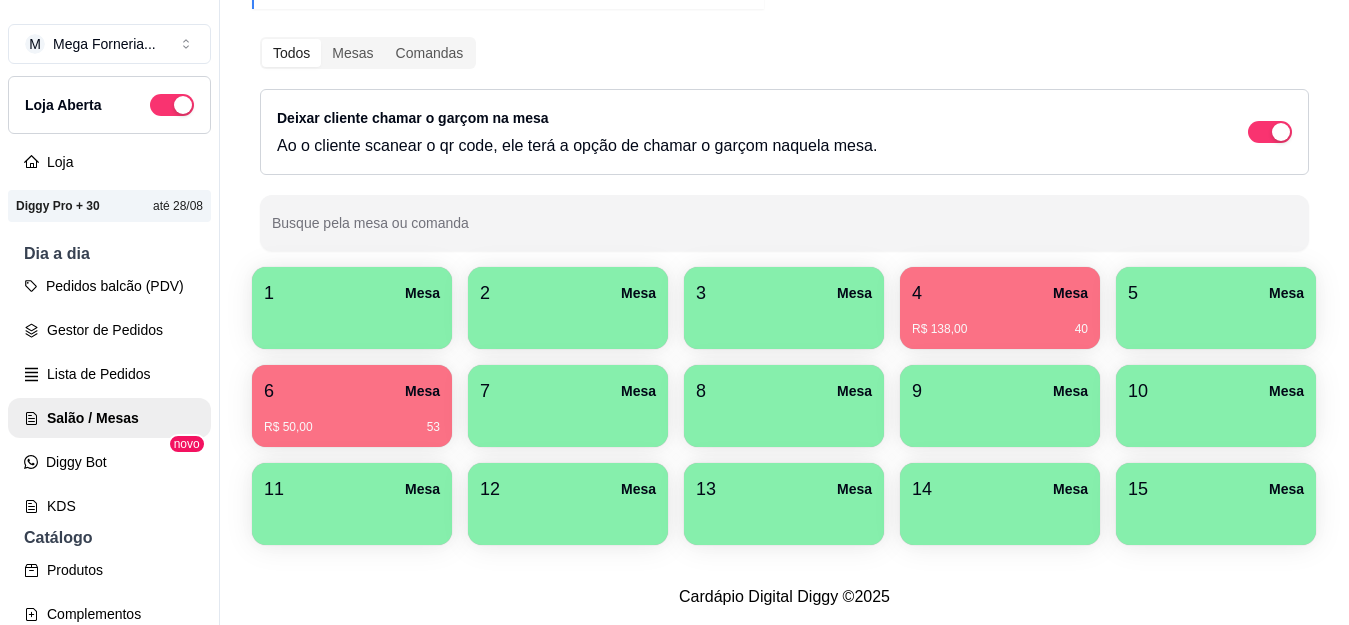 click on "R$ 138,00 40" at bounding box center [1000, 329] 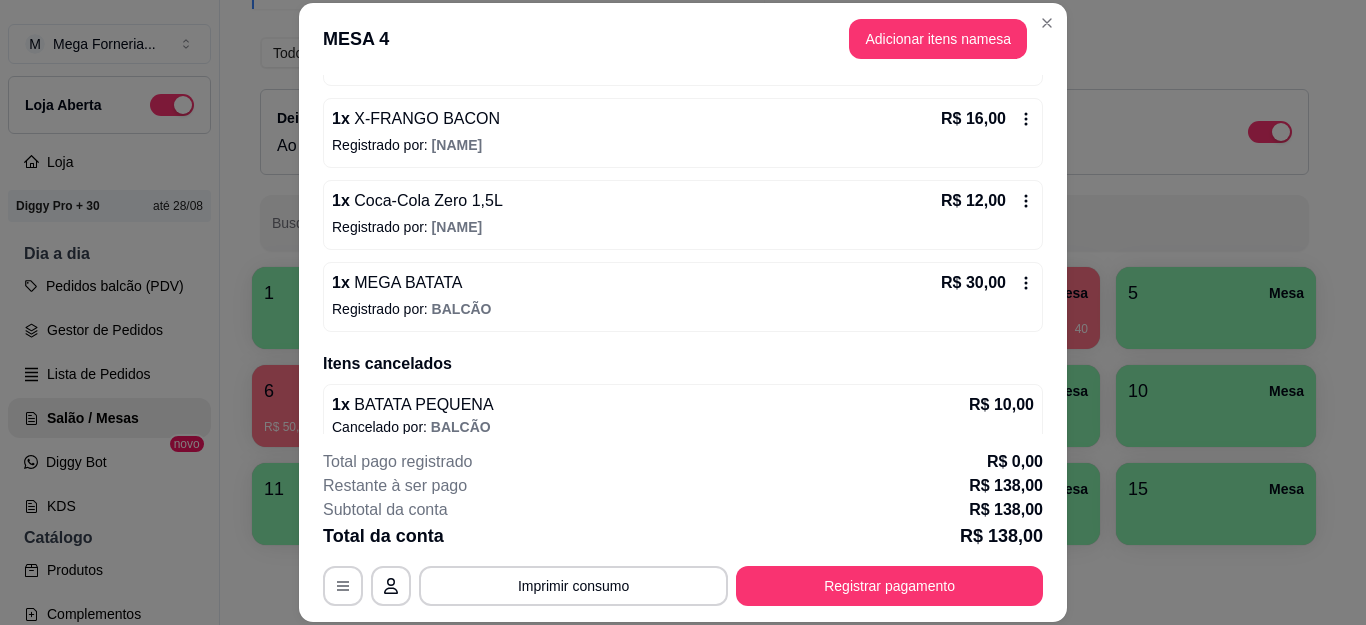 scroll, scrollTop: 820, scrollLeft: 0, axis: vertical 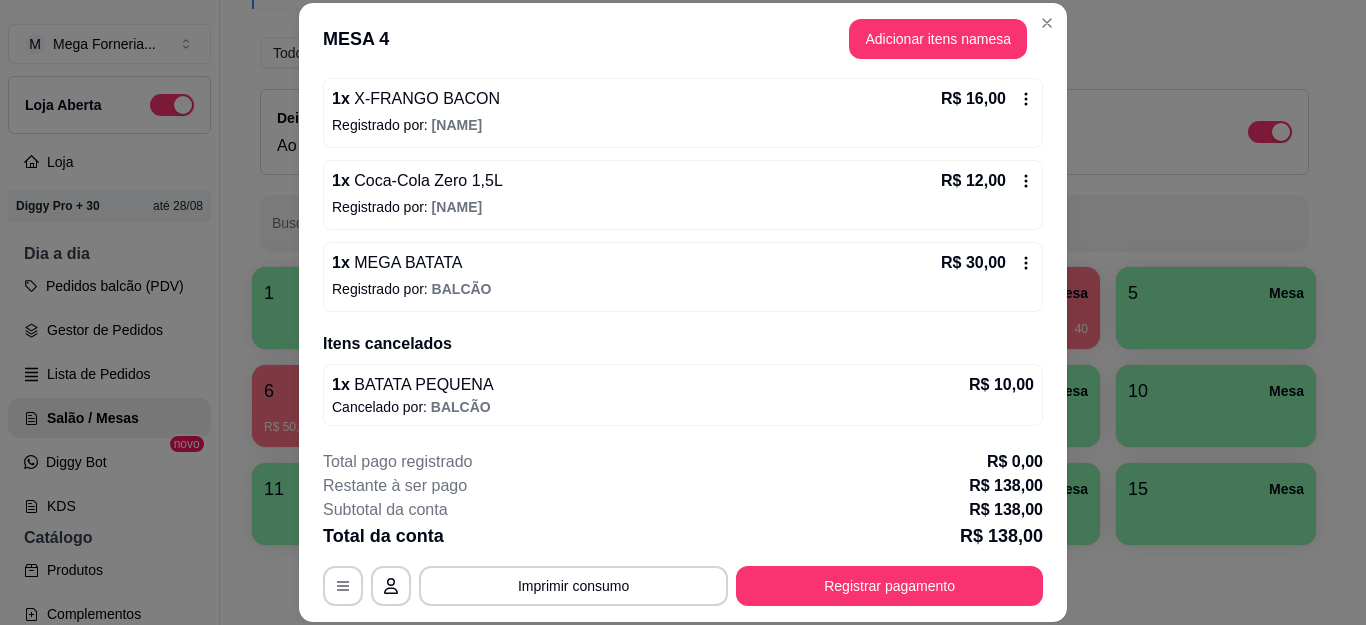 click on "MESA 4 Adicionar itens na  mesa" at bounding box center [683, 39] 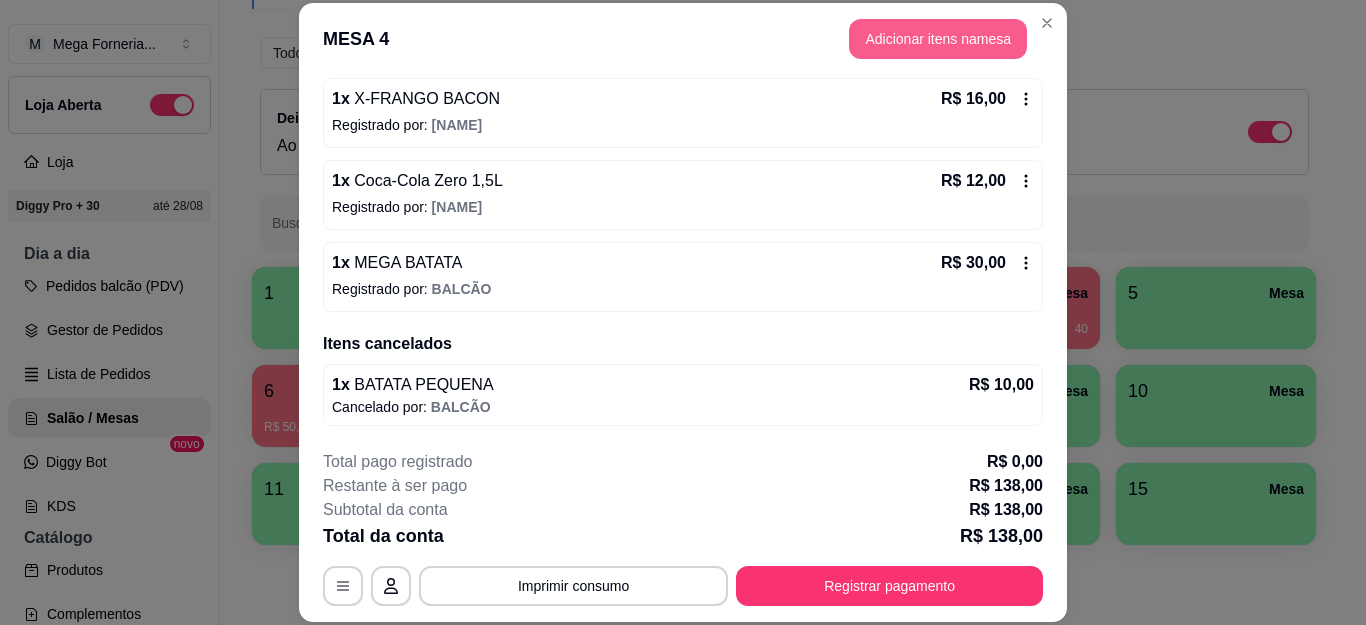 click on "Adicionar itens na  mesa" at bounding box center [938, 39] 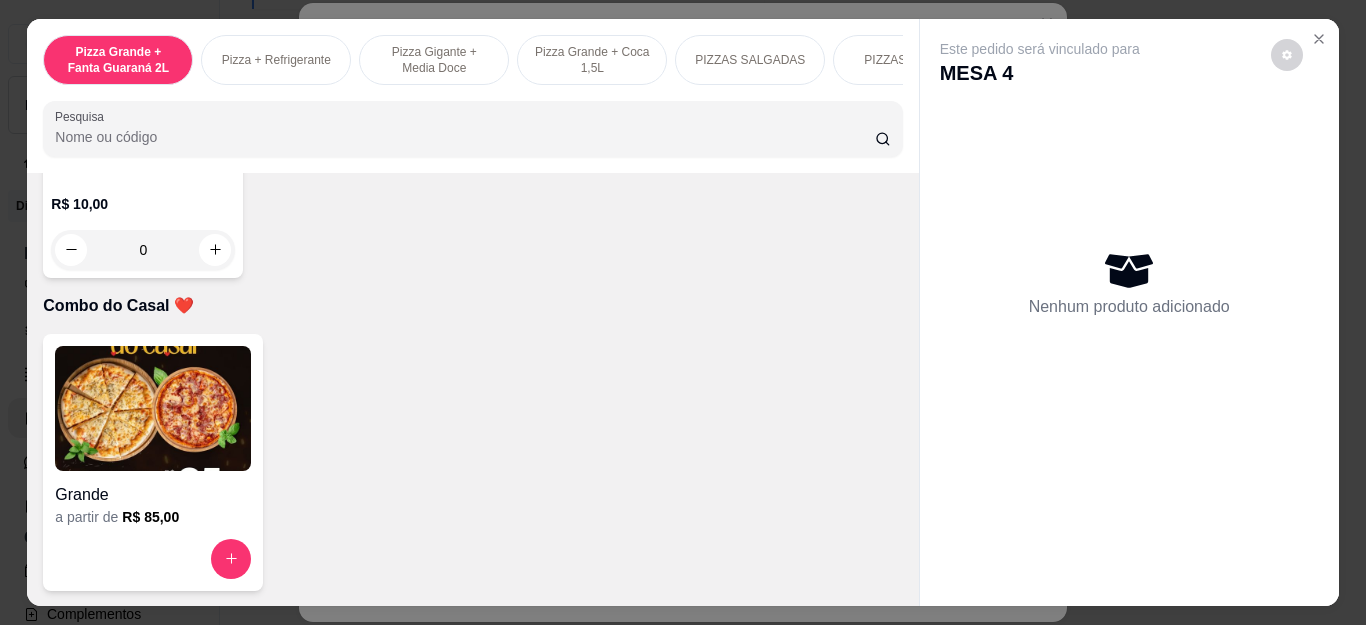 scroll, scrollTop: 6287, scrollLeft: 0, axis: vertical 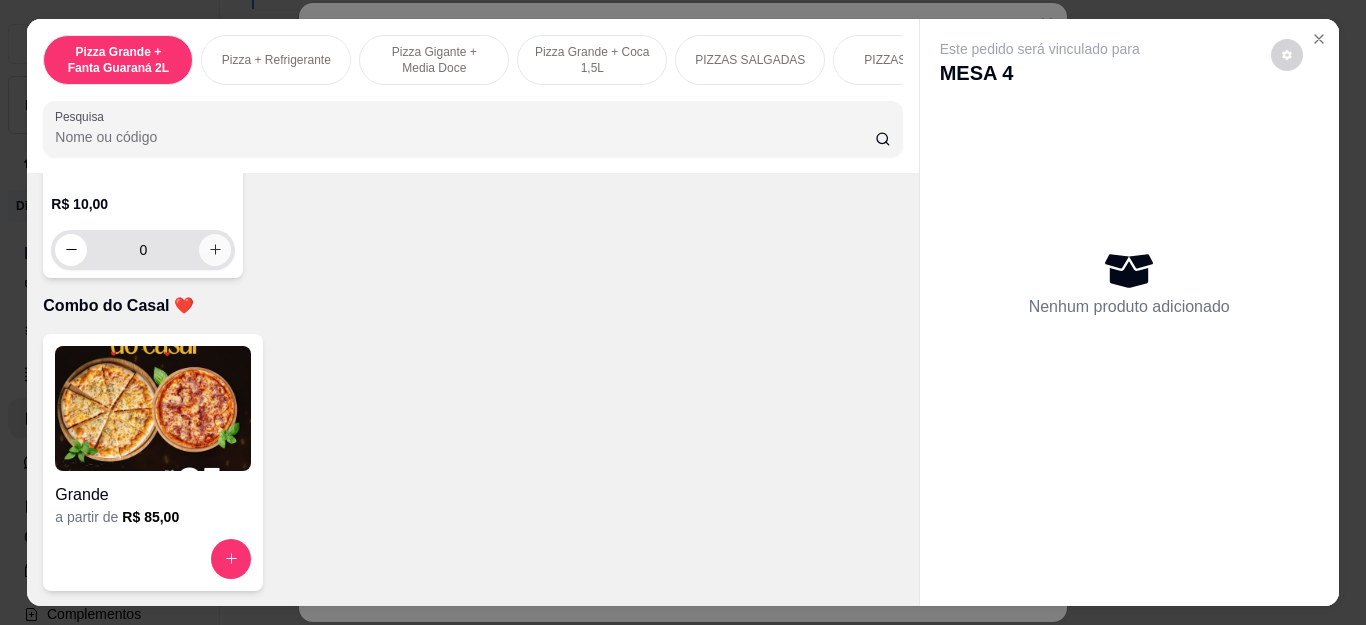 click at bounding box center (215, 250) 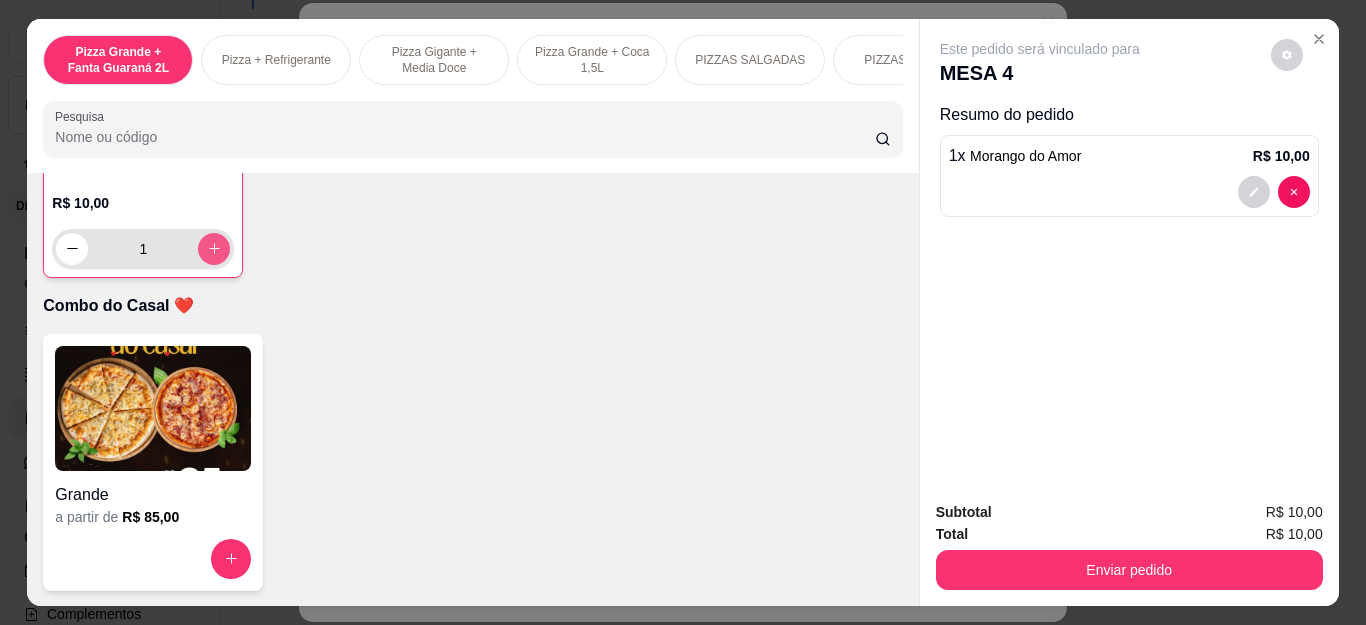 type on "1" 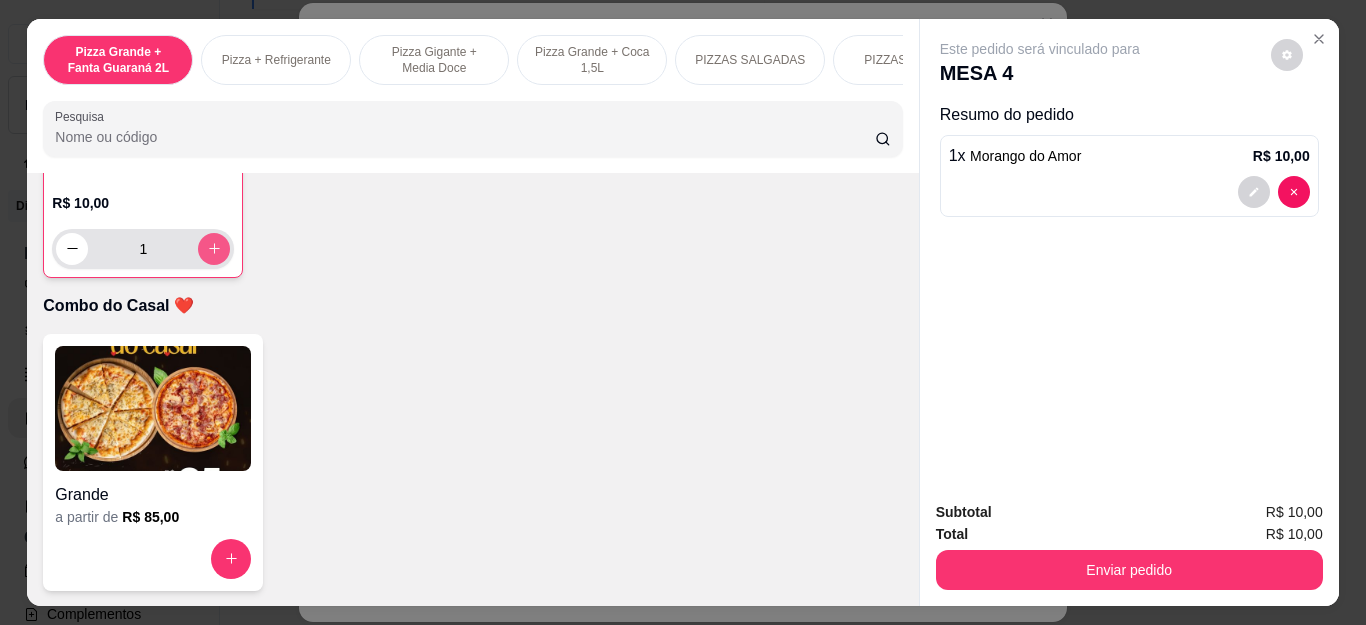 scroll, scrollTop: 6288, scrollLeft: 0, axis: vertical 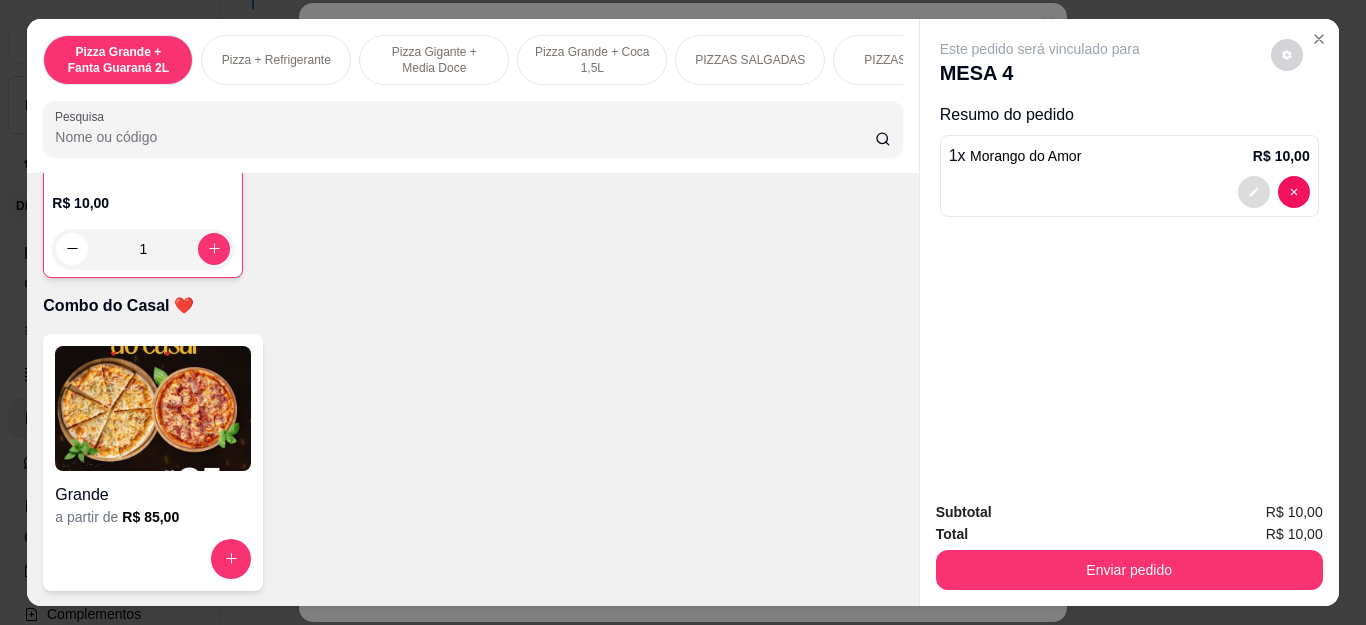 click at bounding box center [1254, 192] 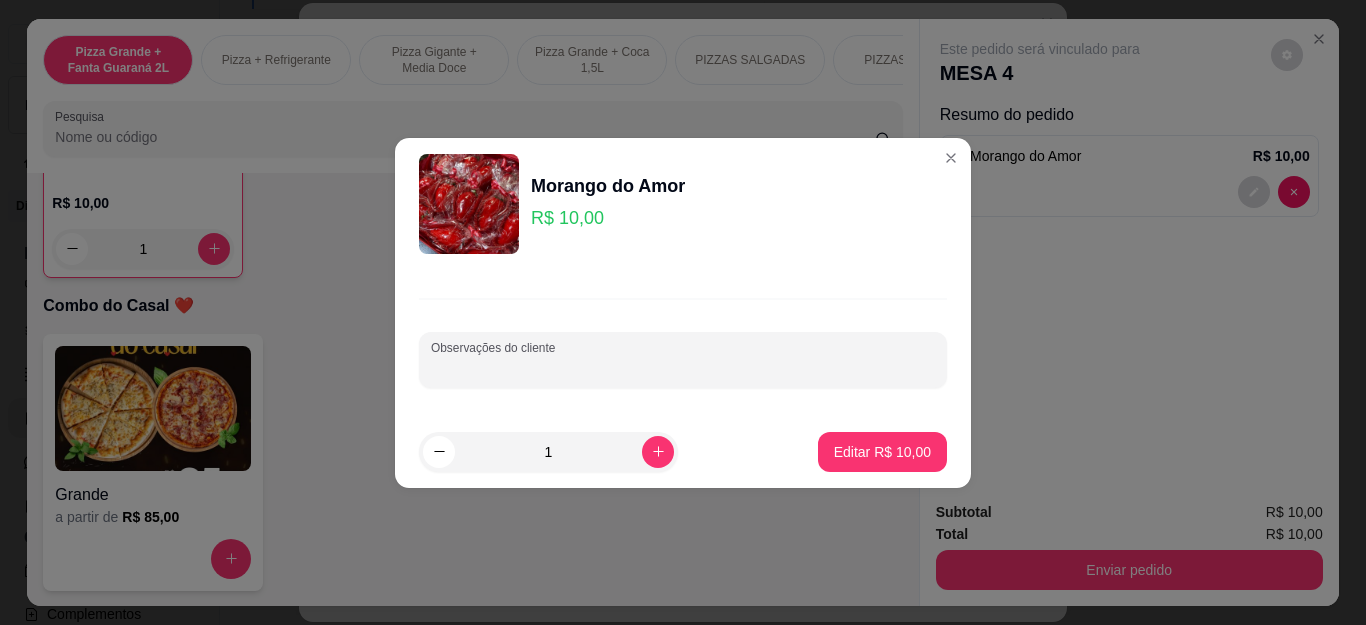 click on "Observações do cliente" at bounding box center [683, 368] 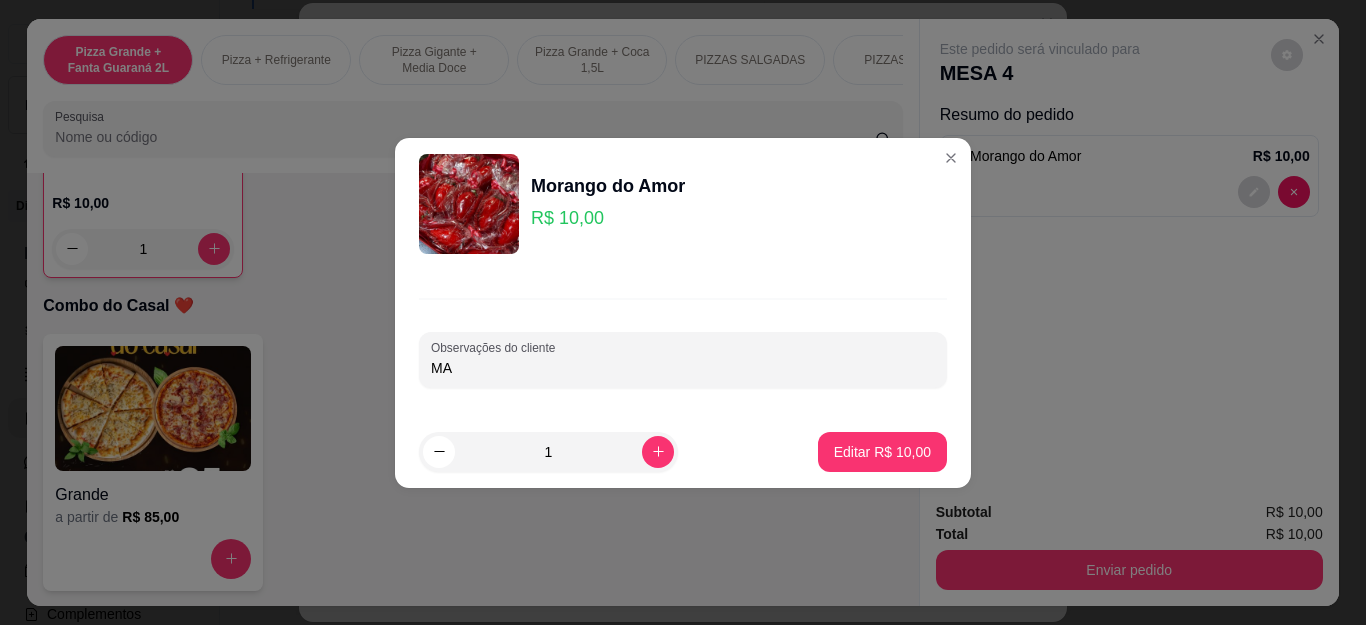 type on "M" 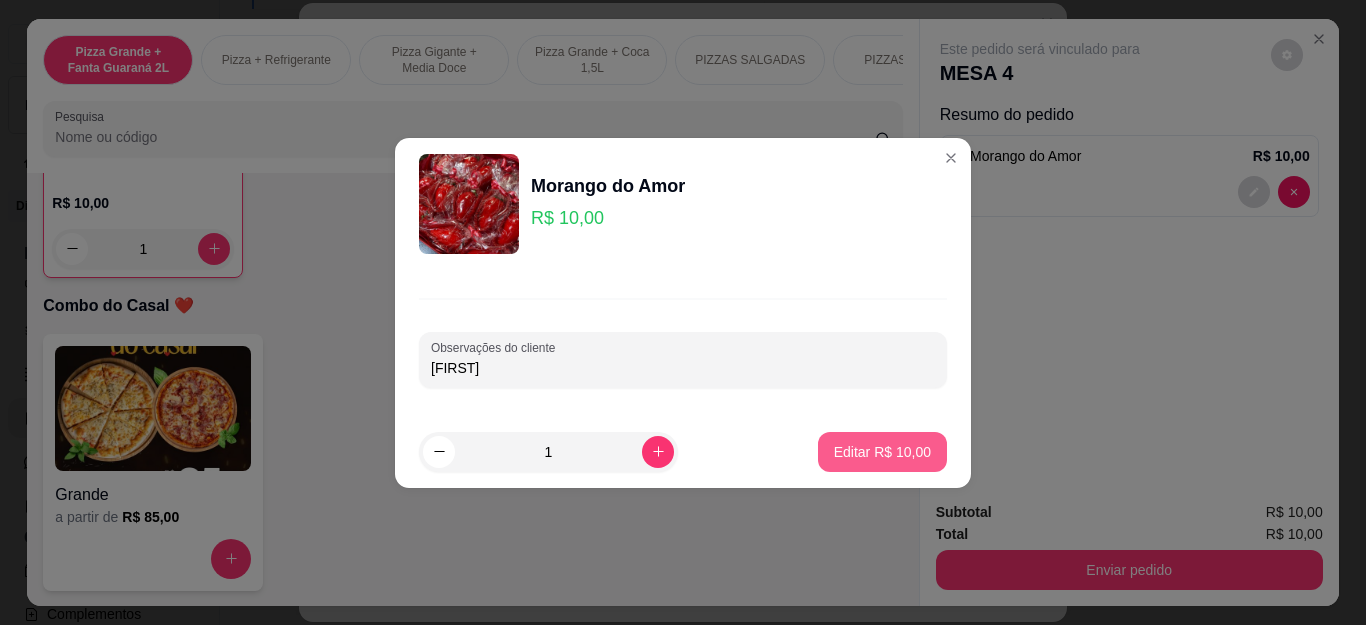 type on "[FIRST]" 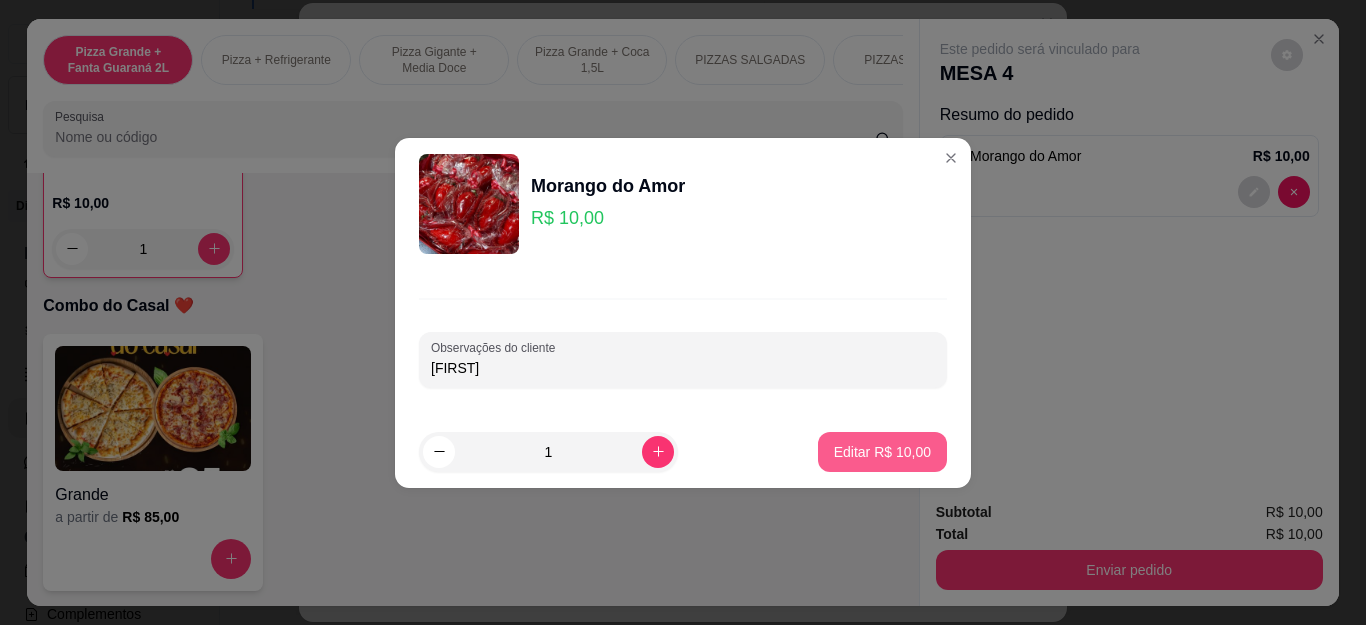 click on "Editar   R$ 10,00" at bounding box center [882, 452] 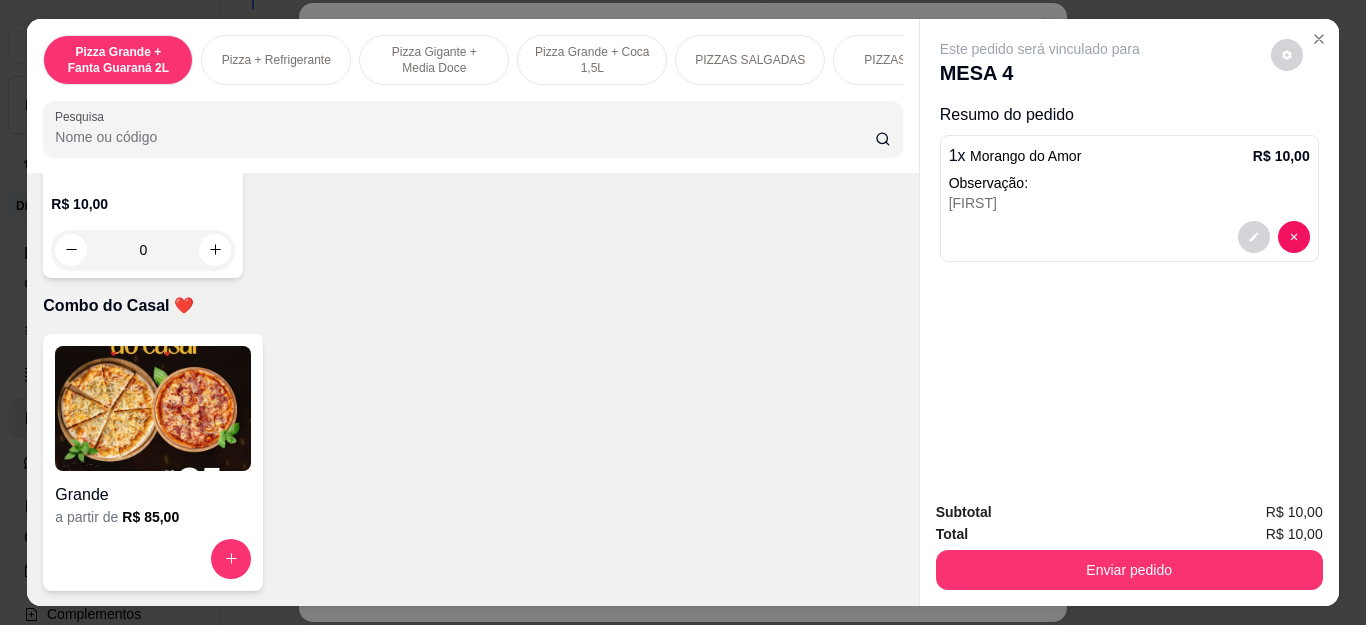 scroll, scrollTop: 6287, scrollLeft: 0, axis: vertical 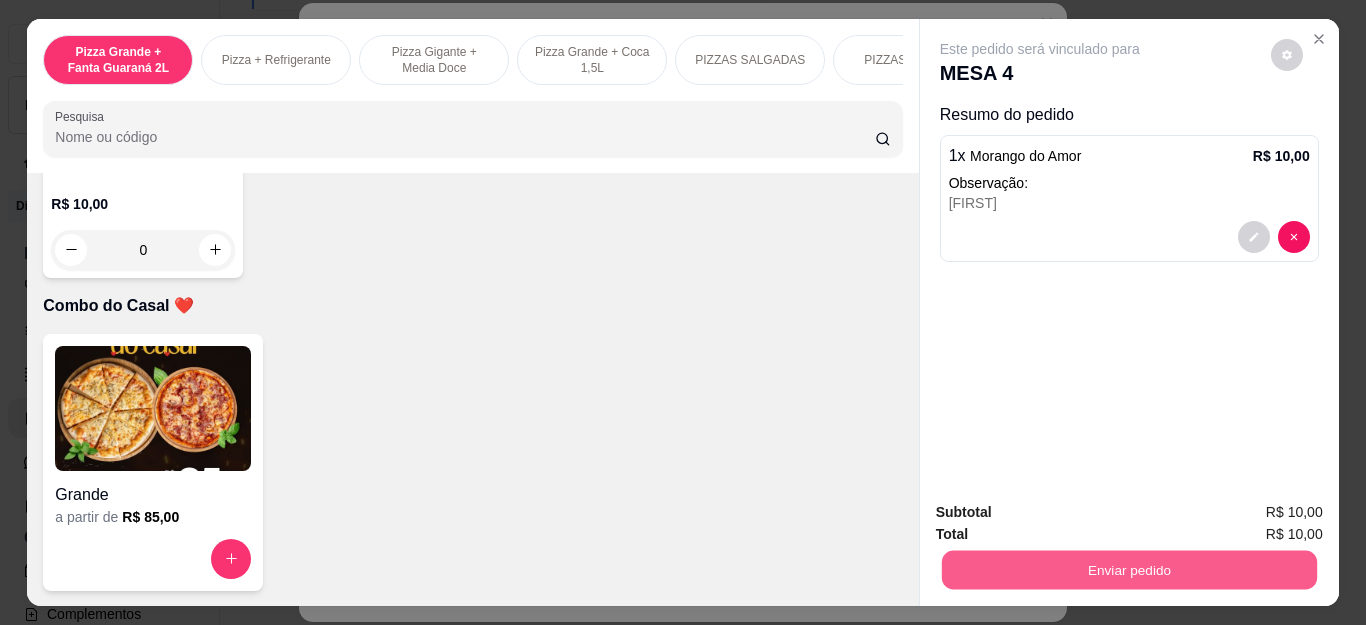 click on "Enviar pedido" at bounding box center (1128, 570) 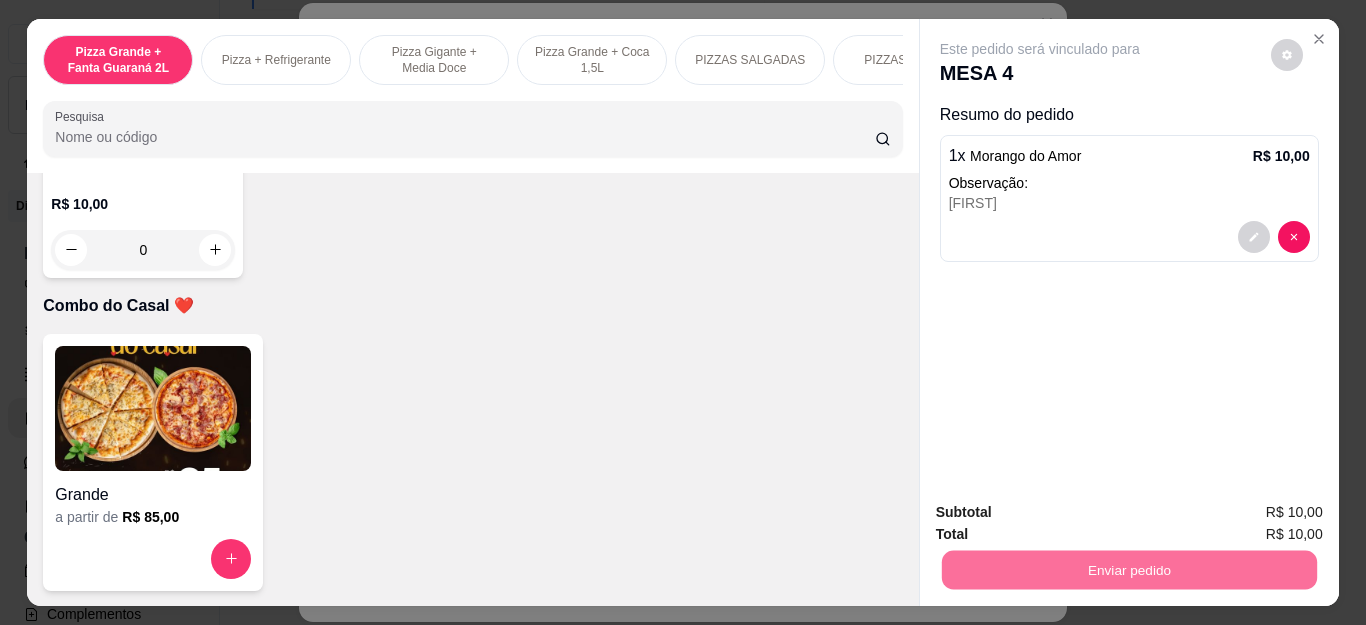 click on "Não registrar e enviar pedido" at bounding box center (1062, 513) 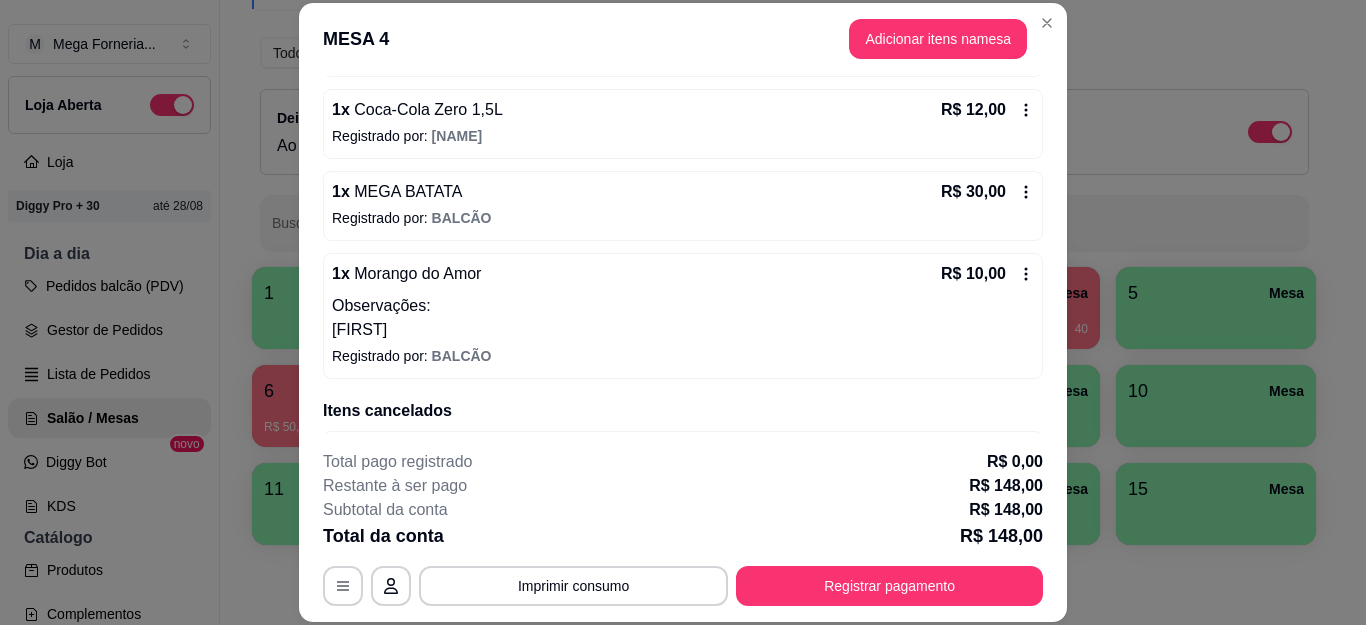 scroll, scrollTop: 858, scrollLeft: 0, axis: vertical 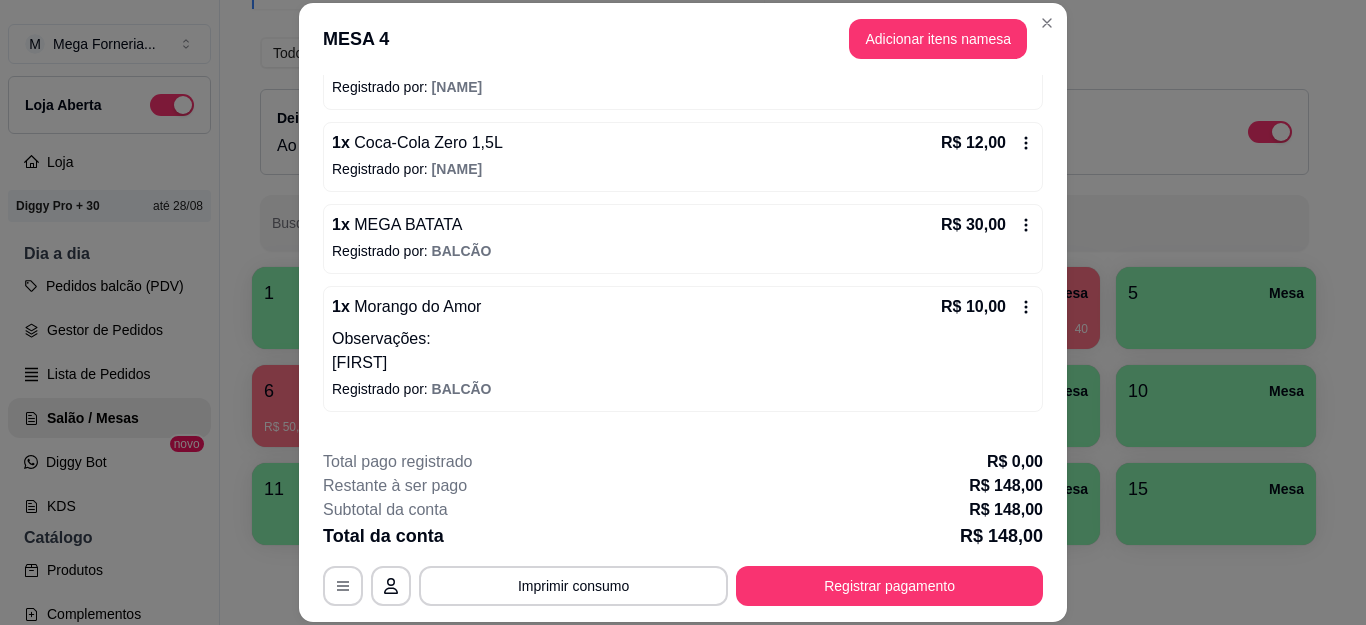 click 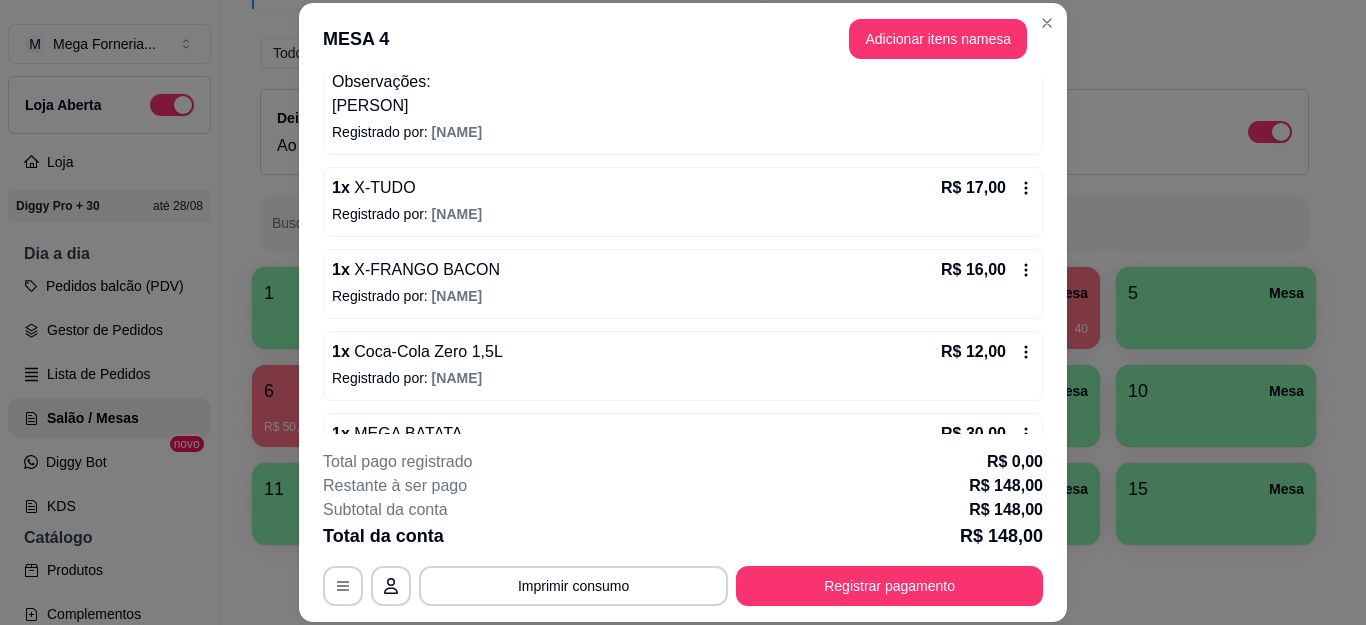 scroll, scrollTop: 600, scrollLeft: 0, axis: vertical 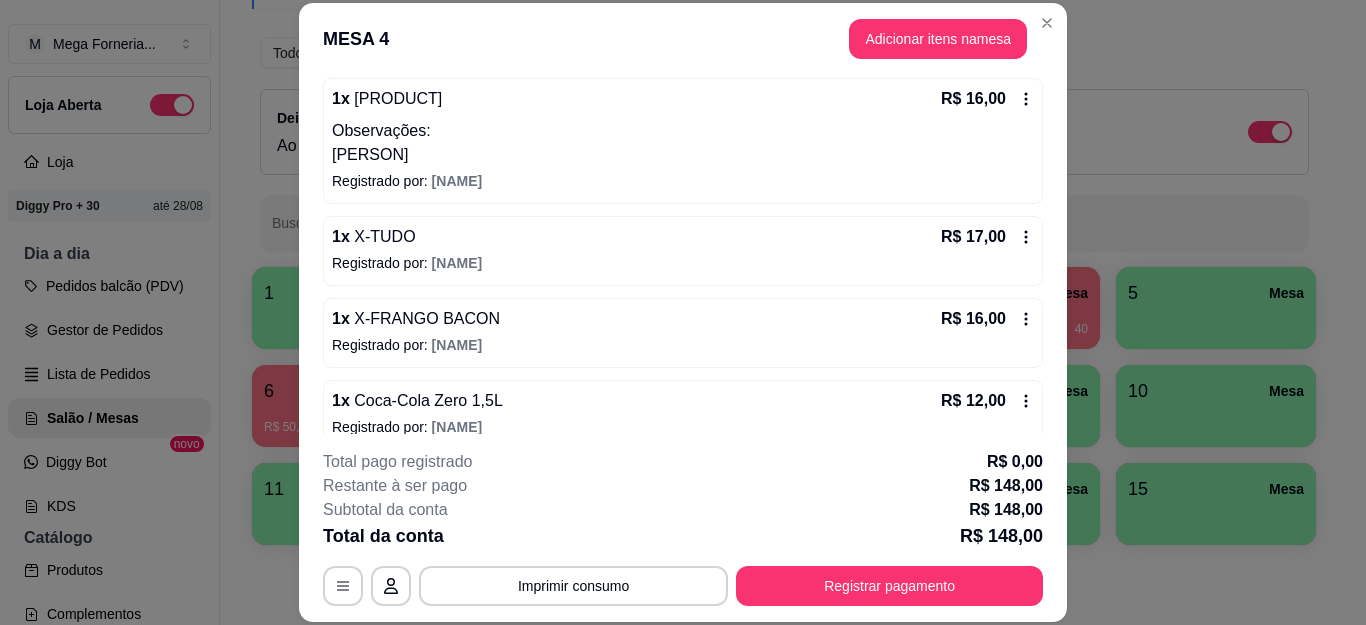 click 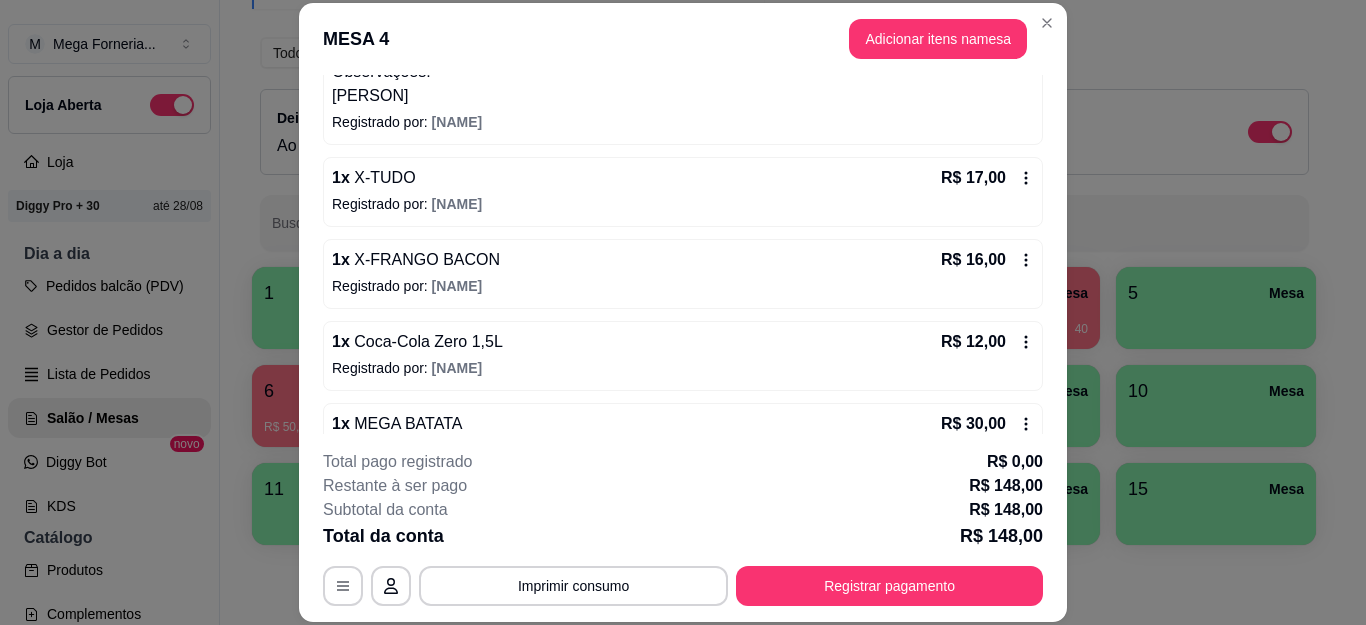 scroll, scrollTop: 658, scrollLeft: 0, axis: vertical 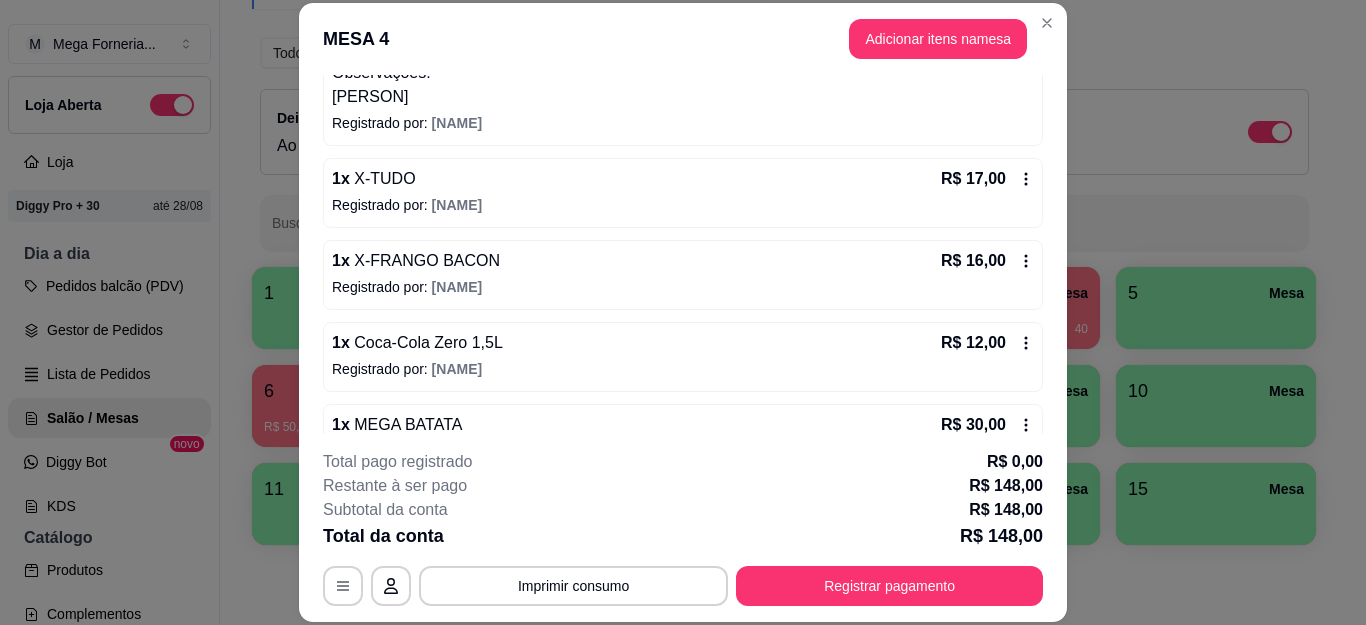 click on "[NAME]" at bounding box center (457, 287) 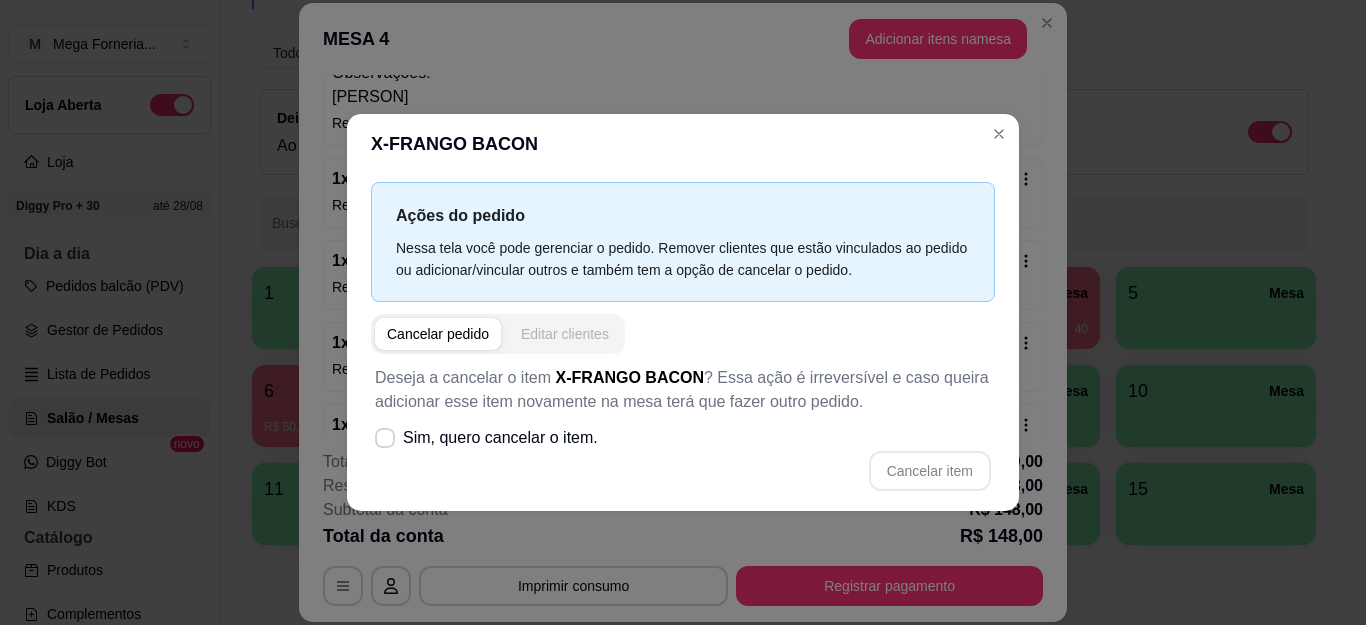 click on "Editar clientes" at bounding box center [565, 334] 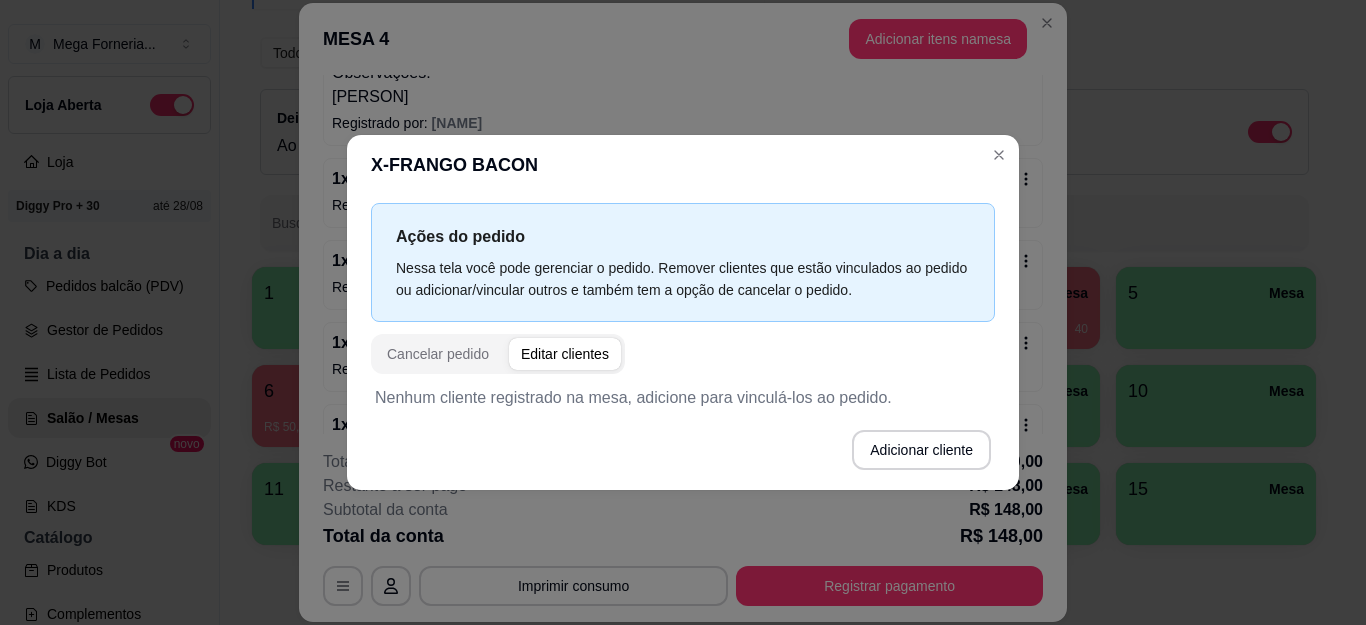 click on "Nenhum cliente registrado na mesa, adicione para vinculá-los ao pedido." at bounding box center [683, 398] 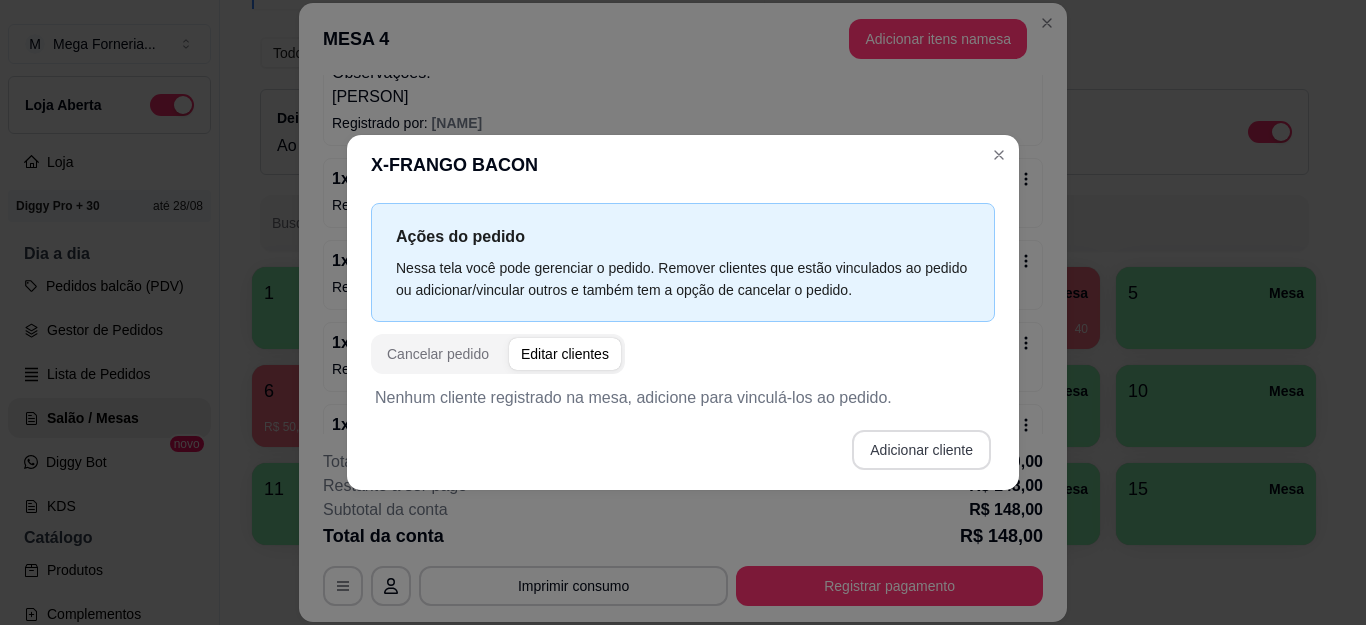click on "Adicionar cliente" at bounding box center (921, 450) 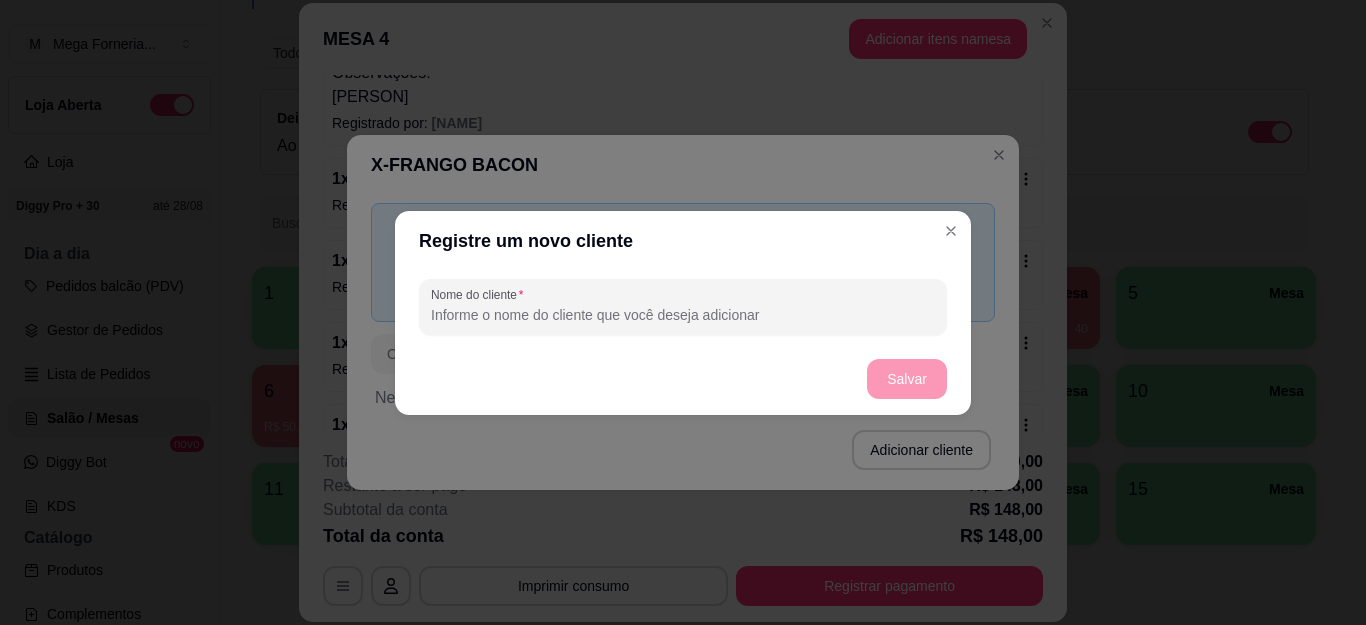 click on "Nome do cliente" at bounding box center (683, 315) 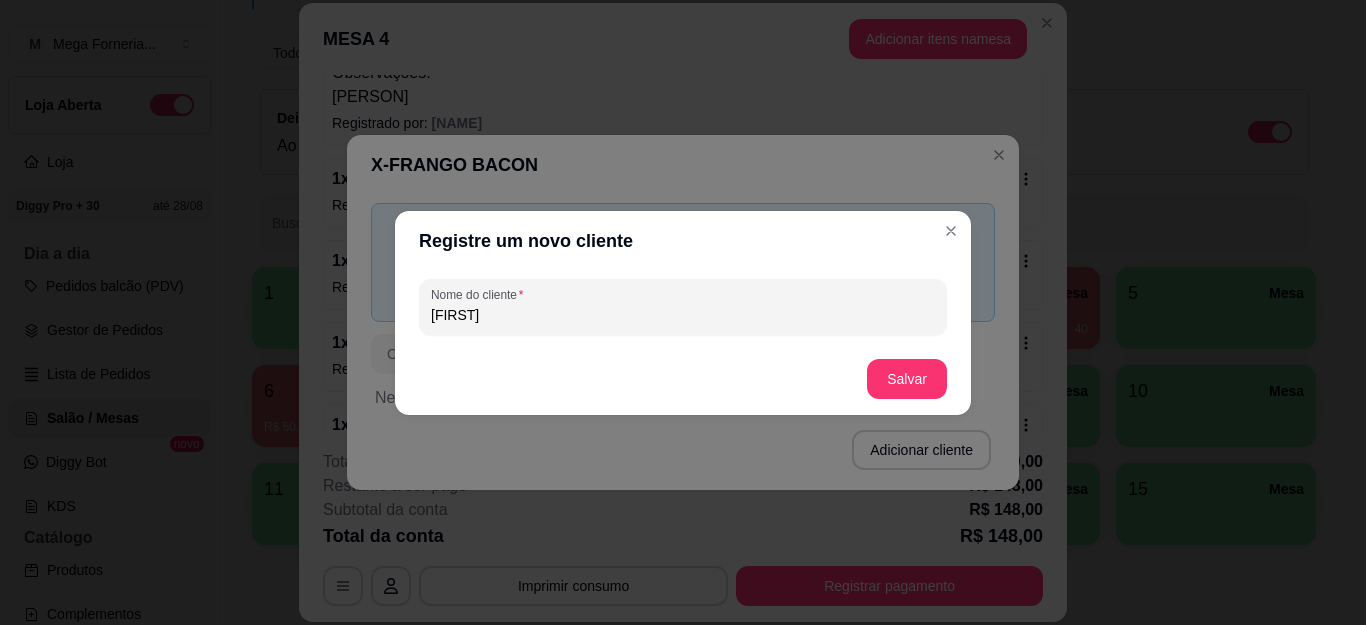 type on "[FIRST]" 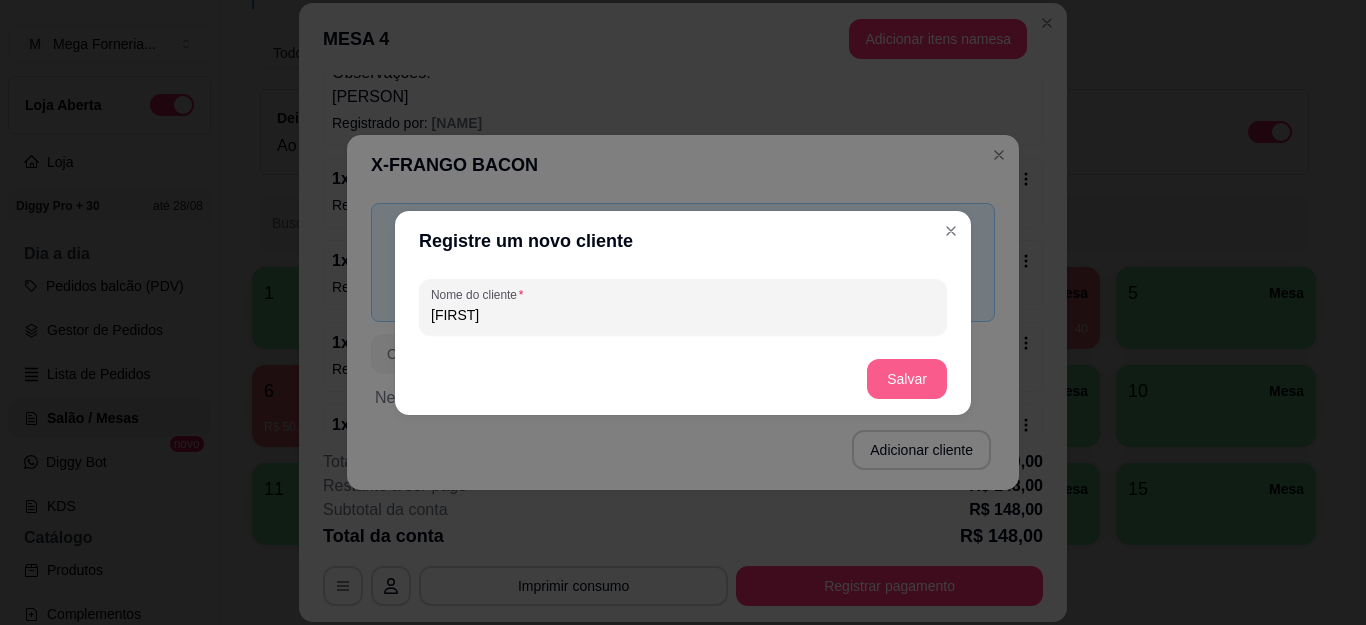 click on "Salvar" at bounding box center [907, 379] 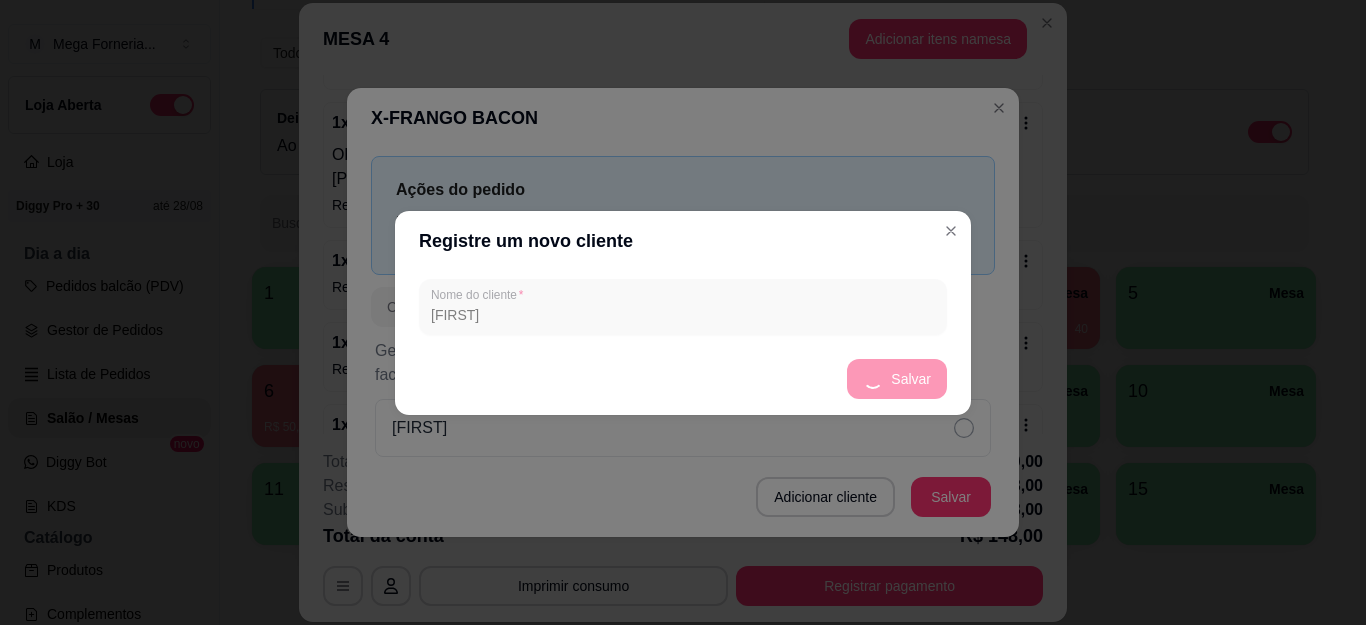 scroll, scrollTop: 740, scrollLeft: 0, axis: vertical 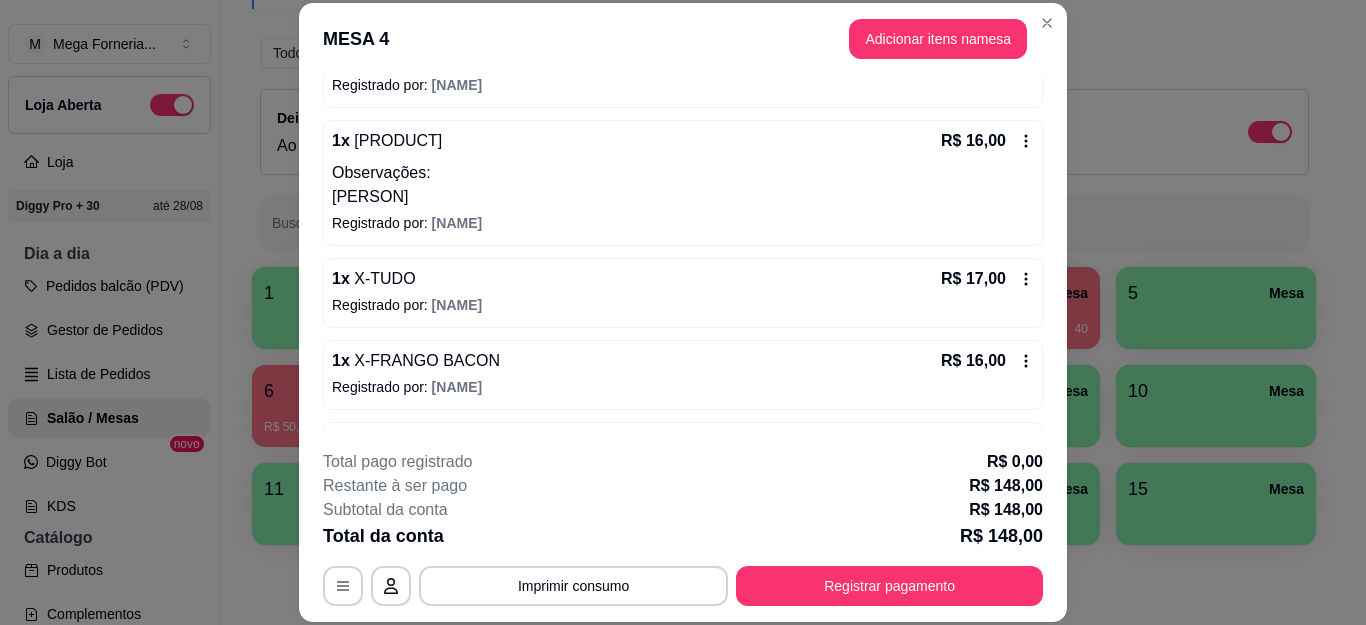 click on "R$ 17,00" at bounding box center [987, 279] 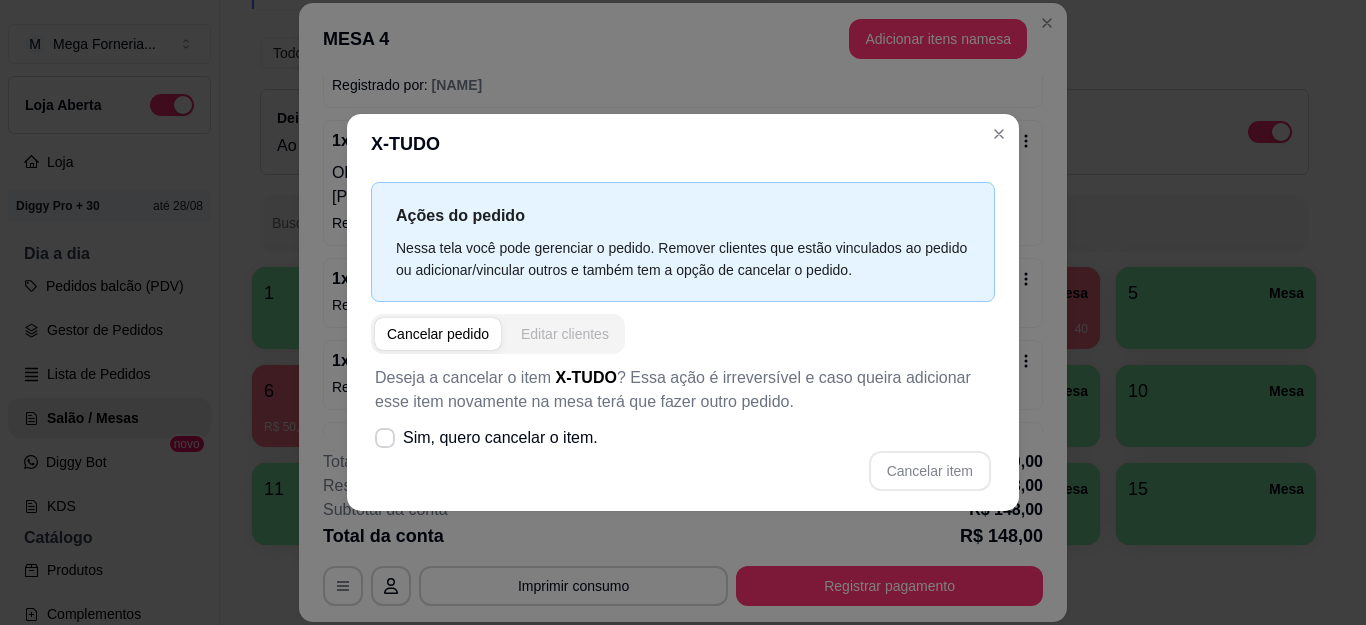 click on "Editar clientes" at bounding box center (565, 334) 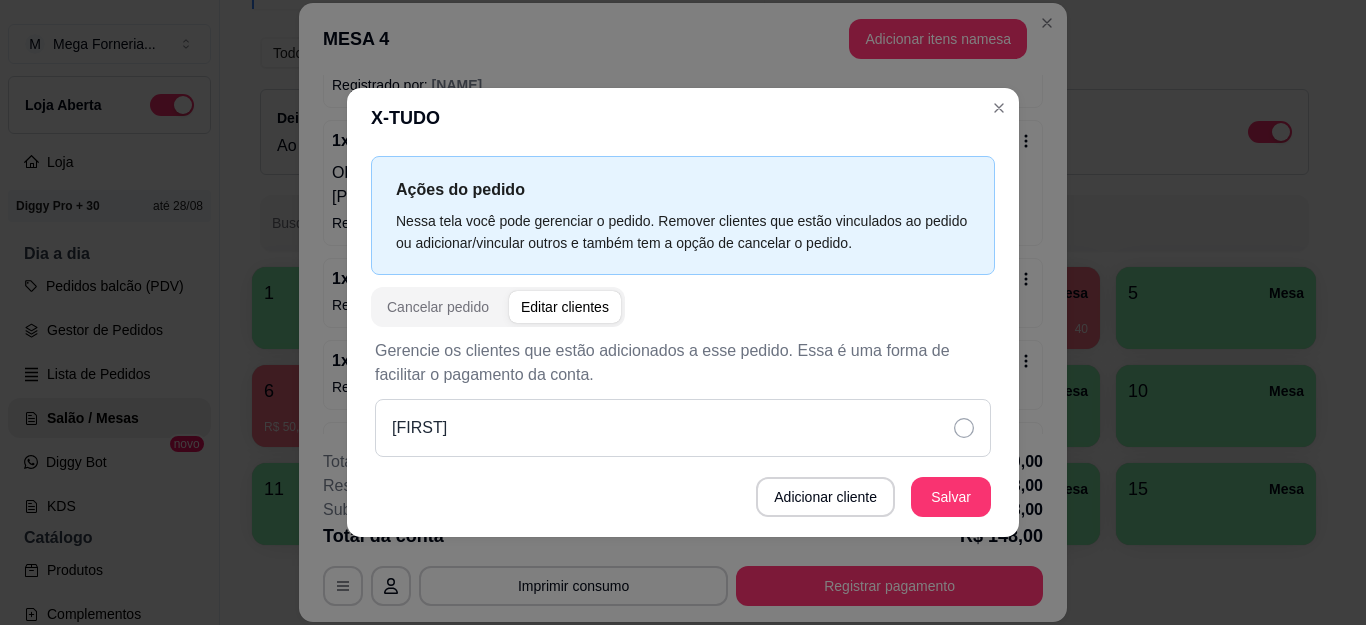 click on "[FIRST]" at bounding box center [683, 428] 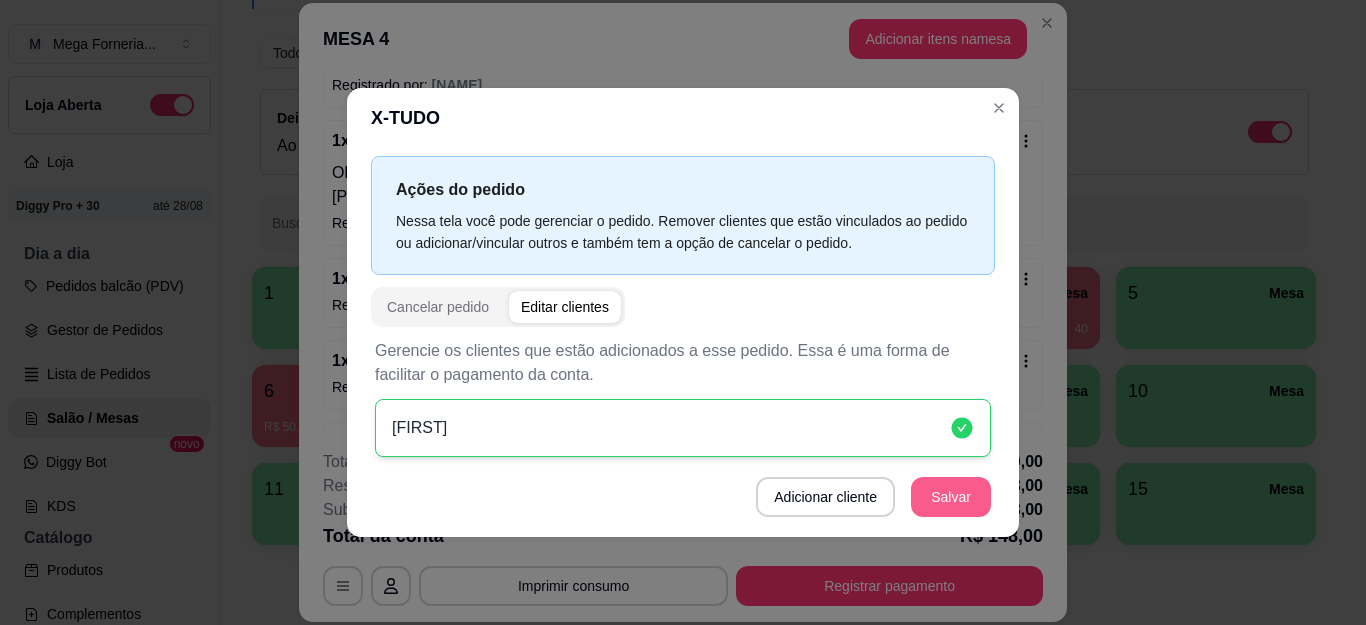 click on "Salvar" at bounding box center (951, 497) 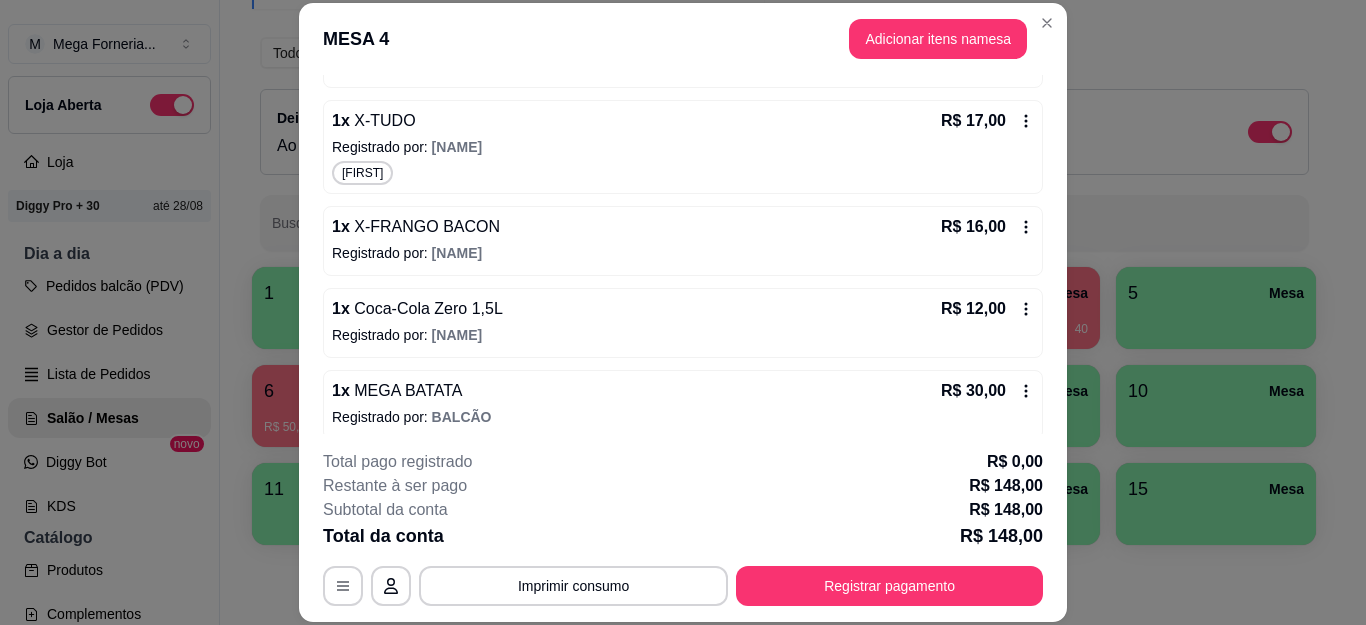 scroll, scrollTop: 764, scrollLeft: 0, axis: vertical 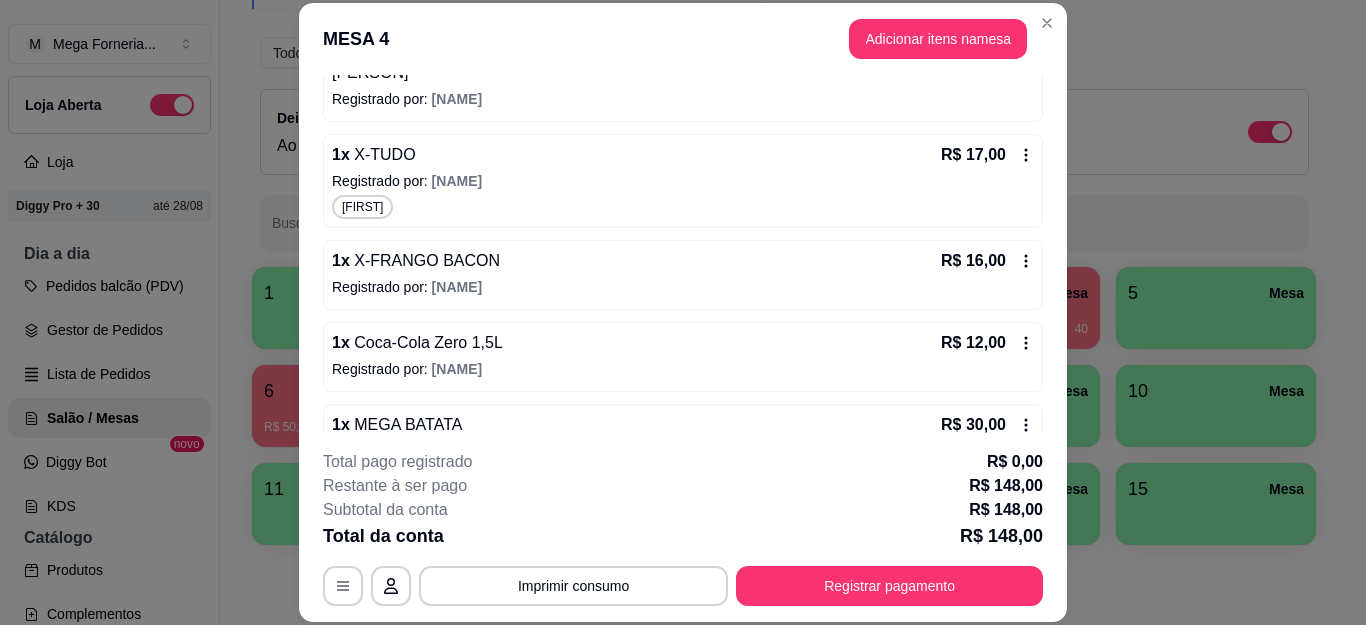 click 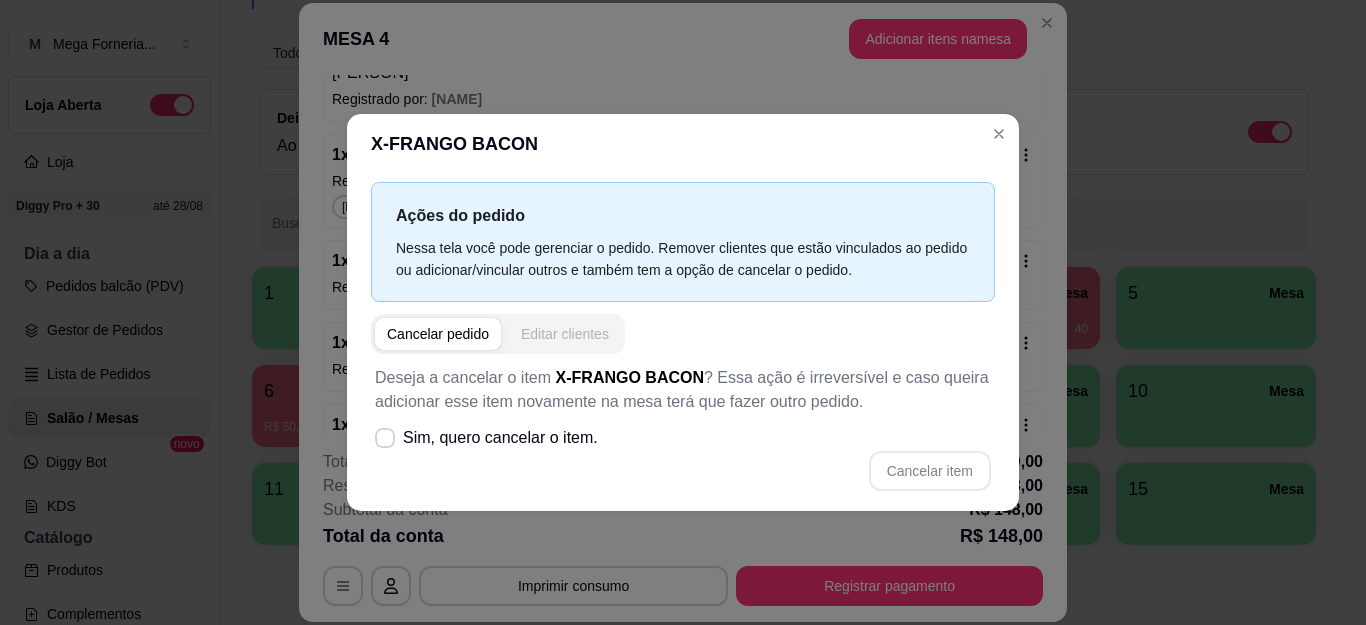 click on "Editar clientes" at bounding box center [565, 334] 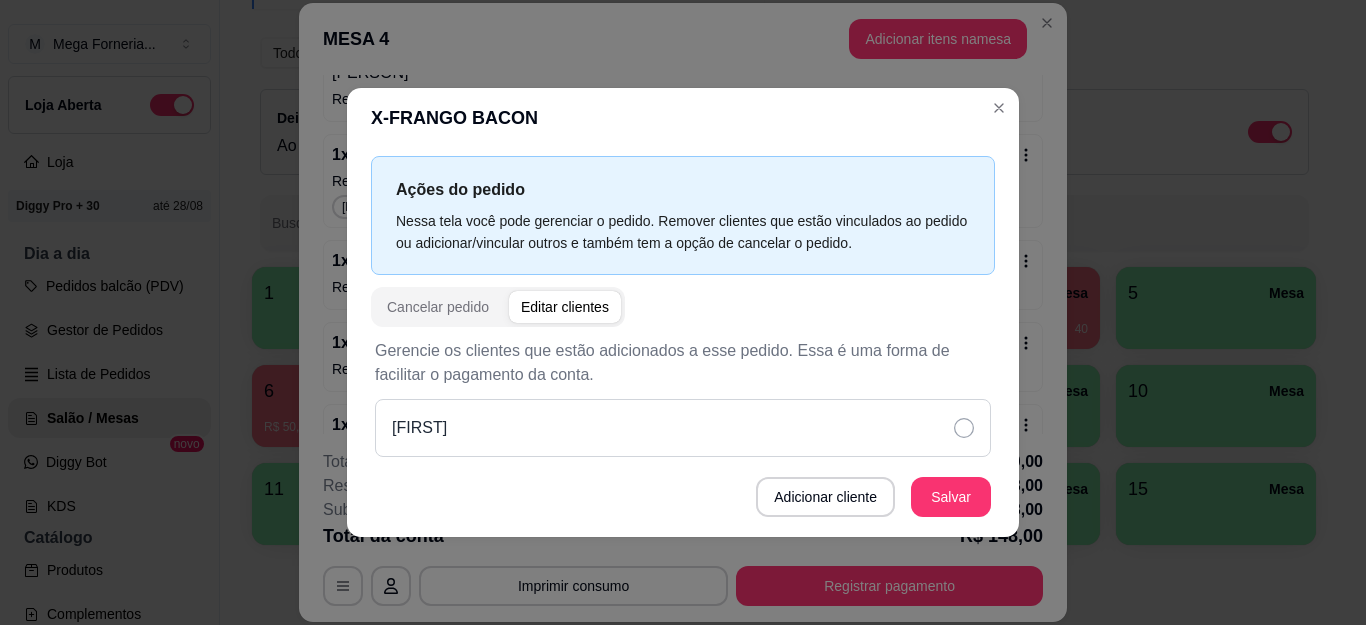 click on "[FIRST]" at bounding box center (683, 428) 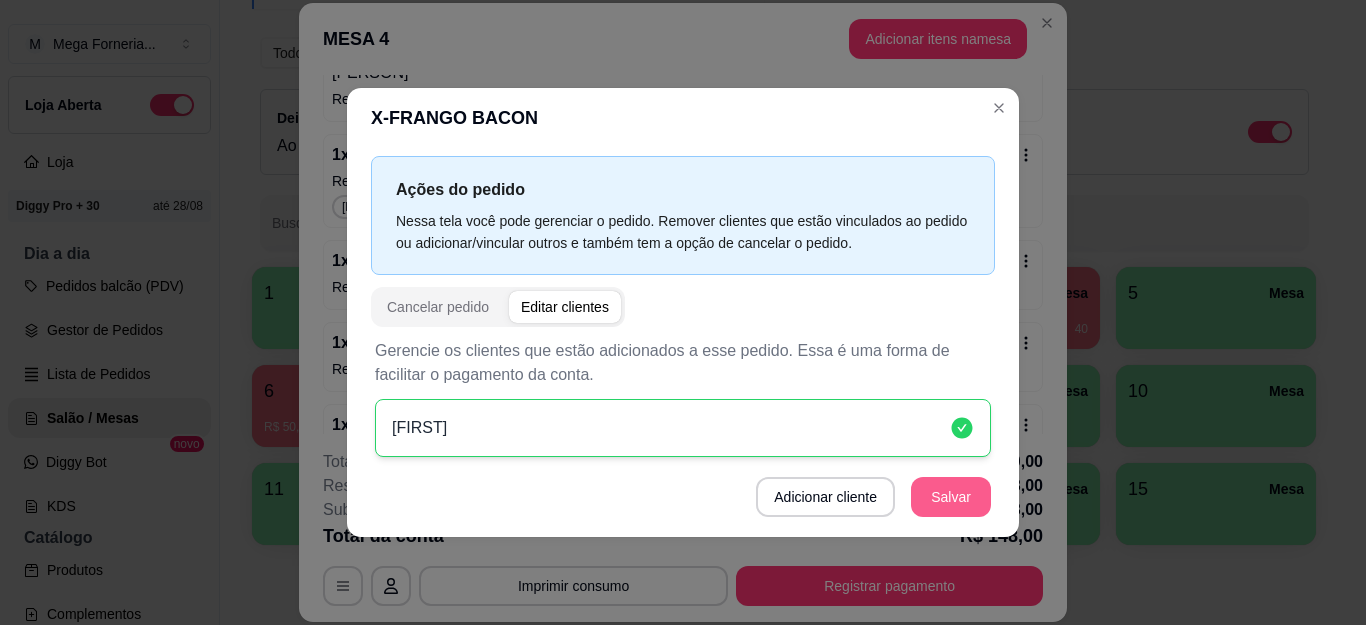 click on "Salvar" at bounding box center [951, 497] 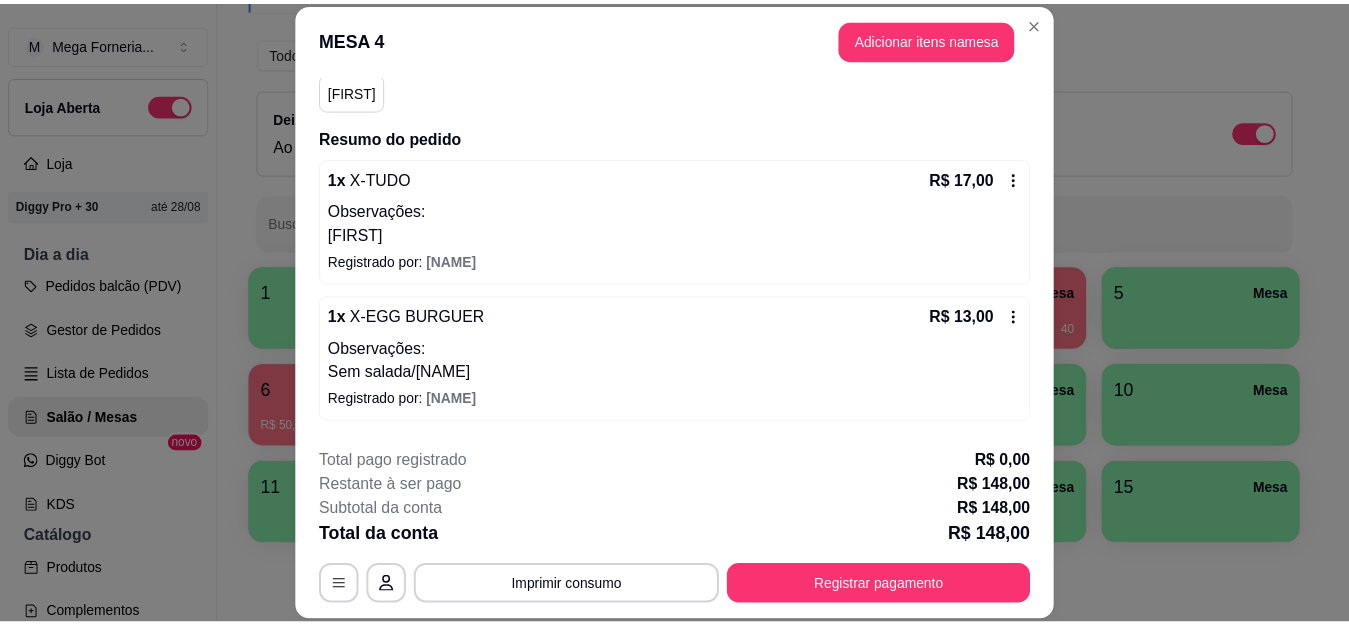 scroll, scrollTop: 0, scrollLeft: 0, axis: both 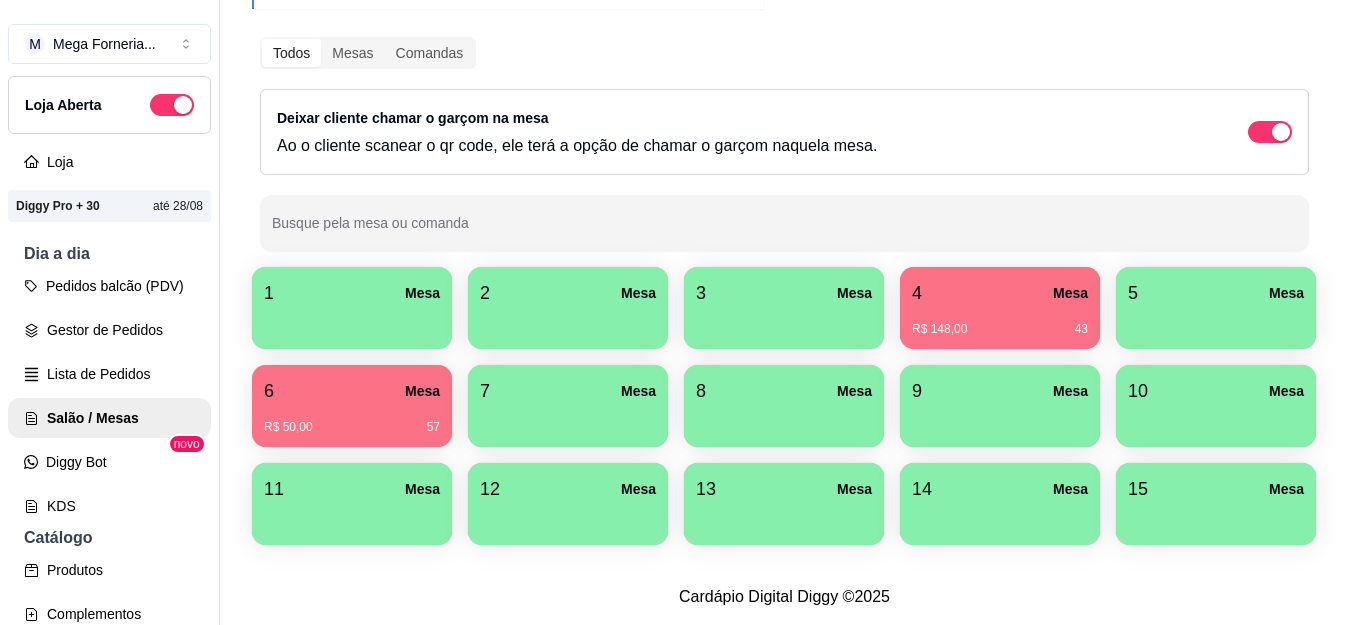 click on "Pedidos balcão (PDV)" at bounding box center [109, 286] 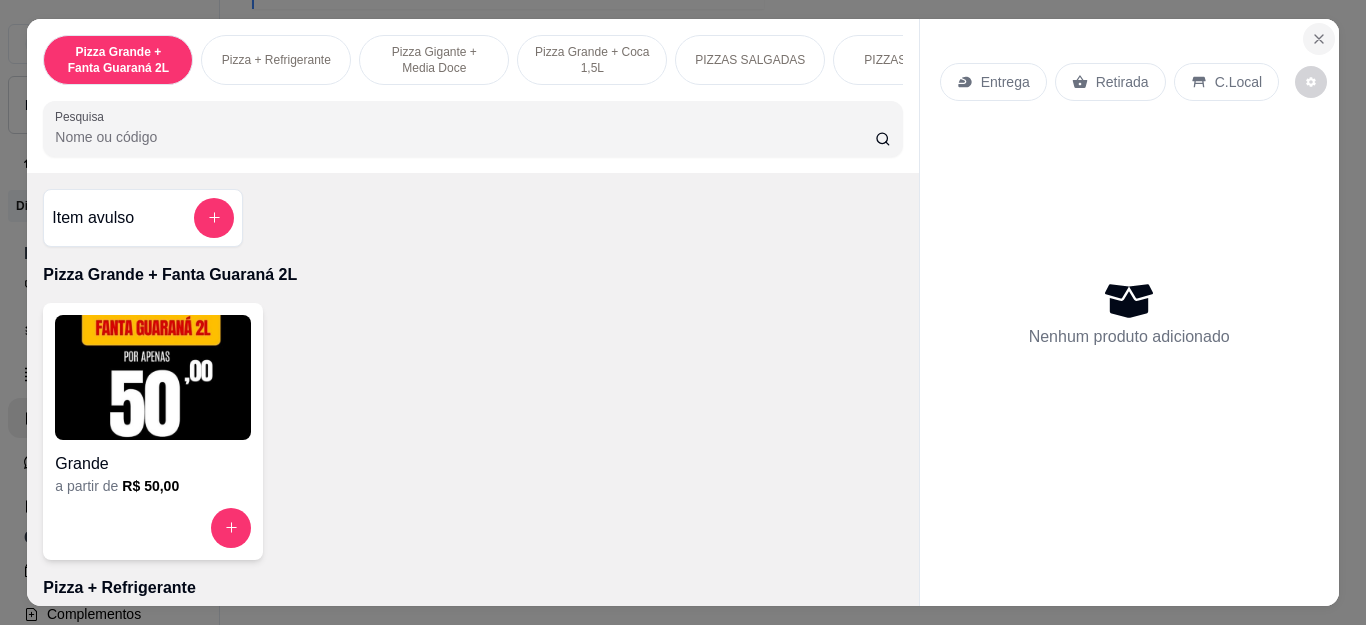 click 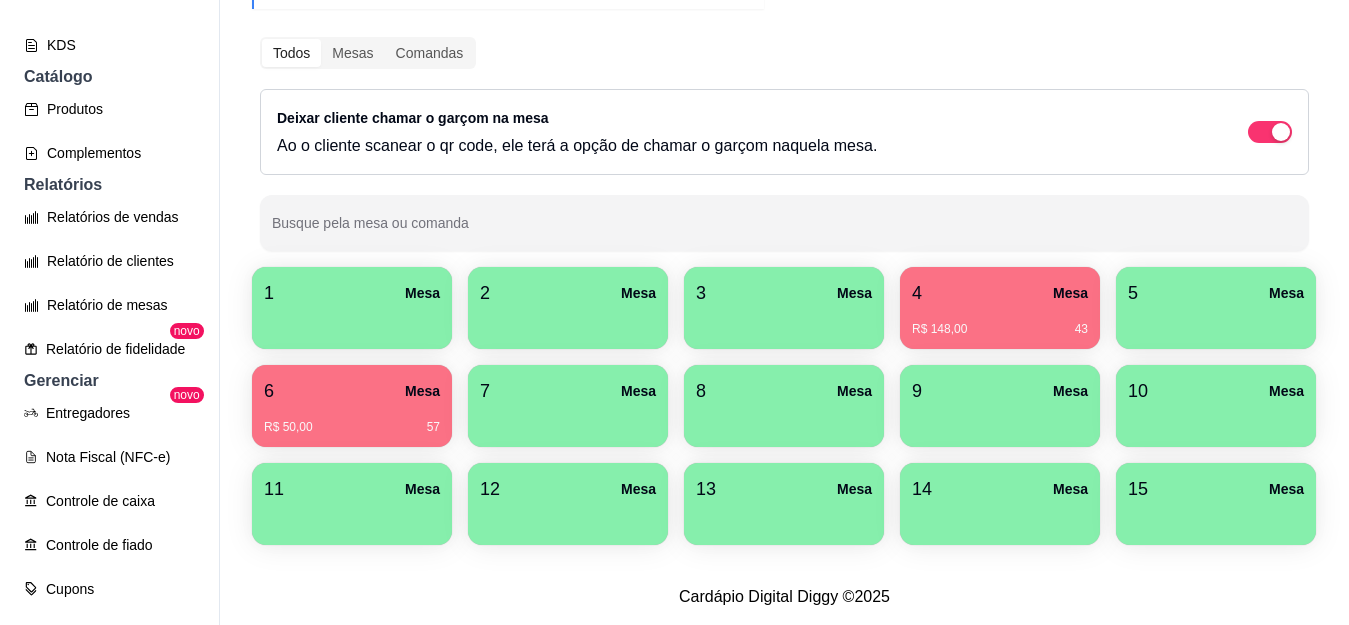 scroll, scrollTop: 500, scrollLeft: 0, axis: vertical 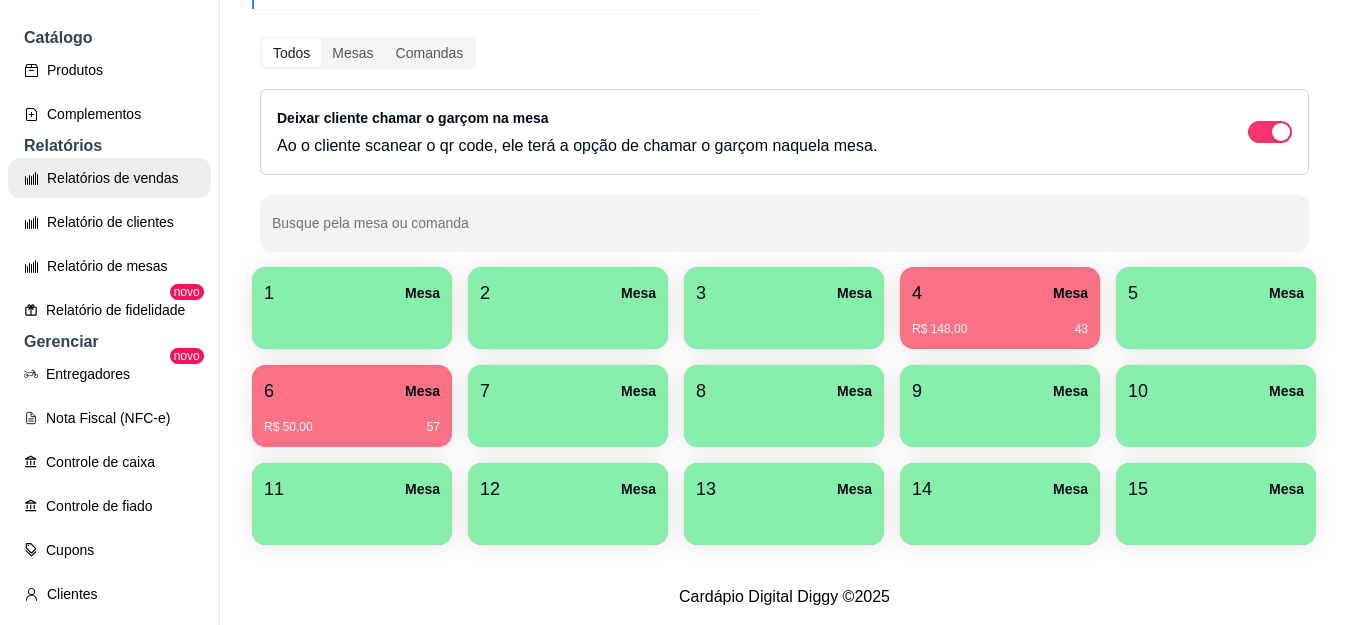 click on "Relatórios de vendas Relatório de clientes Relatório de mesas Relatório de fidelidade novo" at bounding box center [109, 244] 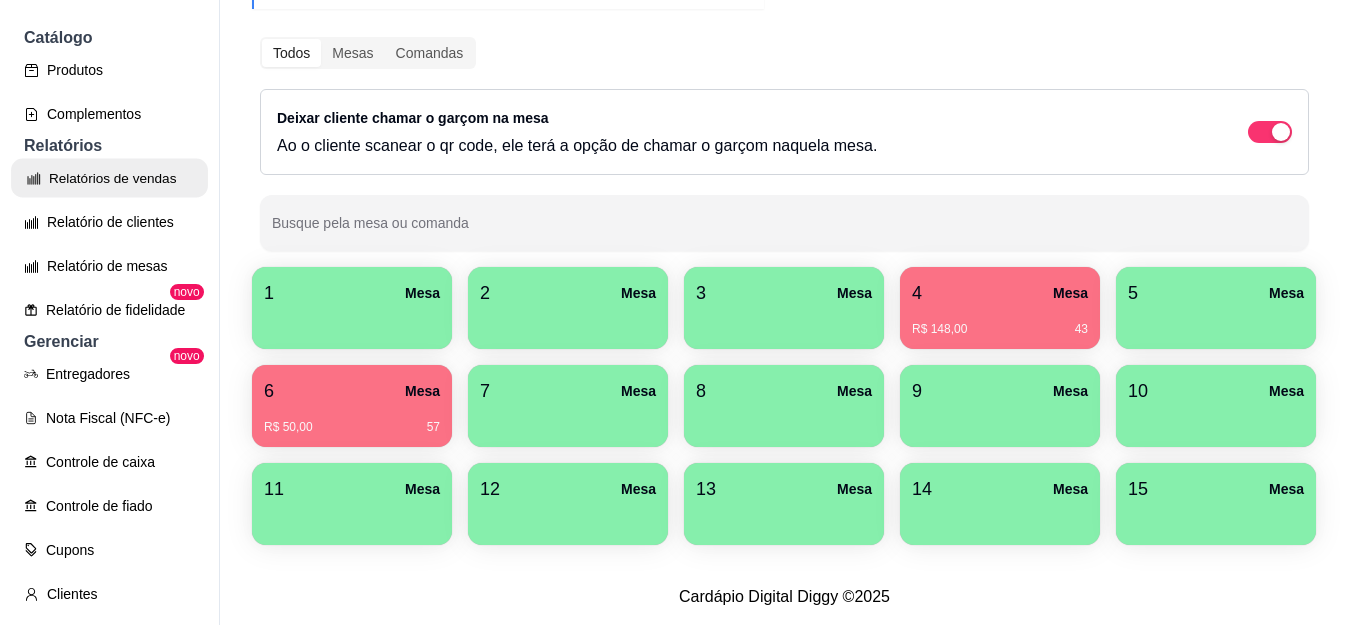 click on "Relatórios de vendas" at bounding box center (109, 178) 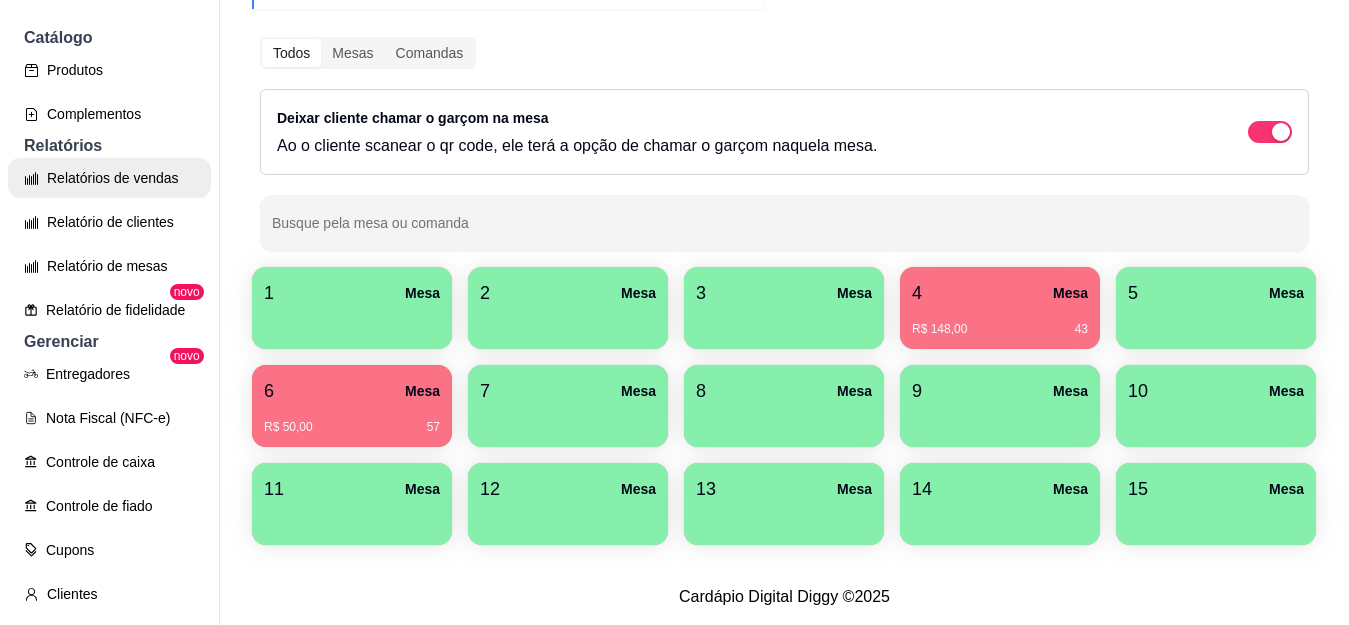 select on "ALL" 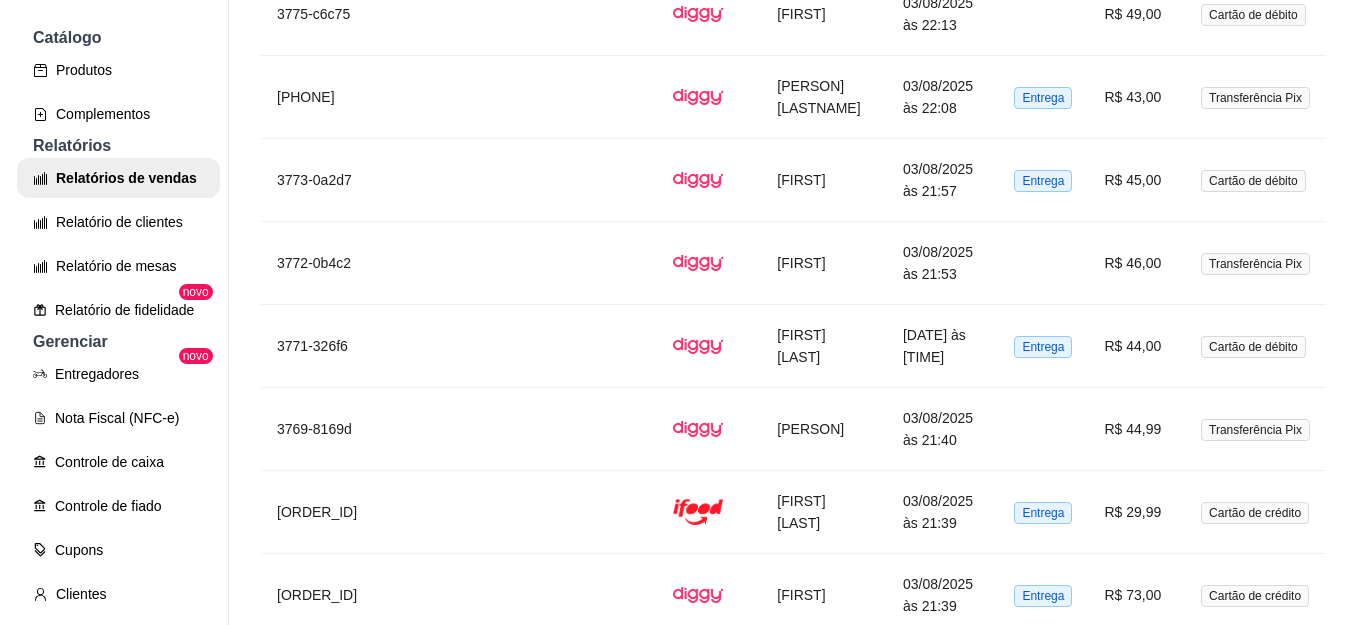 scroll, scrollTop: 2000, scrollLeft: 0, axis: vertical 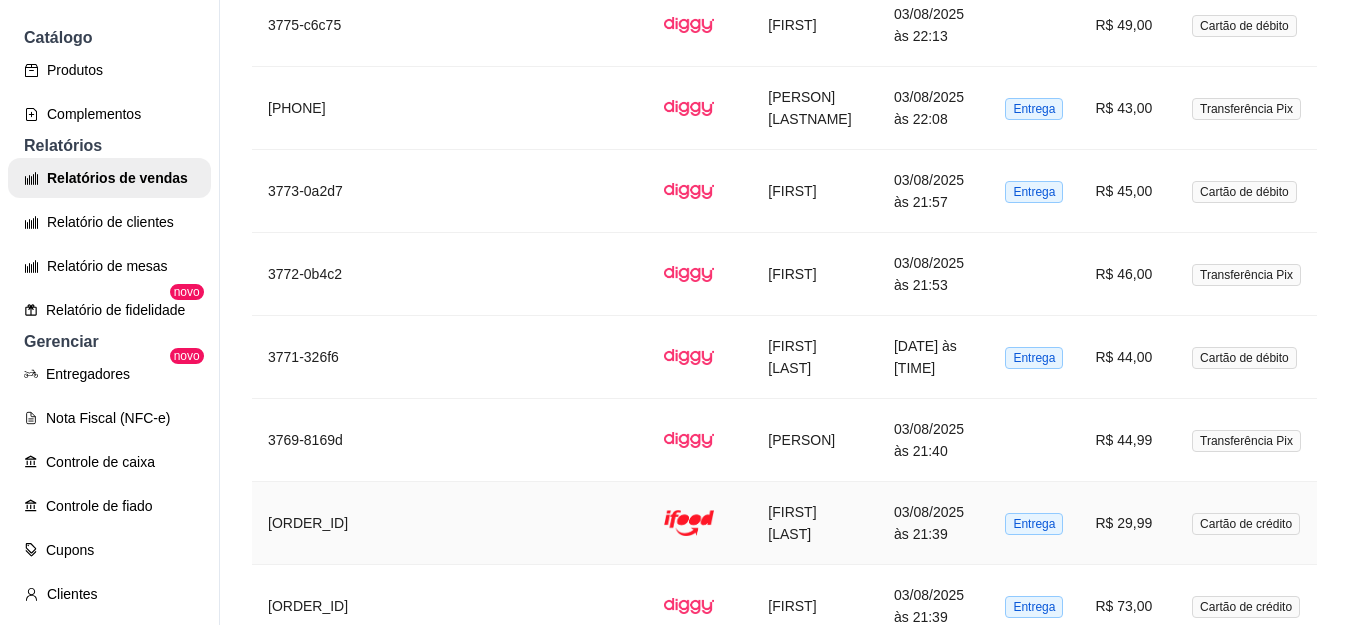 click on "[FIRST] [LAST]" at bounding box center [815, 523] 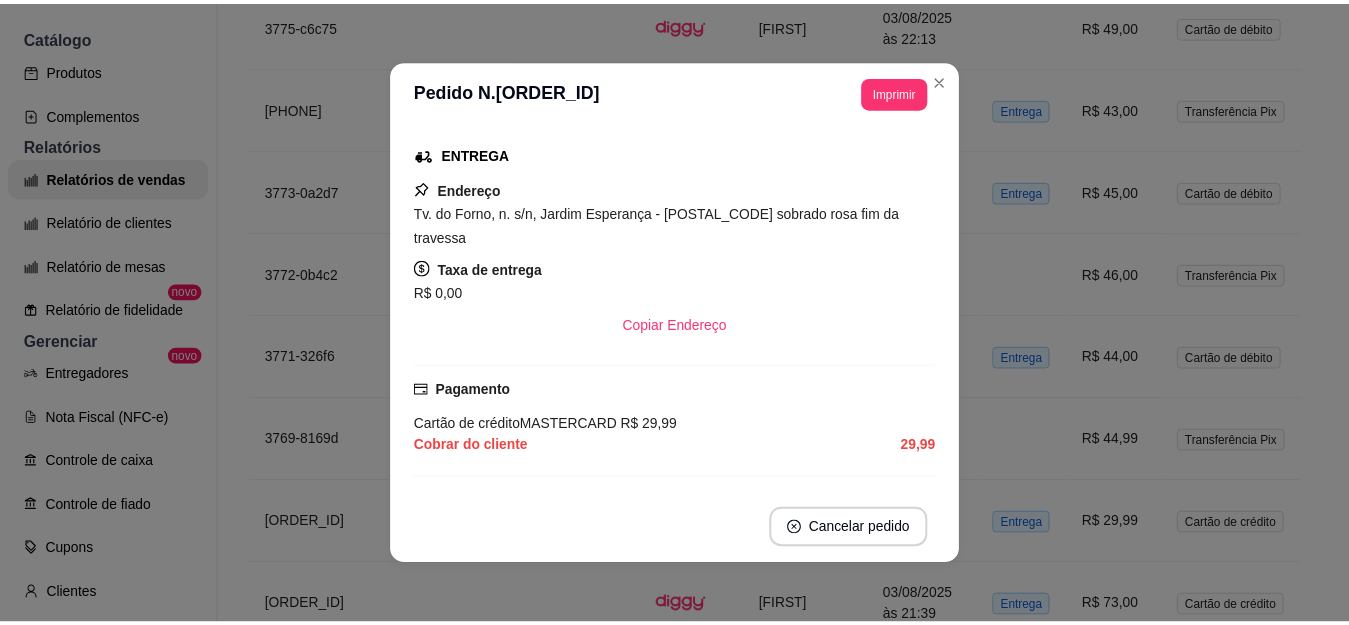 scroll, scrollTop: 284, scrollLeft: 0, axis: vertical 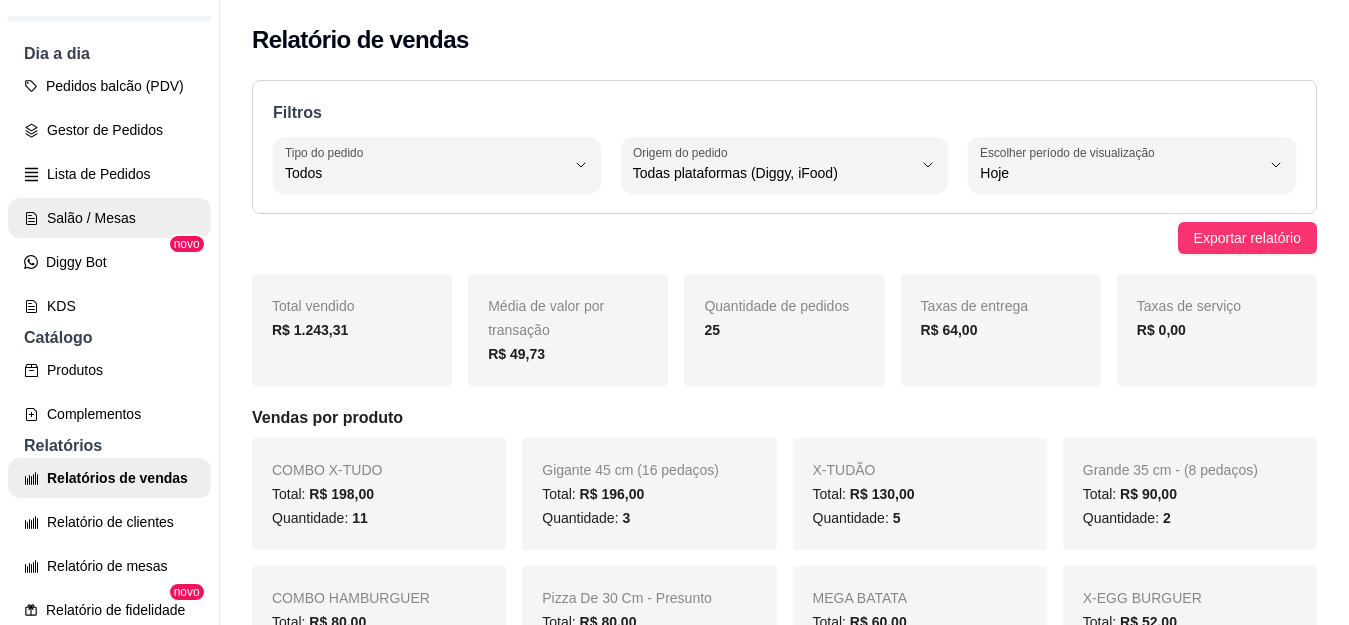 click on "Salão / Mesas" at bounding box center [109, 218] 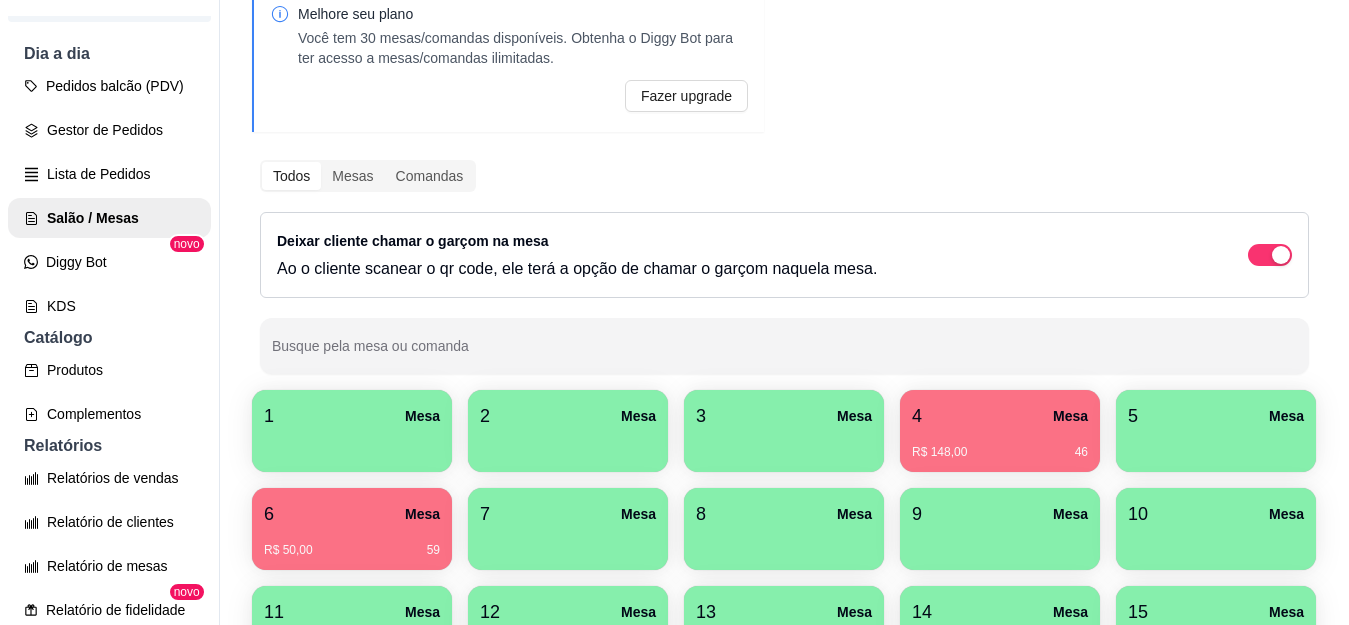 scroll, scrollTop: 200, scrollLeft: 0, axis: vertical 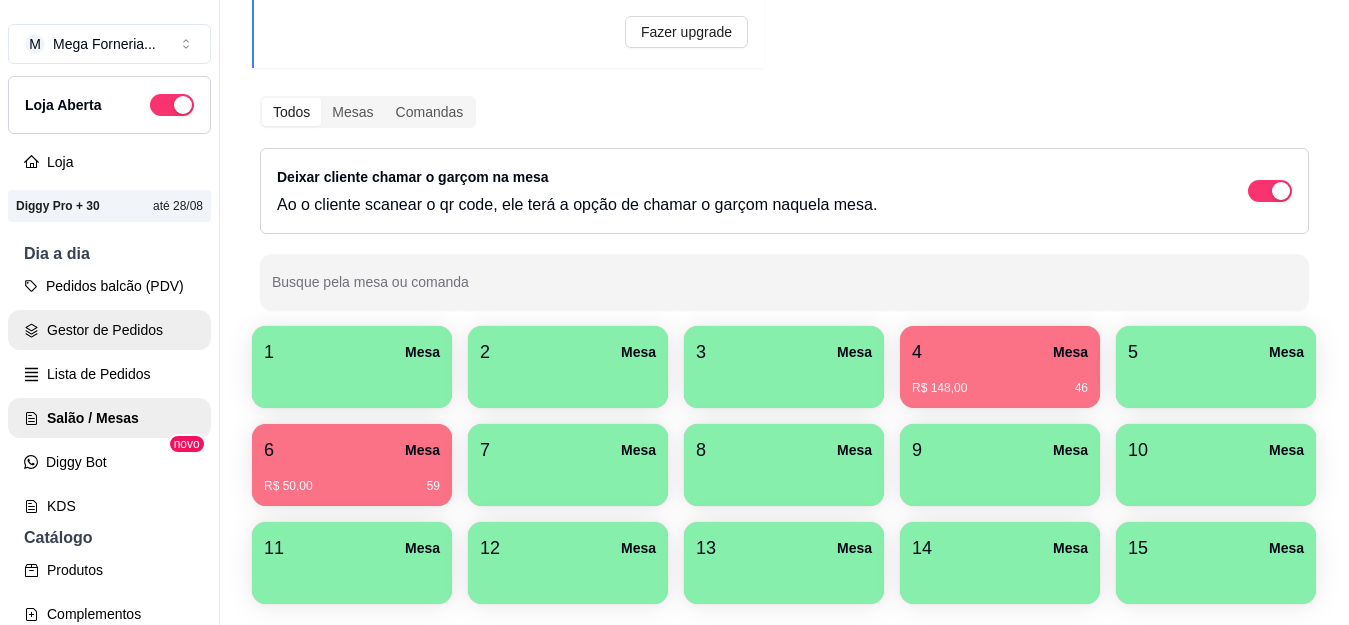 click on "Gestor de Pedidos" at bounding box center (109, 330) 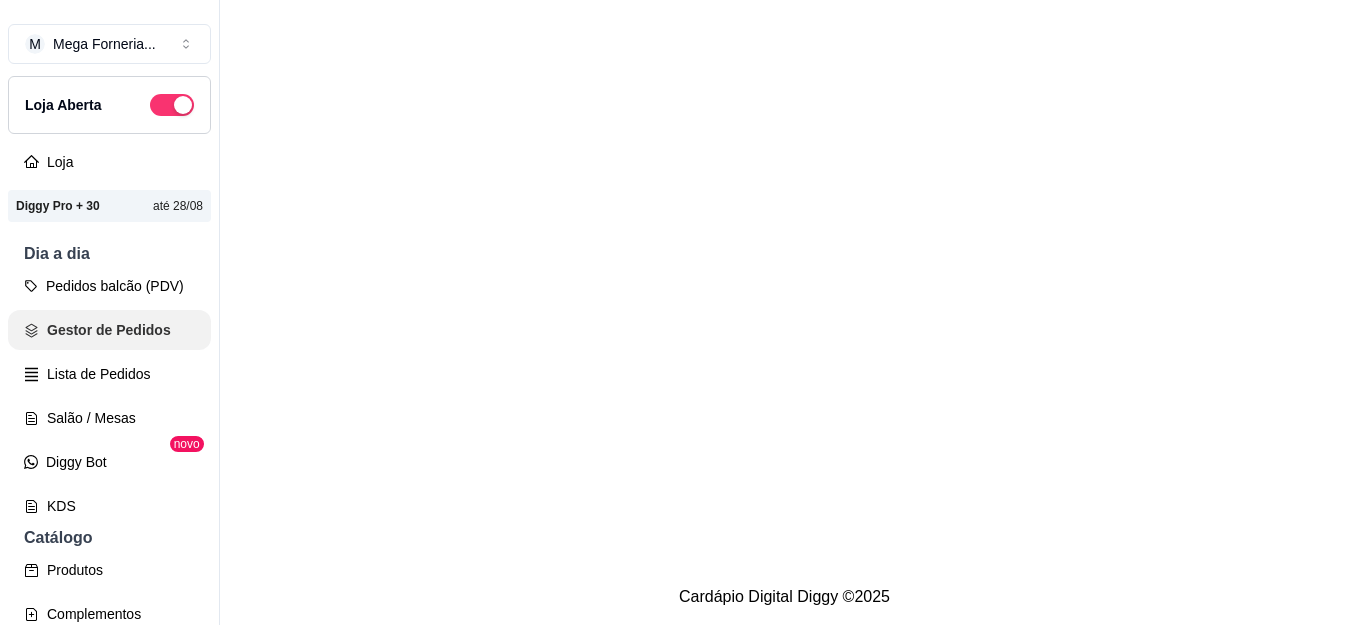 scroll, scrollTop: 0, scrollLeft: 0, axis: both 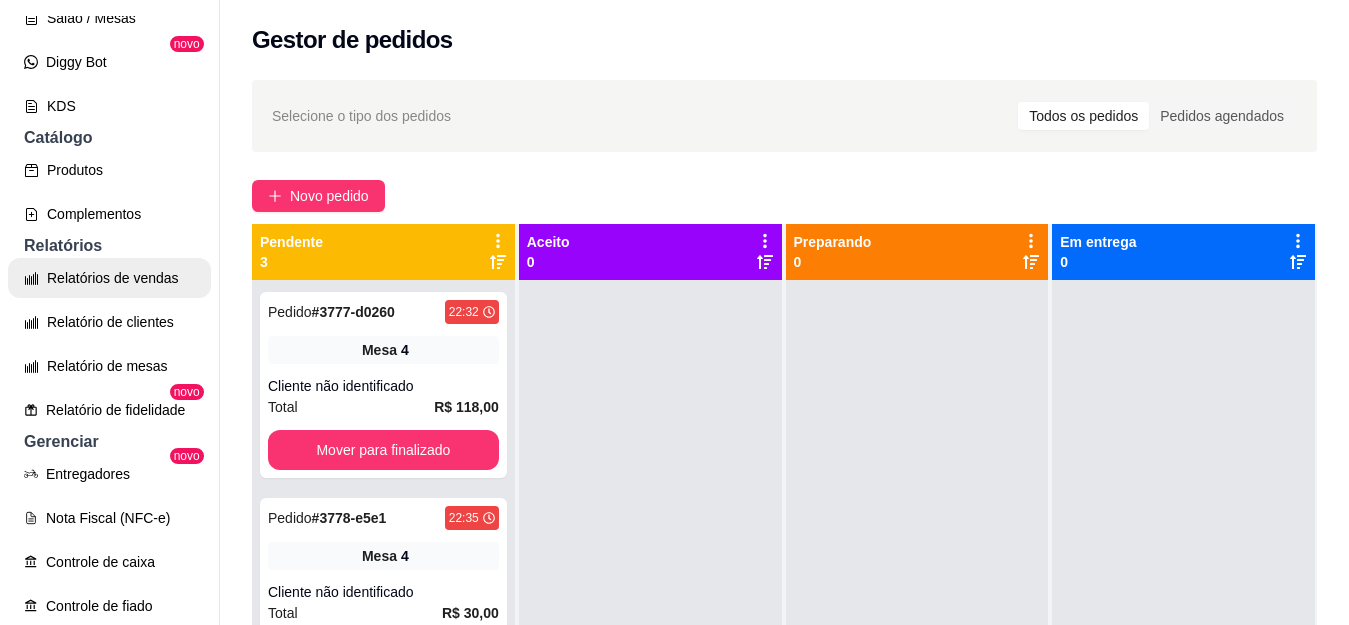 click on "Relatórios de vendas" at bounding box center (109, 278) 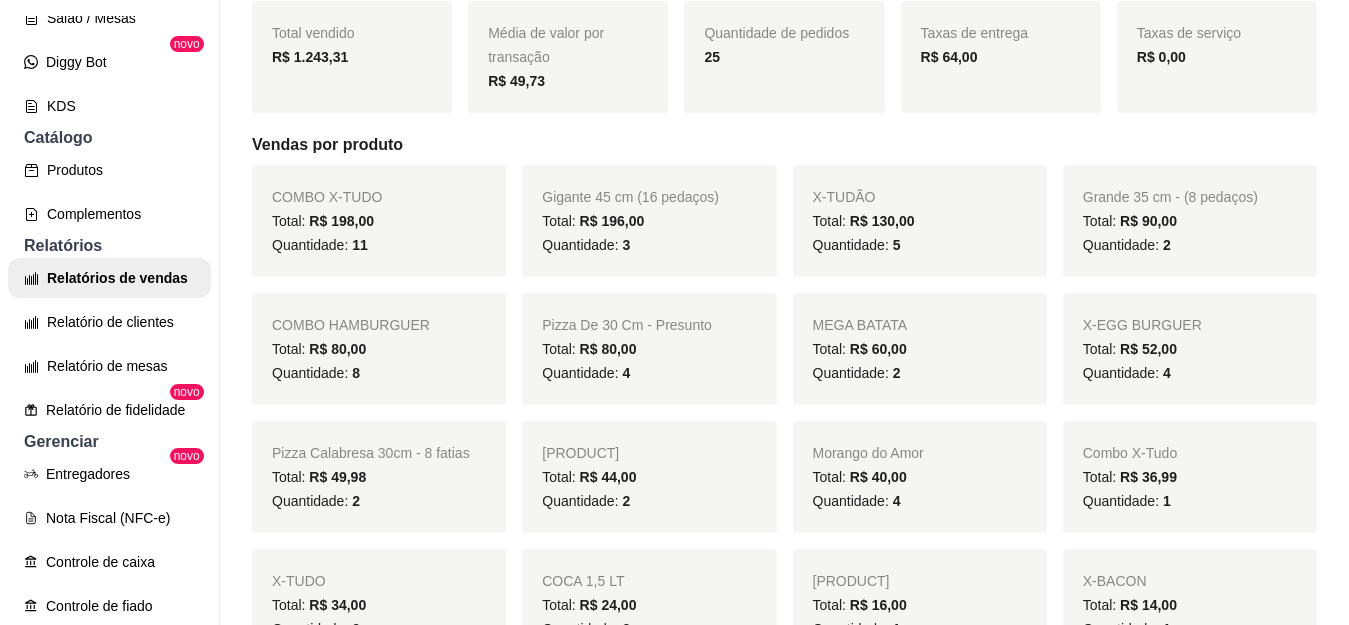 scroll, scrollTop: 0, scrollLeft: 0, axis: both 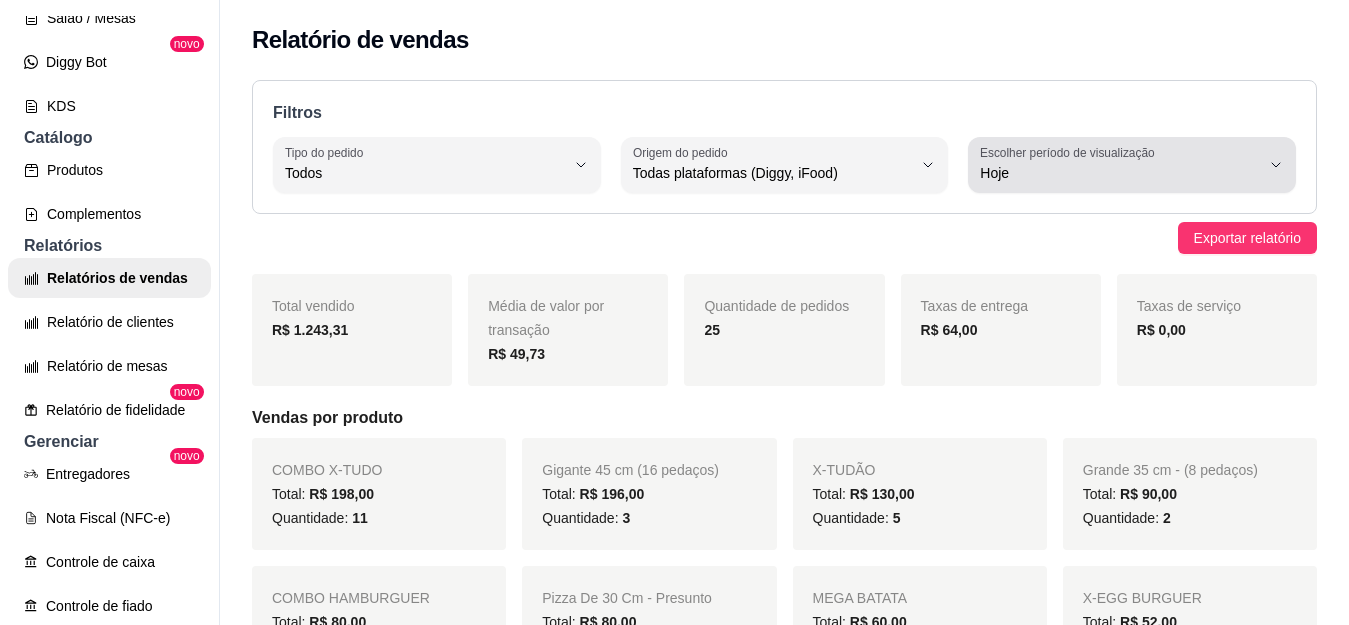 click on "Escolher período de visualização" at bounding box center (1070, 152) 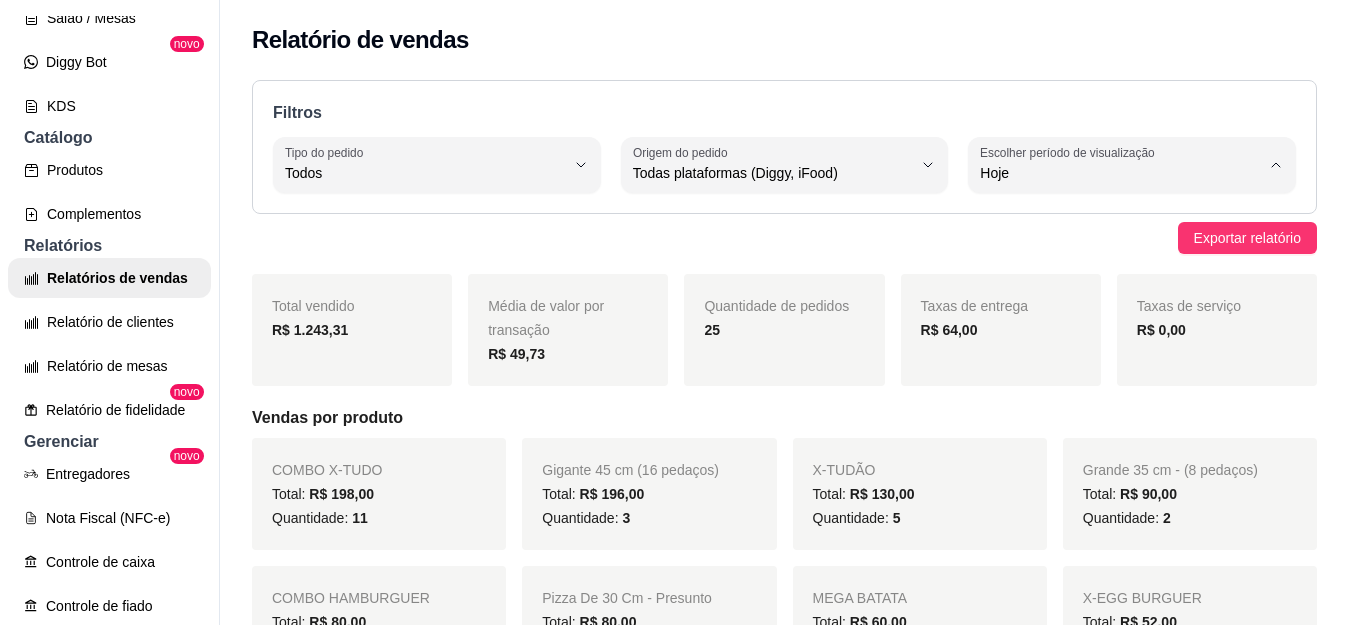 click on "Quantidade de pedidos 25" at bounding box center (784, 330) 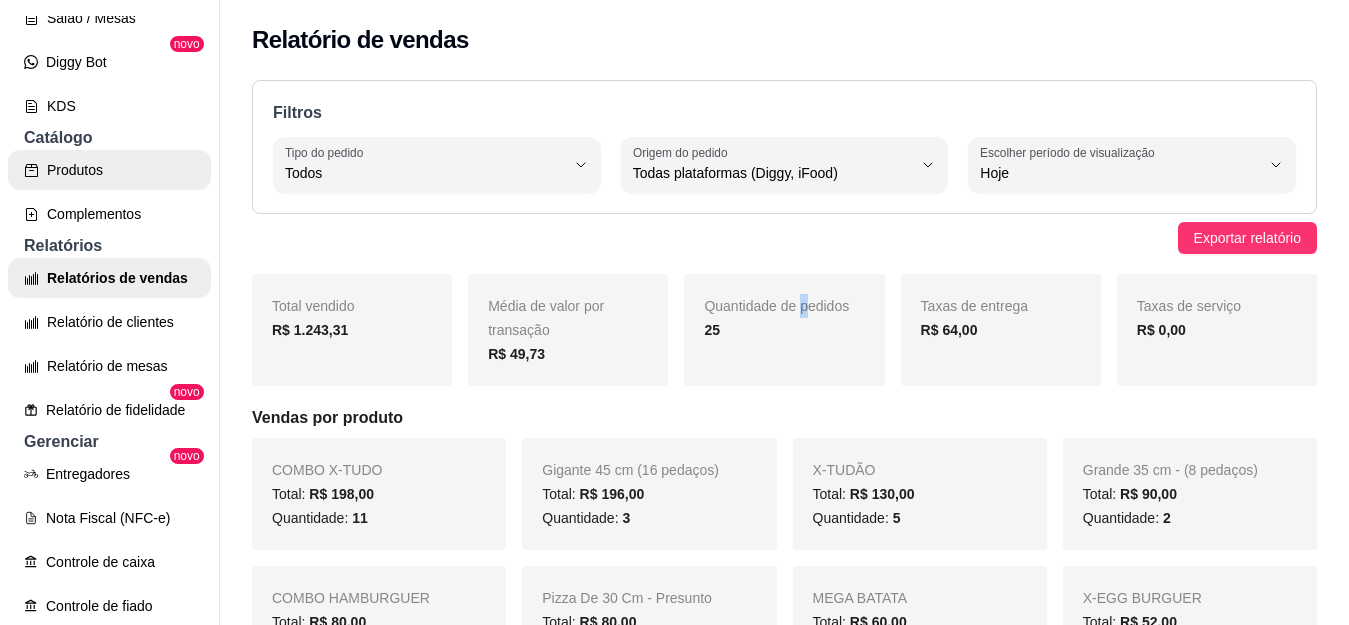 scroll, scrollTop: 200, scrollLeft: 0, axis: vertical 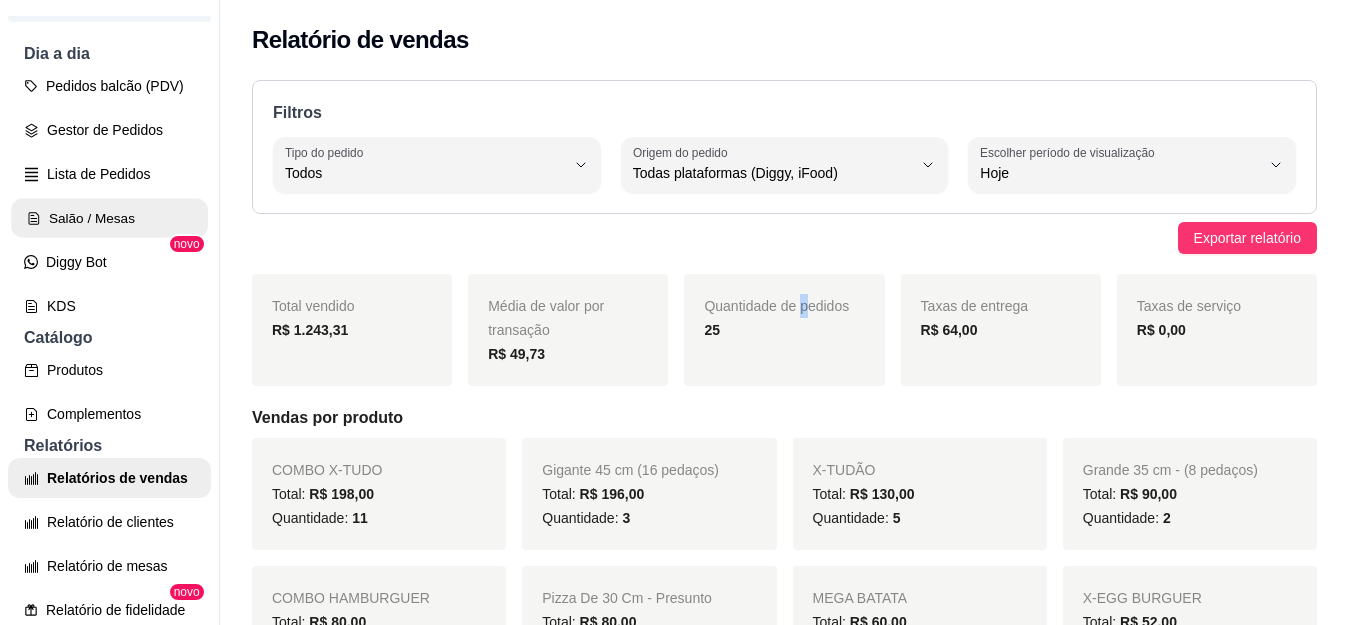 click on "Salão / Mesas" at bounding box center [109, 218] 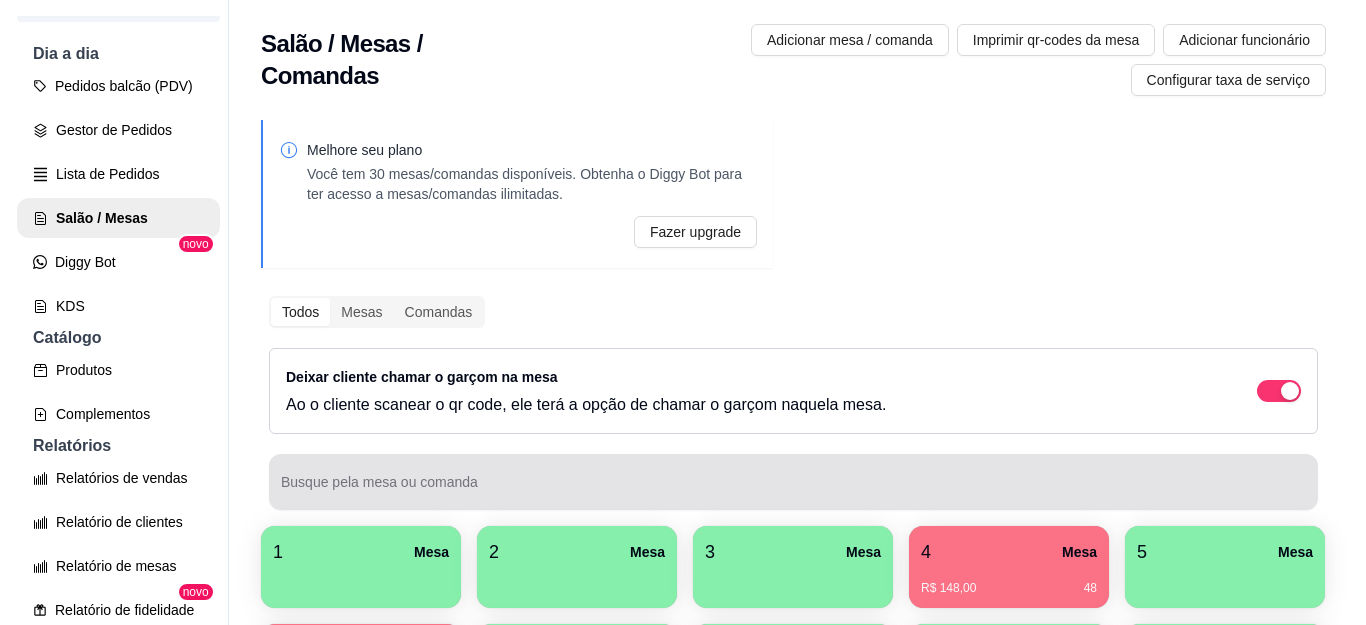scroll, scrollTop: 300, scrollLeft: 0, axis: vertical 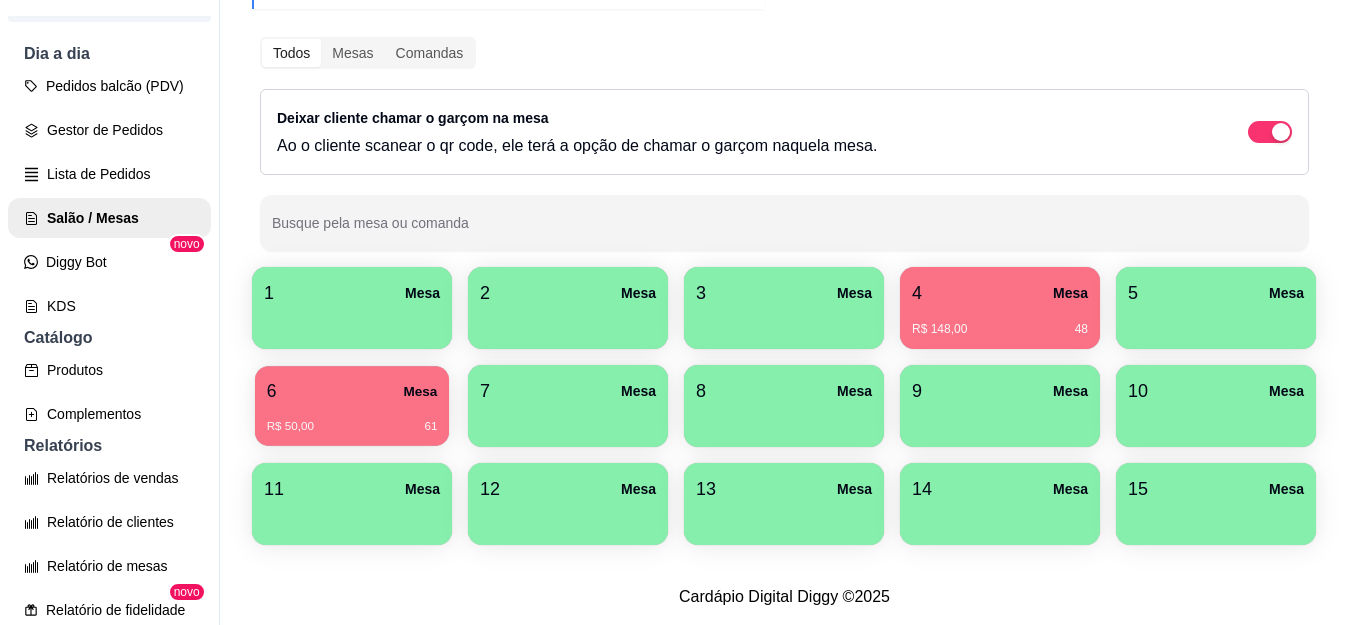 click on "R$ 50,00 61" at bounding box center [352, 427] 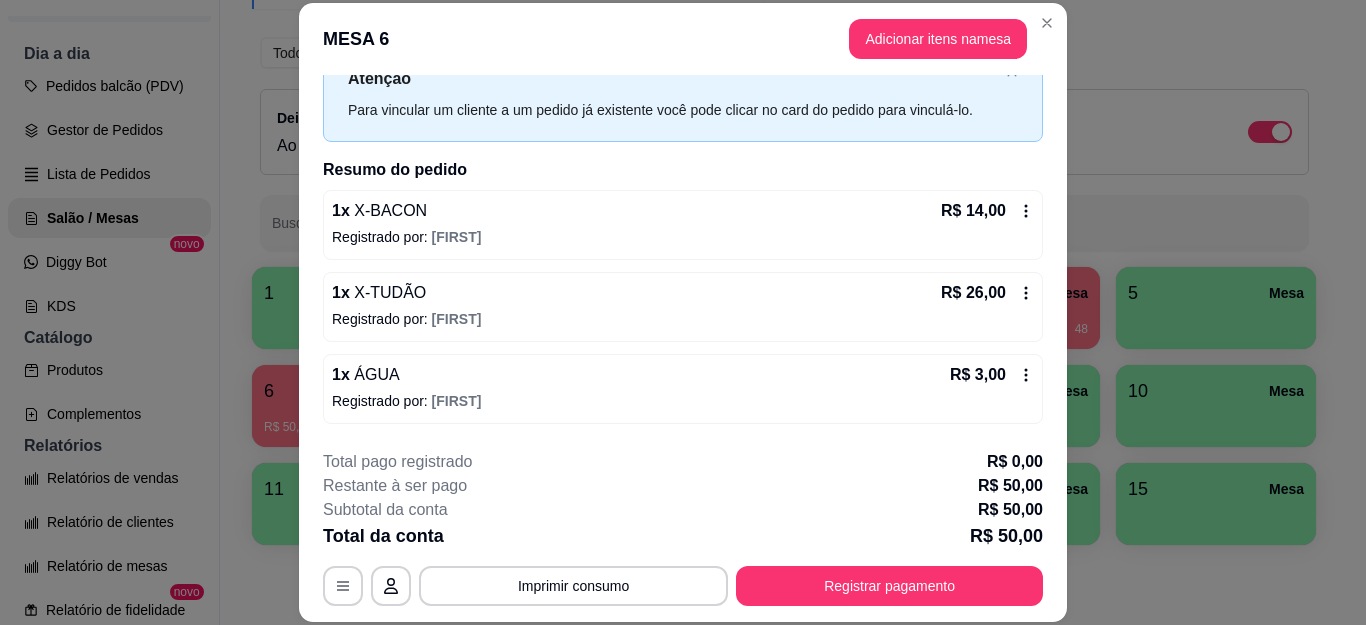 scroll, scrollTop: 154, scrollLeft: 0, axis: vertical 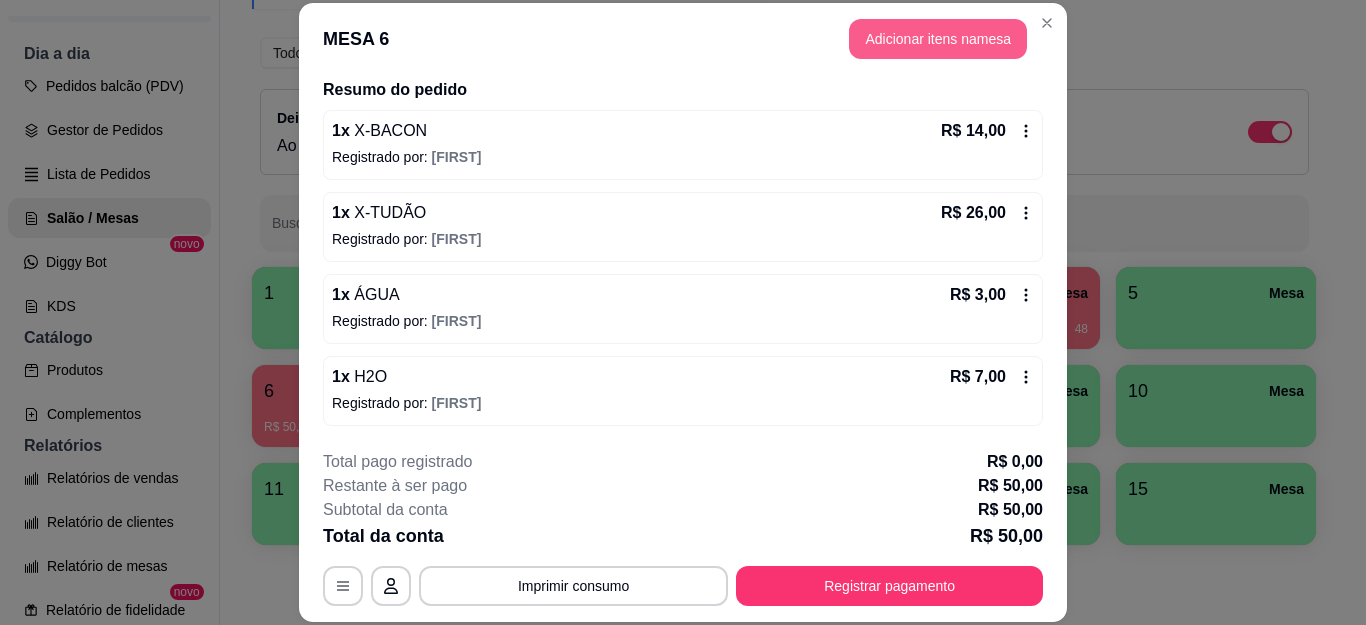click on "Adicionar itens na  mesa" at bounding box center (938, 39) 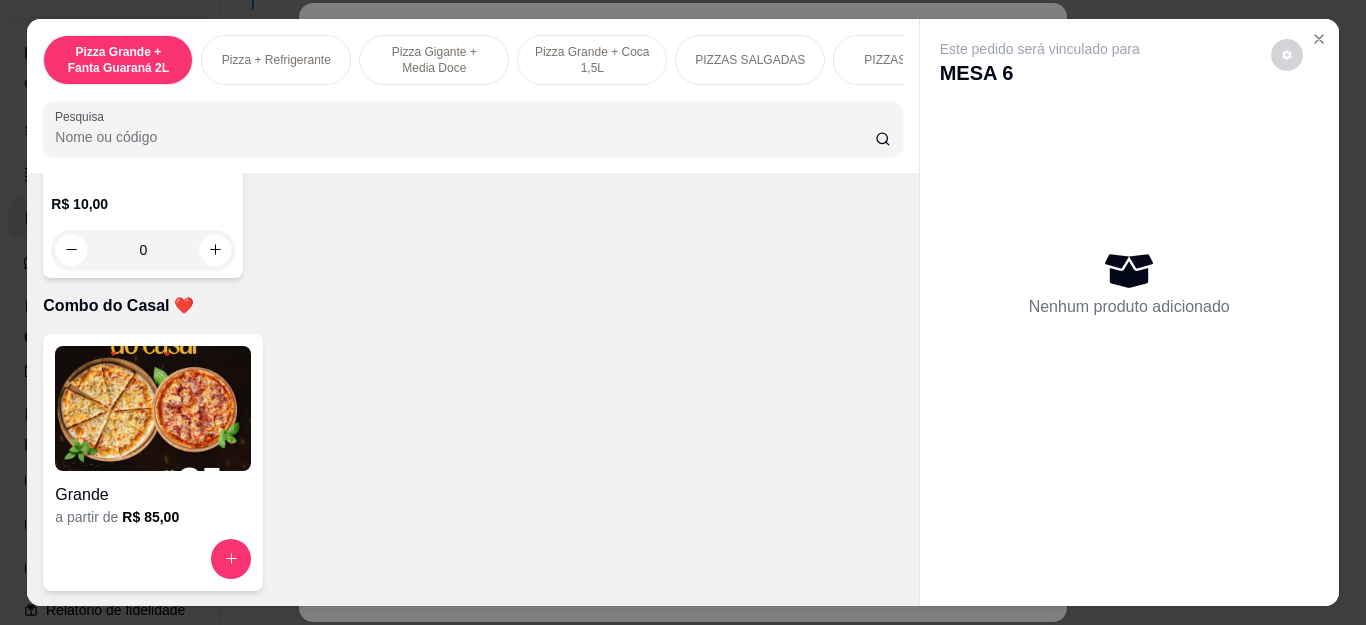 scroll, scrollTop: 6100, scrollLeft: 0, axis: vertical 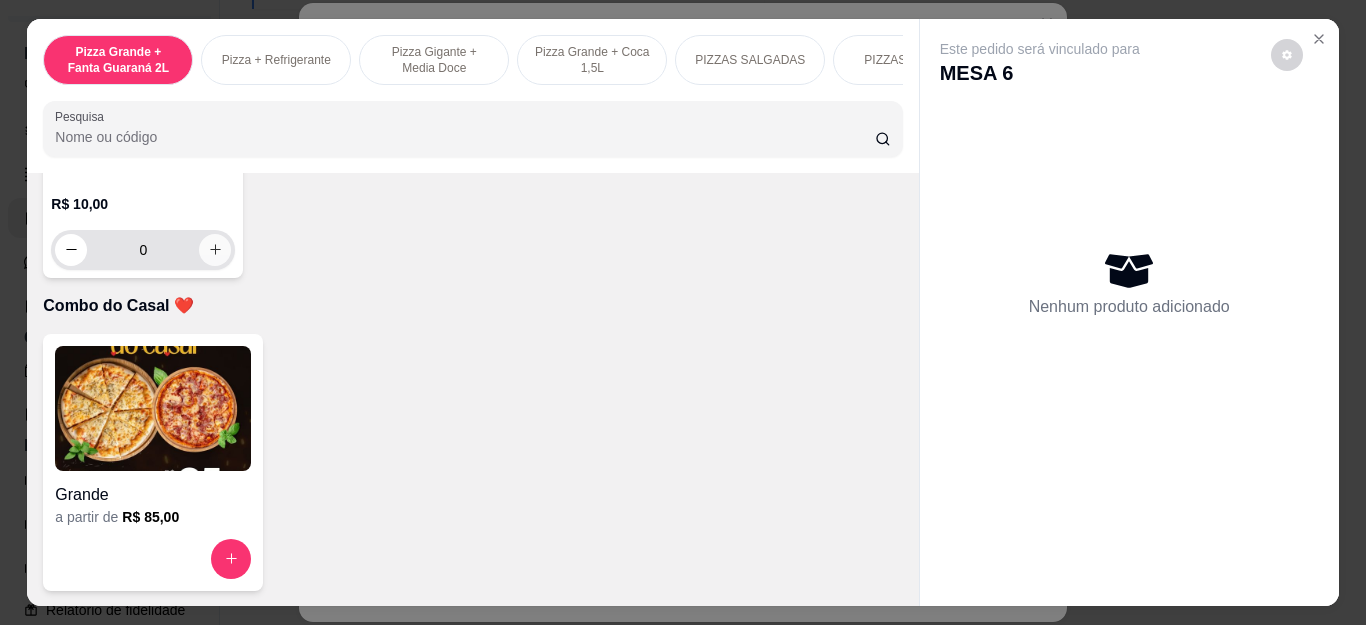 click 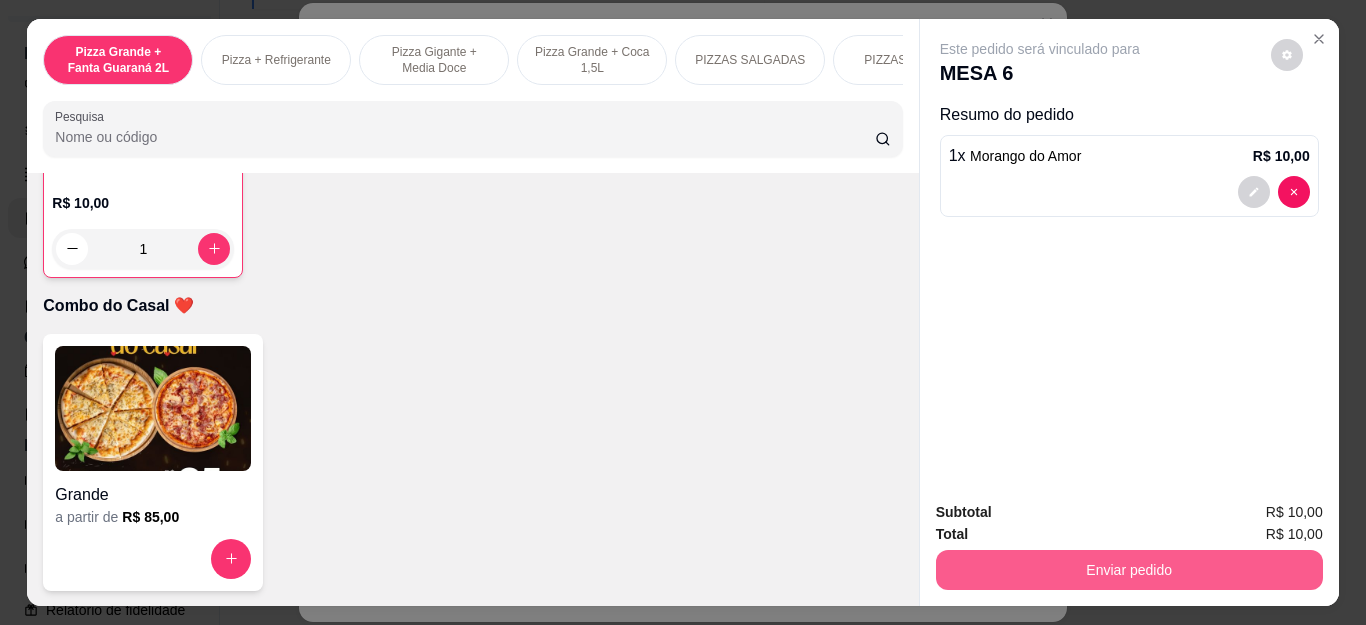 click on "Enviar pedido" at bounding box center (1129, 570) 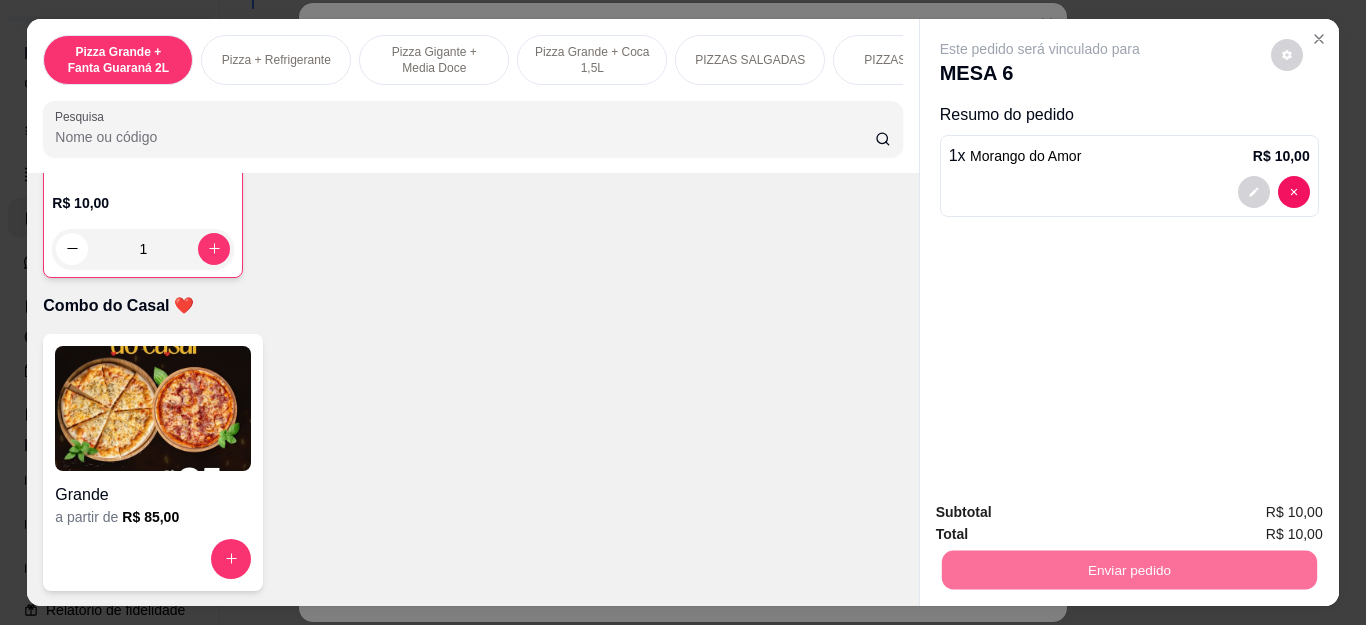 click on "Não registrar e enviar pedido" at bounding box center (1062, 513) 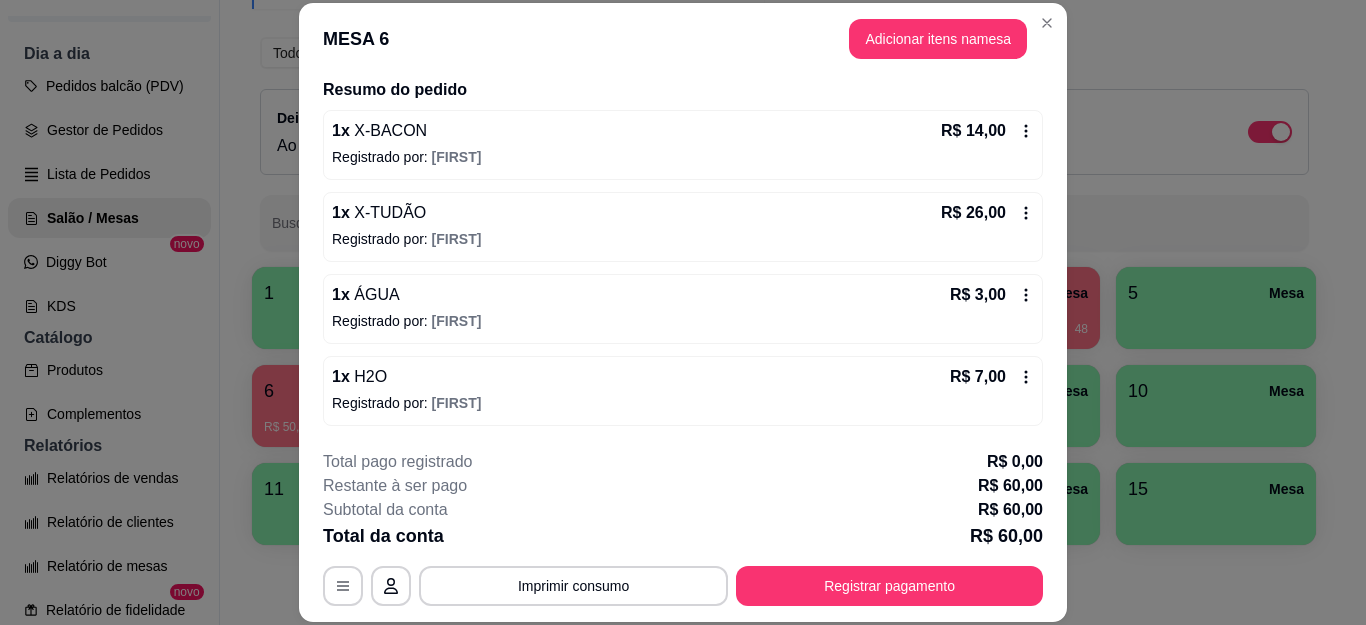 scroll, scrollTop: 236, scrollLeft: 0, axis: vertical 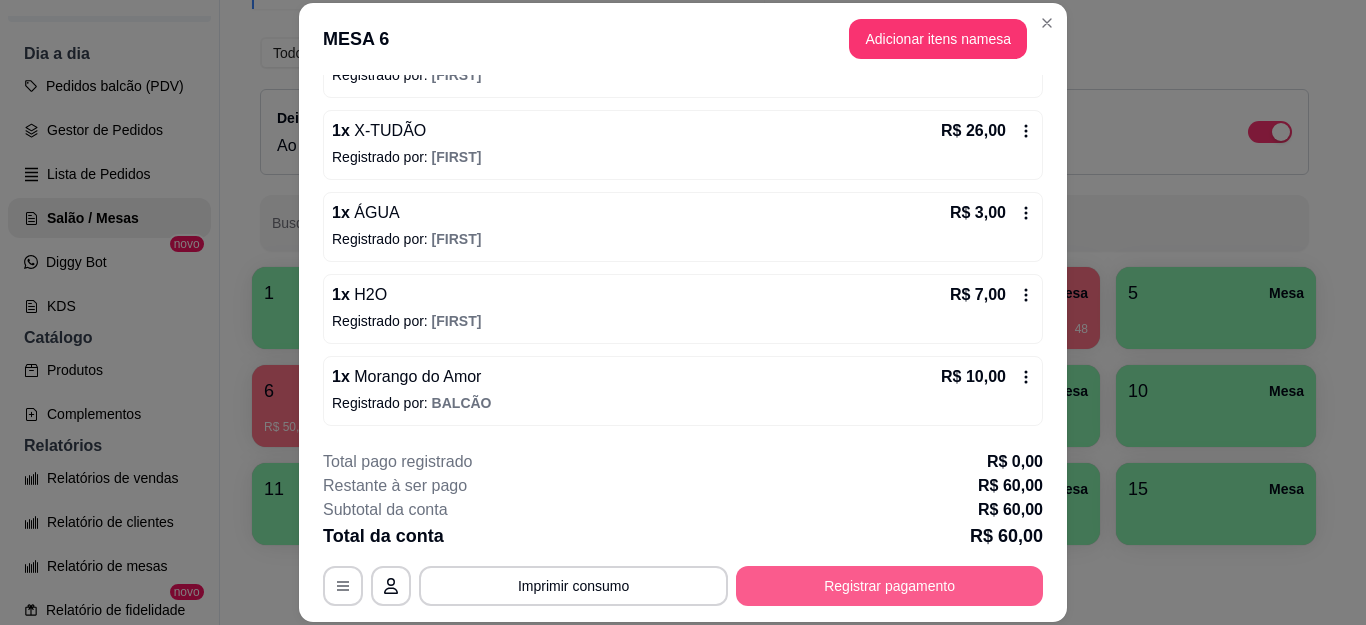 click on "Registrar pagamento" at bounding box center (889, 586) 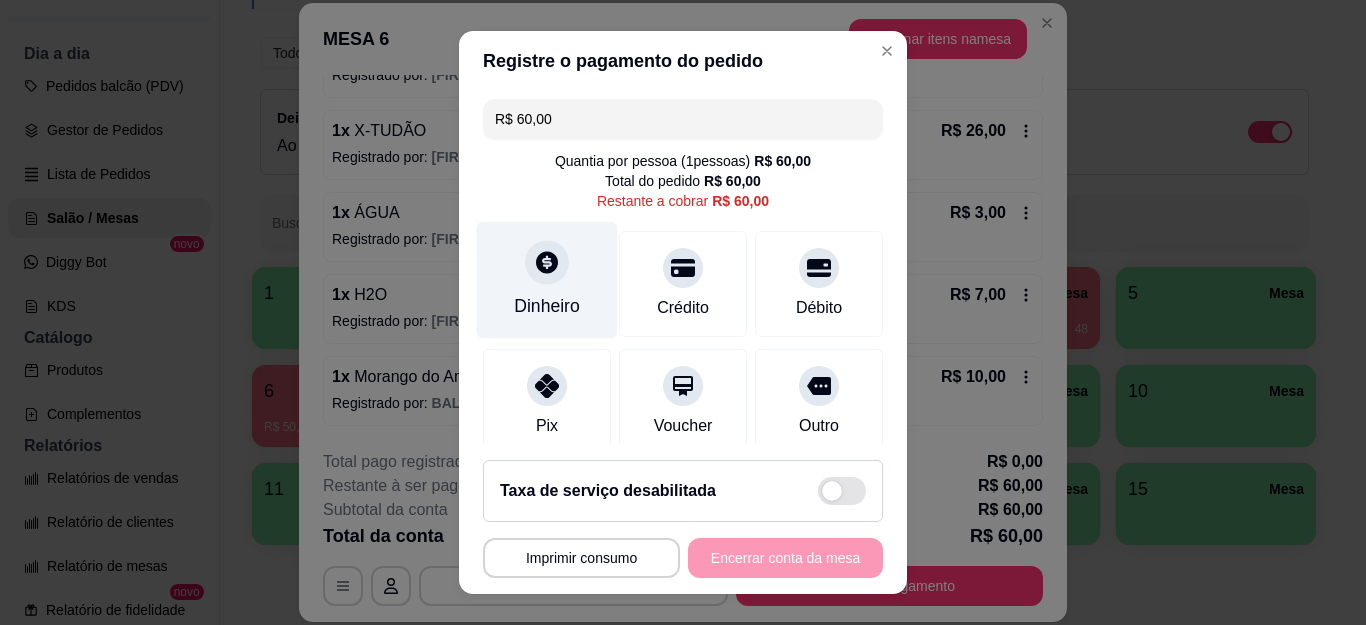 click at bounding box center (547, 263) 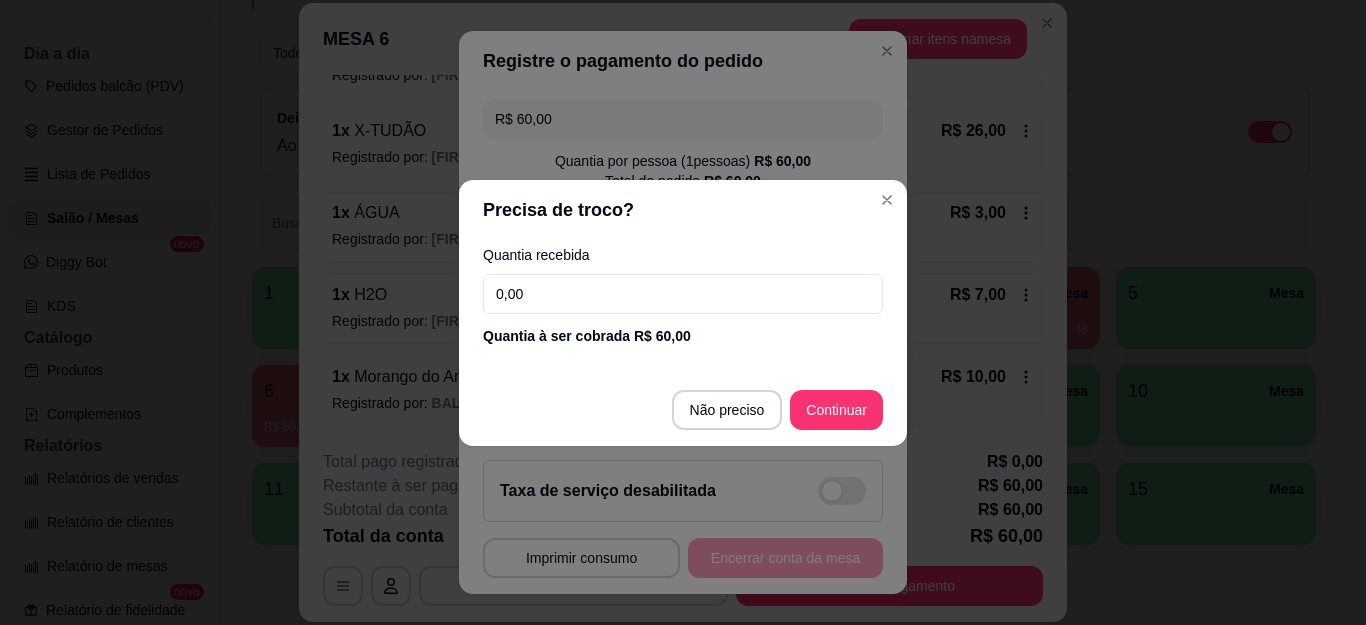 click on "0,00" at bounding box center (683, 294) 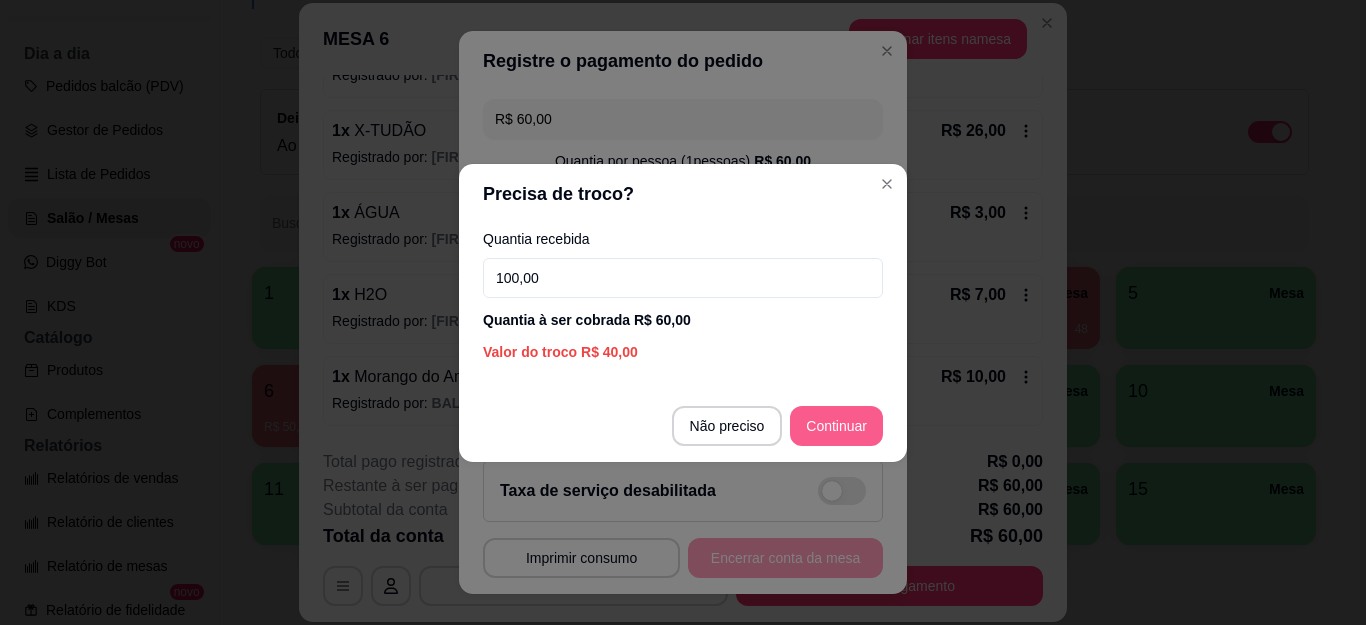 type on "100,00" 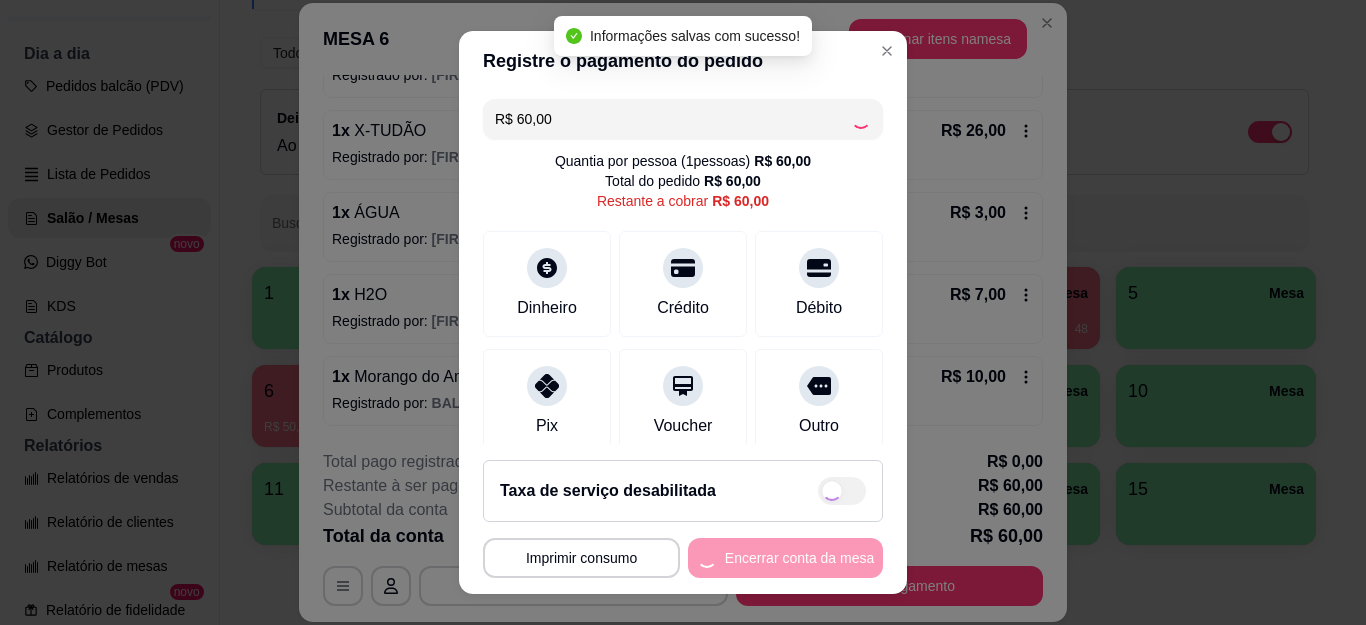 type on "R$ 0,00" 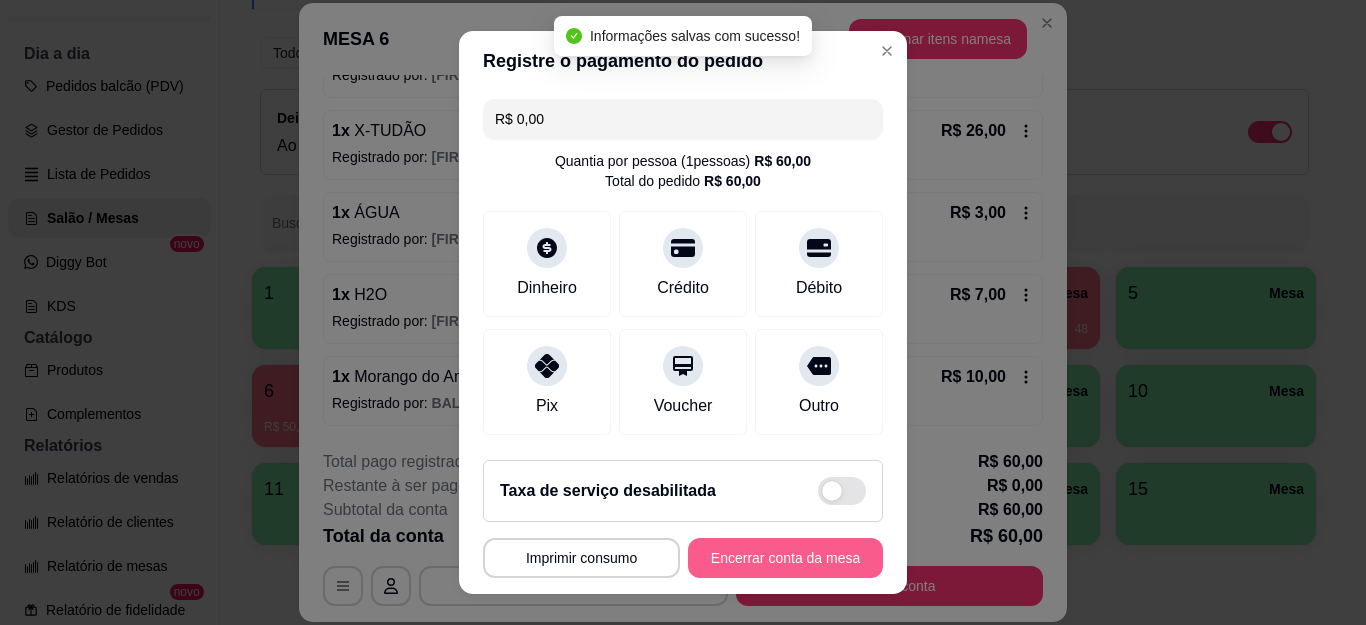 click on "Encerrar conta da mesa" at bounding box center (785, 558) 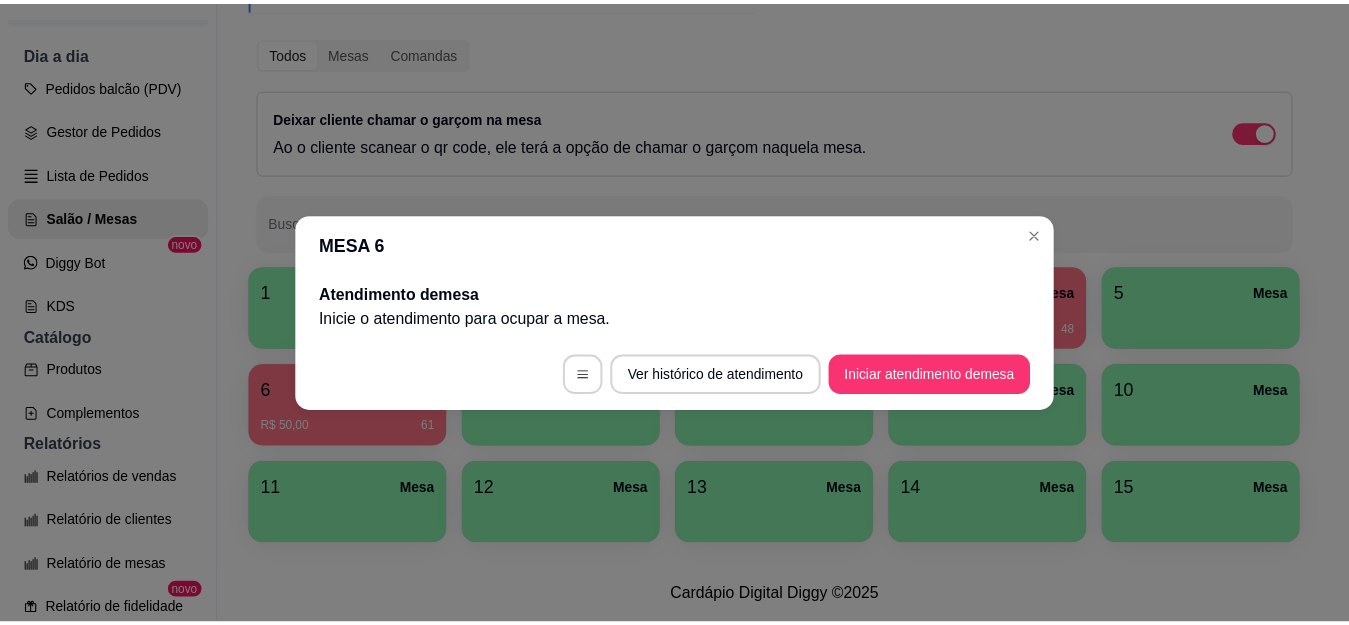 scroll, scrollTop: 0, scrollLeft: 0, axis: both 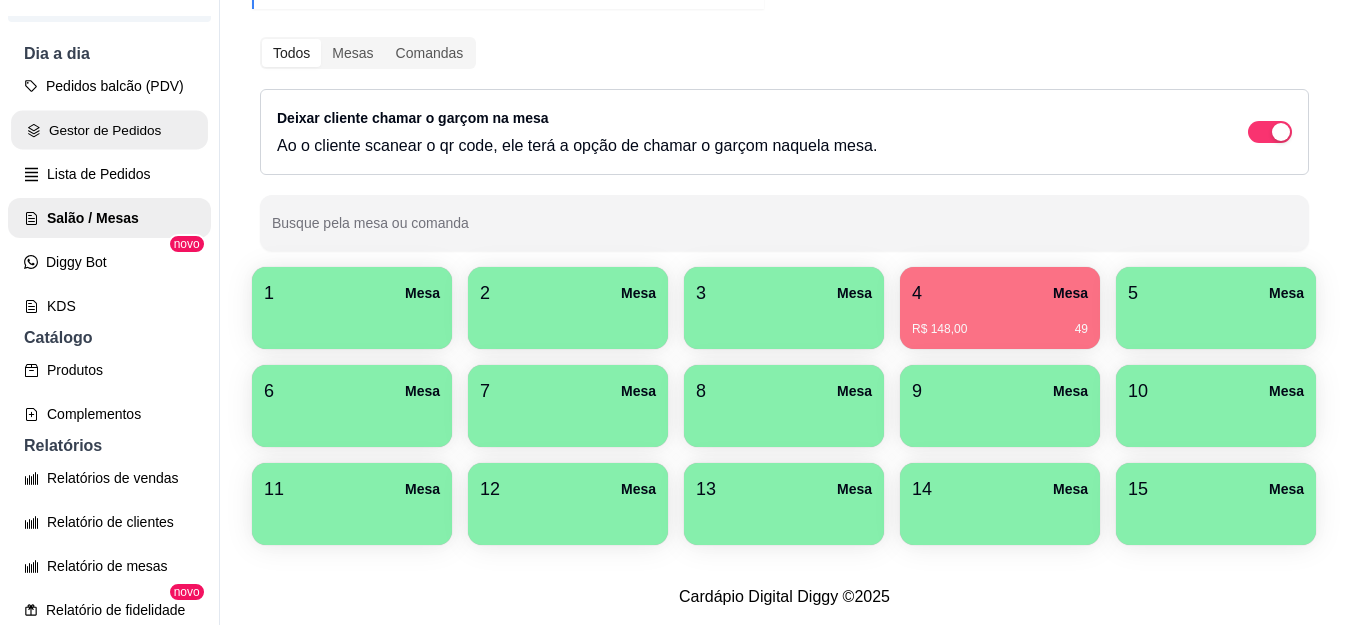 click on "Gestor de Pedidos" at bounding box center [109, 130] 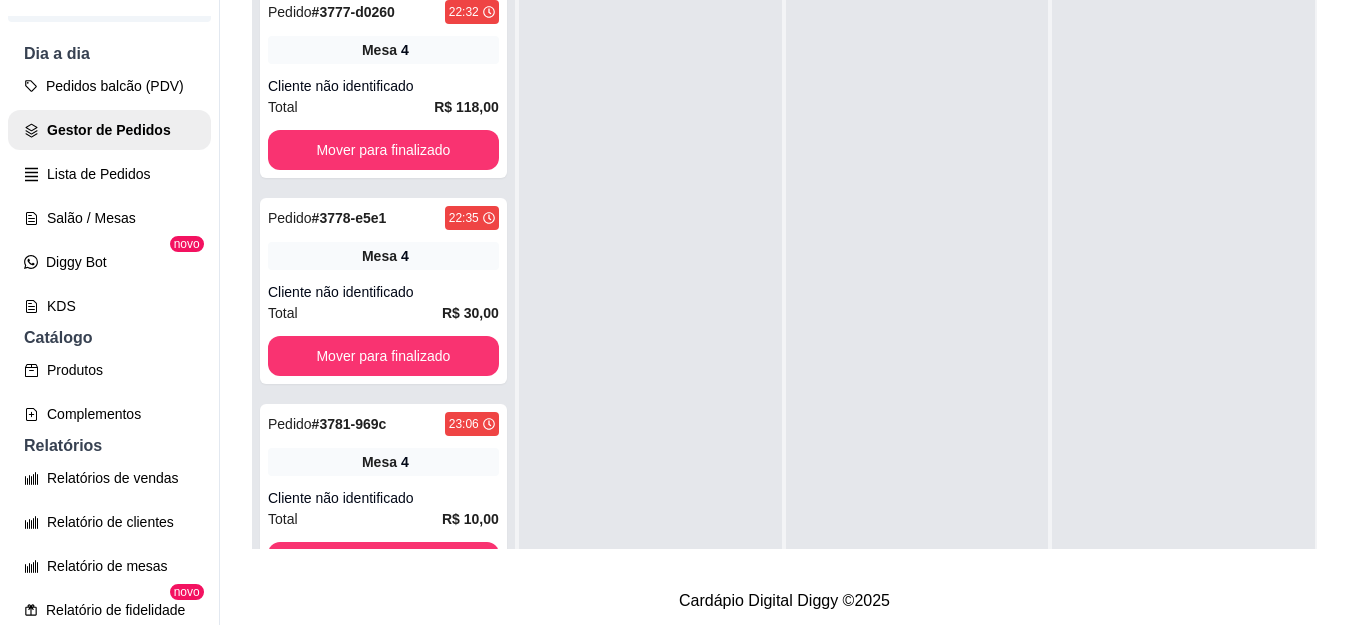 scroll, scrollTop: 0, scrollLeft: 0, axis: both 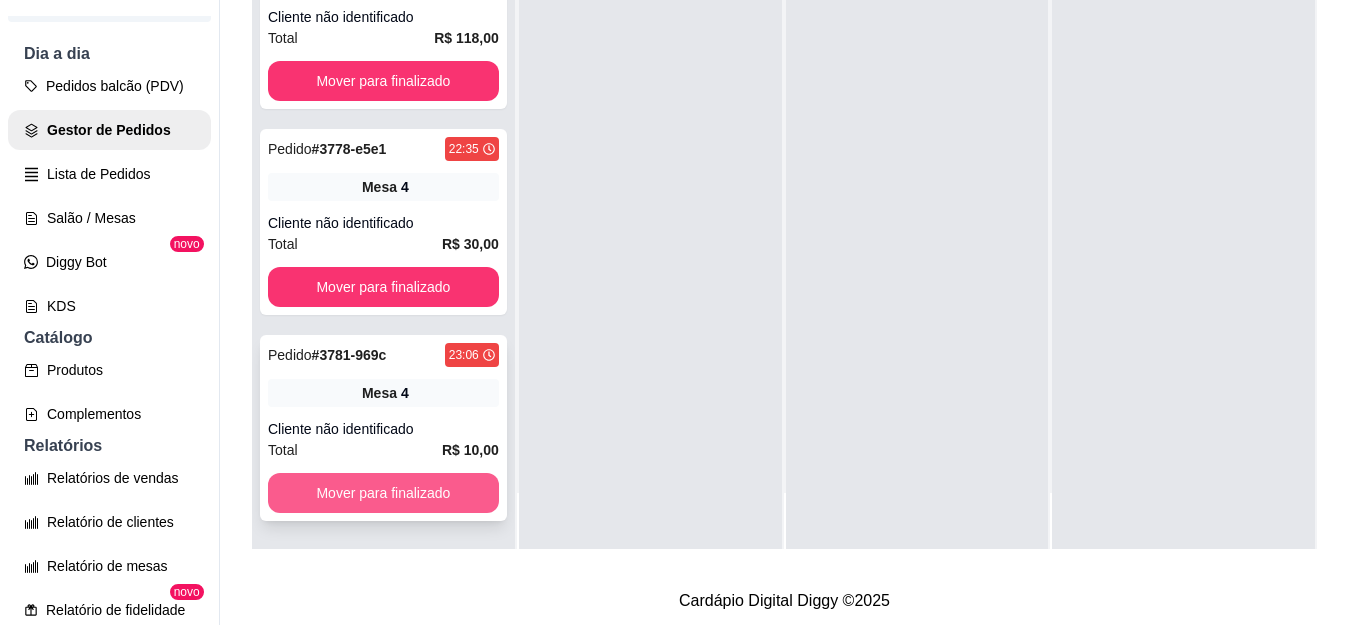 click on "Mover para finalizado" at bounding box center (383, 493) 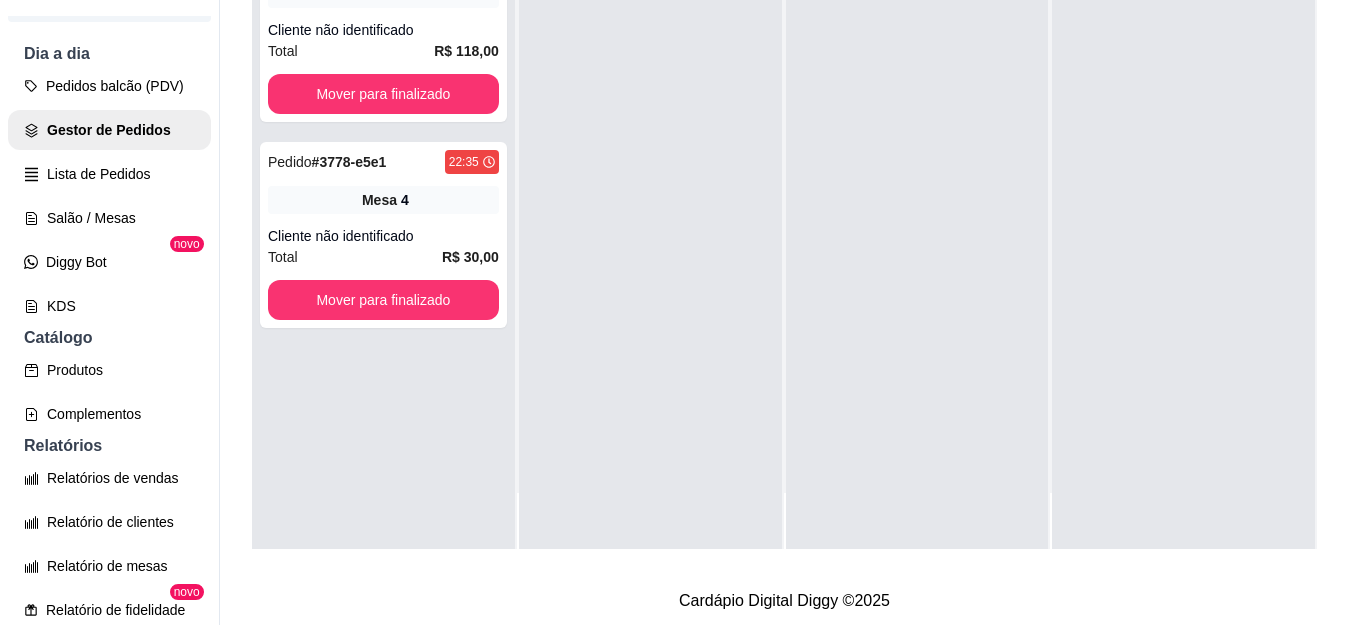 scroll, scrollTop: 0, scrollLeft: 0, axis: both 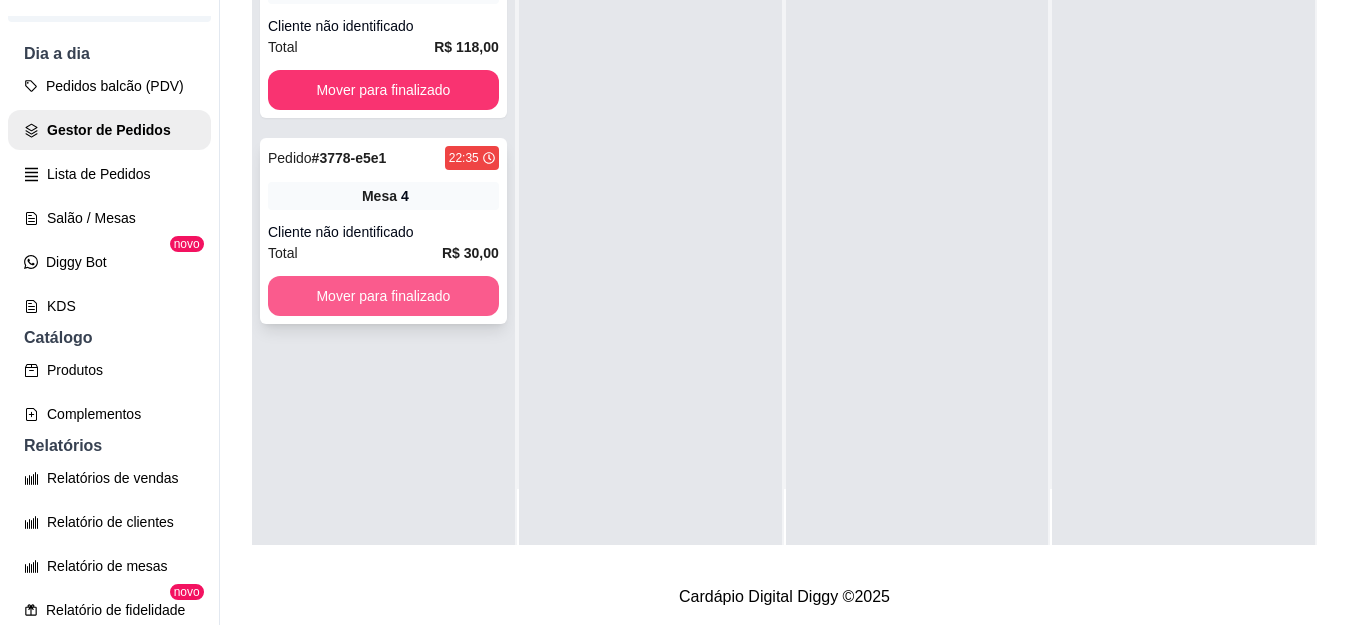 click on "Mover para finalizado" at bounding box center (383, 296) 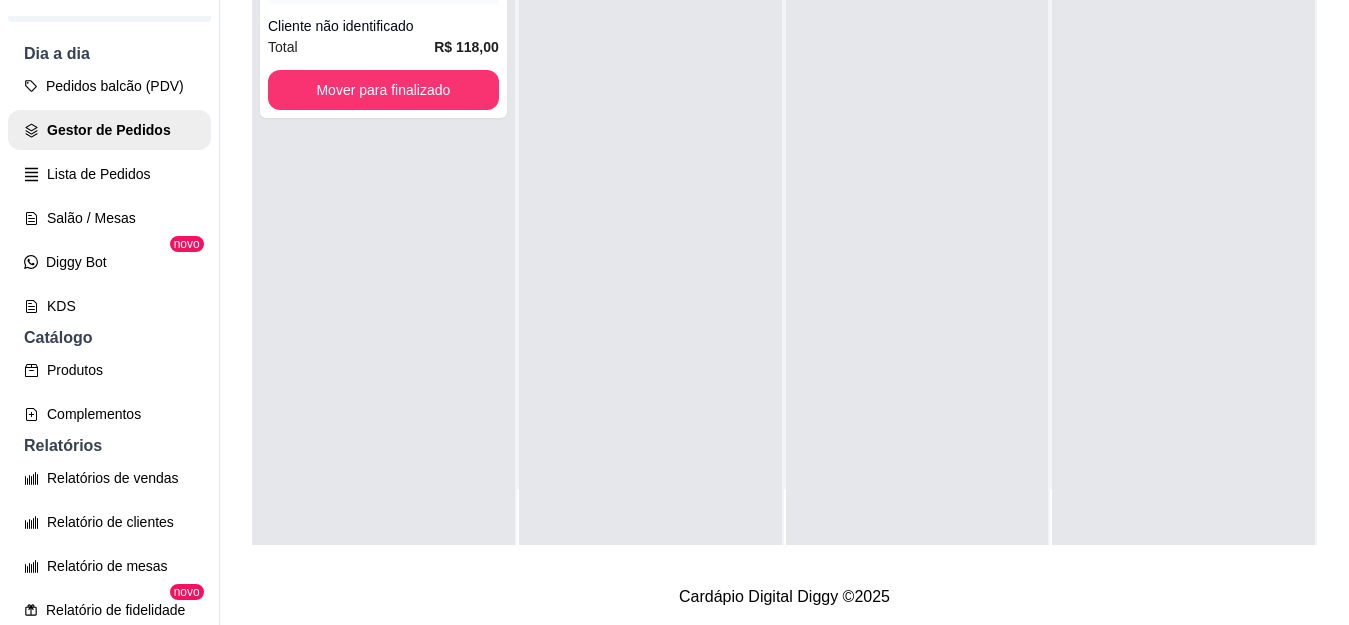 scroll, scrollTop: 0, scrollLeft: 0, axis: both 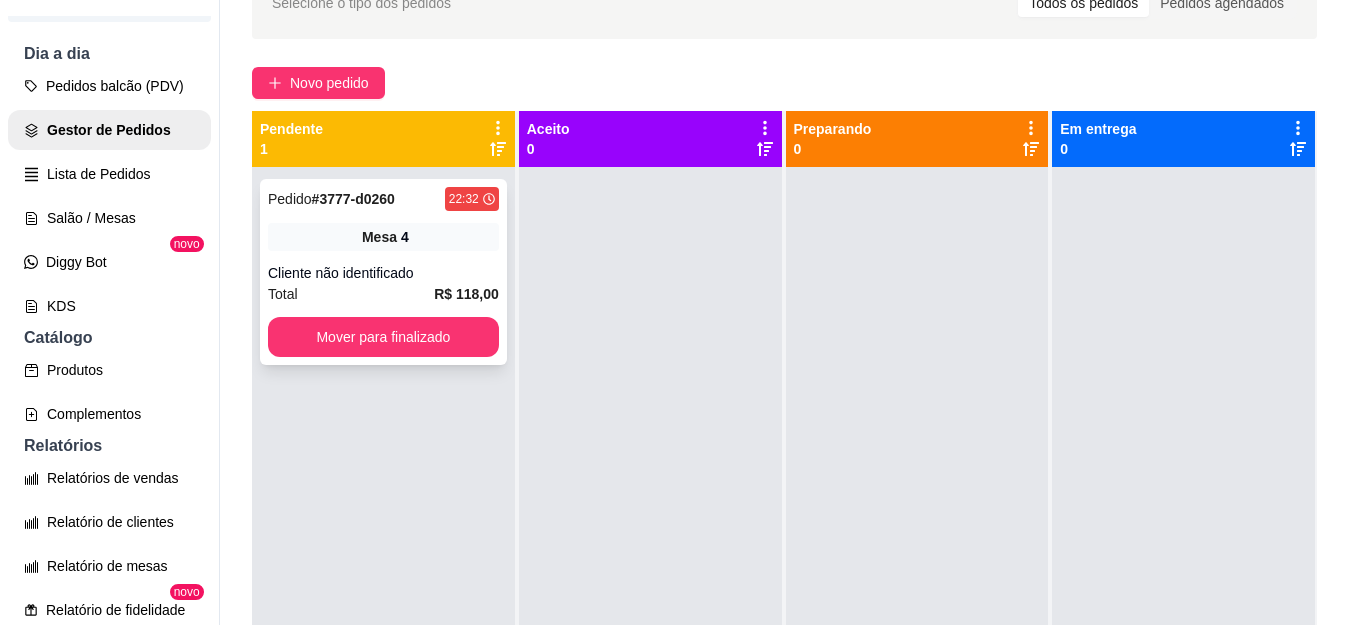 click on "Pedido  # 3777-d0260 22:32 Mesa 4 Cliente não identificado Total R$ 118,00 Mover para finalizado" at bounding box center [383, 272] 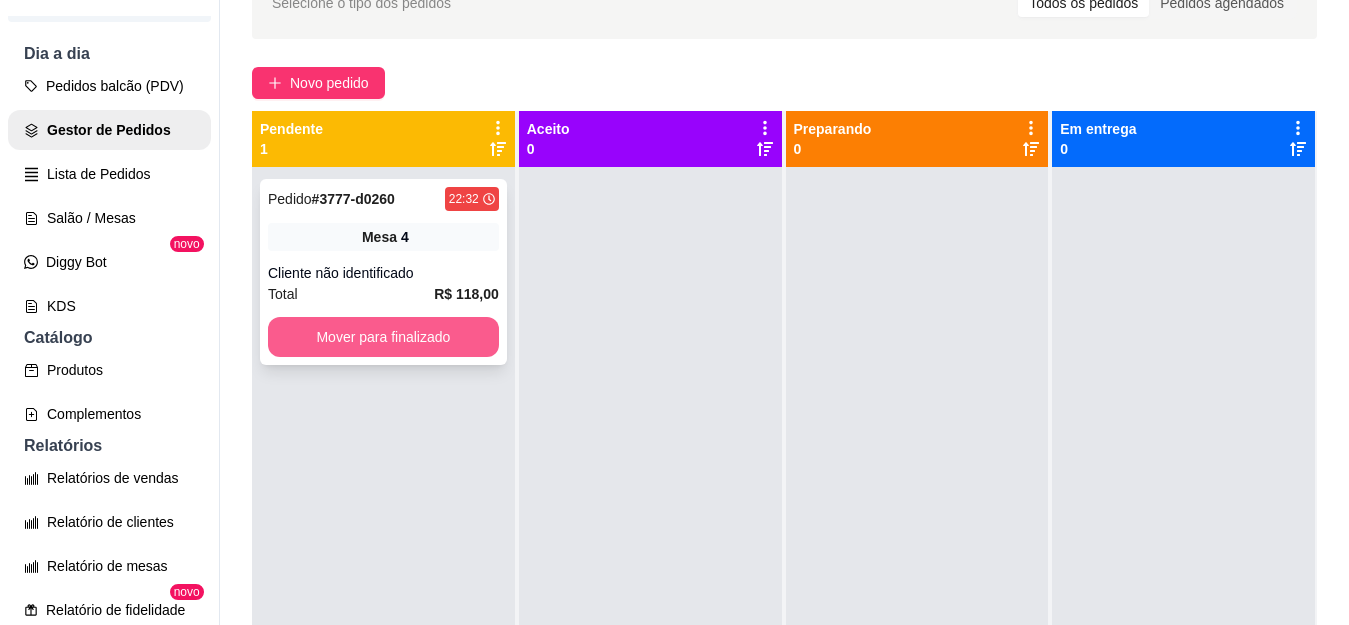 click on "Mover para finalizado" at bounding box center [383, 337] 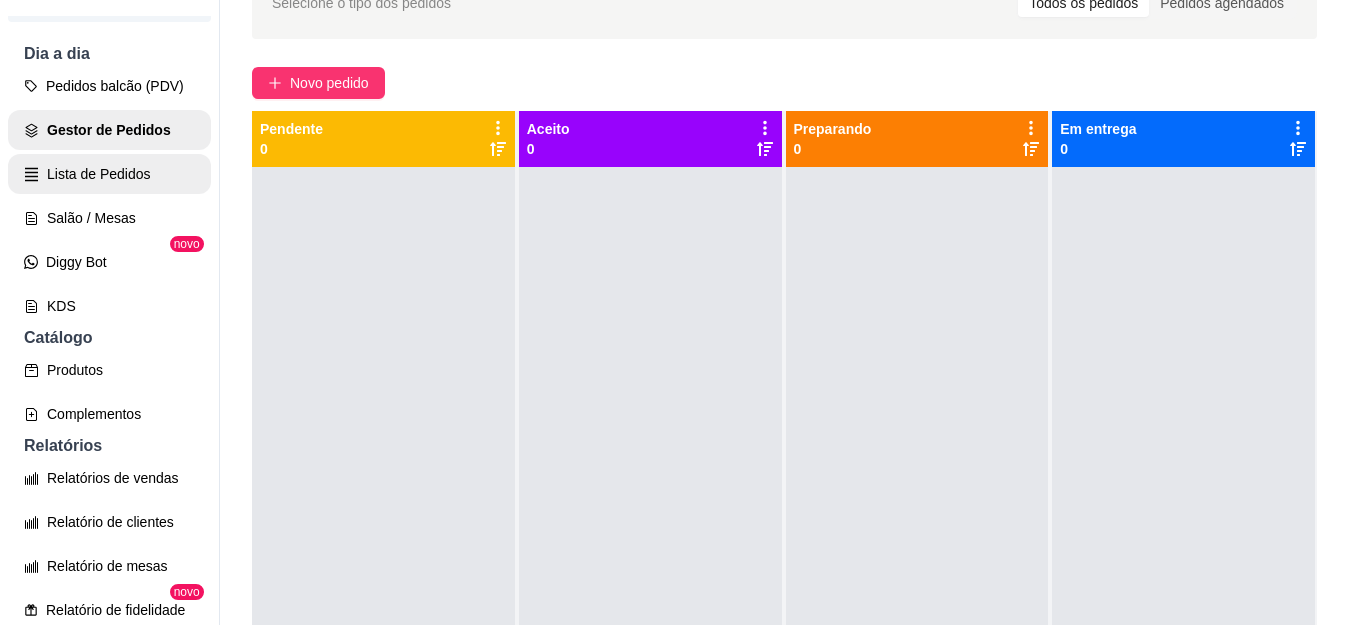 click on "Lista de Pedidos" at bounding box center (109, 174) 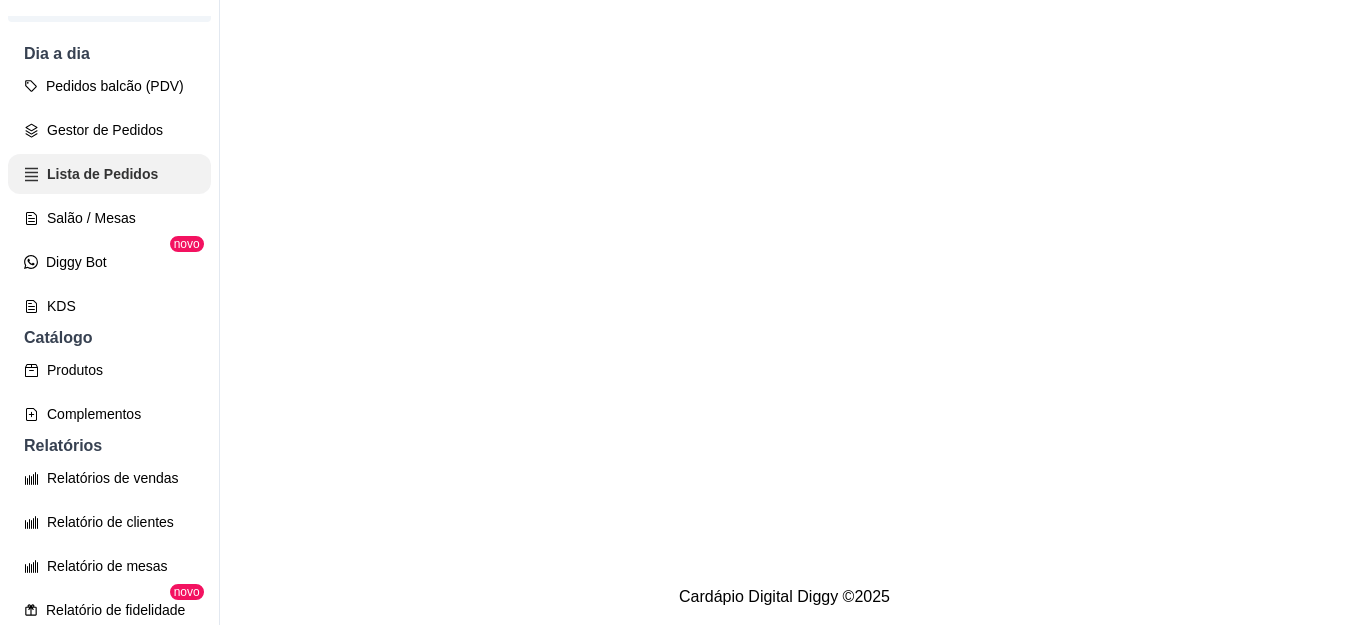 scroll, scrollTop: 0, scrollLeft: 0, axis: both 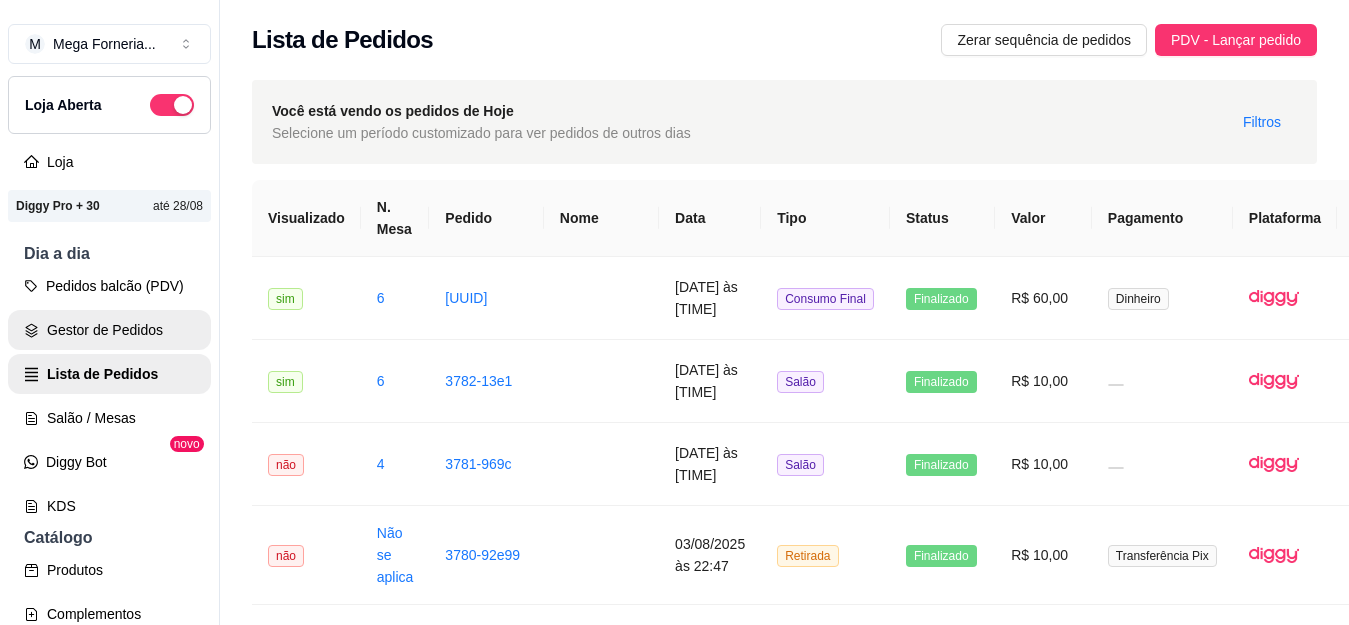 click on "Gestor de Pedidos" at bounding box center (109, 330) 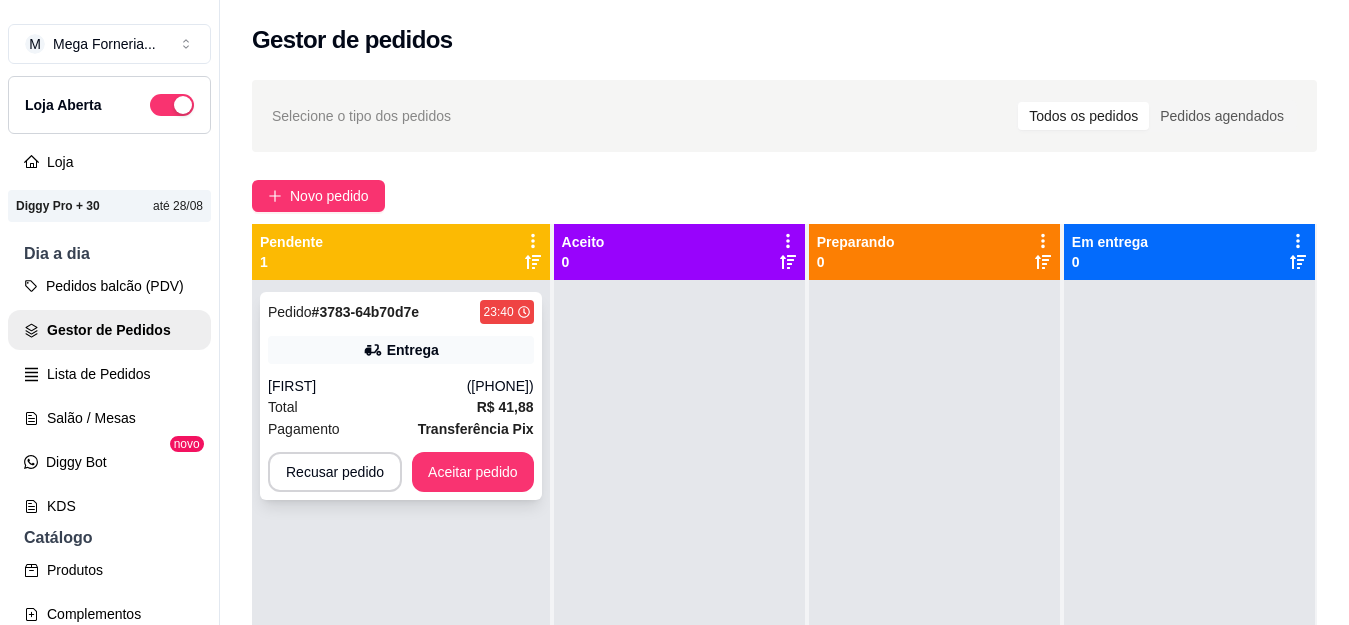 click on "Pedido # [ORDER_ID] [TIME] Entrega [FIRST] ([PHONE]) Total R$ 41,88 Pagamento Transferência Pix Recusar pedido Aceitar pedido" at bounding box center (401, 396) 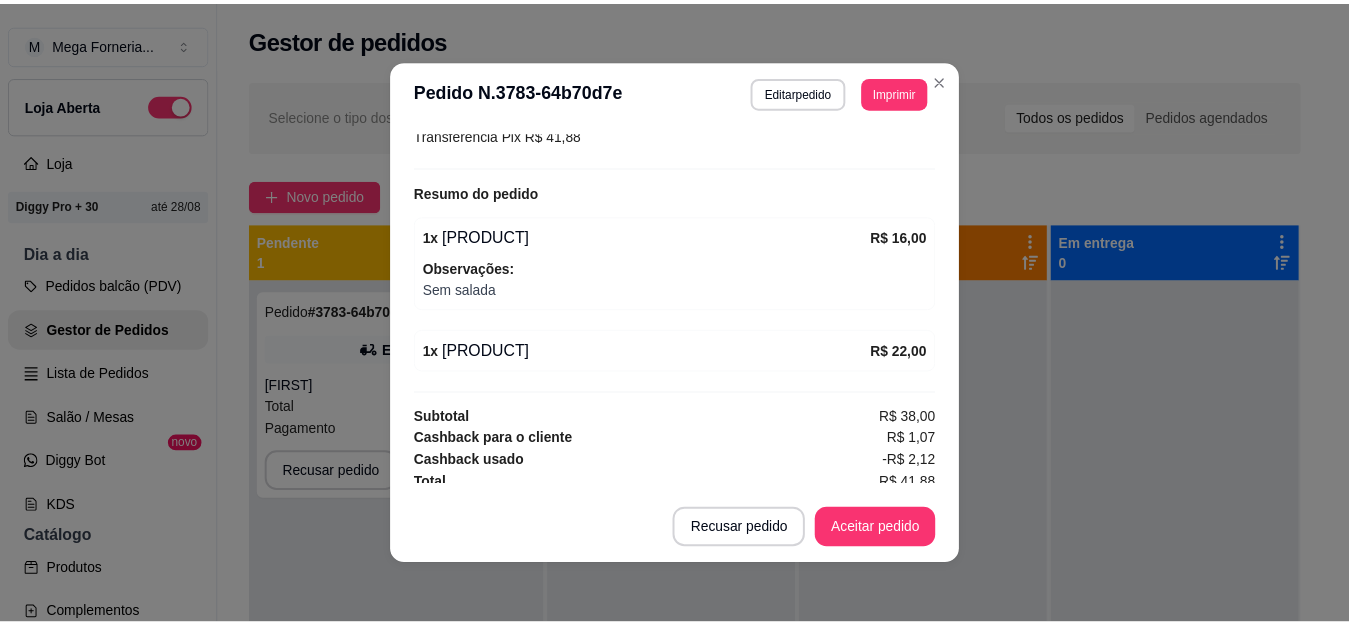 scroll, scrollTop: 600, scrollLeft: 0, axis: vertical 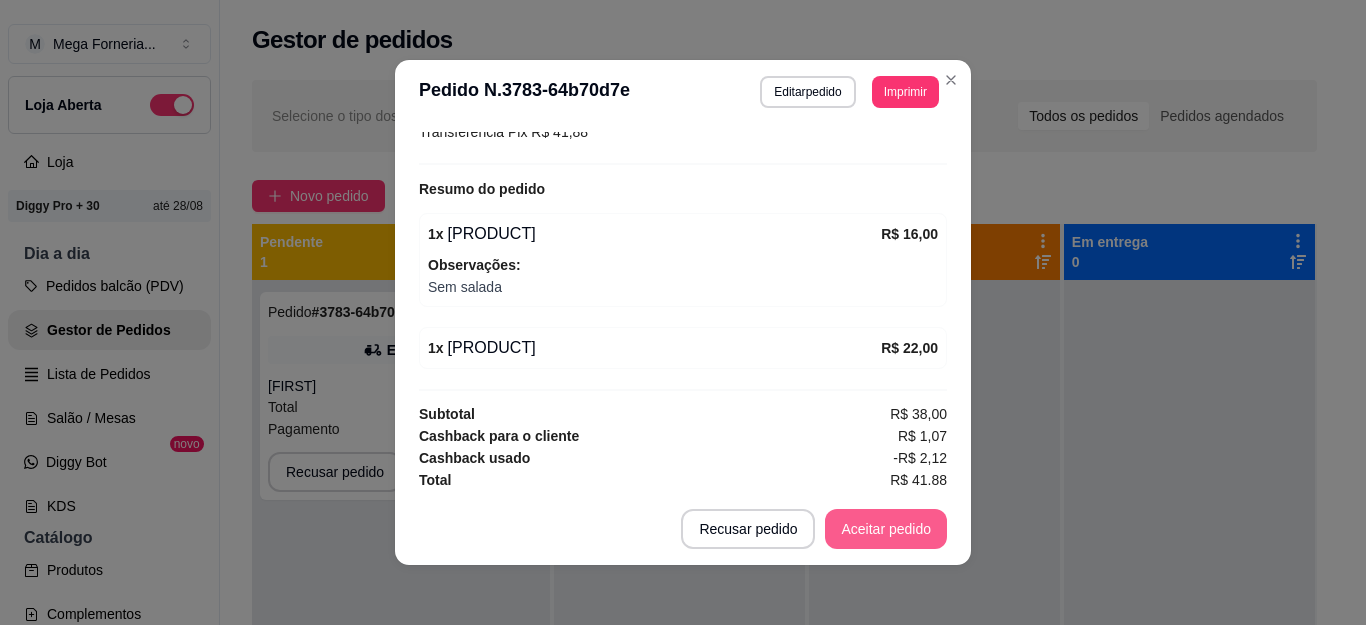 click on "Aceitar pedido" at bounding box center [886, 529] 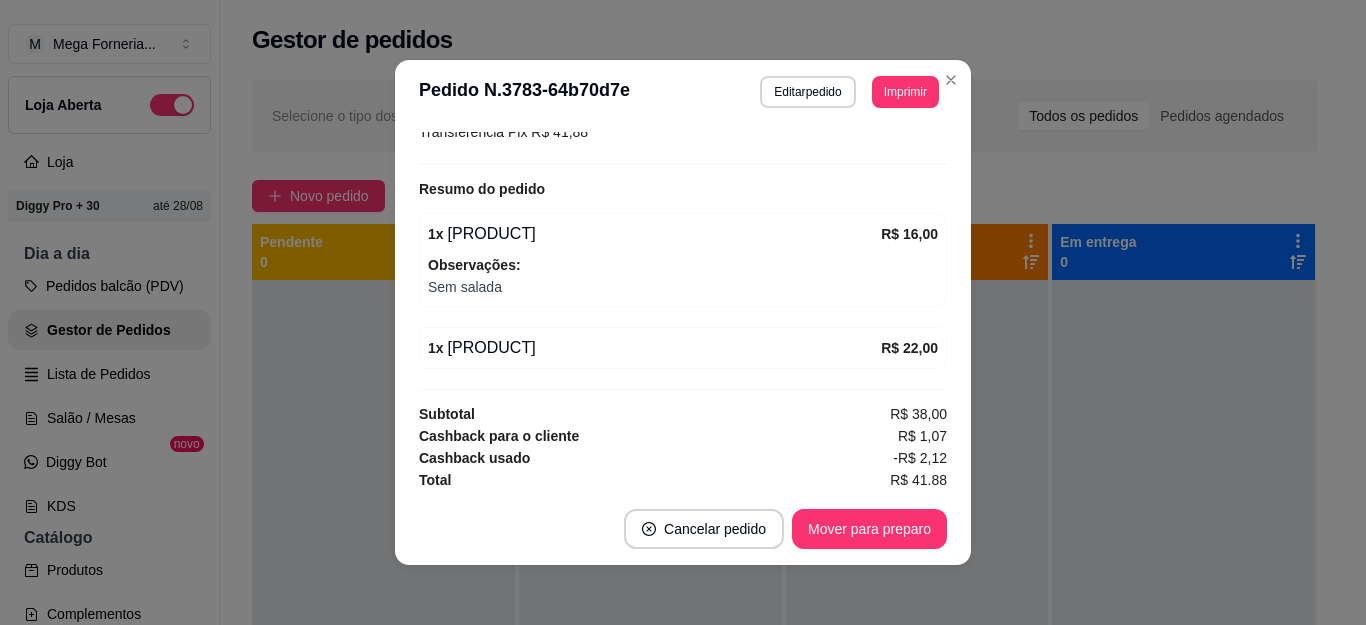 click on "**********" at bounding box center (683, 92) 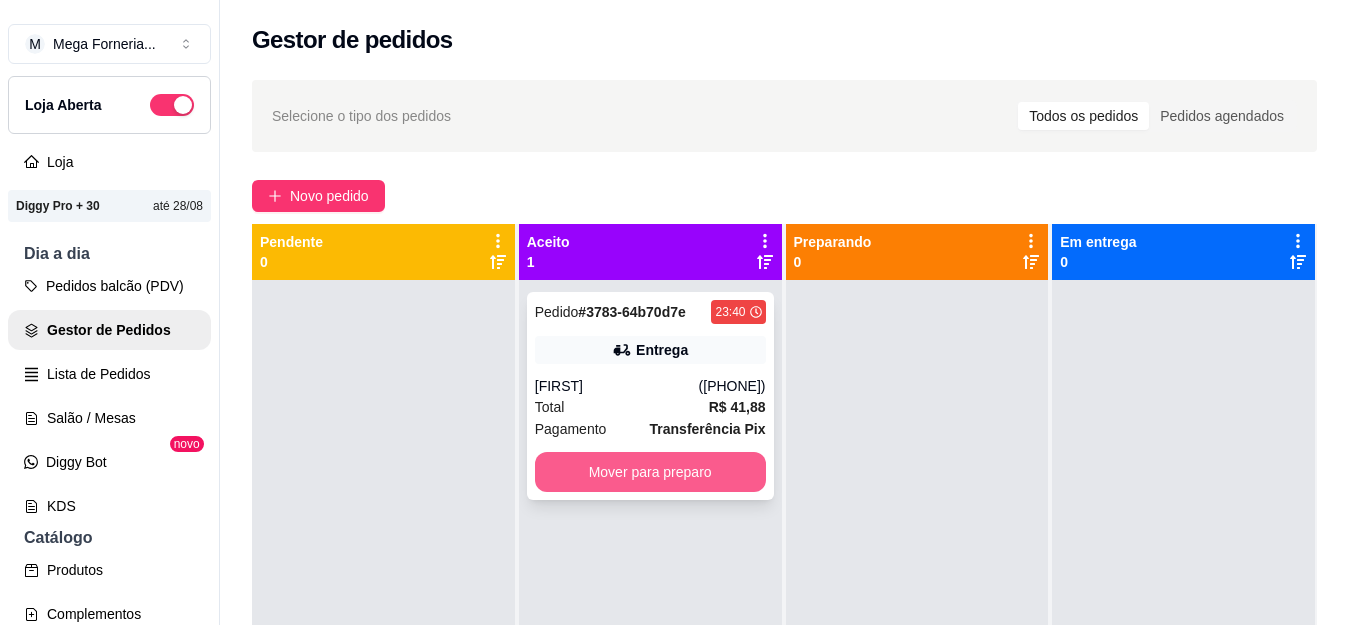 click on "Mover para preparo" at bounding box center [650, 472] 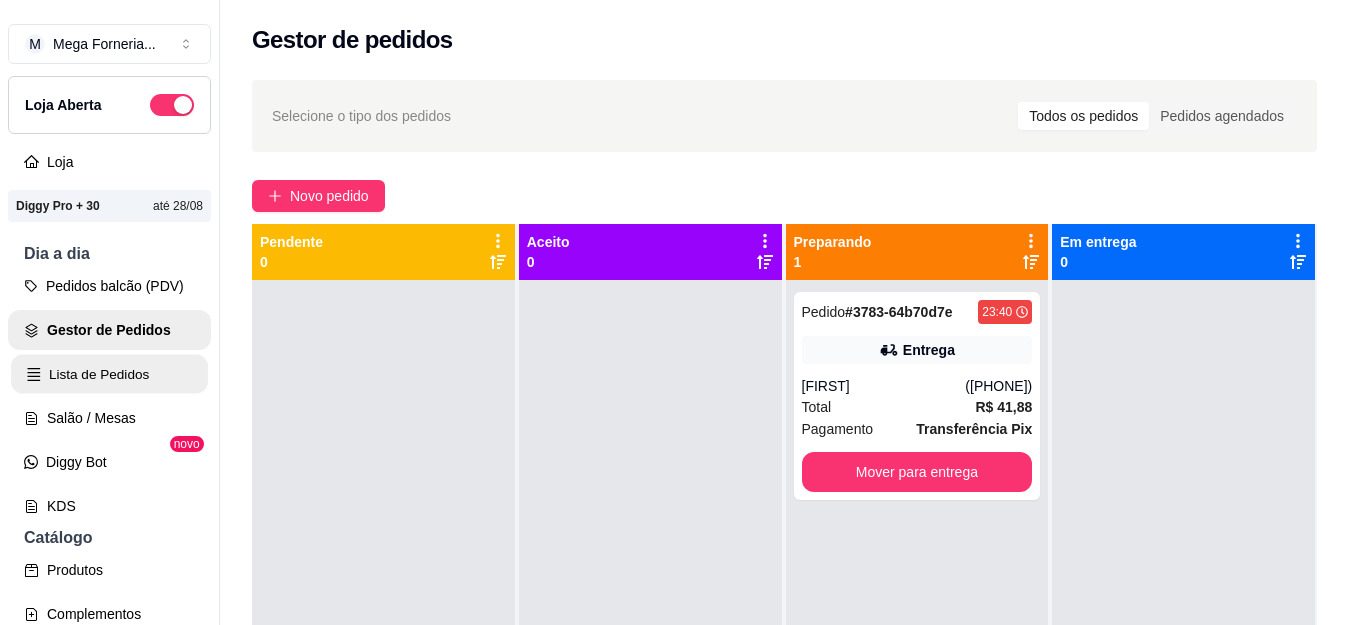click on "Lista de Pedidos" at bounding box center [109, 374] 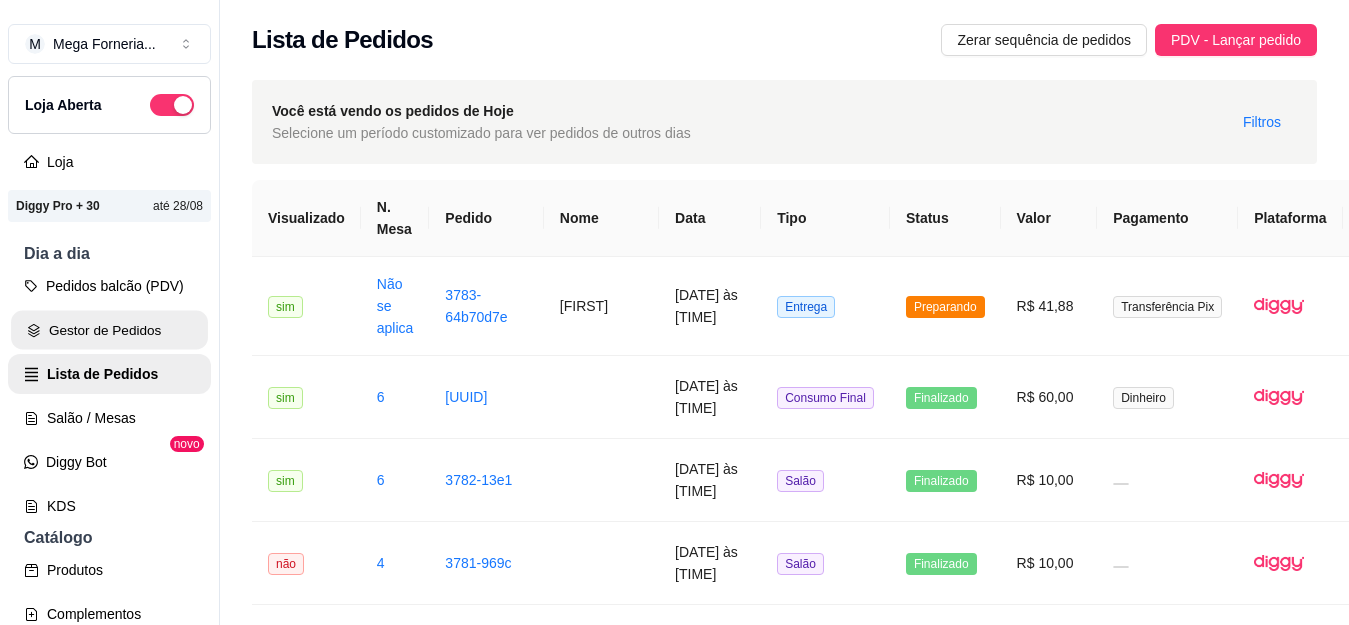 click on "Gestor de Pedidos" at bounding box center (109, 330) 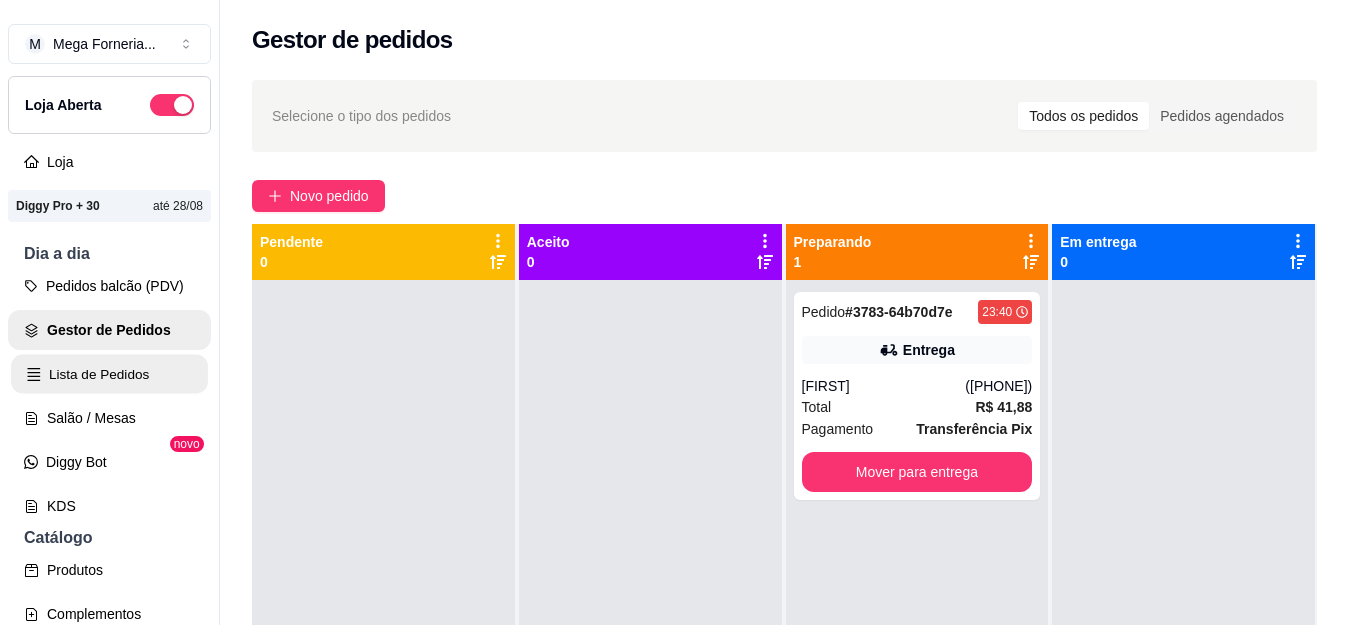 click on "Lista de Pedidos" at bounding box center (109, 374) 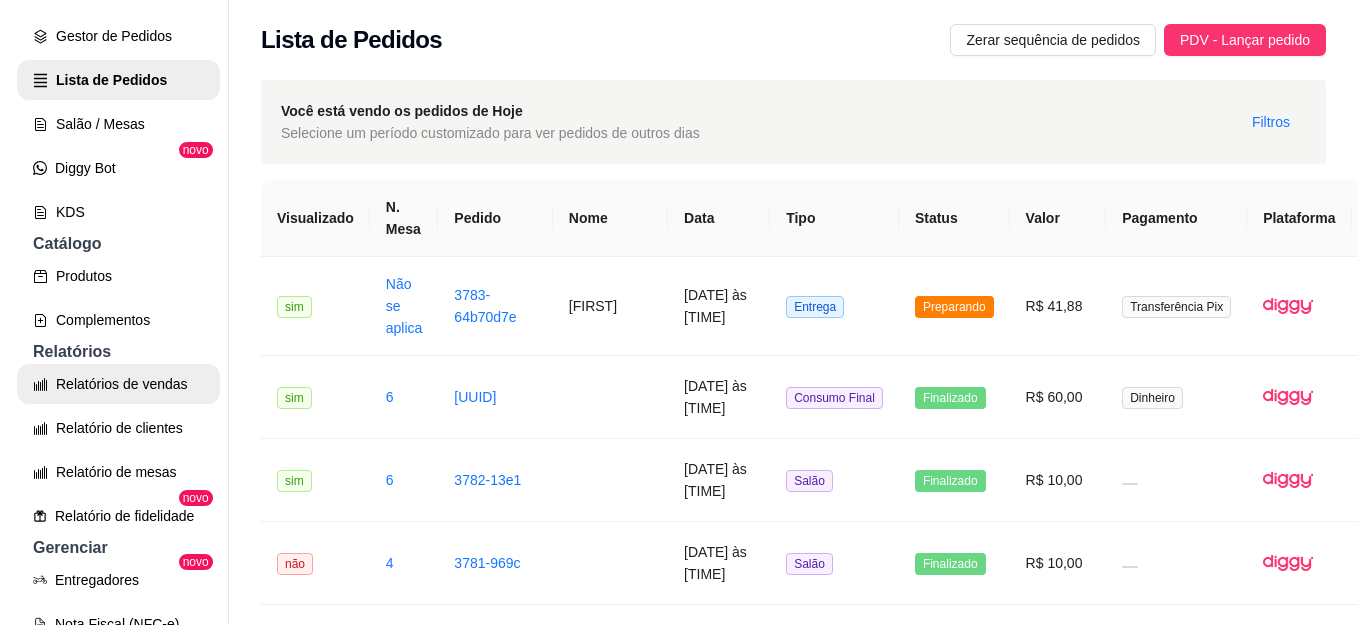 scroll, scrollTop: 300, scrollLeft: 0, axis: vertical 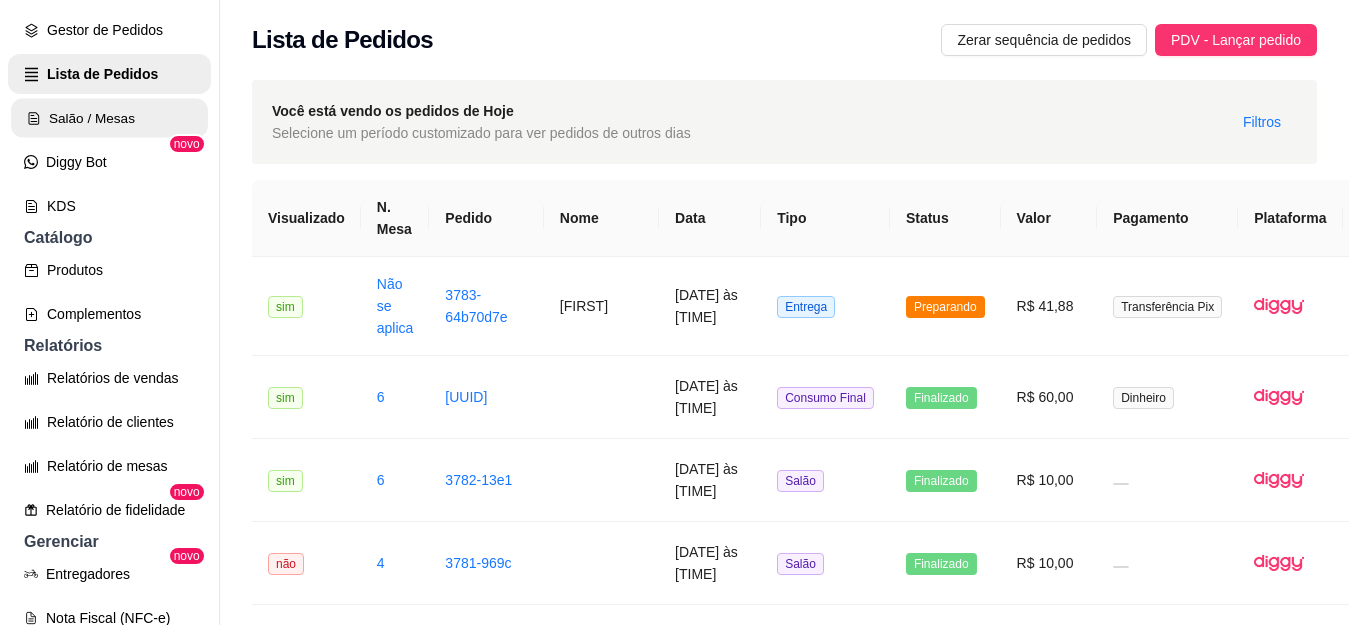 click on "Salão / Mesas" at bounding box center [109, 118] 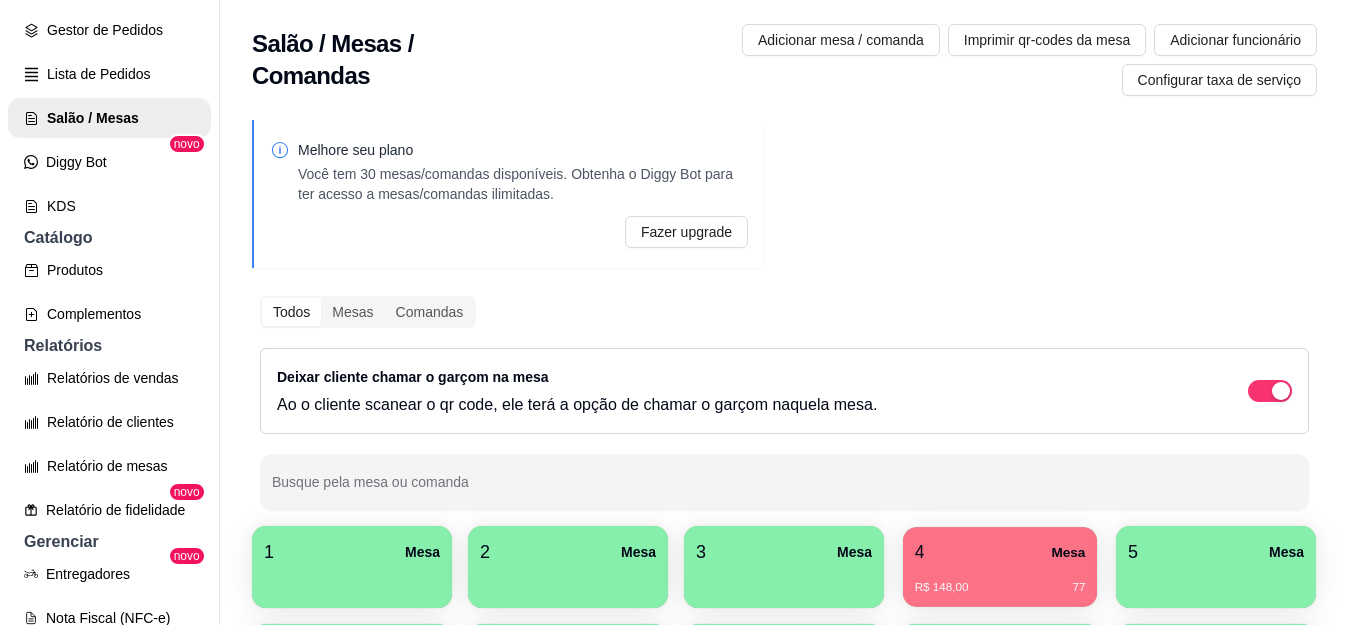 click on "4 Mesa" at bounding box center [1000, 552] 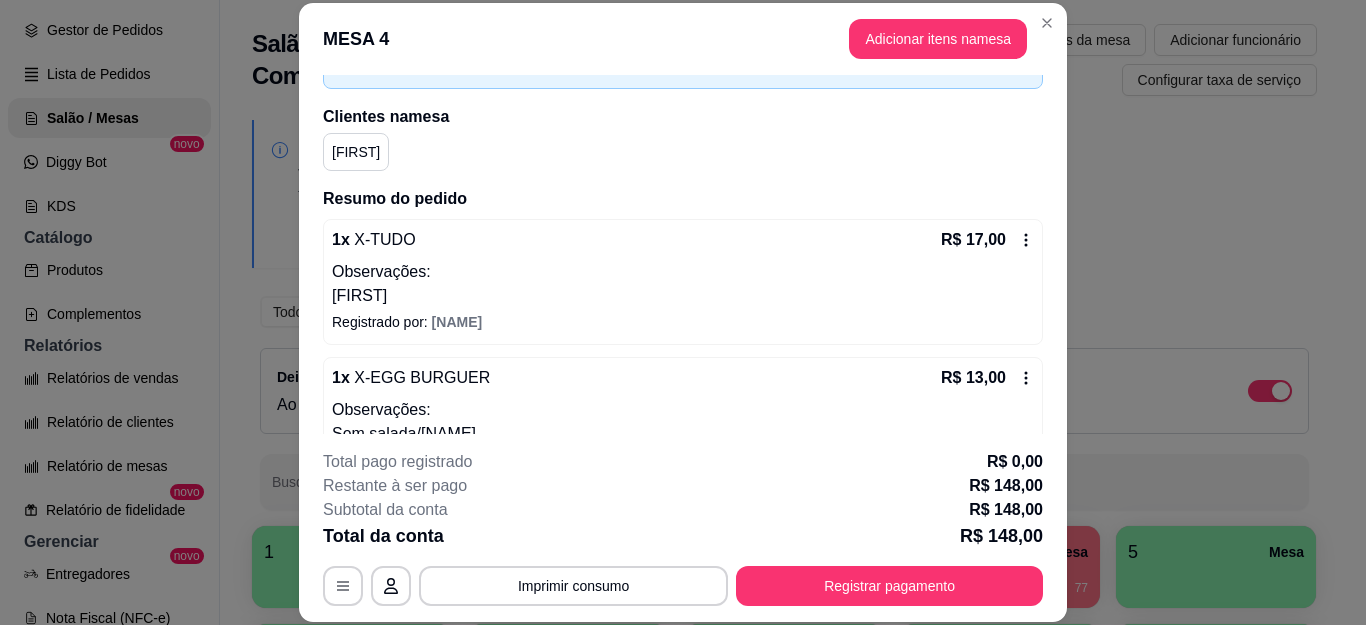 scroll, scrollTop: 200, scrollLeft: 0, axis: vertical 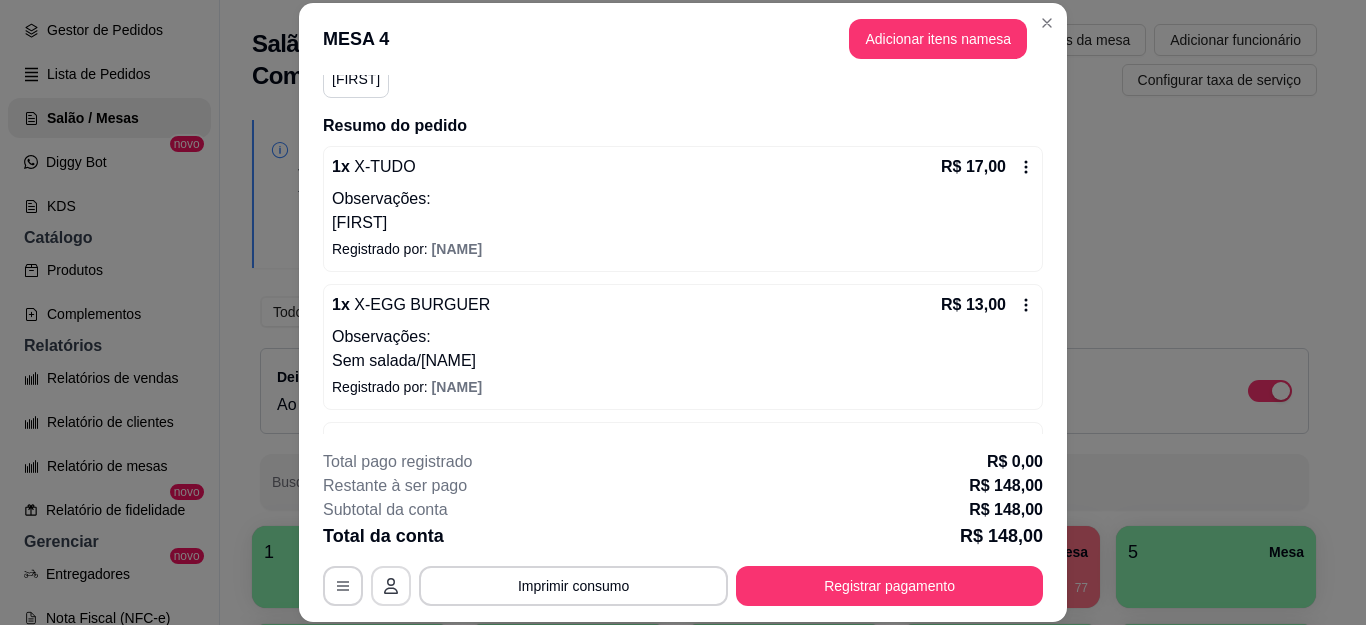 click at bounding box center [391, 586] 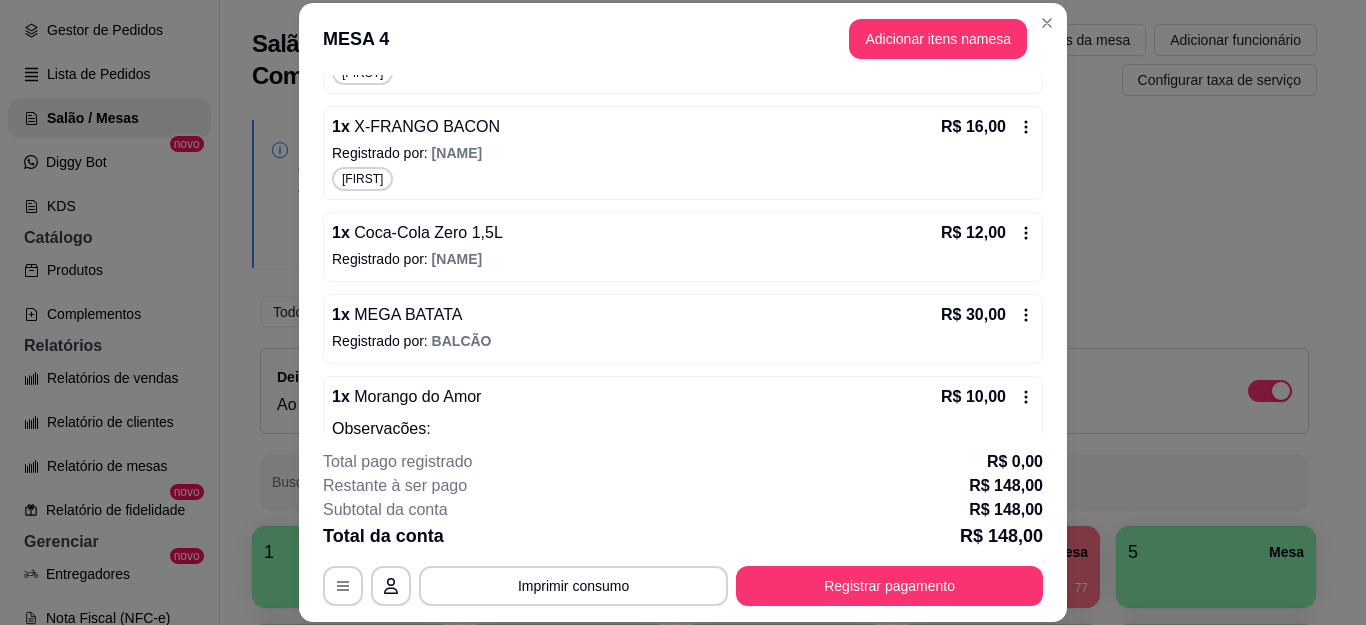 scroll, scrollTop: 988, scrollLeft: 0, axis: vertical 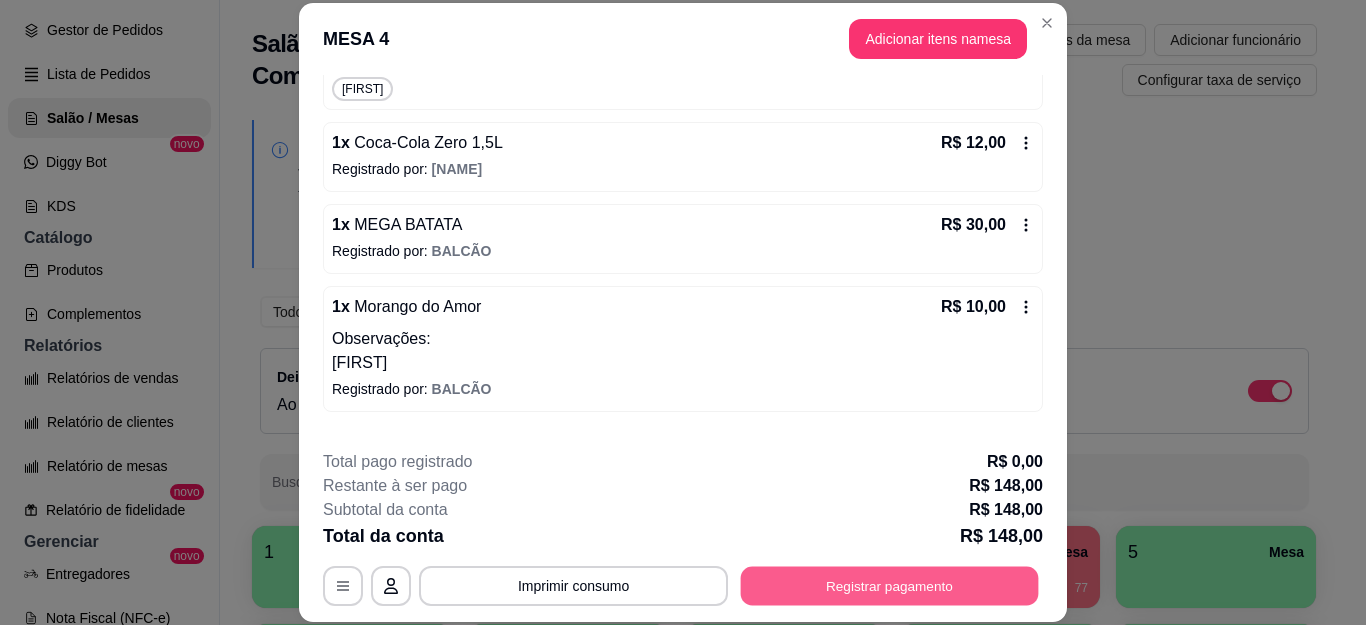 click on "Registrar pagamento" at bounding box center [890, 585] 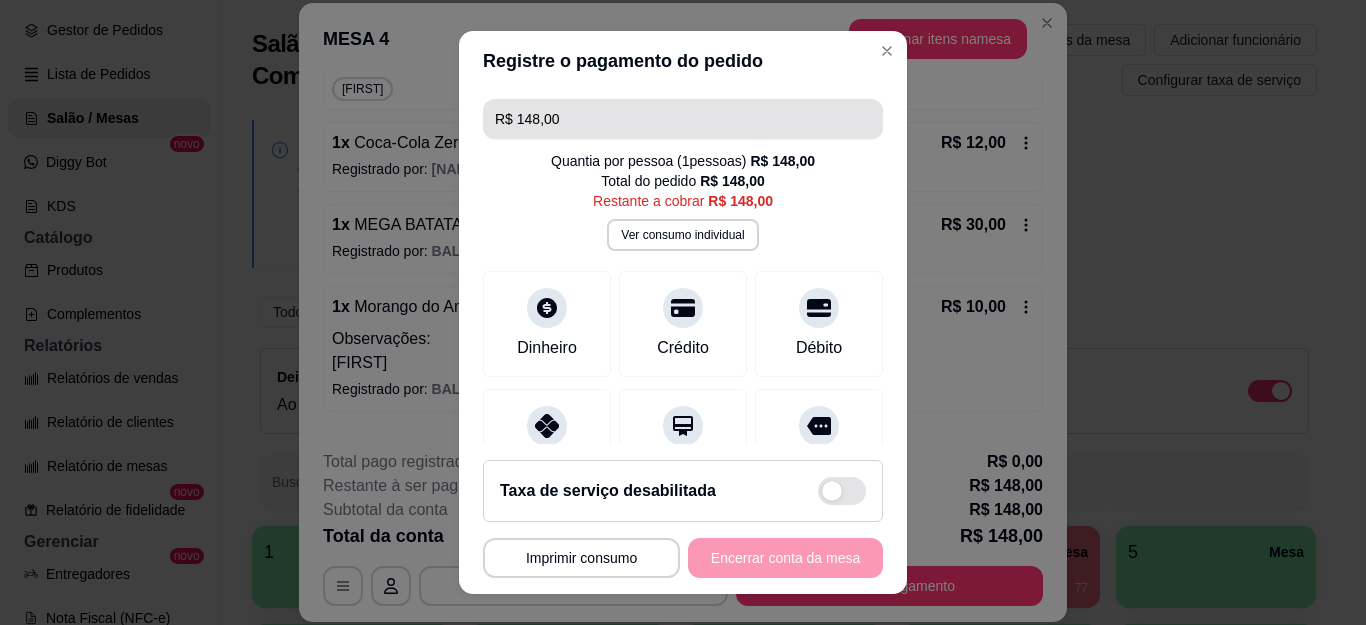 click on "R$ 148,00" at bounding box center [683, 119] 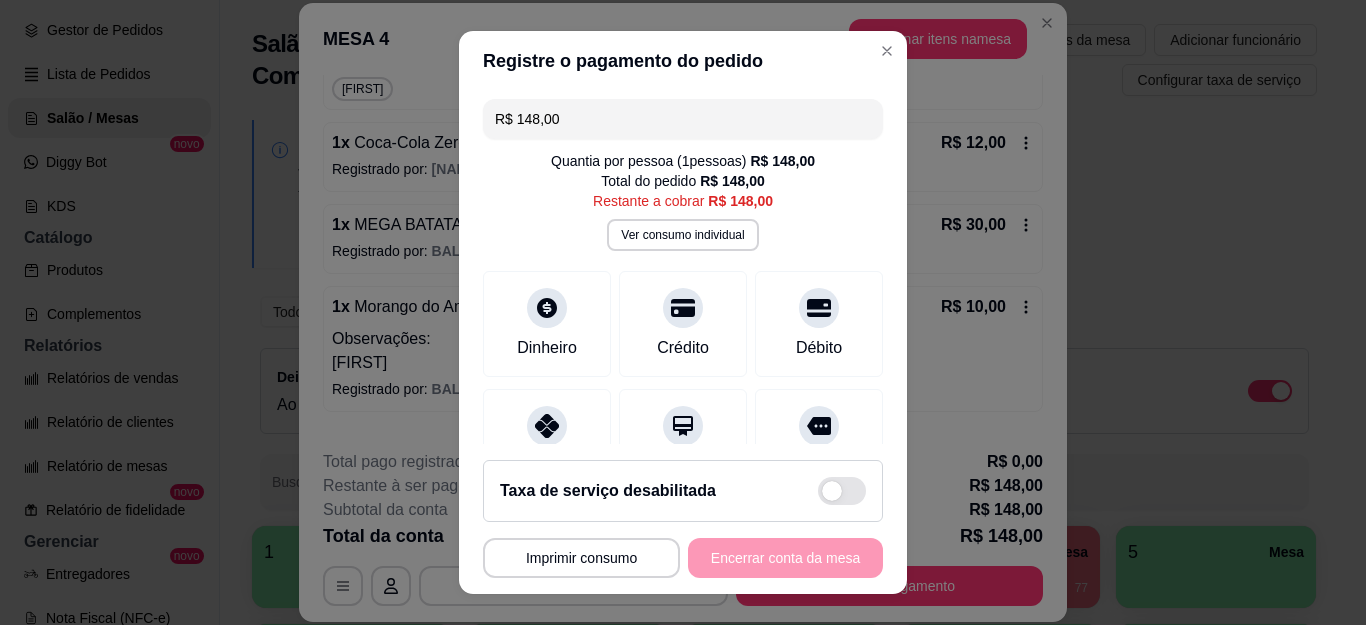 click on "R$ 148,00" at bounding box center (683, 119) 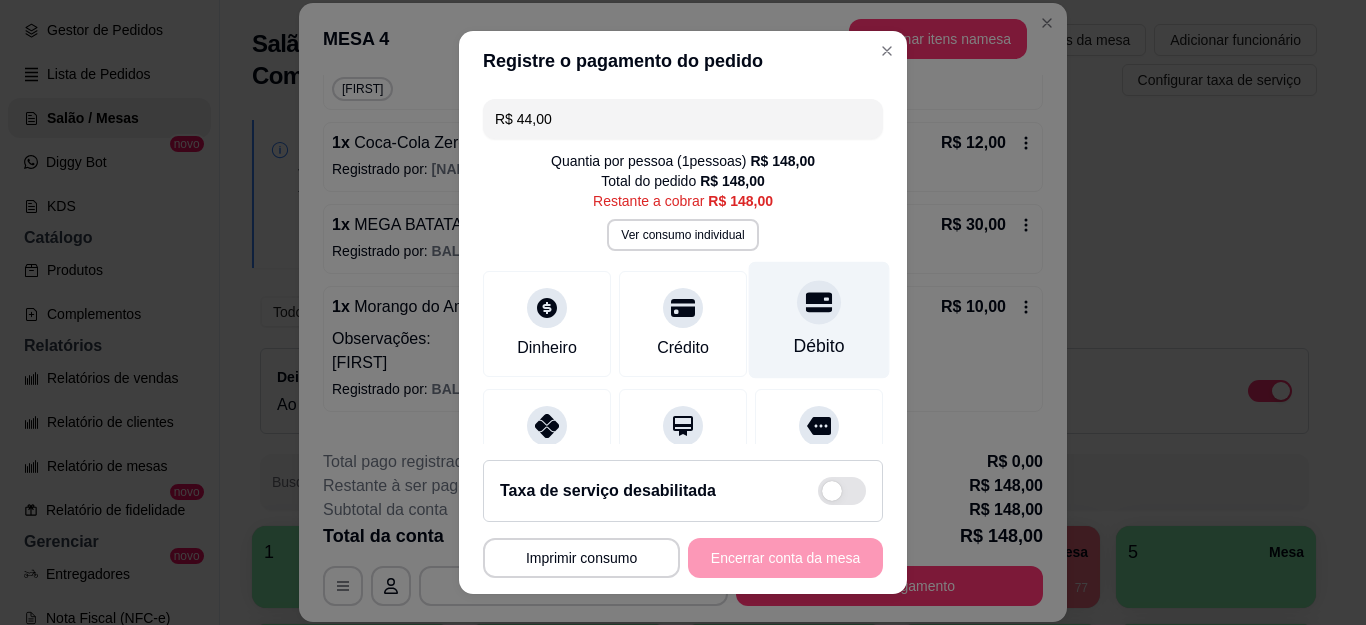 click at bounding box center (819, 303) 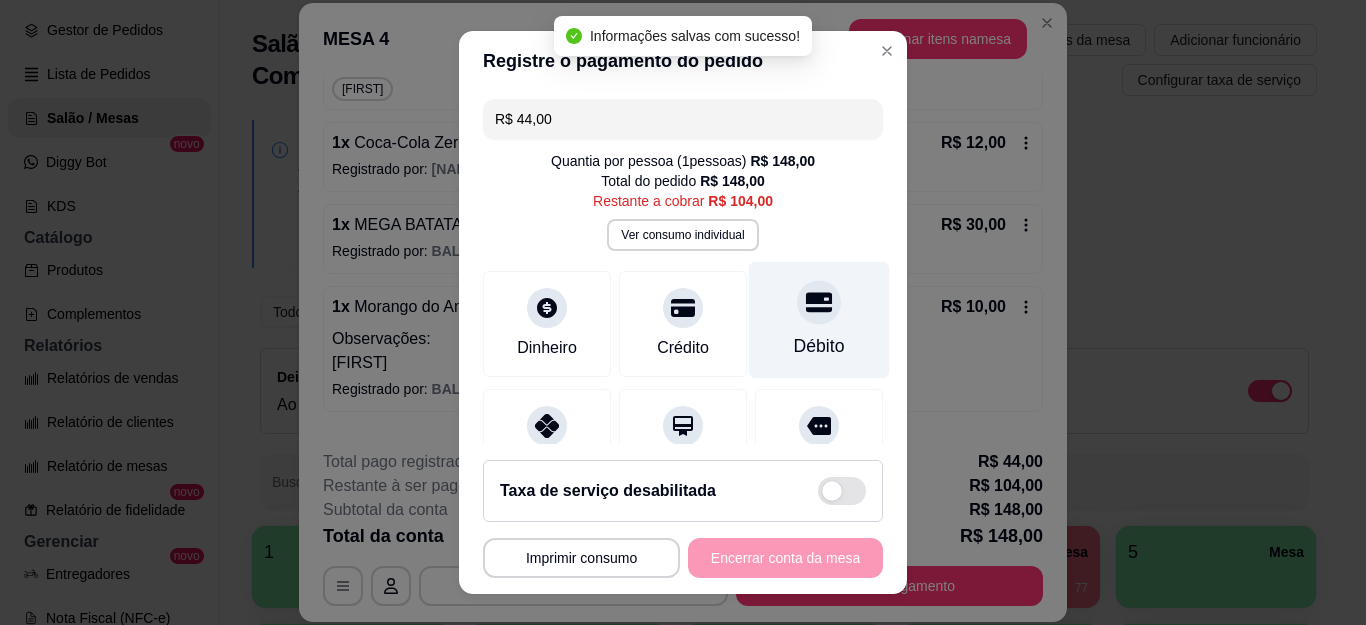 type on "R$ 104,00" 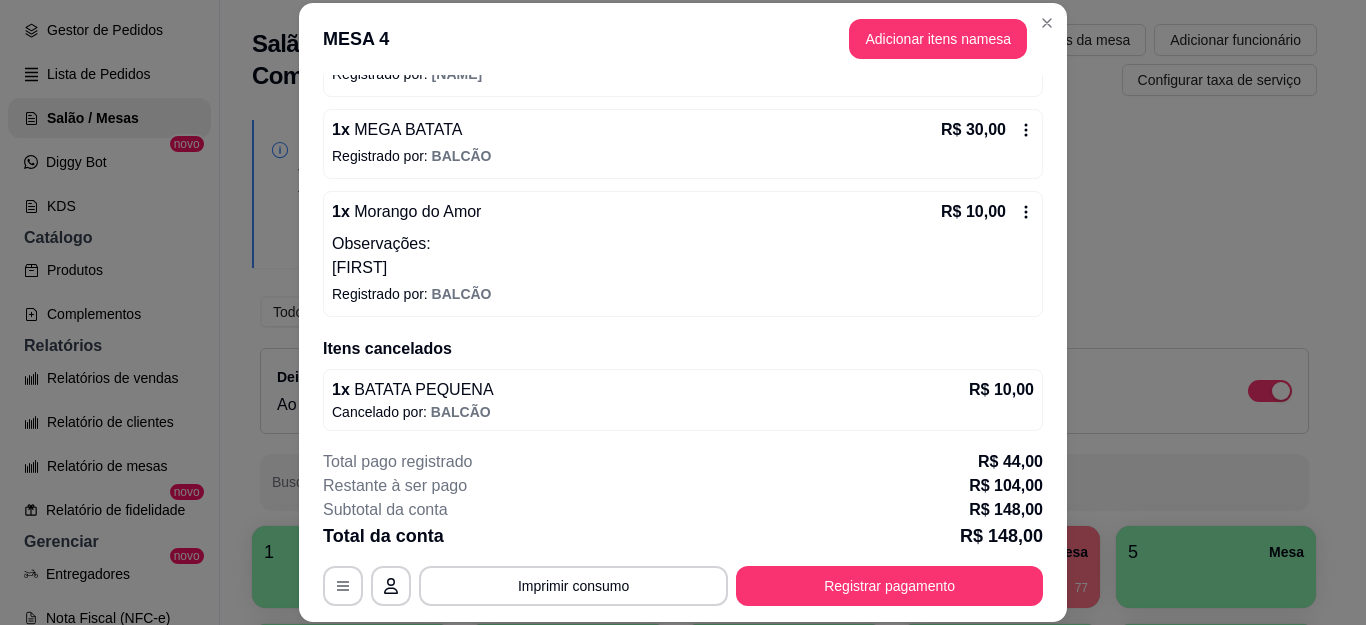 scroll, scrollTop: 1088, scrollLeft: 0, axis: vertical 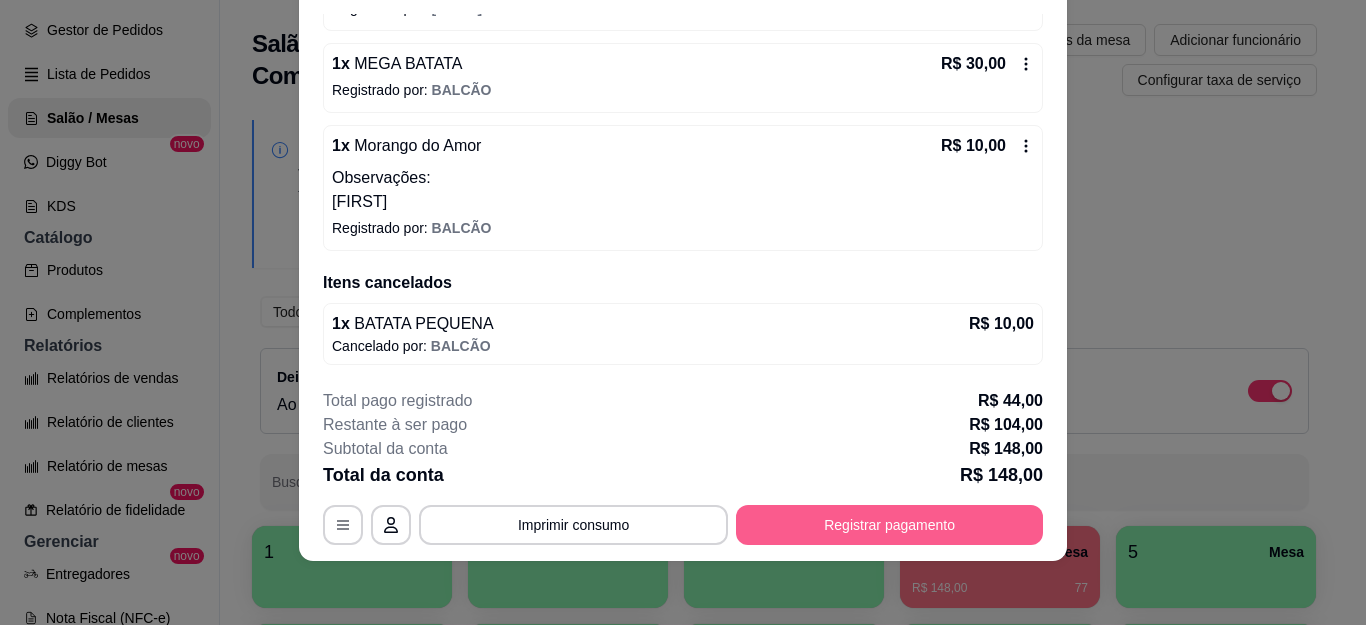 click on "Registrar pagamento" at bounding box center [889, 525] 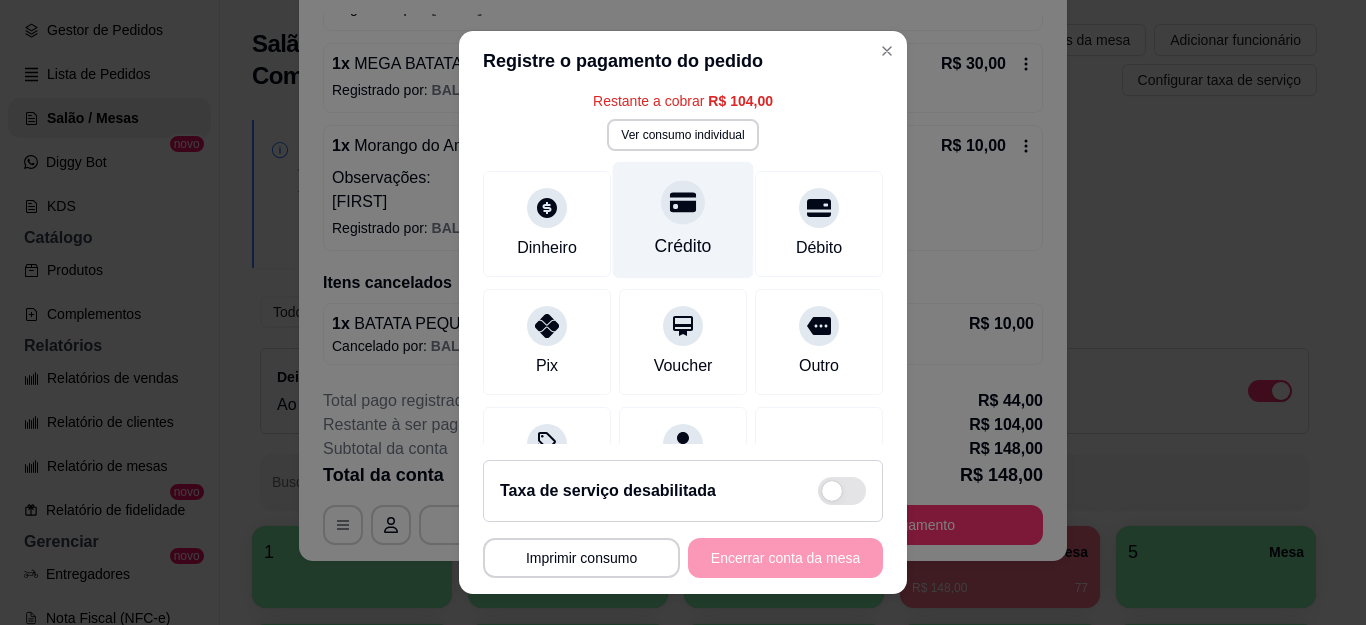scroll, scrollTop: 0, scrollLeft: 0, axis: both 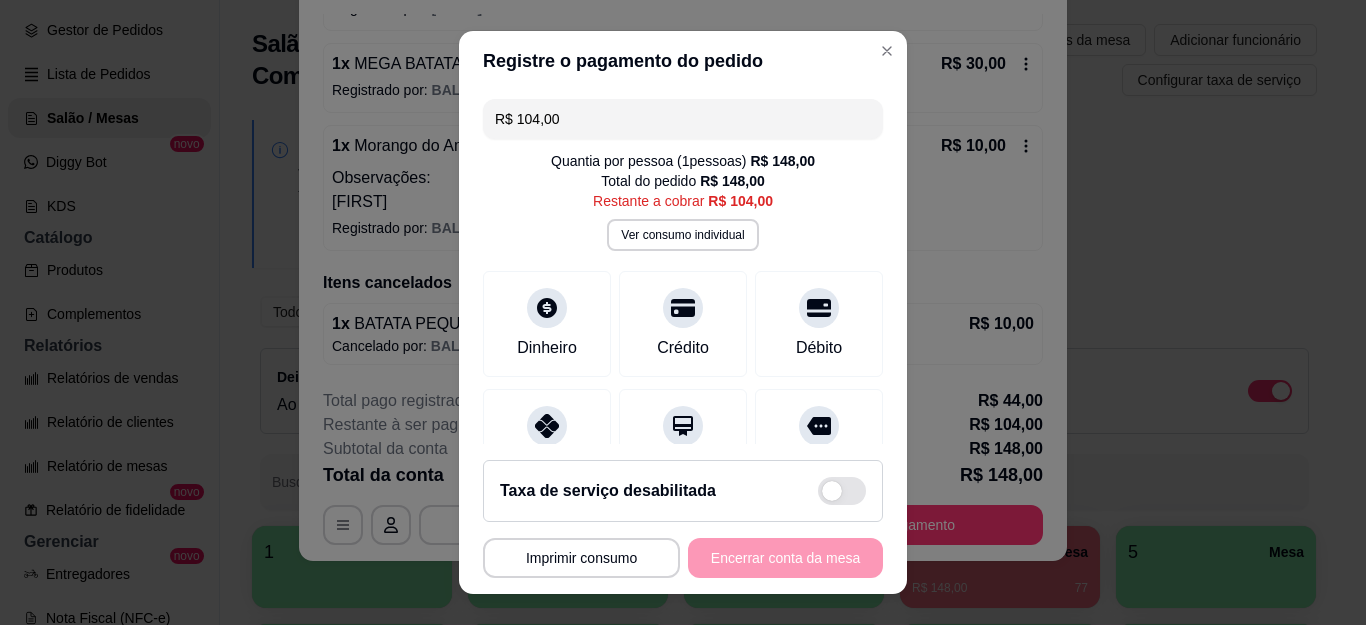 click on "R$ 104,00" at bounding box center (683, 119) 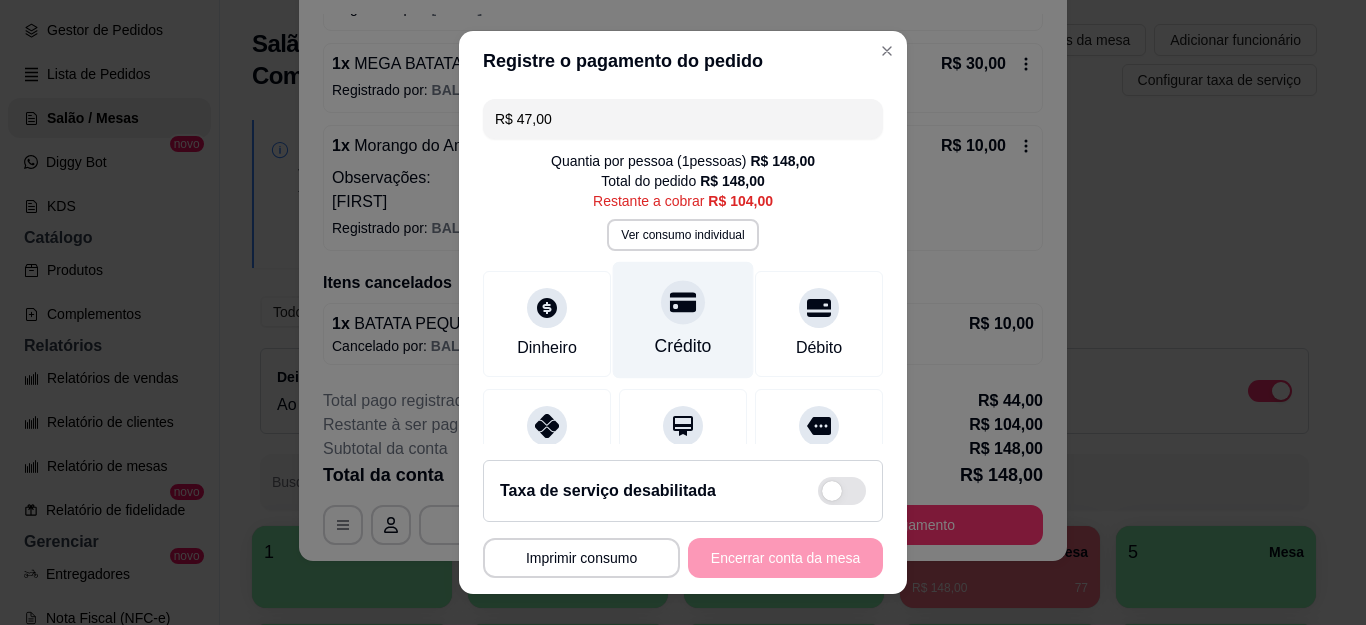 click on "Crédito" at bounding box center [683, 320] 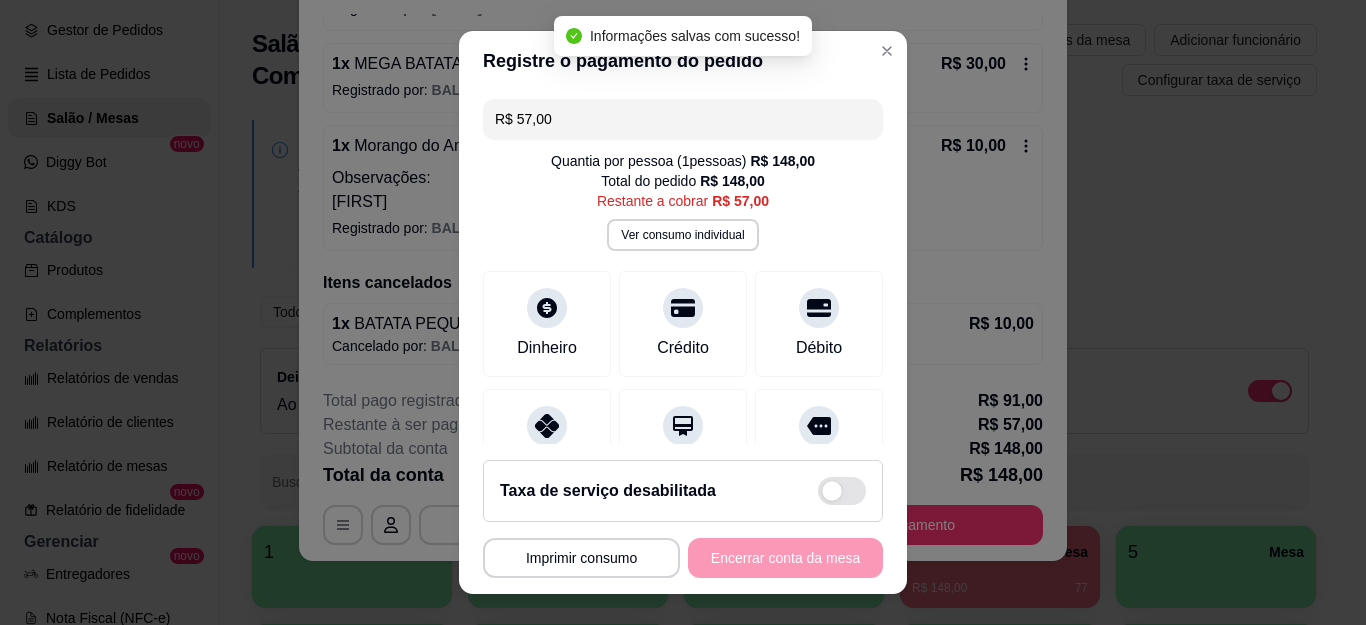 scroll, scrollTop: 200, scrollLeft: 0, axis: vertical 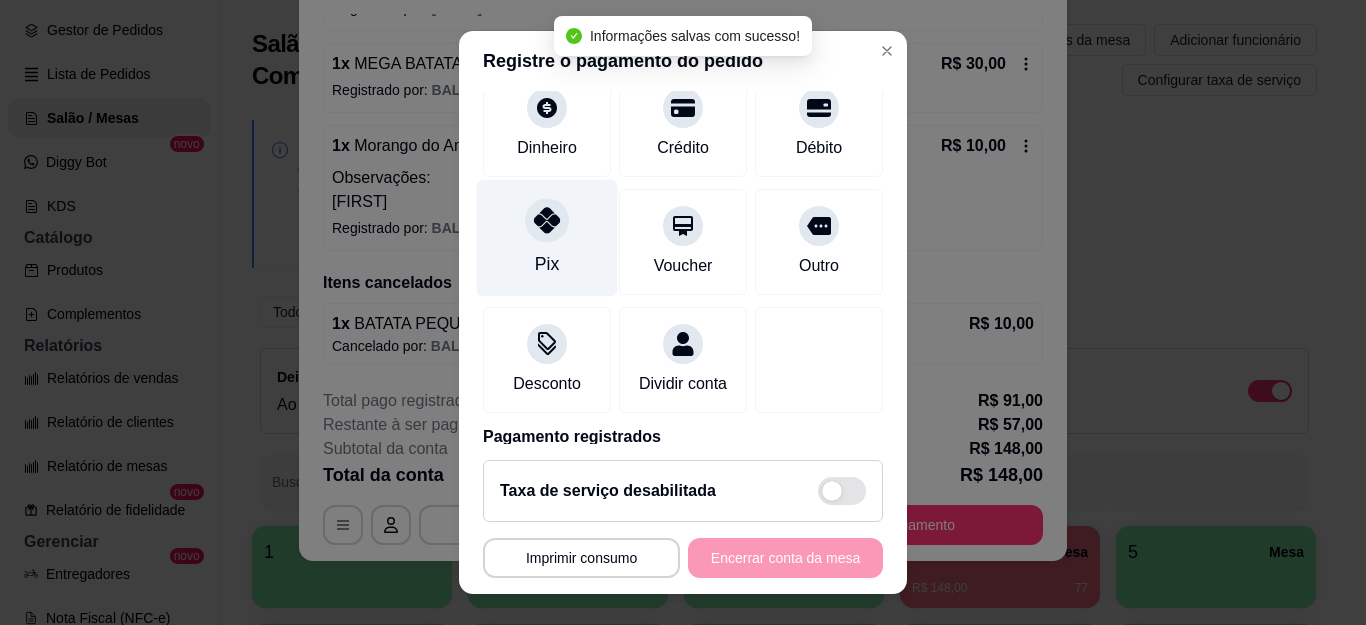 click on "Pix" at bounding box center (547, 238) 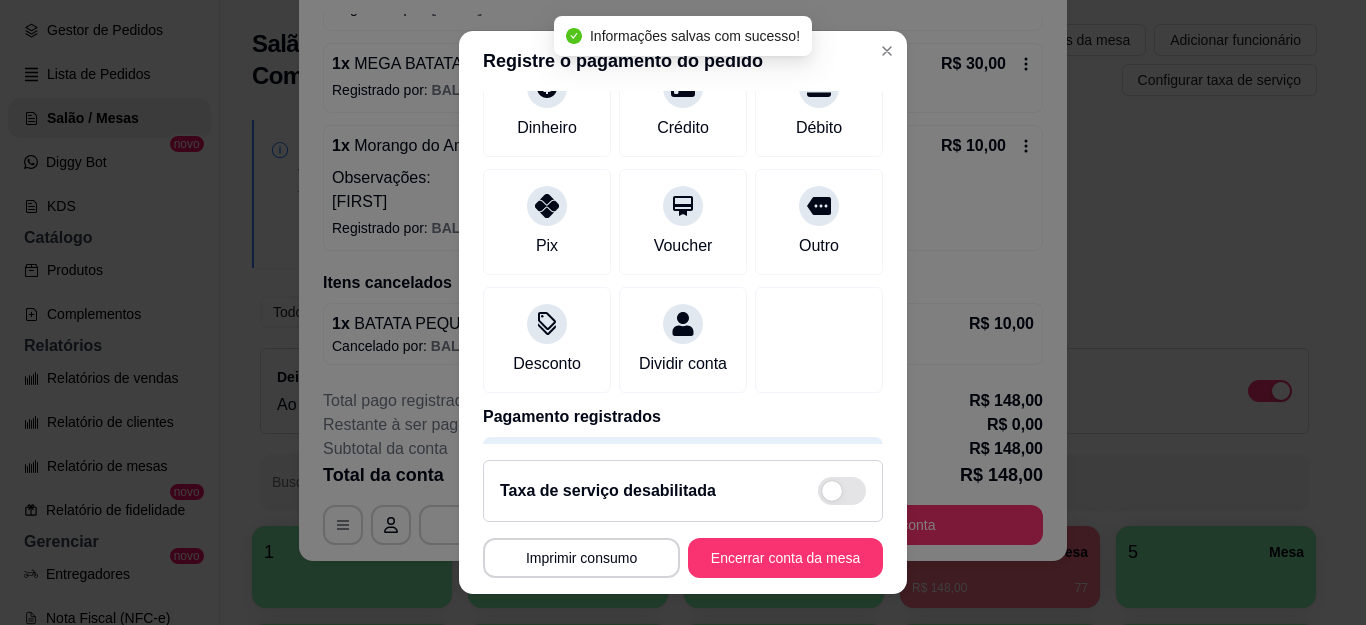 type on "R$ 0,00" 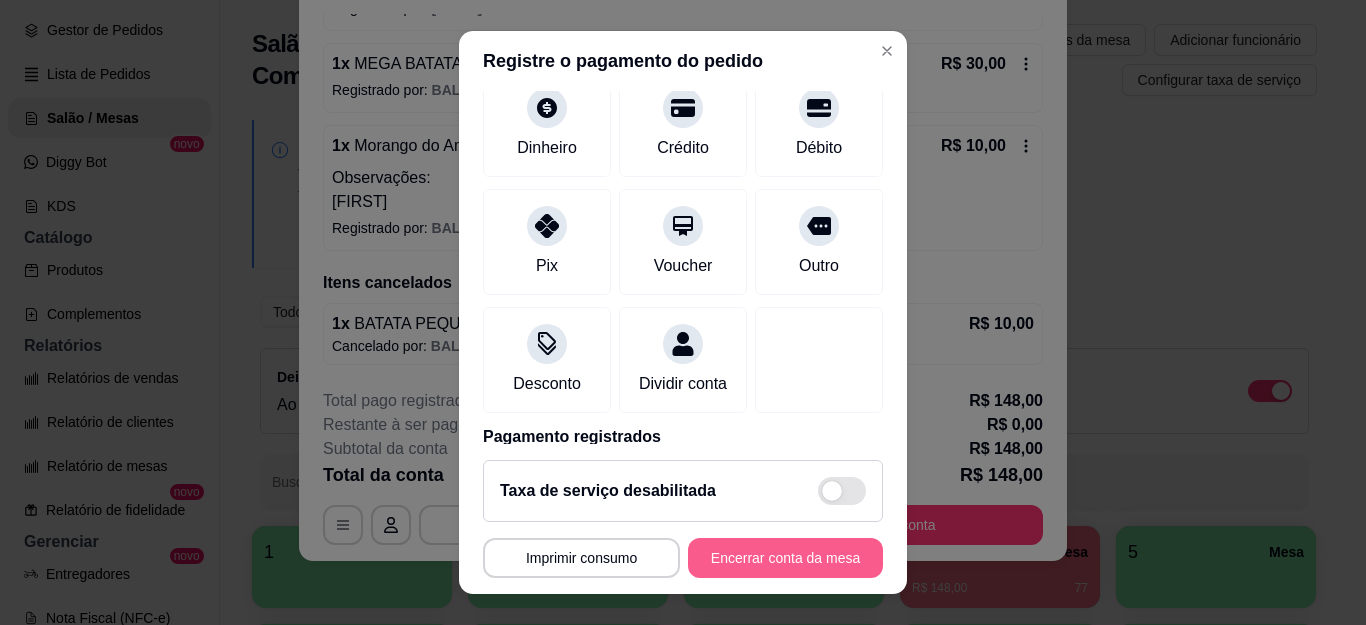 click on "Encerrar conta da mesa" at bounding box center (785, 558) 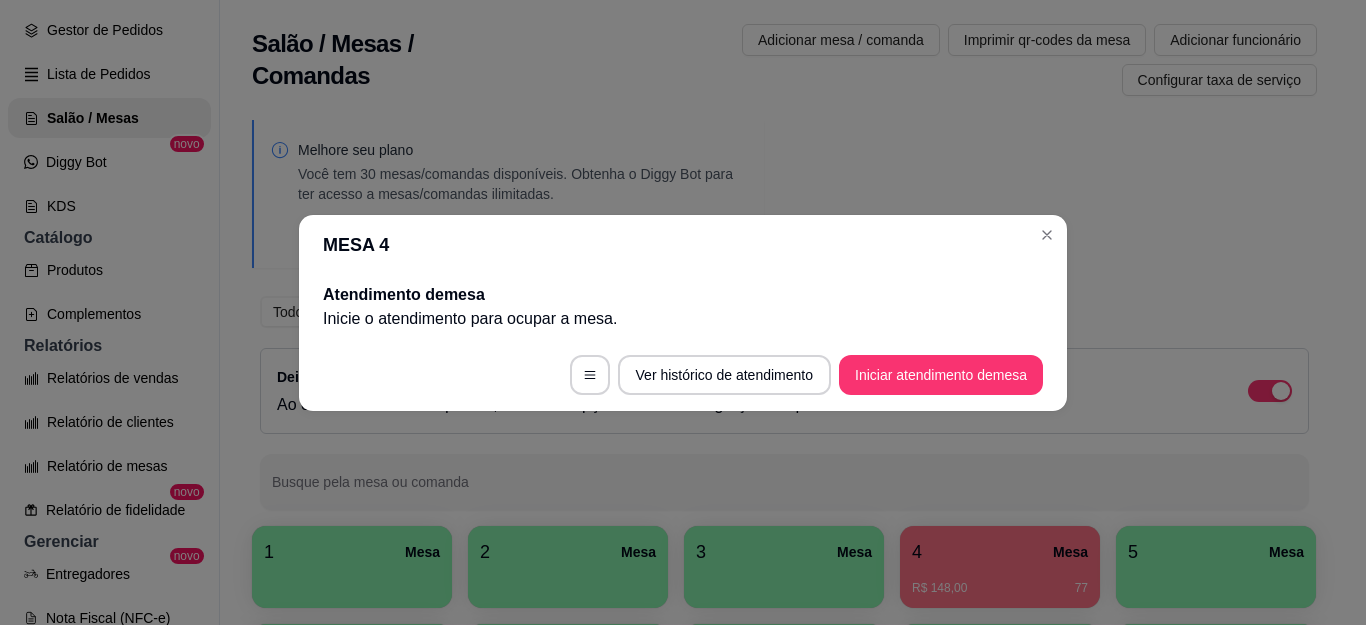 scroll, scrollTop: 0, scrollLeft: 0, axis: both 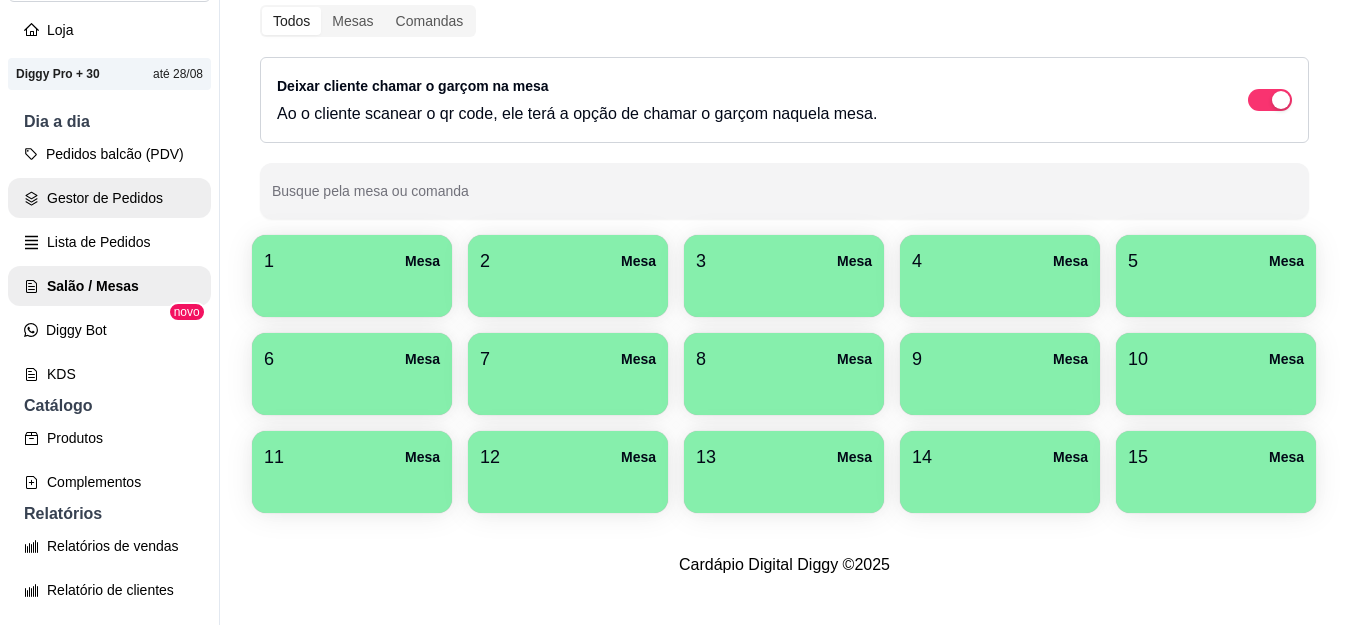click on "Gestor de Pedidos" at bounding box center [109, 198] 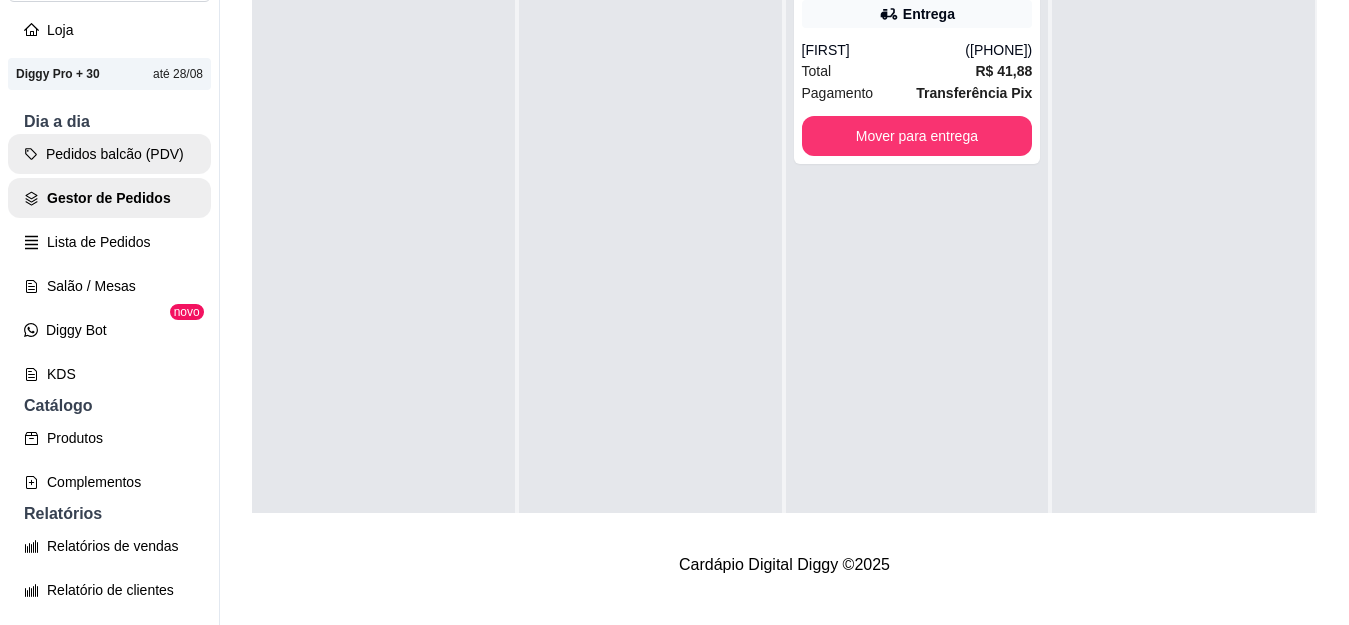 scroll, scrollTop: 0, scrollLeft: 0, axis: both 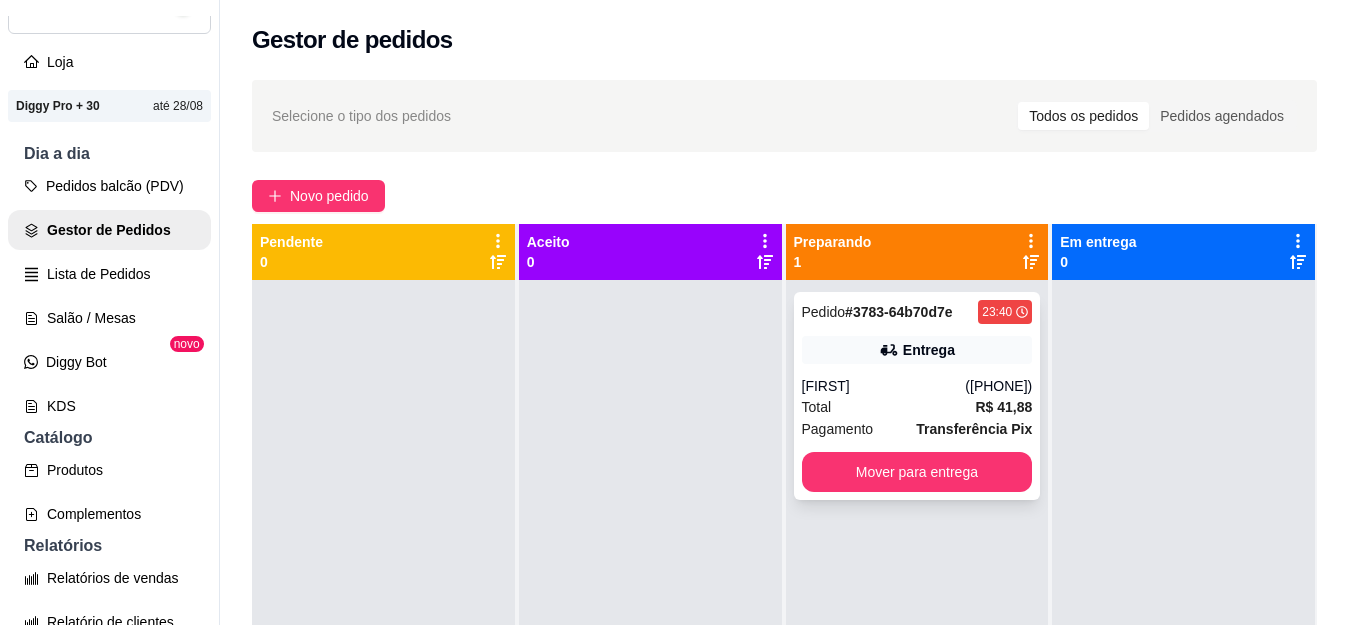 click on "Entrega" at bounding box center (929, 350) 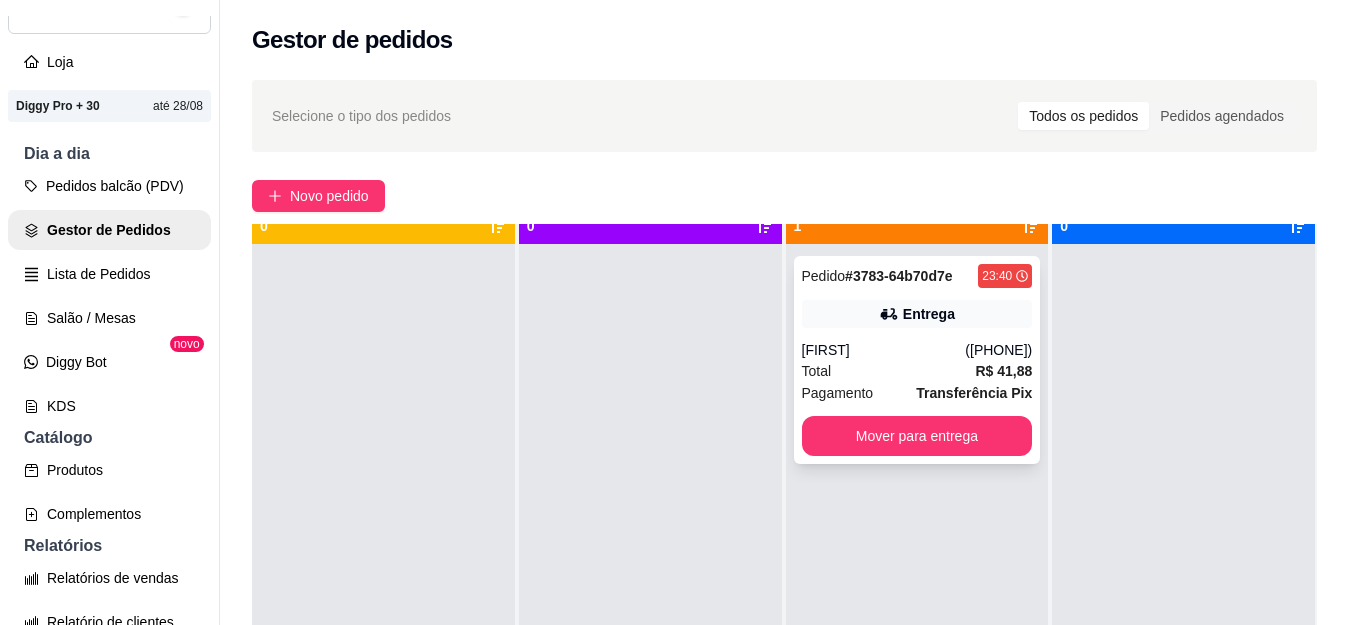 scroll, scrollTop: 56, scrollLeft: 0, axis: vertical 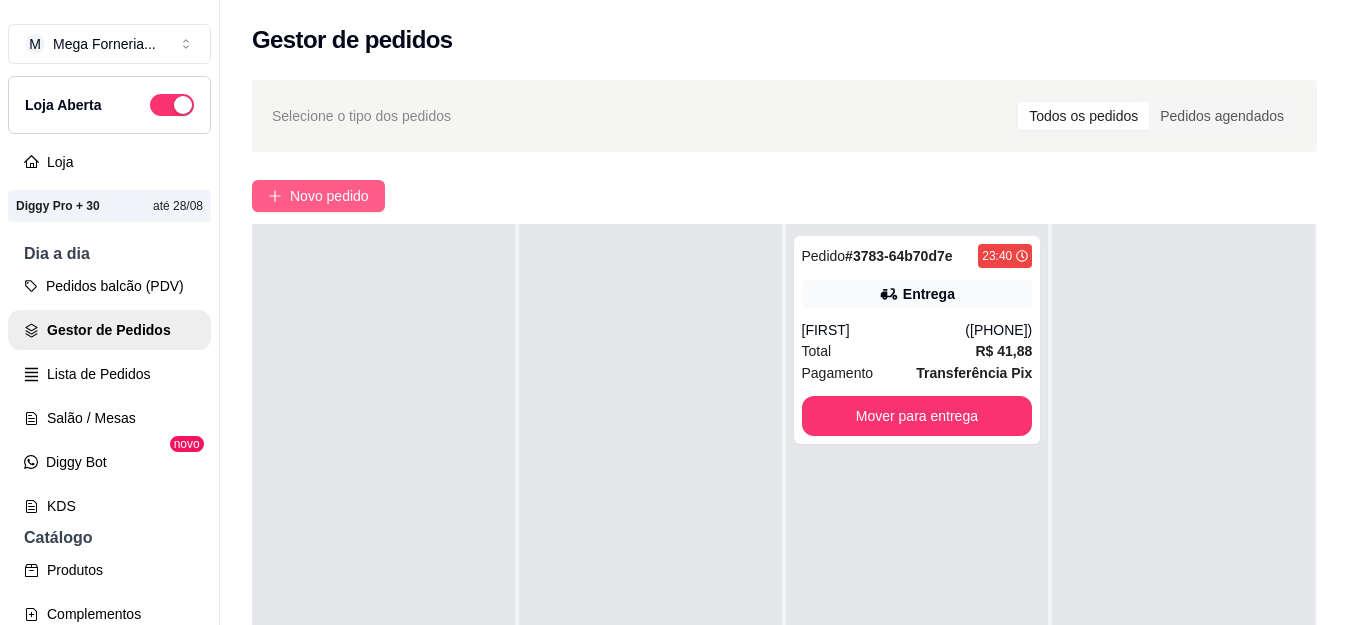 click on "Novo pedido" at bounding box center (329, 196) 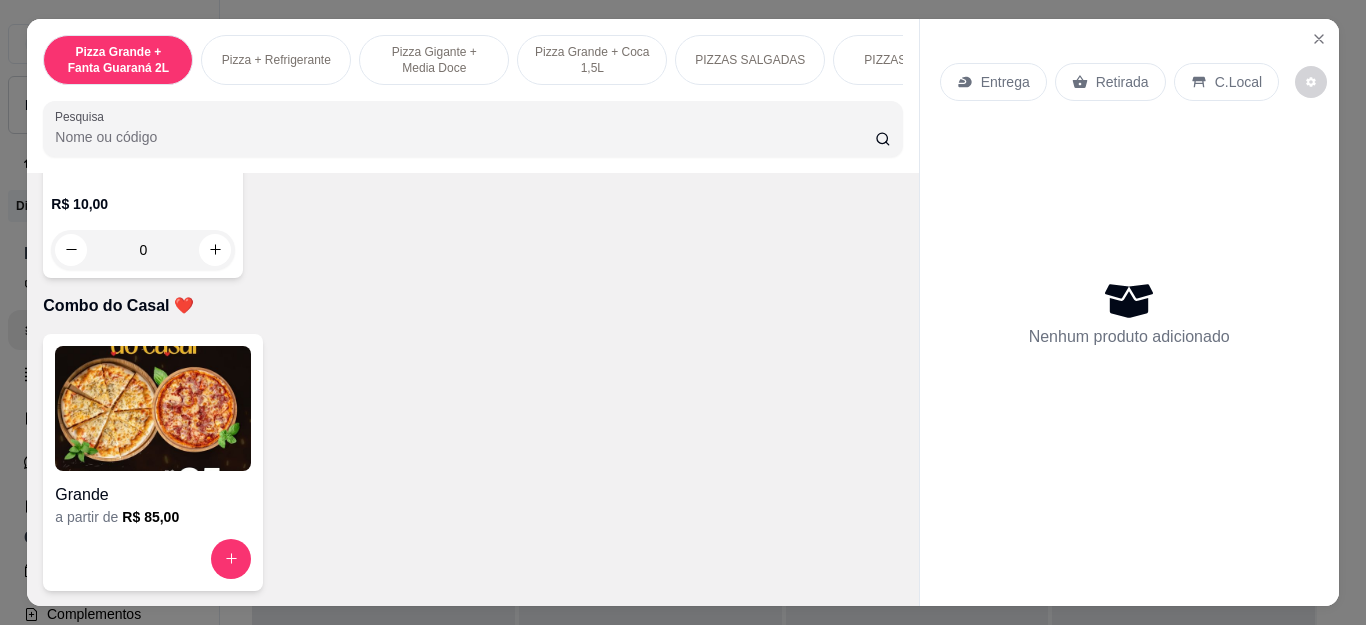 scroll, scrollTop: 6387, scrollLeft: 0, axis: vertical 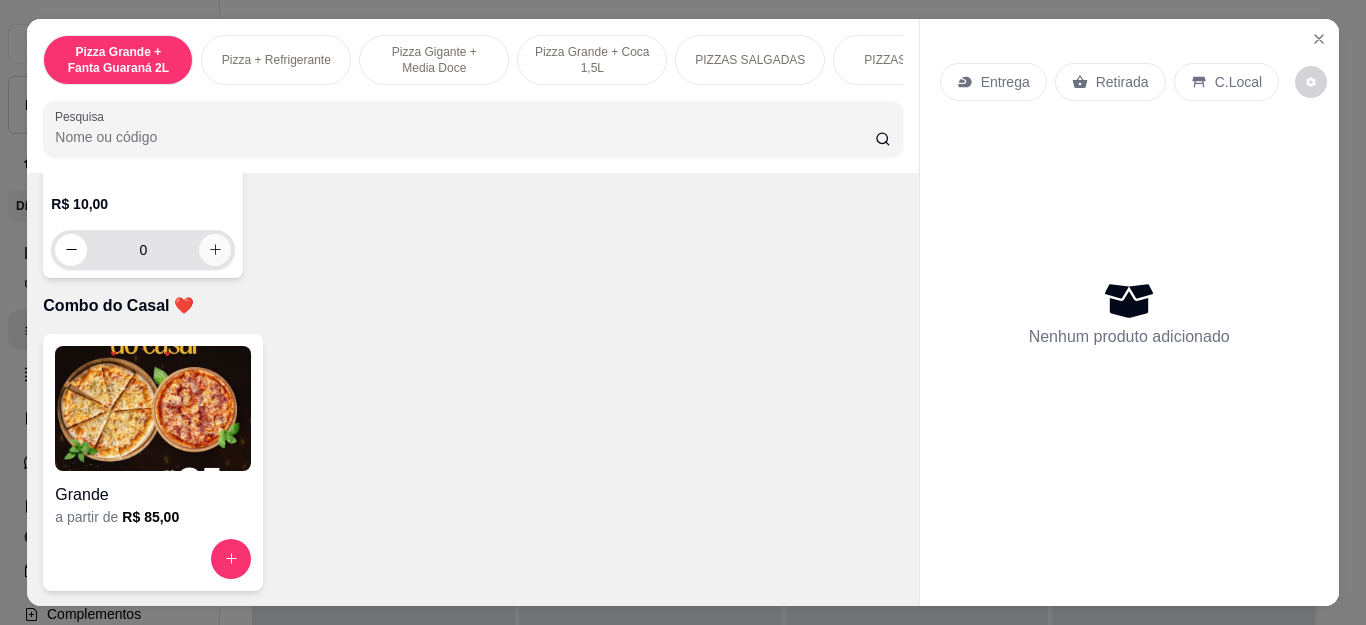 click at bounding box center (215, 250) 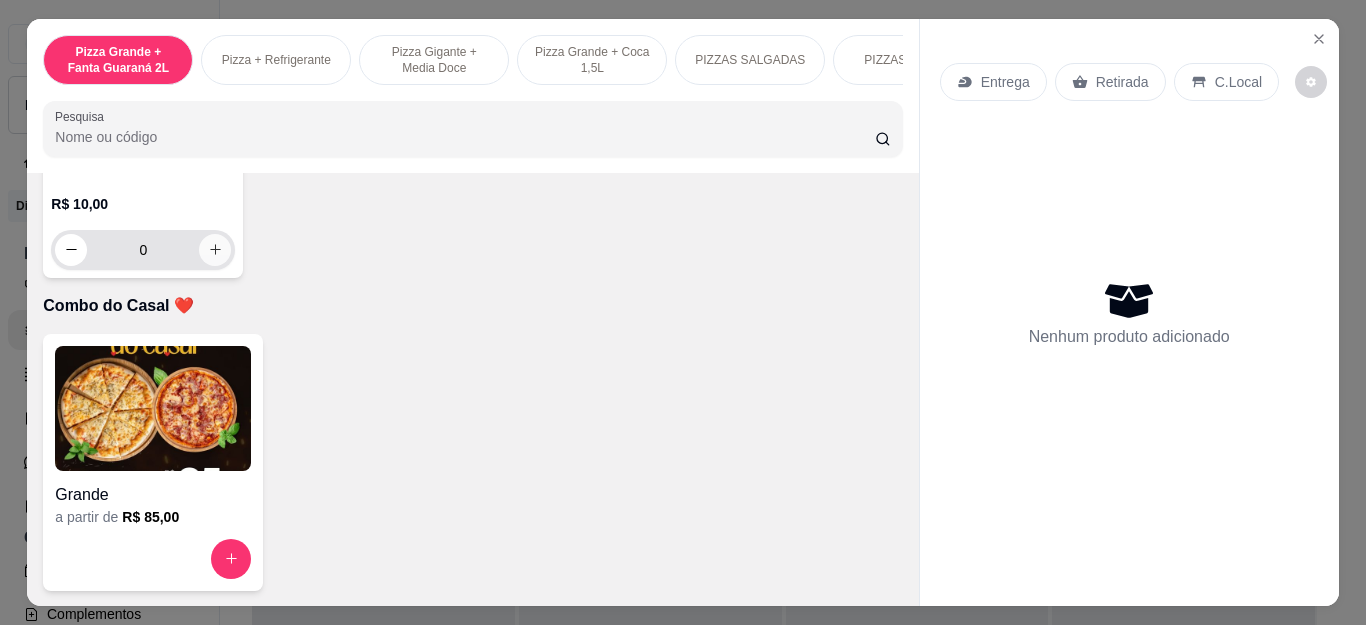 type on "1" 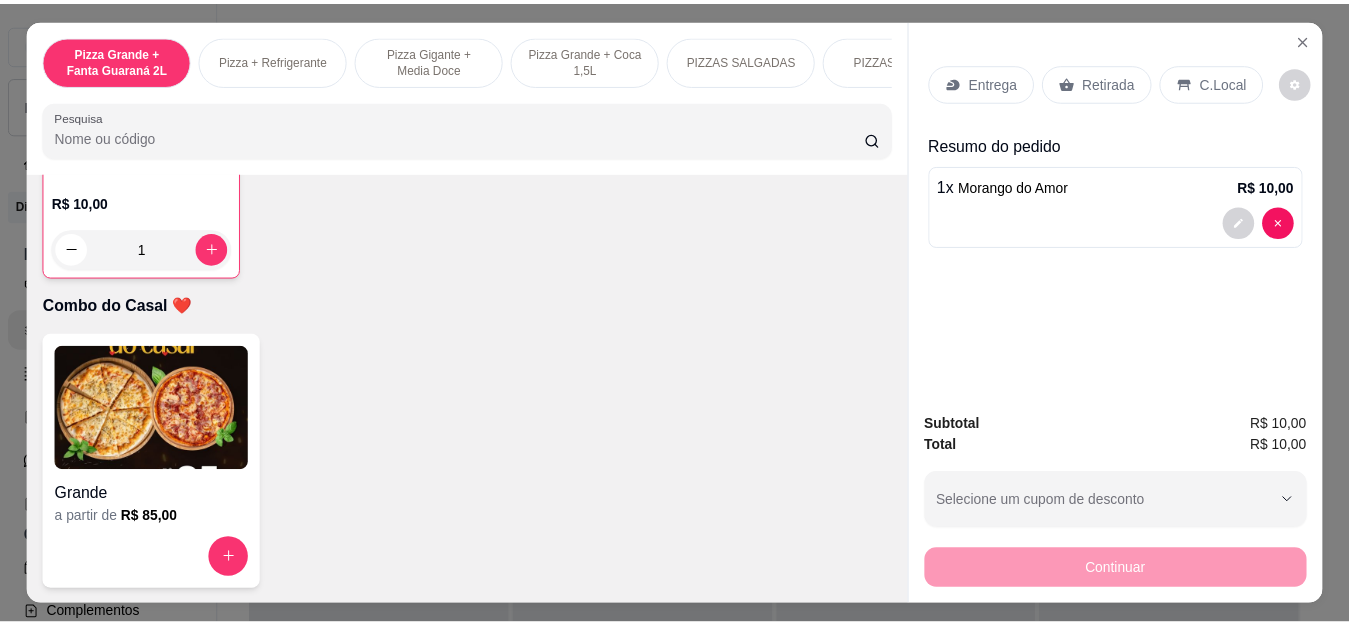 scroll, scrollTop: 6388, scrollLeft: 0, axis: vertical 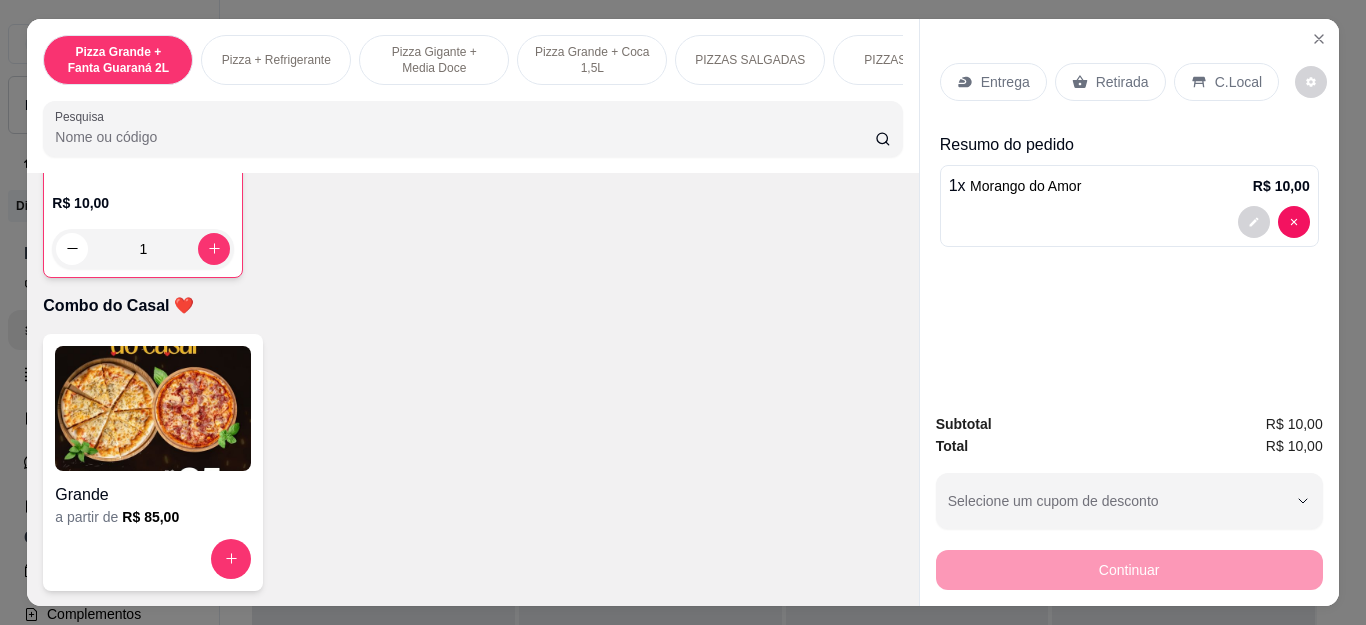 click on "Retirada" at bounding box center (1122, 82) 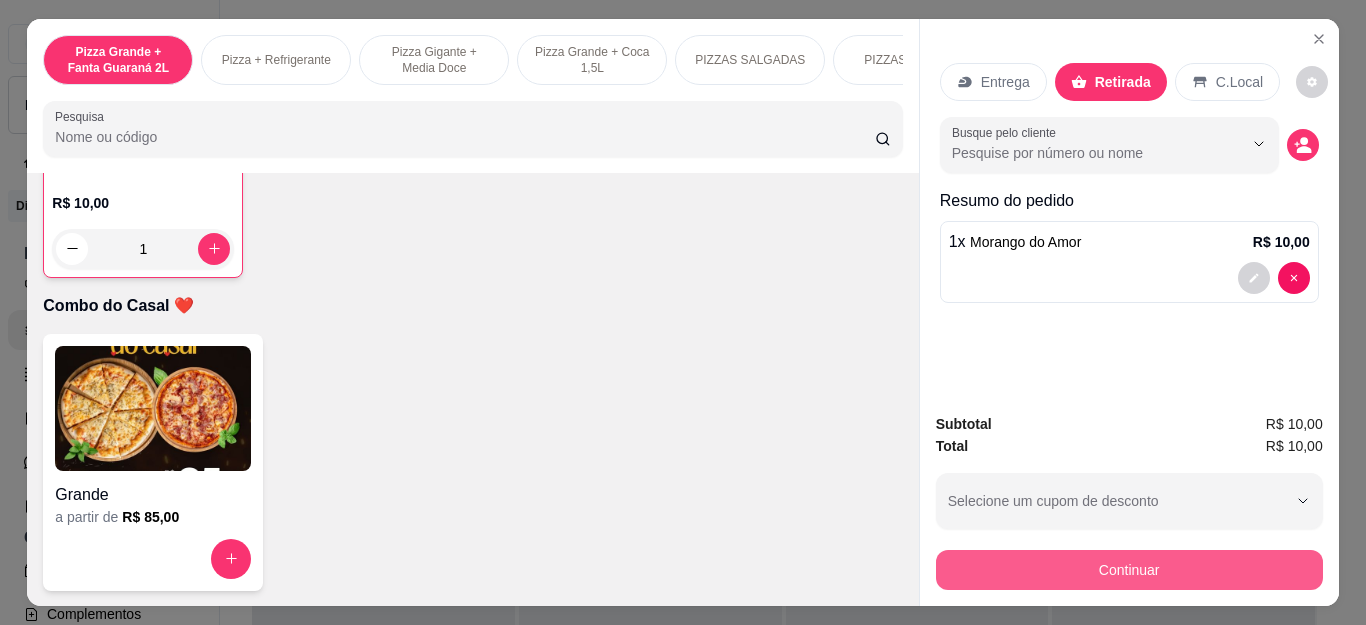 click on "Continuar" at bounding box center [1129, 570] 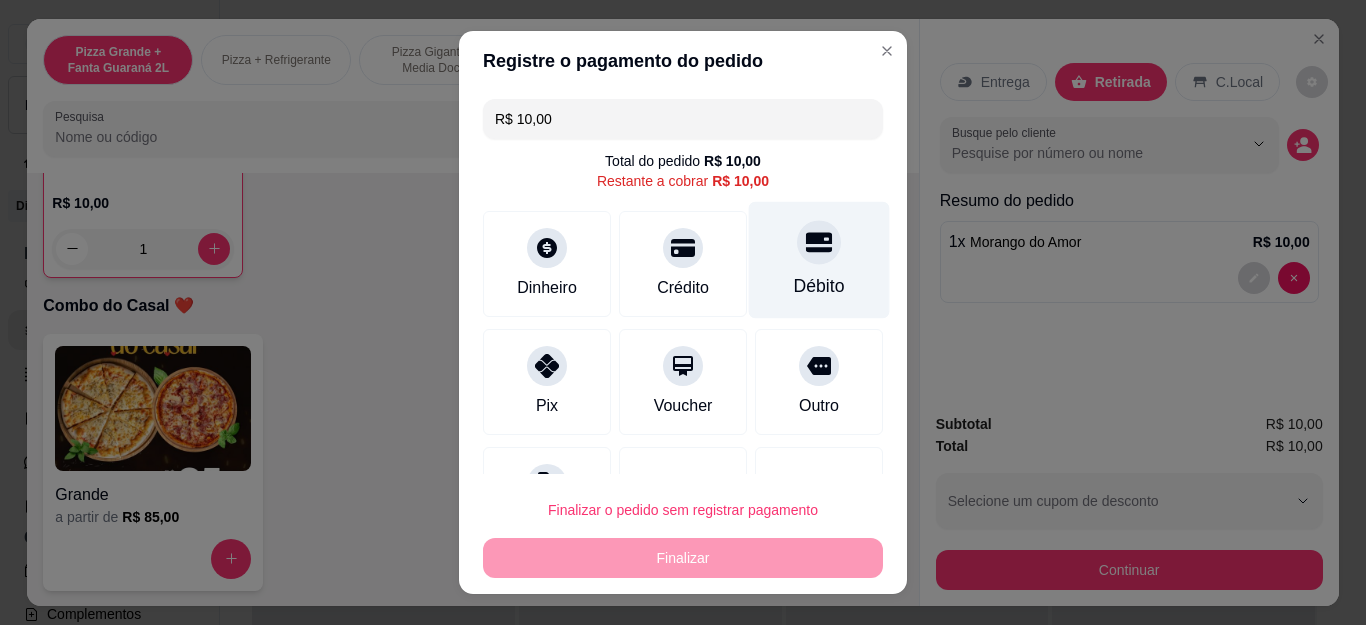 click on "Débito" at bounding box center [819, 286] 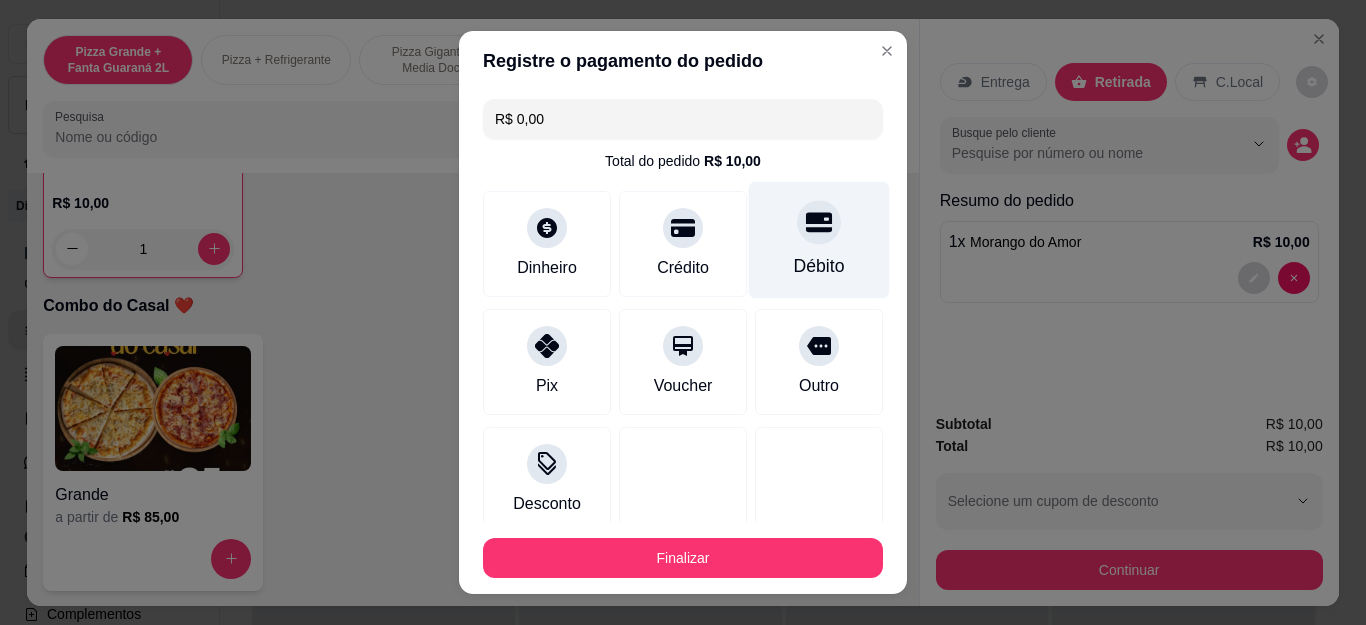 type on "R$ 0,00" 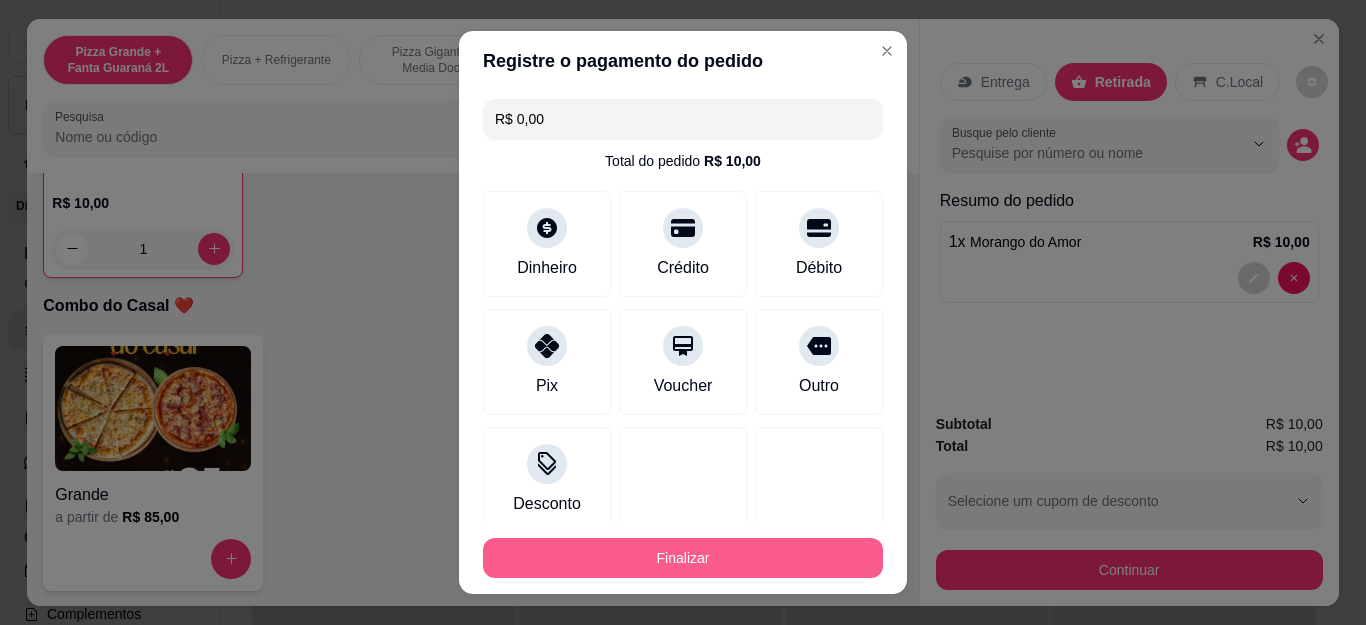 click on "Finalizar" at bounding box center [683, 558] 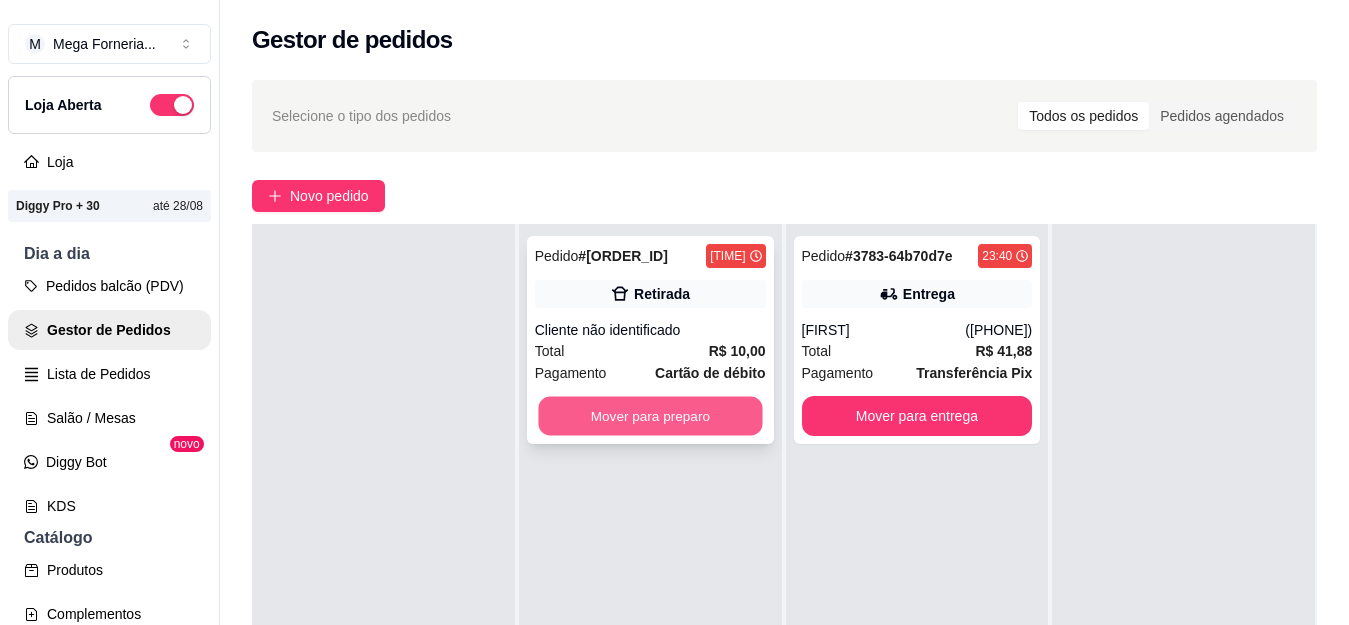 click on "Mover para preparo" at bounding box center [650, 416] 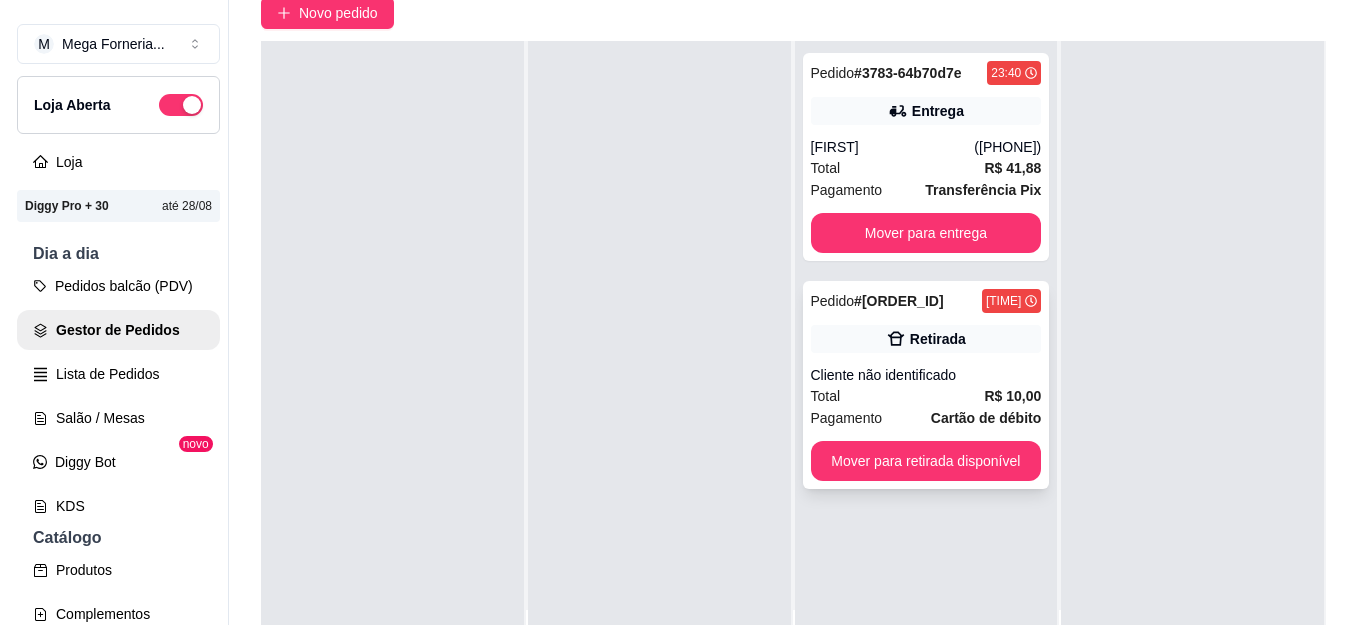 scroll, scrollTop: 200, scrollLeft: 0, axis: vertical 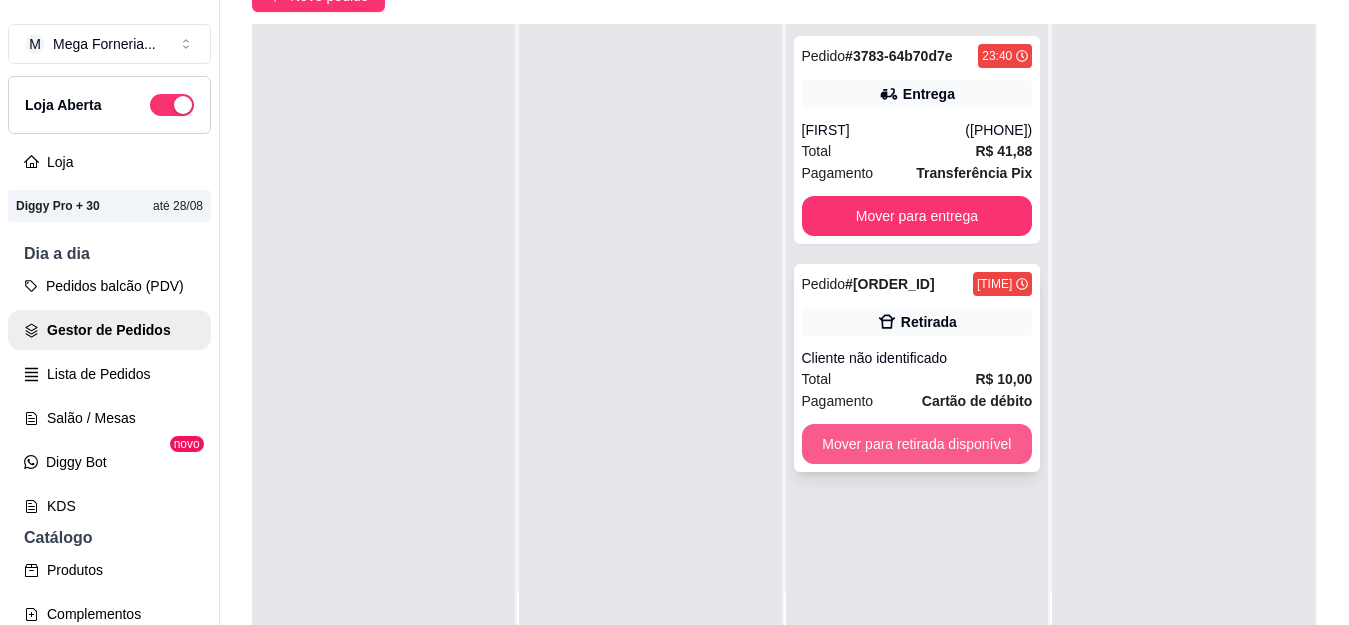 click on "Mover para retirada disponível" at bounding box center [917, 444] 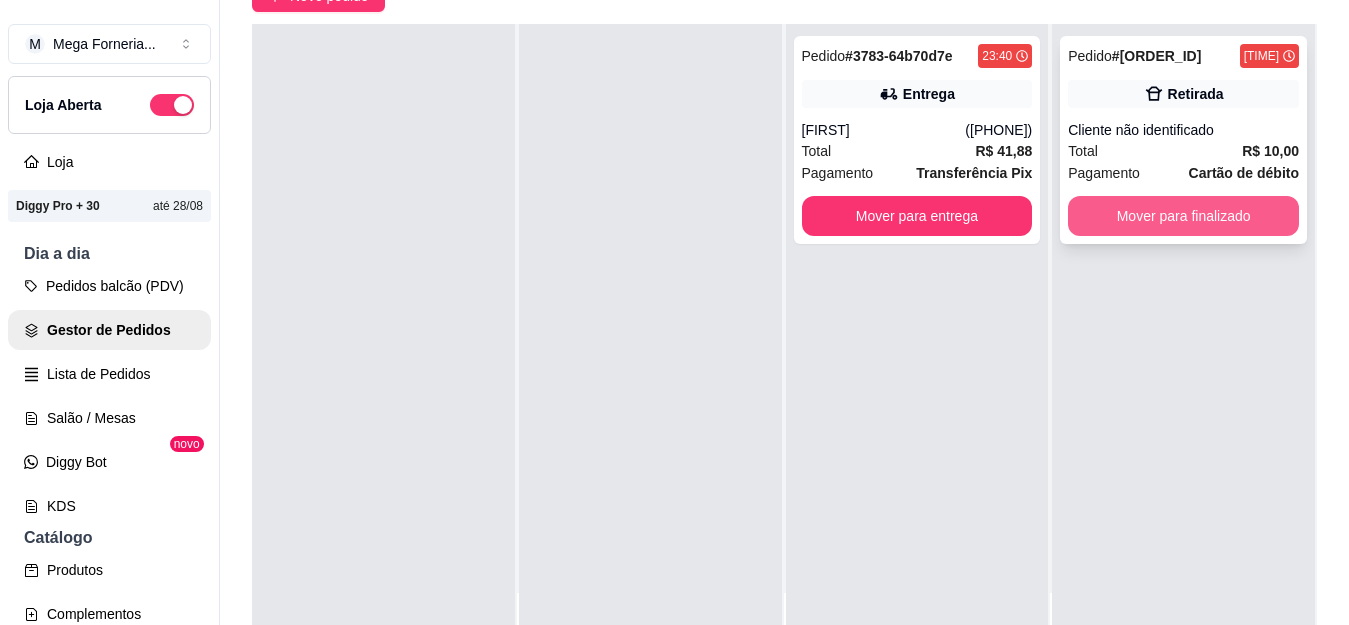 click on "Mover para finalizado" at bounding box center (1183, 216) 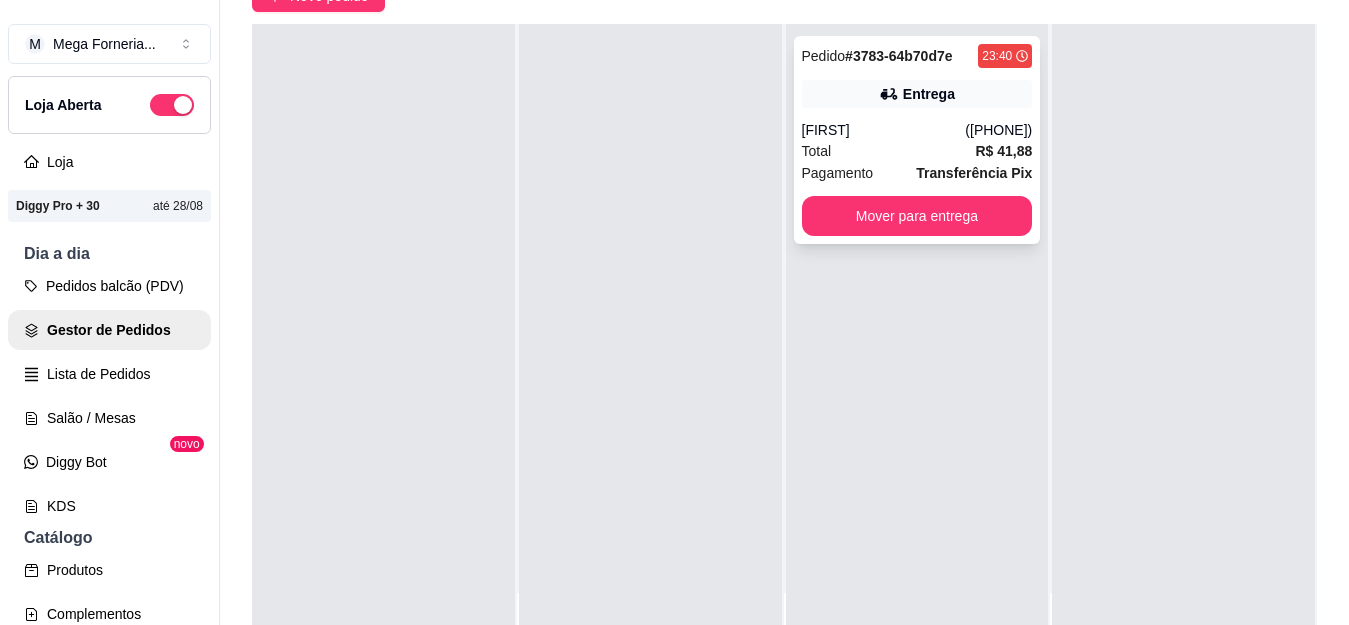 click on "Entrega" at bounding box center (917, 94) 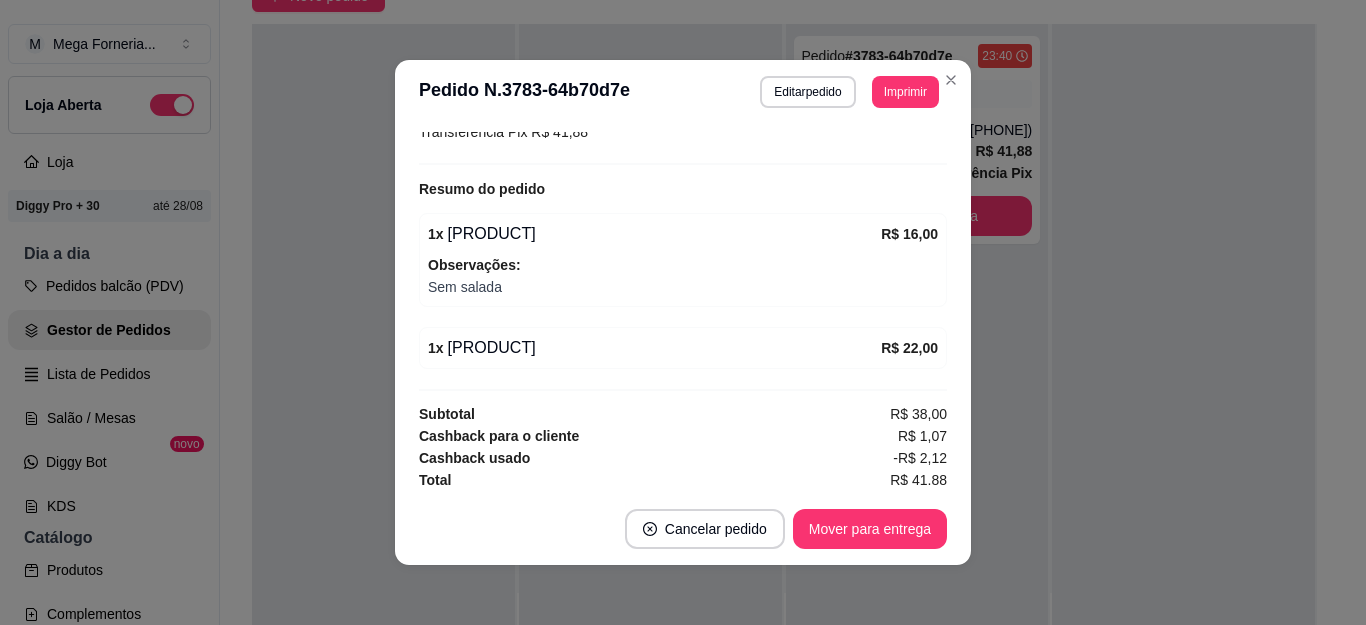 scroll, scrollTop: 606, scrollLeft: 0, axis: vertical 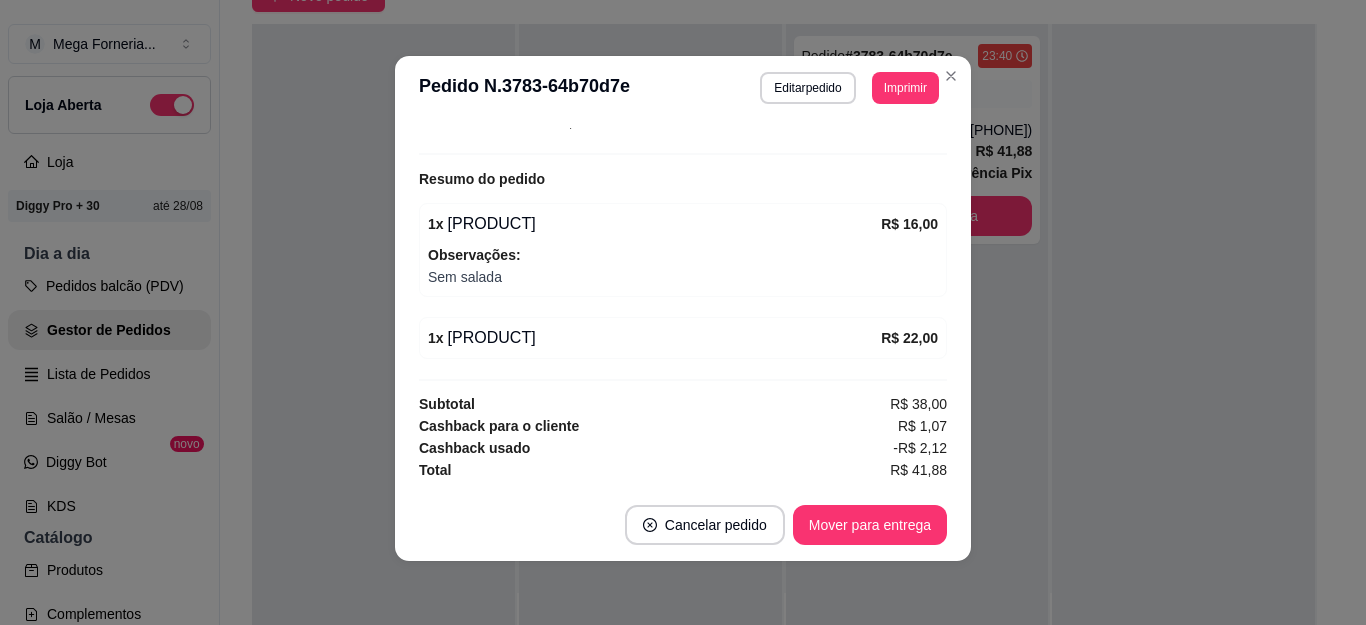 click on "1 x     X-EGG BACON" at bounding box center [654, 224] 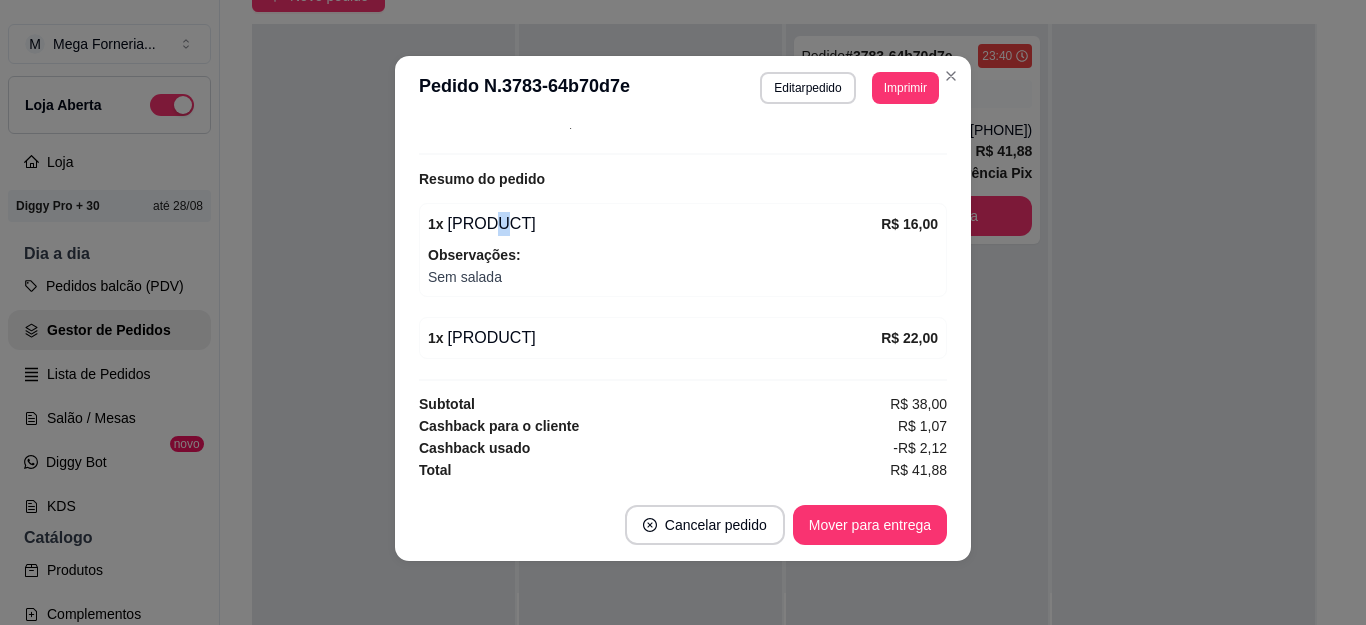 click on "1 x     X-EGG BACON" at bounding box center [654, 224] 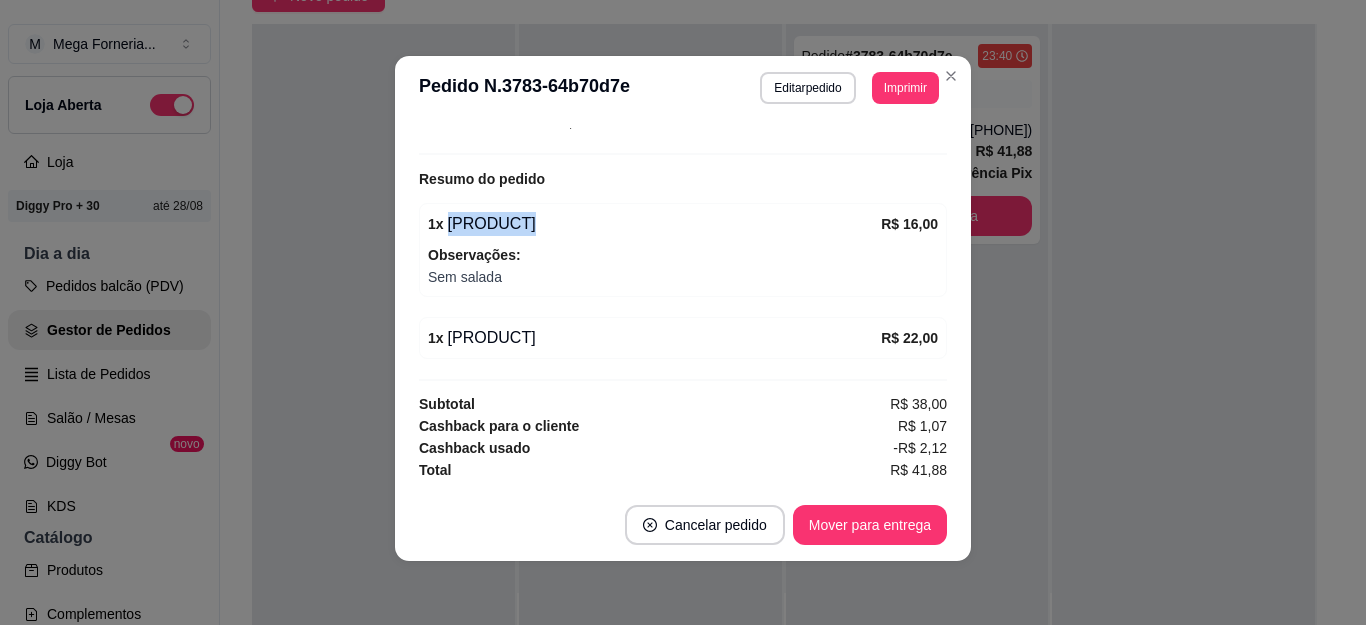 click on "1 x     X-EGG BACON" at bounding box center [654, 224] 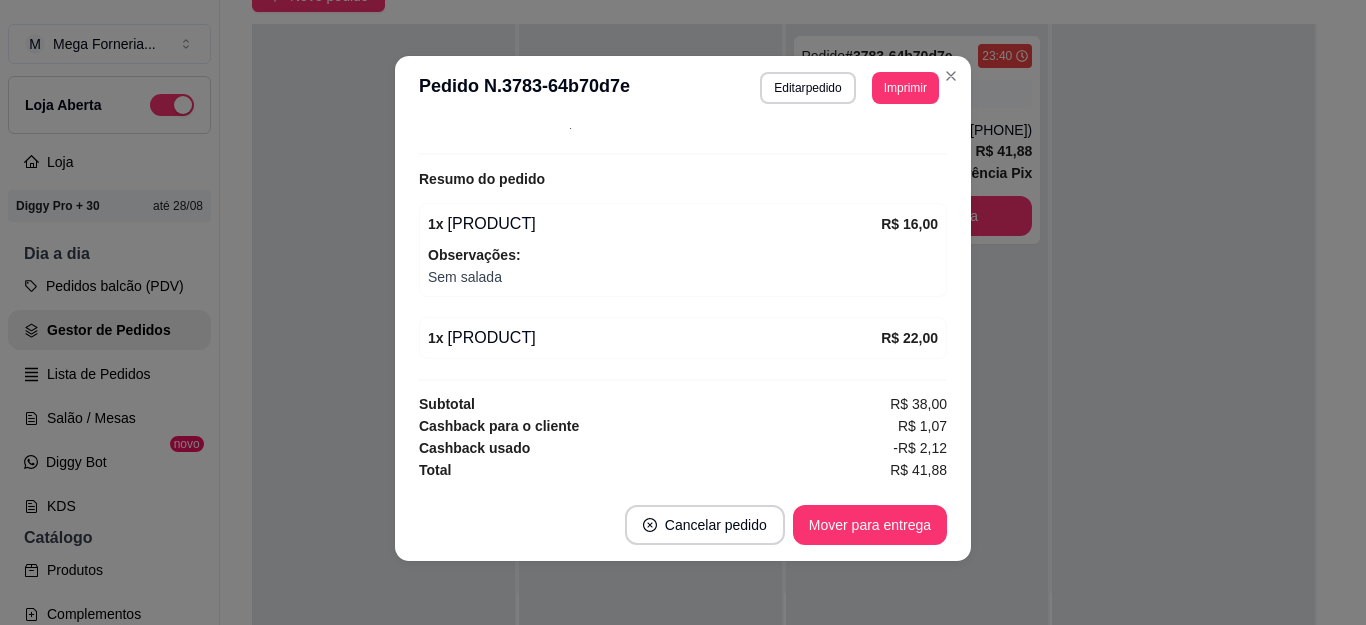click on "1 x X-MEGA LANCHE" at bounding box center [654, 338] 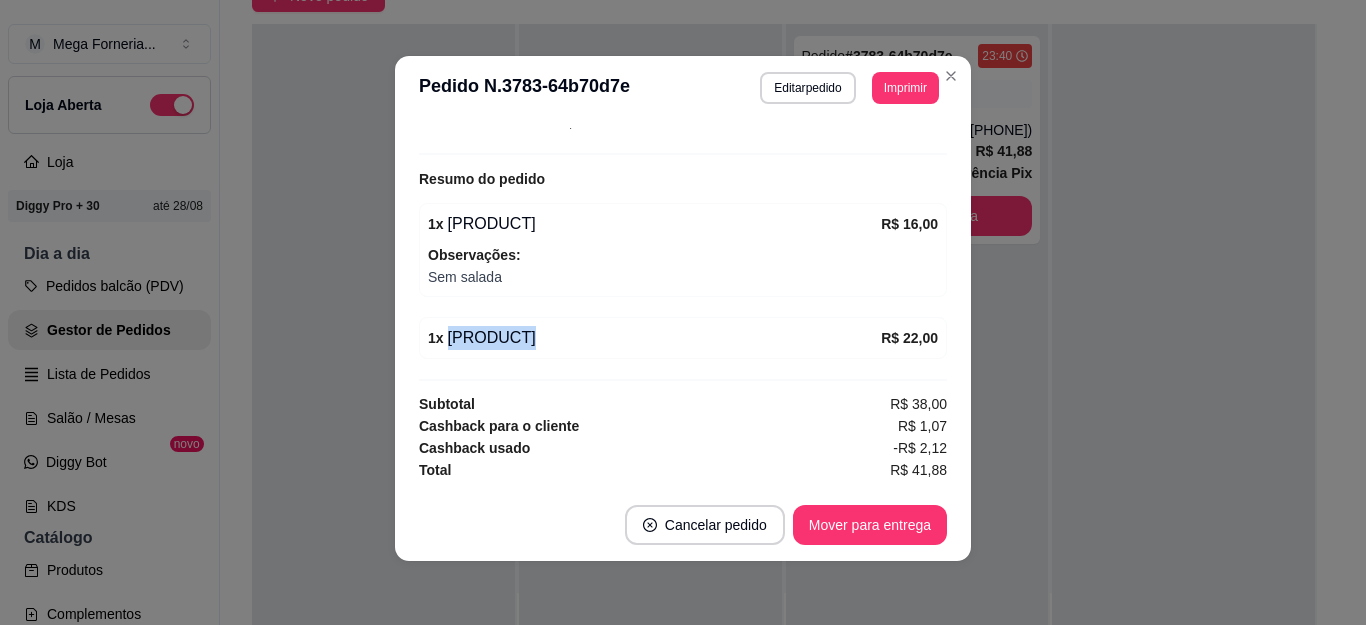click on "1 x X-MEGA LANCHE" at bounding box center [654, 338] 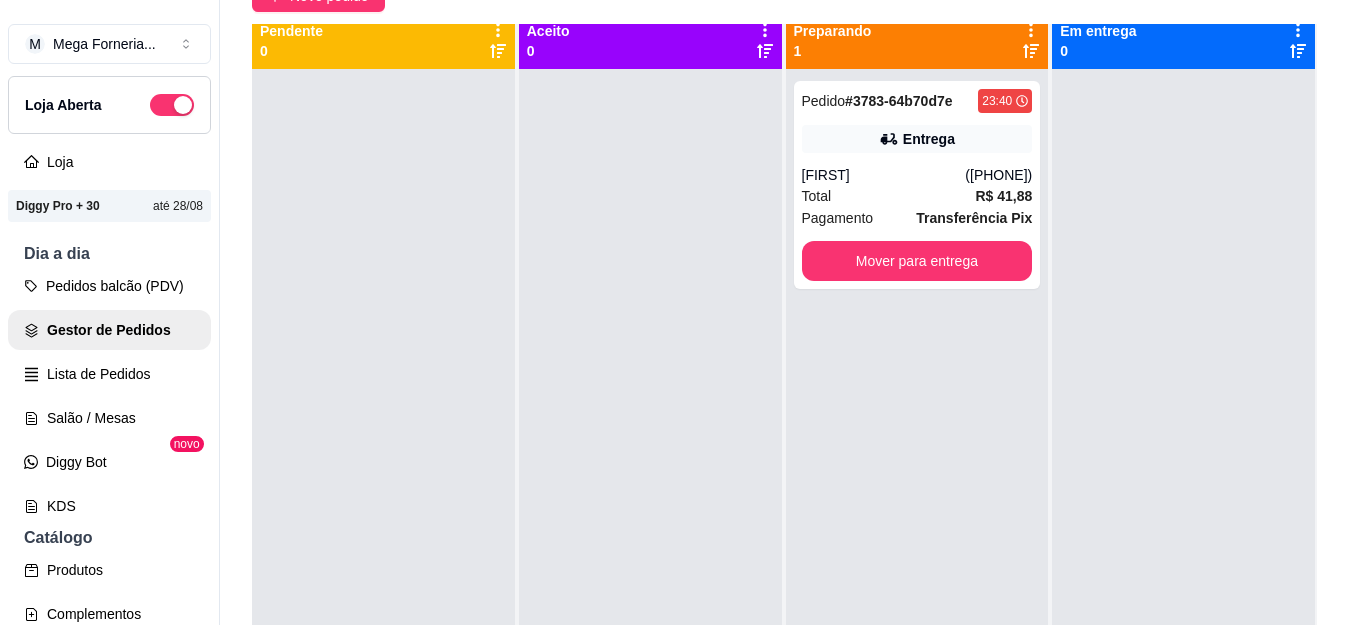 scroll, scrollTop: 0, scrollLeft: 0, axis: both 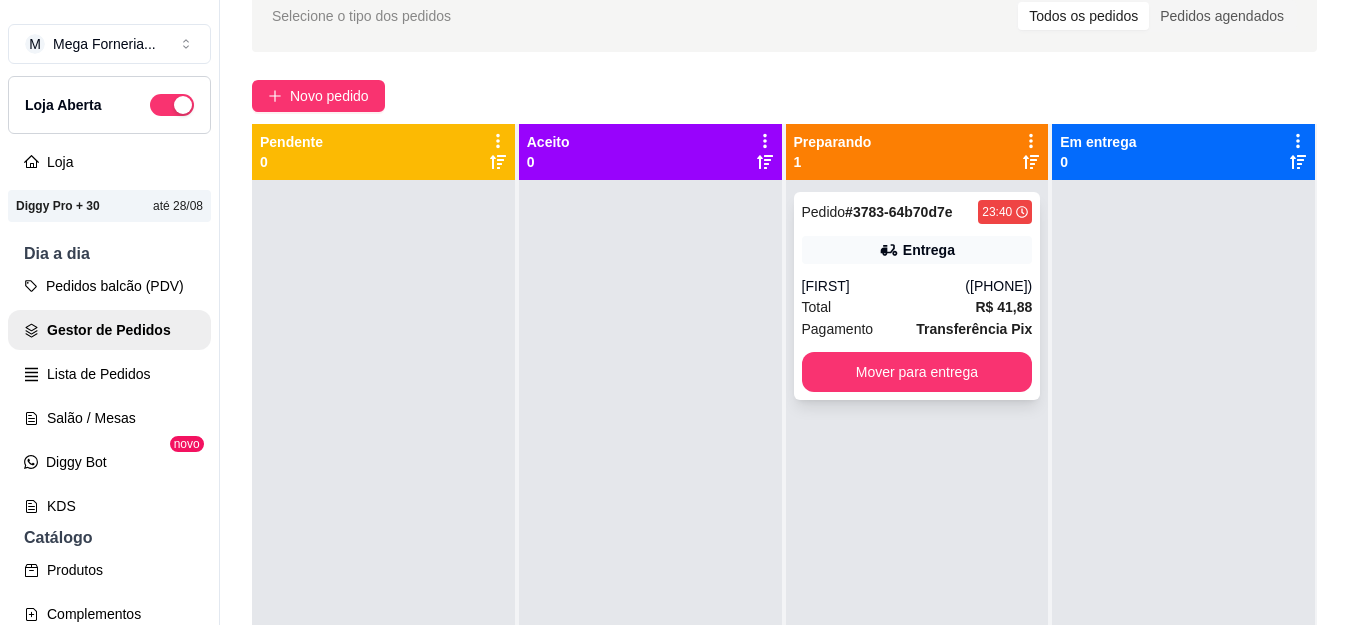 click 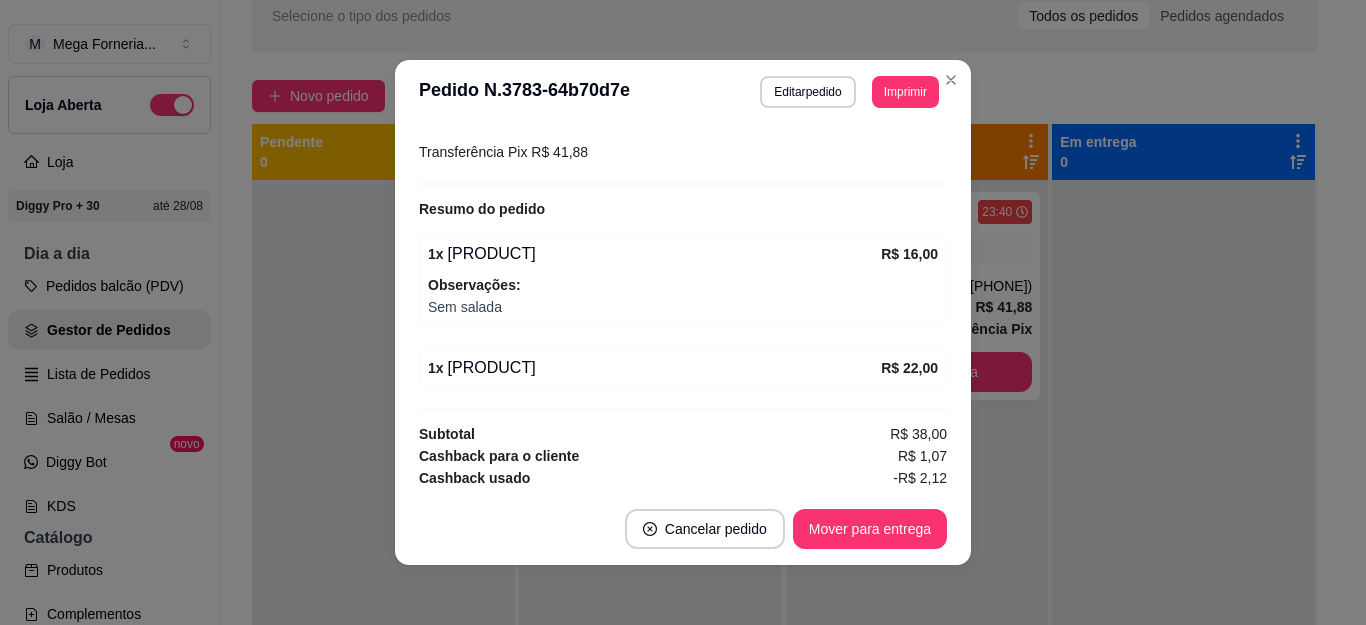 scroll, scrollTop: 606, scrollLeft: 0, axis: vertical 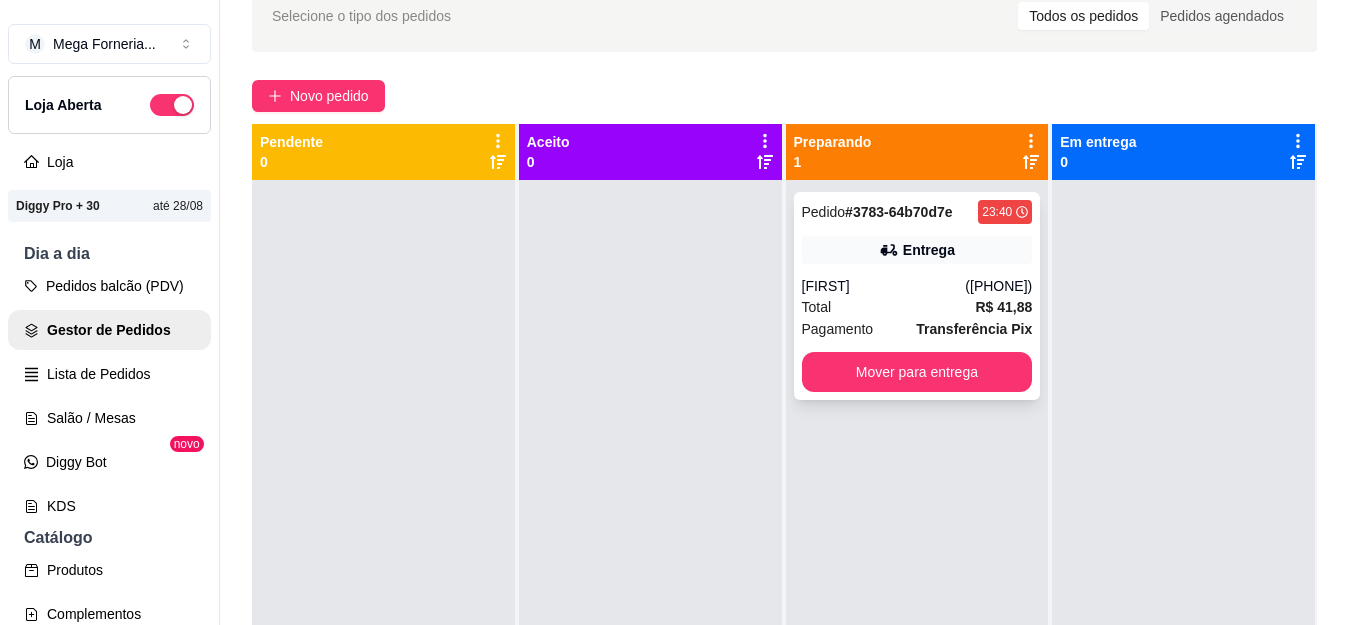 click on "Pedido  # 3783-64b70d7e [TIME] Entrega [FIRST] ([PHONE]) Total R$ 41,88 Pagamento Transferência Pix Mover para entrega" at bounding box center (917, 296) 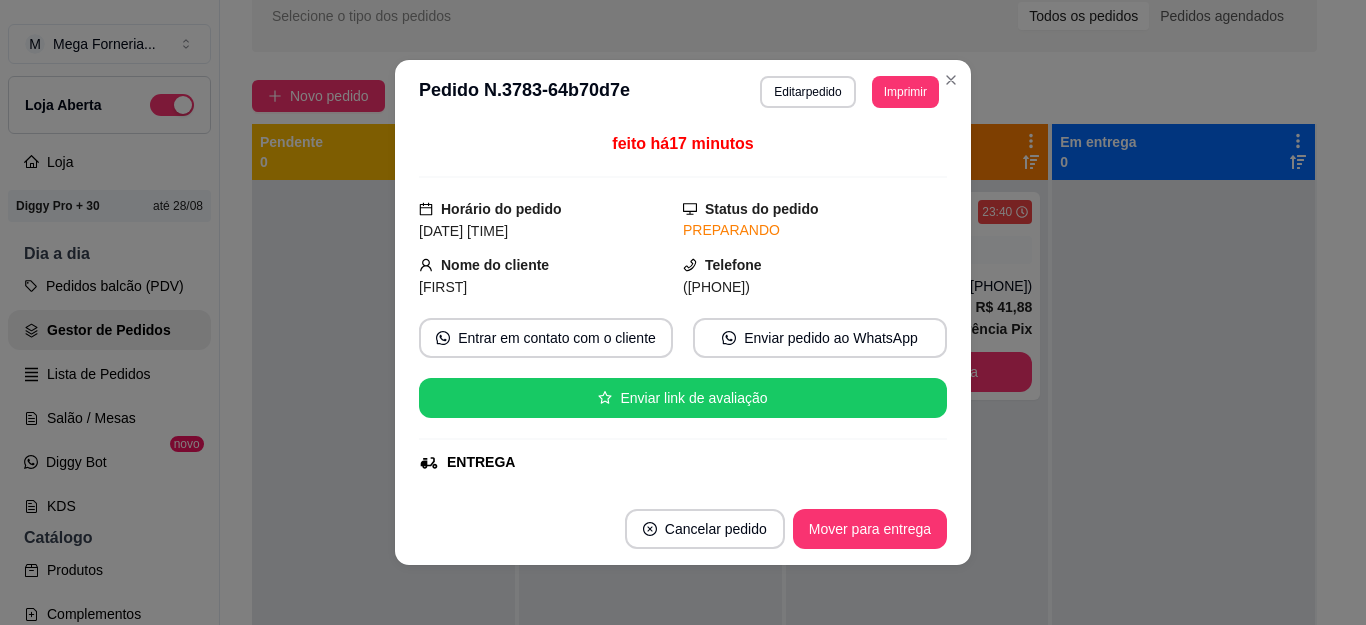 click on "([PHONE])" at bounding box center [716, 287] 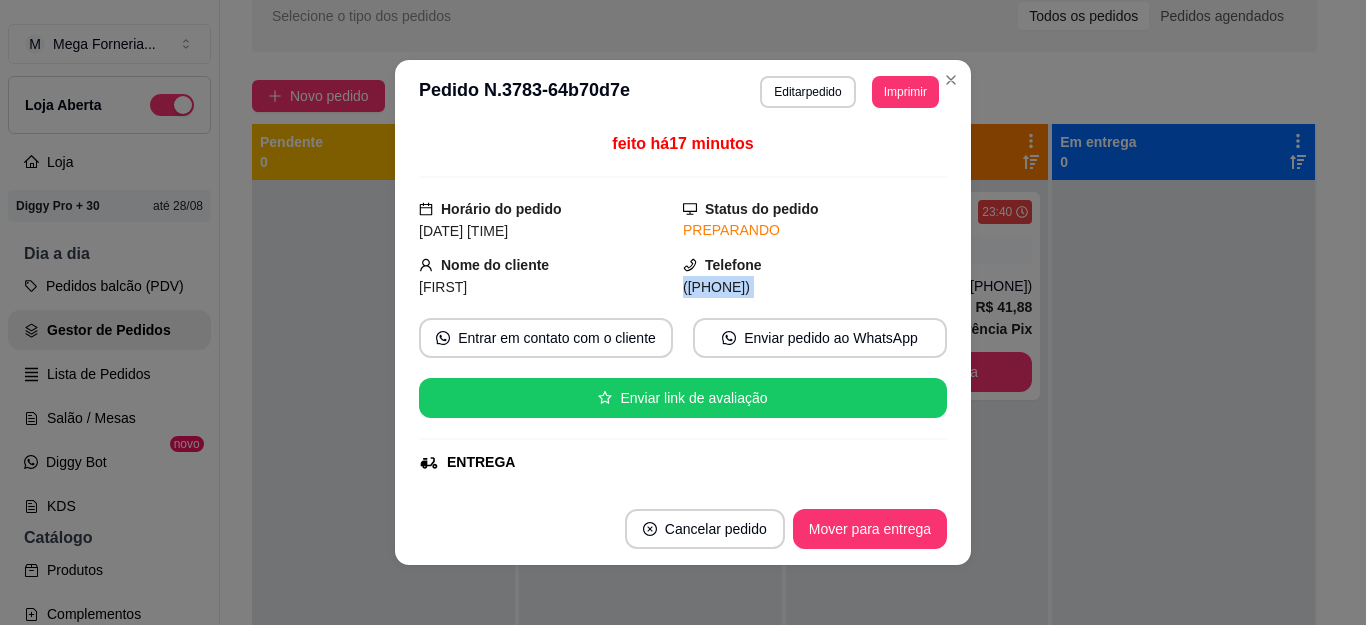 click on "([PHONE])" at bounding box center [716, 287] 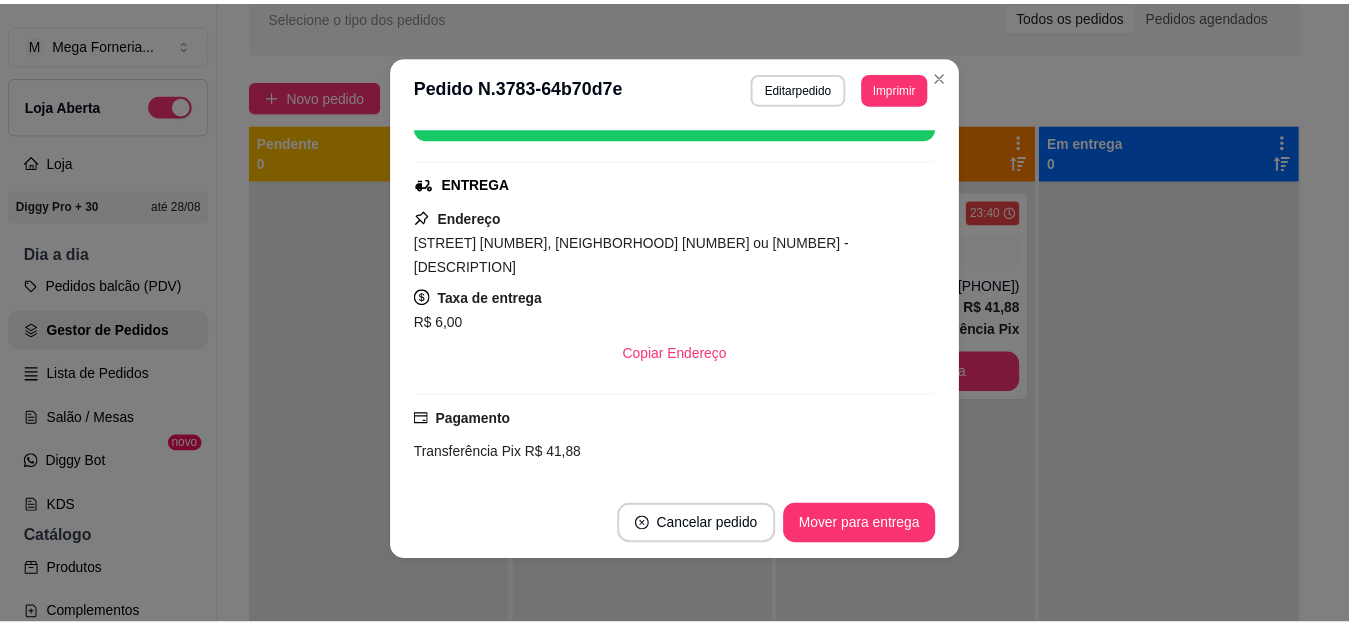 scroll, scrollTop: 500, scrollLeft: 0, axis: vertical 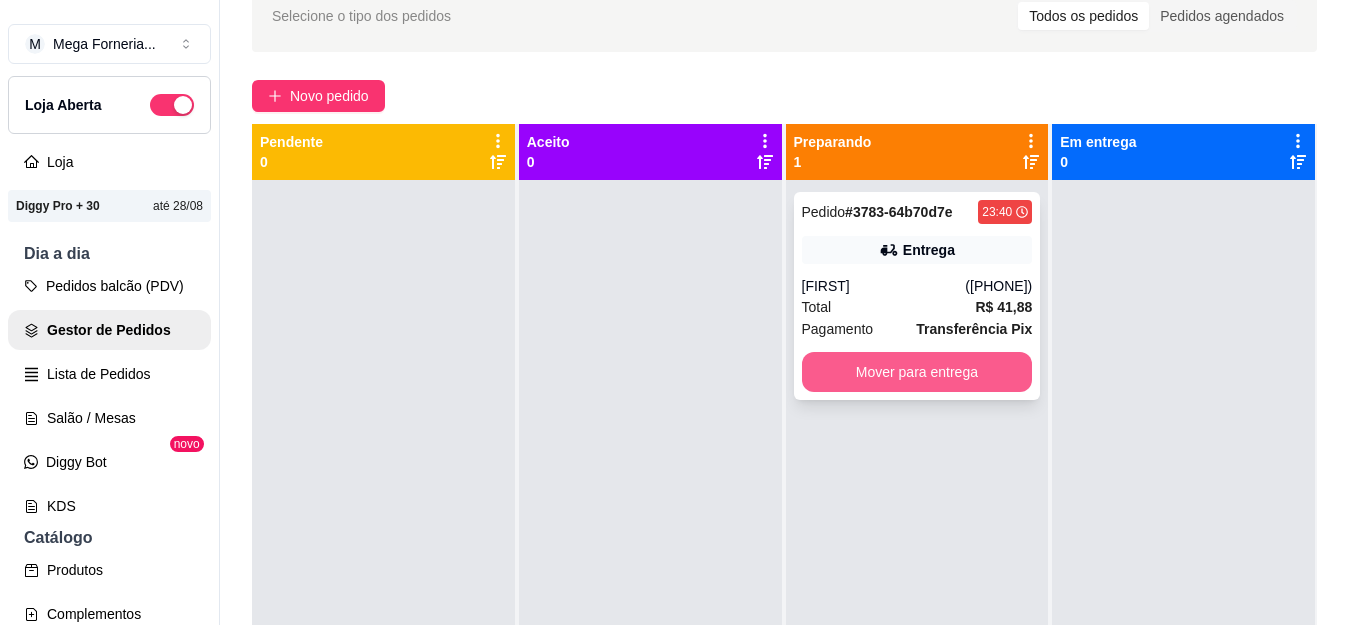 click on "Mover para entrega" at bounding box center [917, 372] 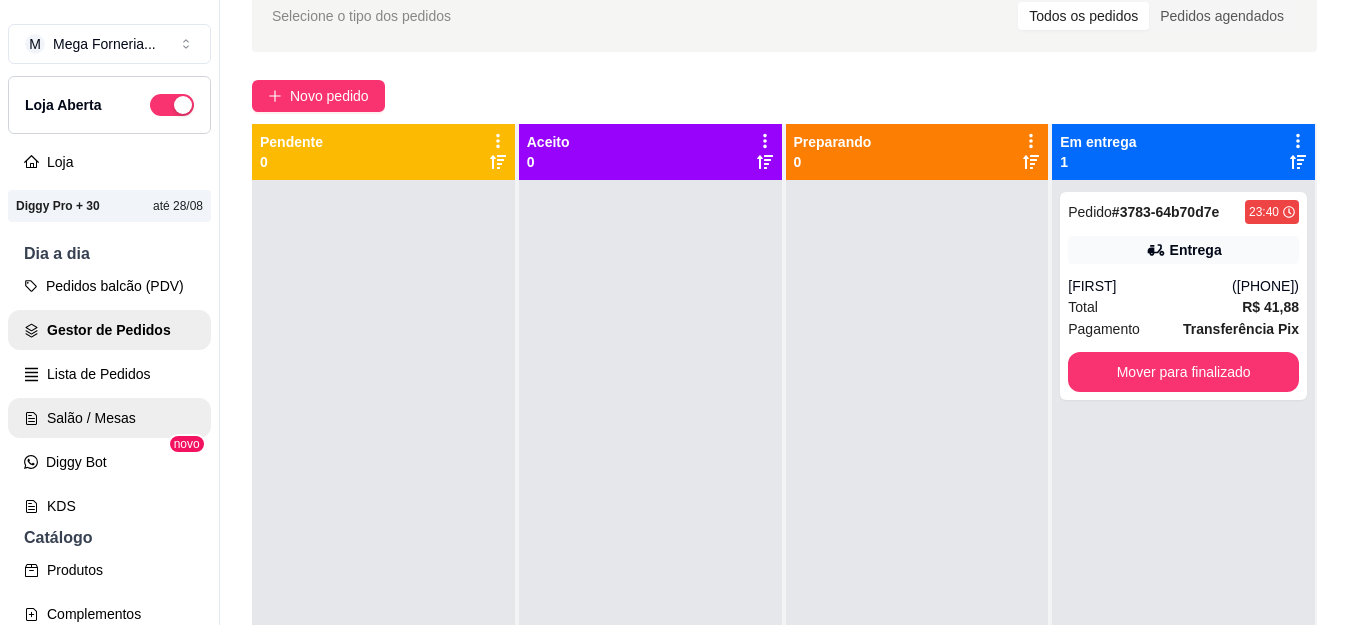 scroll, scrollTop: 56, scrollLeft: 0, axis: vertical 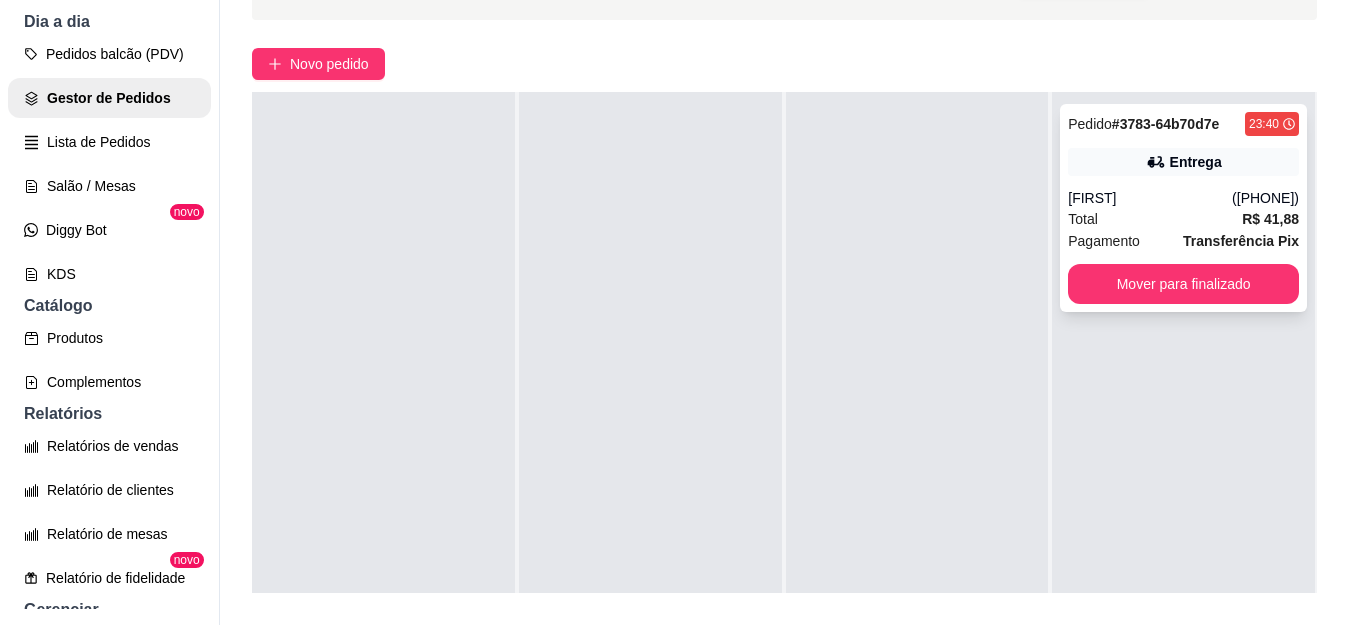 click on "Mover para finalizado" at bounding box center (1183, 284) 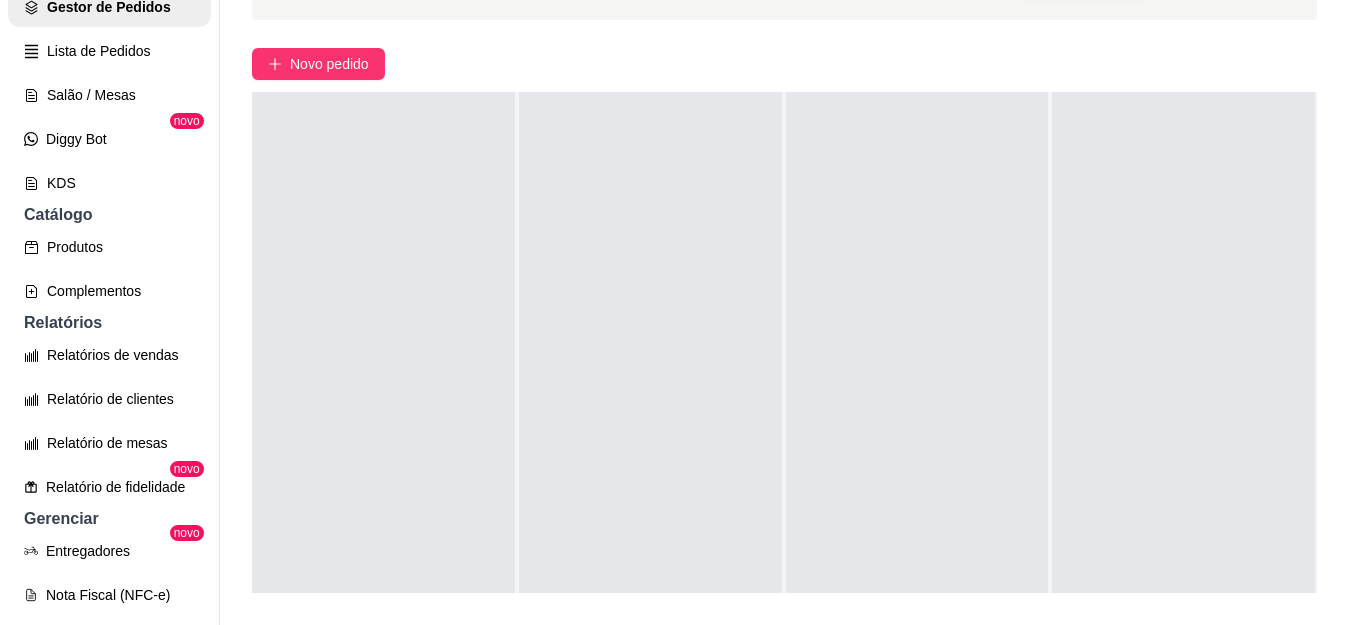 scroll, scrollTop: 300, scrollLeft: 0, axis: vertical 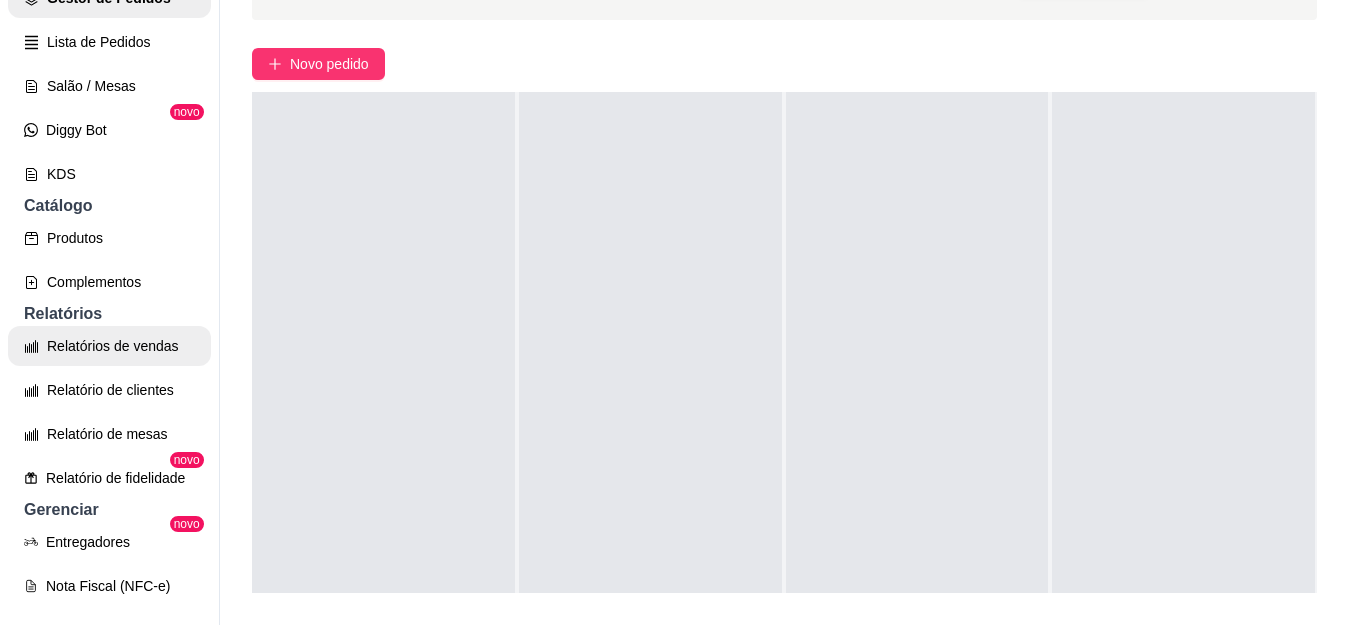 click on "Relatórios de vendas" at bounding box center [109, 346] 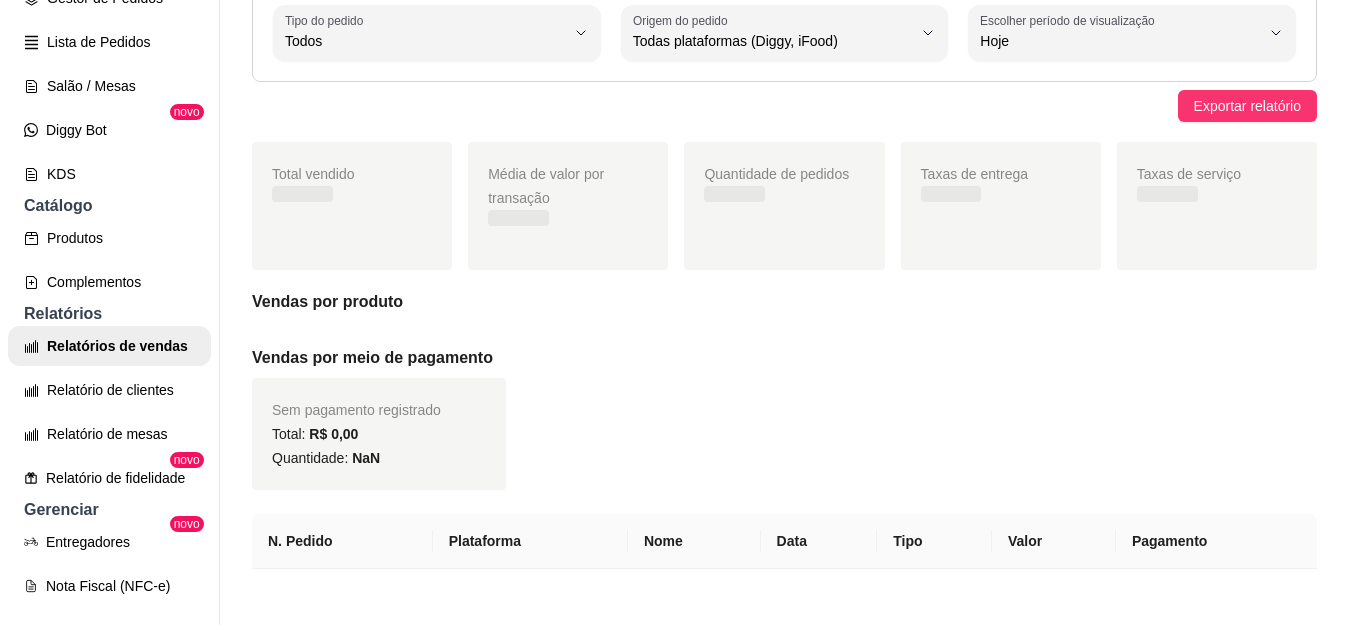 scroll, scrollTop: 0, scrollLeft: 0, axis: both 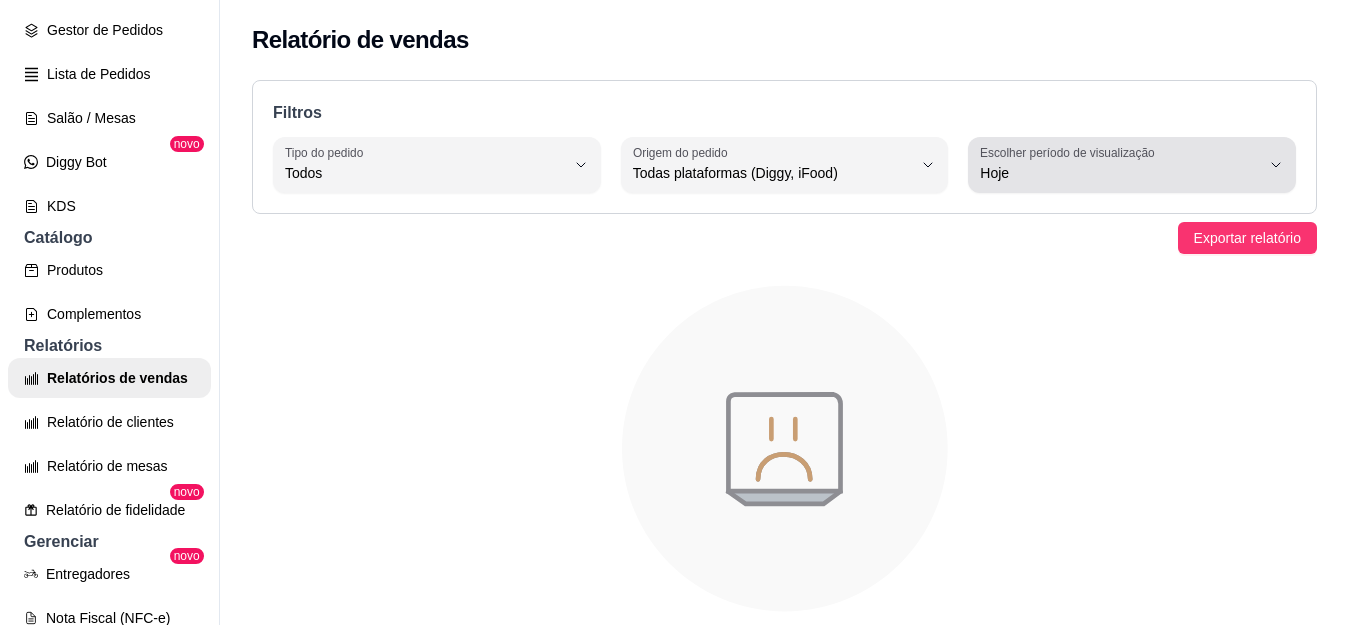 click on "Hoje" at bounding box center (1120, 173) 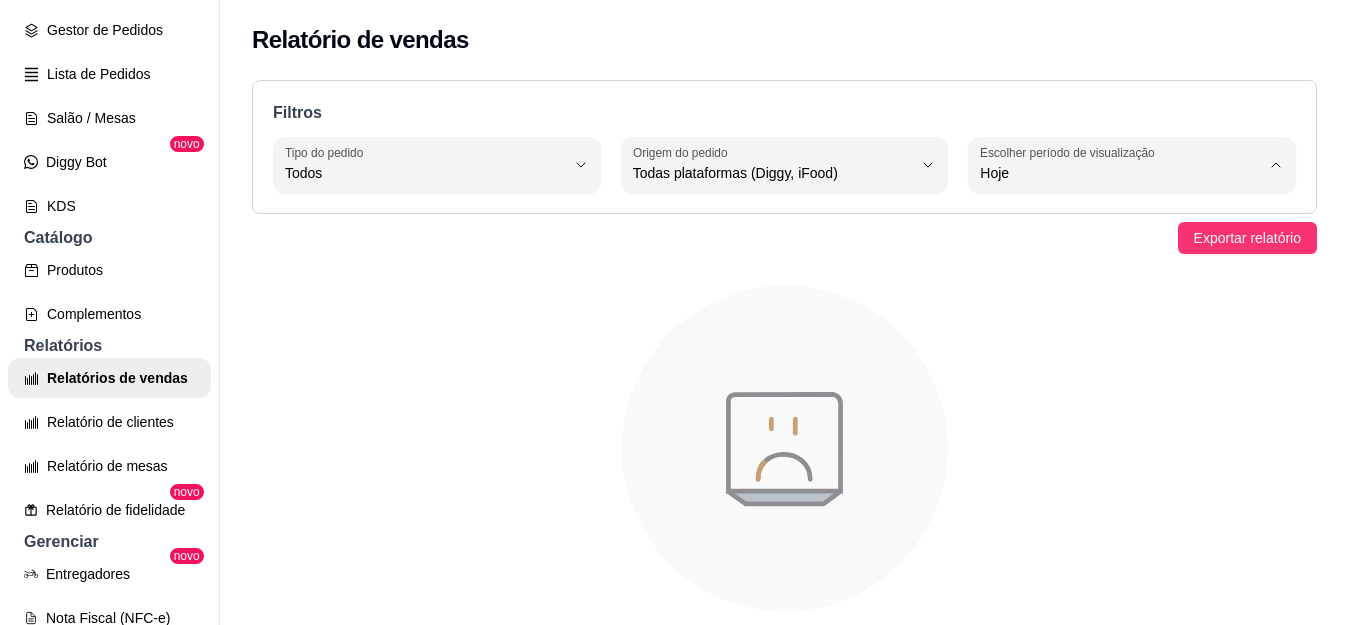 click on "Ontem" at bounding box center (1108, 253) 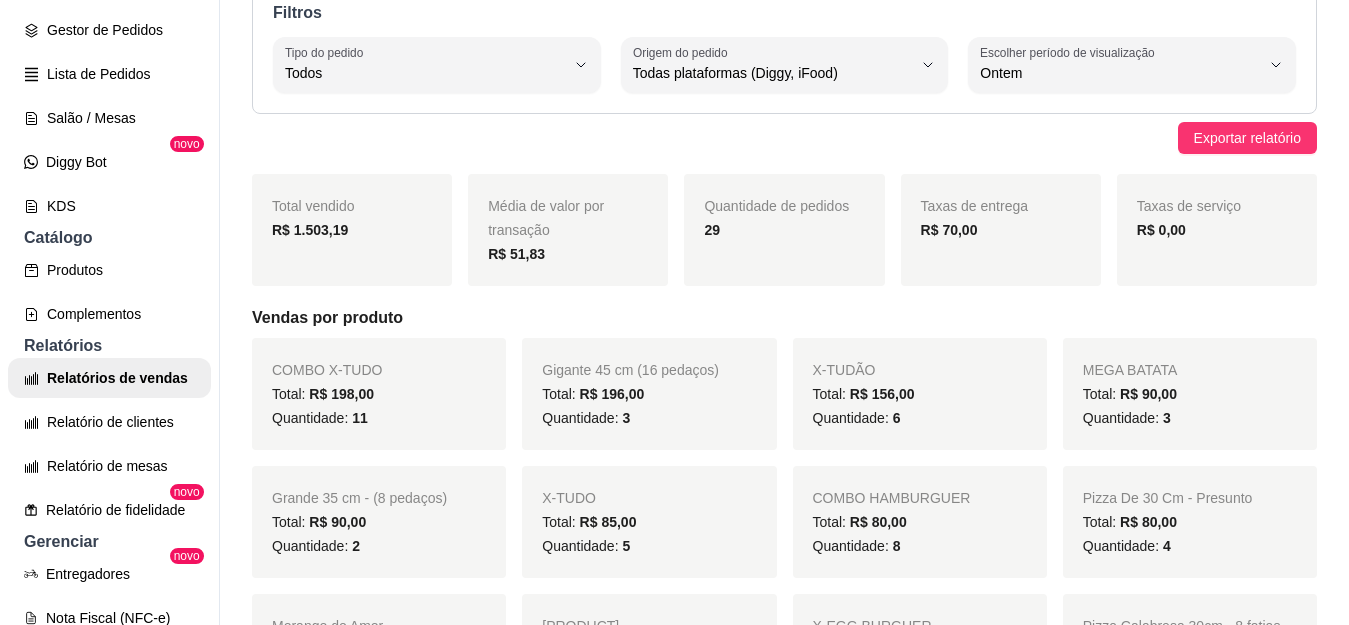 scroll, scrollTop: 0, scrollLeft: 0, axis: both 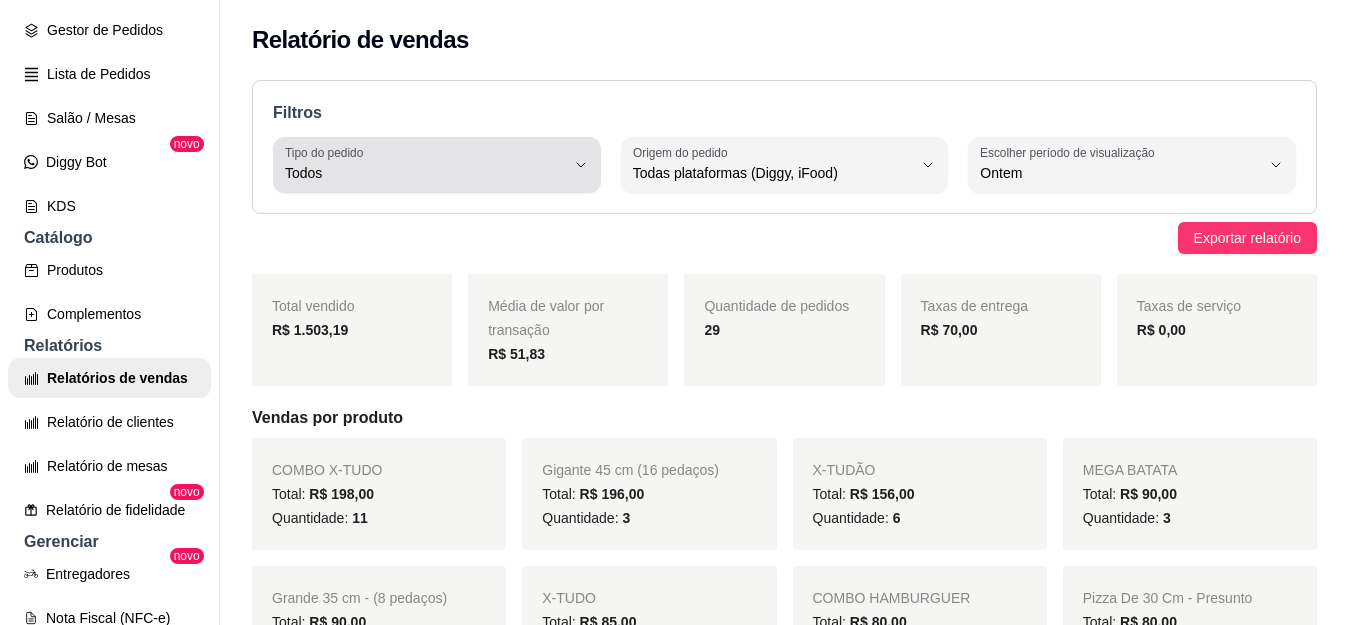 click on "Todos" at bounding box center (425, 173) 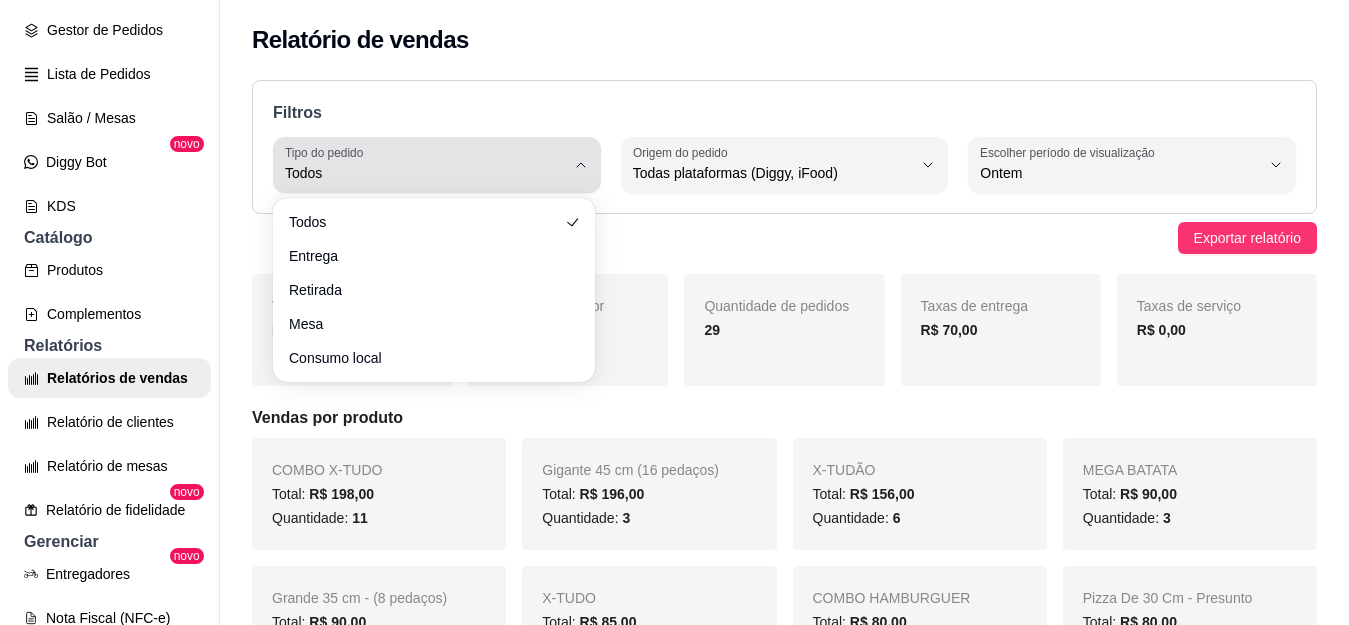 click on "Todos" at bounding box center [425, 173] 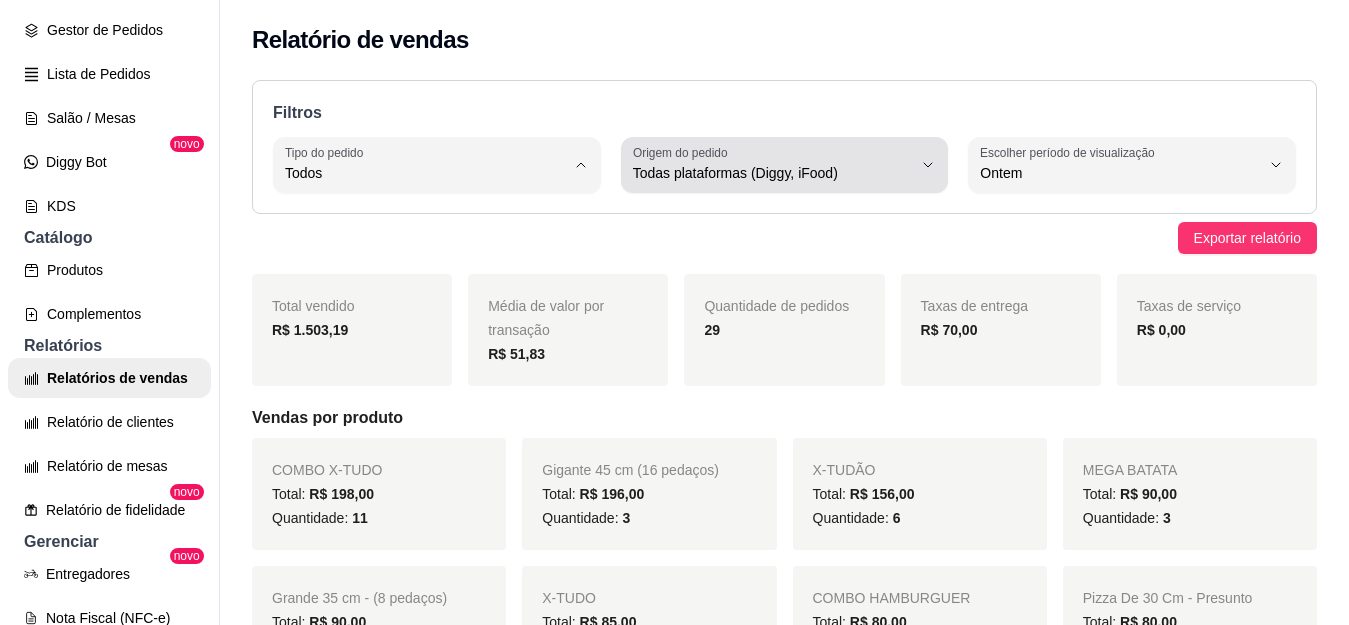 click on "Origem do pedido" at bounding box center (683, 152) 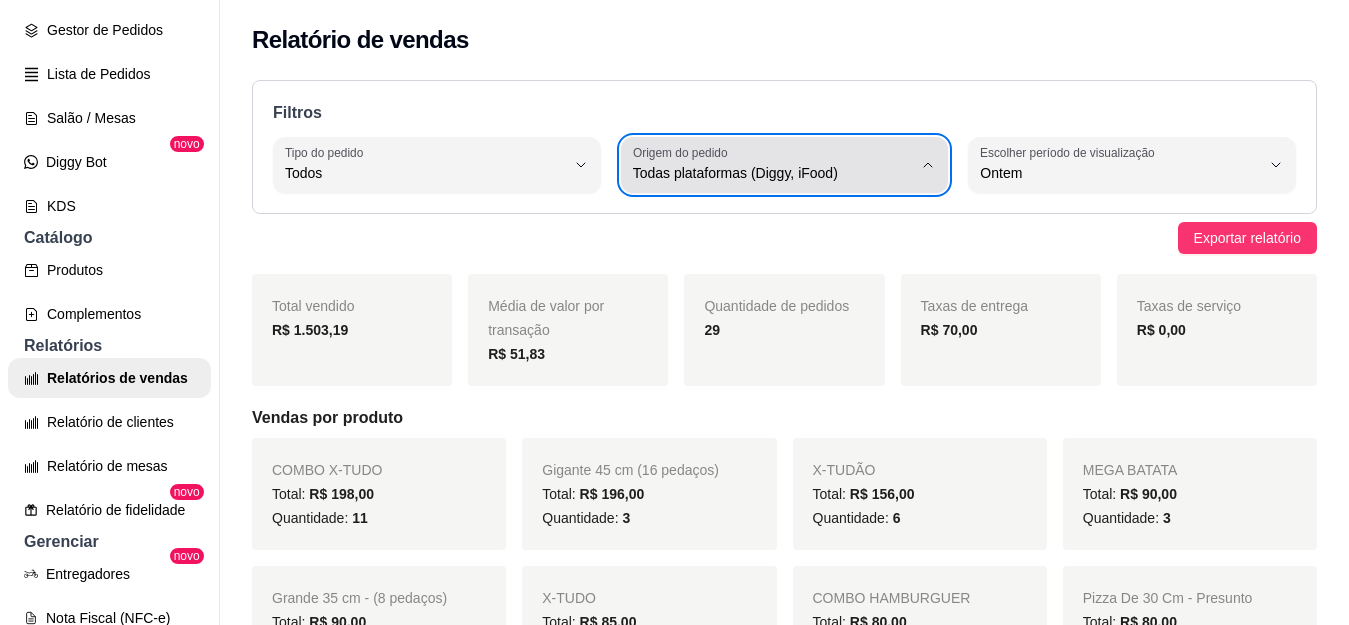 click on "Origem do pedido" at bounding box center [683, 152] 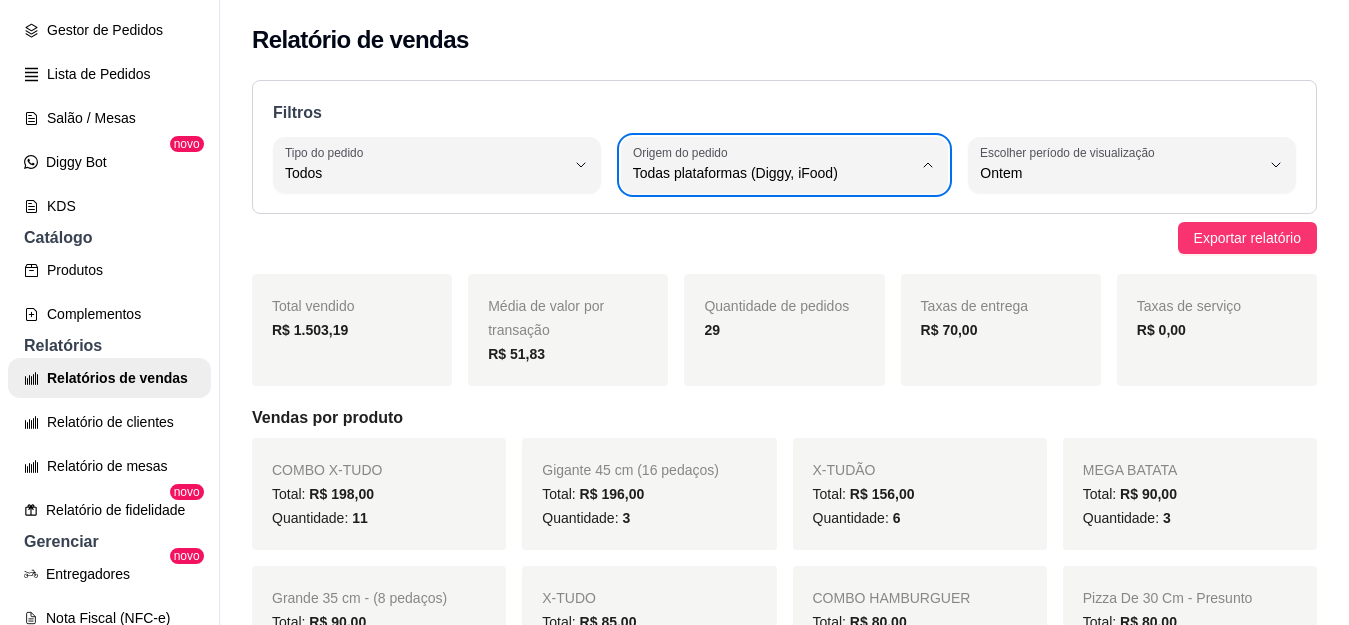 click on "Escolher período de visualização" at bounding box center (1070, 152) 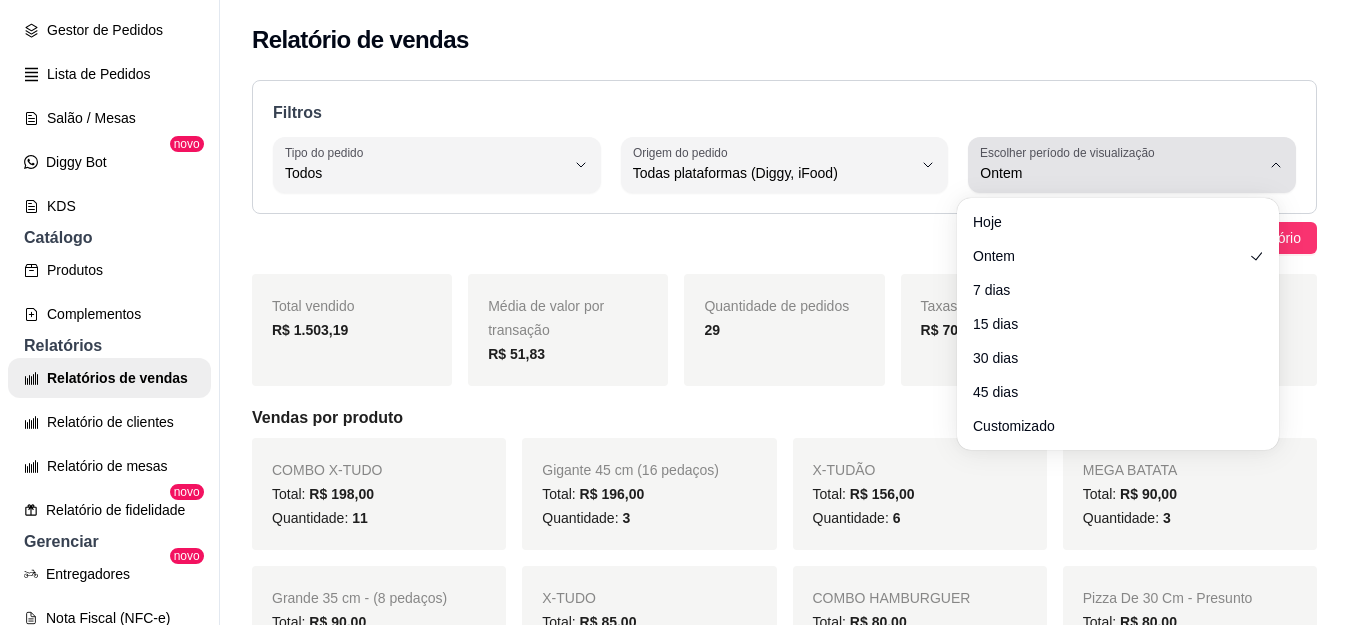 click on "Escolher período de visualização" at bounding box center [1070, 152] 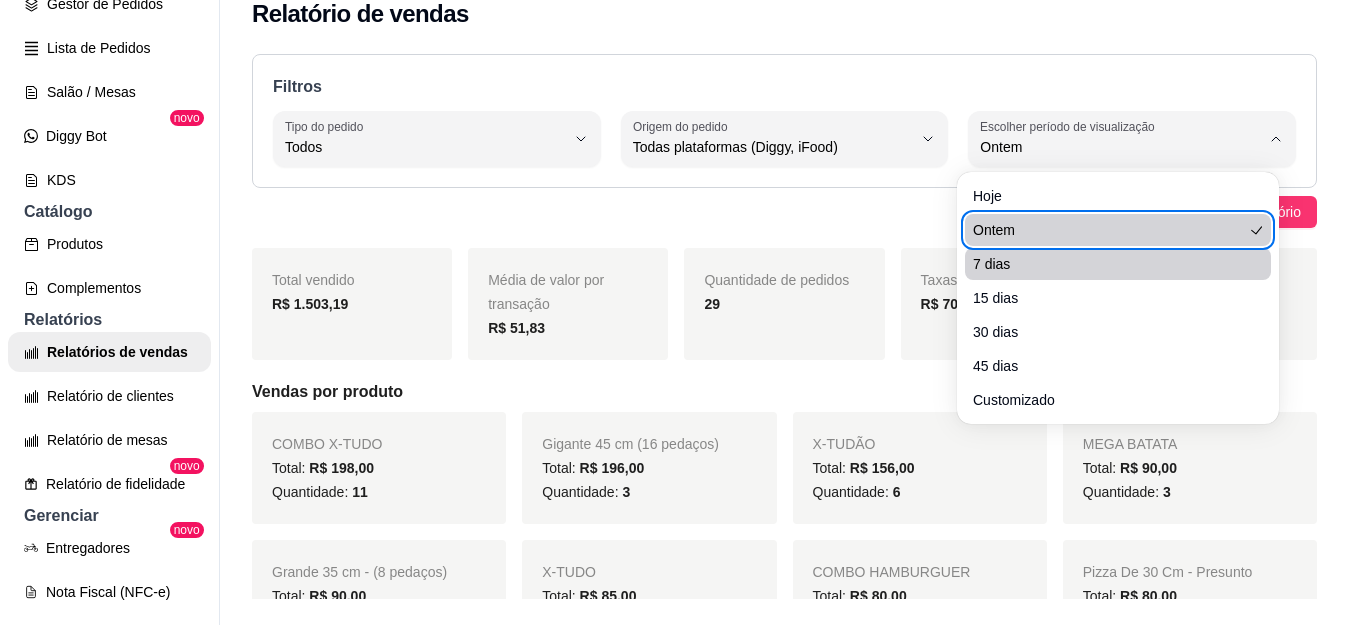 scroll, scrollTop: 32, scrollLeft: 0, axis: vertical 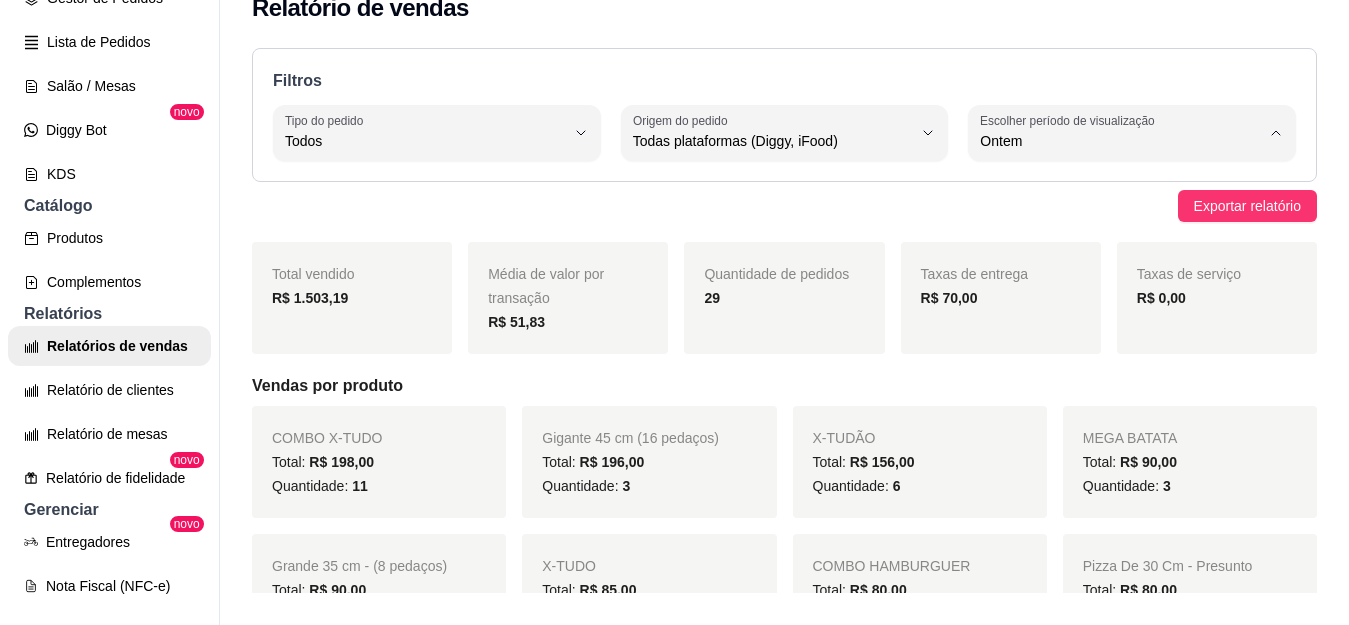 click on "Hoje" at bounding box center (1108, 188) 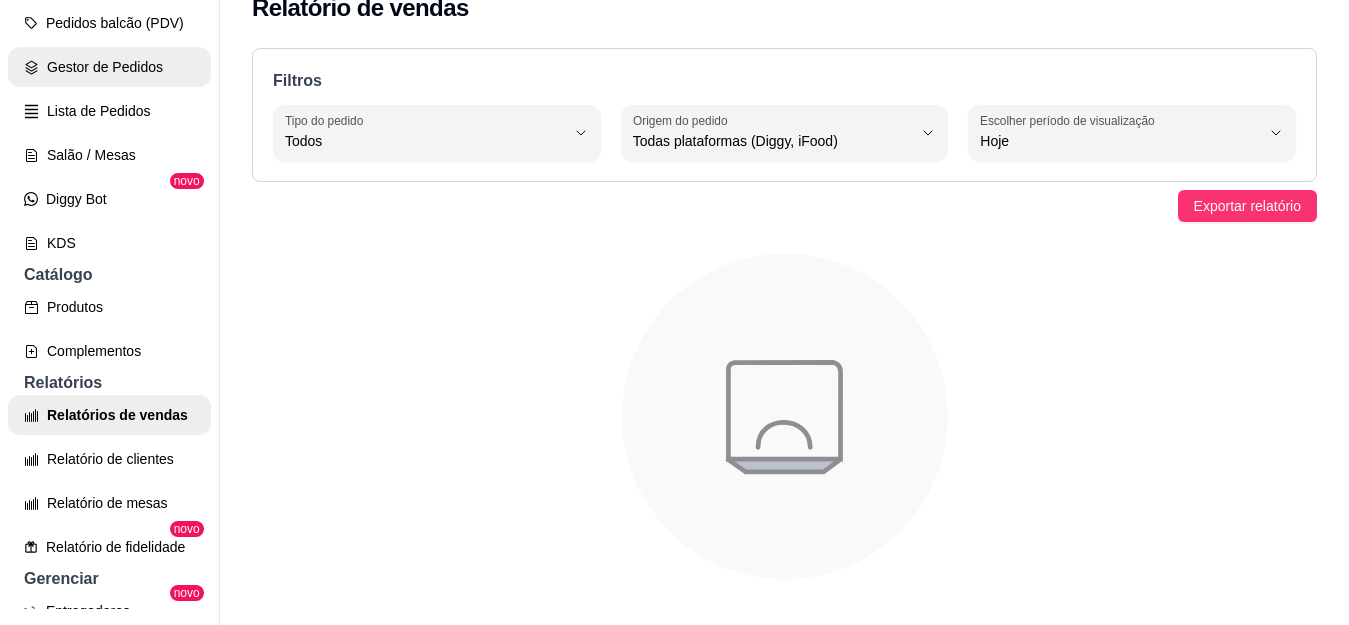 scroll, scrollTop: 200, scrollLeft: 0, axis: vertical 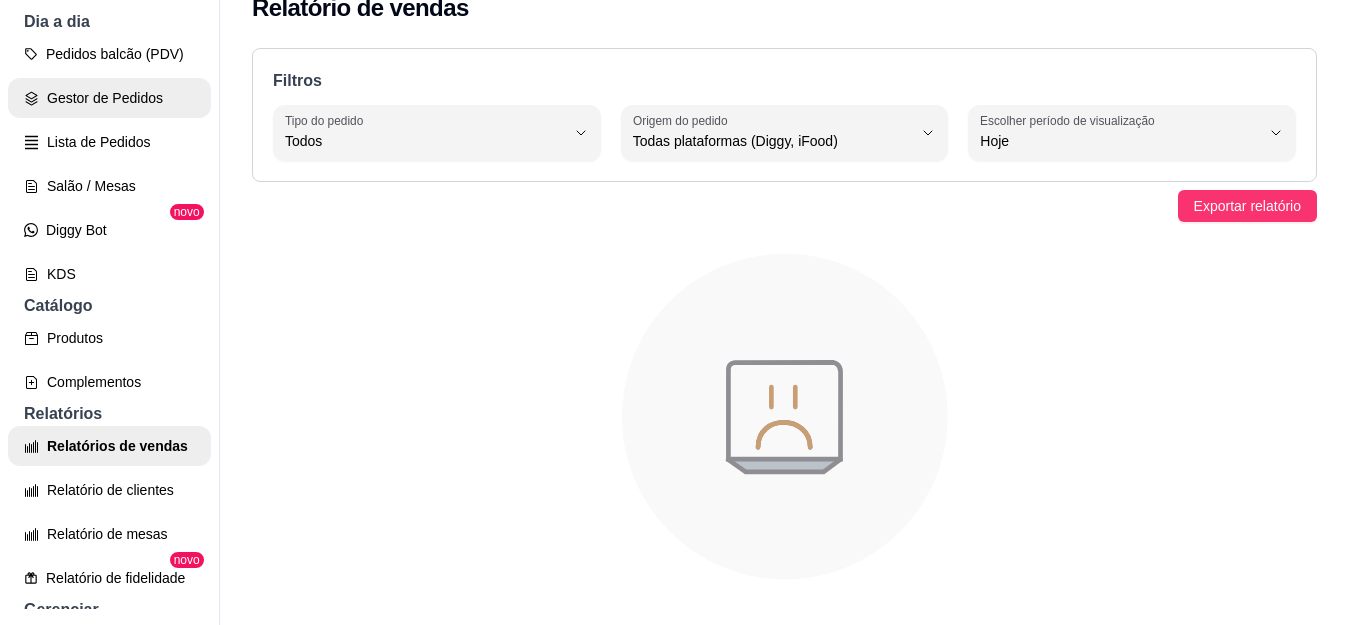 click on "Gestor de Pedidos" at bounding box center [109, 98] 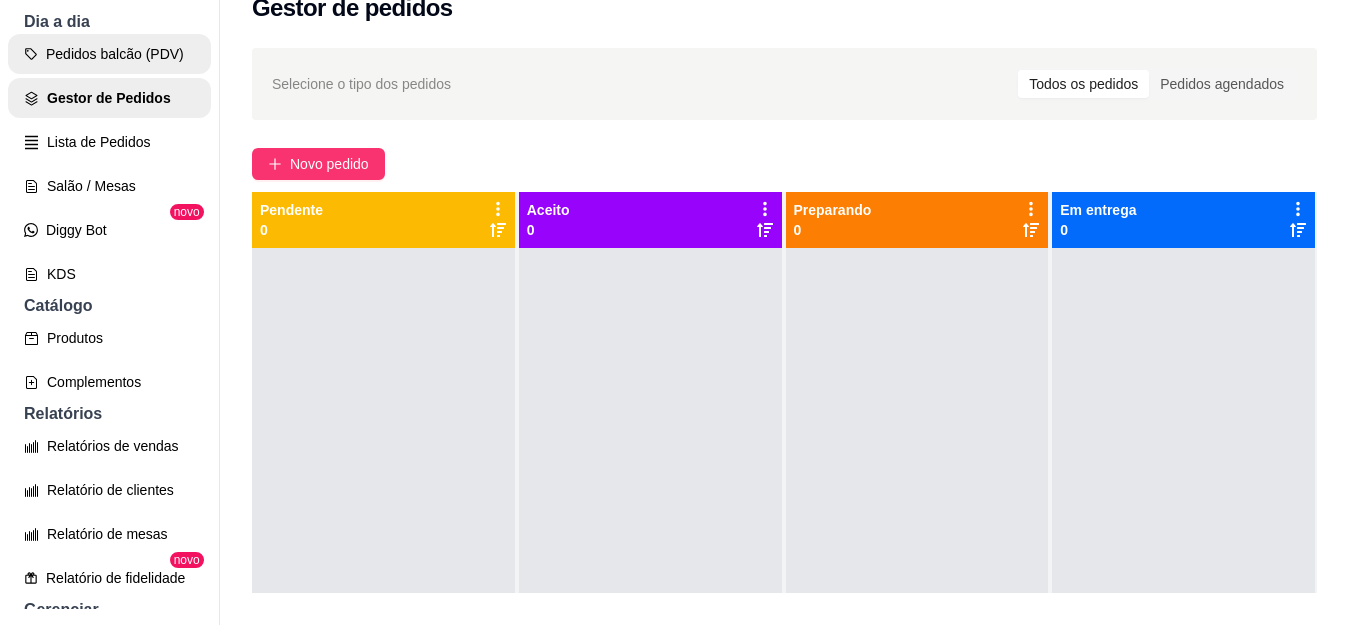 scroll, scrollTop: 0, scrollLeft: 0, axis: both 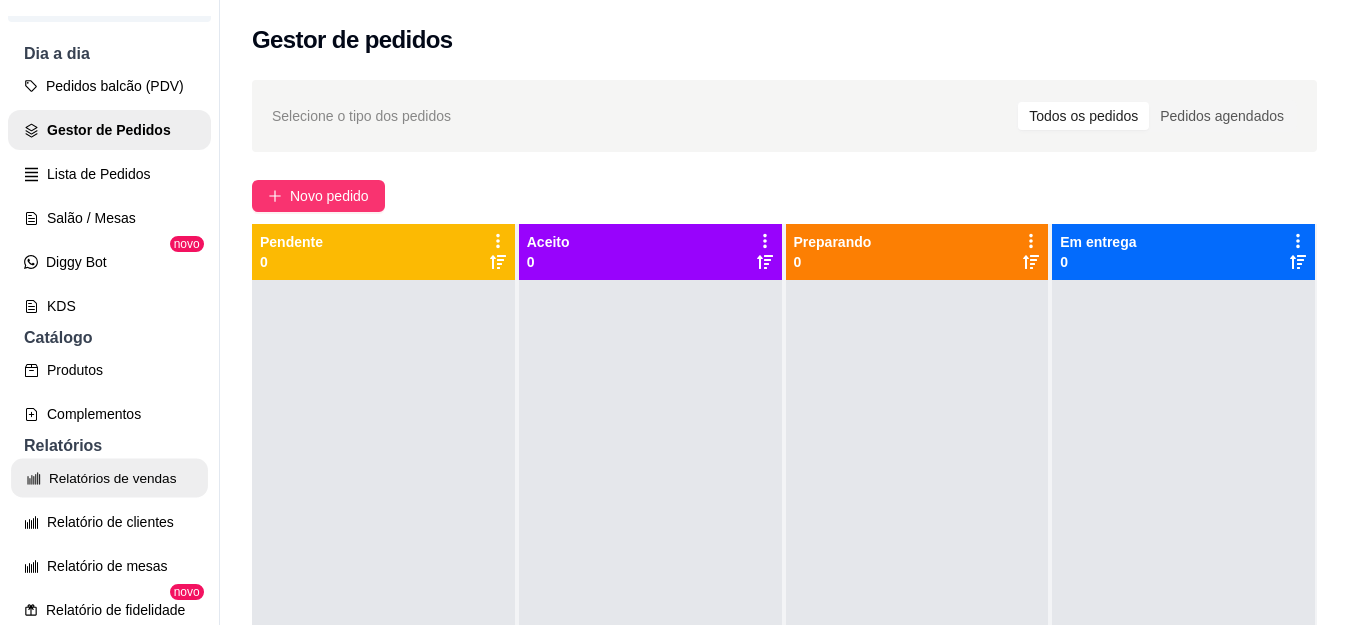 click on "Relatórios de vendas" at bounding box center (109, 478) 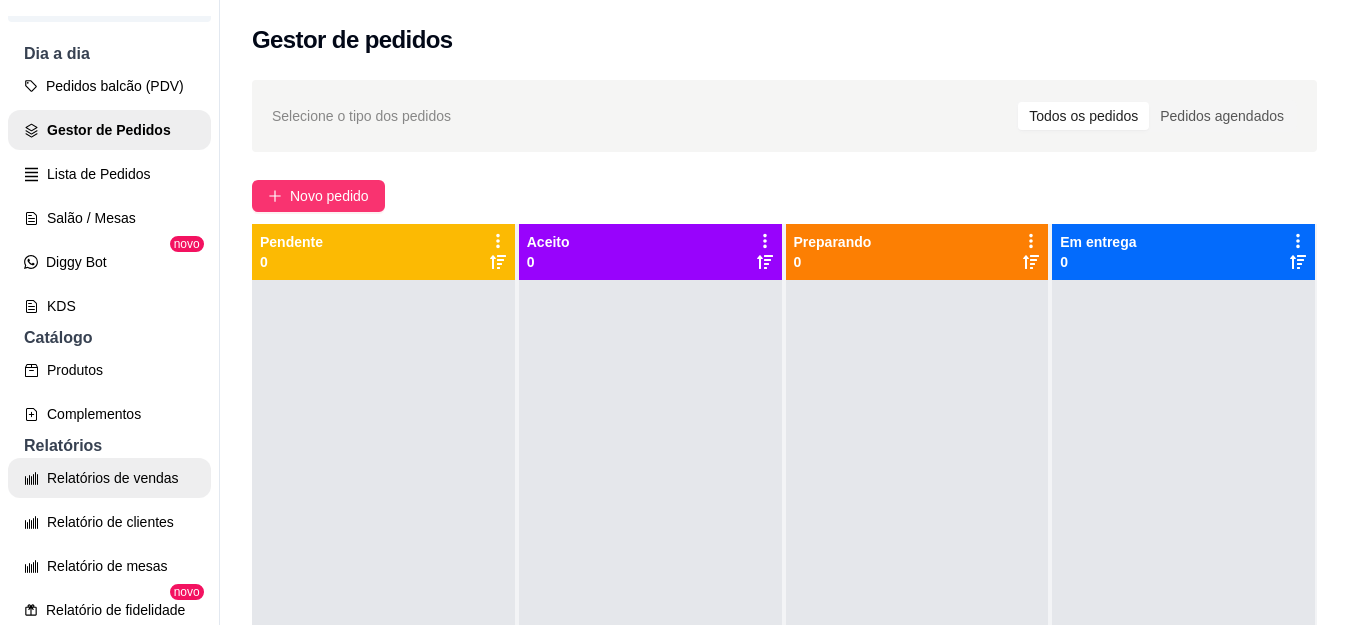 select on "ALL" 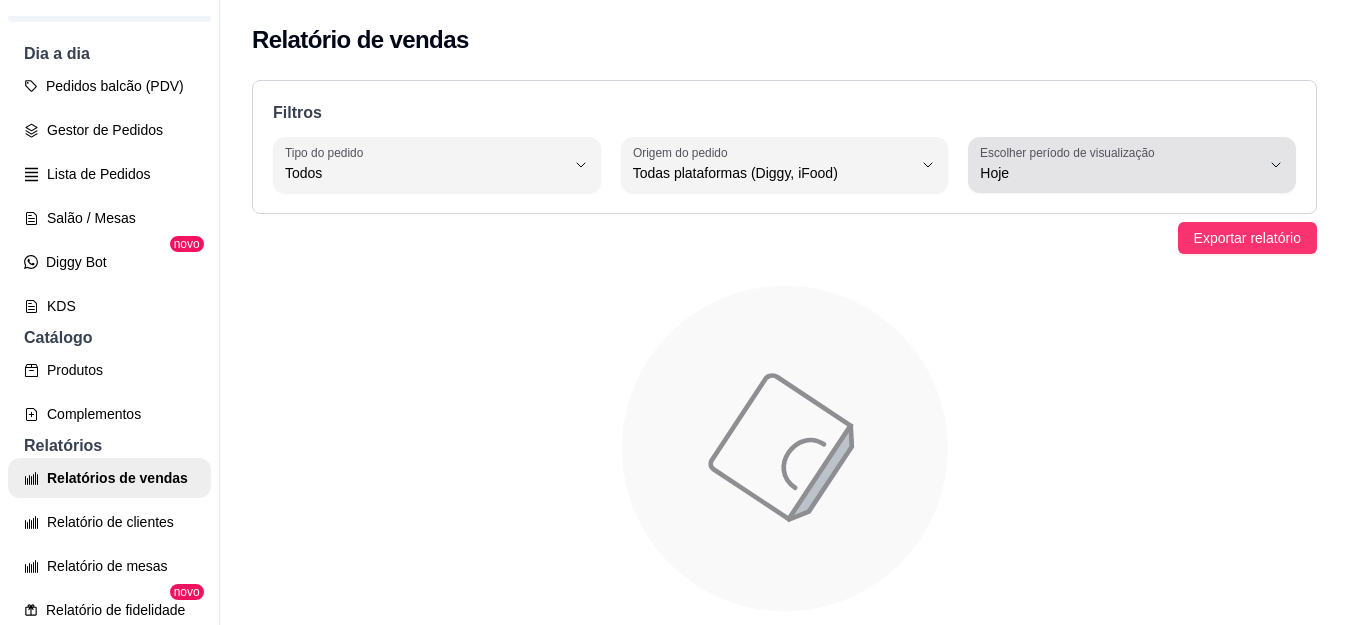 click on "Escolher período de visualização" at bounding box center [1070, 152] 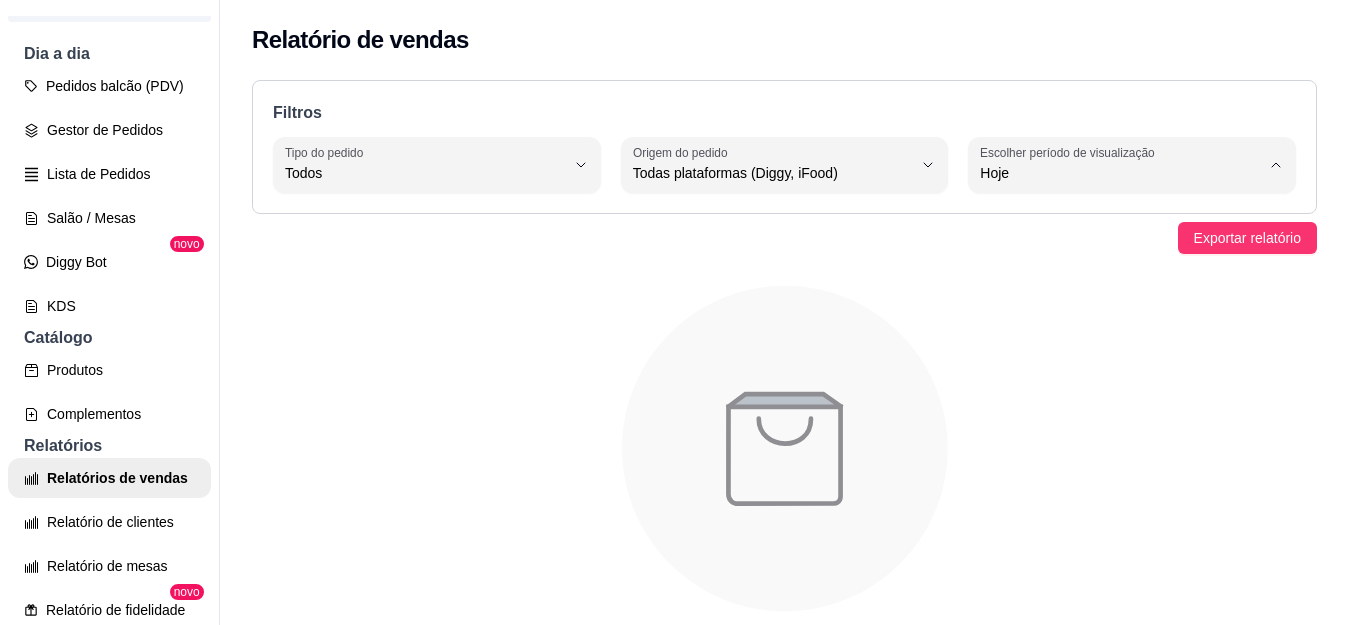 click on "Ontem" at bounding box center [1118, 253] 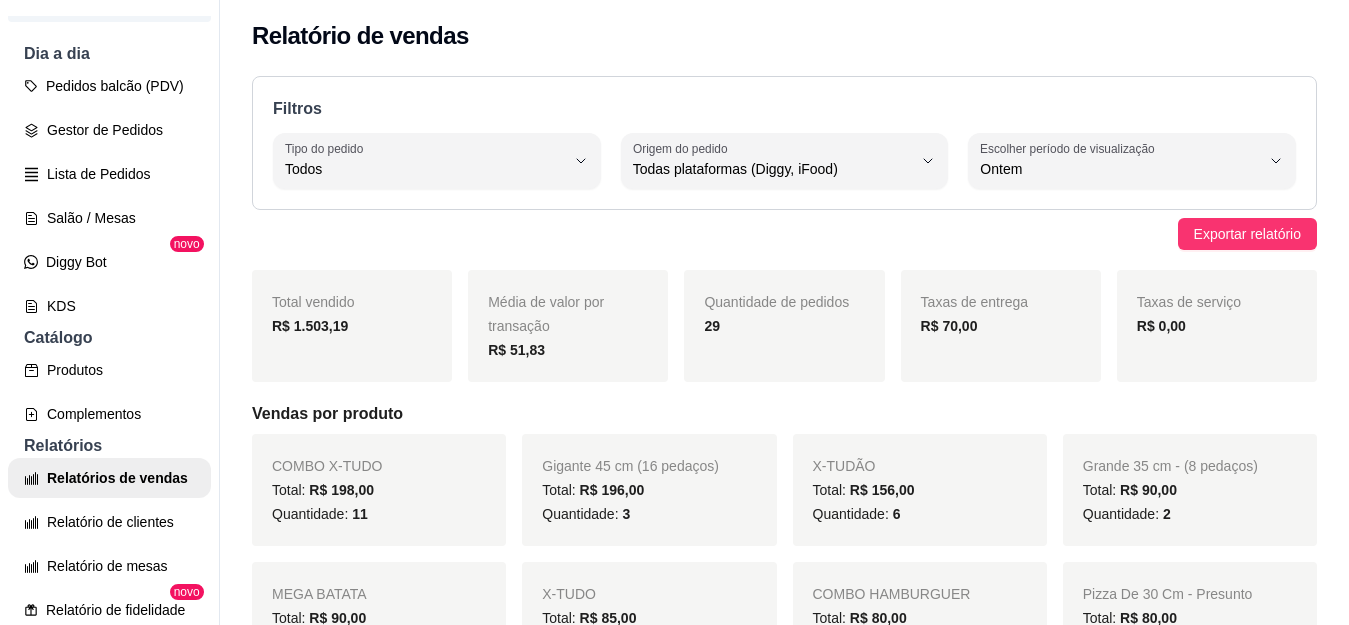 scroll, scrollTop: 0, scrollLeft: 0, axis: both 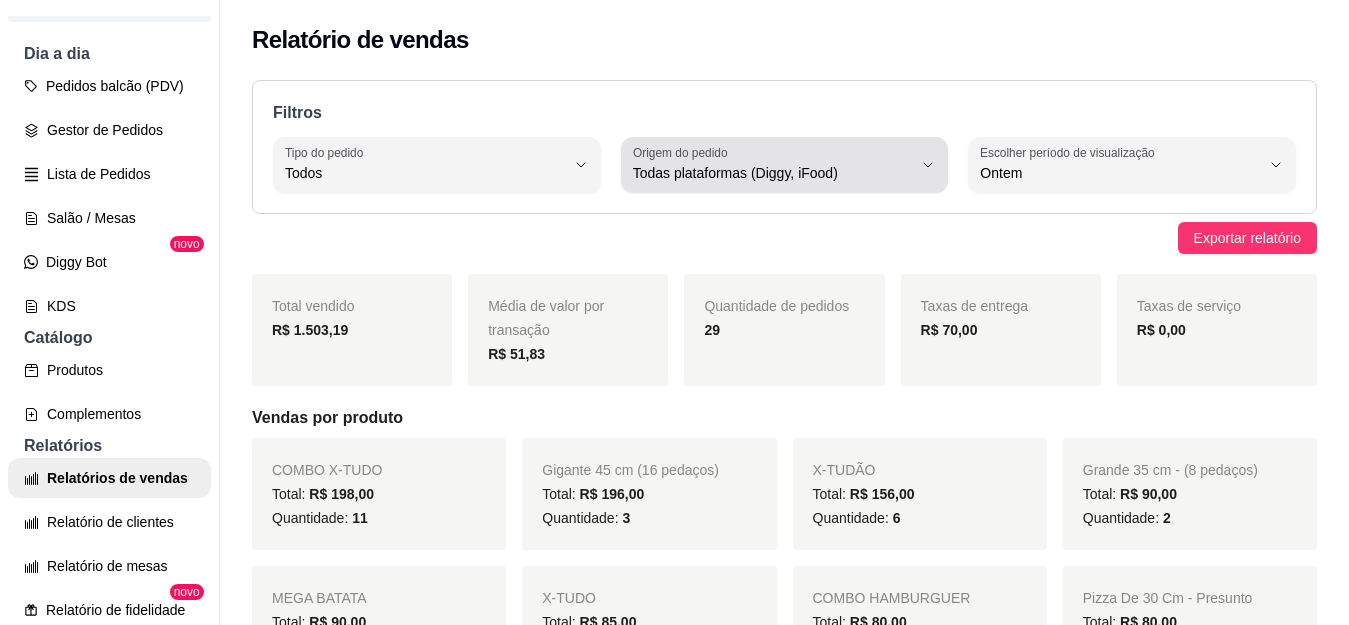click on "Origem do pedido" at bounding box center (683, 152) 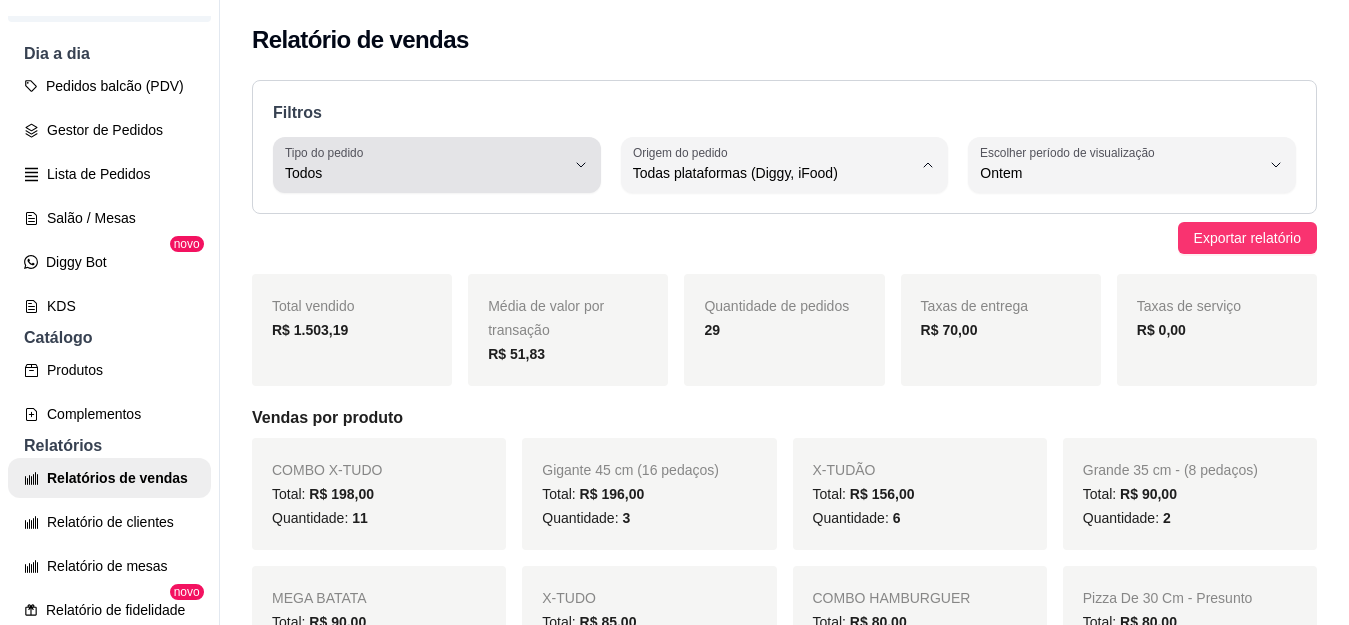 click on "Todos" at bounding box center [425, 173] 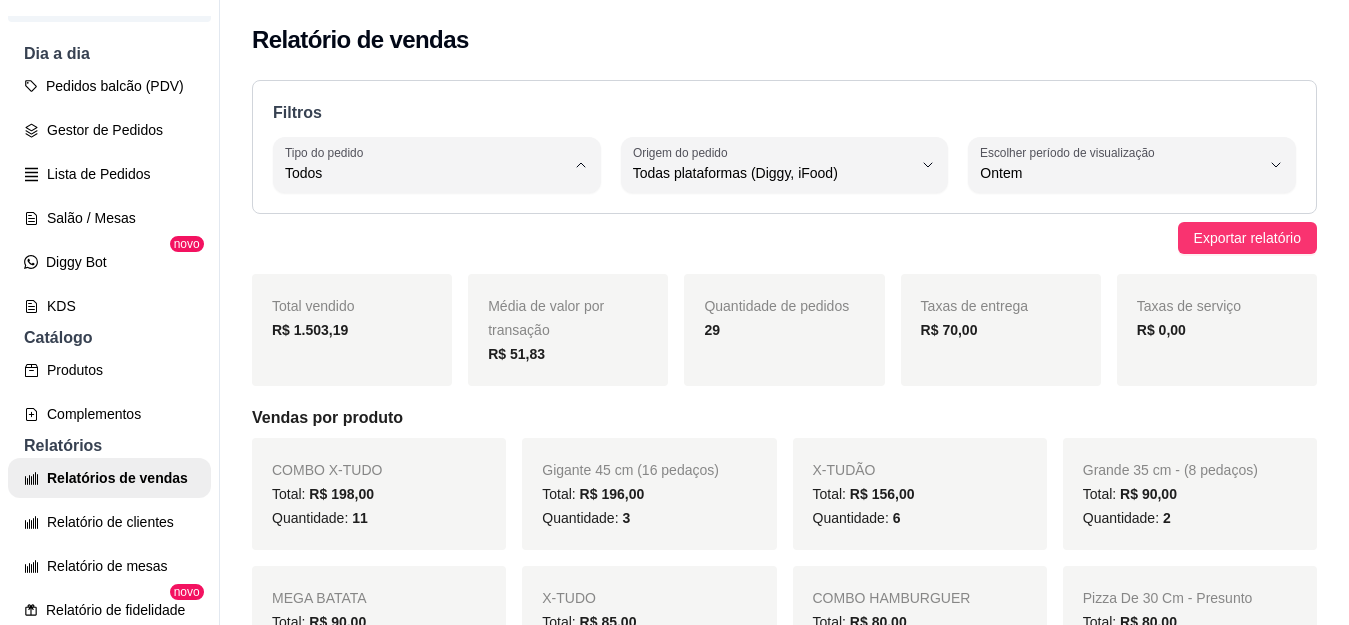 click on "Entrega" at bounding box center [434, 253] 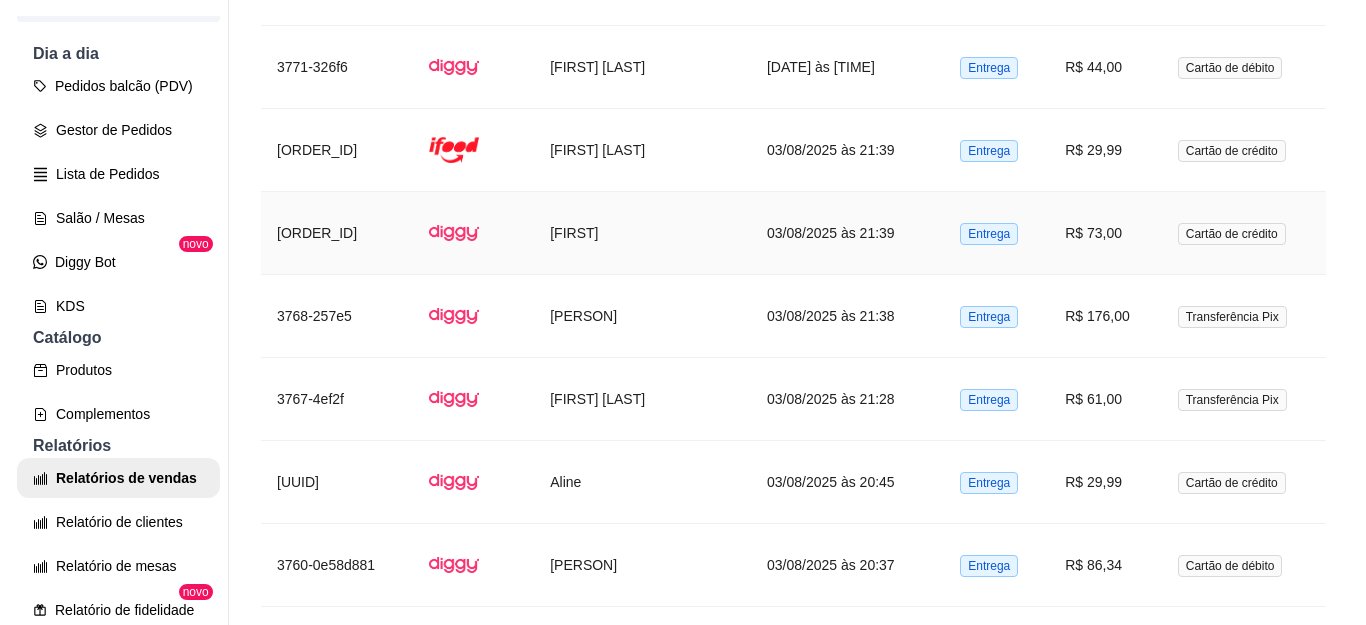 scroll, scrollTop: 1716, scrollLeft: 0, axis: vertical 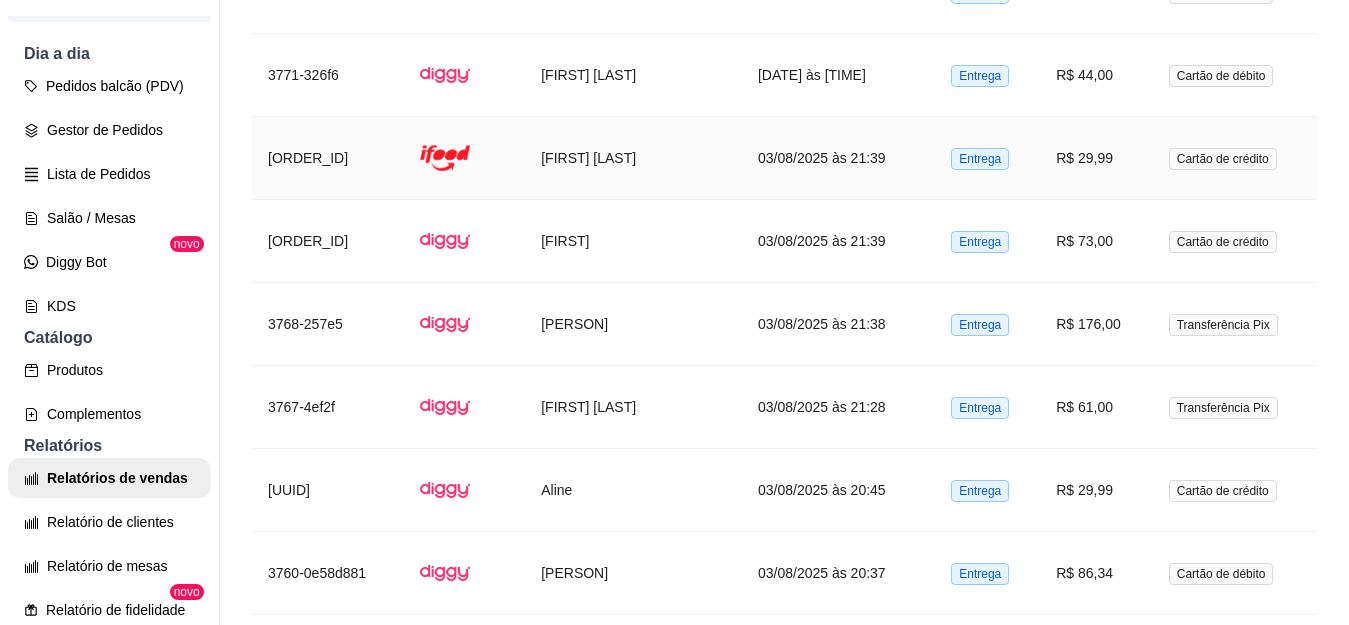 click on "[FIRST] [LAST]" at bounding box center [633, 158] 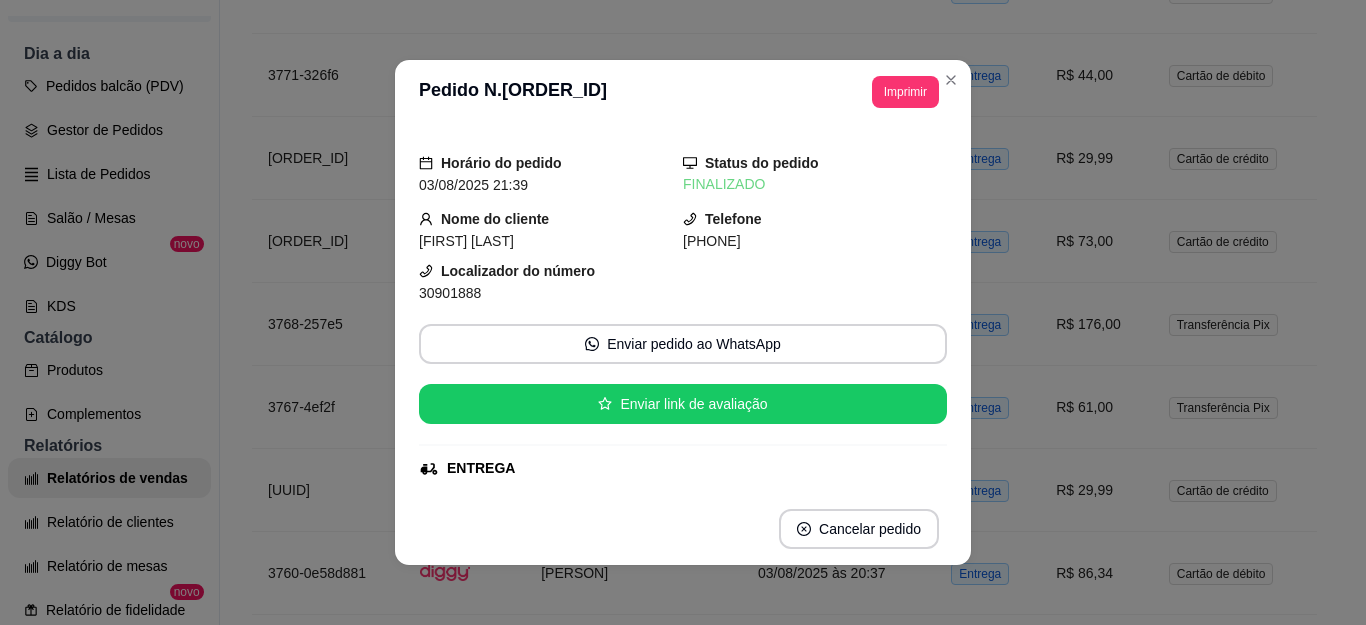 scroll, scrollTop: 4, scrollLeft: 0, axis: vertical 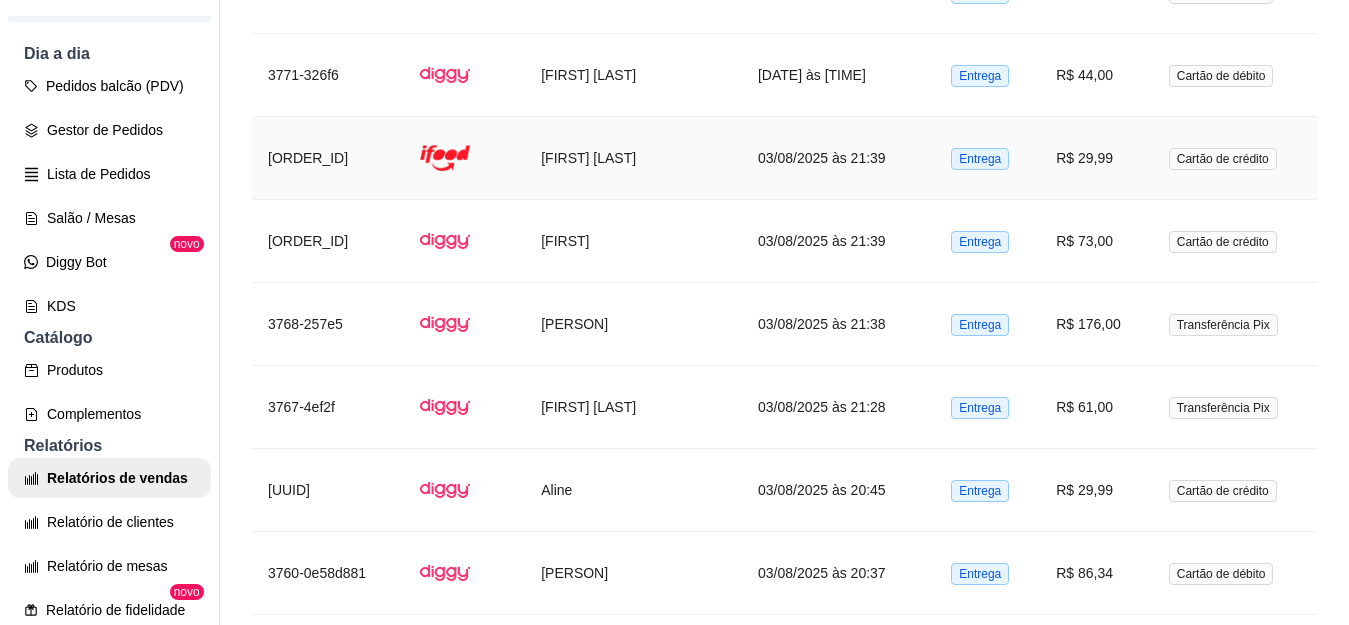 click on "[FIRST] [LAST]" at bounding box center (633, 158) 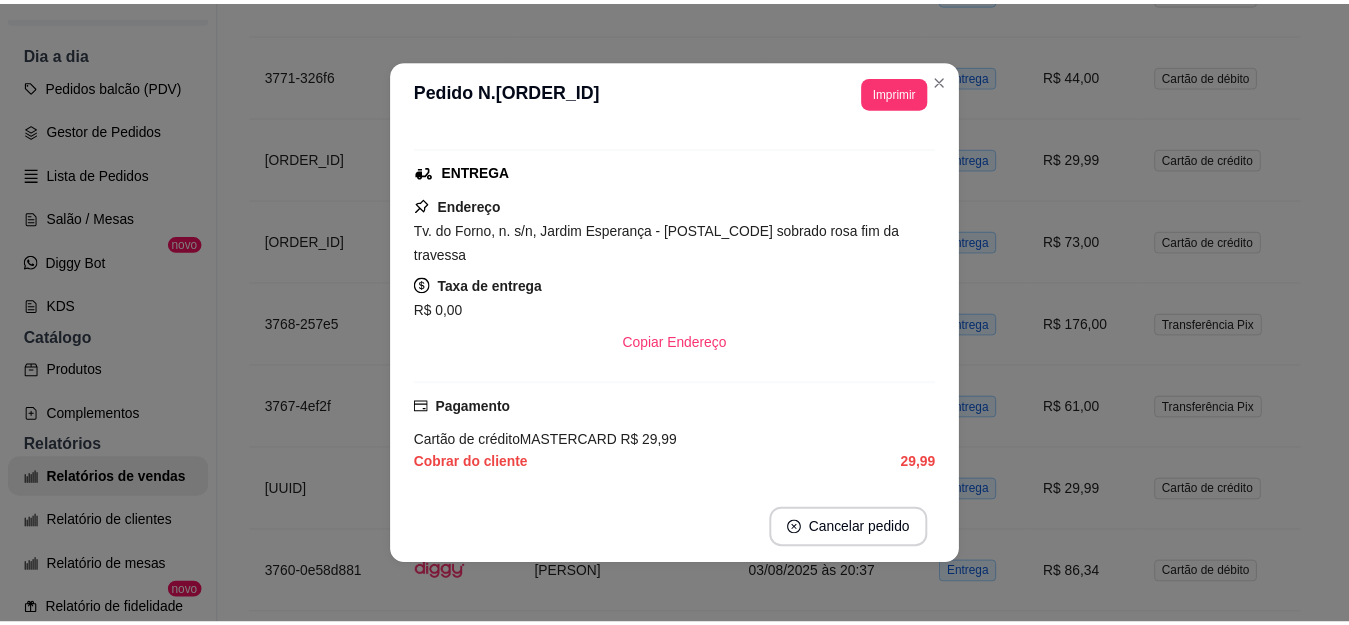 scroll, scrollTop: 184, scrollLeft: 0, axis: vertical 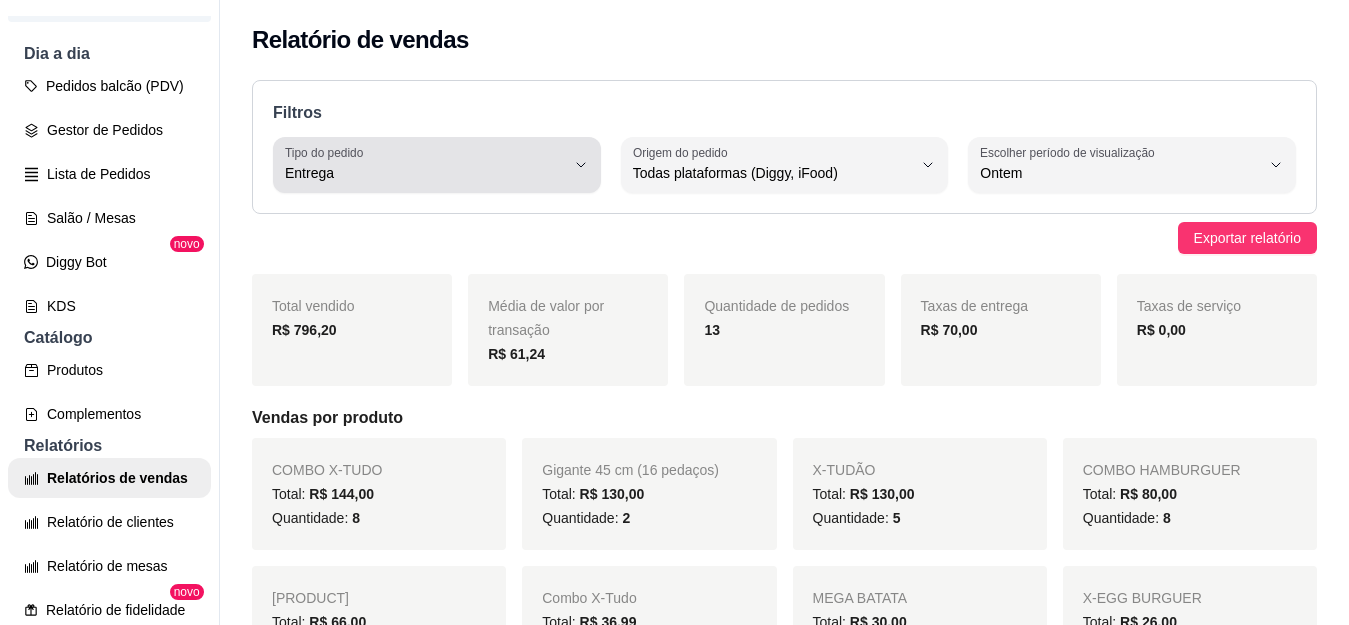 click on "Entrega" at bounding box center [425, 165] 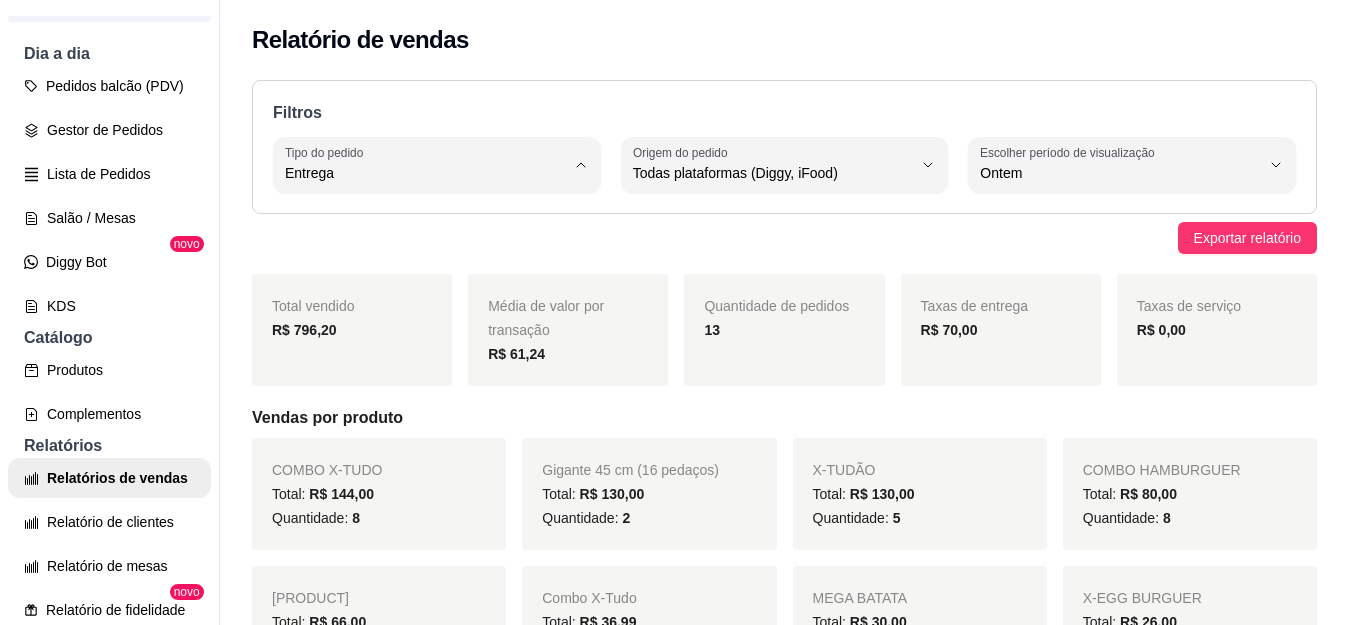 click on "Todos" at bounding box center [424, 220] 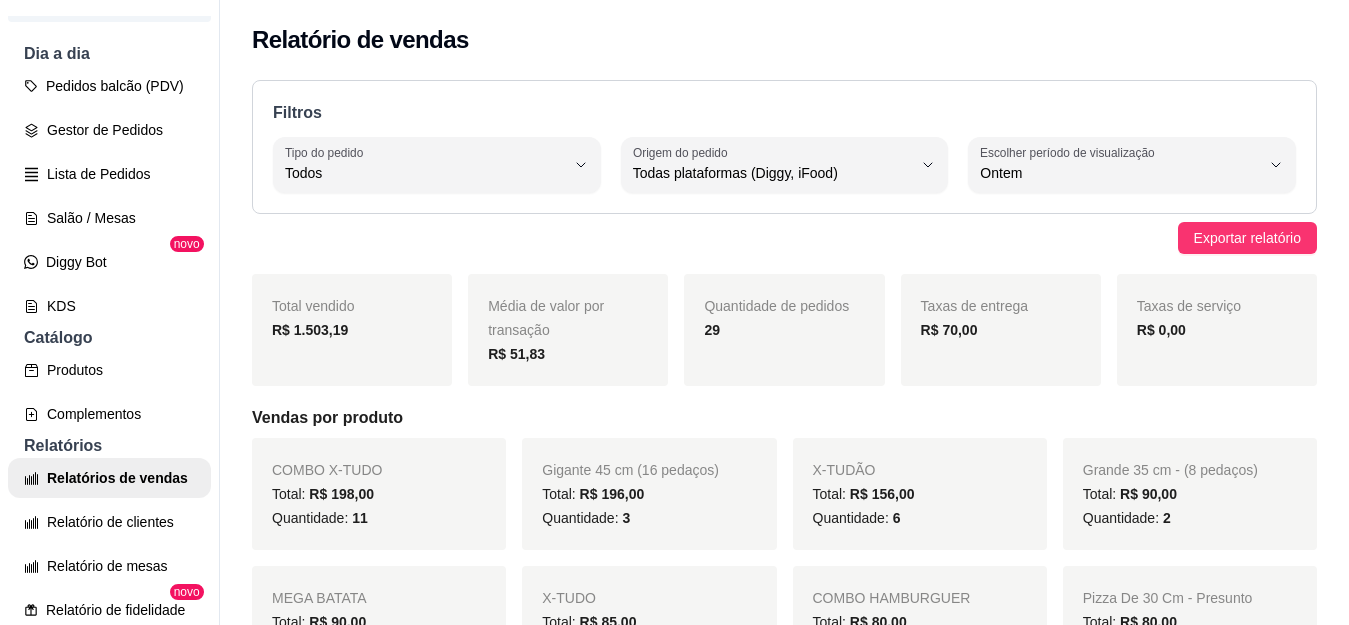 type on "ALL" 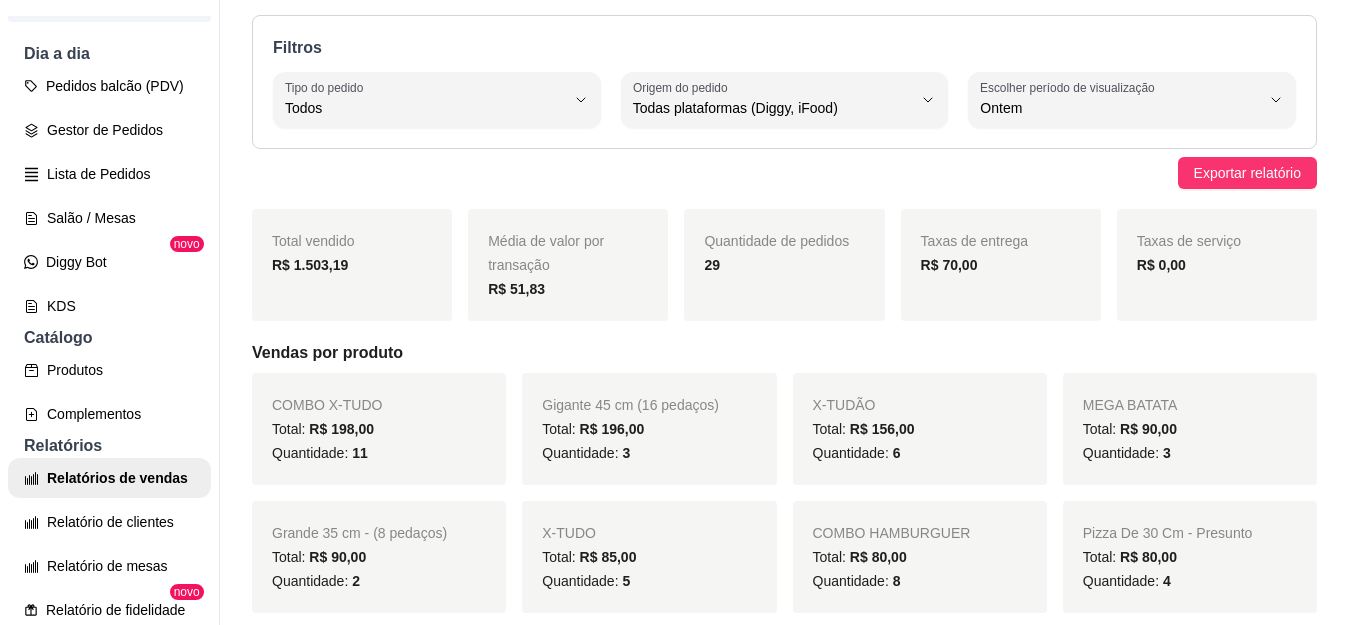scroll, scrollTop: 0, scrollLeft: 0, axis: both 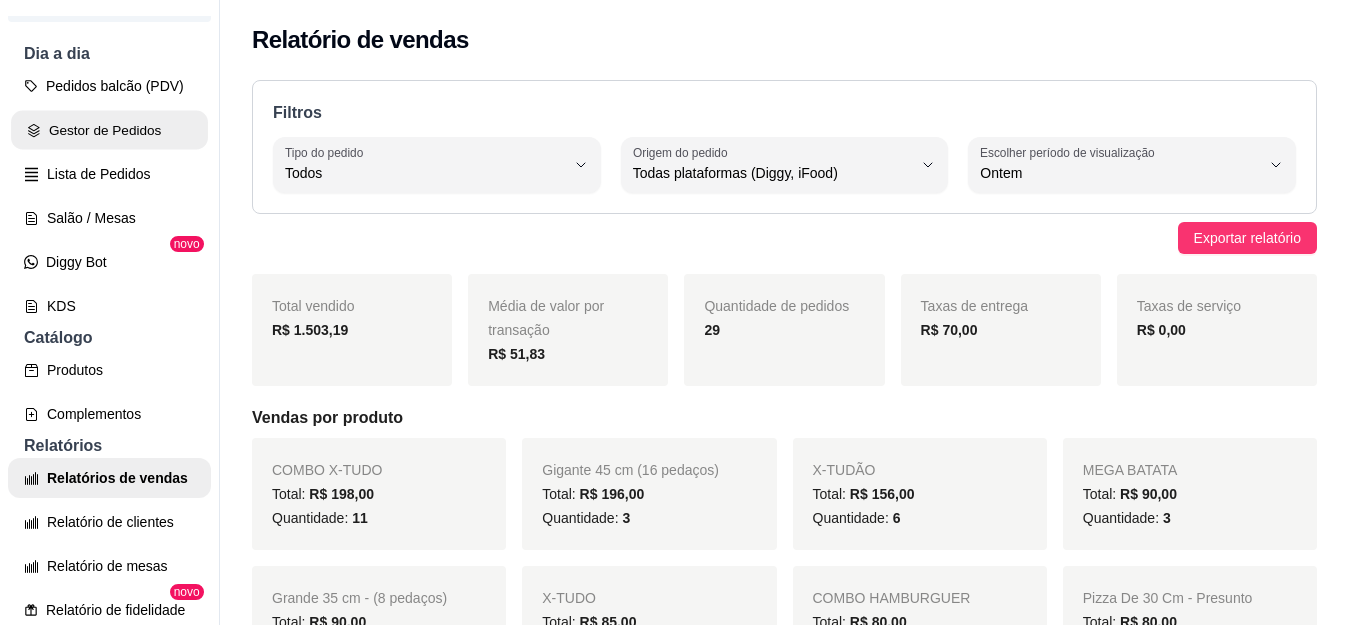 click on "Gestor de Pedidos" at bounding box center [109, 130] 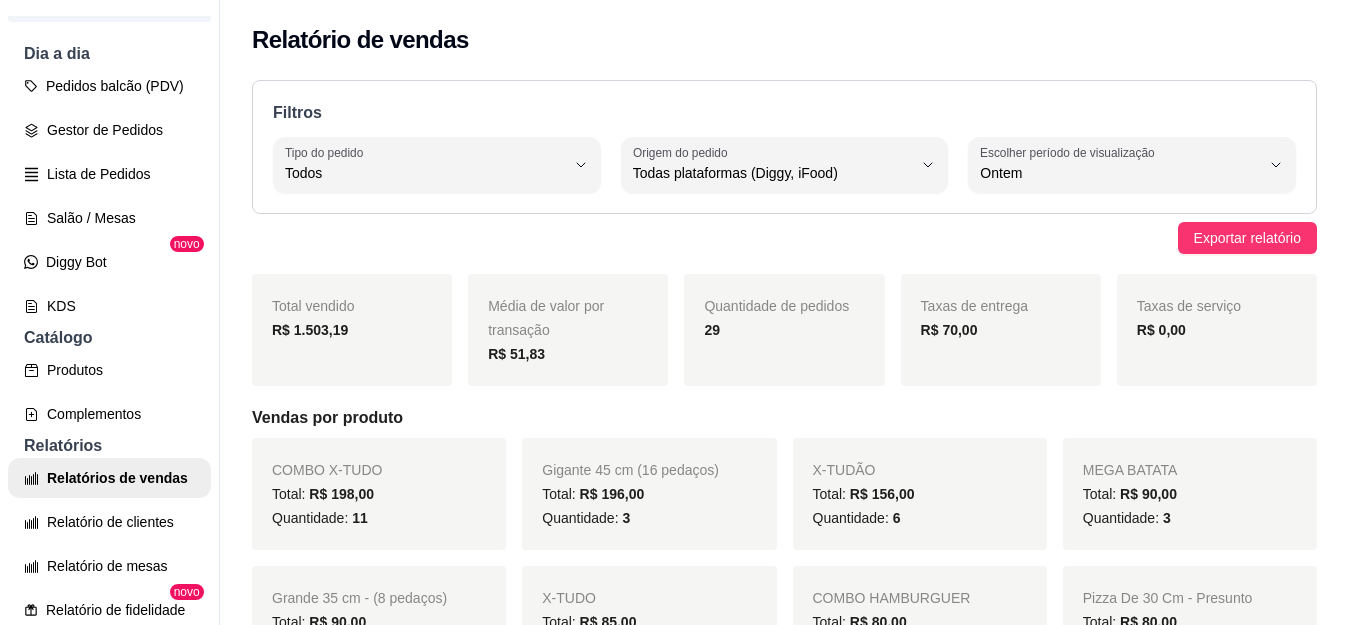 scroll, scrollTop: 0, scrollLeft: 0, axis: both 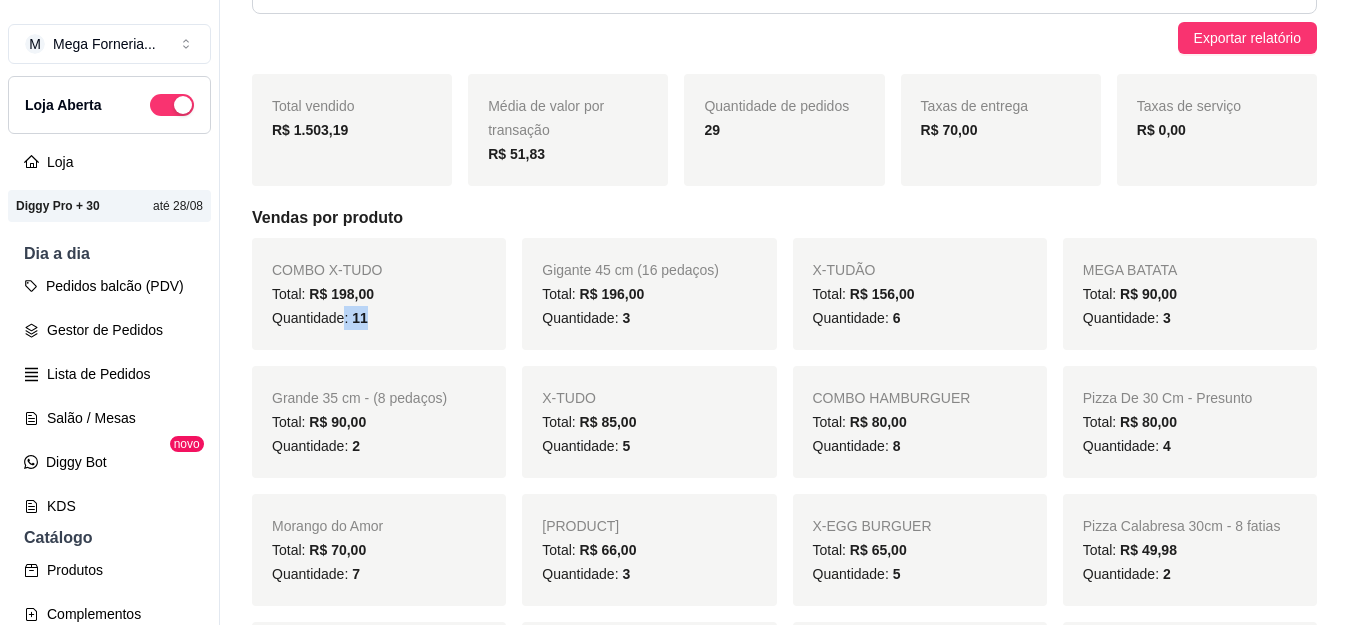 drag, startPoint x: 344, startPoint y: 320, endPoint x: 378, endPoint y: 323, distance: 34.132095 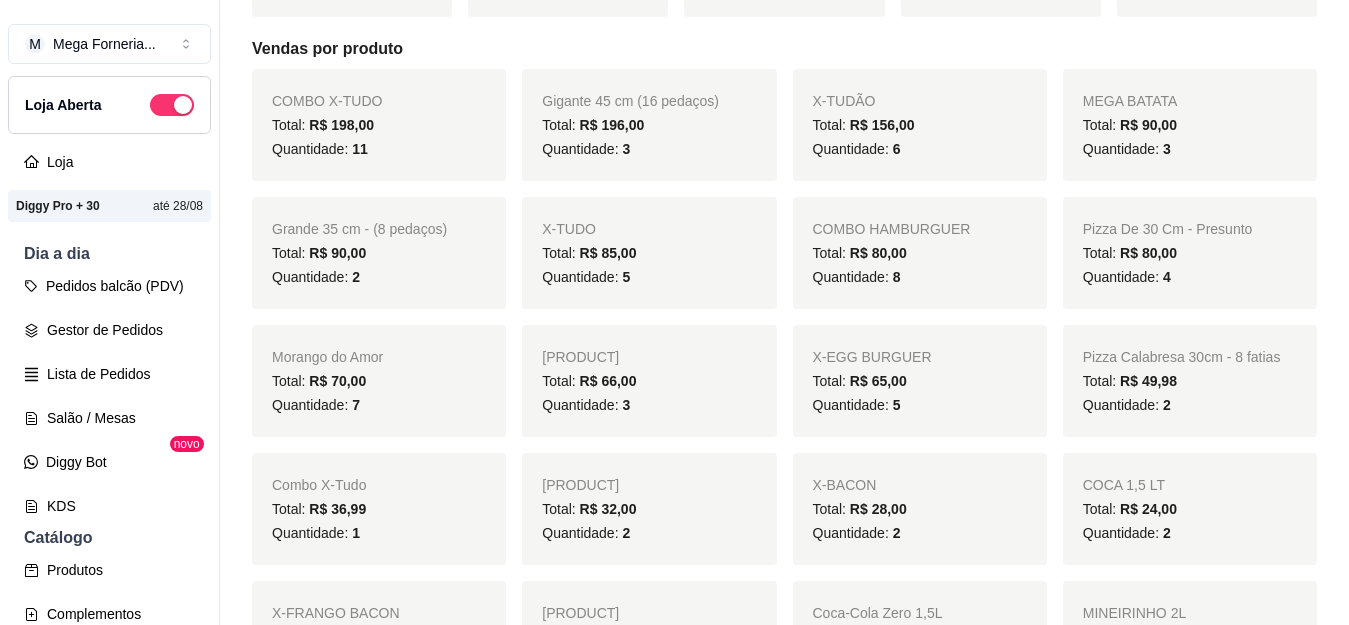 scroll, scrollTop: 400, scrollLeft: 0, axis: vertical 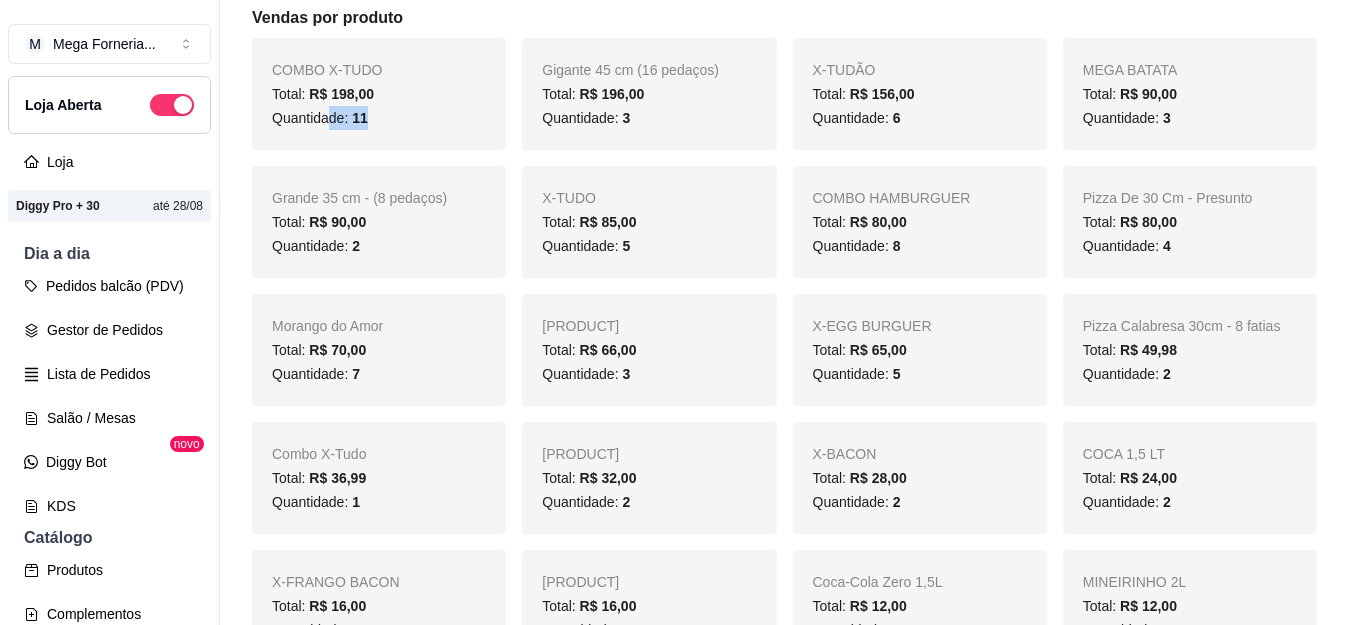 drag, startPoint x: 332, startPoint y: 129, endPoint x: 417, endPoint y: 129, distance: 85 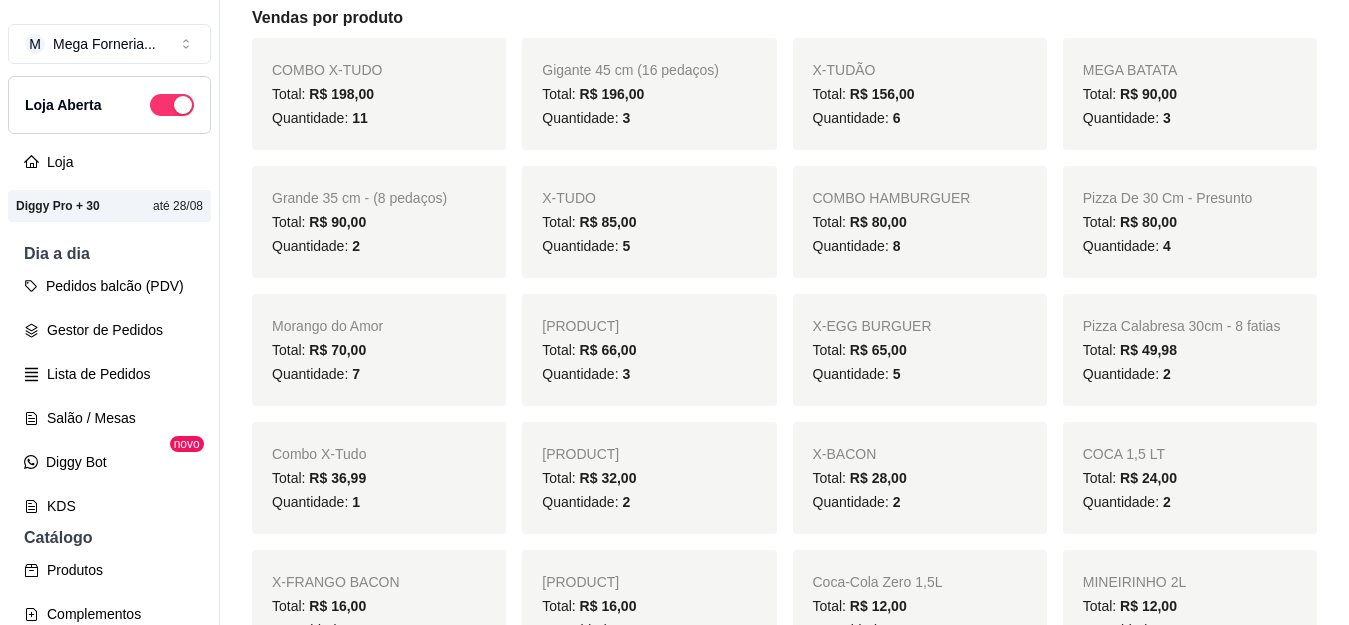 click on "Quantidade:   5" at bounding box center [649, 246] 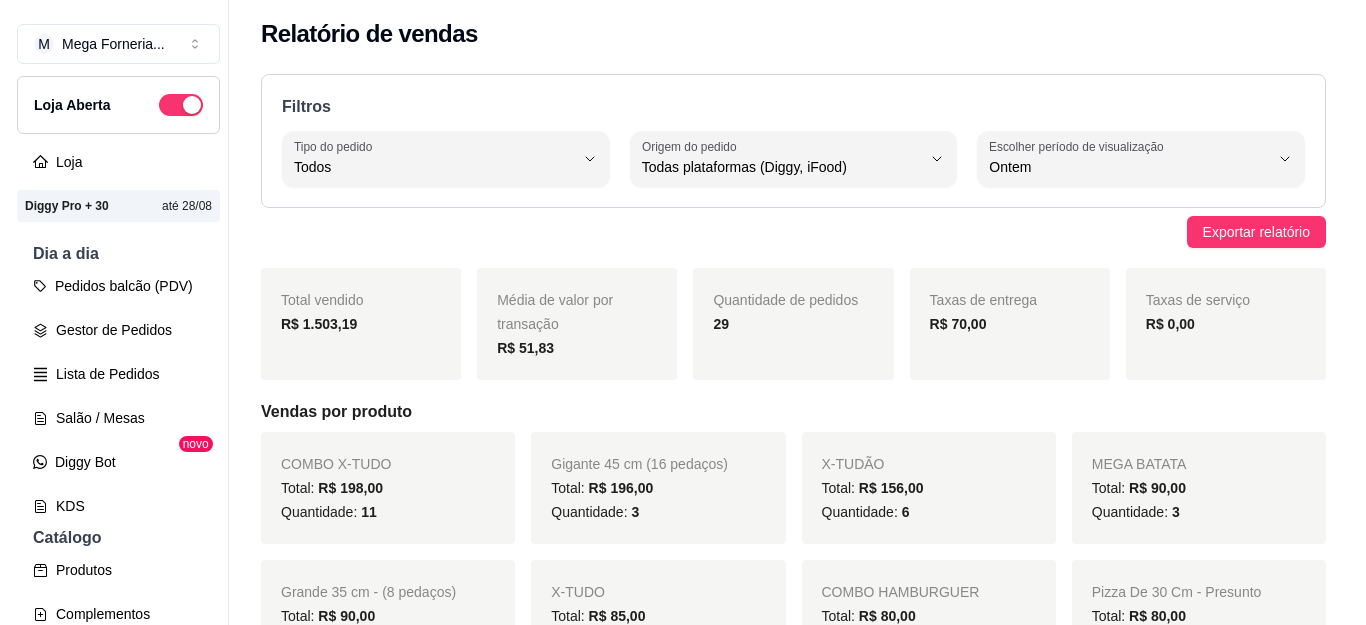 scroll, scrollTop: 0, scrollLeft: 0, axis: both 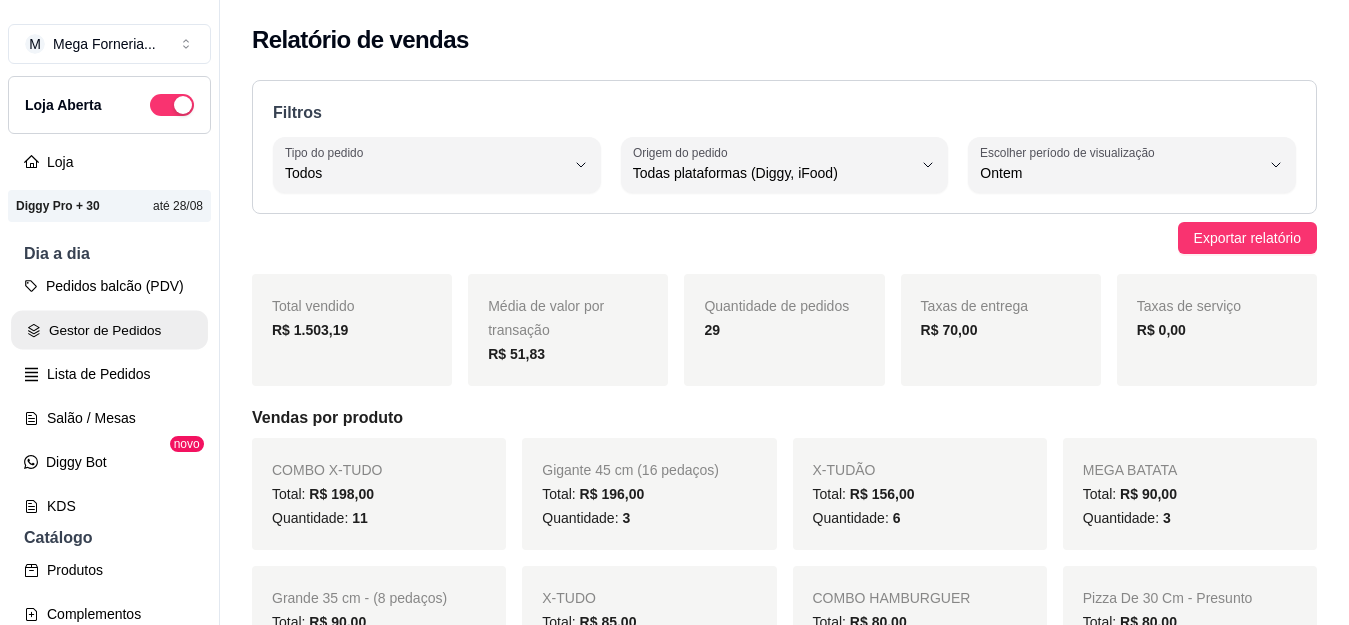 click on "Gestor de Pedidos" at bounding box center (109, 330) 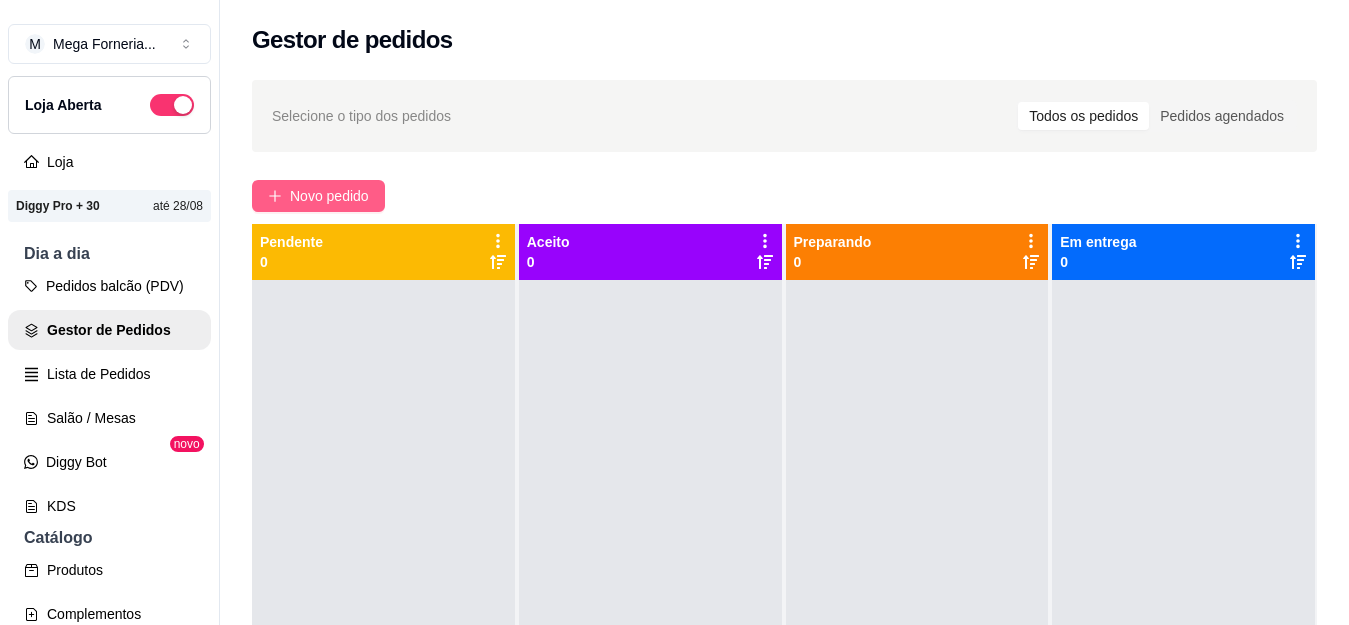 click on "Novo pedido" at bounding box center [329, 196] 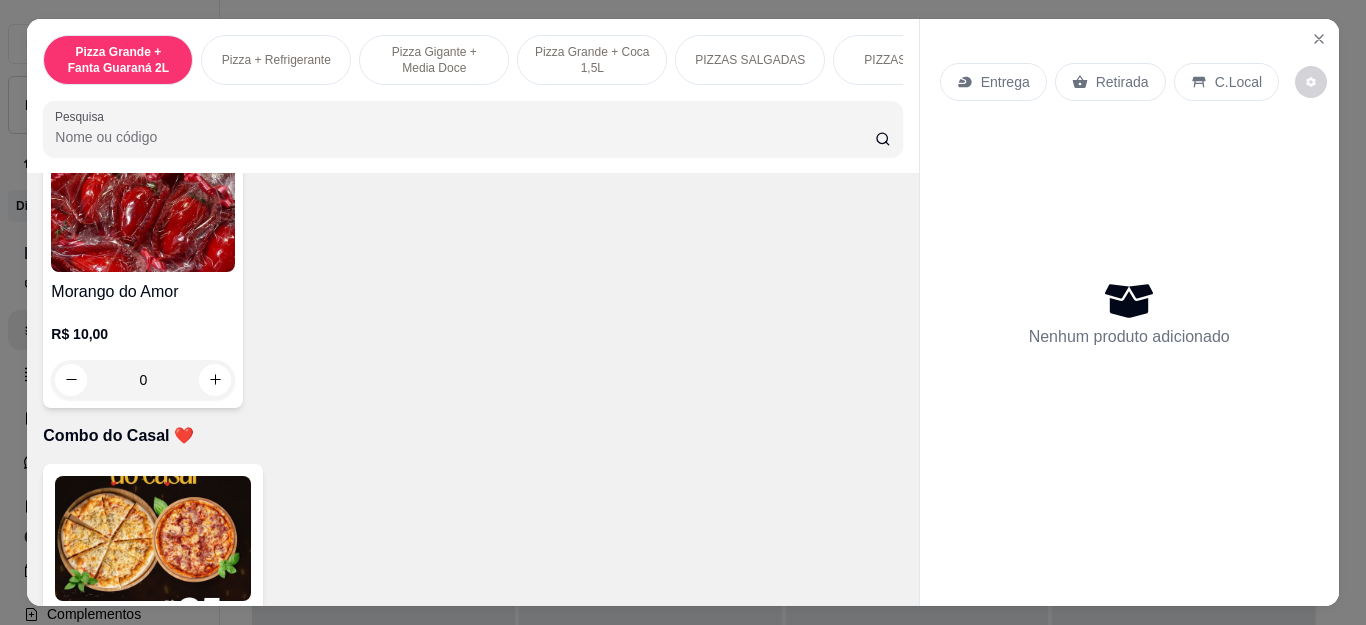 scroll, scrollTop: 5300, scrollLeft: 0, axis: vertical 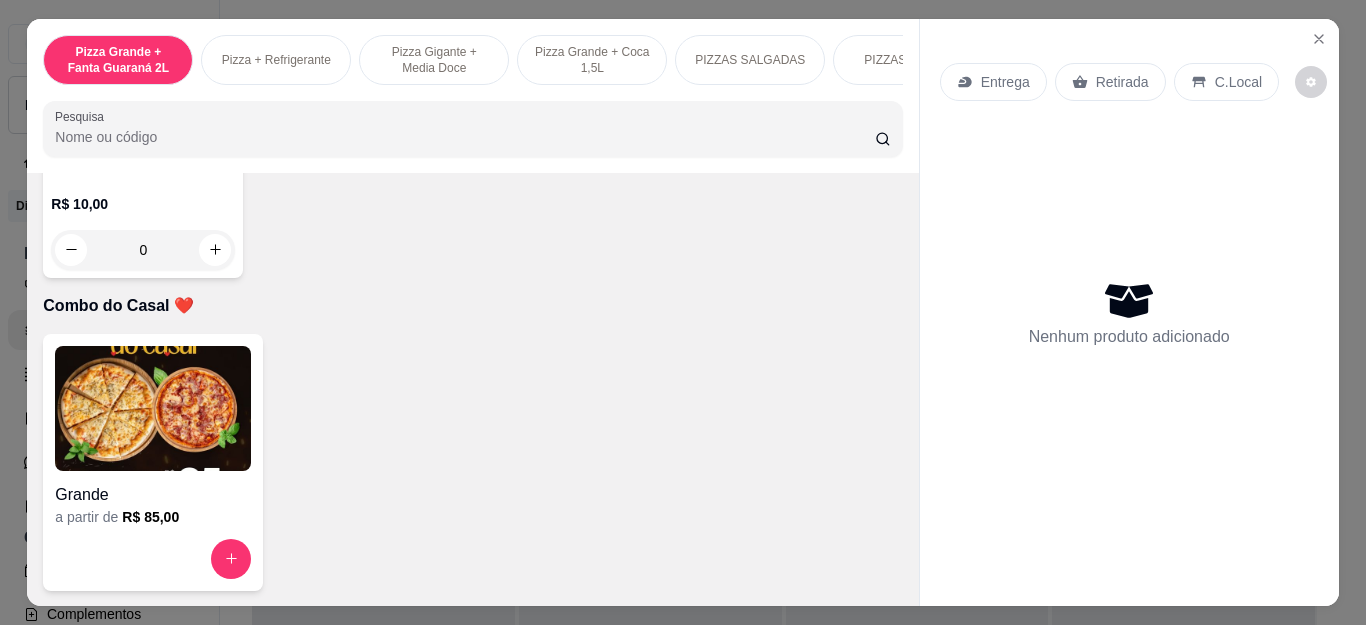 click on "0" at bounding box center [359, -360] 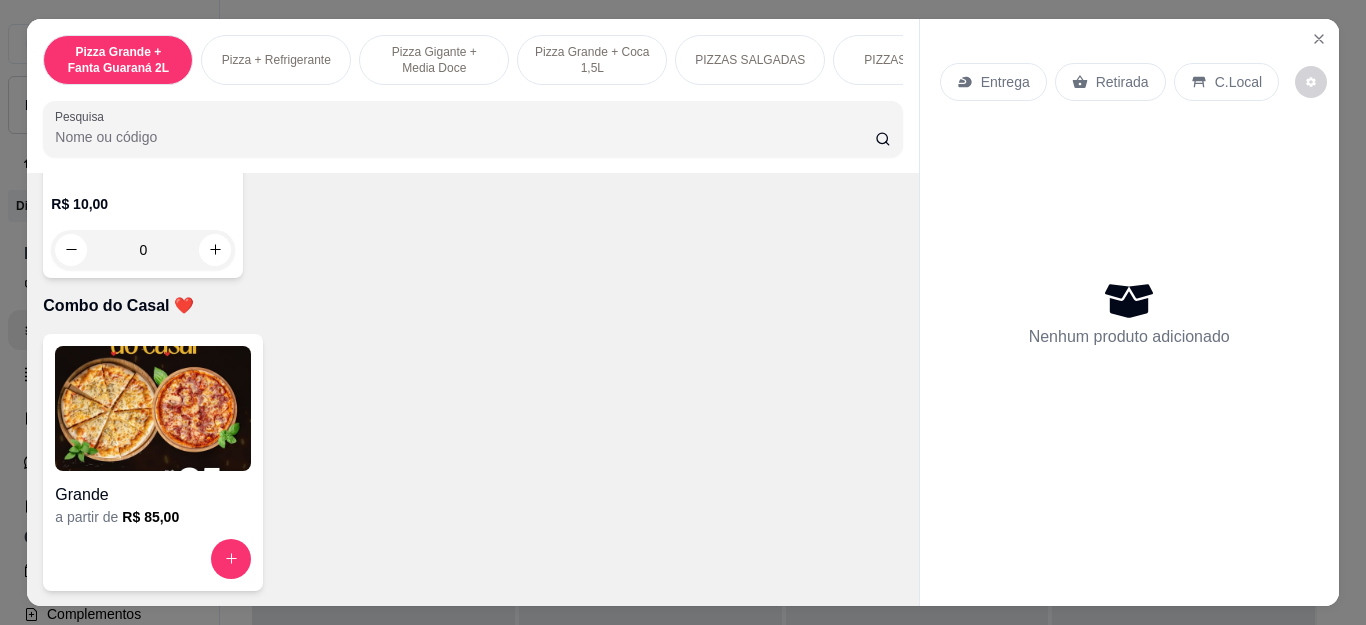 type on "1" 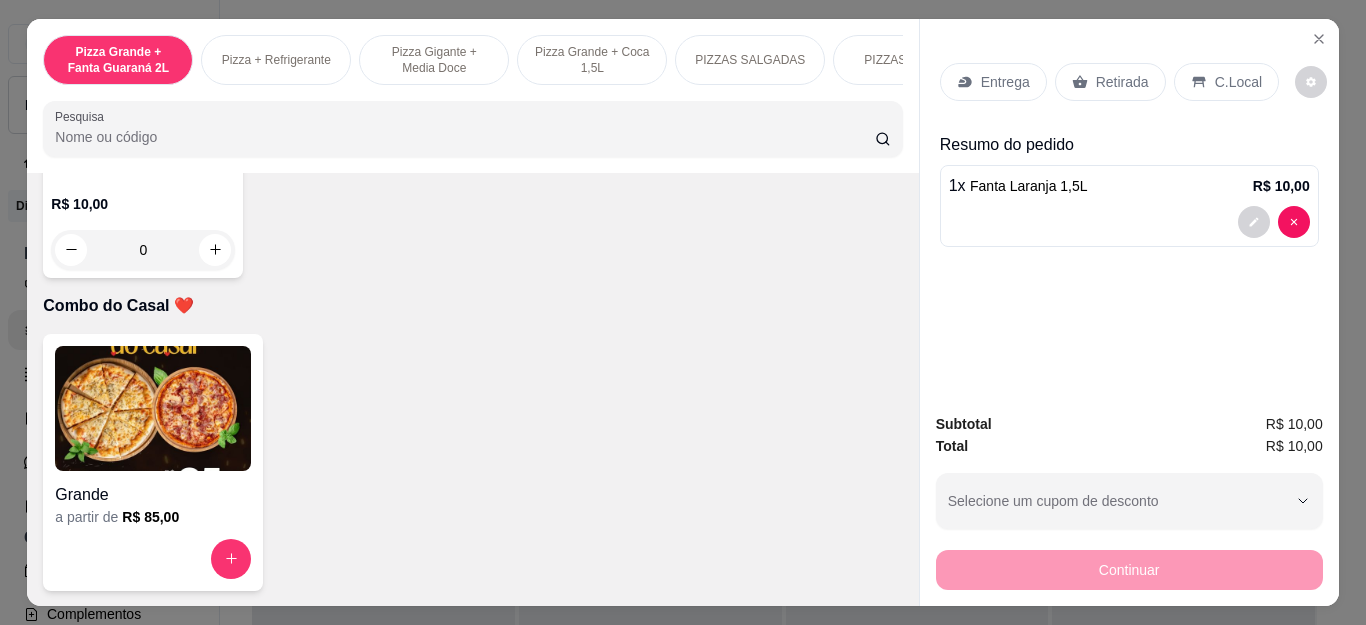 click on "Retirada" at bounding box center (1110, 82) 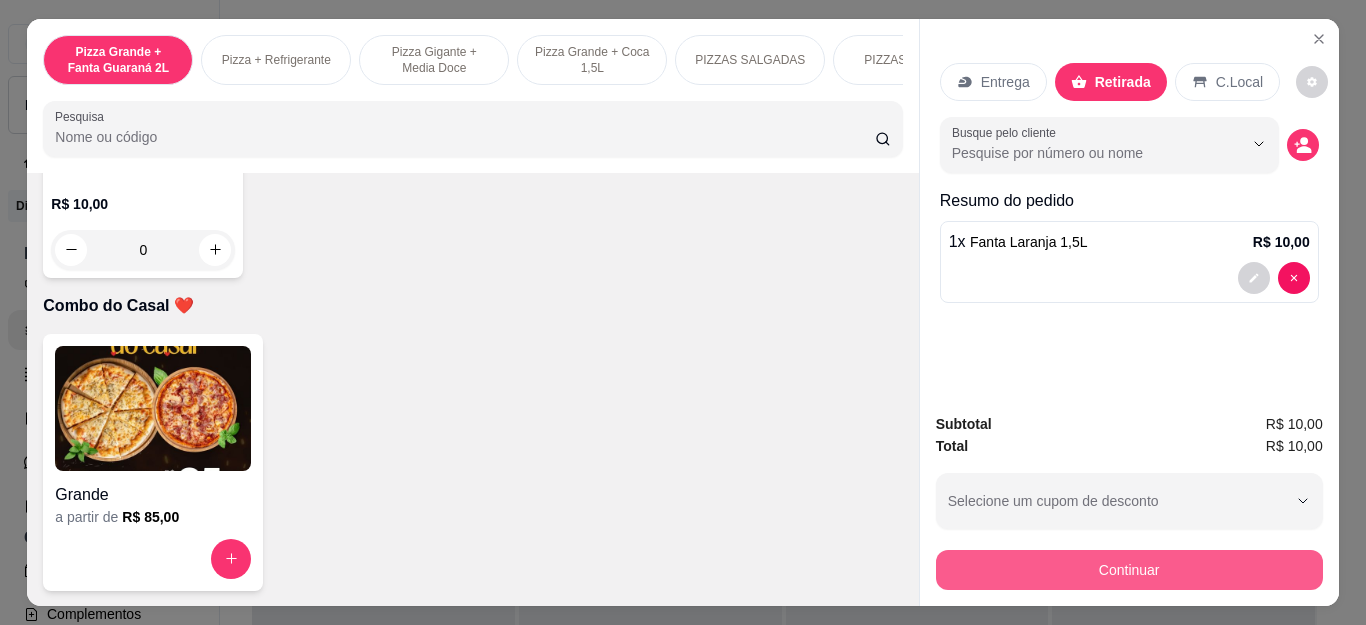 click on "Continuar" at bounding box center (1129, 570) 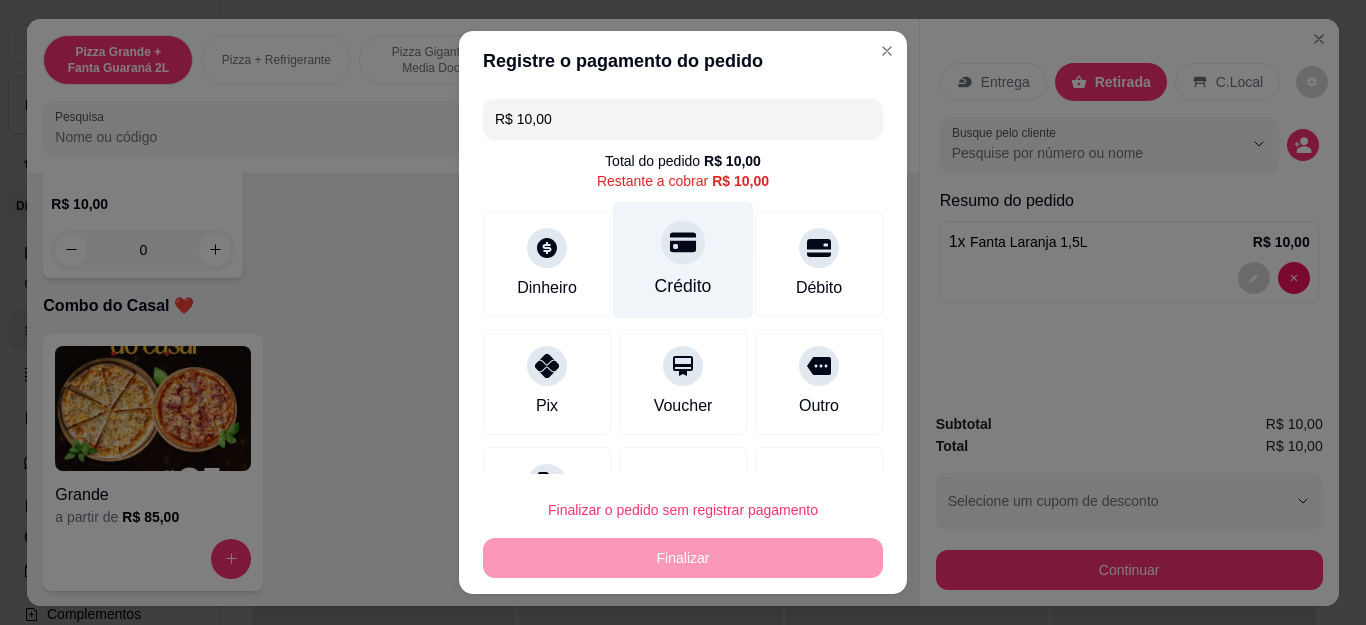drag, startPoint x: 638, startPoint y: 282, endPoint x: 651, endPoint y: 263, distance: 23.021729 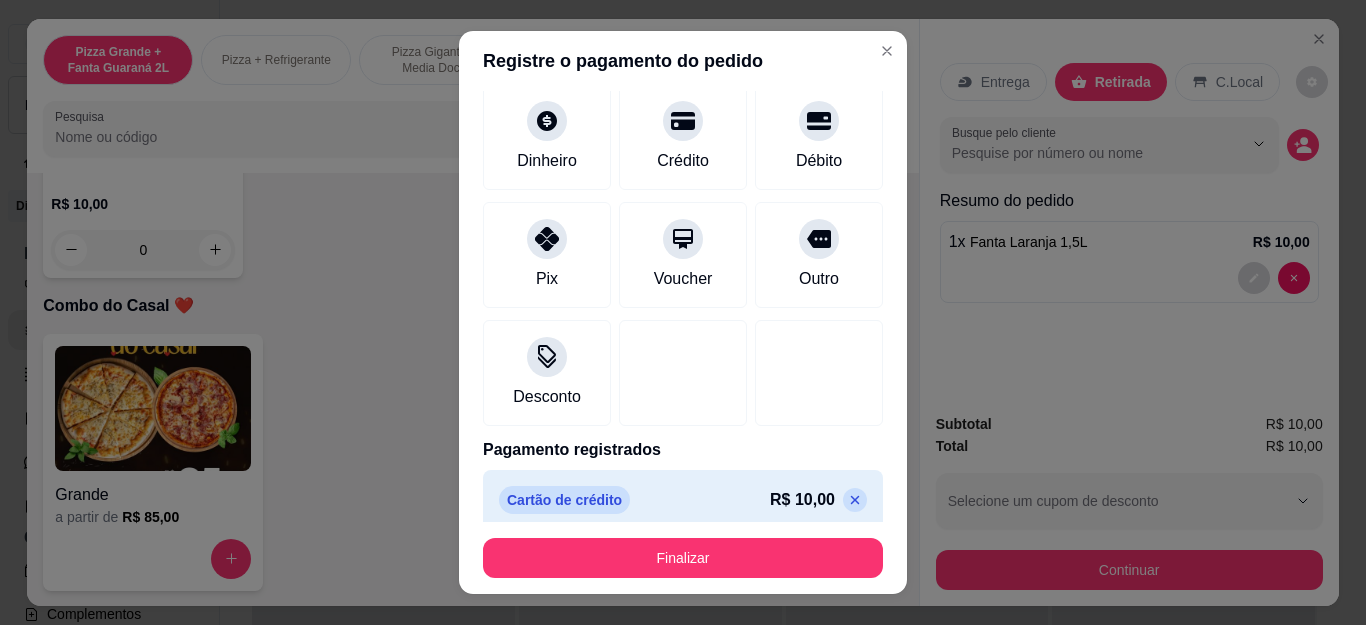 scroll, scrollTop: 123, scrollLeft: 0, axis: vertical 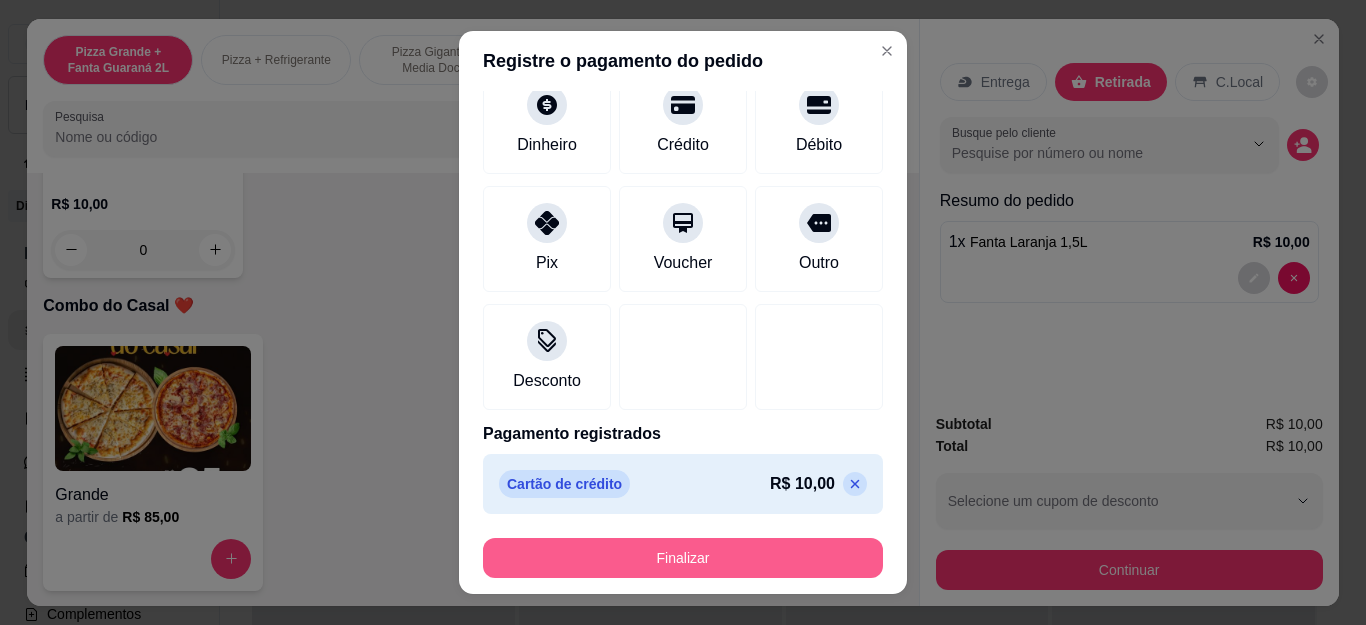 click on "Finalizar" at bounding box center (683, 558) 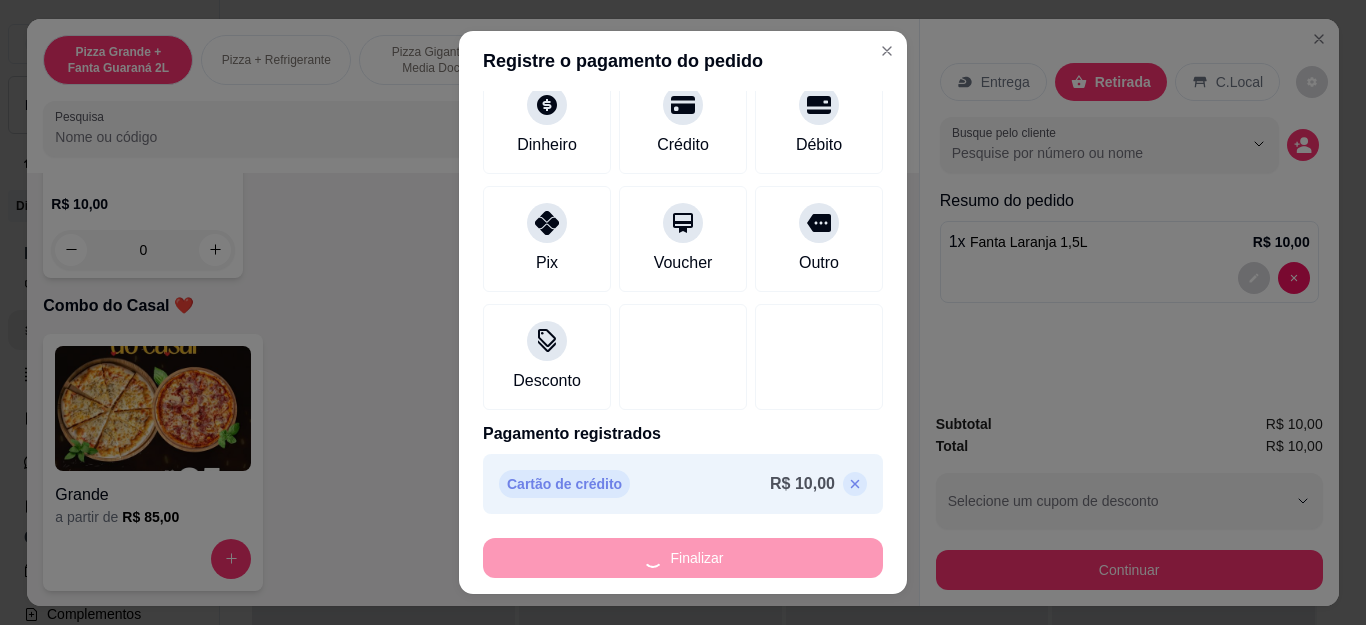 type on "0" 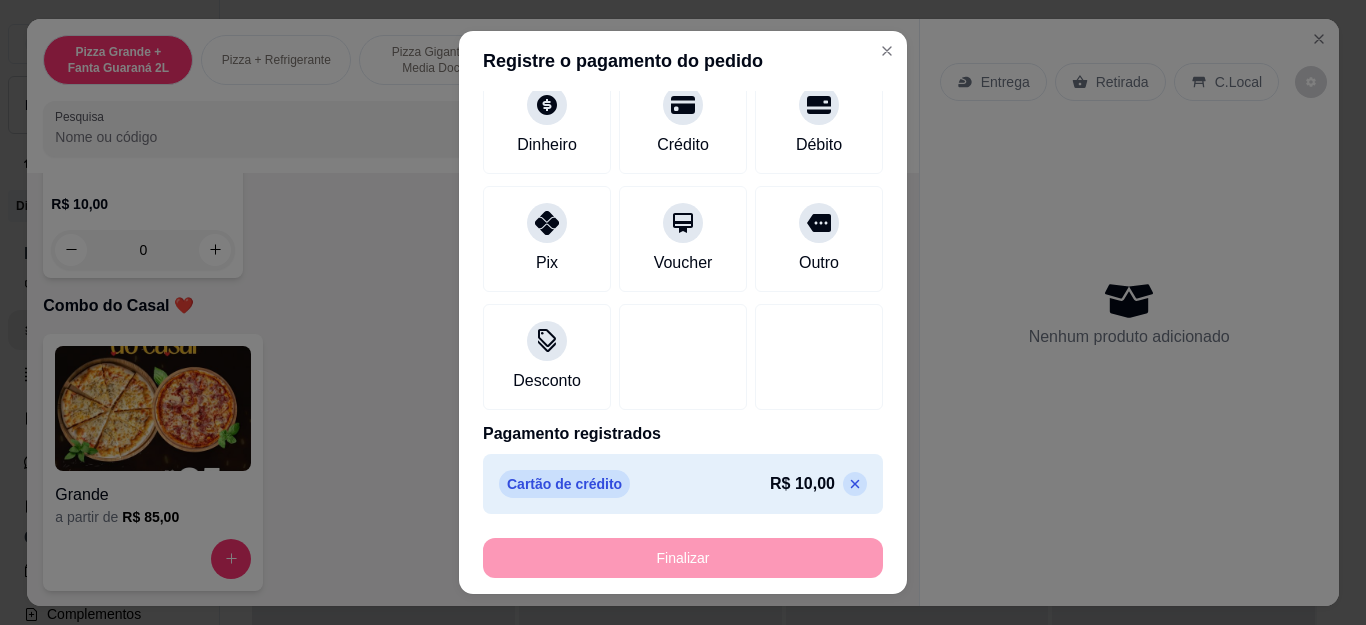 type on "-R$ 10,00" 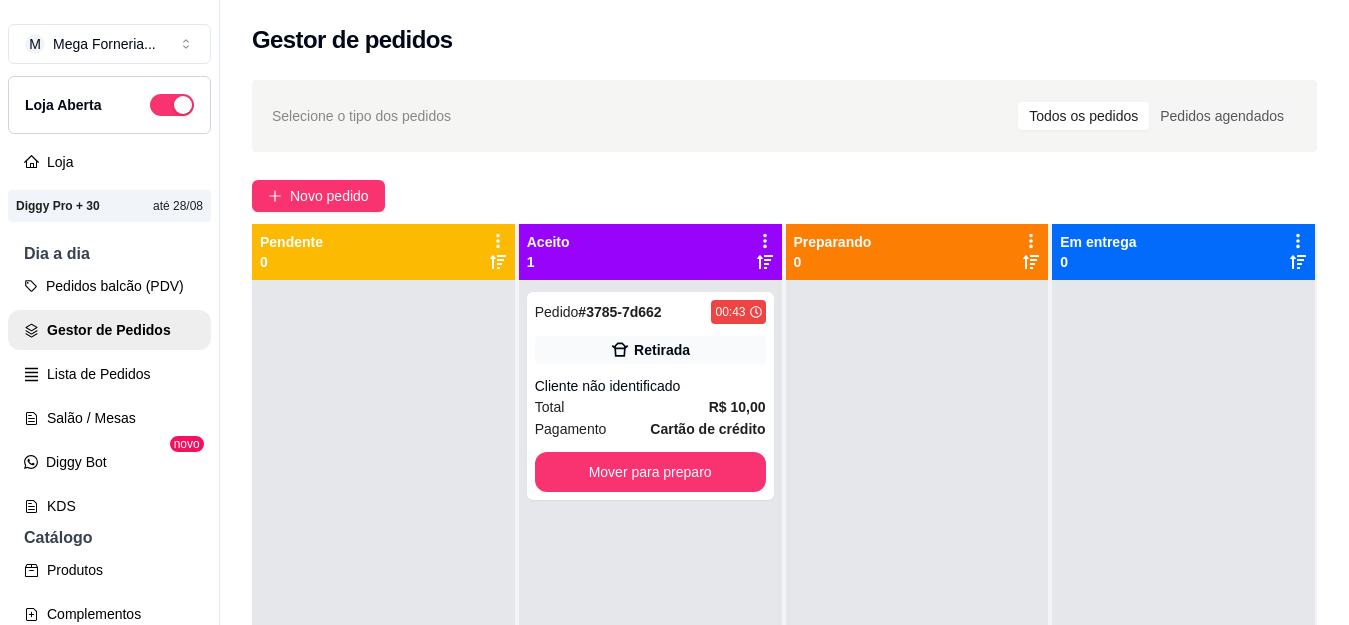 click on "Mover para preparo" at bounding box center [650, 472] 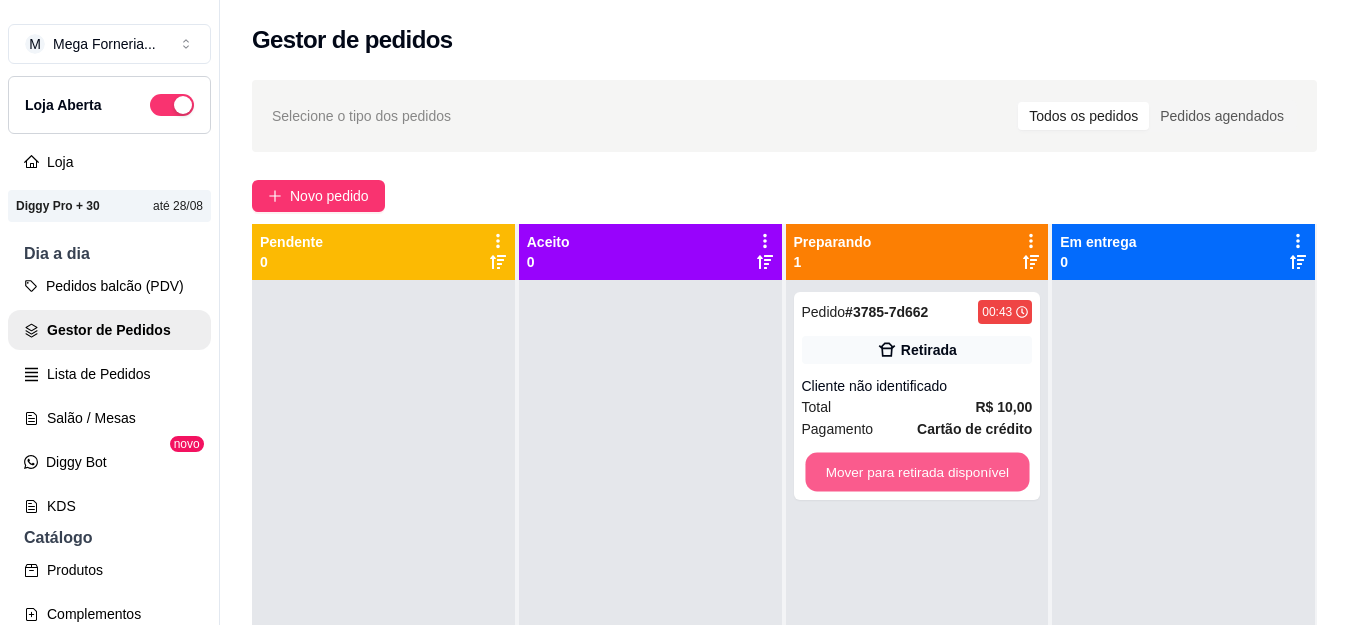 click on "Mover para retirada disponível" at bounding box center (917, 472) 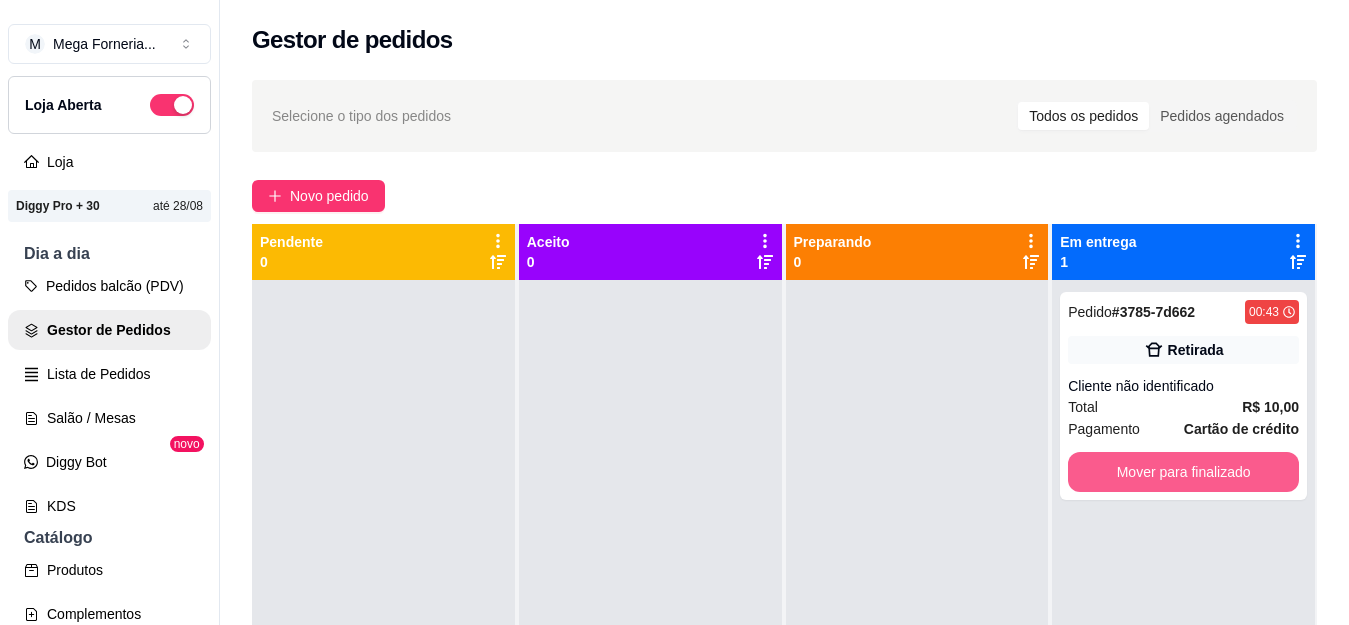 click on "Mover para finalizado" at bounding box center [1183, 472] 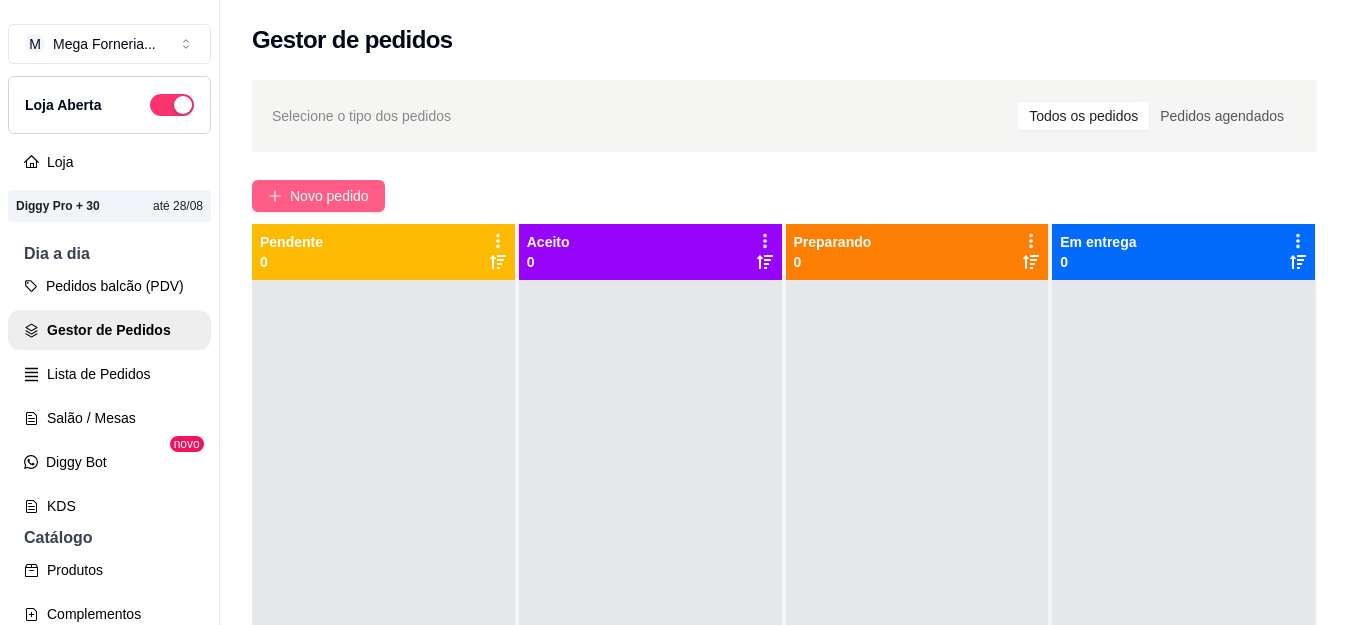 click on "Novo pedido" at bounding box center [329, 196] 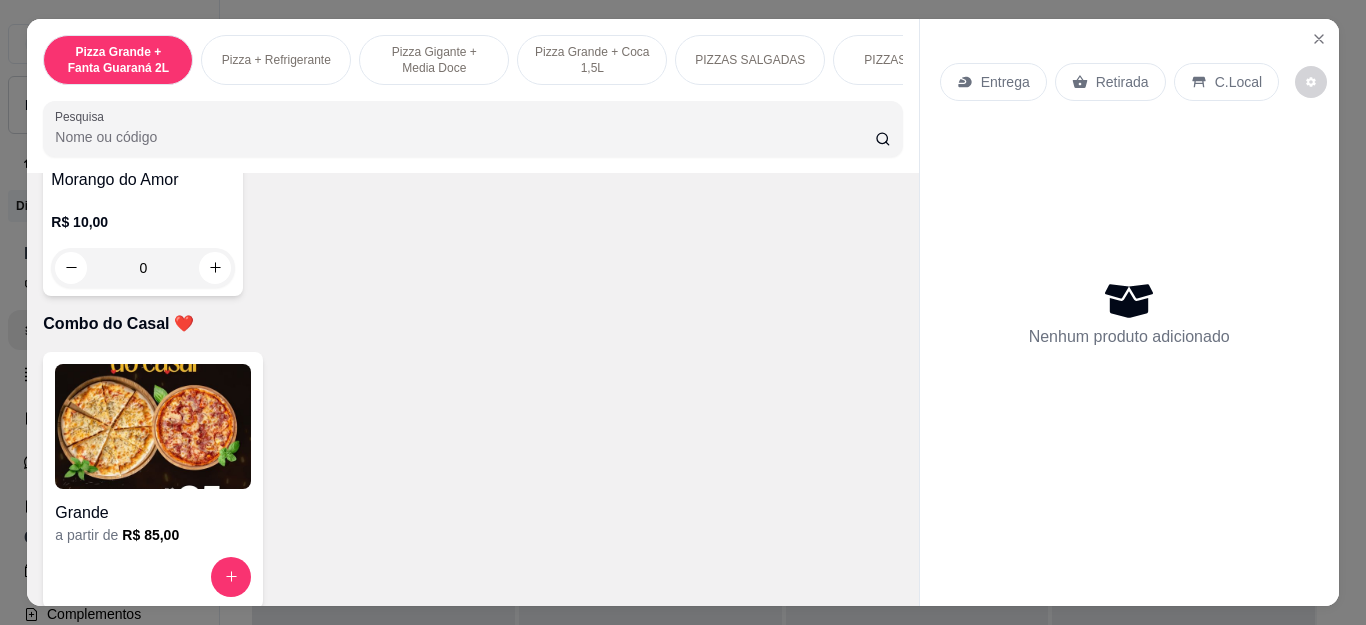 scroll, scrollTop: 5300, scrollLeft: 0, axis: vertical 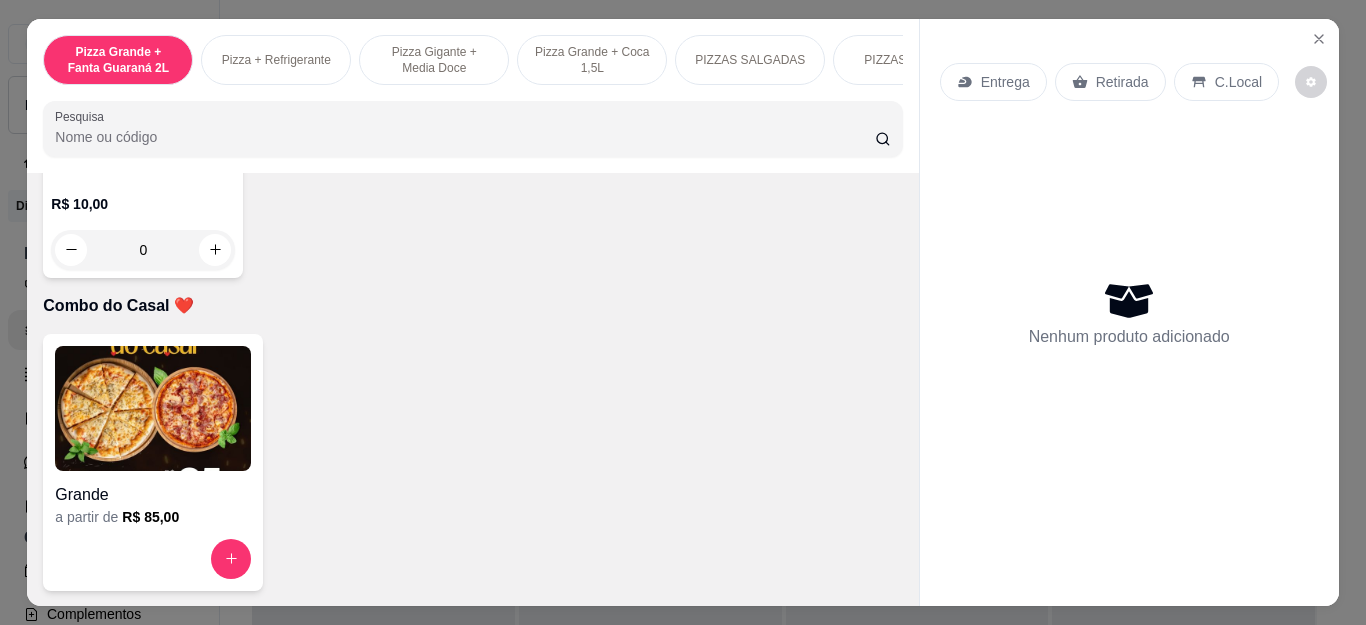 click 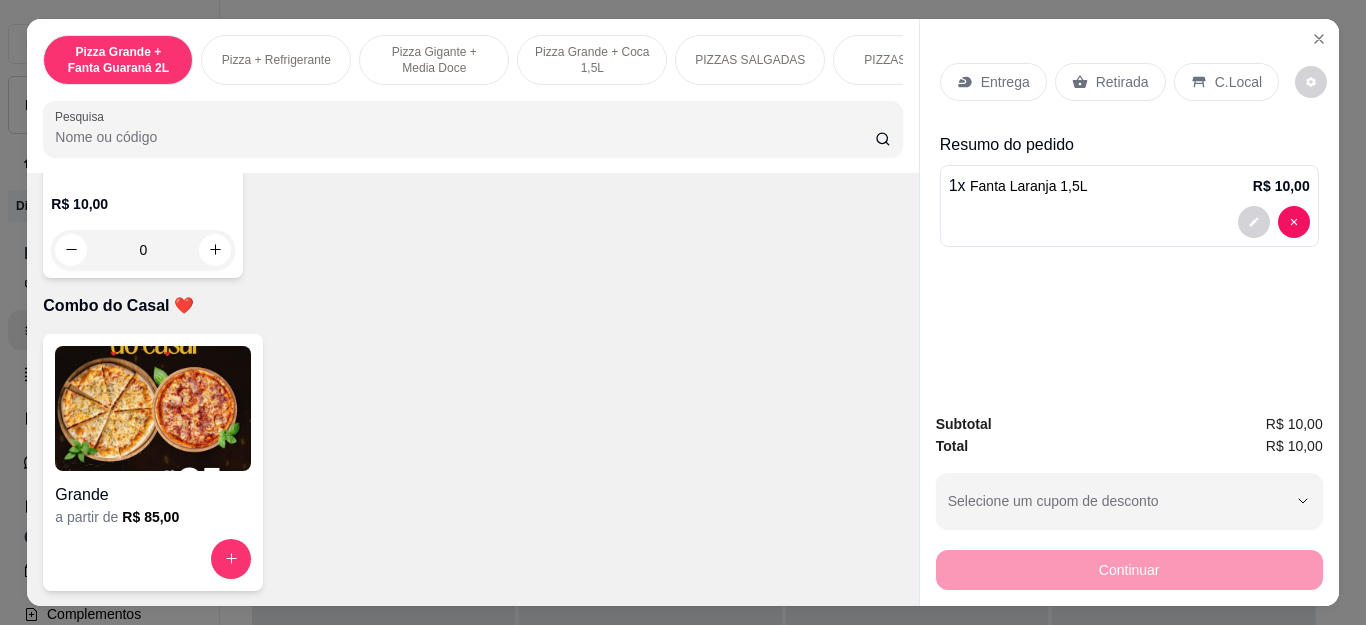 click on "Retirada" at bounding box center (1122, 82) 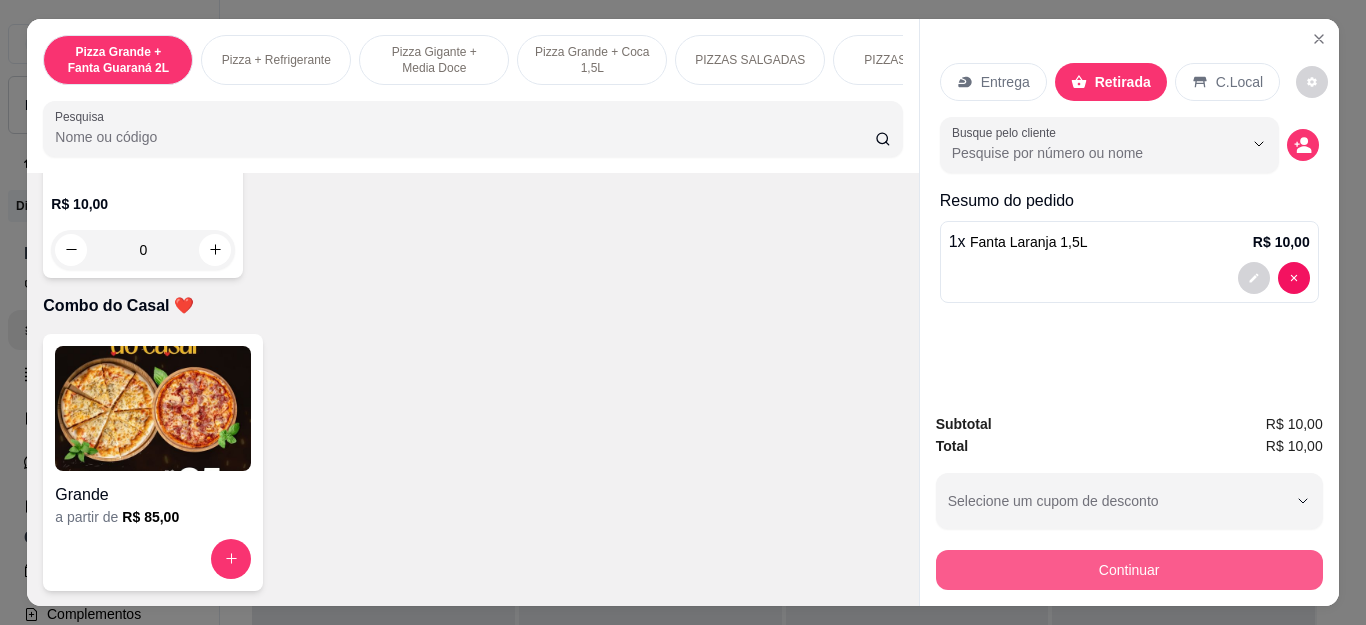 click on "Continuar" at bounding box center (1129, 570) 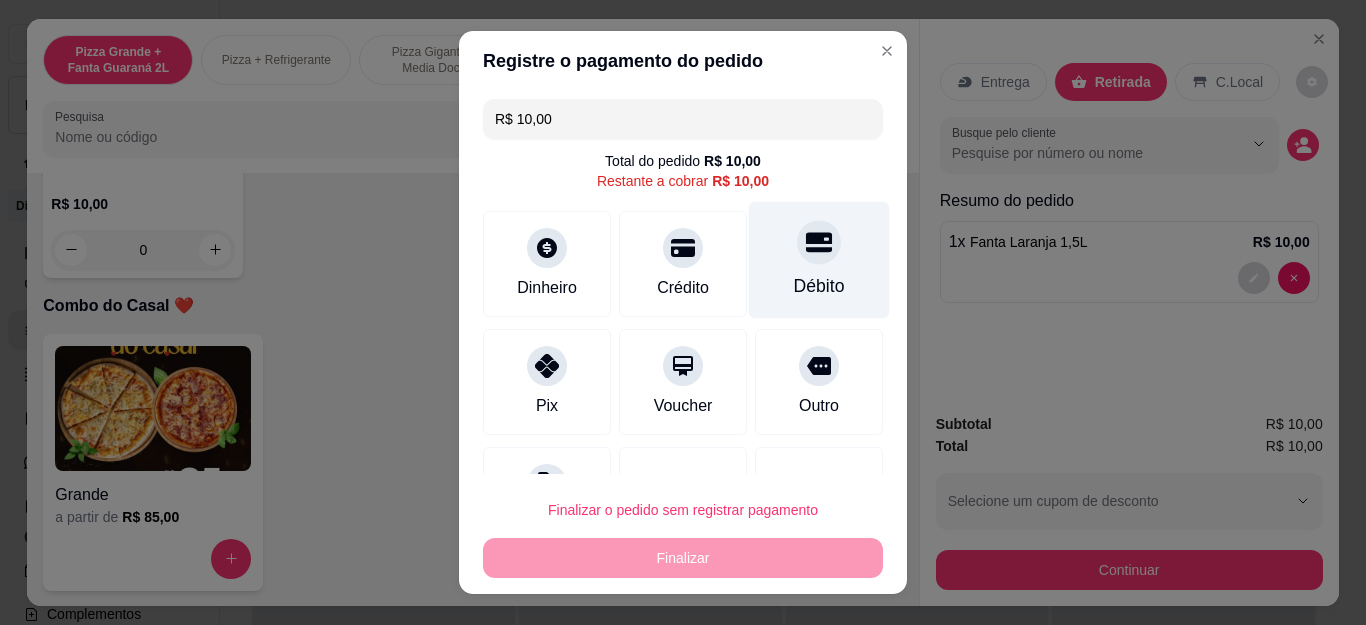 click at bounding box center (819, 243) 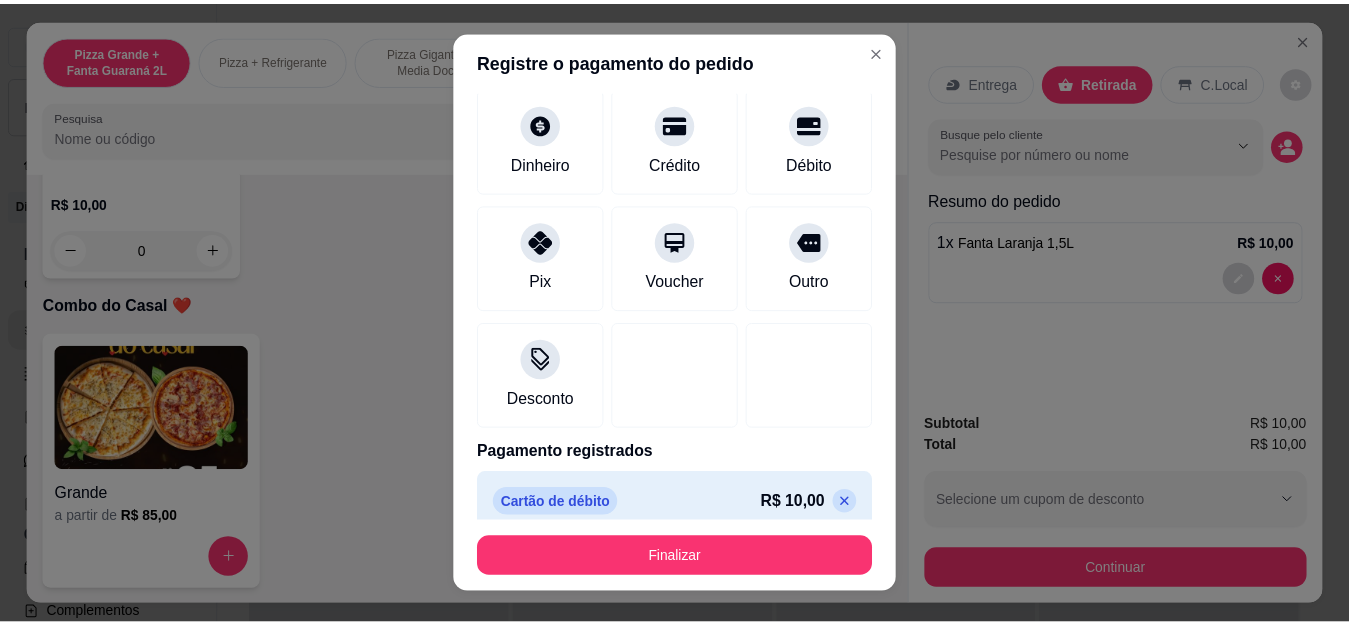 scroll, scrollTop: 123, scrollLeft: 0, axis: vertical 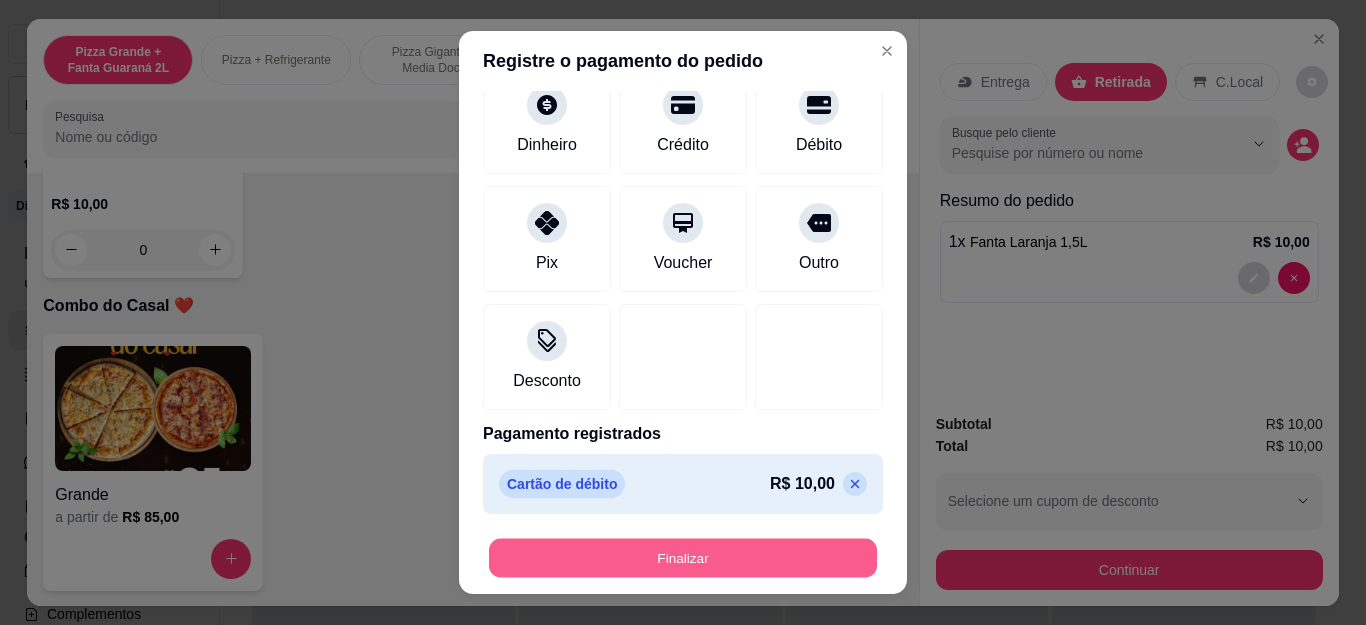 click on "Finalizar" at bounding box center [683, 557] 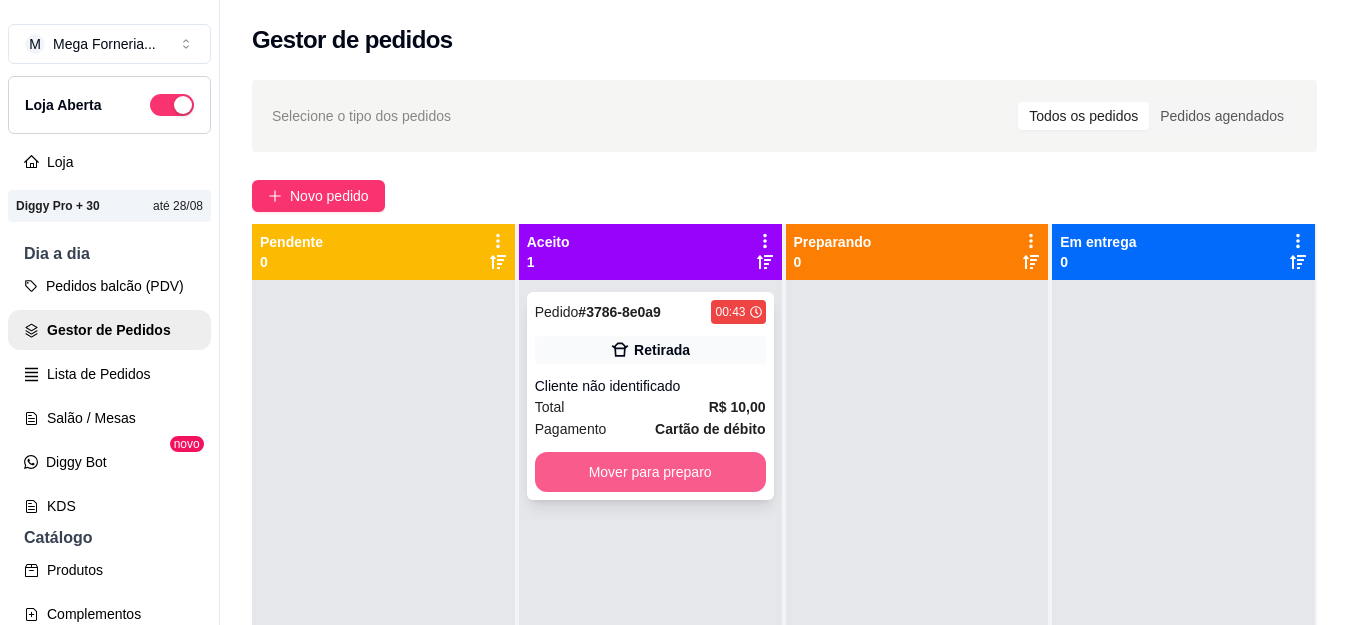 click on "Mover para preparo" at bounding box center (650, 472) 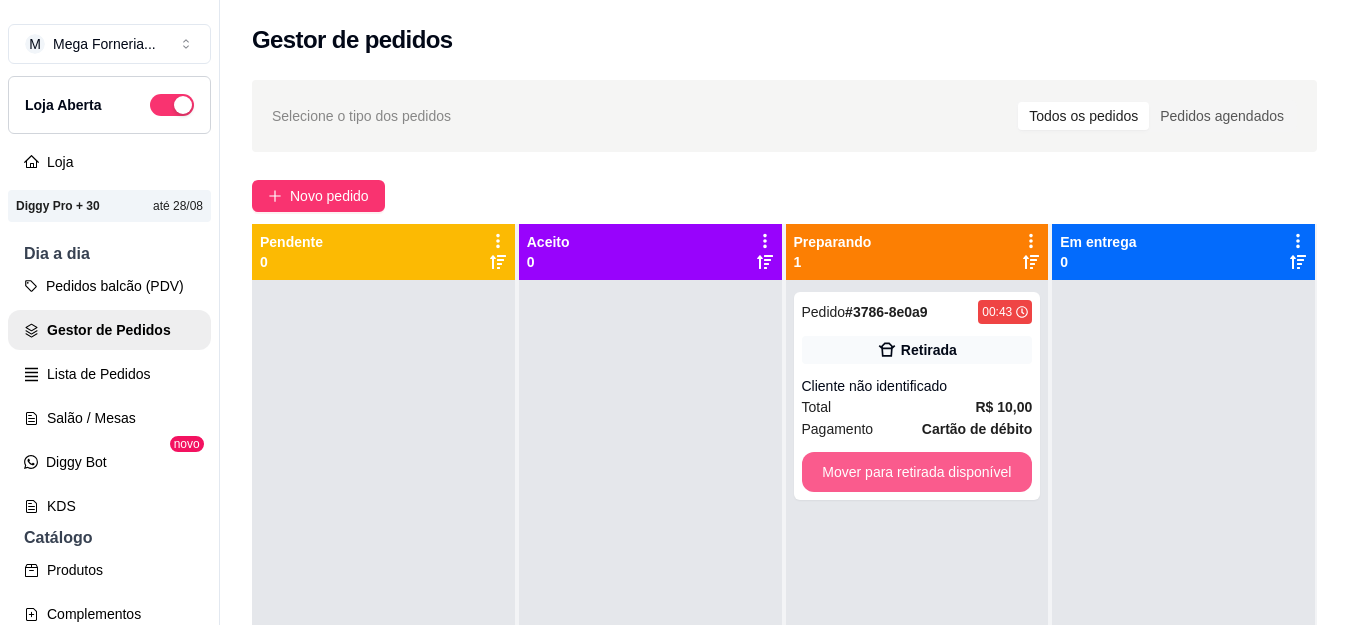 click on "Mover para retirada disponível" at bounding box center (917, 472) 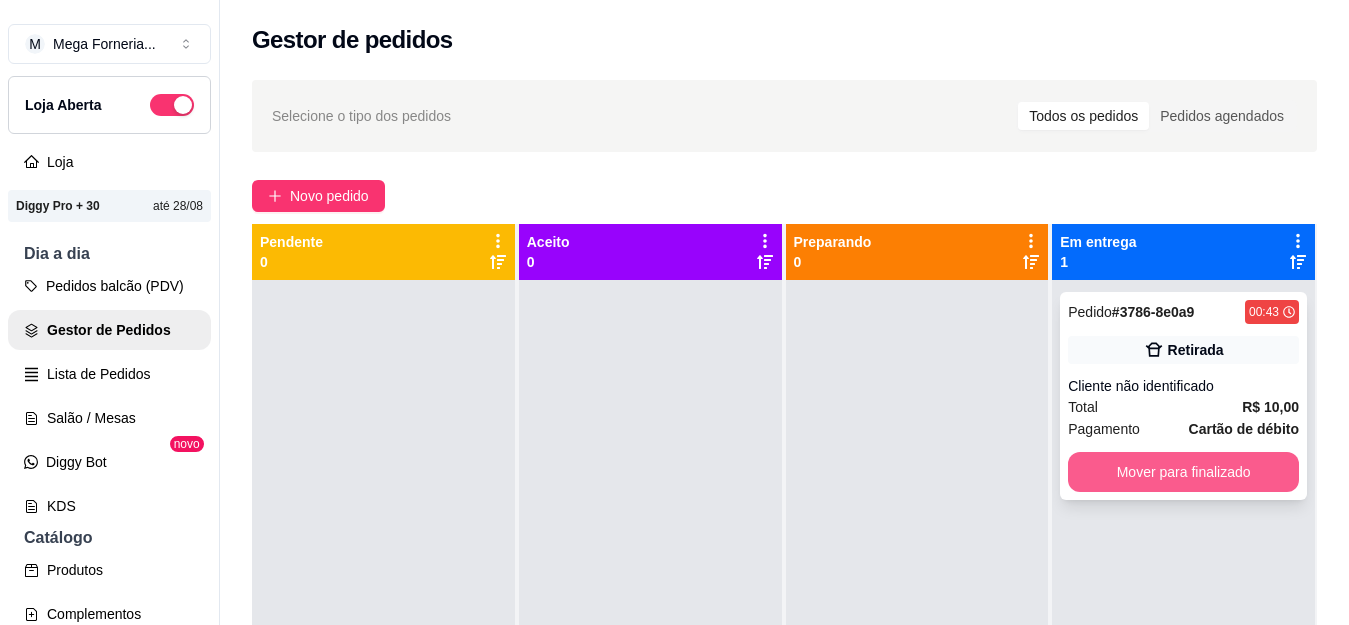 click on "Mover para finalizado" at bounding box center [1183, 472] 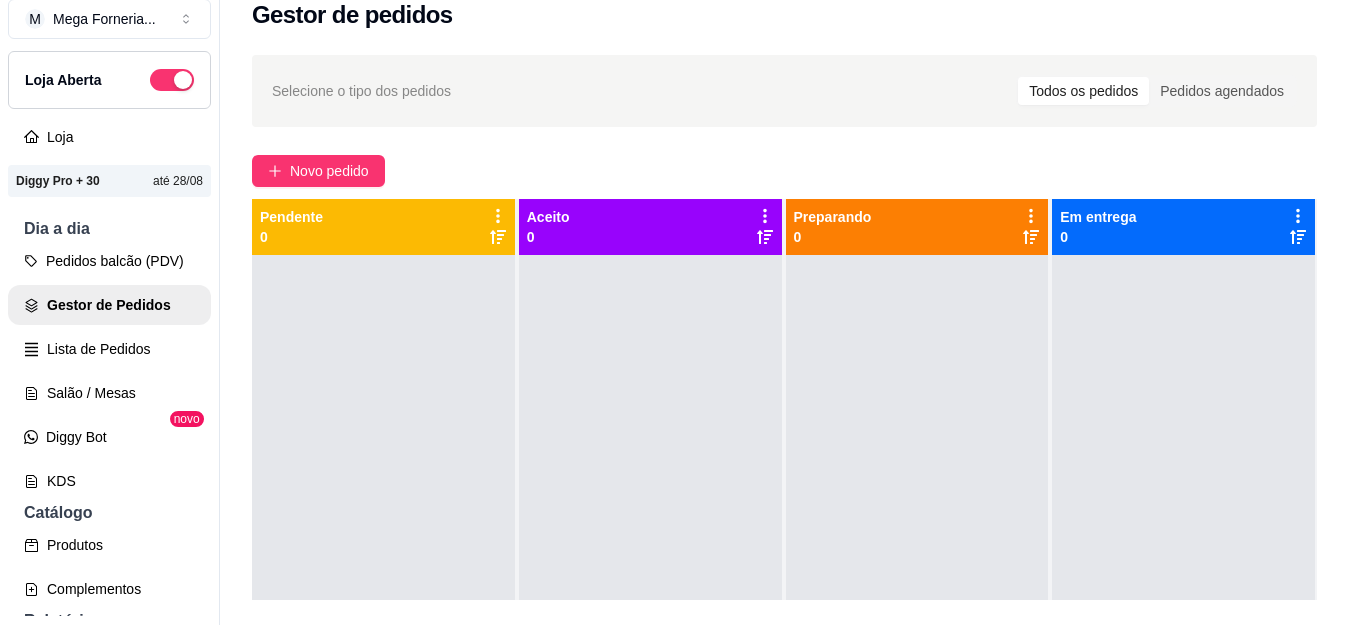 scroll, scrollTop: 32, scrollLeft: 0, axis: vertical 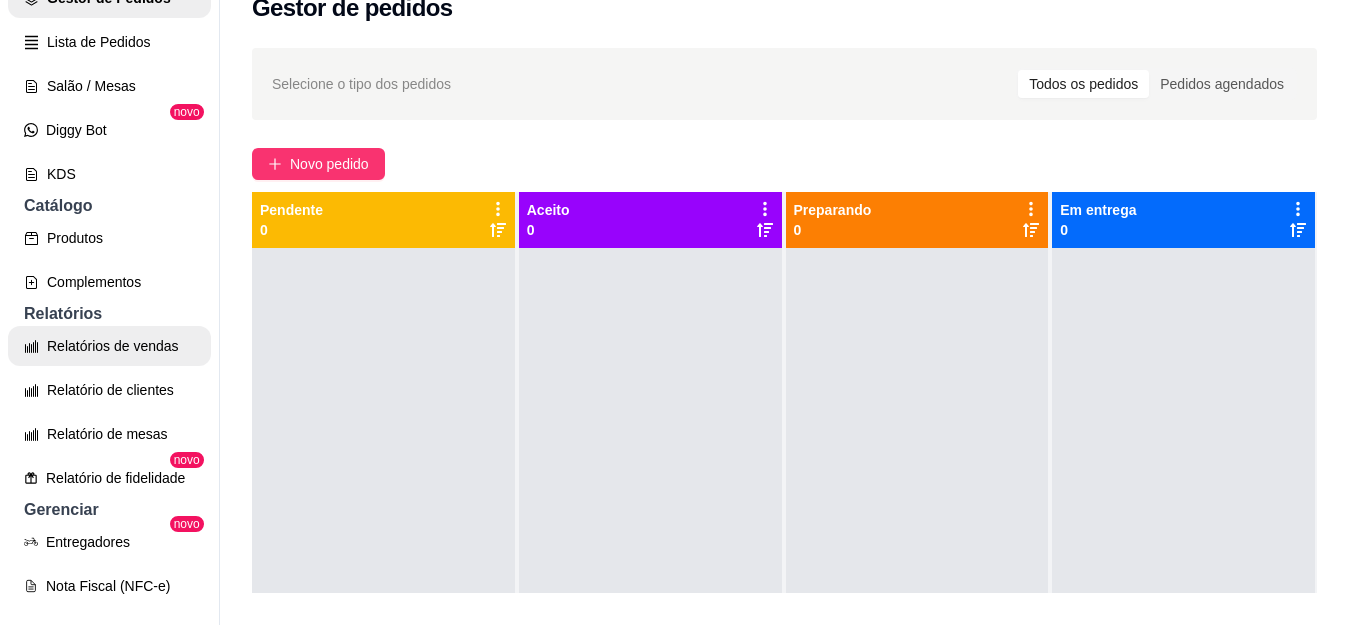 click on "Relatórios de vendas" at bounding box center (109, 346) 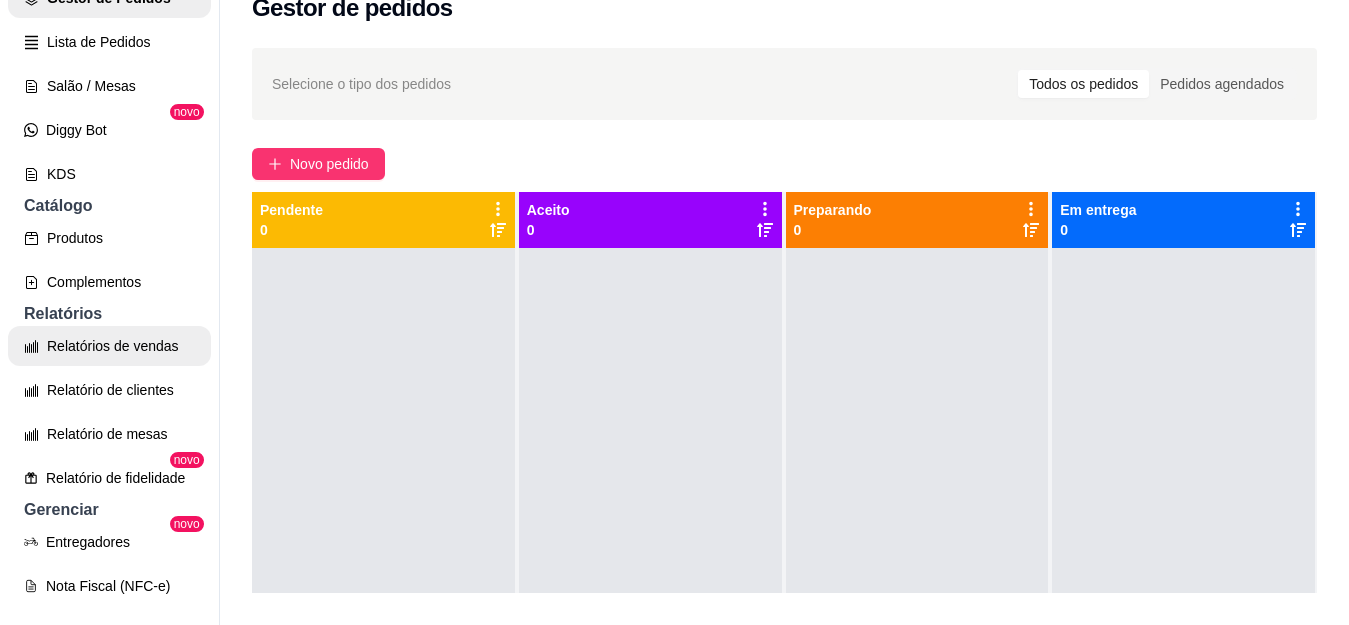 select on "ALL" 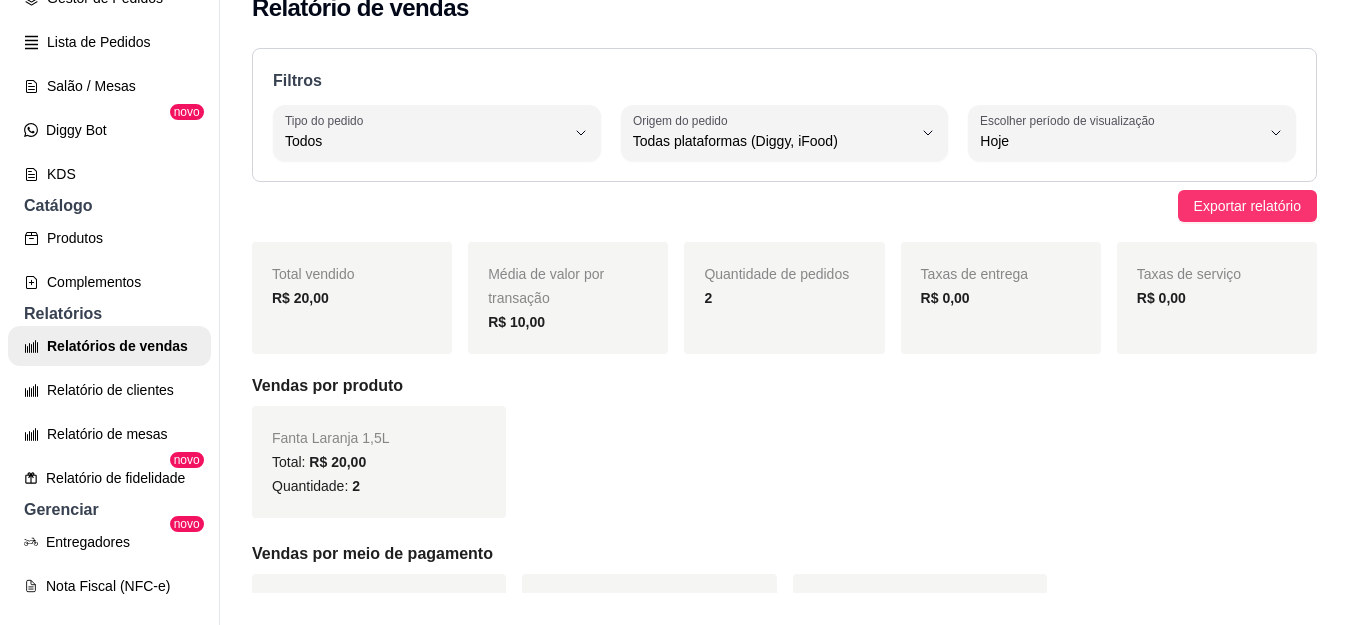 scroll, scrollTop: 0, scrollLeft: 0, axis: both 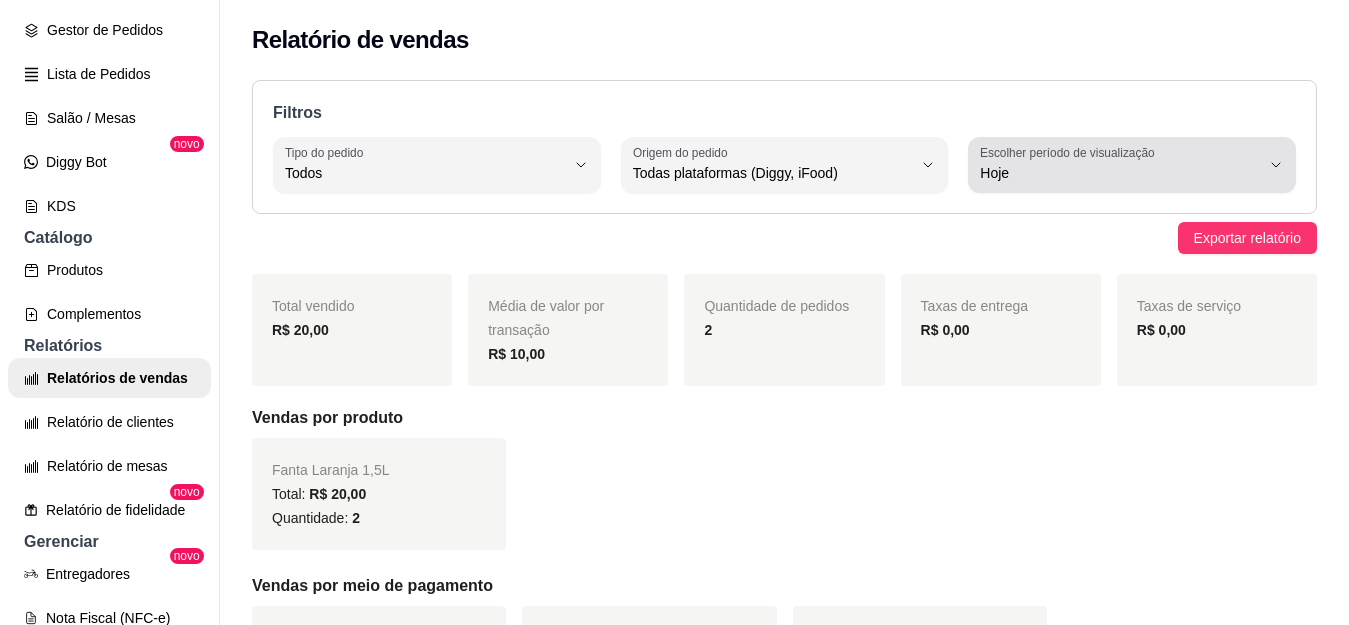 click on "Hoje" at bounding box center (1120, 173) 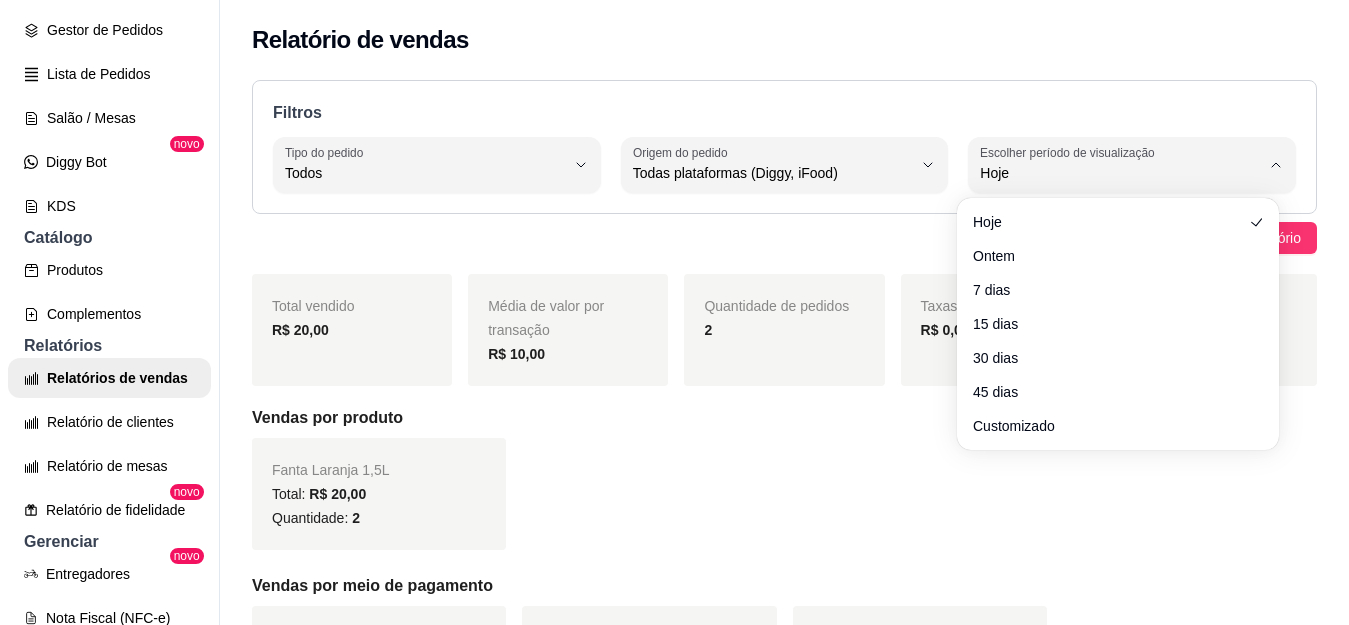 click on "Hoje Ontem 7 dias 15 dias 30 dias 45 dias Customizado" at bounding box center [1118, 324] 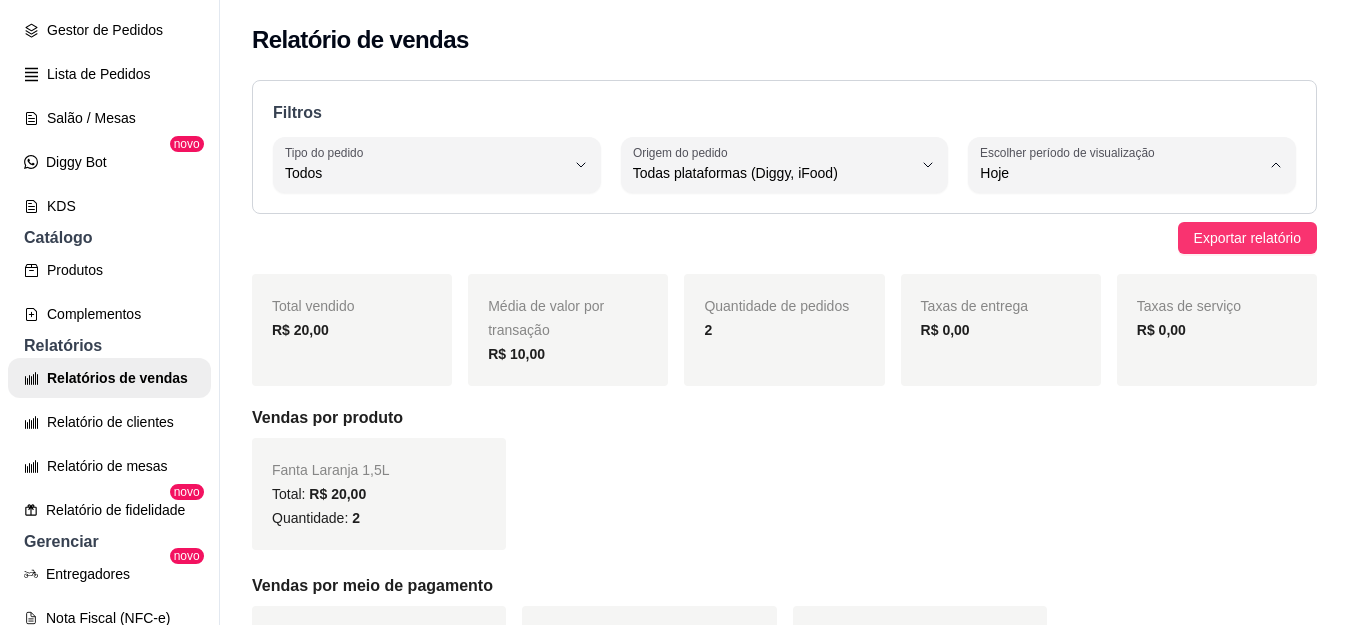 click on "Ontem" at bounding box center (1118, 253) 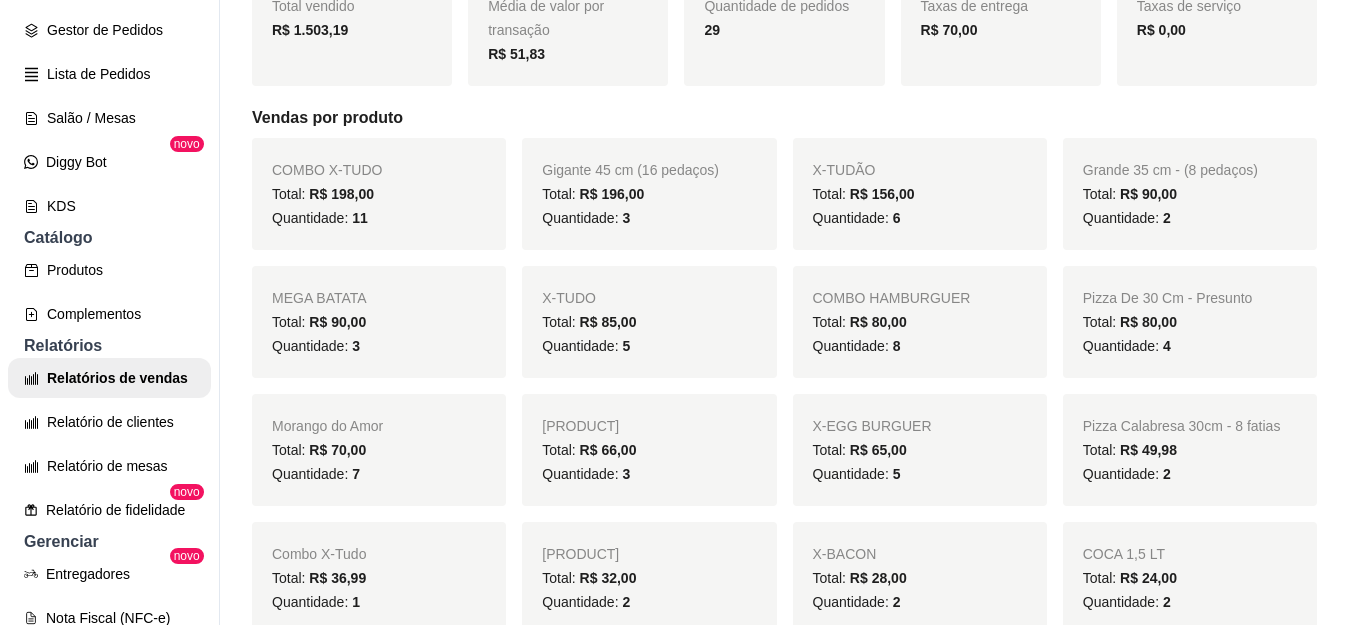 scroll, scrollTop: 100, scrollLeft: 0, axis: vertical 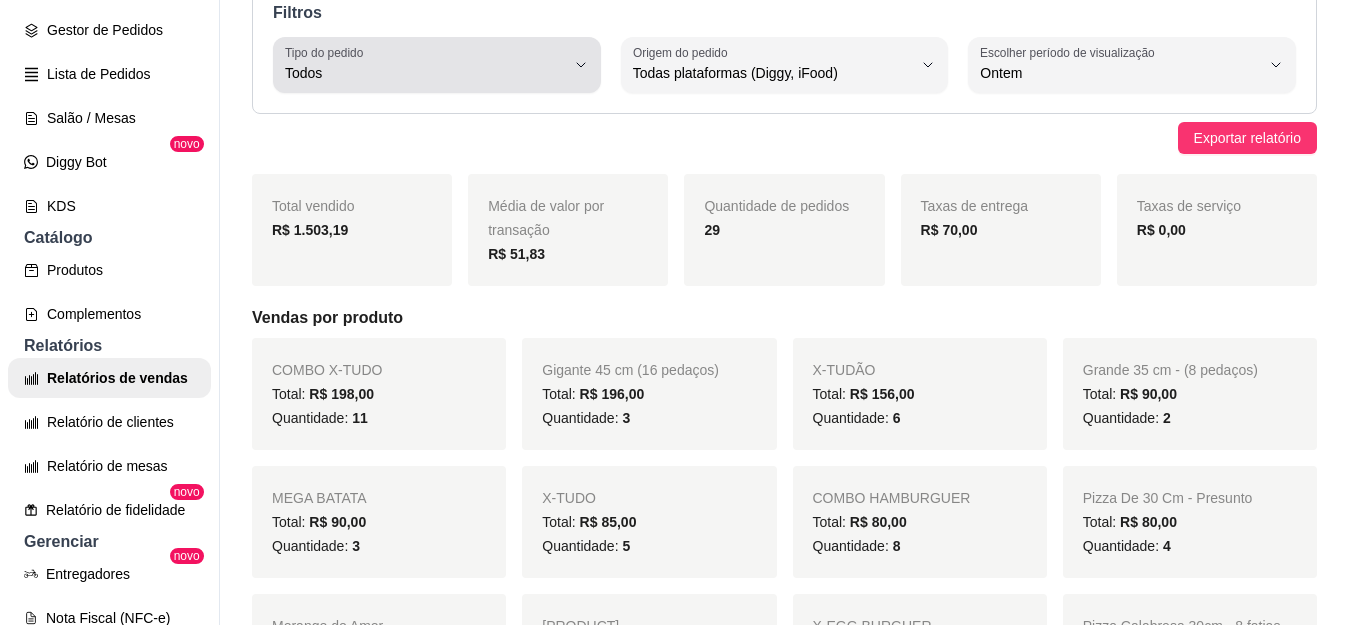 click on "Todos" at bounding box center (425, 65) 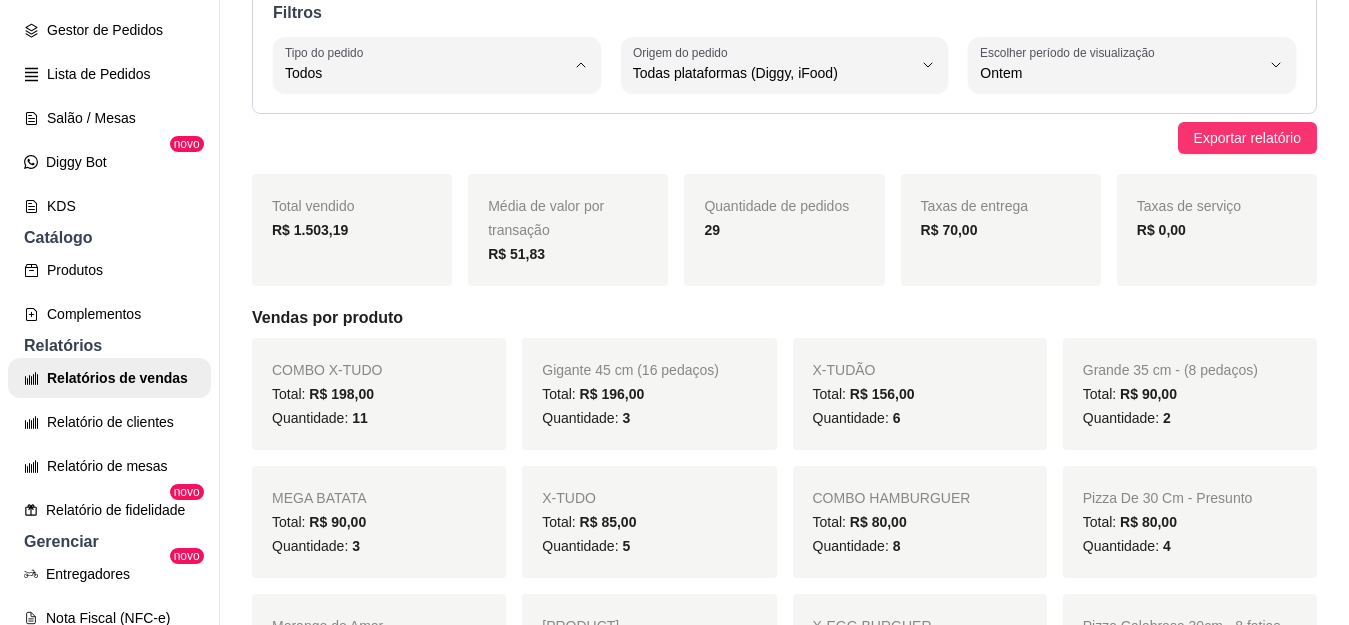 click on "Entrega" at bounding box center [424, 153] 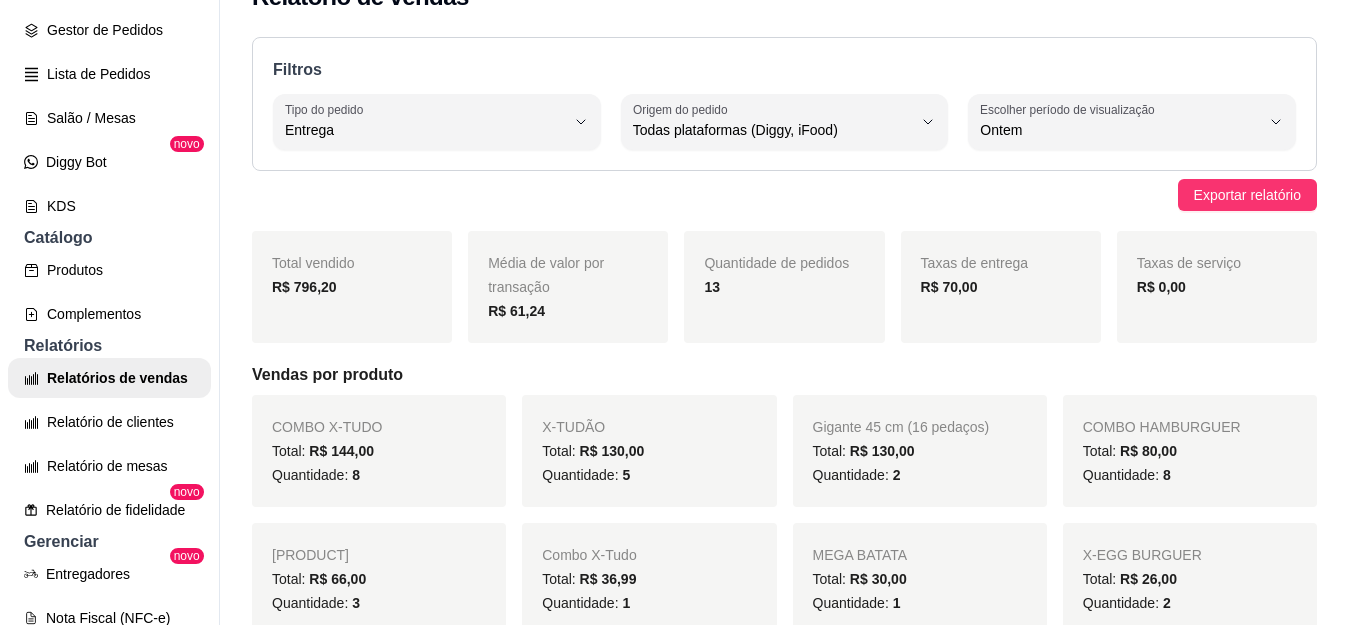 scroll, scrollTop: 0, scrollLeft: 0, axis: both 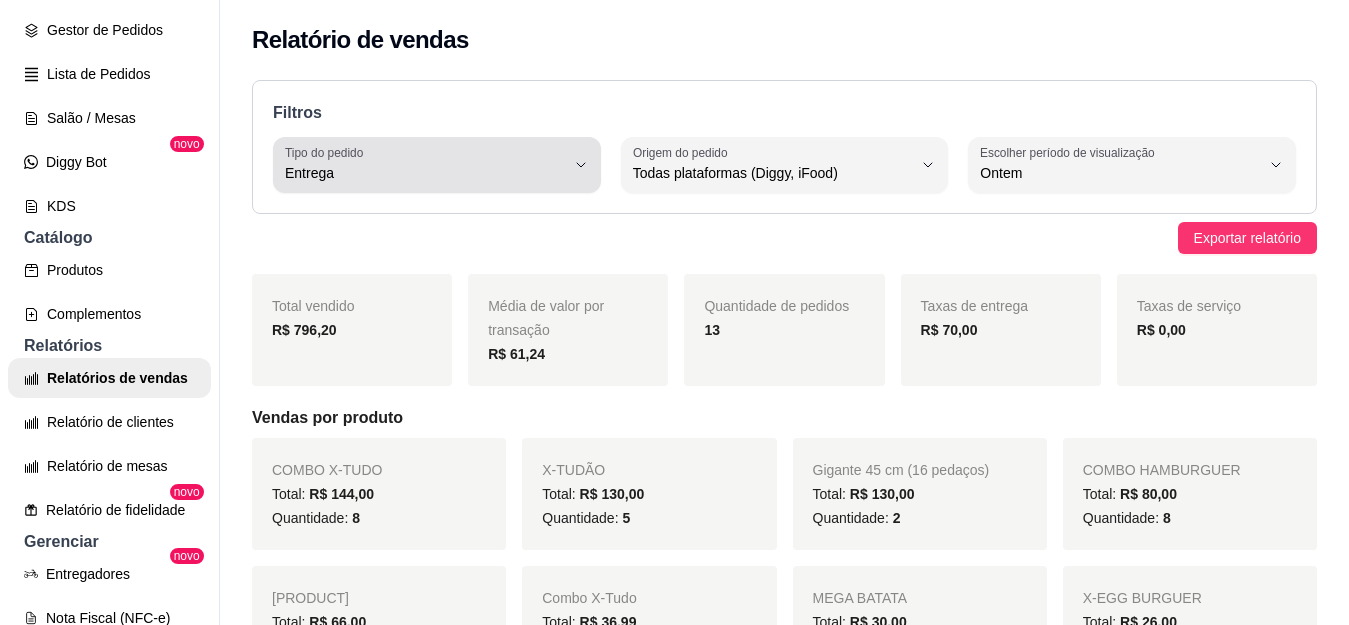 click on "Entrega" at bounding box center (425, 173) 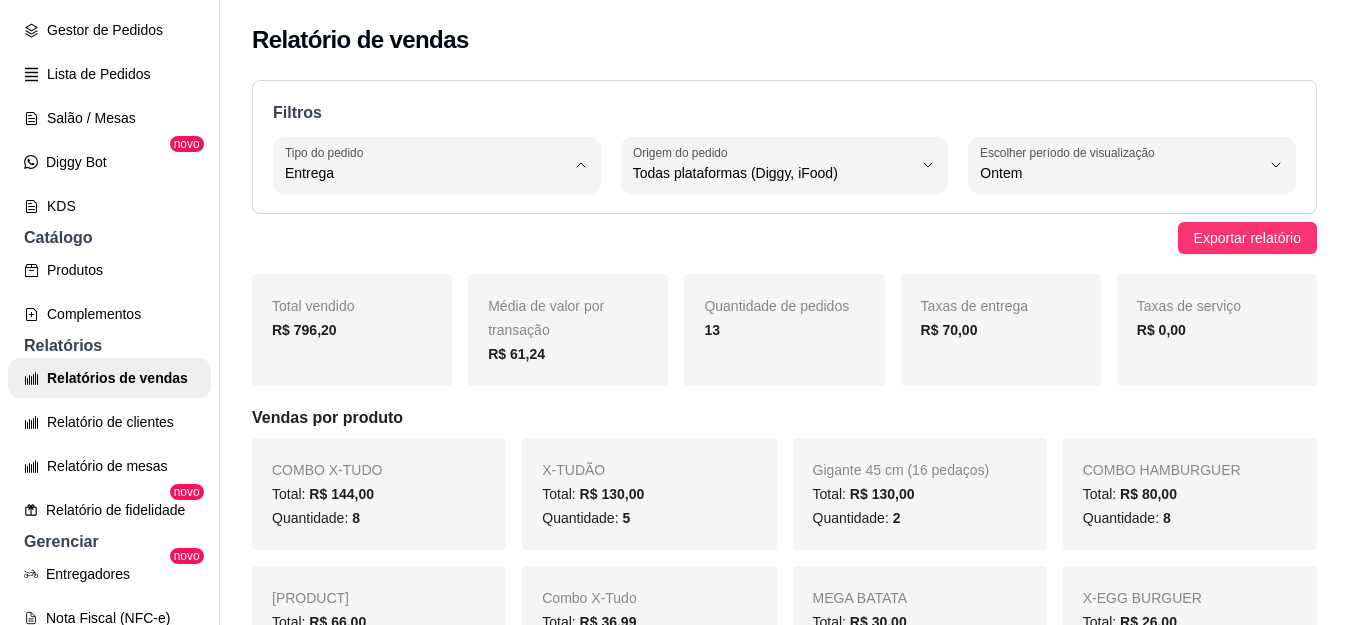 click on "Todos" at bounding box center [434, 221] 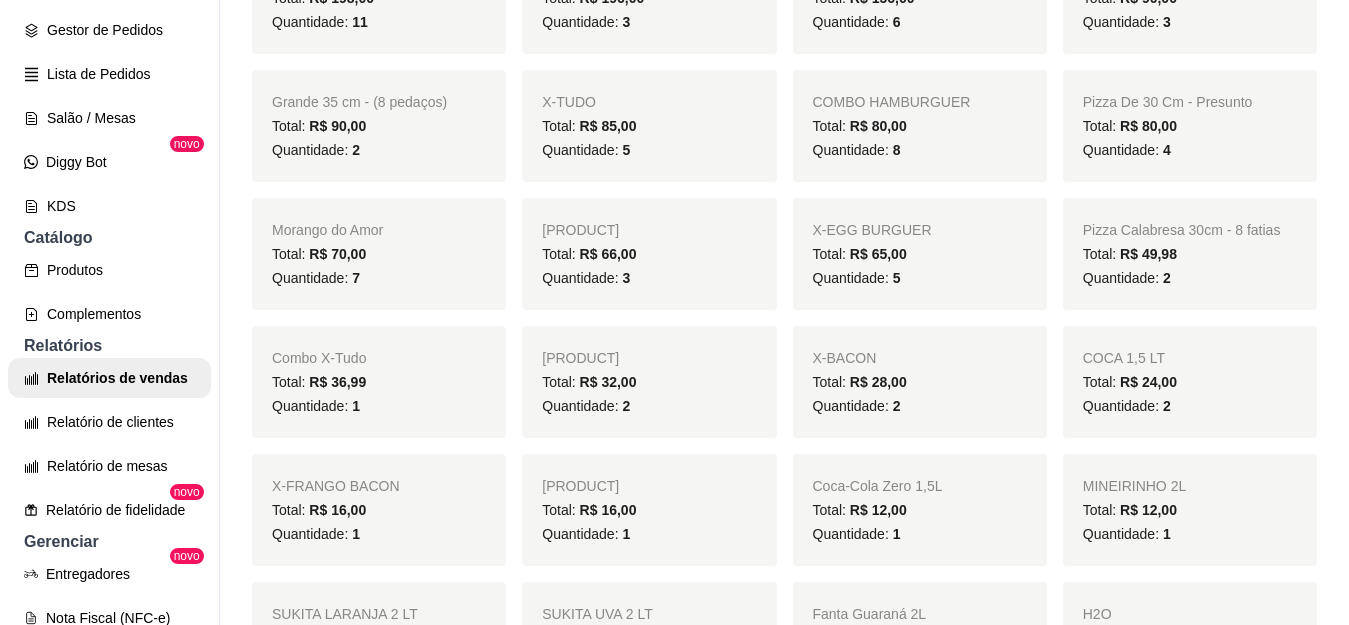 scroll, scrollTop: 400, scrollLeft: 0, axis: vertical 